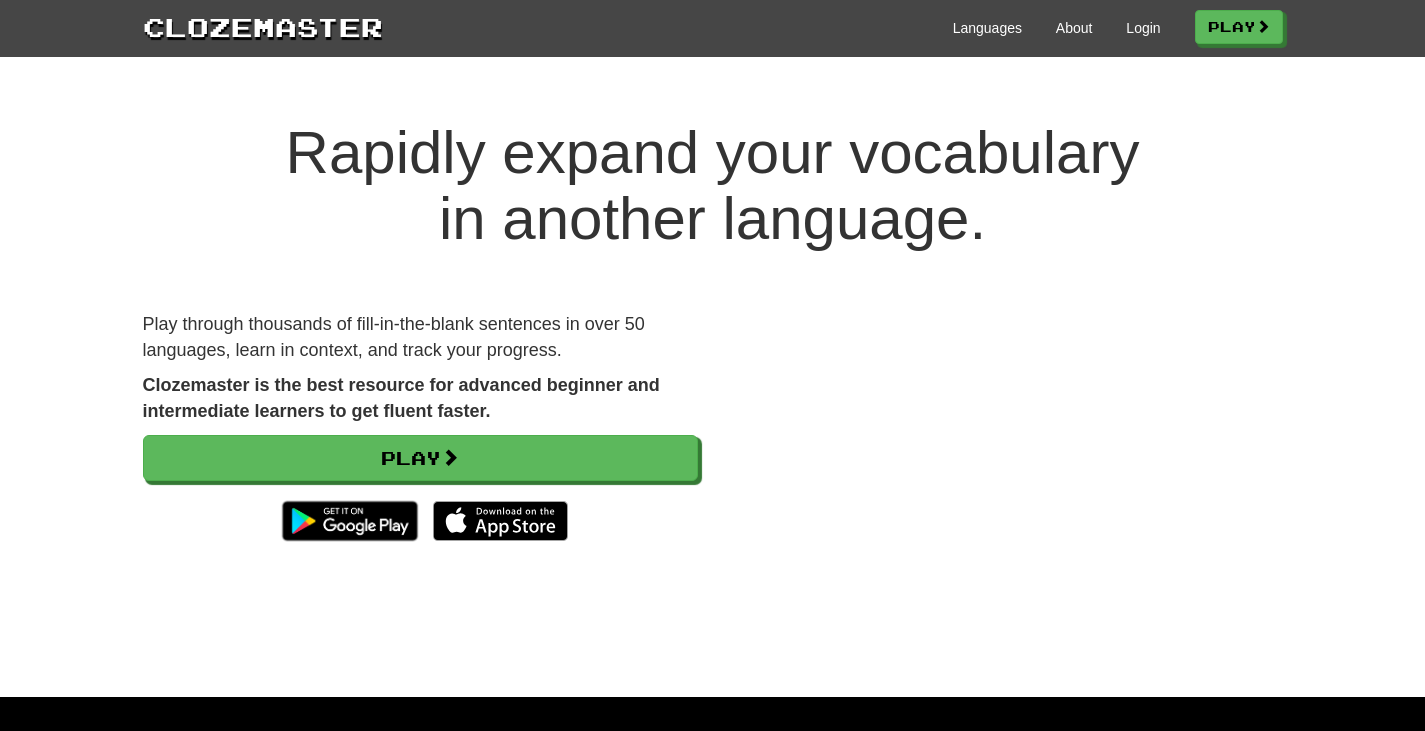 scroll, scrollTop: 0, scrollLeft: 0, axis: both 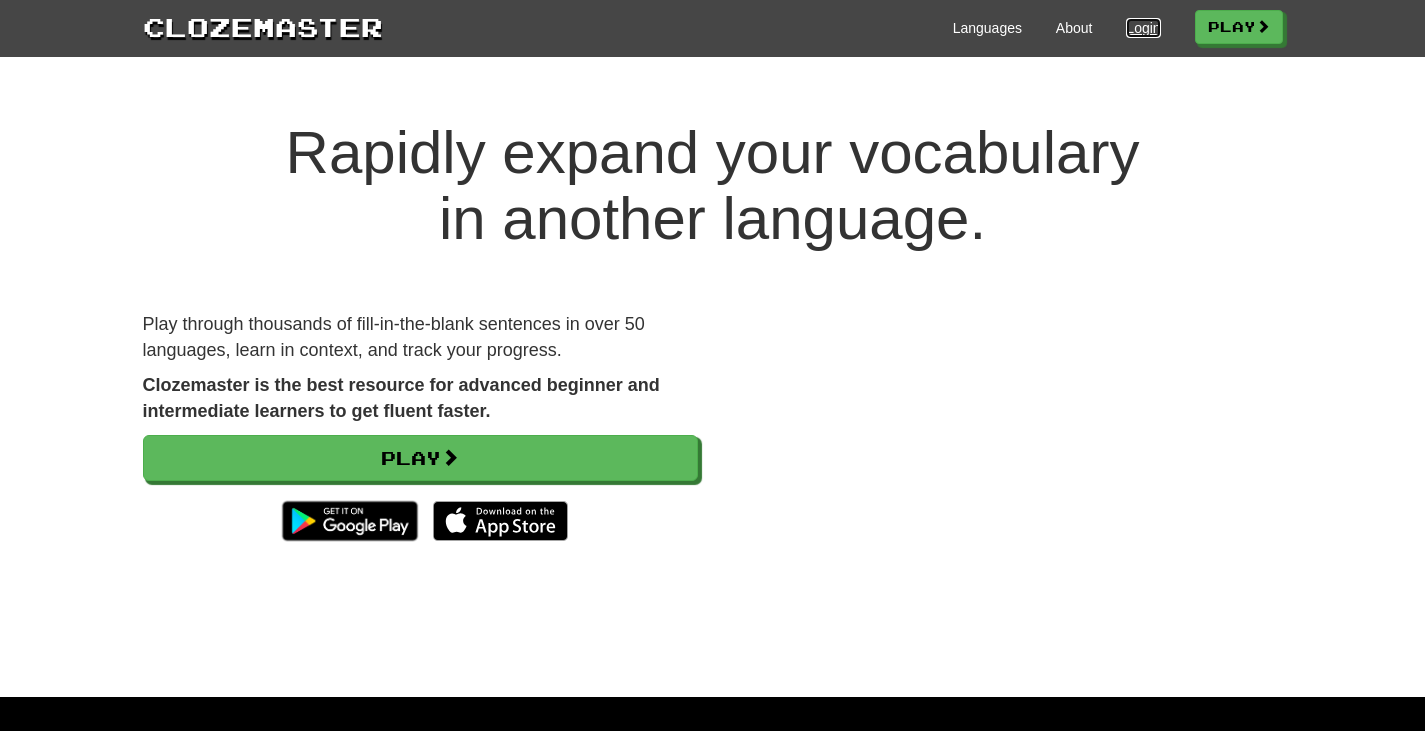 click on "Login" at bounding box center (1143, 28) 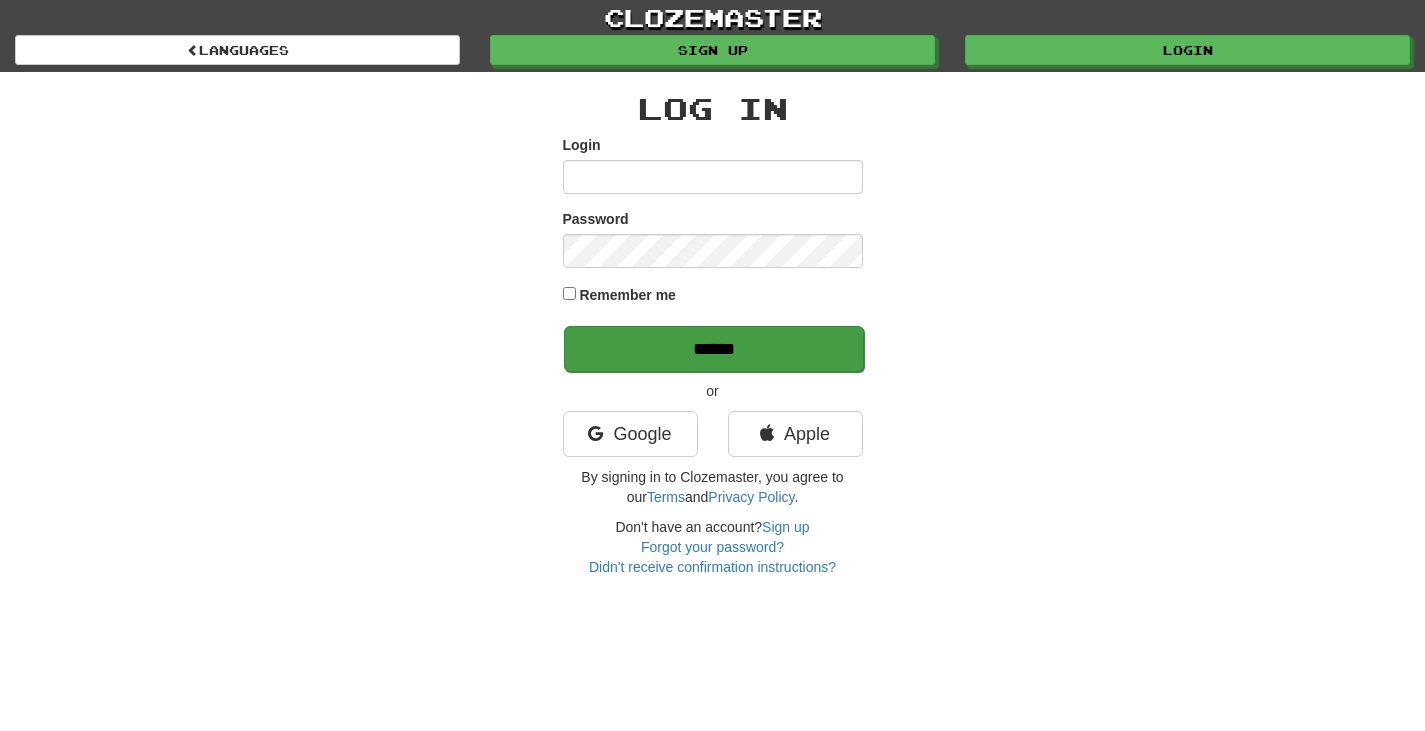 scroll, scrollTop: 0, scrollLeft: 0, axis: both 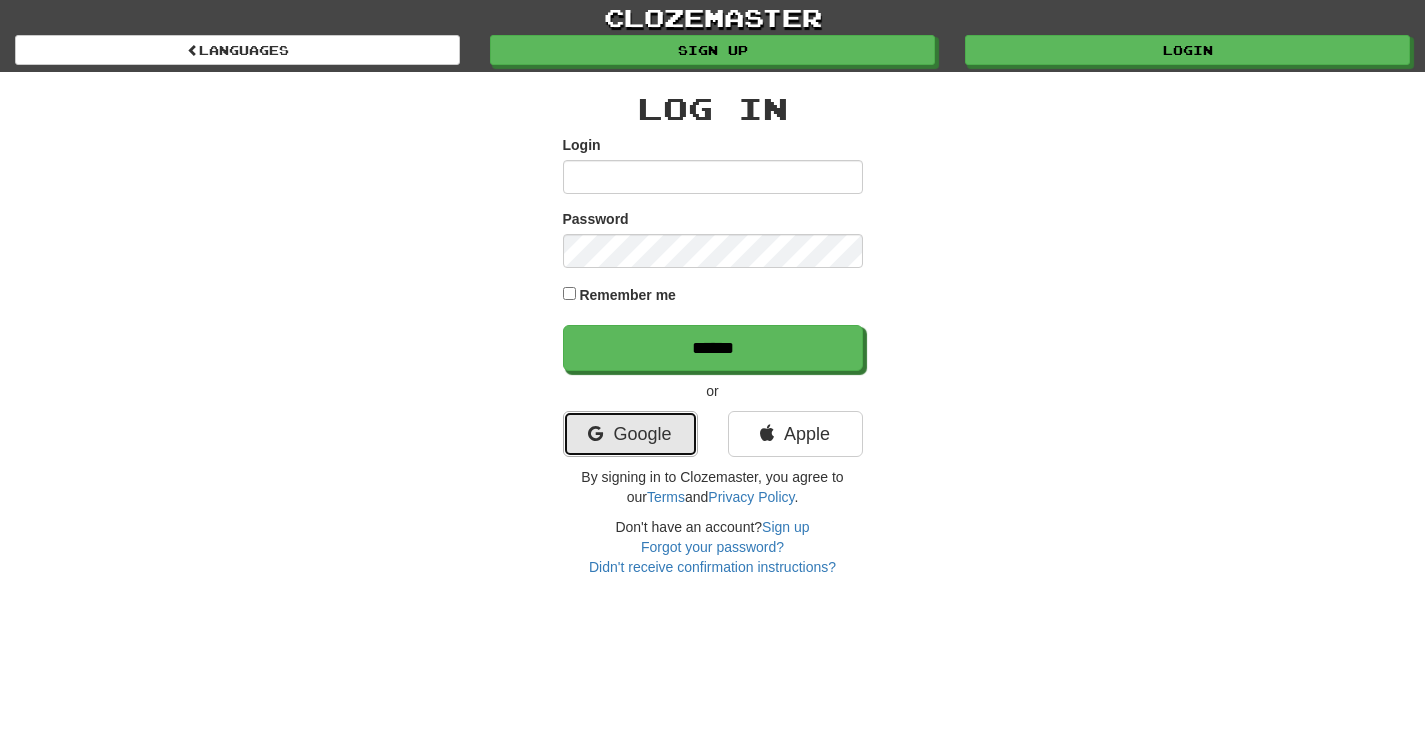 click on "Google" at bounding box center [630, 434] 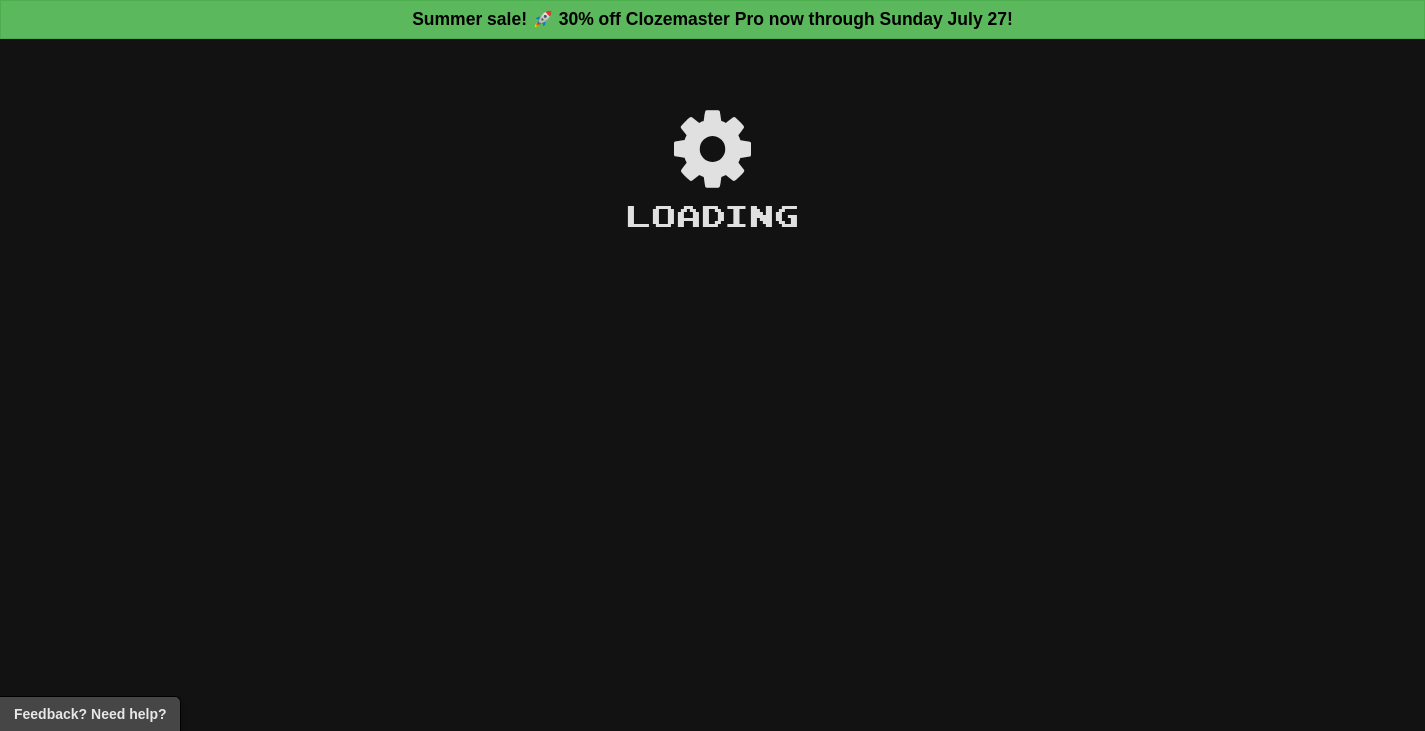 scroll, scrollTop: 0, scrollLeft: 0, axis: both 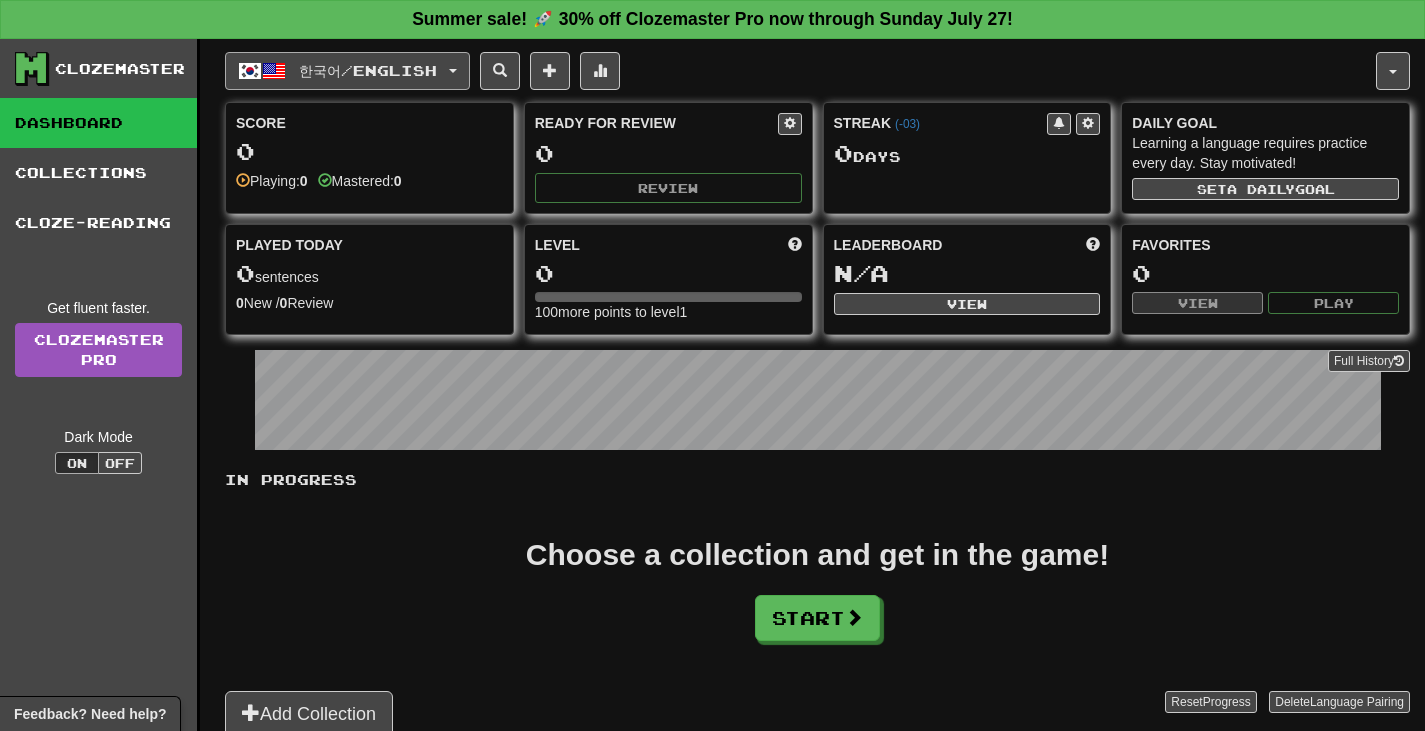click on "한국어  /  English" at bounding box center (347, 71) 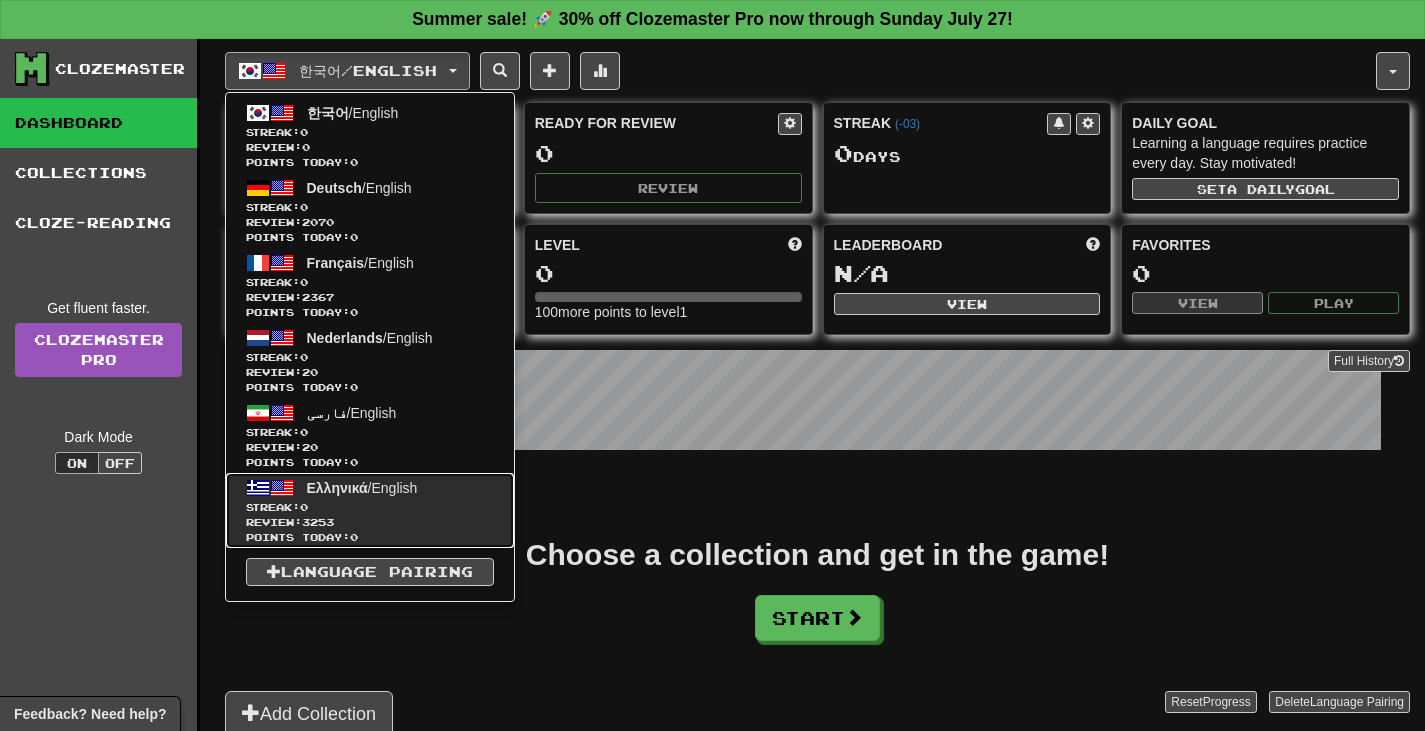 click on "Ελληνικά  /  English" at bounding box center (362, 488) 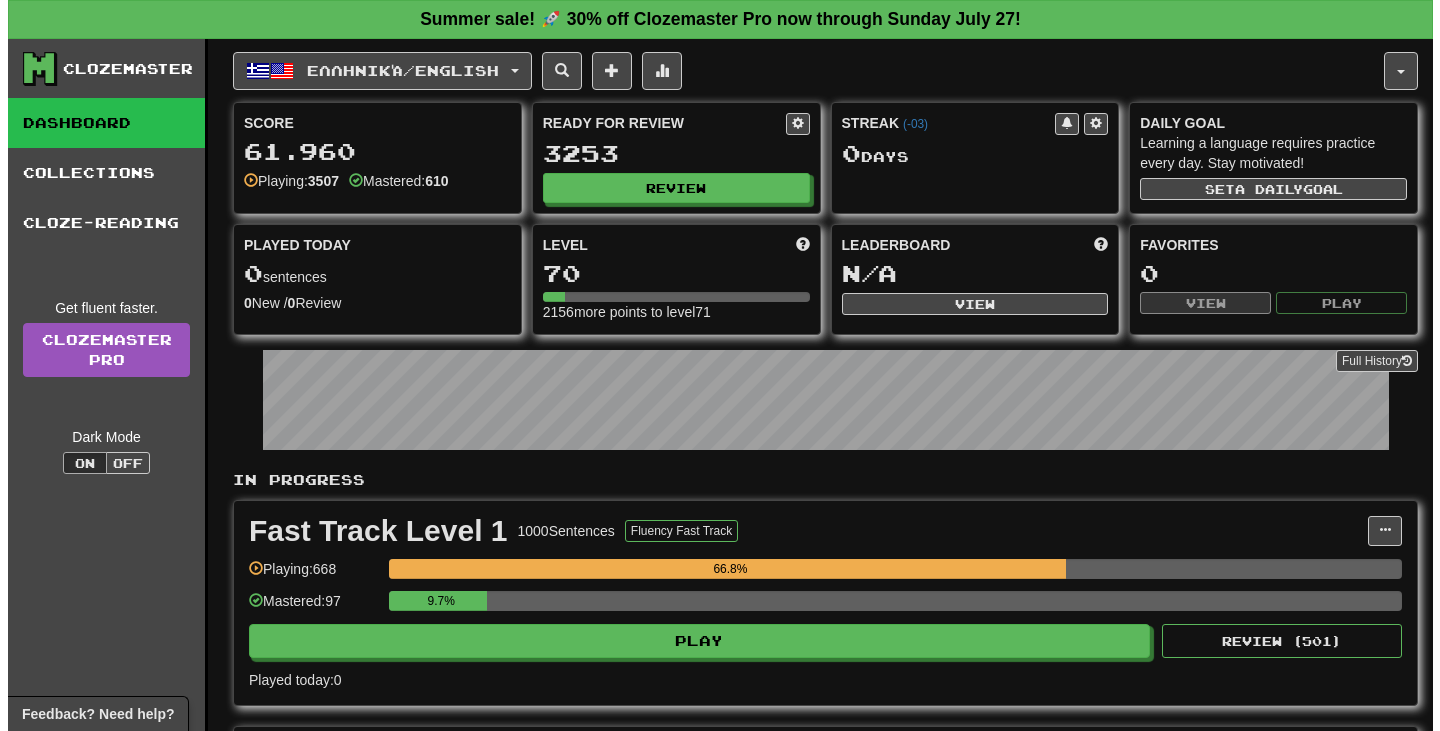scroll, scrollTop: 300, scrollLeft: 0, axis: vertical 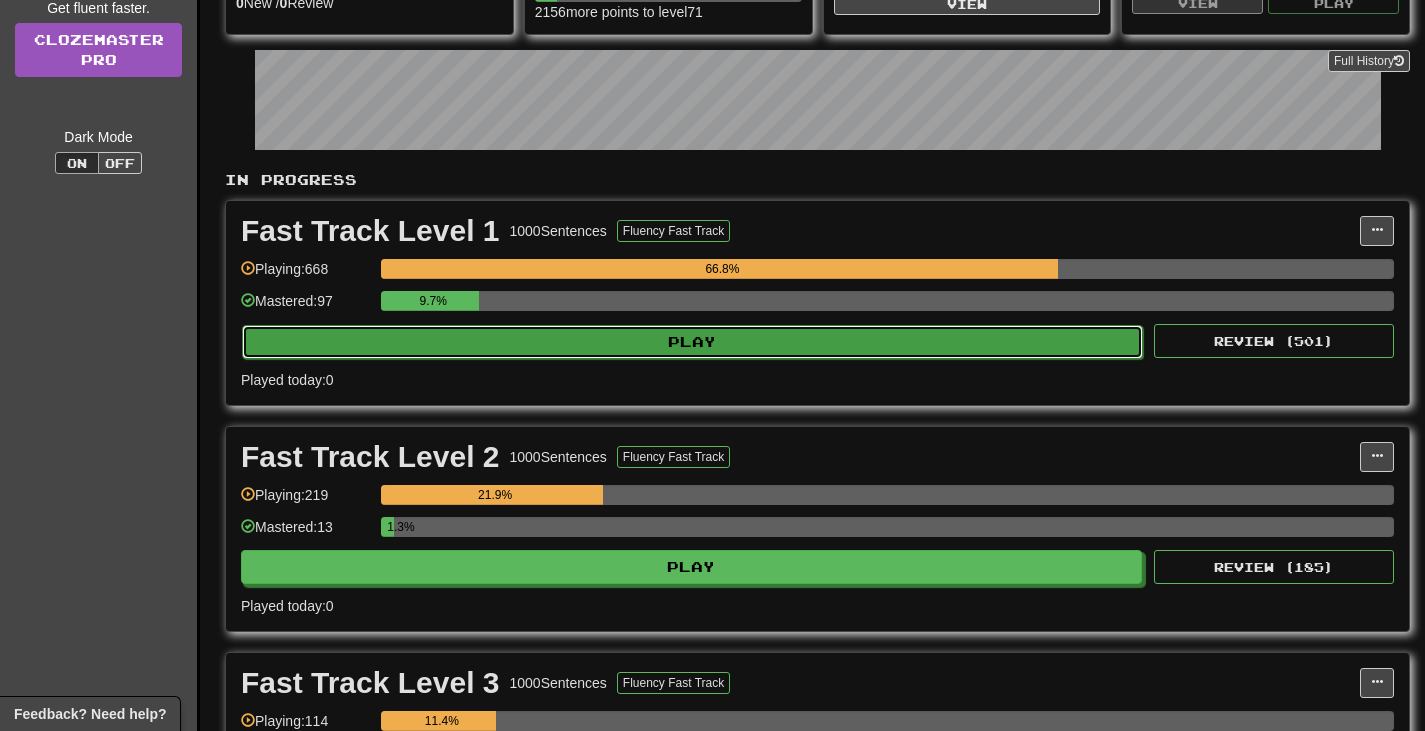 click on "Play" at bounding box center (692, 342) 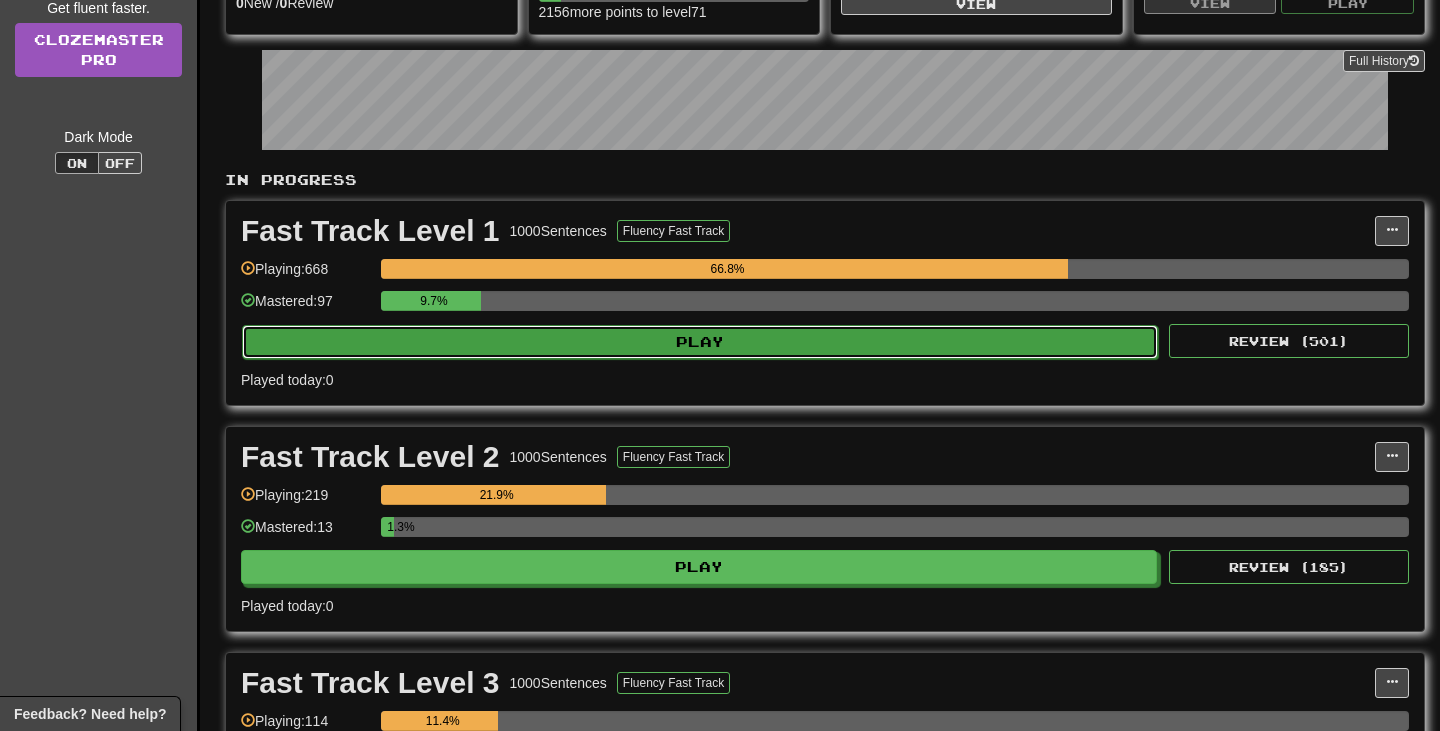 select on "**" 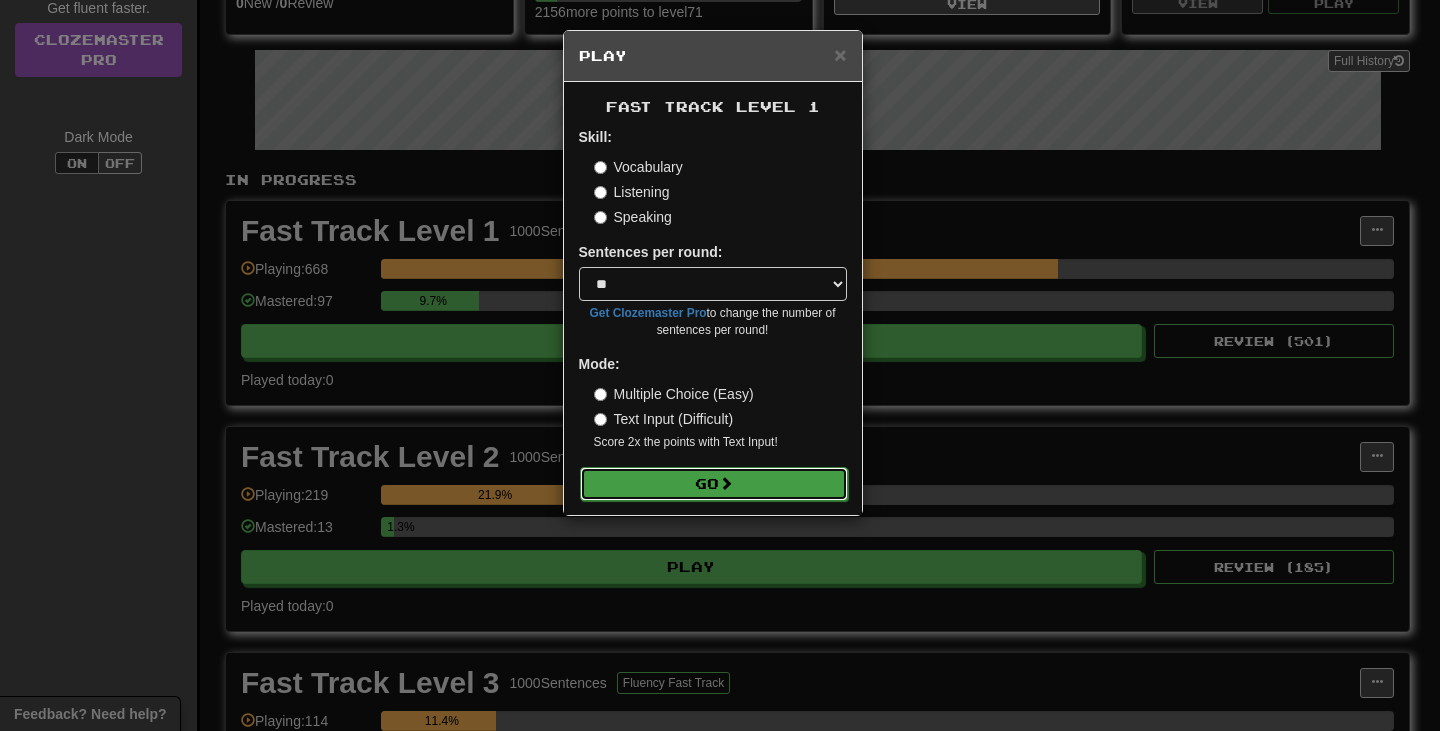 click on "Go" at bounding box center (714, 484) 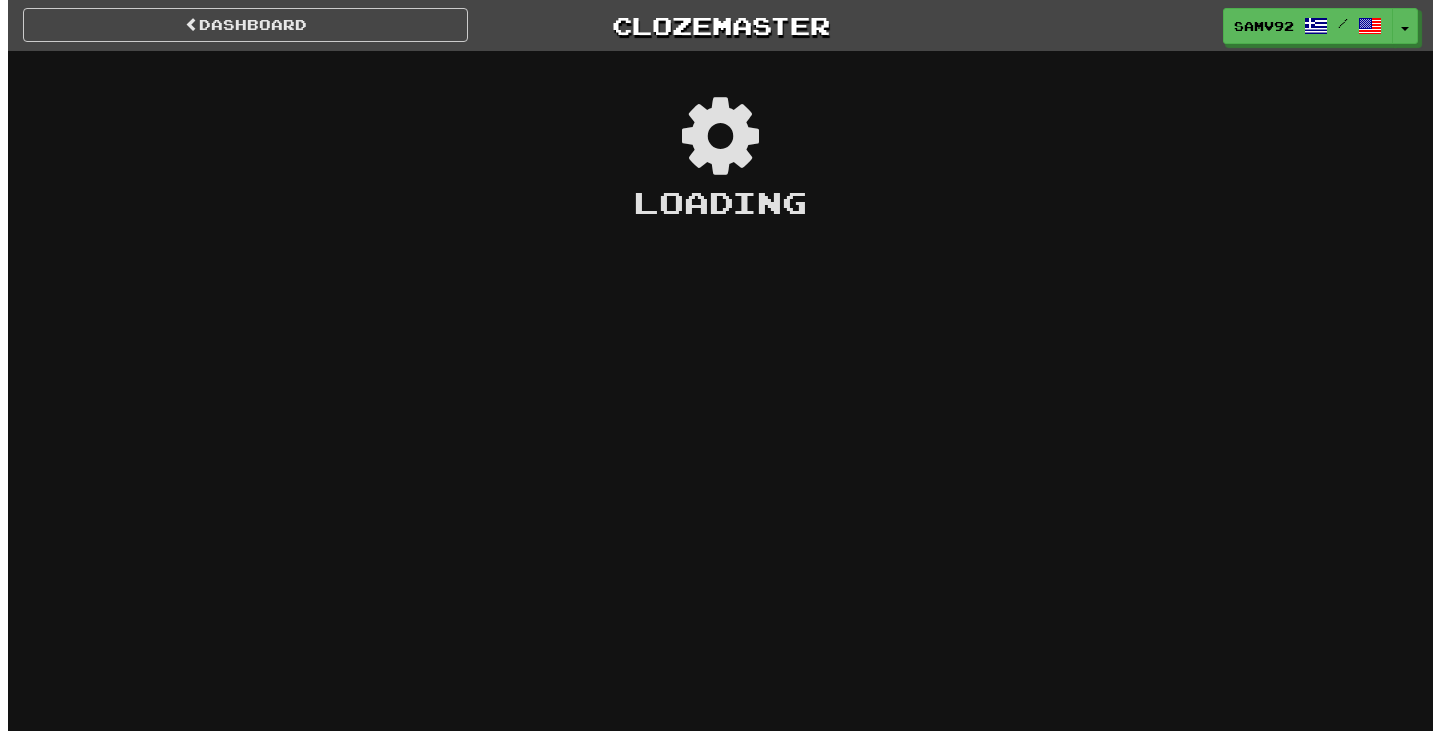 scroll, scrollTop: 0, scrollLeft: 0, axis: both 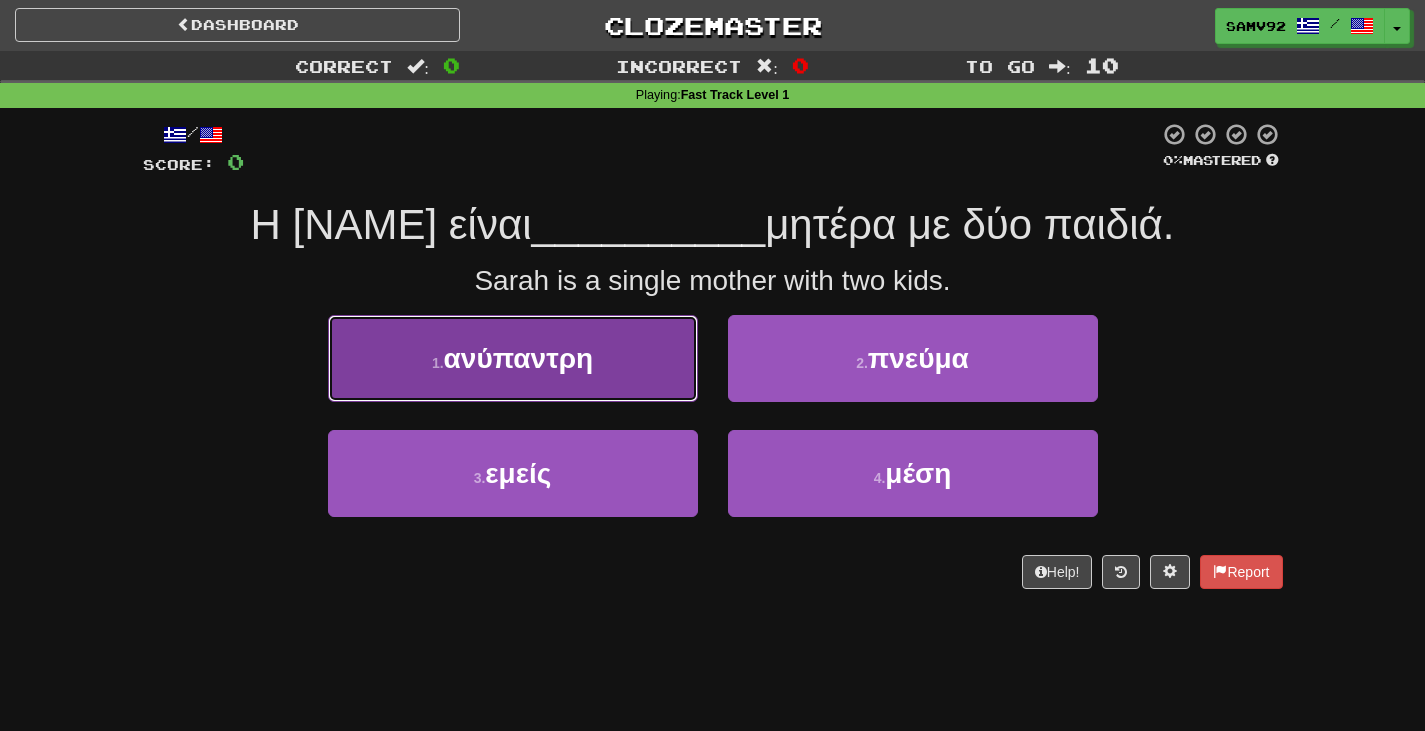 click on "1 .  ανύπαντρη" at bounding box center [513, 358] 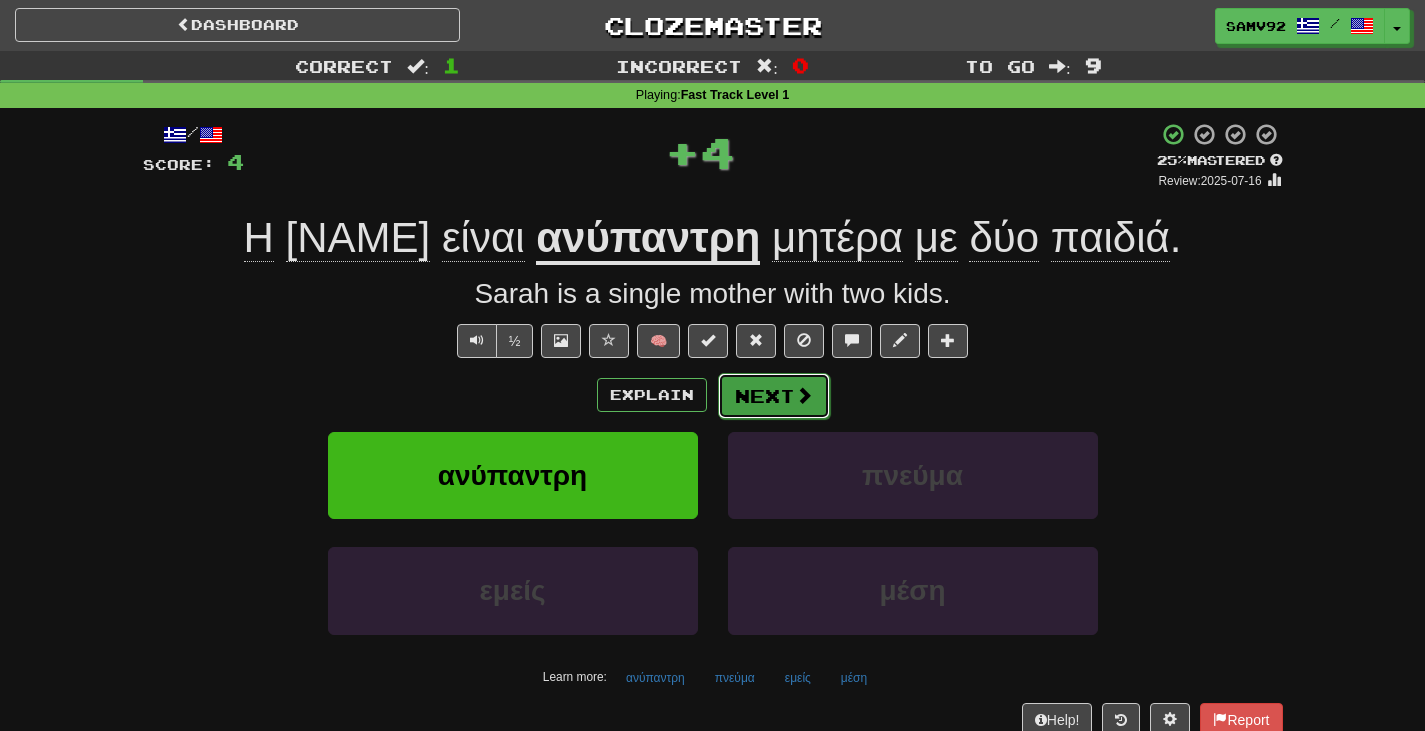 click on "Next" at bounding box center [774, 396] 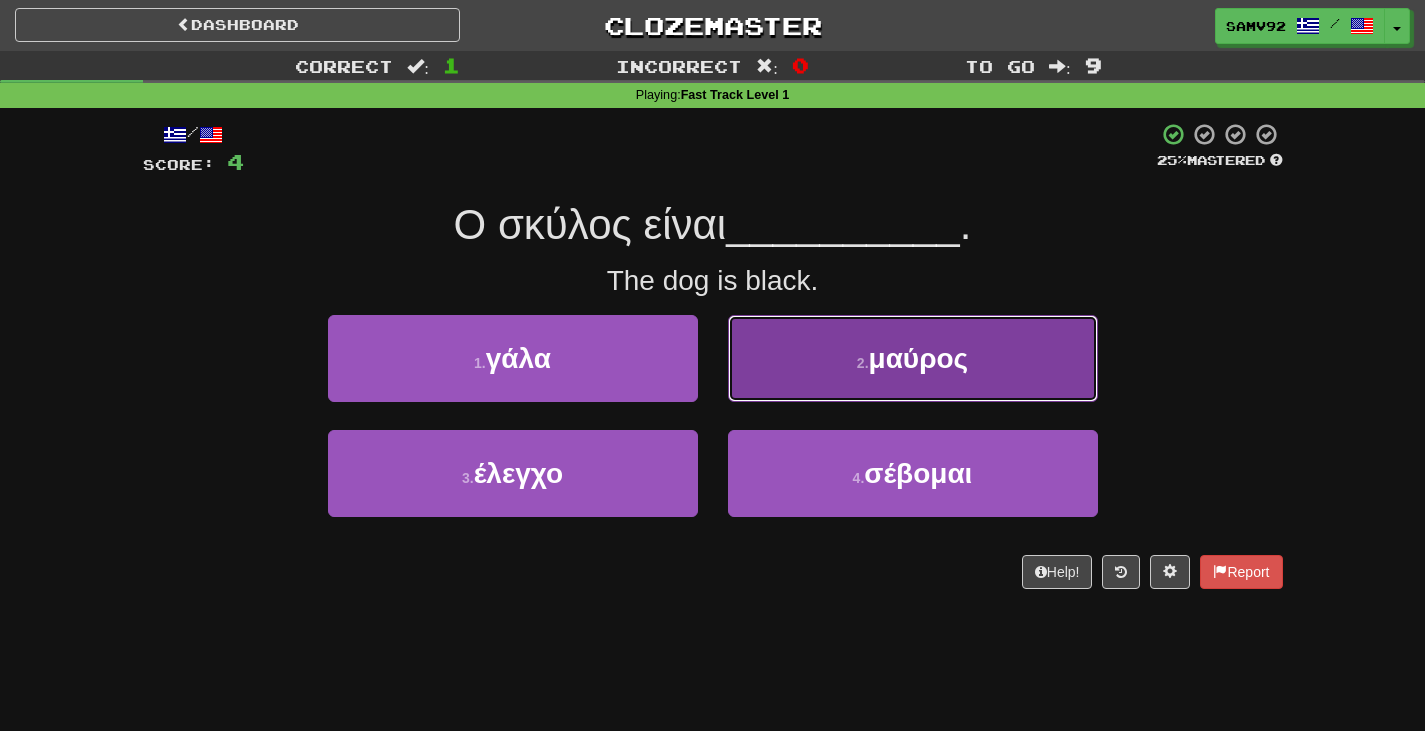 click on "2 .  μαύρος" at bounding box center (913, 358) 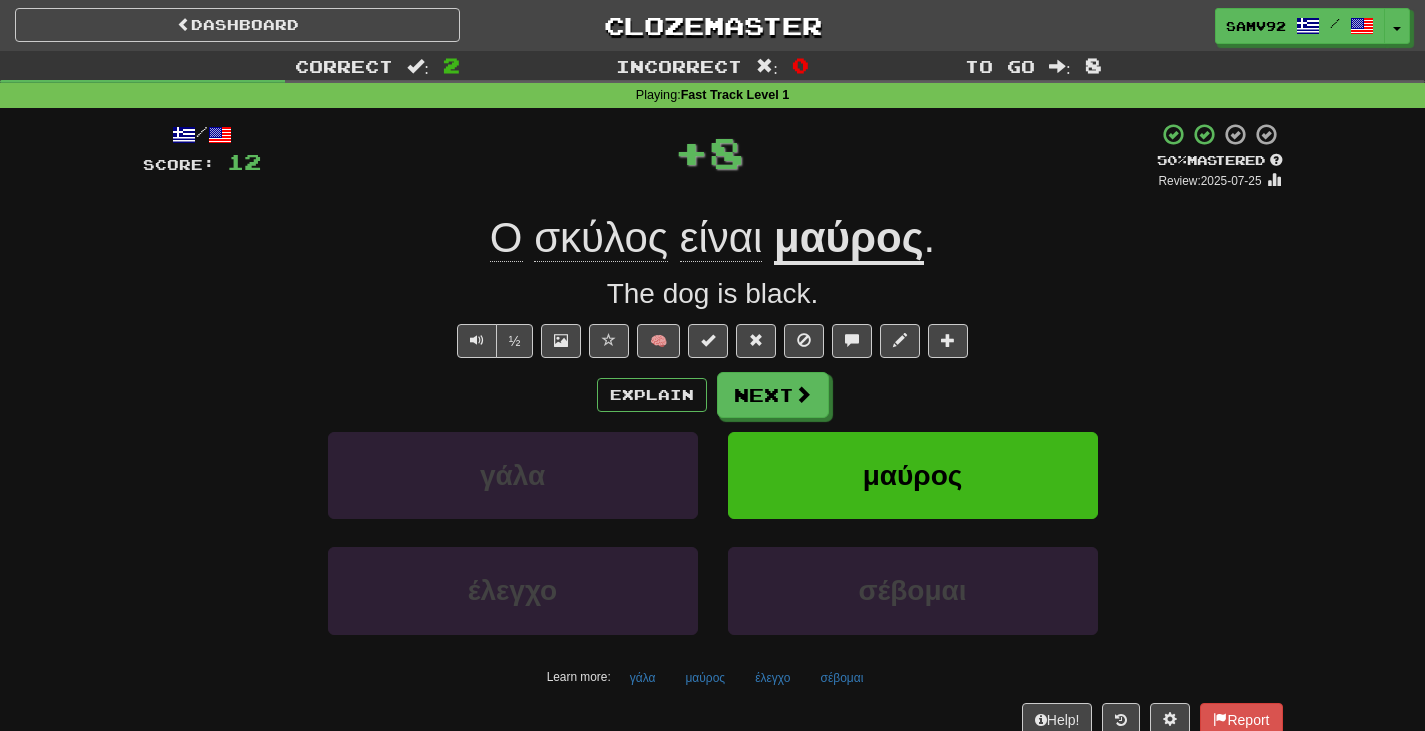 click on "/  Score:   12 + 8 50 %  Mastered Review:  2025-07-25 Ο   σκύλος   είναι   μαύρος . The dog is black. ½ 🧠 Explain Next γάλα μαύρος έλεγχο σέβομαι Learn more: γάλα μαύρος έλεγχο σέβομαι  Help!  Report" at bounding box center [713, 429] 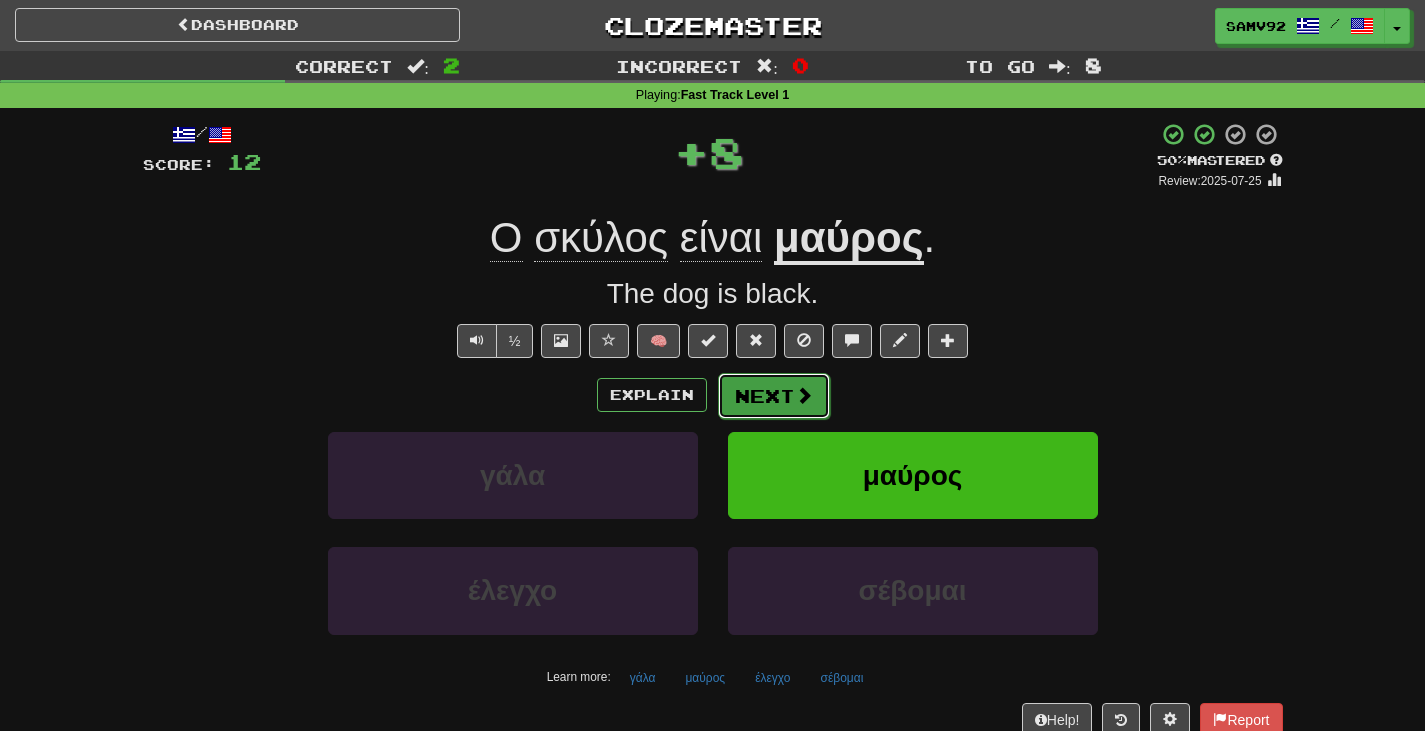 click on "Next" at bounding box center (774, 396) 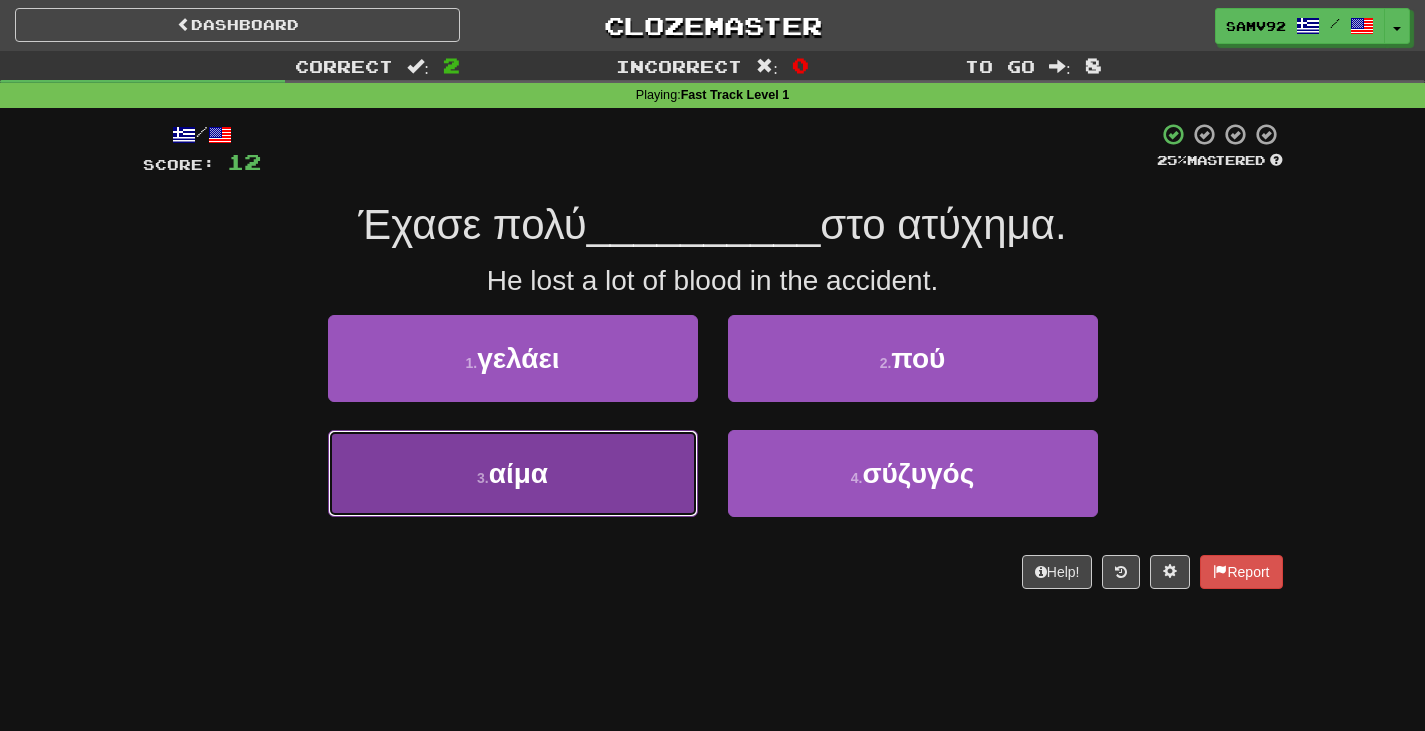 click on "3 .  αίμα" at bounding box center [513, 473] 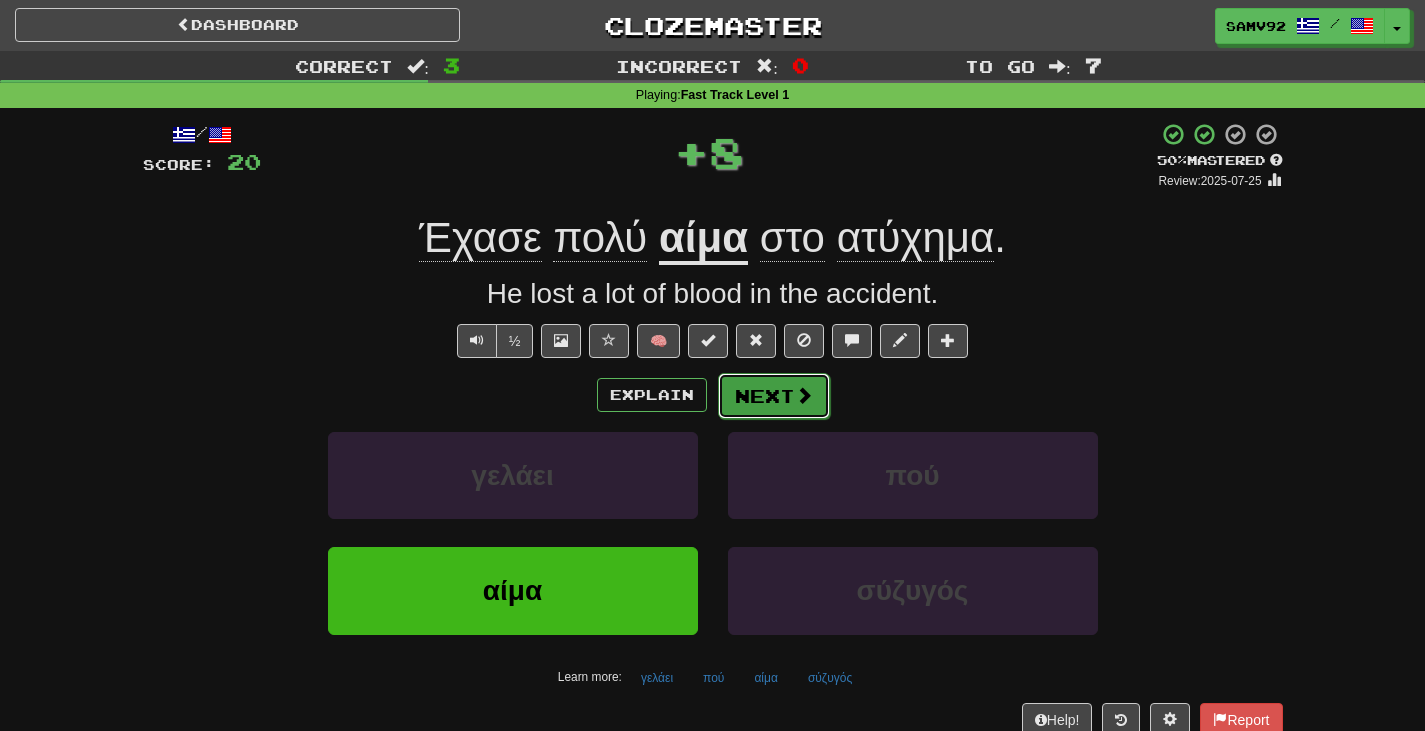 click on "Next" at bounding box center [774, 396] 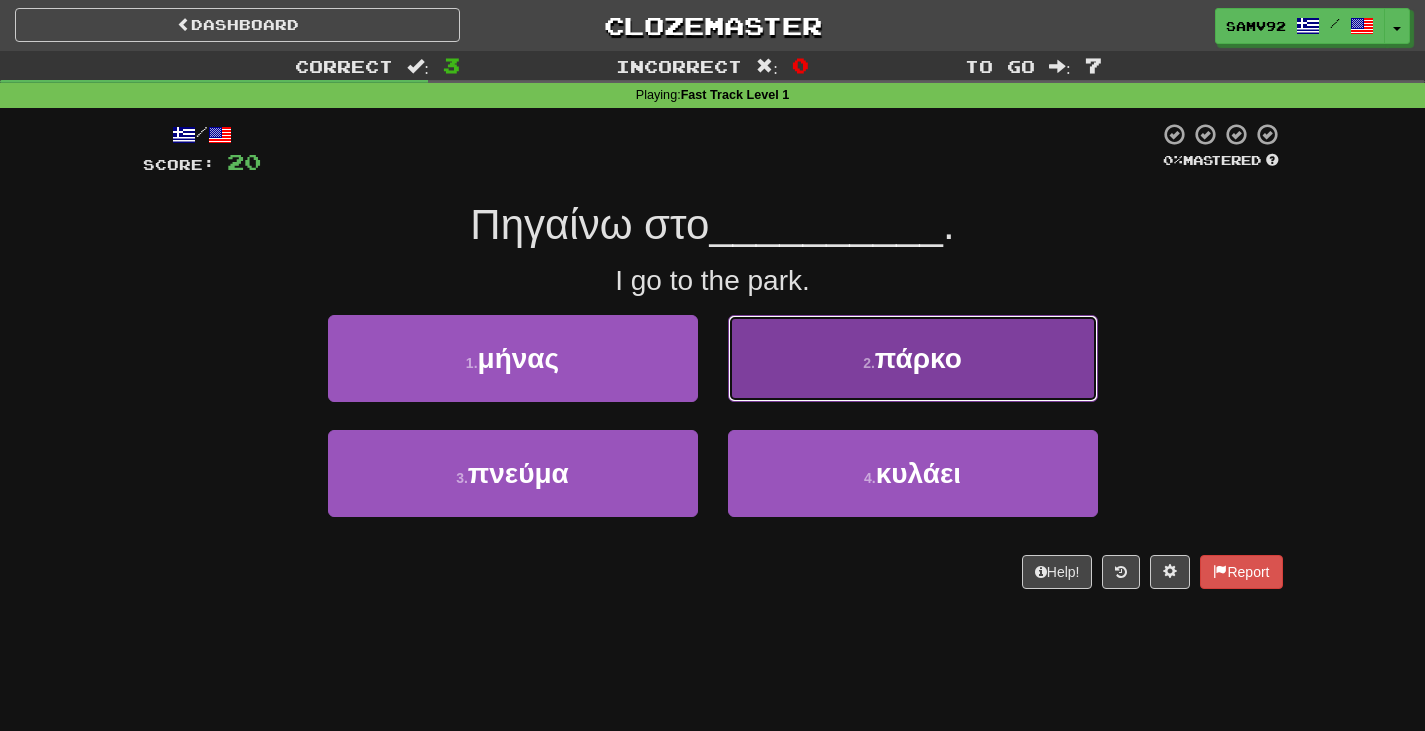 click on "2 .  πάρκο" at bounding box center (913, 358) 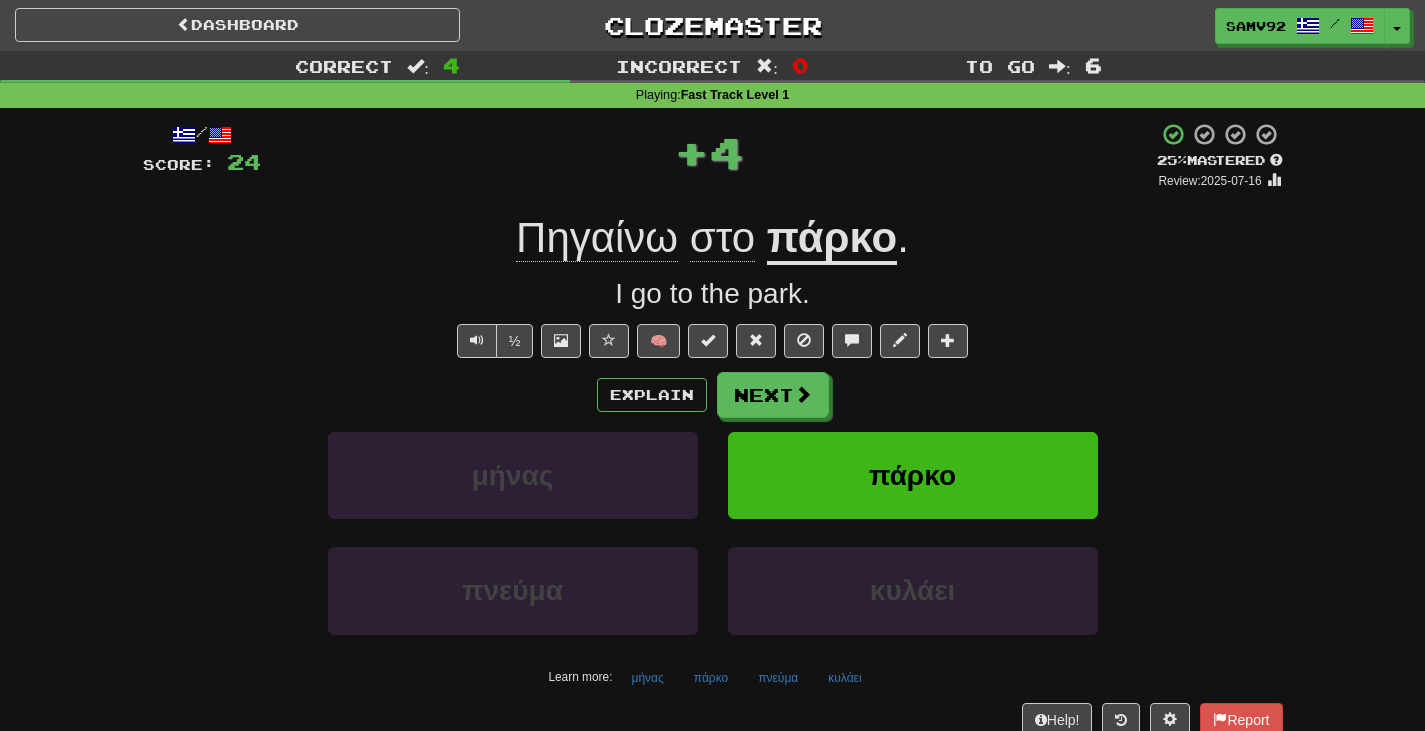 click on "/  Score:   24 + 4 25 %  Mastered Review:  2025-07-16 Πηγαίνω   στο   πάρκο . I go to the park. ½ 🧠 Explain Next μήνας πάρκο πνεύμα κυλάει Learn more: μήνας πάρκο πνεύμα κυλάει  Help!  Report" at bounding box center (713, 429) 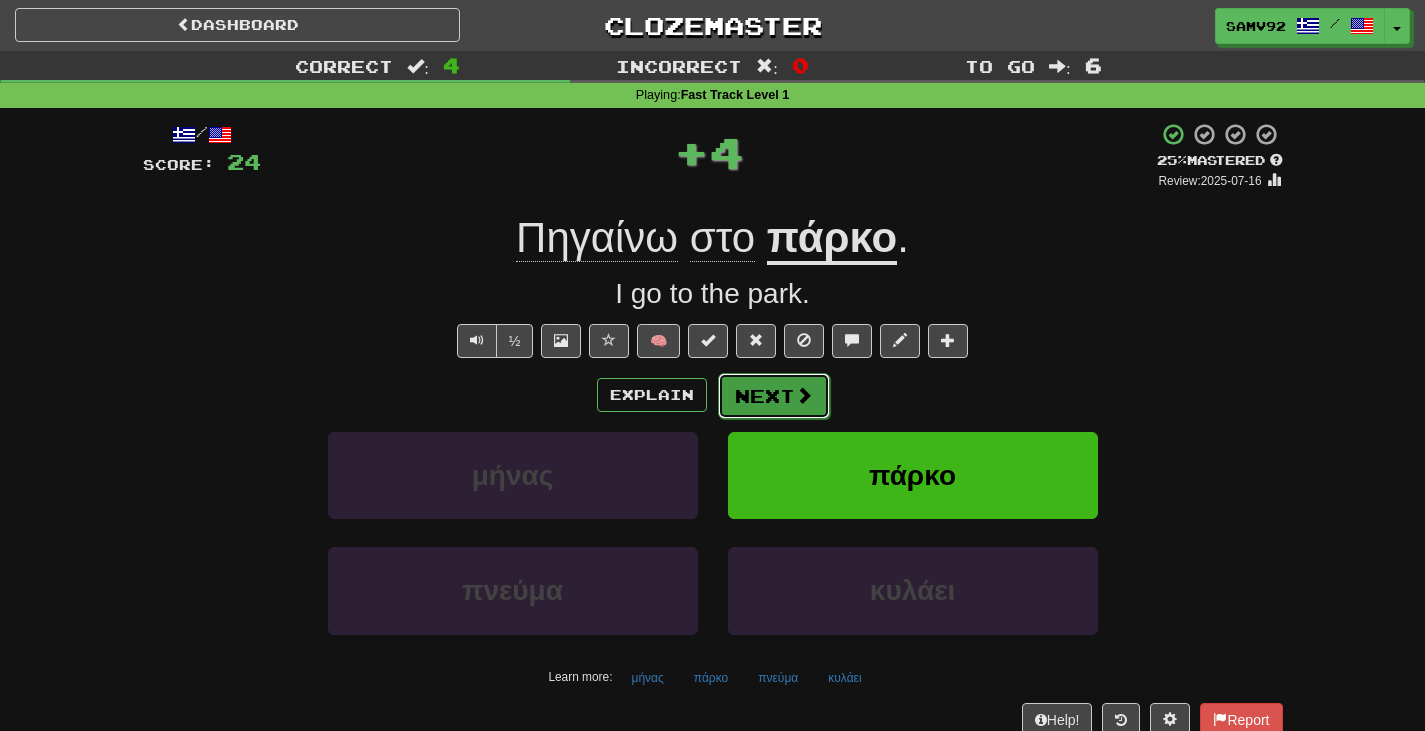 click on "Next" at bounding box center (774, 396) 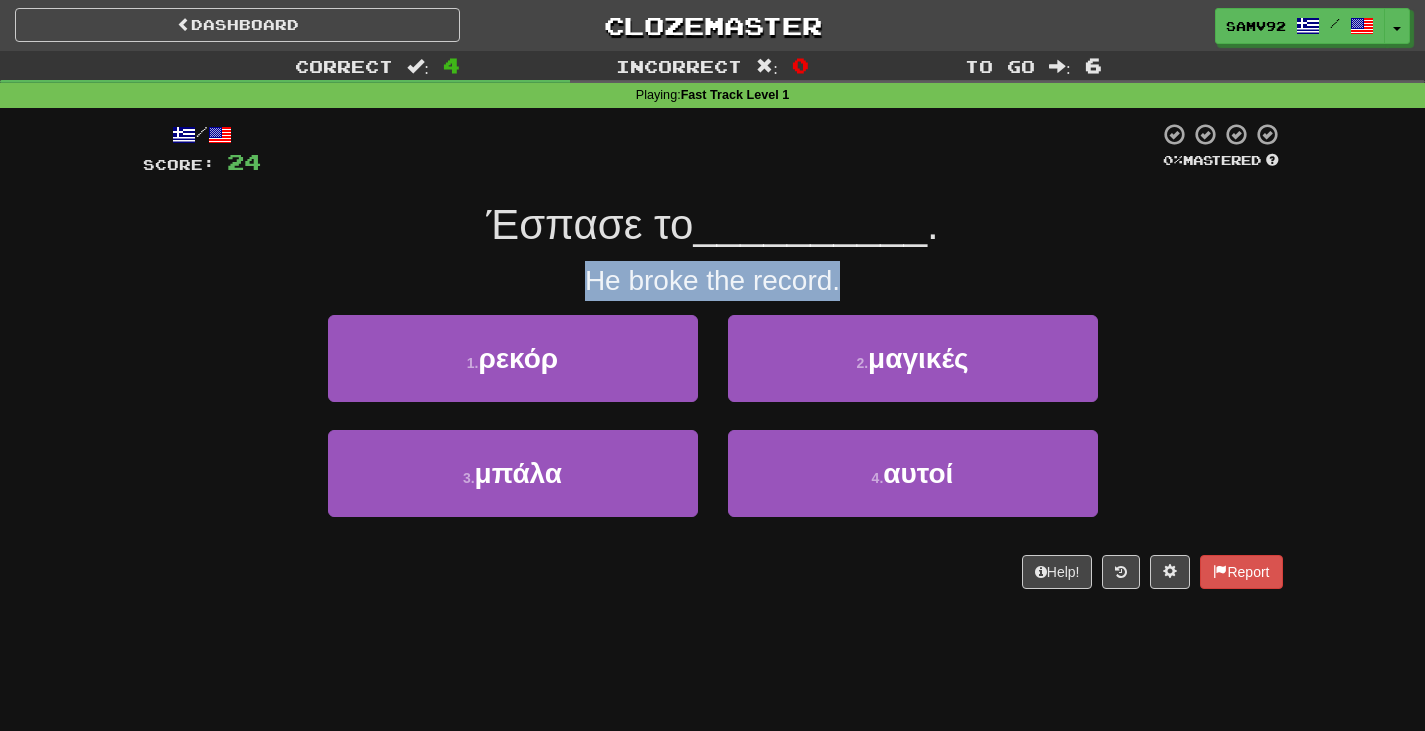 drag, startPoint x: 635, startPoint y: 271, endPoint x: 915, endPoint y: 277, distance: 280.06427 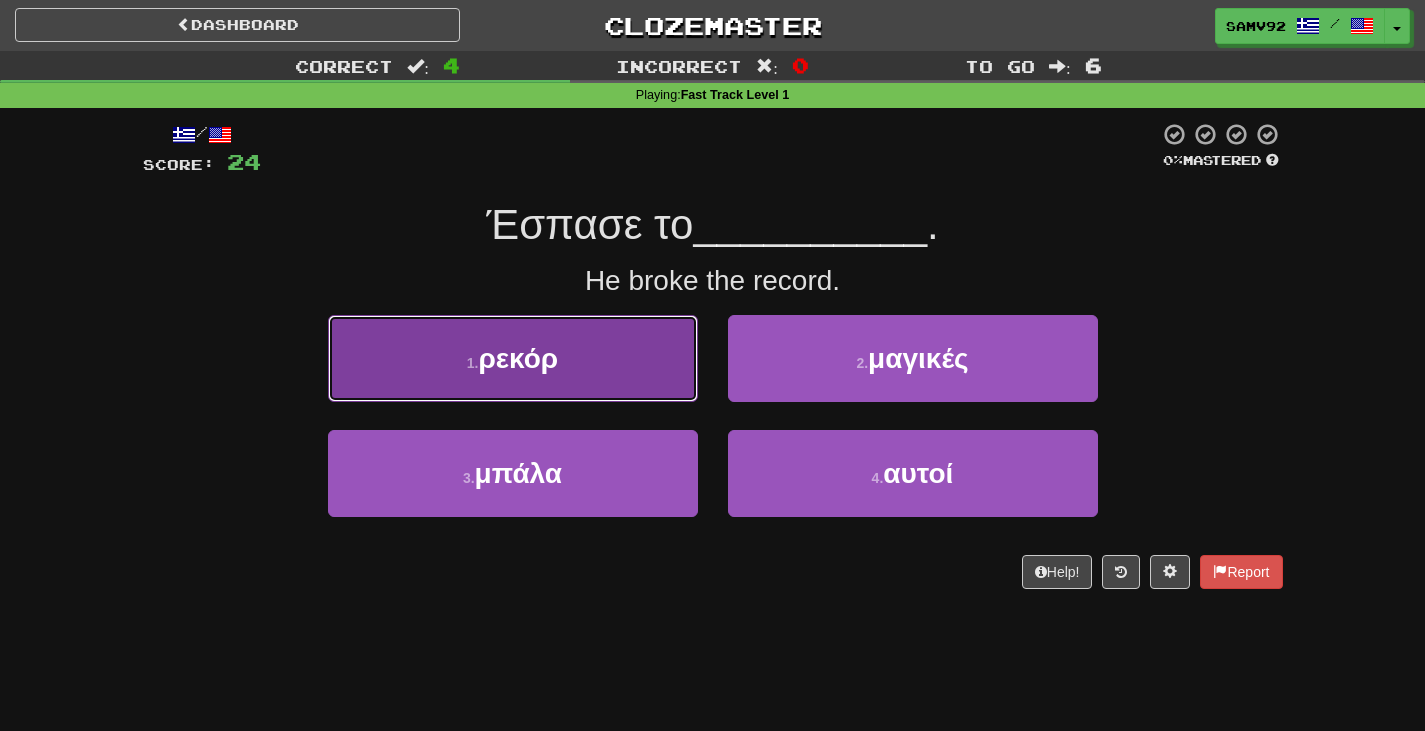 click on "1 .  ρεκόρ" at bounding box center (513, 358) 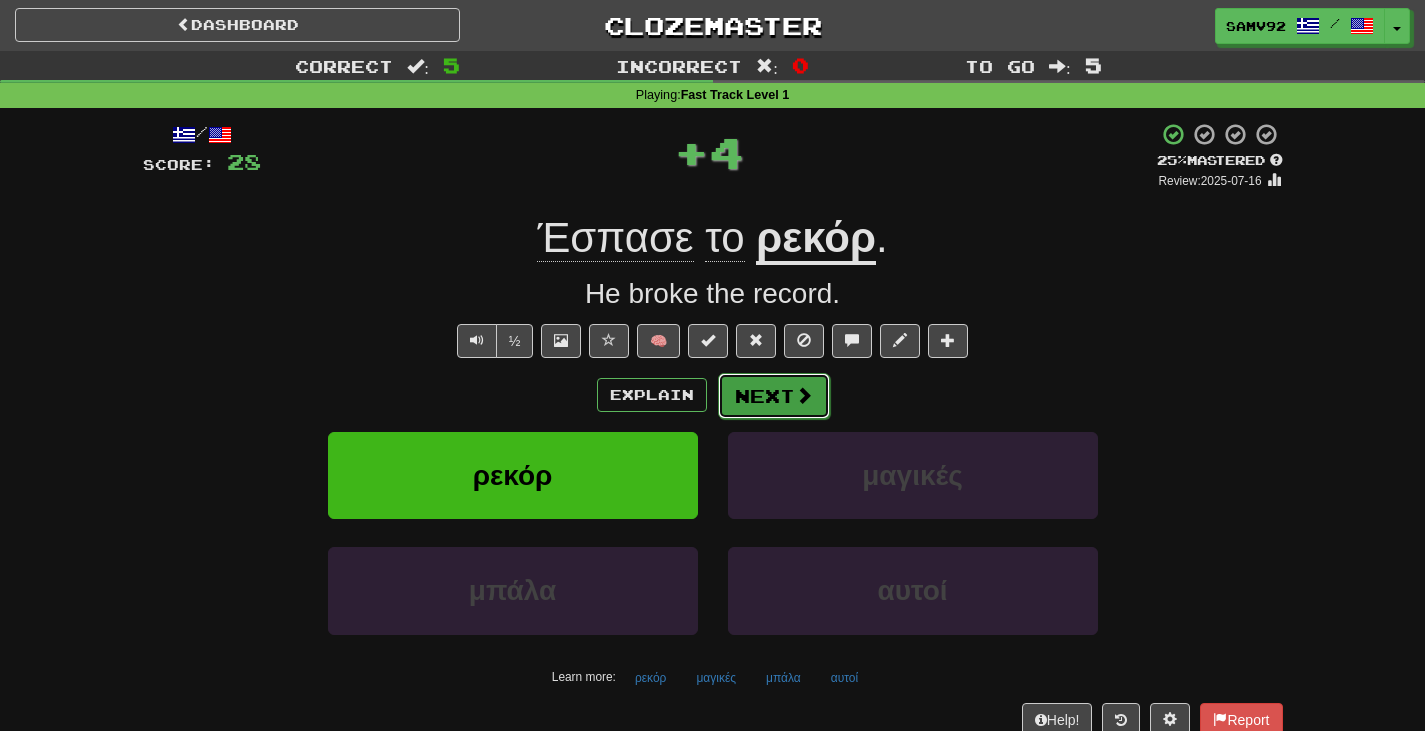 click on "Next" at bounding box center [774, 396] 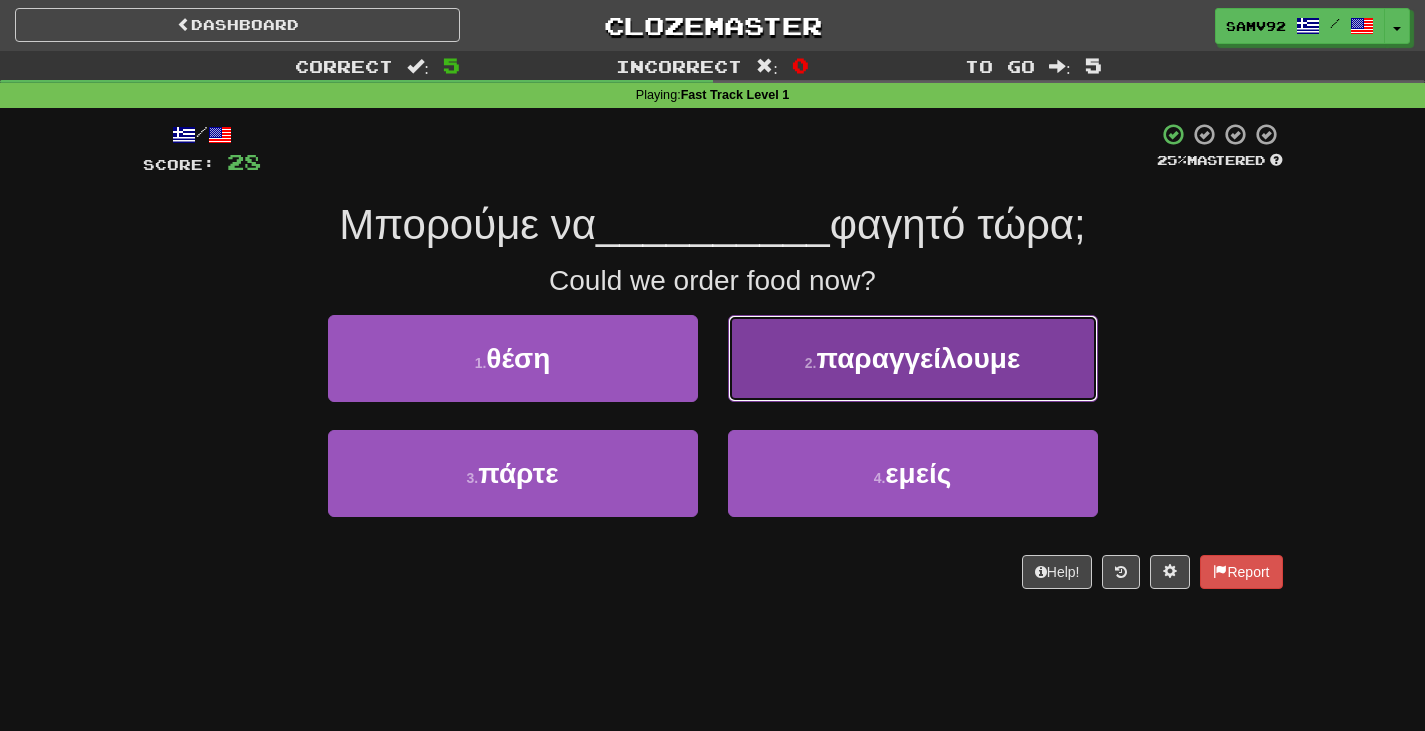 click on "2 .  παραγγείλουμε" at bounding box center (913, 358) 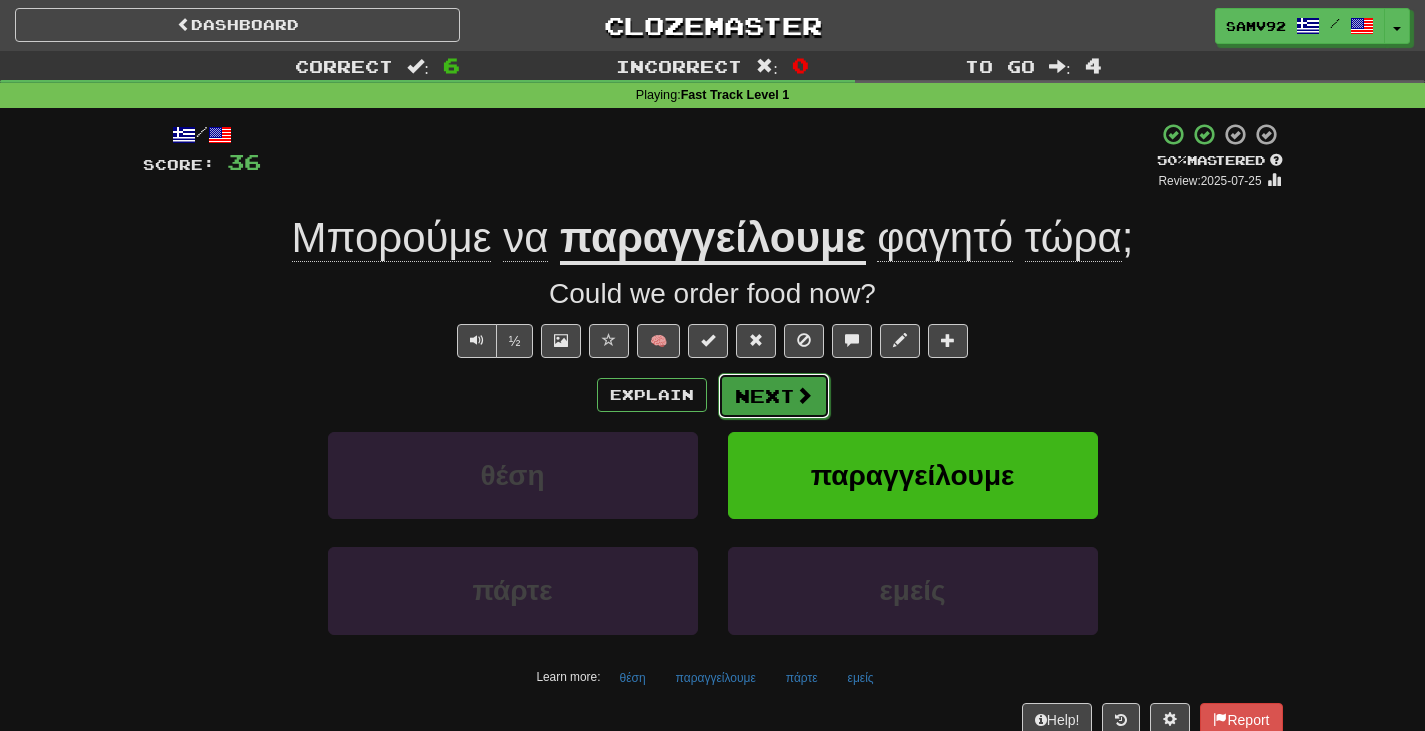 click on "Next" at bounding box center [774, 396] 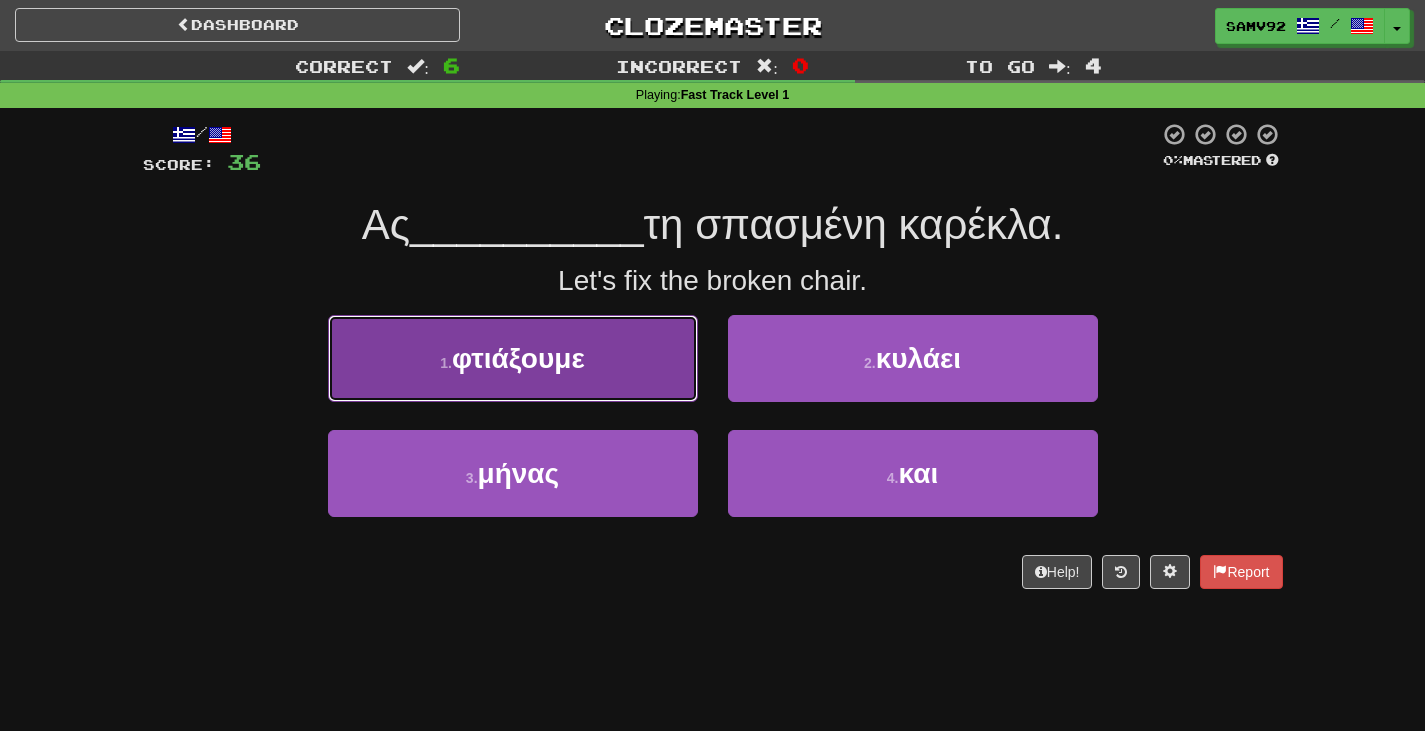 click on "1 .  φτιάξουμε" at bounding box center (513, 358) 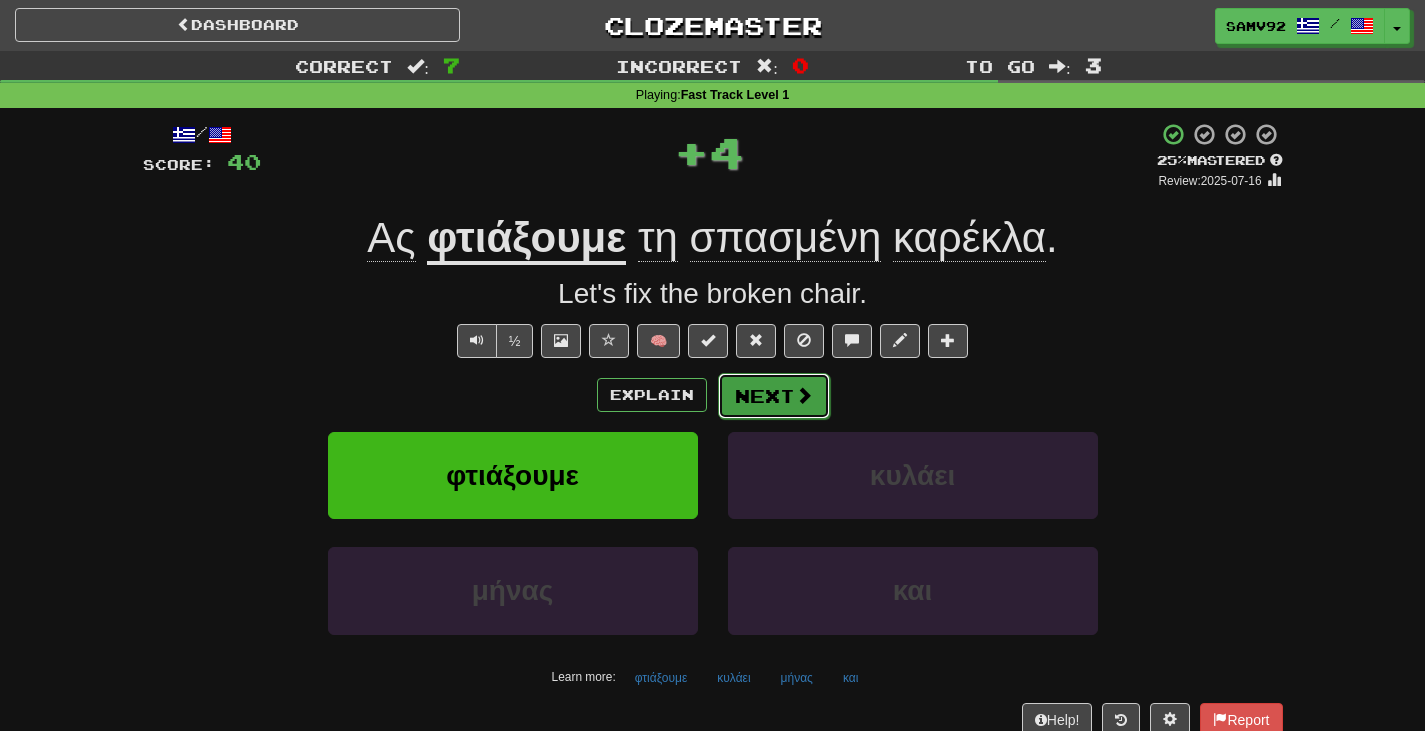 click on "Next" at bounding box center [774, 396] 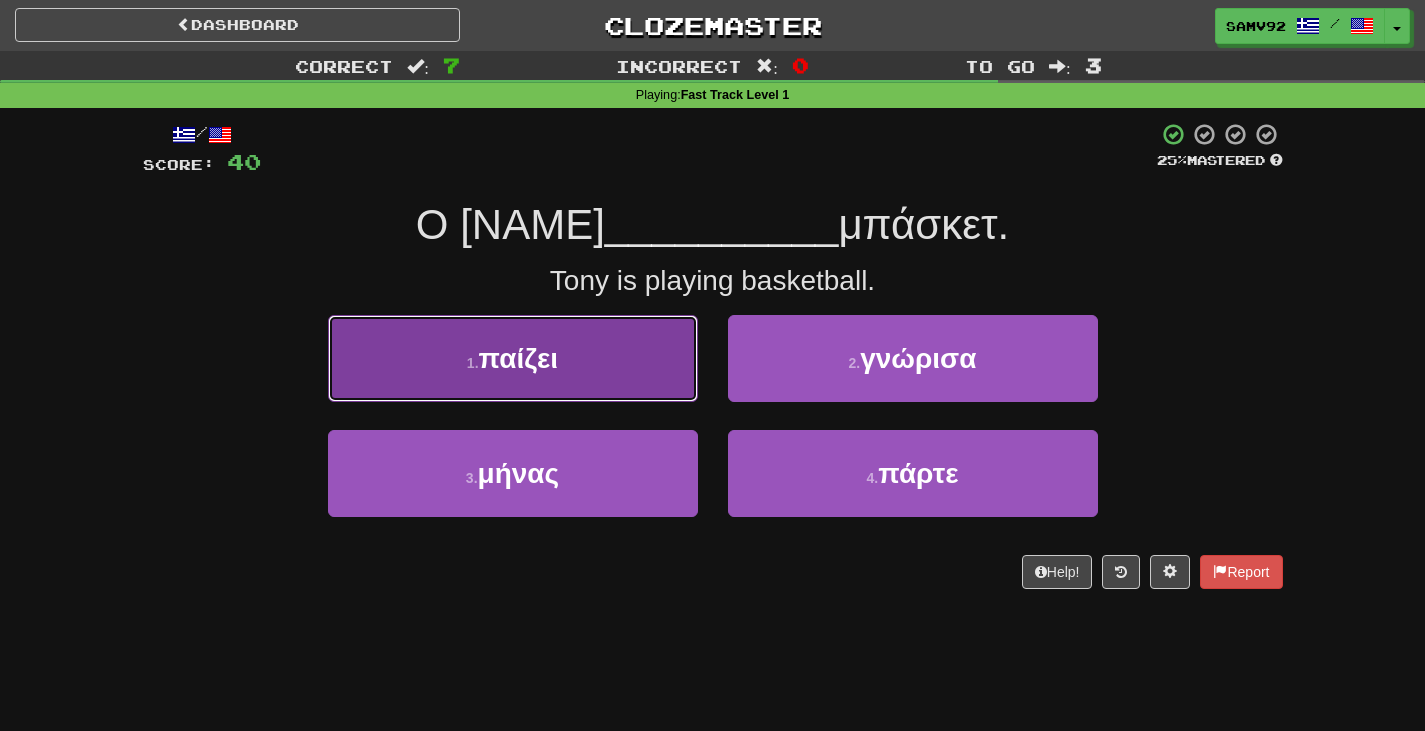 click on "1 .  παίζει" at bounding box center (513, 358) 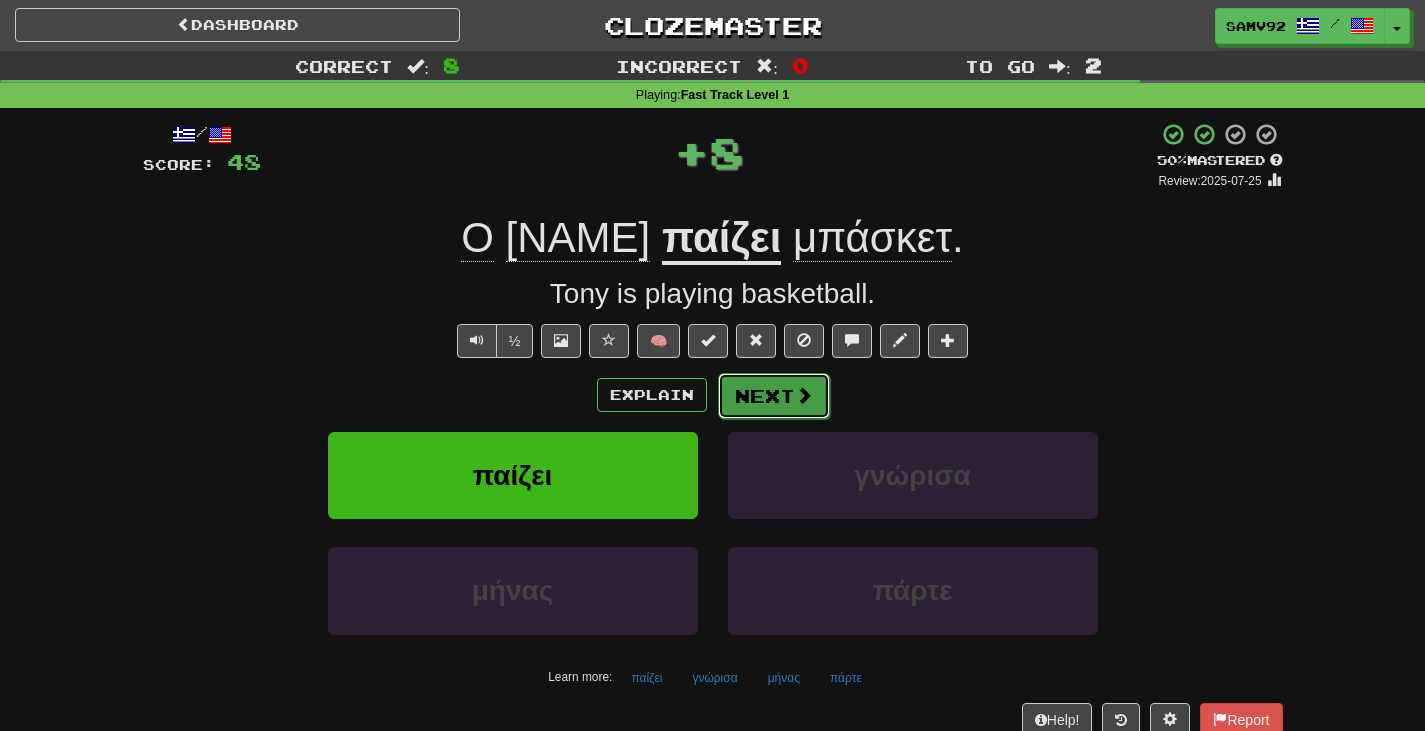 click on "Next" at bounding box center (774, 396) 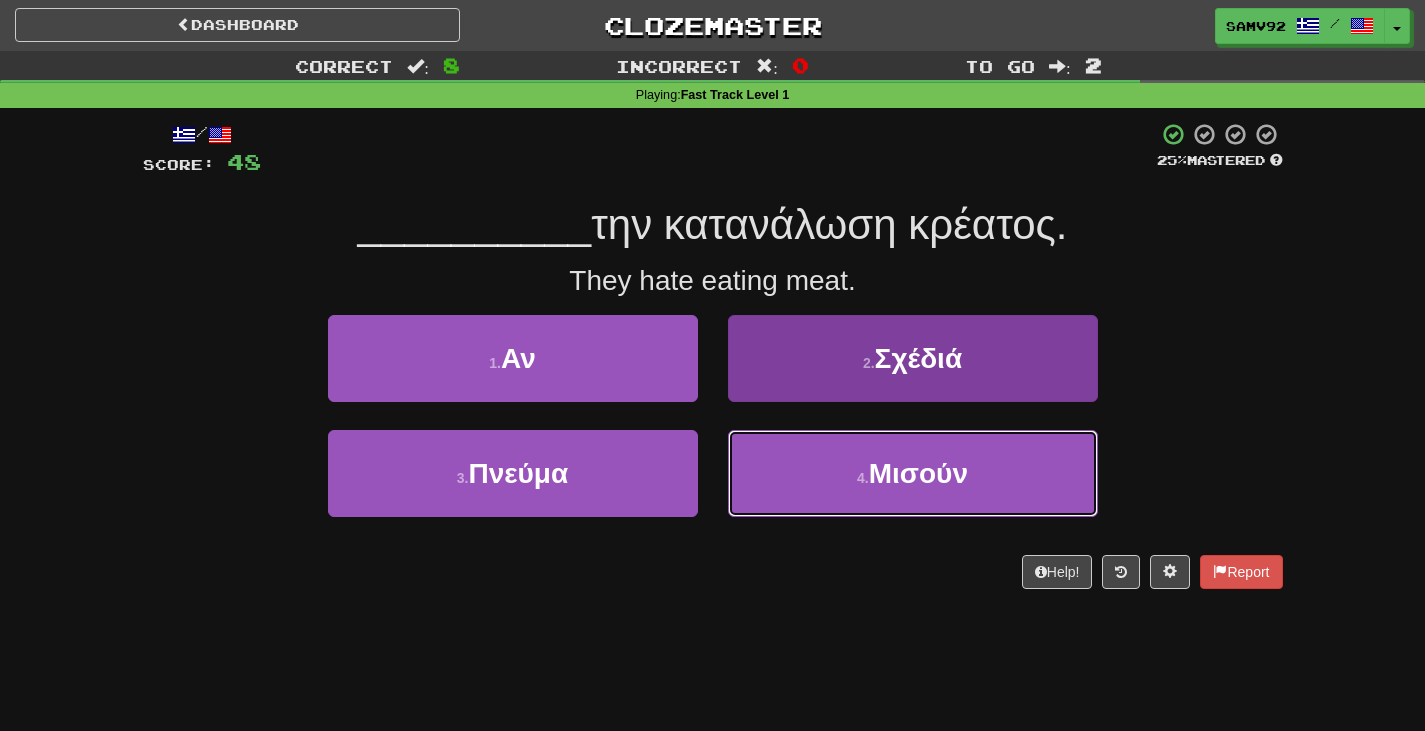 click on "4 .  Μισούν" at bounding box center [913, 473] 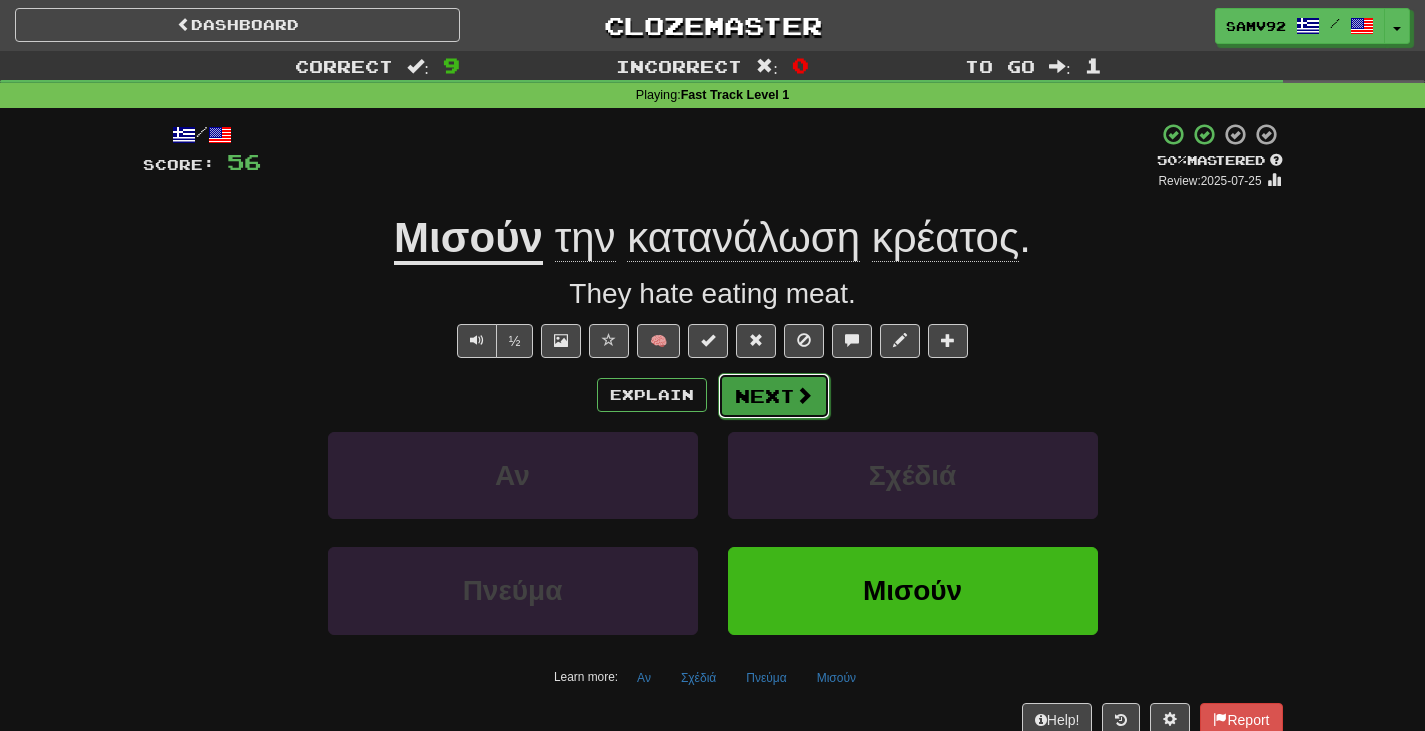 click on "Next" at bounding box center [774, 396] 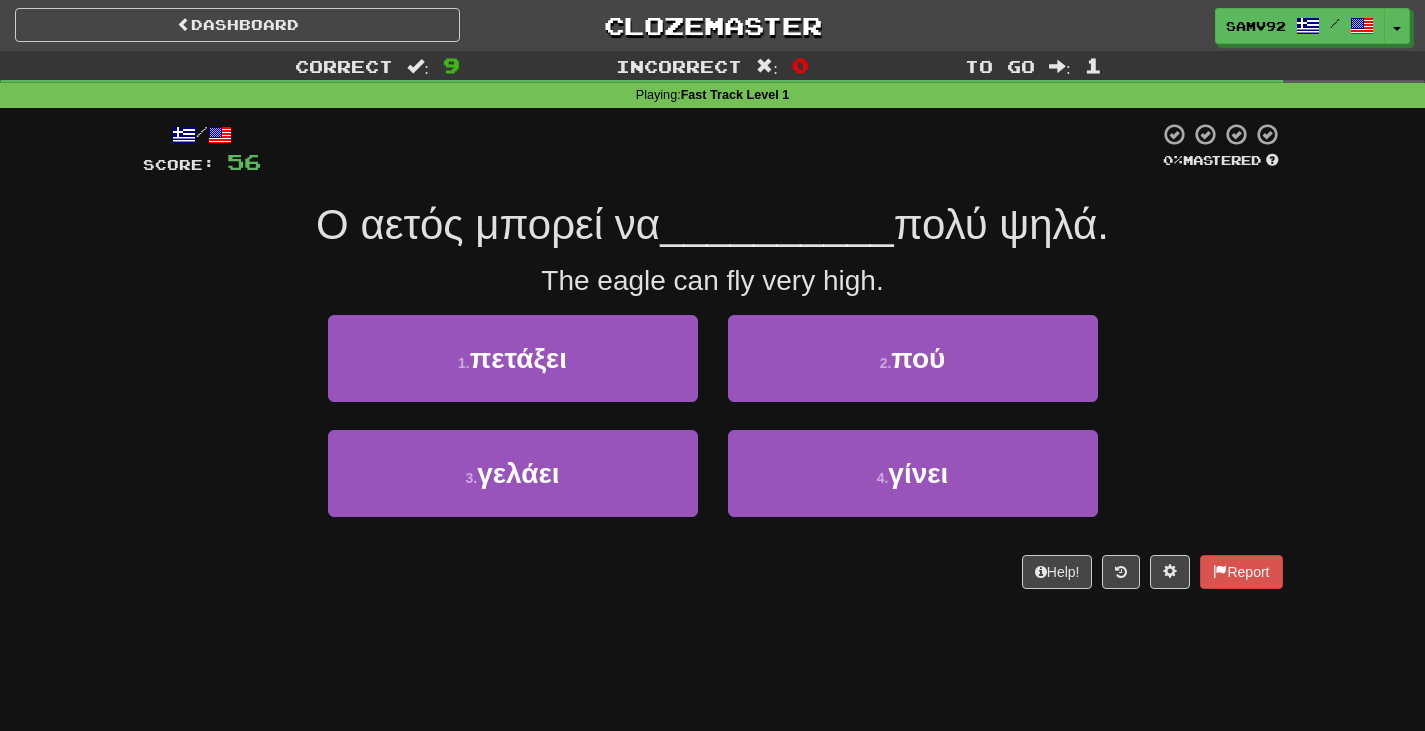 drag, startPoint x: 417, startPoint y: 230, endPoint x: 731, endPoint y: 215, distance: 314.35806 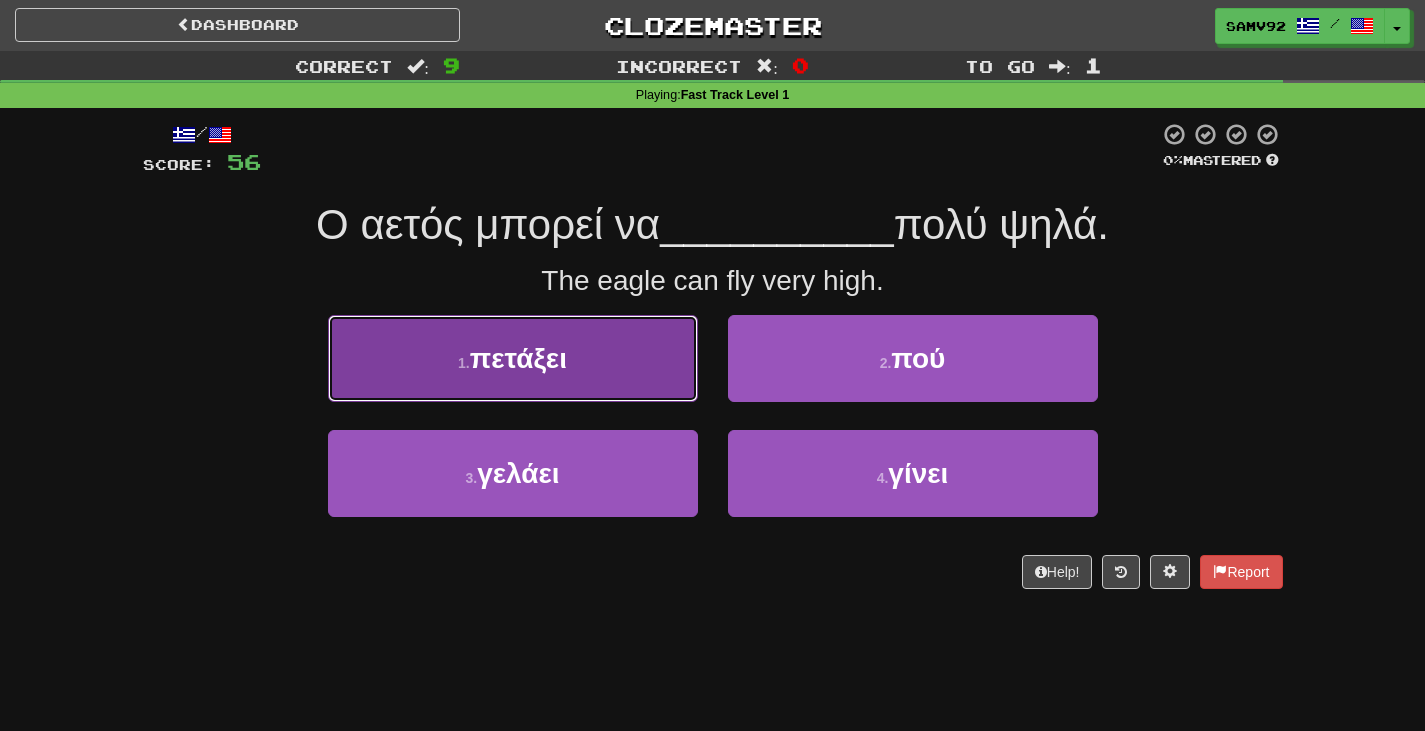 click on "1 .  πετάξει" at bounding box center [513, 358] 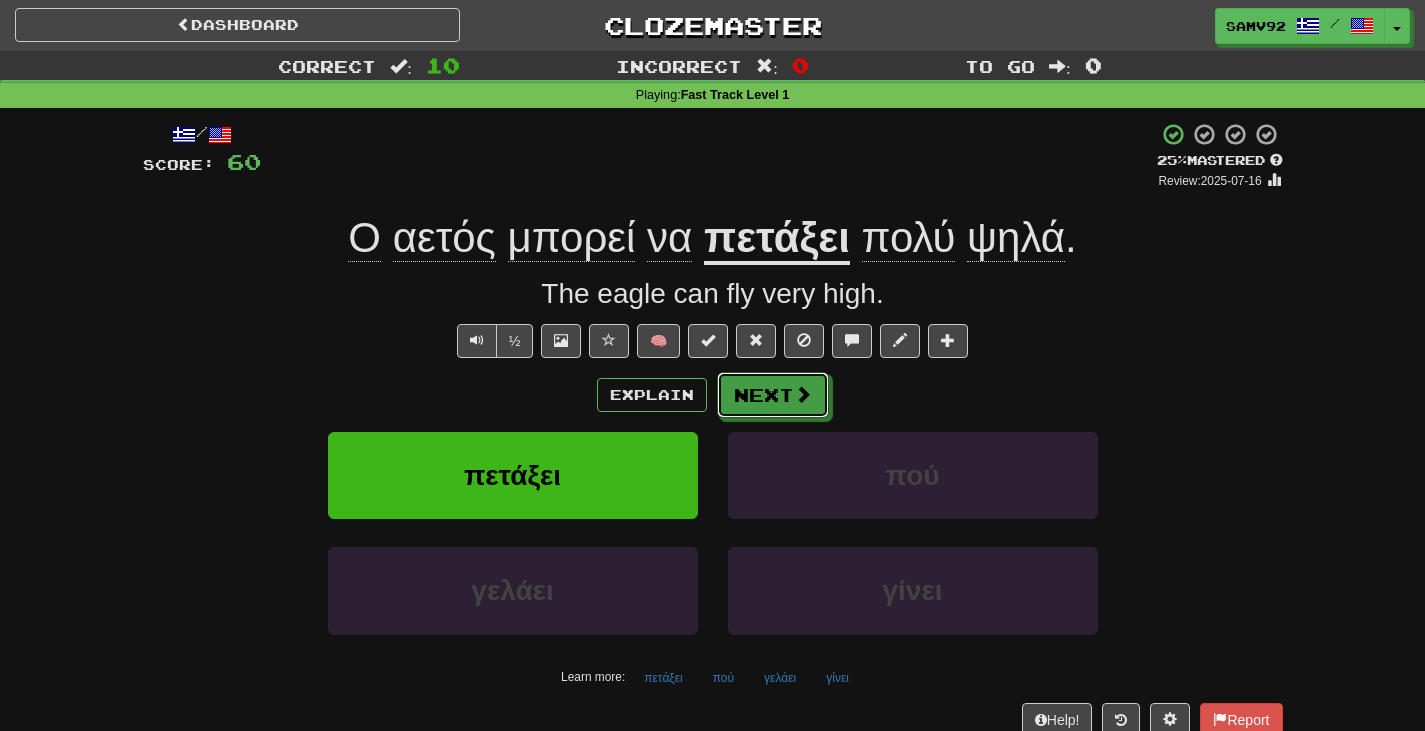 drag, startPoint x: 789, startPoint y: 409, endPoint x: 781, endPoint y: 393, distance: 17.888544 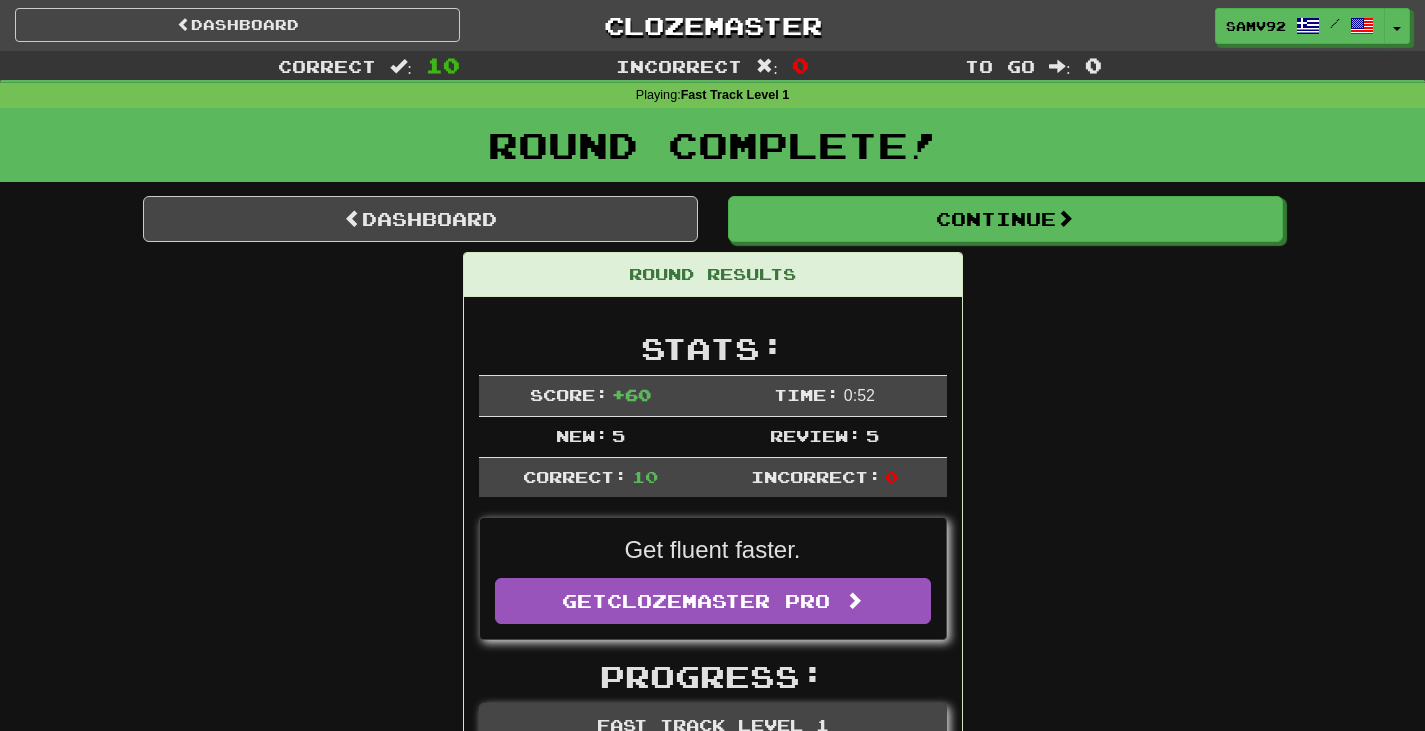 click on "Round Complete!" at bounding box center [712, 152] 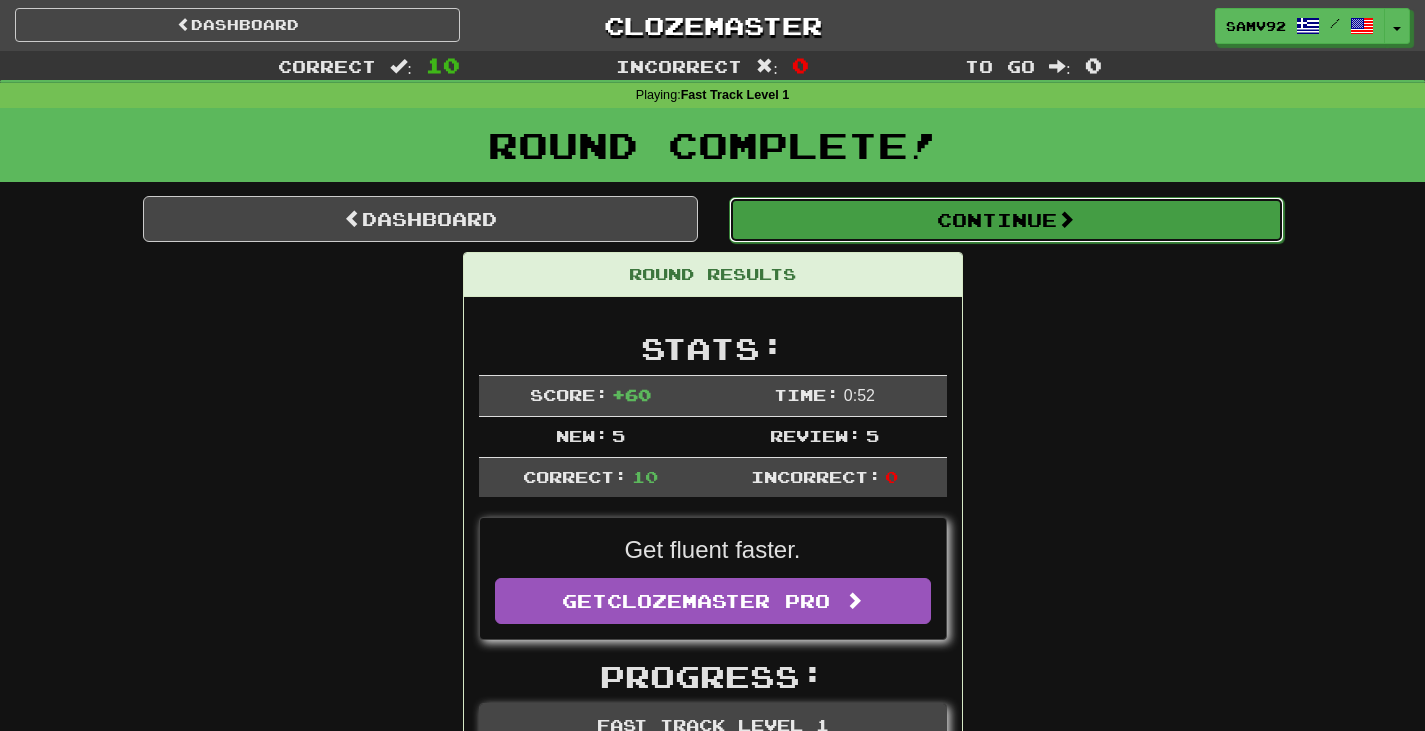 click on "Continue" at bounding box center (1006, 220) 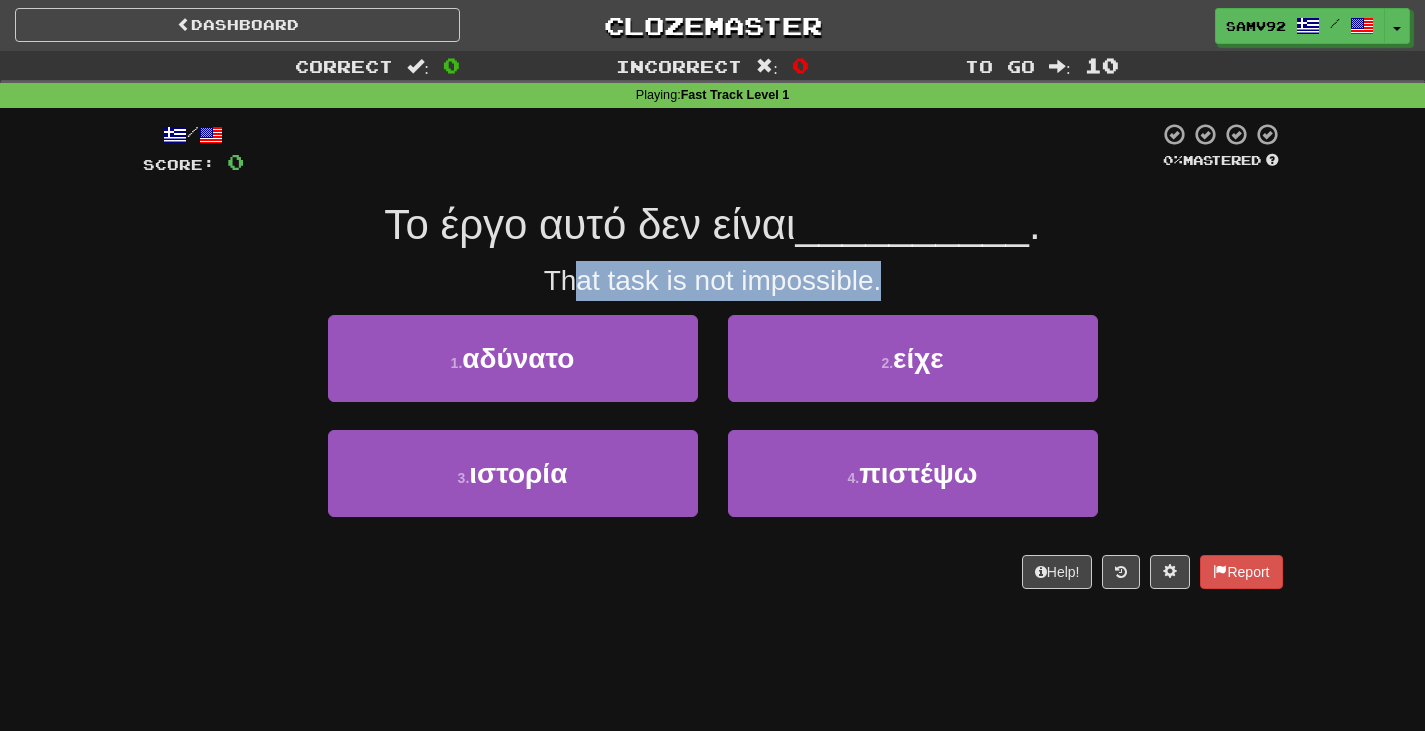 drag, startPoint x: 576, startPoint y: 262, endPoint x: 949, endPoint y: 259, distance: 373.01205 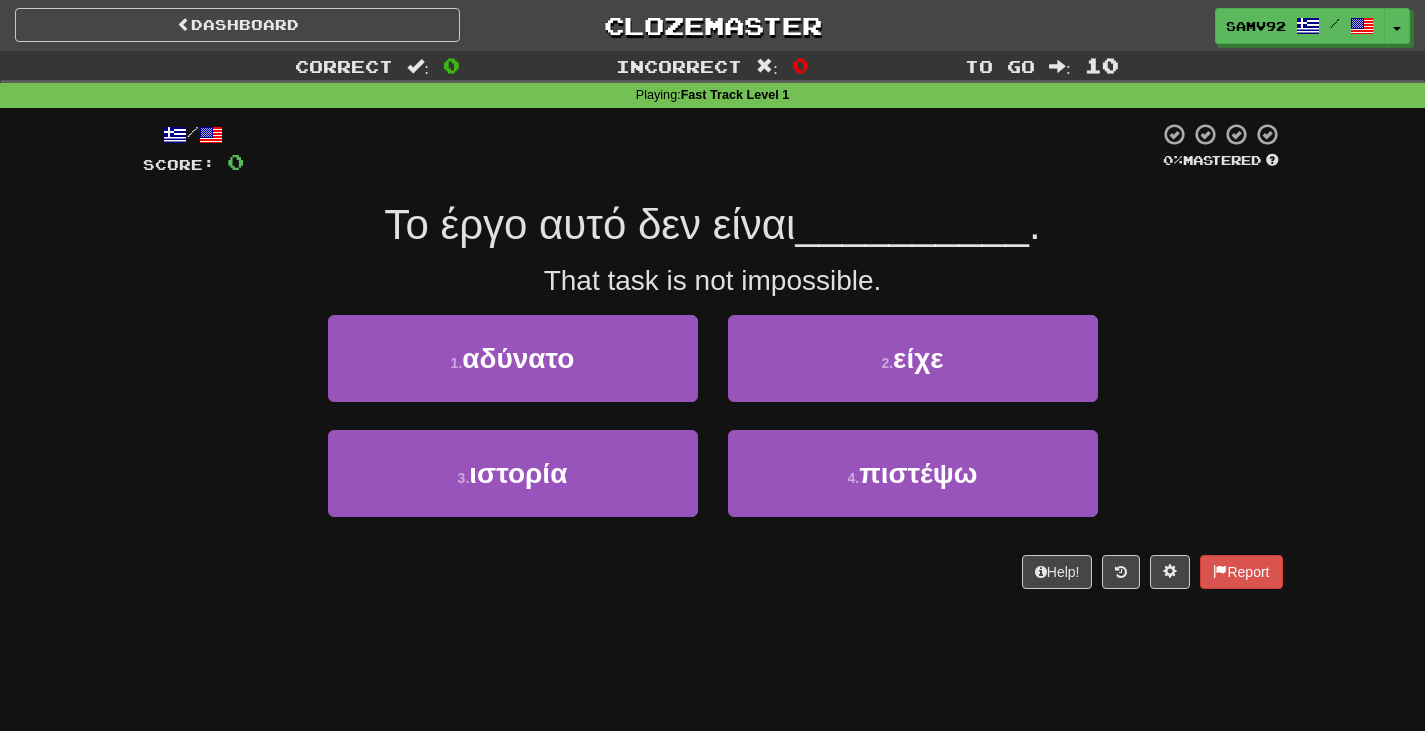 click on "That task is not impossible." at bounding box center (713, 281) 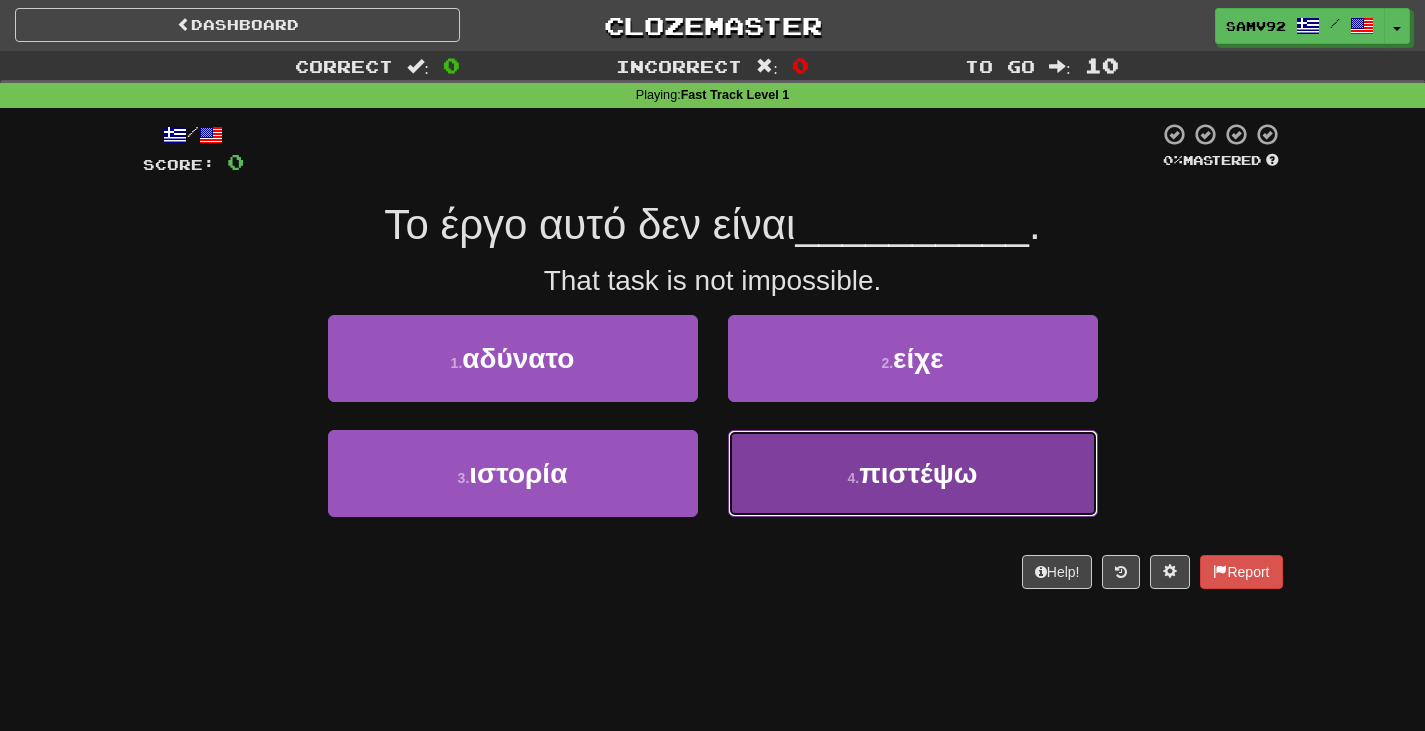 click on "4 .  πιστέψω" at bounding box center [913, 473] 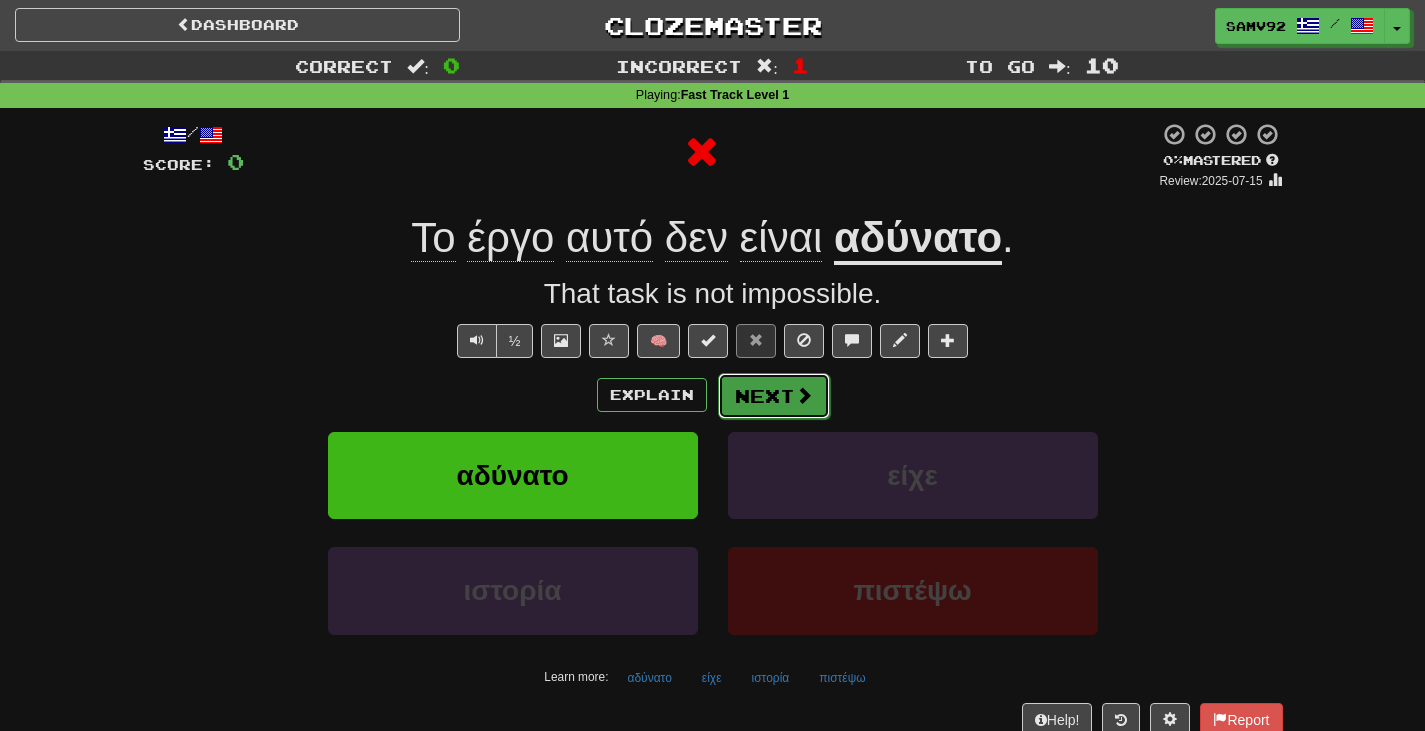 click on "Next" at bounding box center (774, 396) 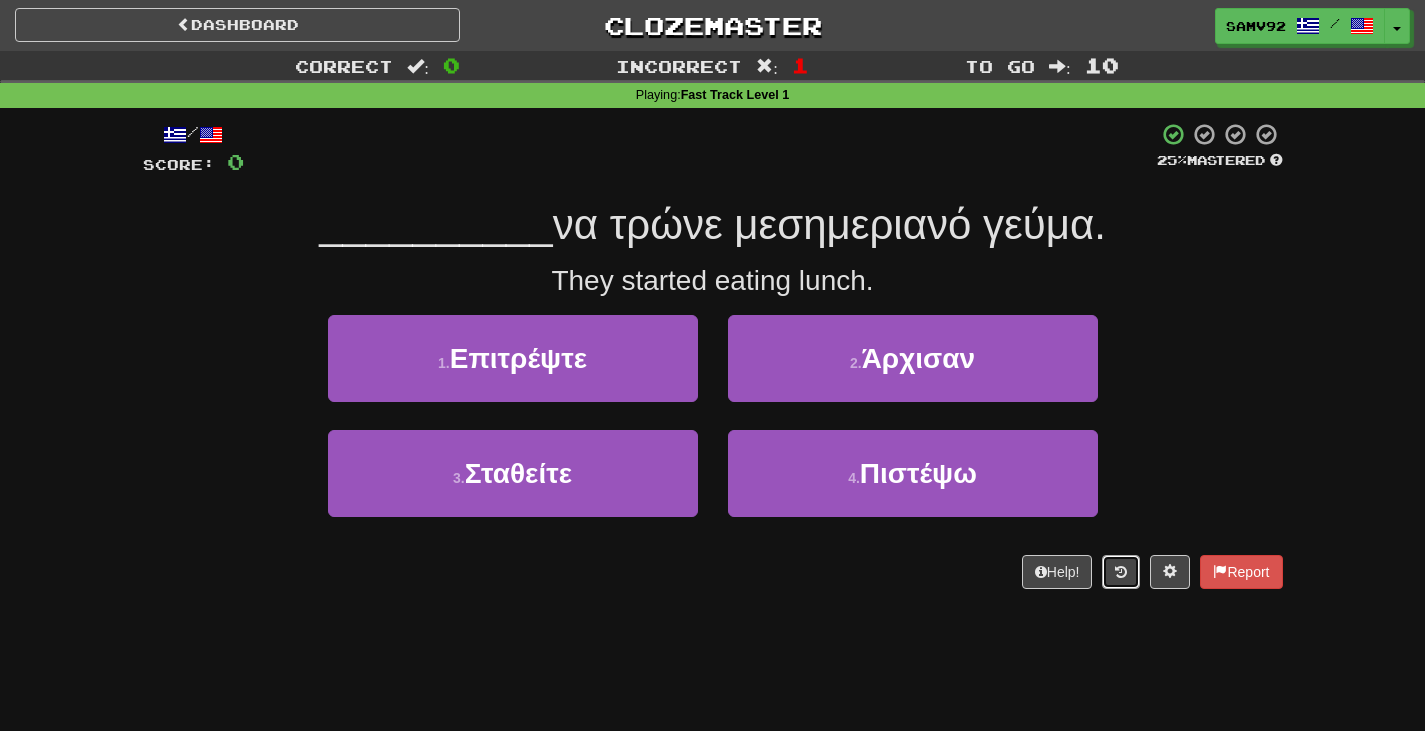 click at bounding box center (1121, 572) 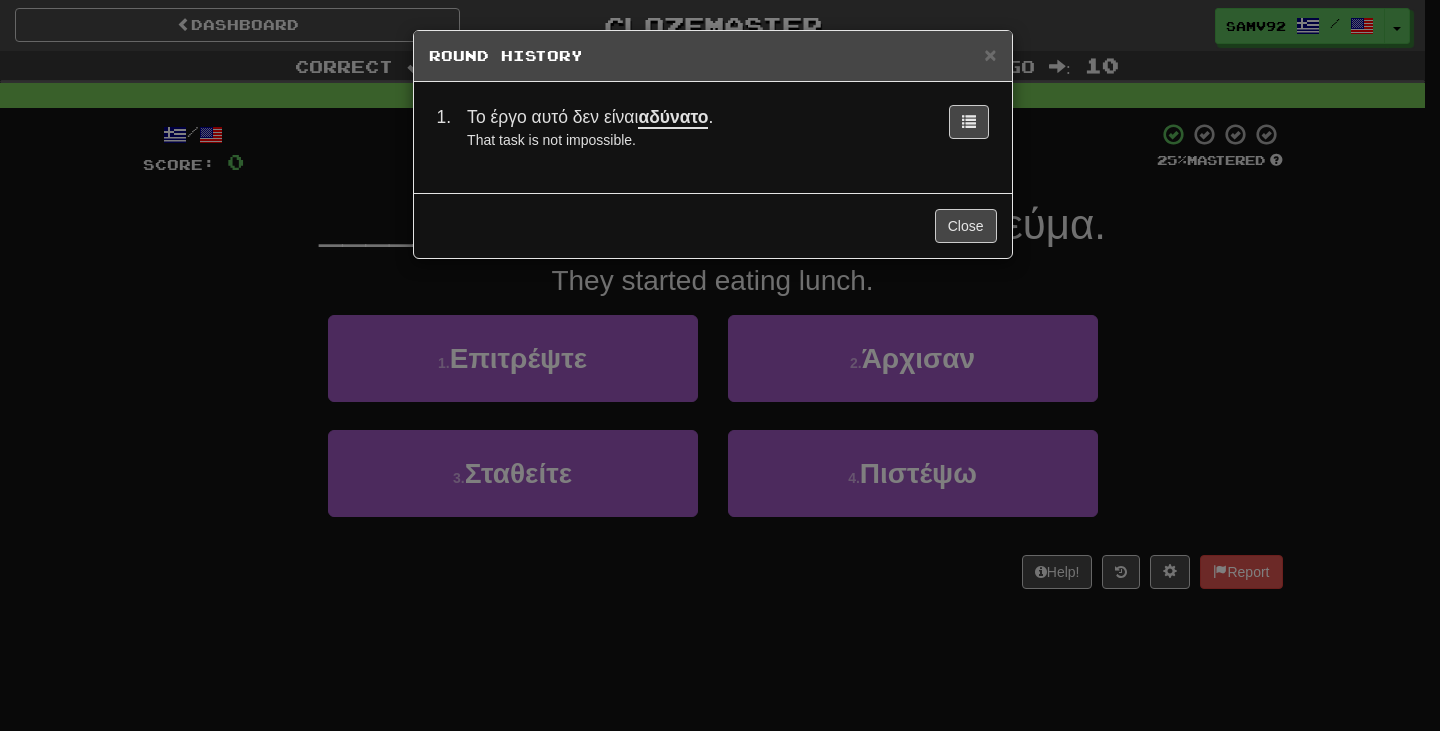 click on "× Round History 1 . Το έργο αυτό δεν είναι  αδύνατο . That task is not impossible. Close" at bounding box center (720, 365) 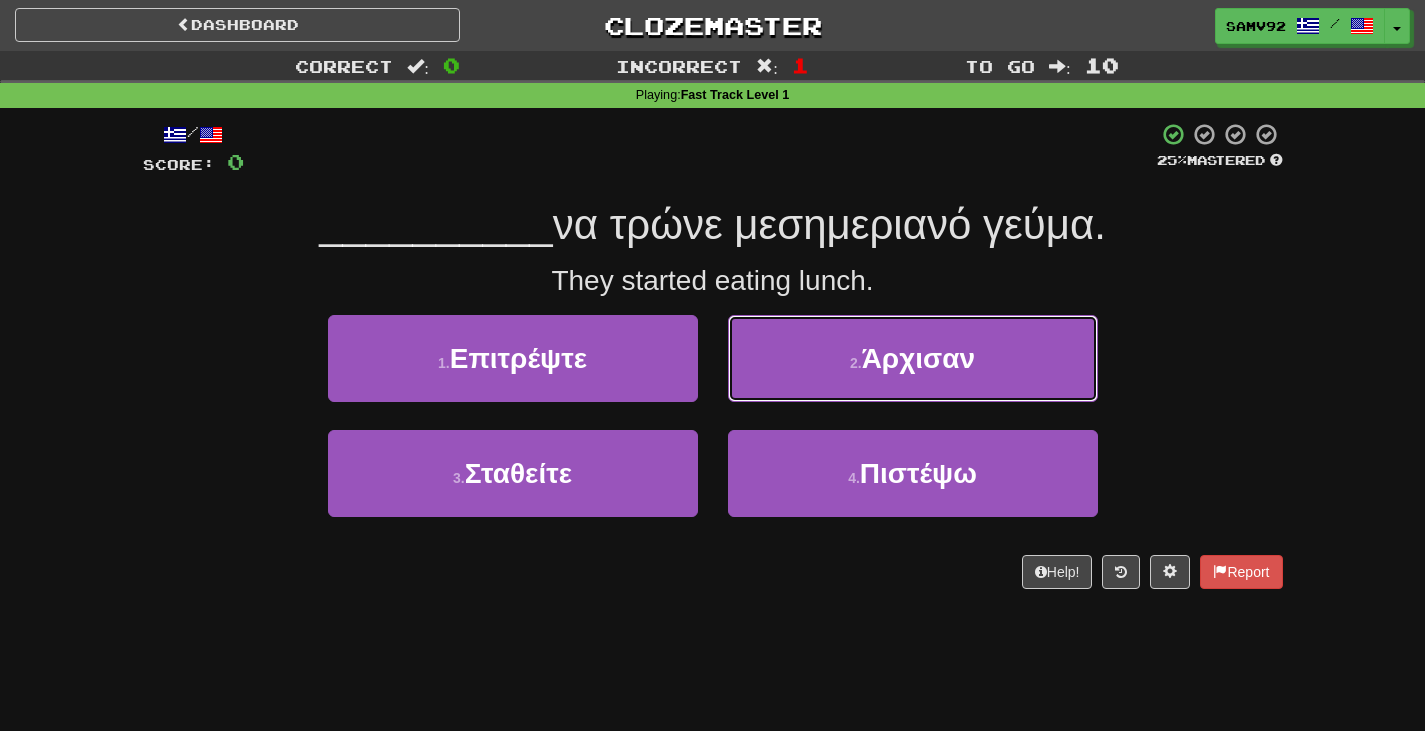 click on "2 .  Άρχισαν" at bounding box center [913, 358] 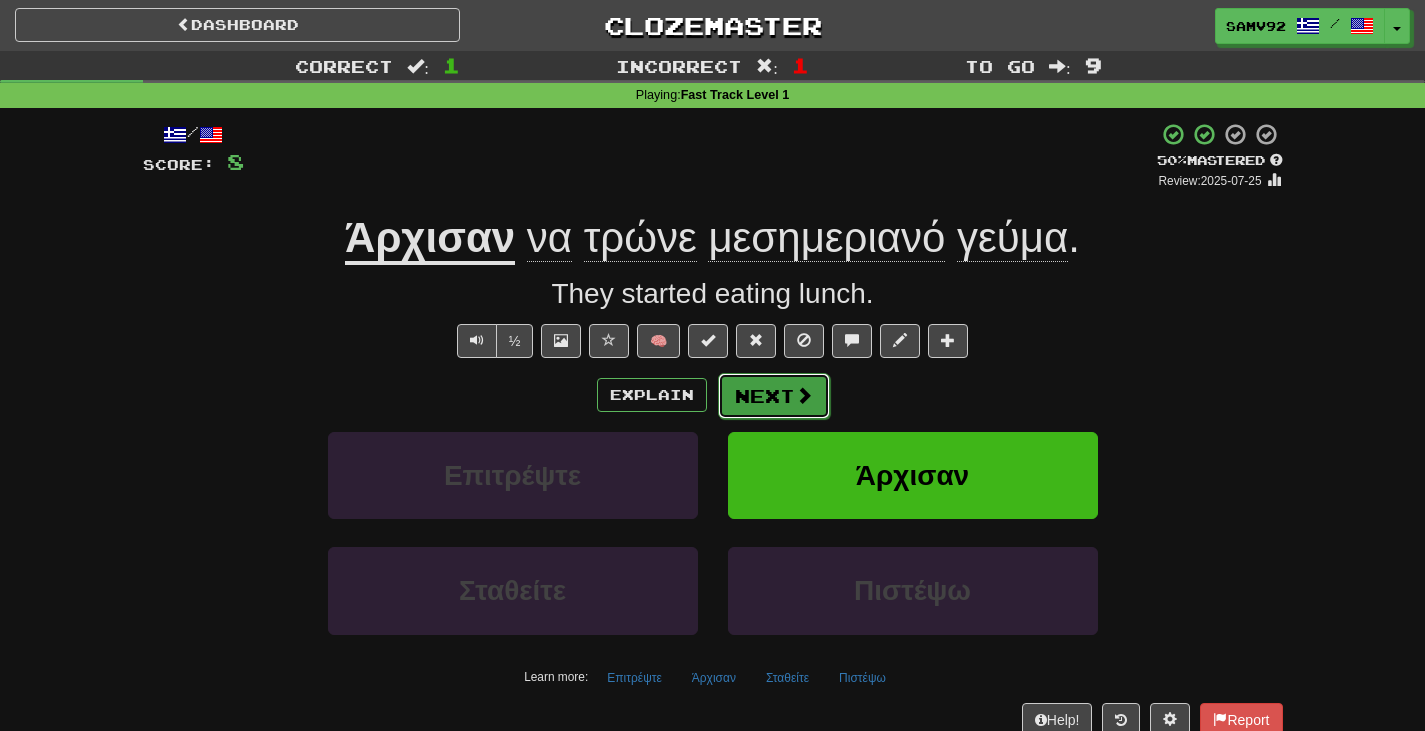 click on "Next" at bounding box center [774, 396] 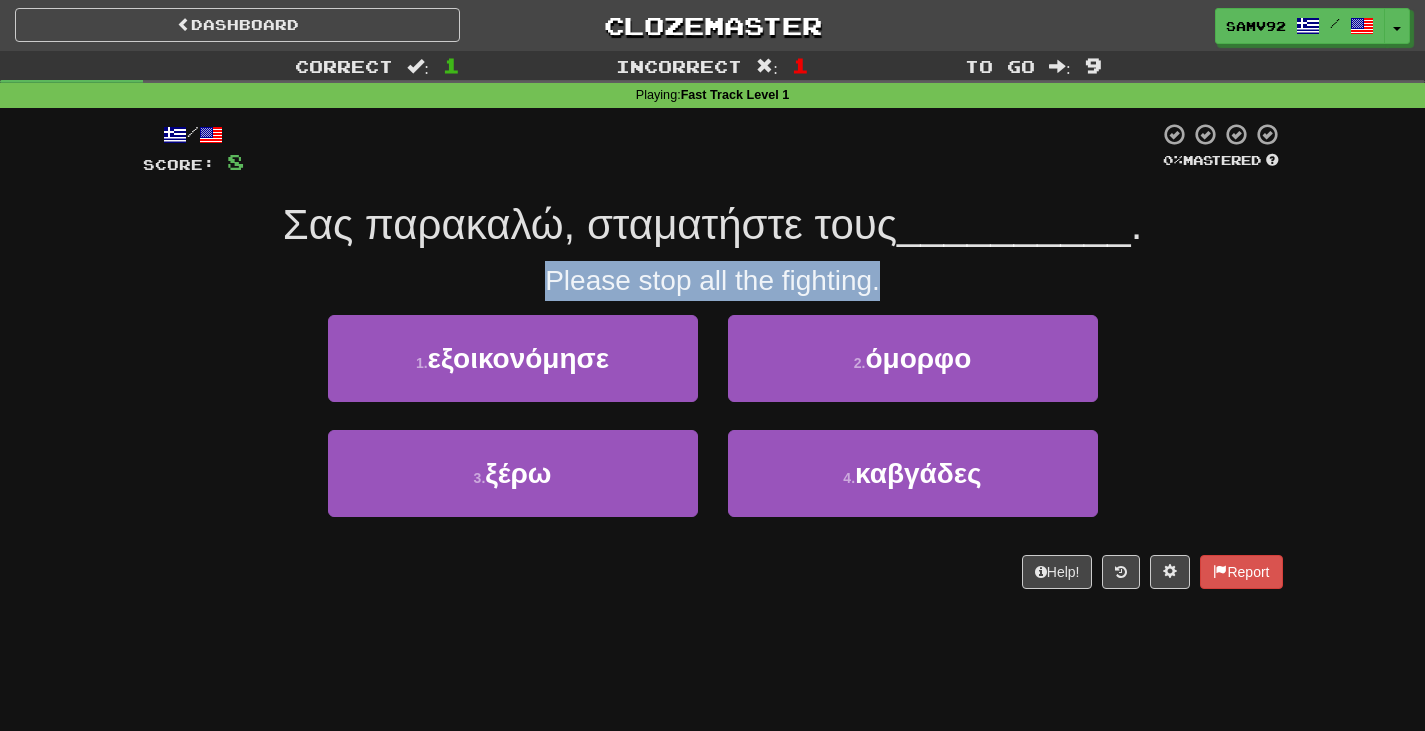 drag, startPoint x: 553, startPoint y: 272, endPoint x: 964, endPoint y: 274, distance: 411.00485 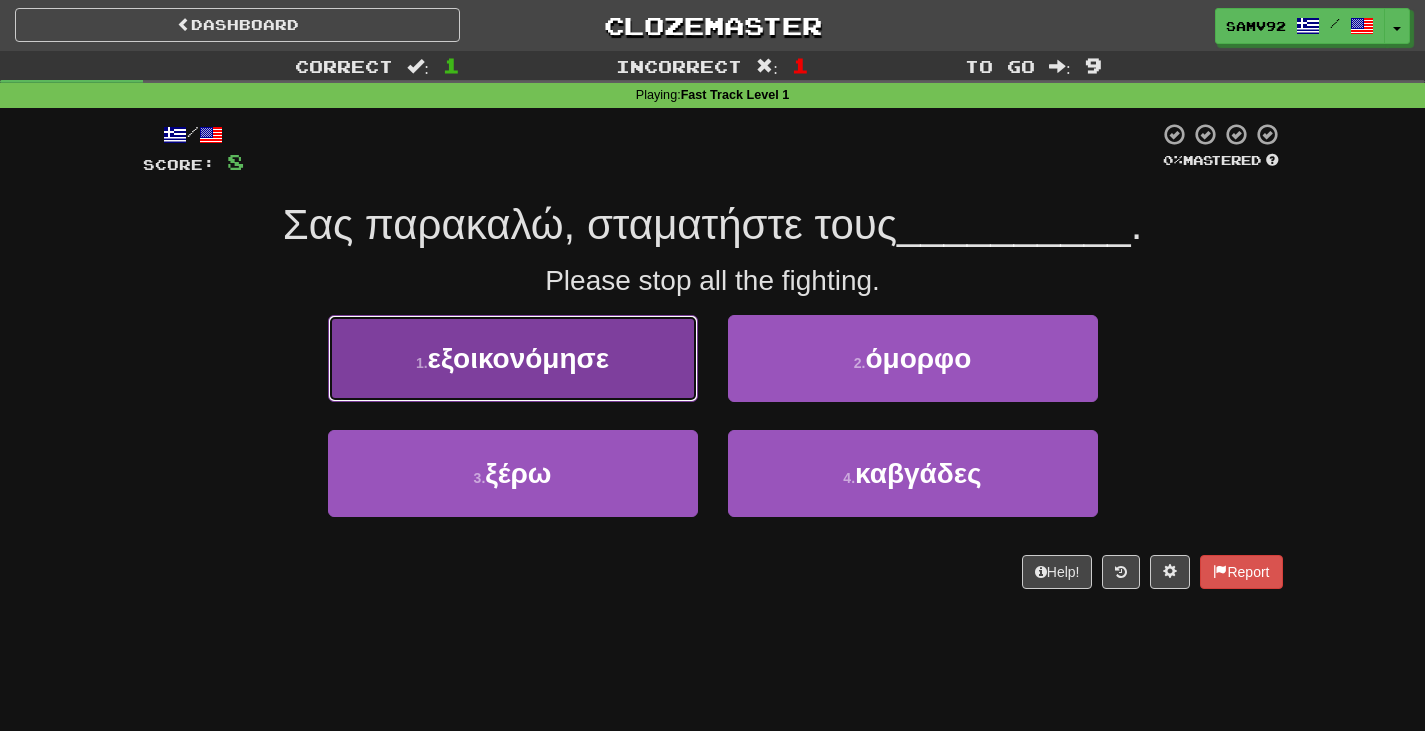 click on "1 .  εξοικονόμησε" at bounding box center [513, 358] 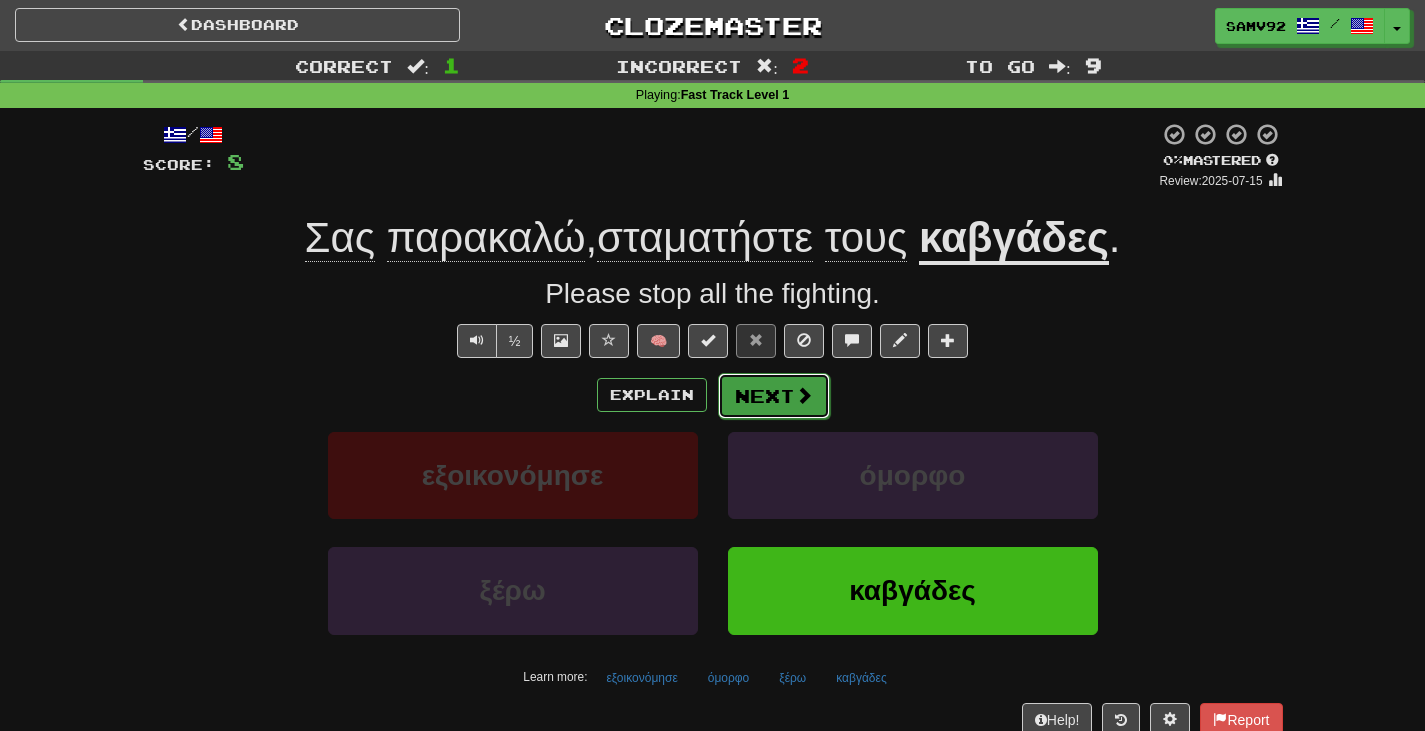 click on "Next" at bounding box center (774, 396) 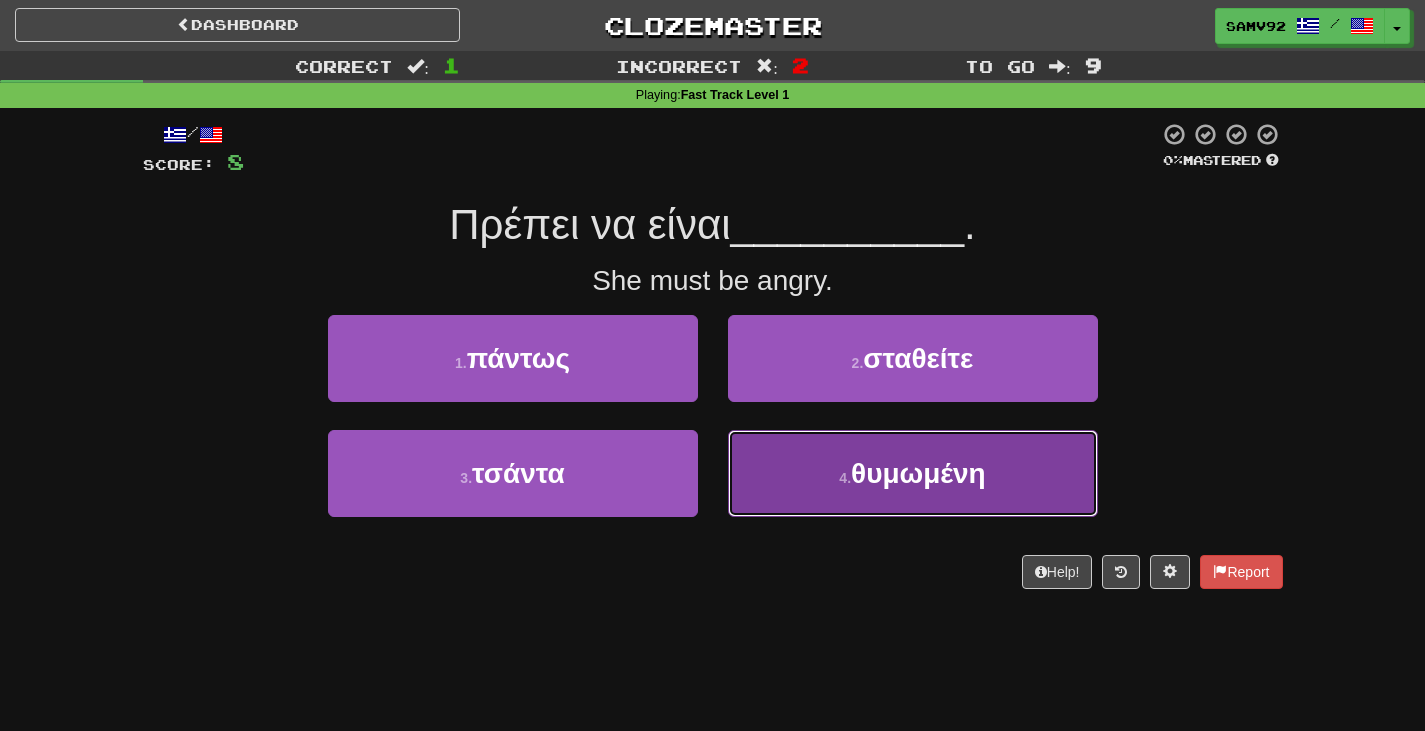 click on "4 .  θυμωμένη" at bounding box center [913, 473] 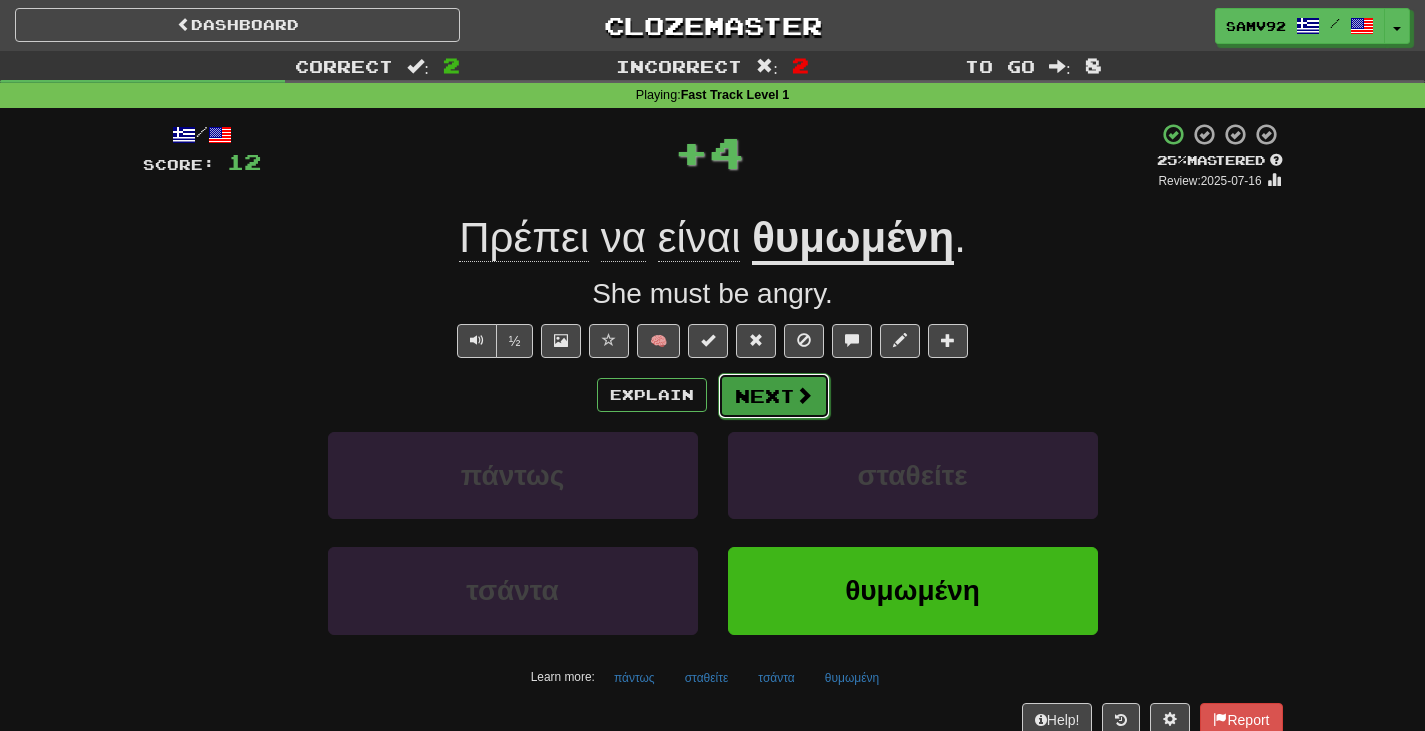 click on "Next" at bounding box center [774, 396] 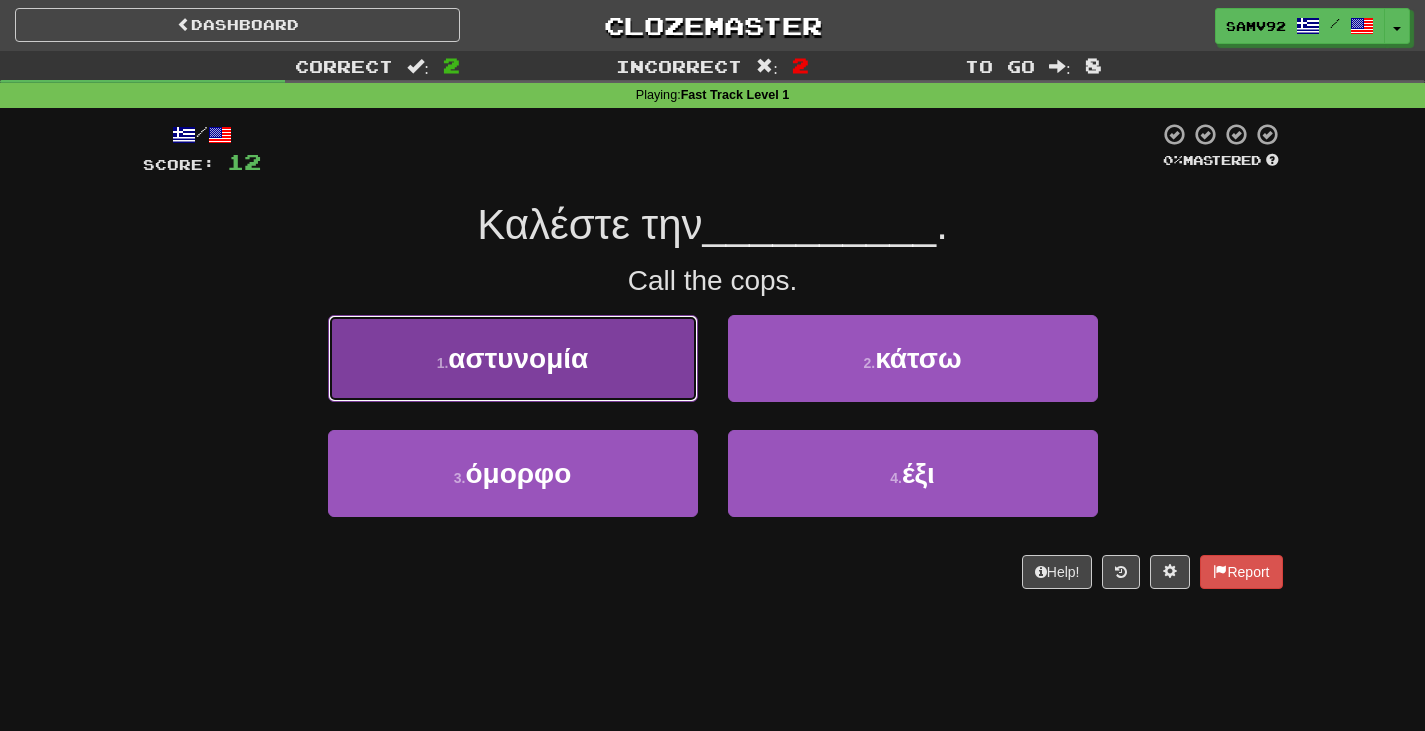 click on "1 .  αστυνομία" at bounding box center (513, 358) 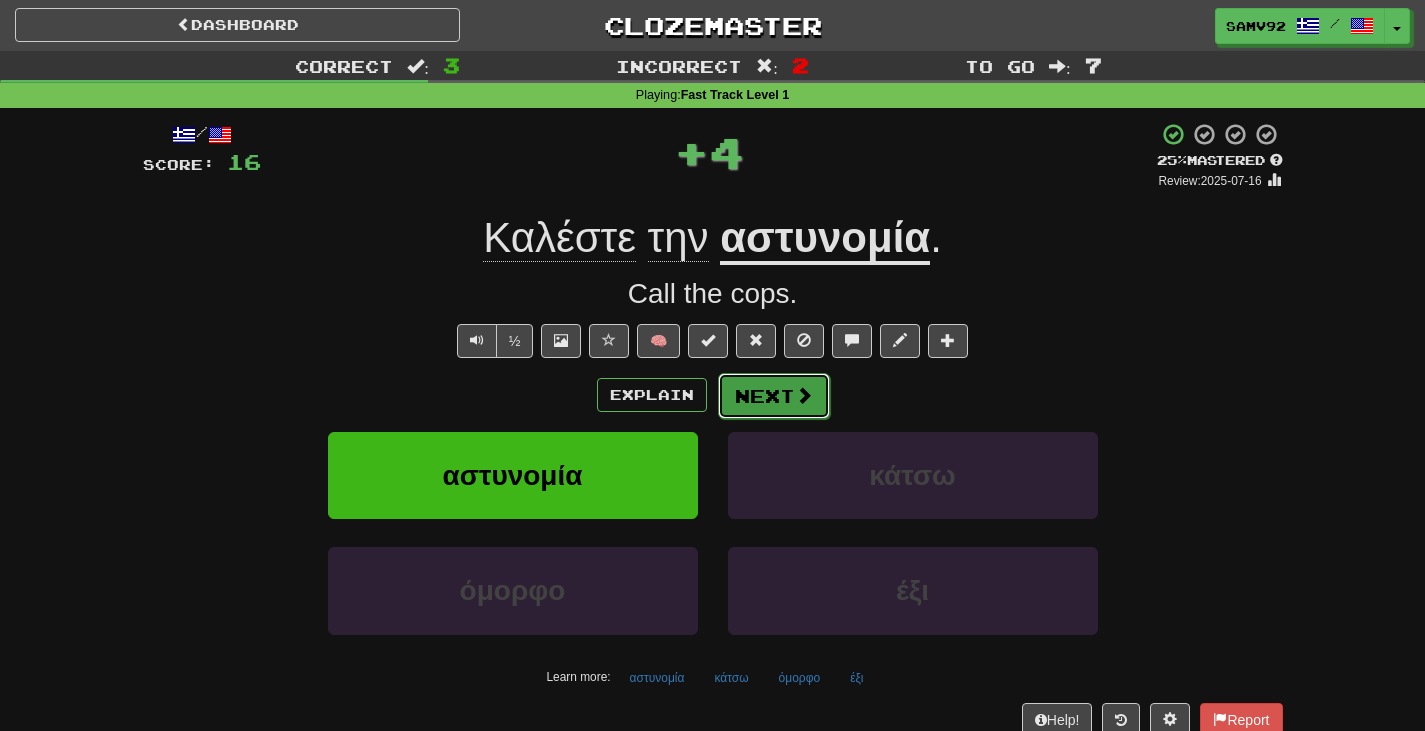 click on "Next" at bounding box center (774, 396) 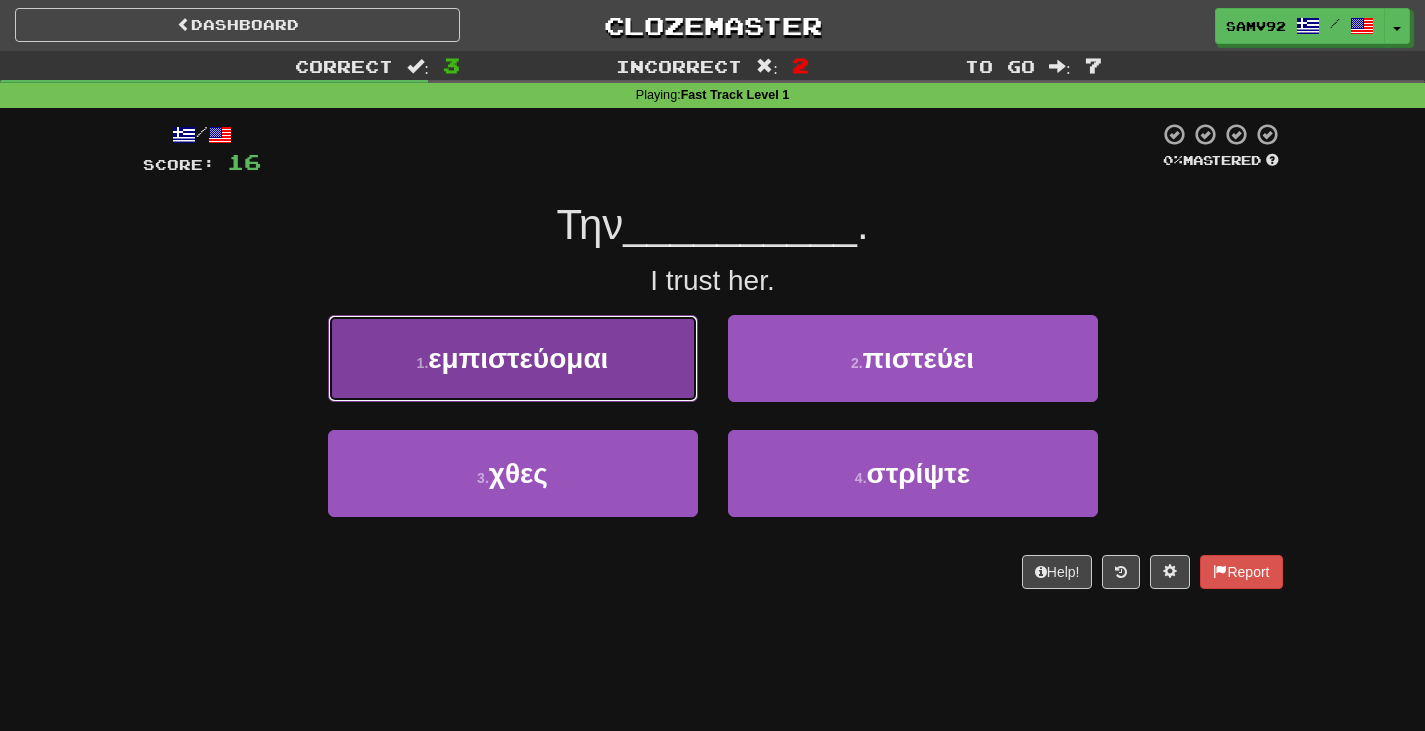 click on "1 .  εμπιστεύομαι" at bounding box center [513, 358] 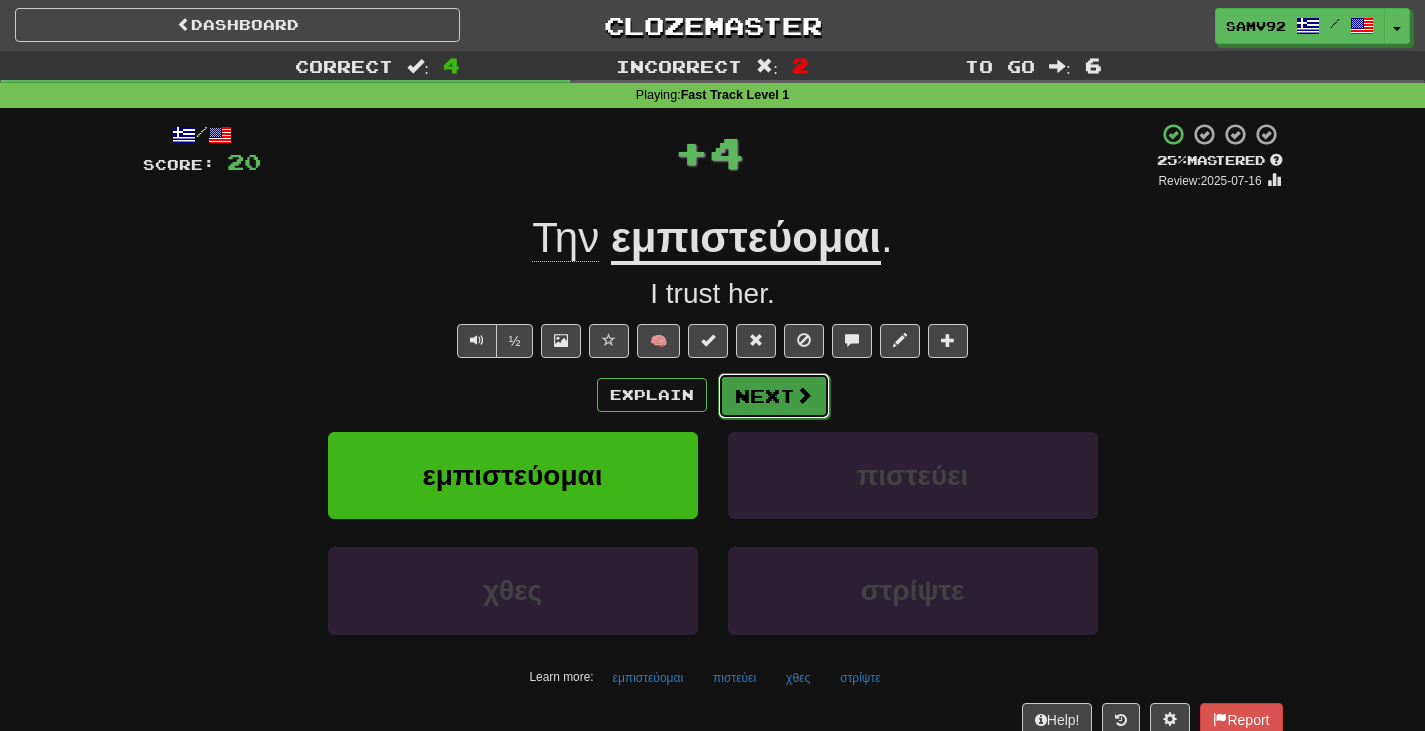 click on "Next" at bounding box center (774, 396) 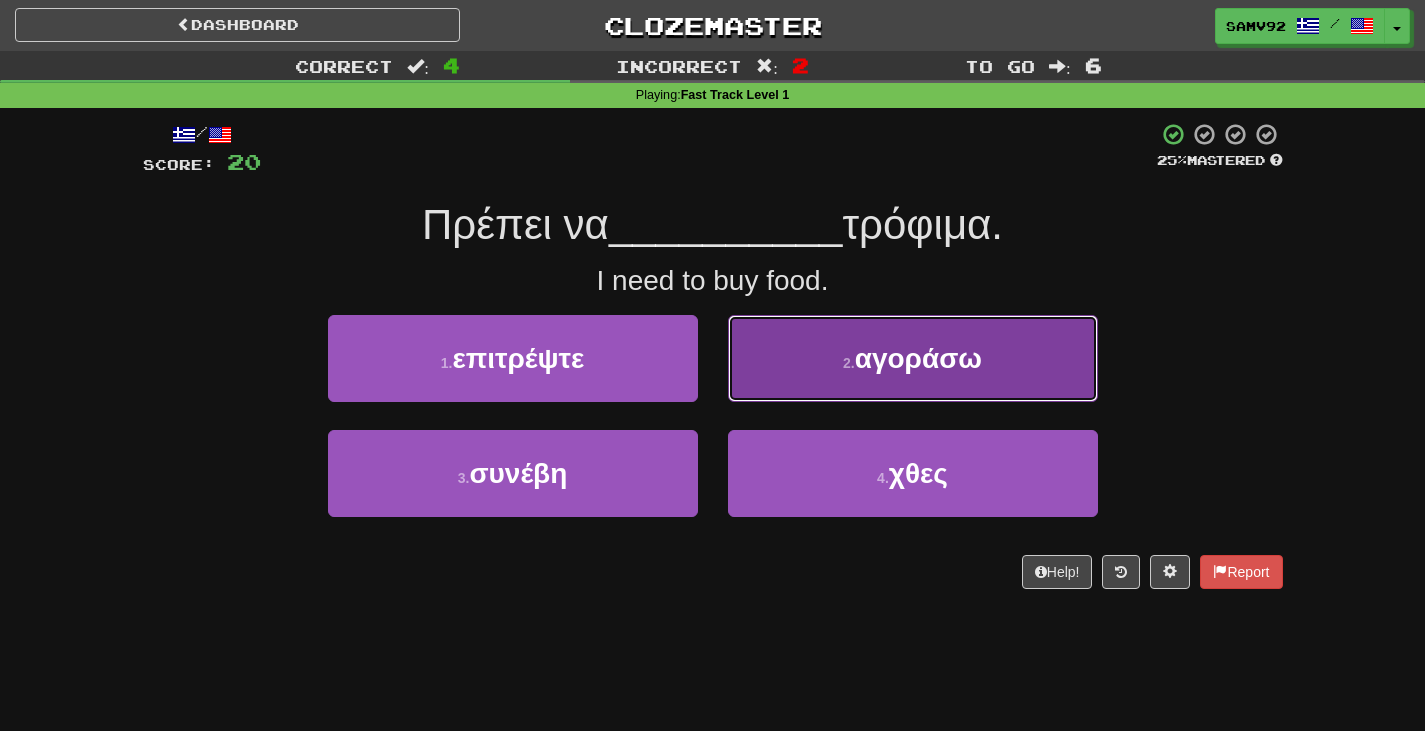 click on "2 .  αγοράσω" at bounding box center [913, 358] 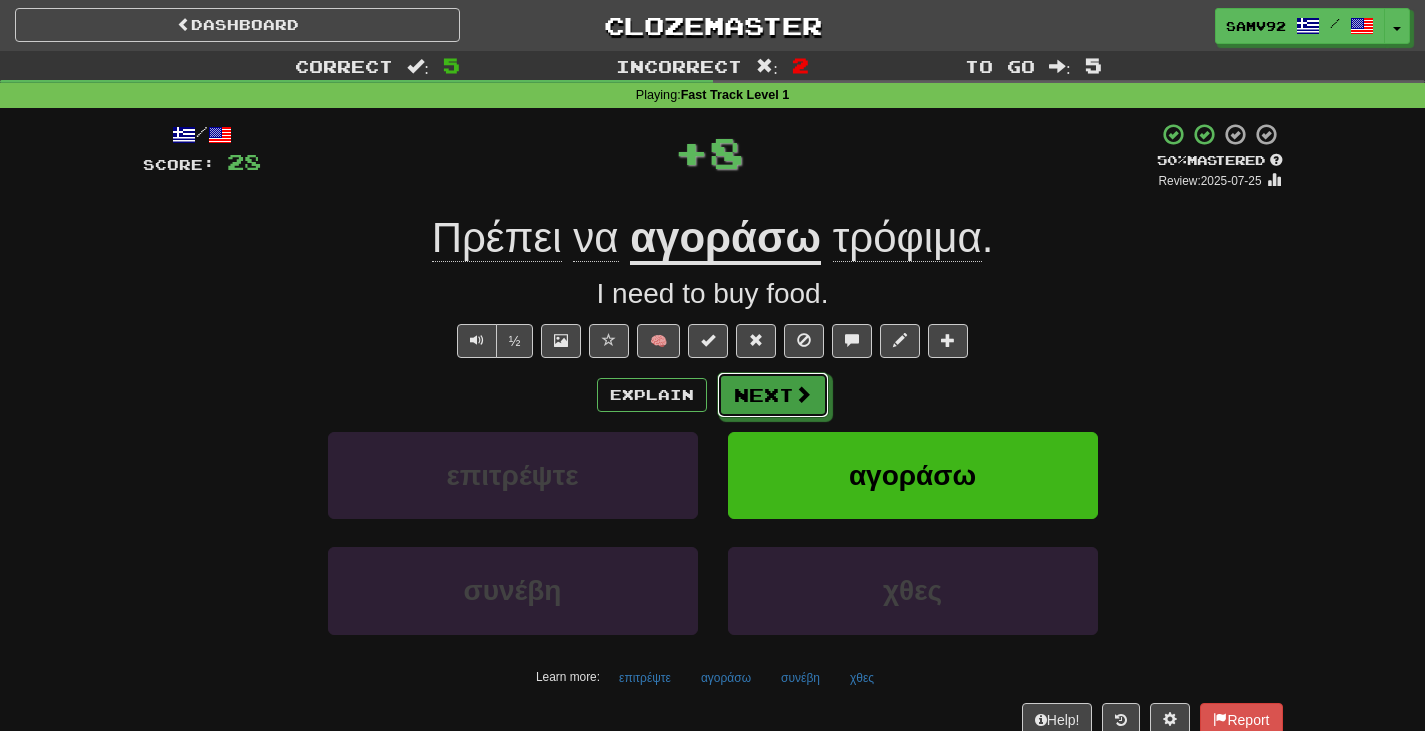 click on "Next" at bounding box center [773, 395] 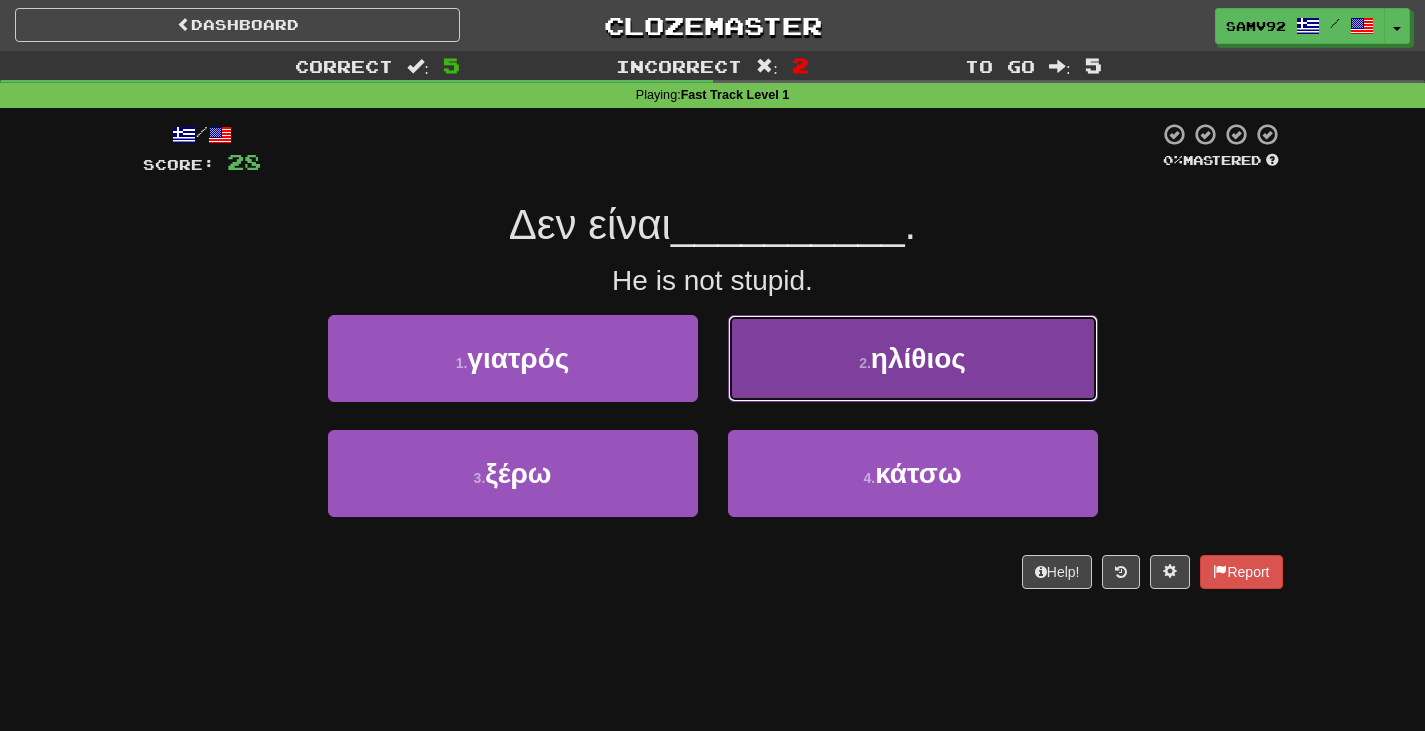 click on "2 .  ηλίθιος" at bounding box center (913, 358) 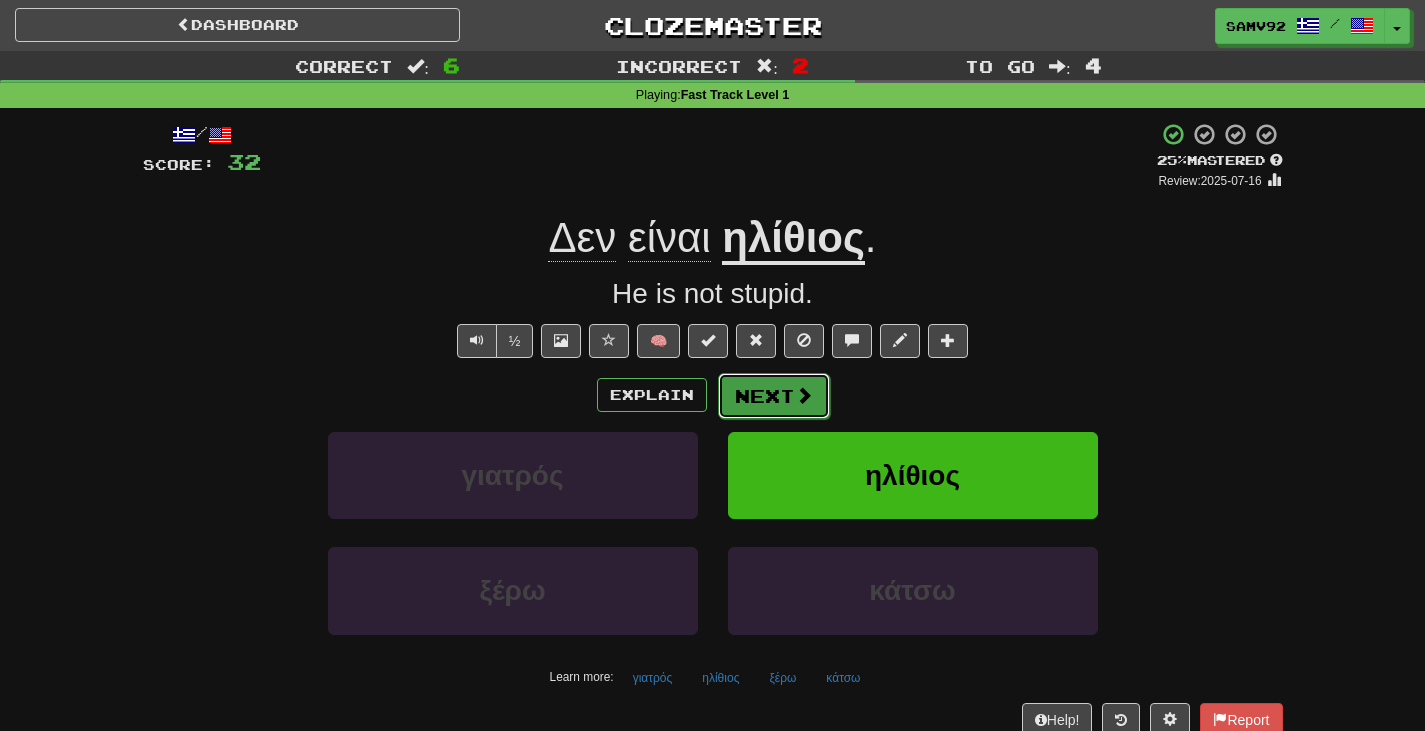 click on "Next" at bounding box center [774, 396] 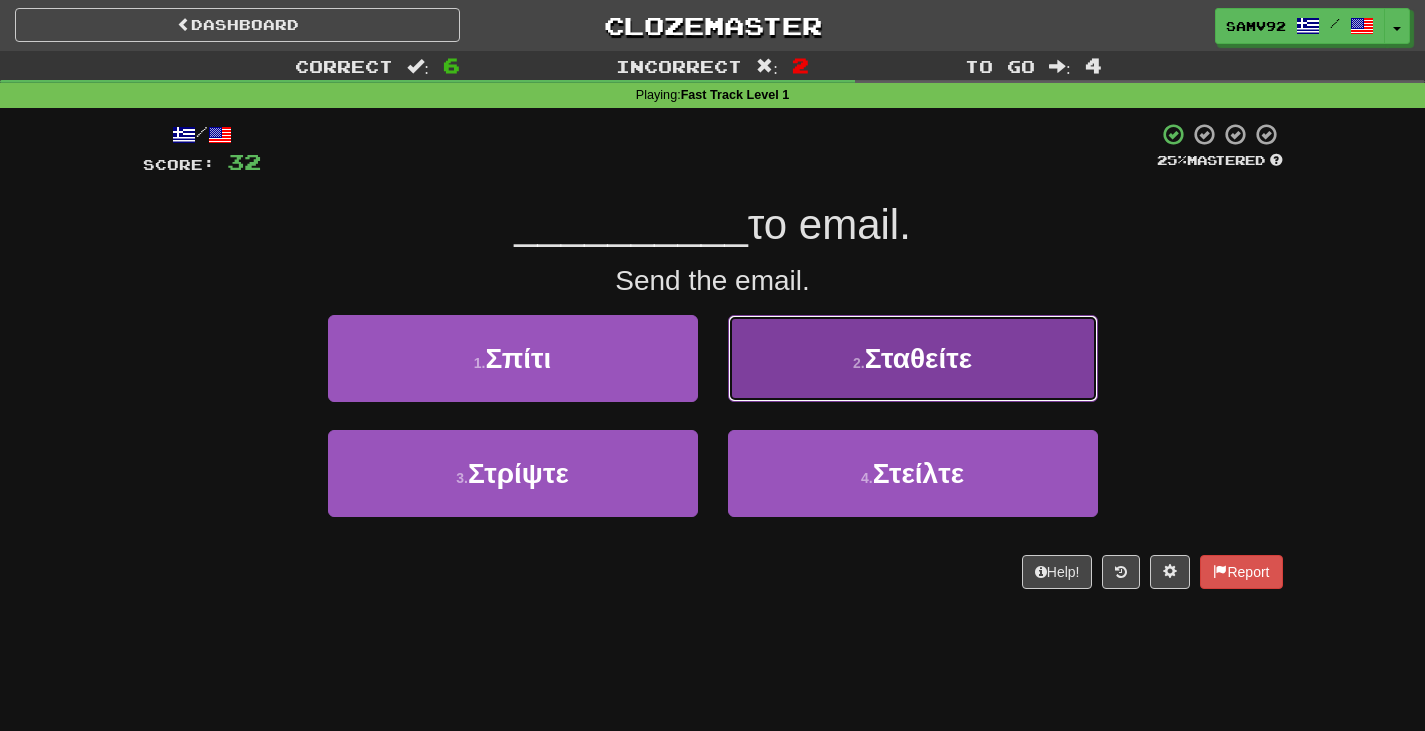 click on "2 .  Σταθείτε" at bounding box center [913, 358] 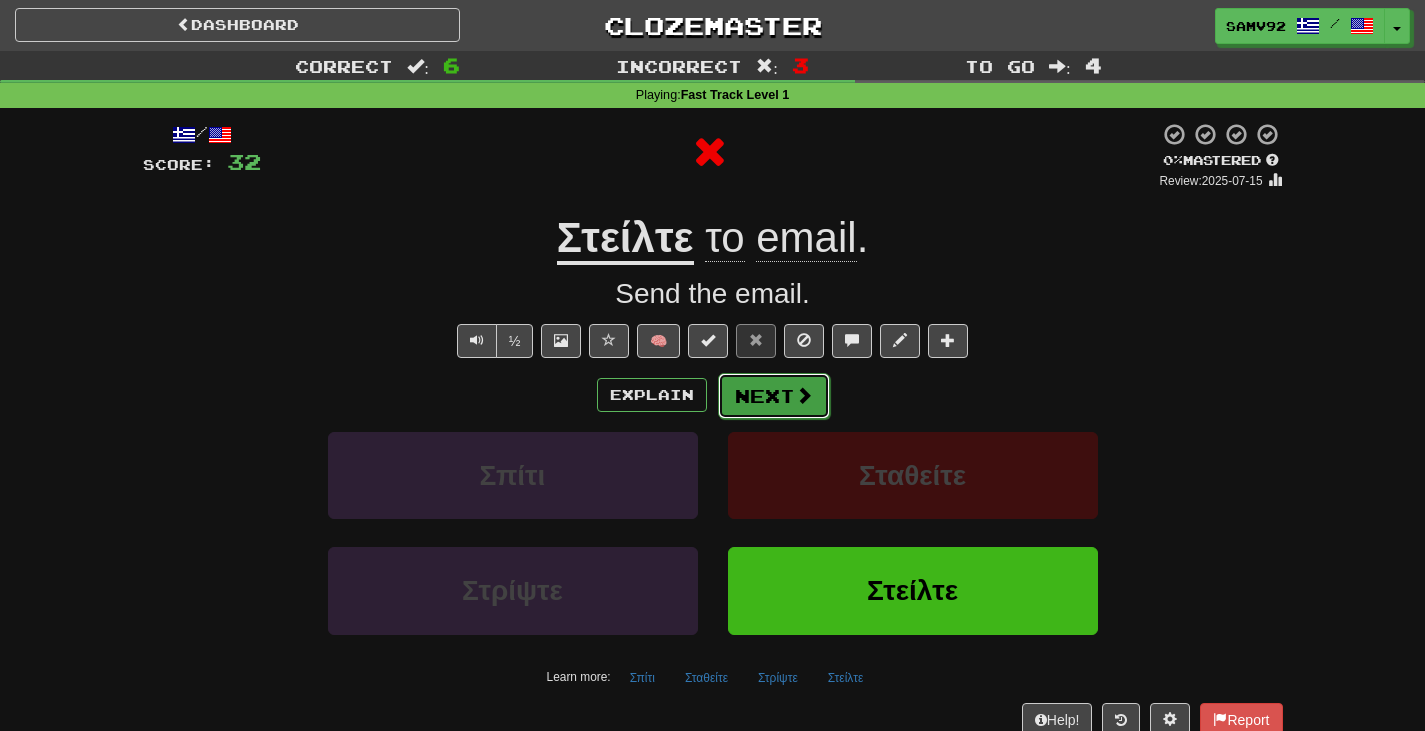 click on "Next" at bounding box center (774, 396) 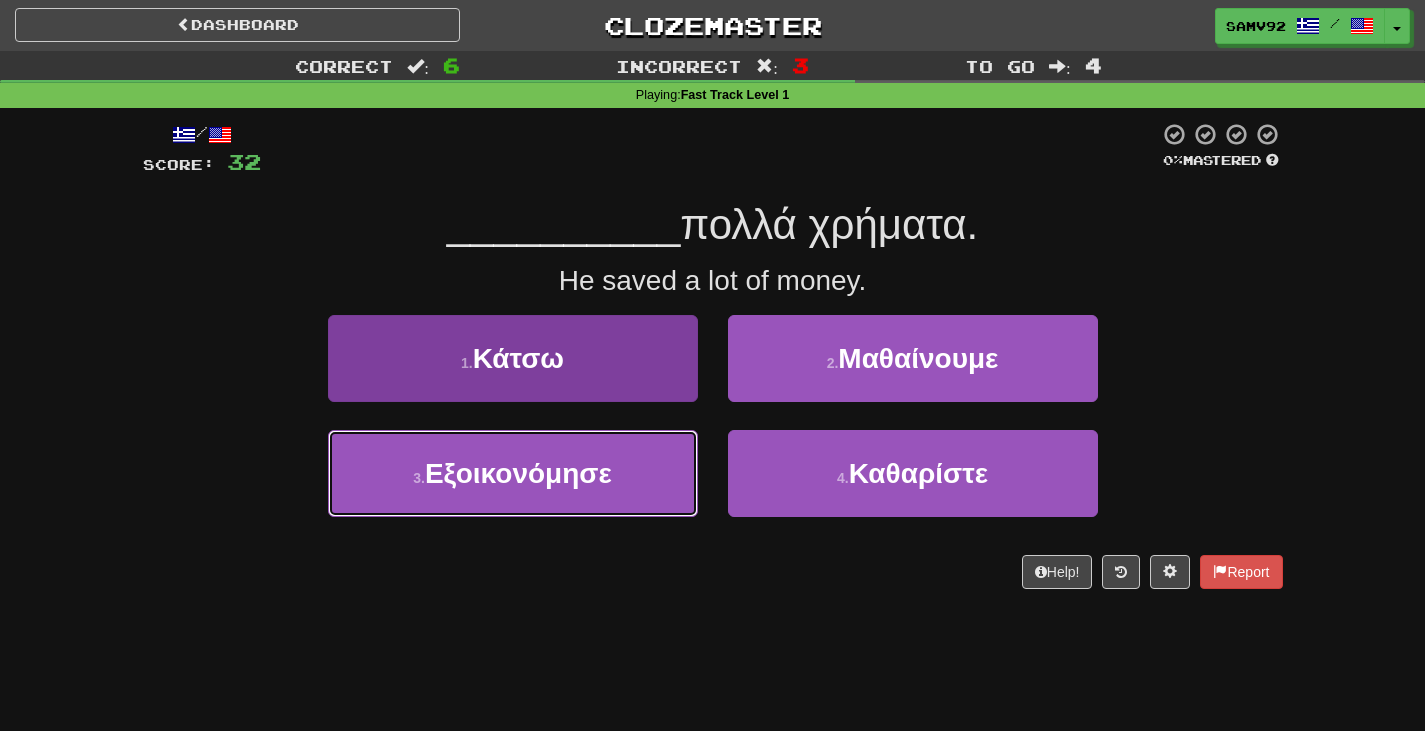 click on "3 .  Εξοικονόμησε" at bounding box center (513, 473) 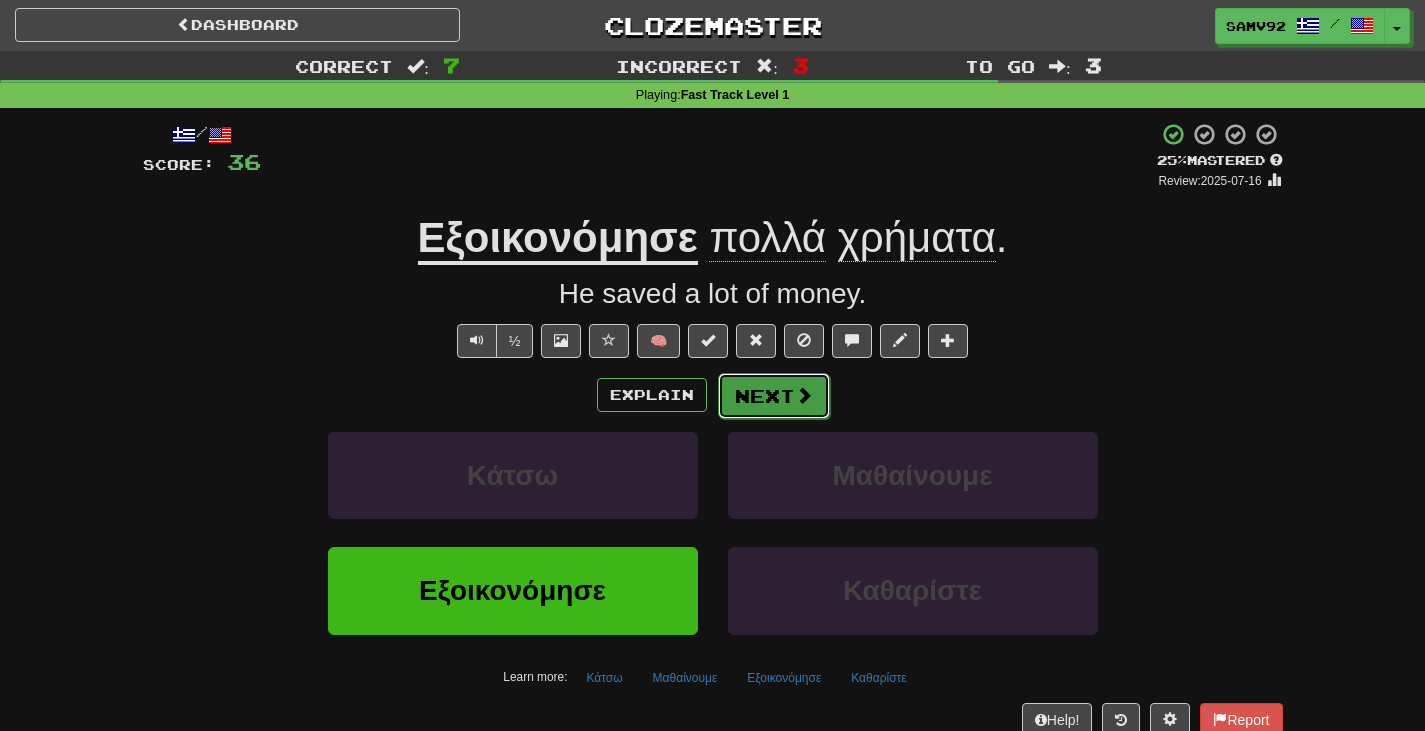 click on "Next" at bounding box center (774, 396) 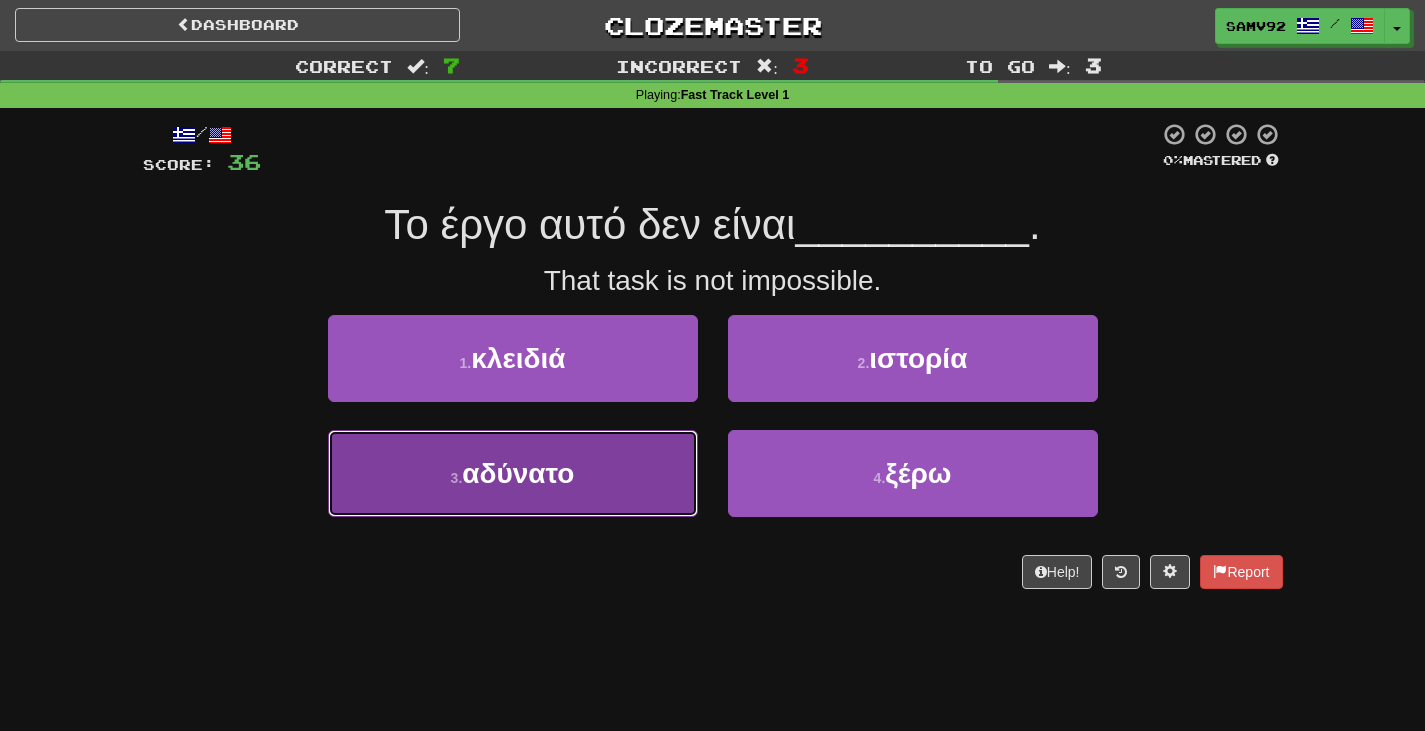 click on "3 .  αδύνατο" at bounding box center [513, 473] 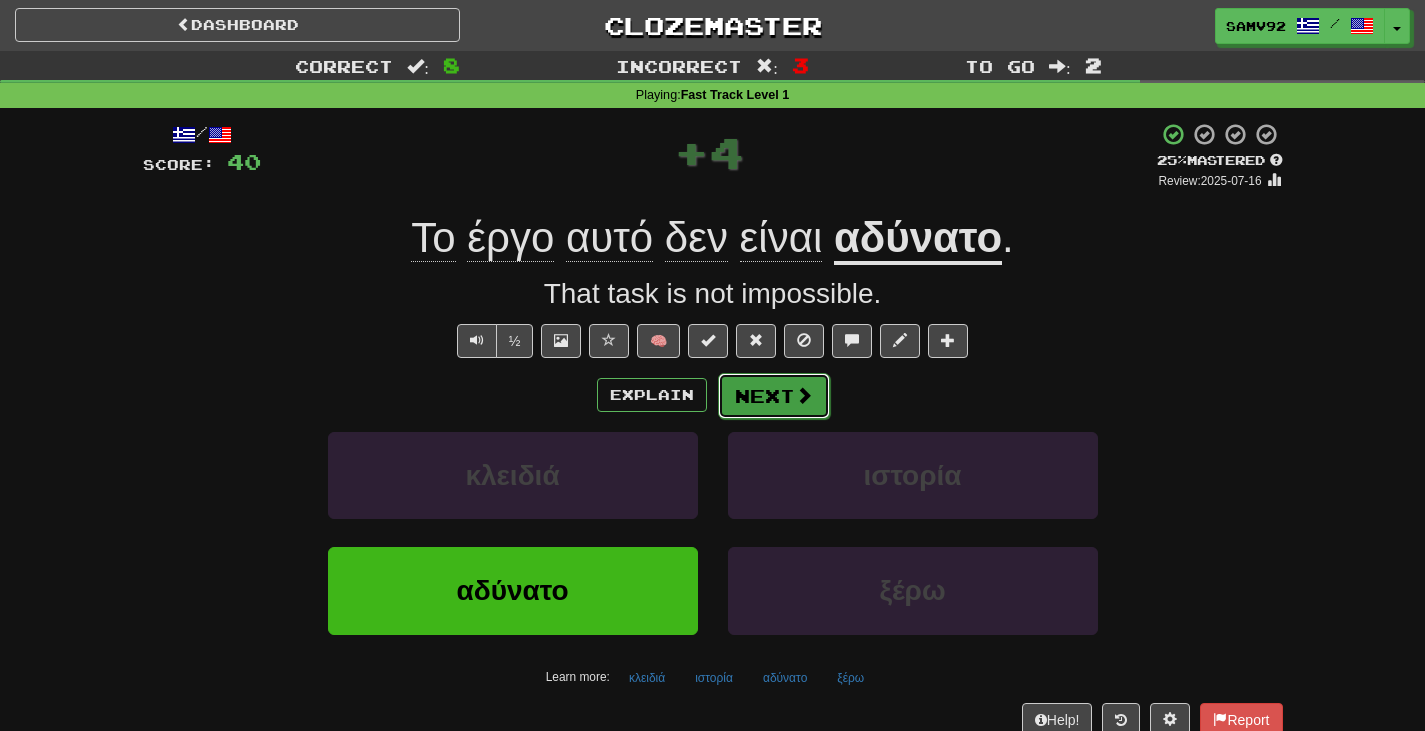 click on "Next" at bounding box center [774, 396] 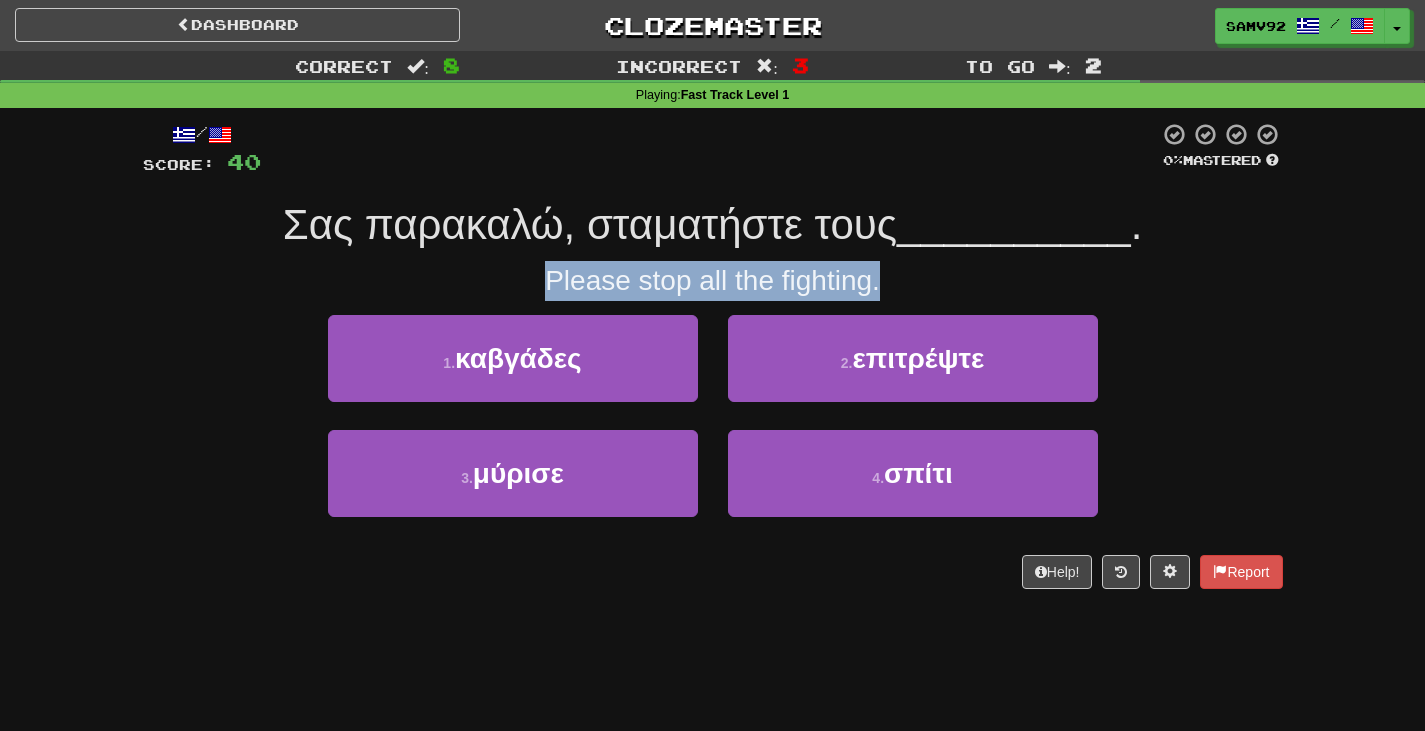drag, startPoint x: 506, startPoint y: 272, endPoint x: 1059, endPoint y: 279, distance: 553.0443 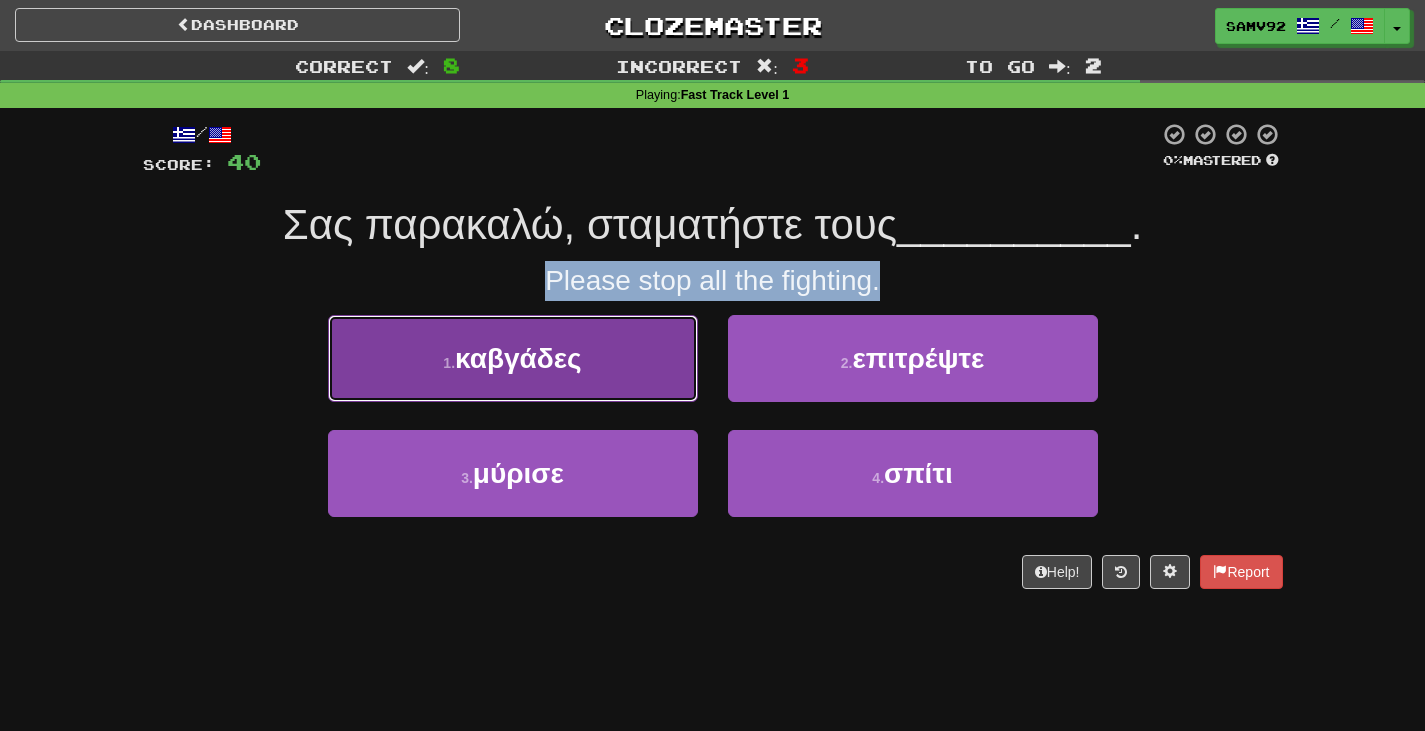 click on "καβγάδες" at bounding box center [518, 358] 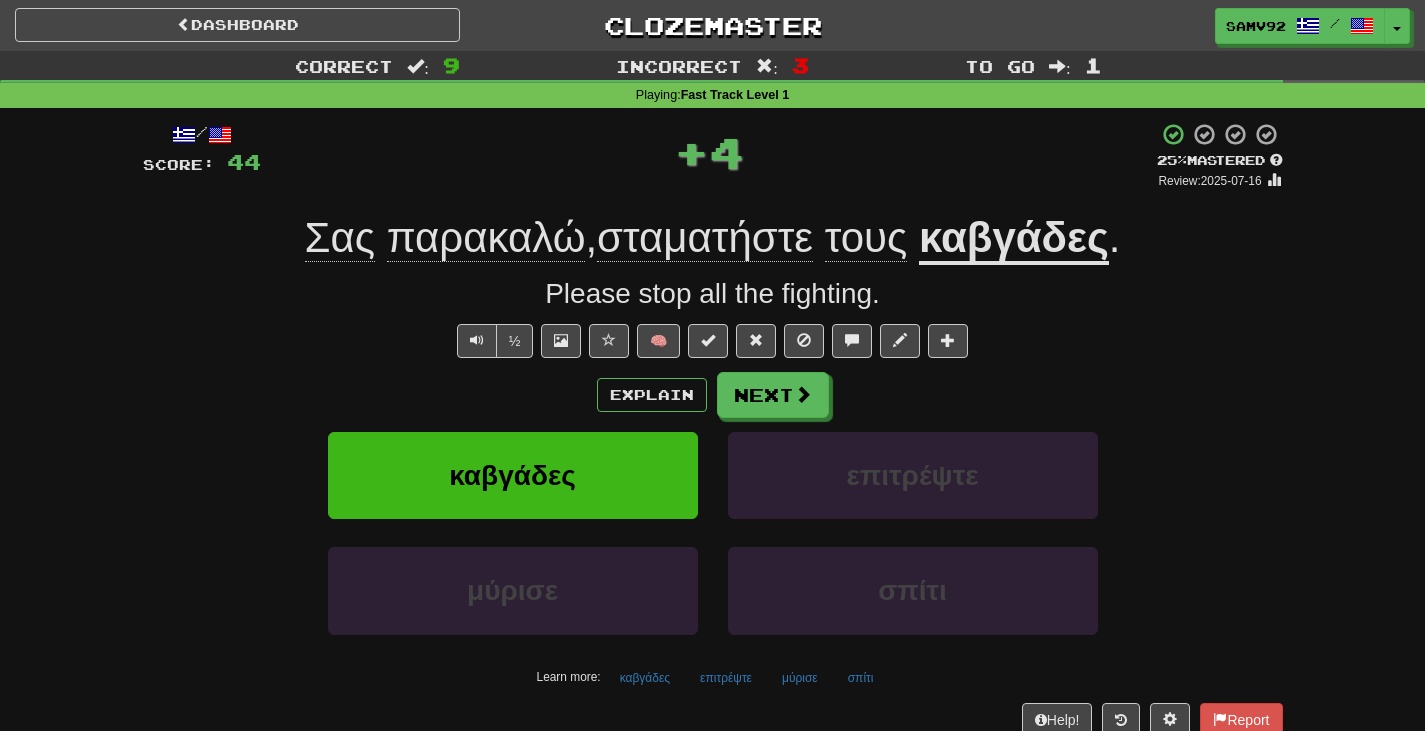 click on "/  Score:   44 + 4 25 %  Mastered Review:  2025-07-16 Σας   παρακαλώ ,  σταματήστε   τους   καβγάδες . Please stop all the fighting. ½ 🧠 Explain Next καβγάδες επιτρέψτε μύρισε σπίτι Learn more: καβγάδες επιτρέψτε μύρισε σπίτι  Help!  Report" at bounding box center [713, 429] 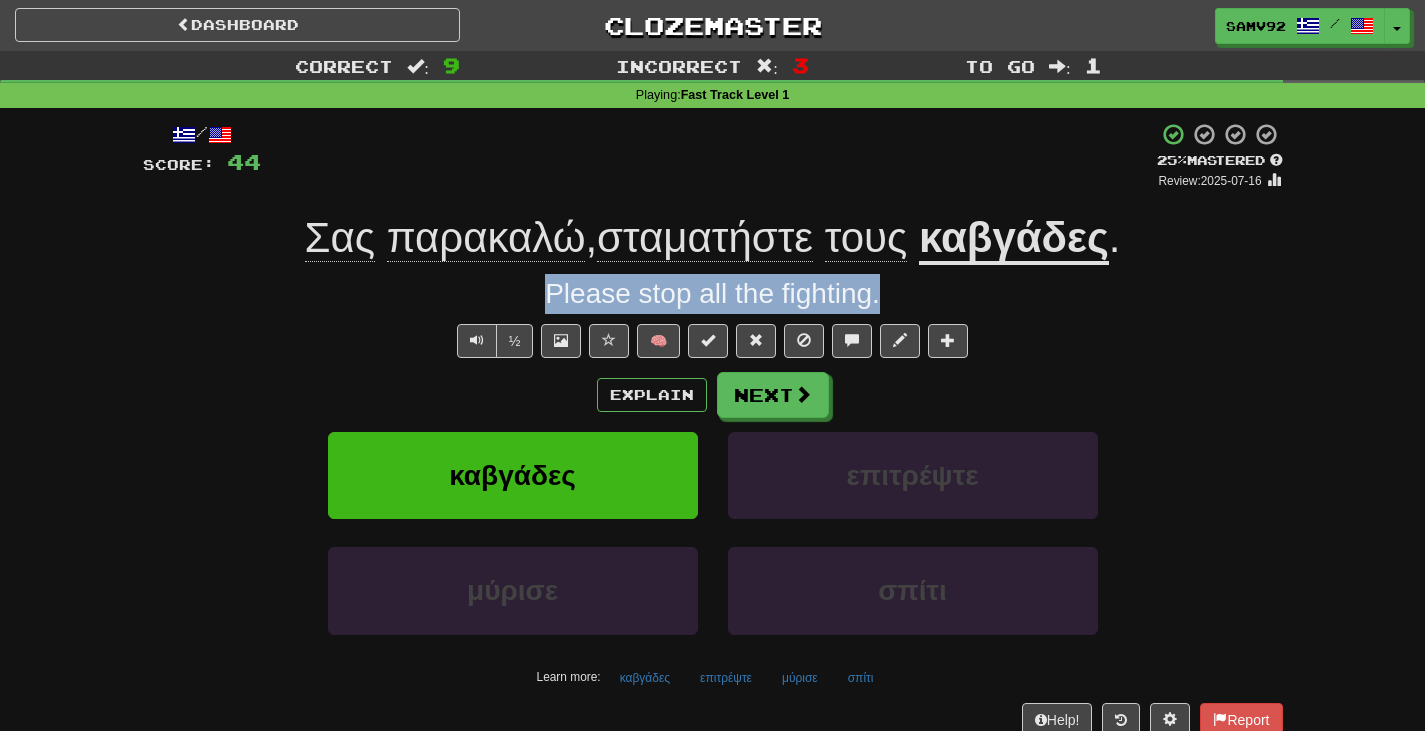 drag, startPoint x: 584, startPoint y: 300, endPoint x: 405, endPoint y: 301, distance: 179.00279 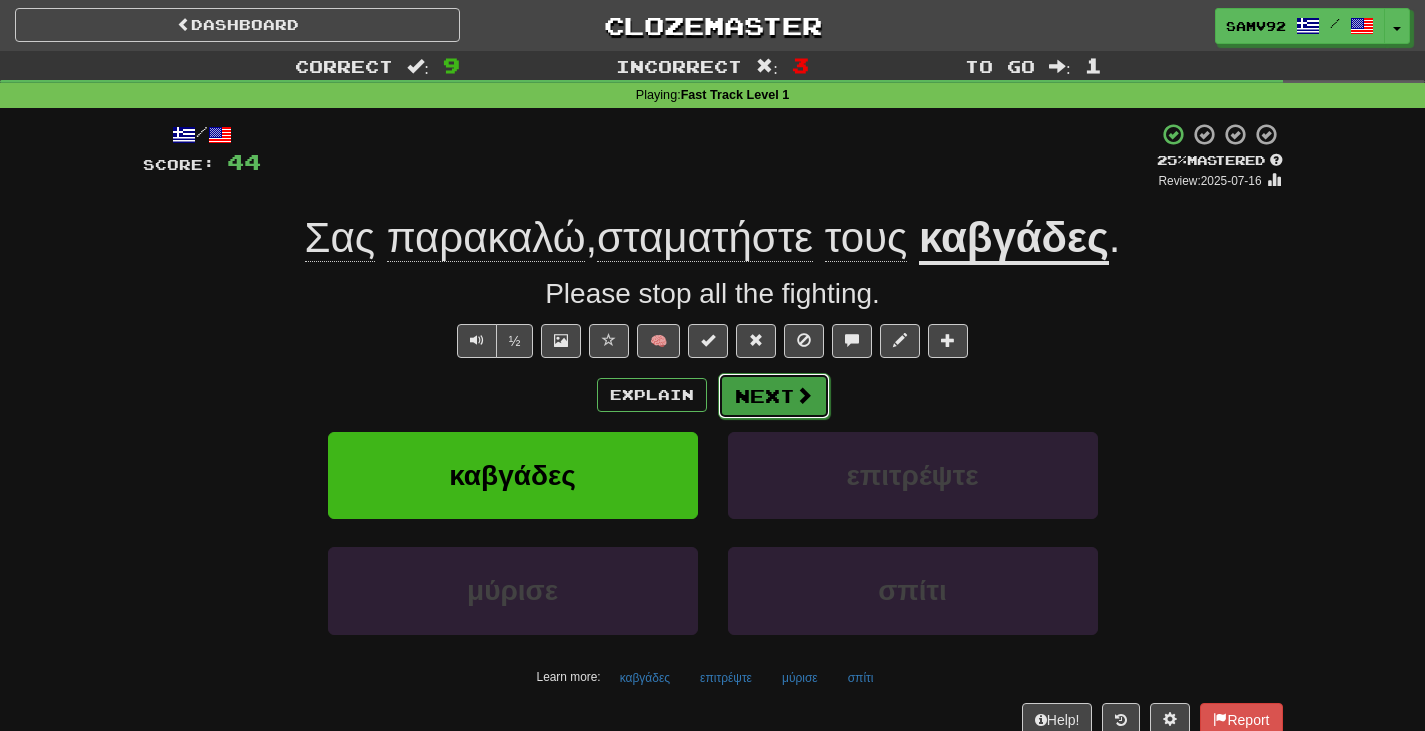 click on "Next" at bounding box center [774, 396] 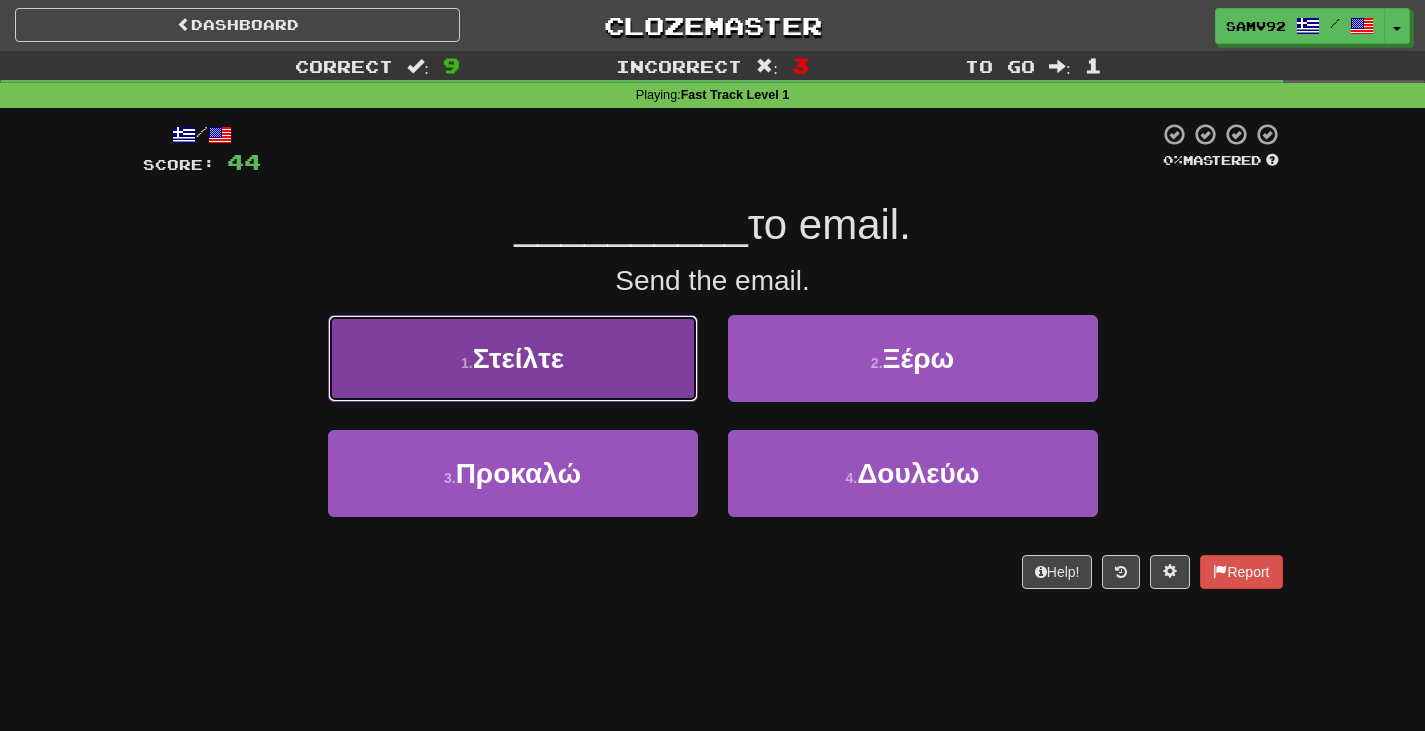 click on "1 .  Στείλτε" at bounding box center [513, 358] 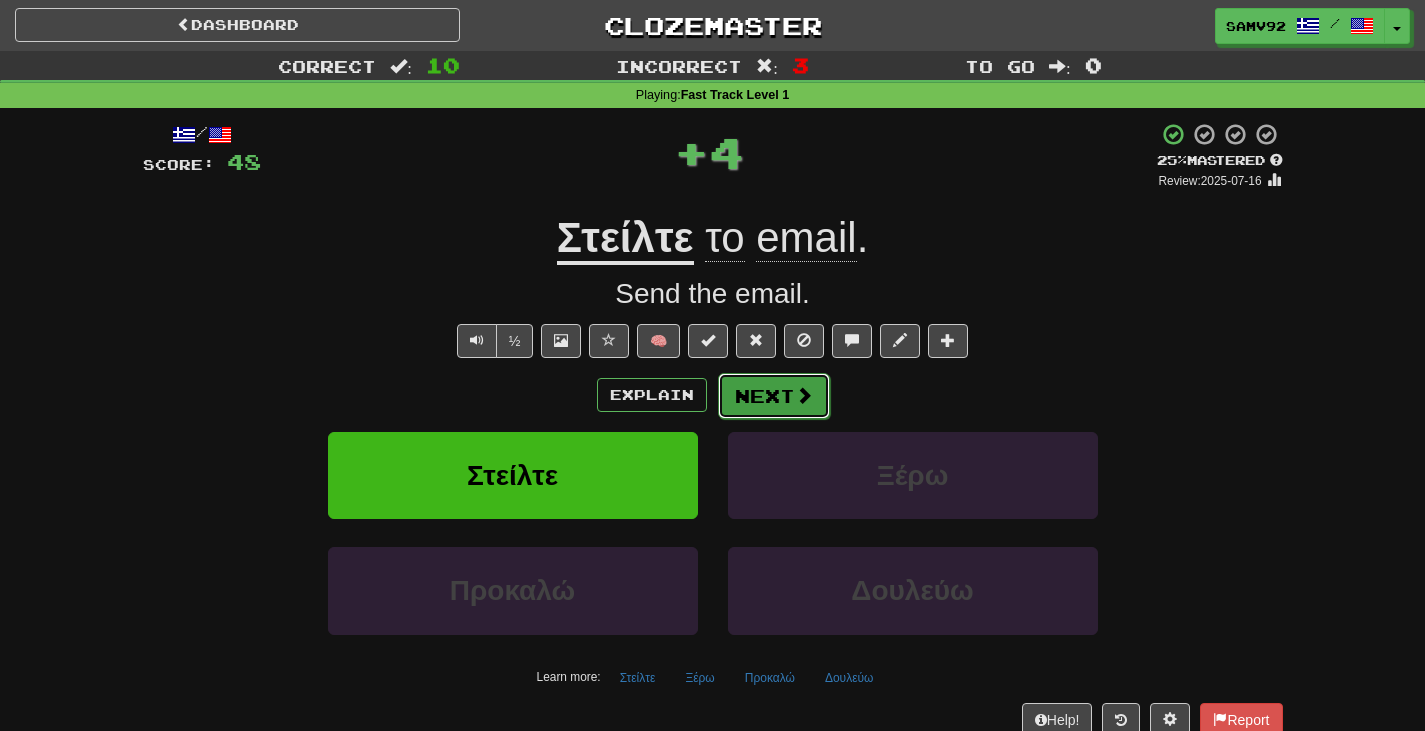 click on "Next" at bounding box center (774, 396) 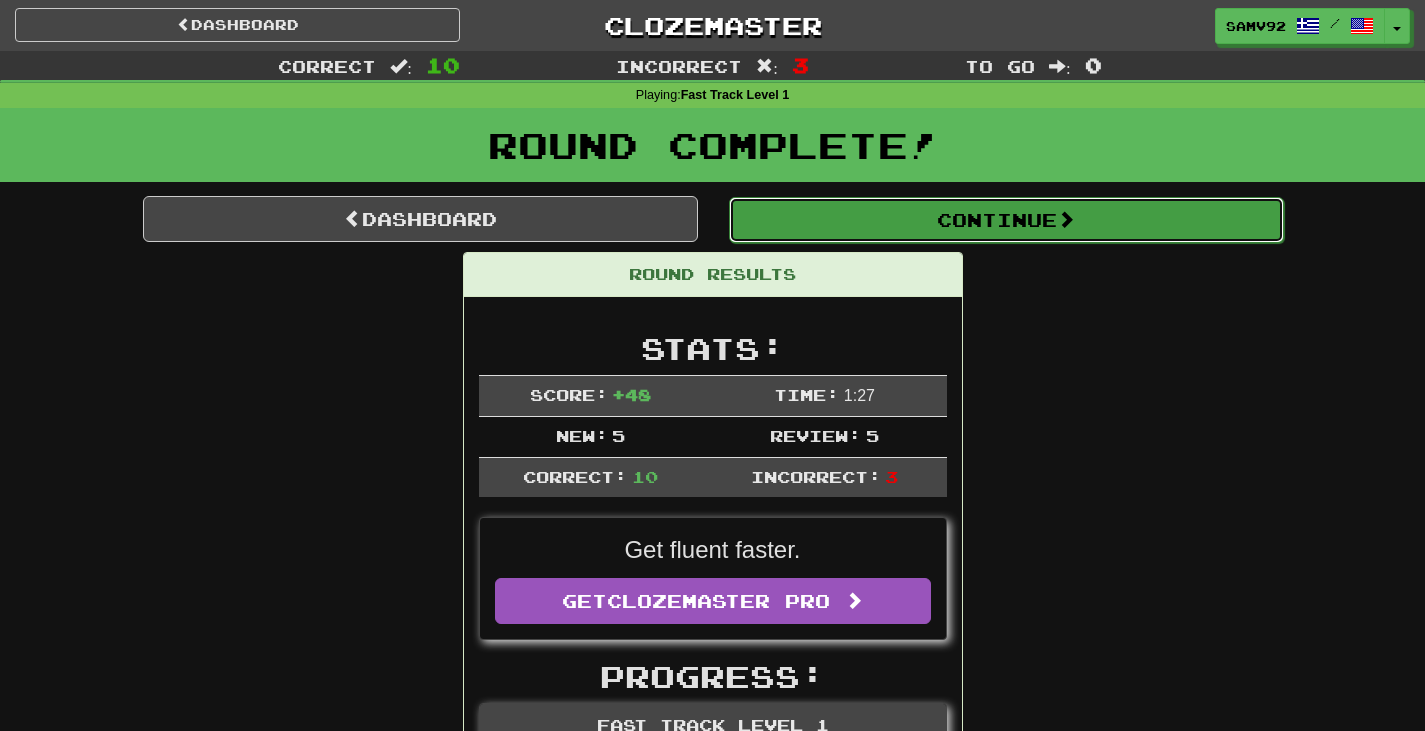 click on "Continue" at bounding box center [1006, 220] 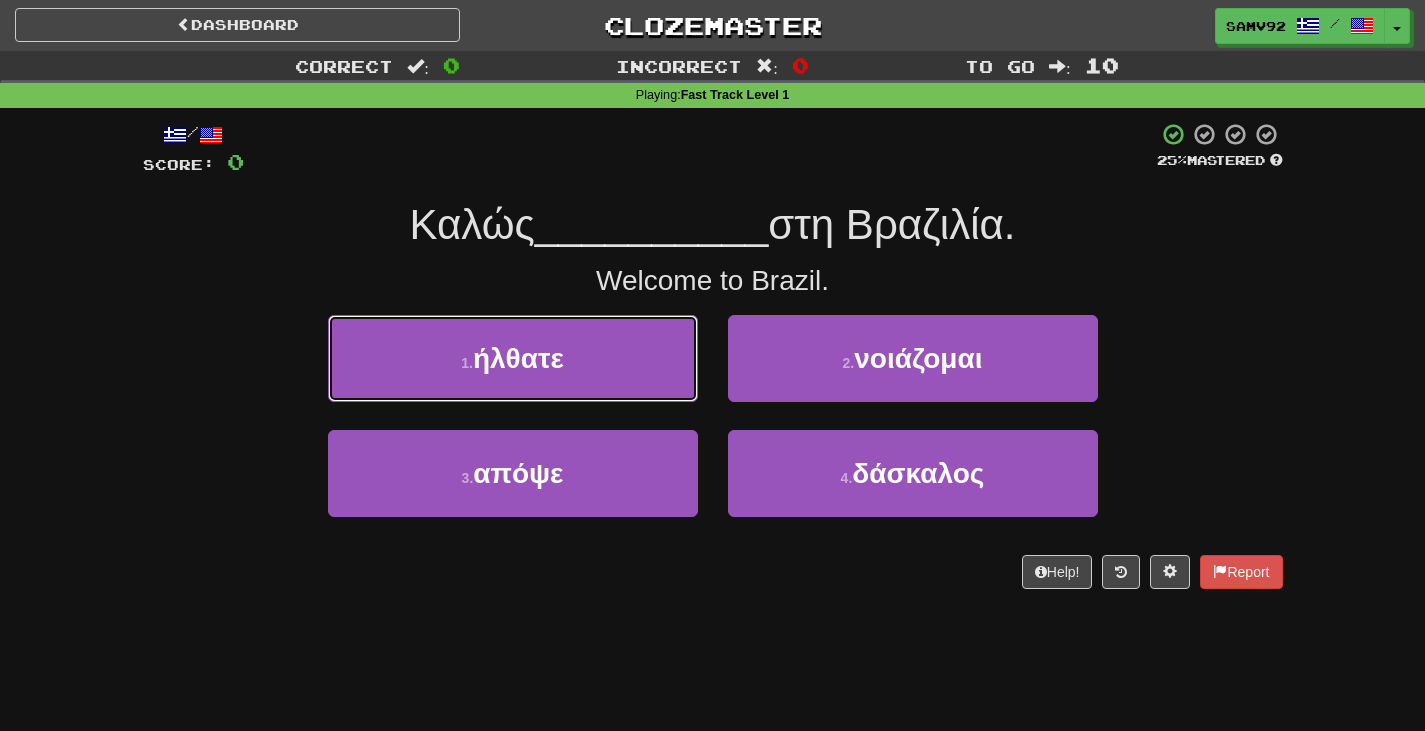 click on "1 .  ήλθατε" at bounding box center [513, 358] 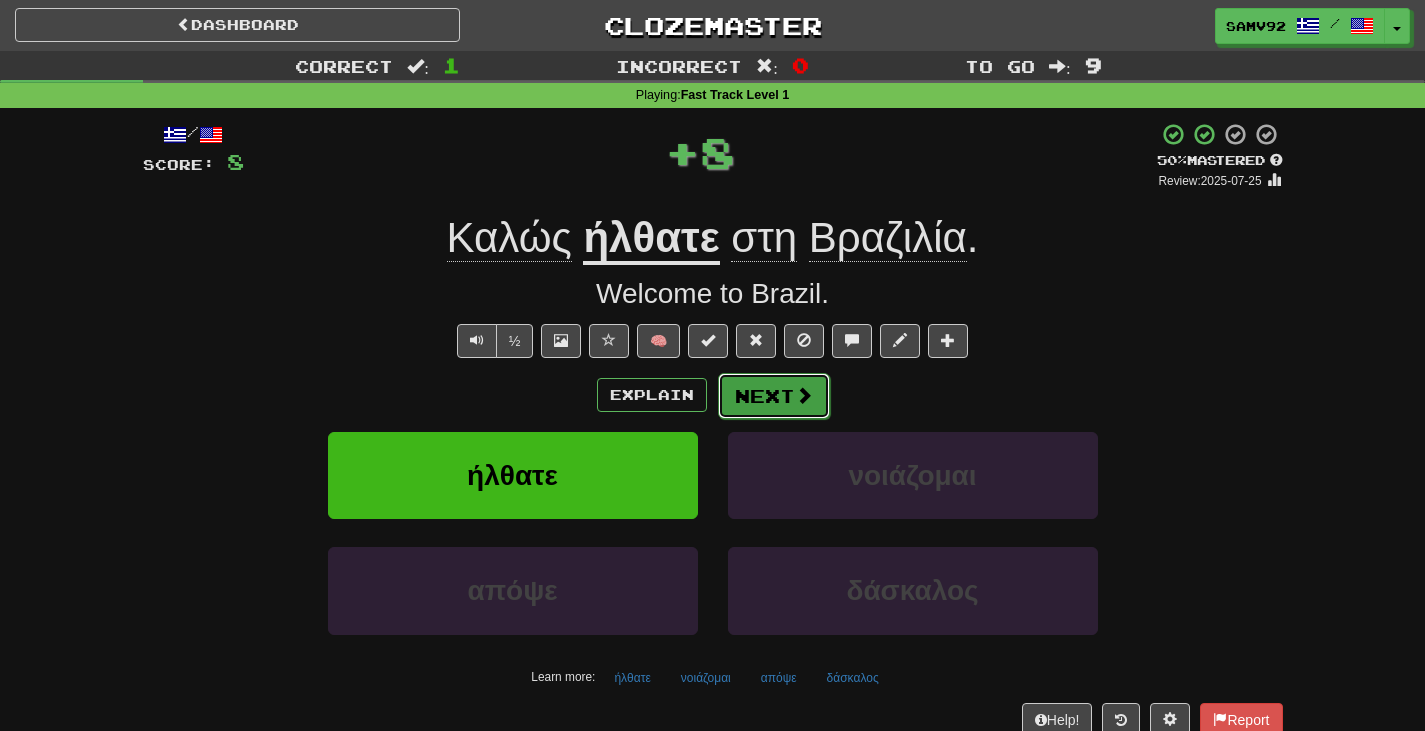 click on "Next" at bounding box center [774, 396] 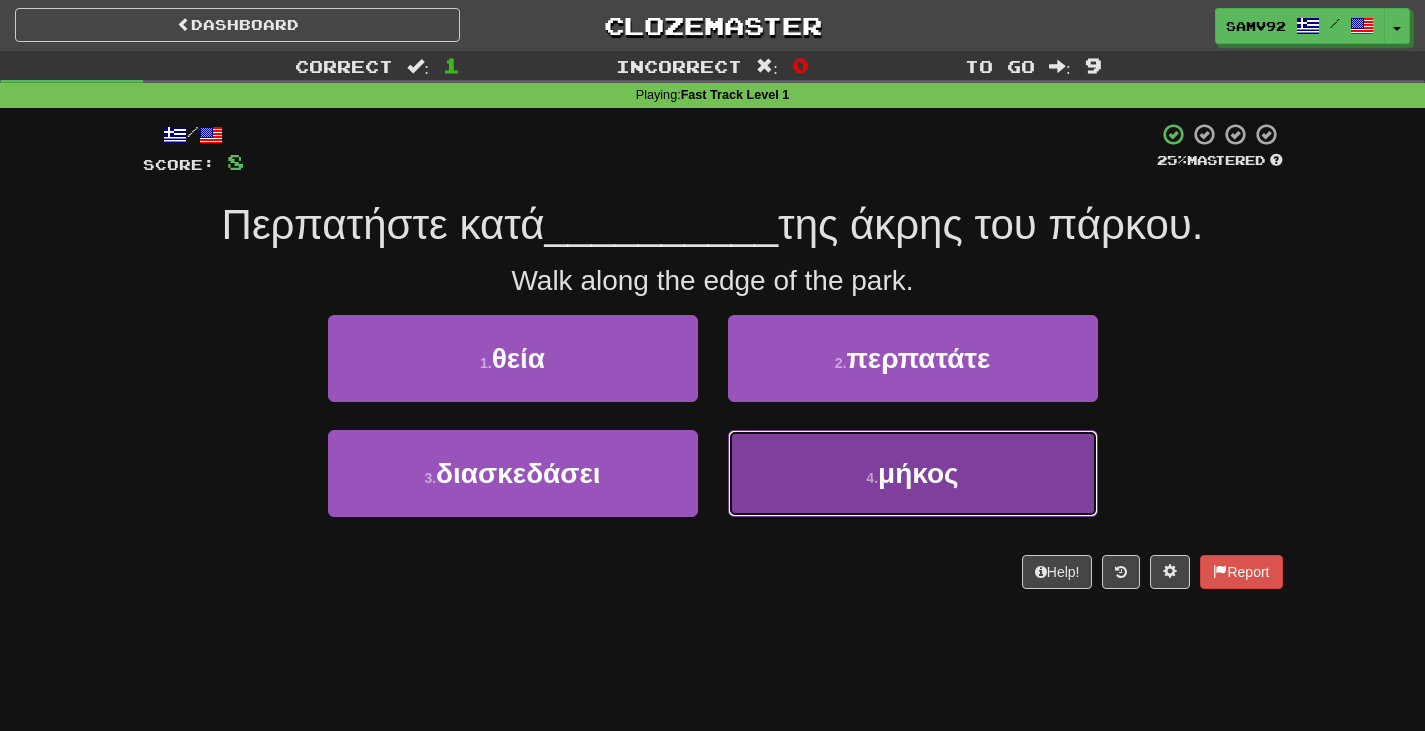click on "4 .  μήκος" at bounding box center [913, 473] 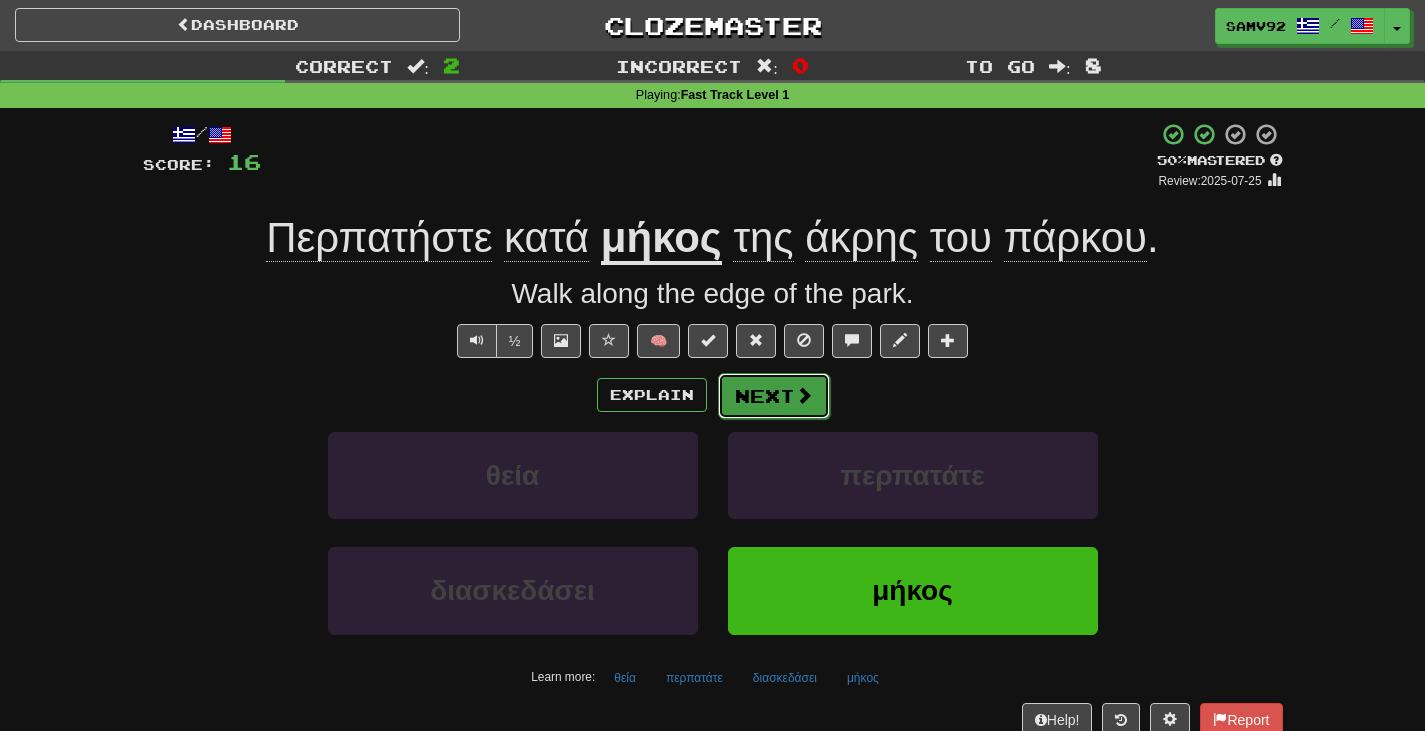 click at bounding box center [804, 395] 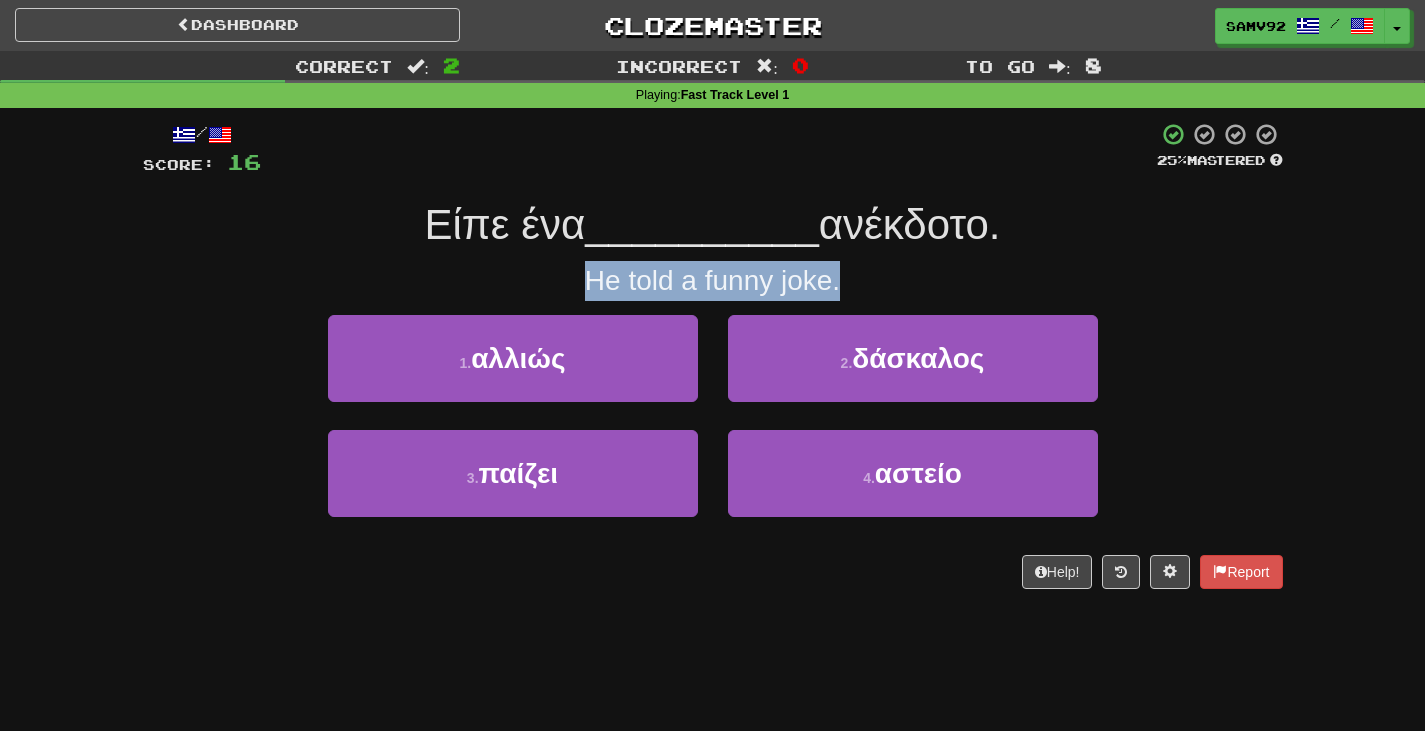 drag, startPoint x: 555, startPoint y: 295, endPoint x: 953, endPoint y: 270, distance: 398.7844 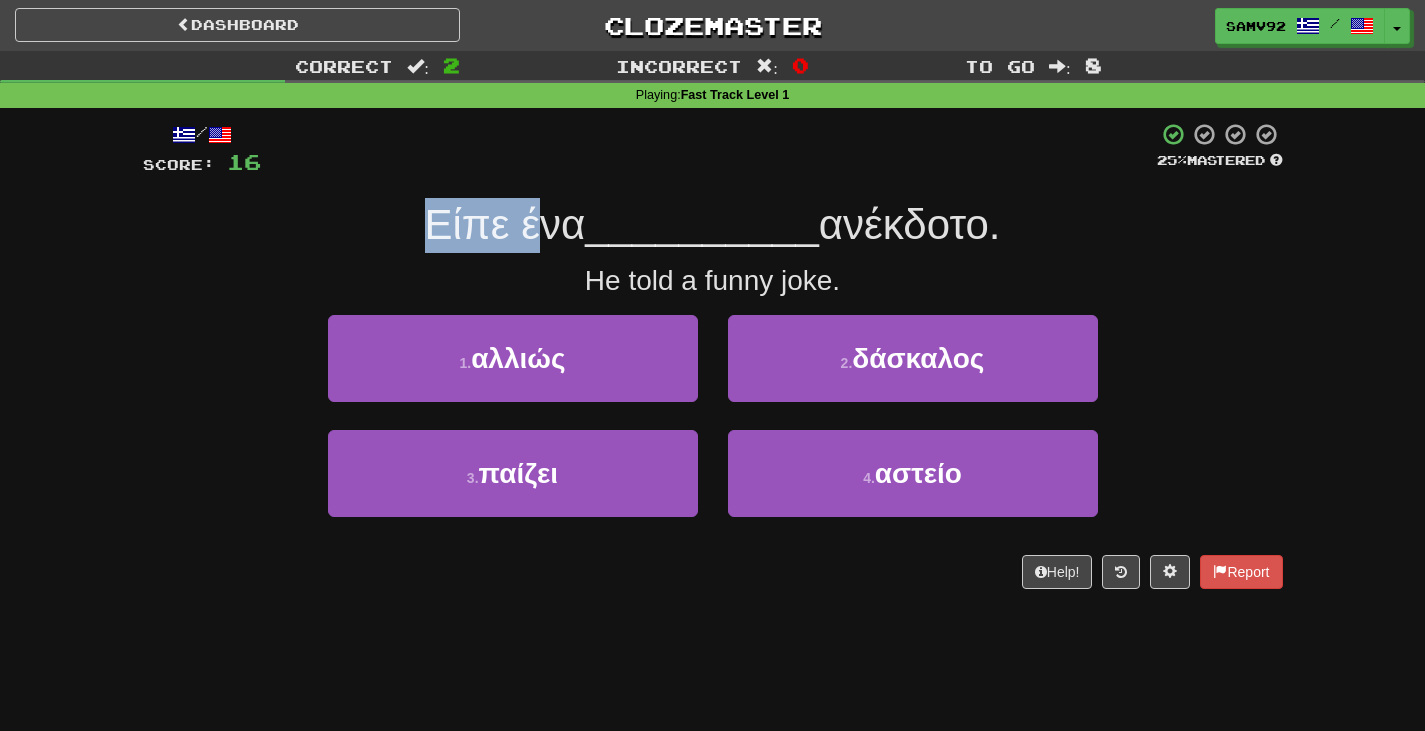 drag, startPoint x: 419, startPoint y: 235, endPoint x: 542, endPoint y: 210, distance: 125.51494 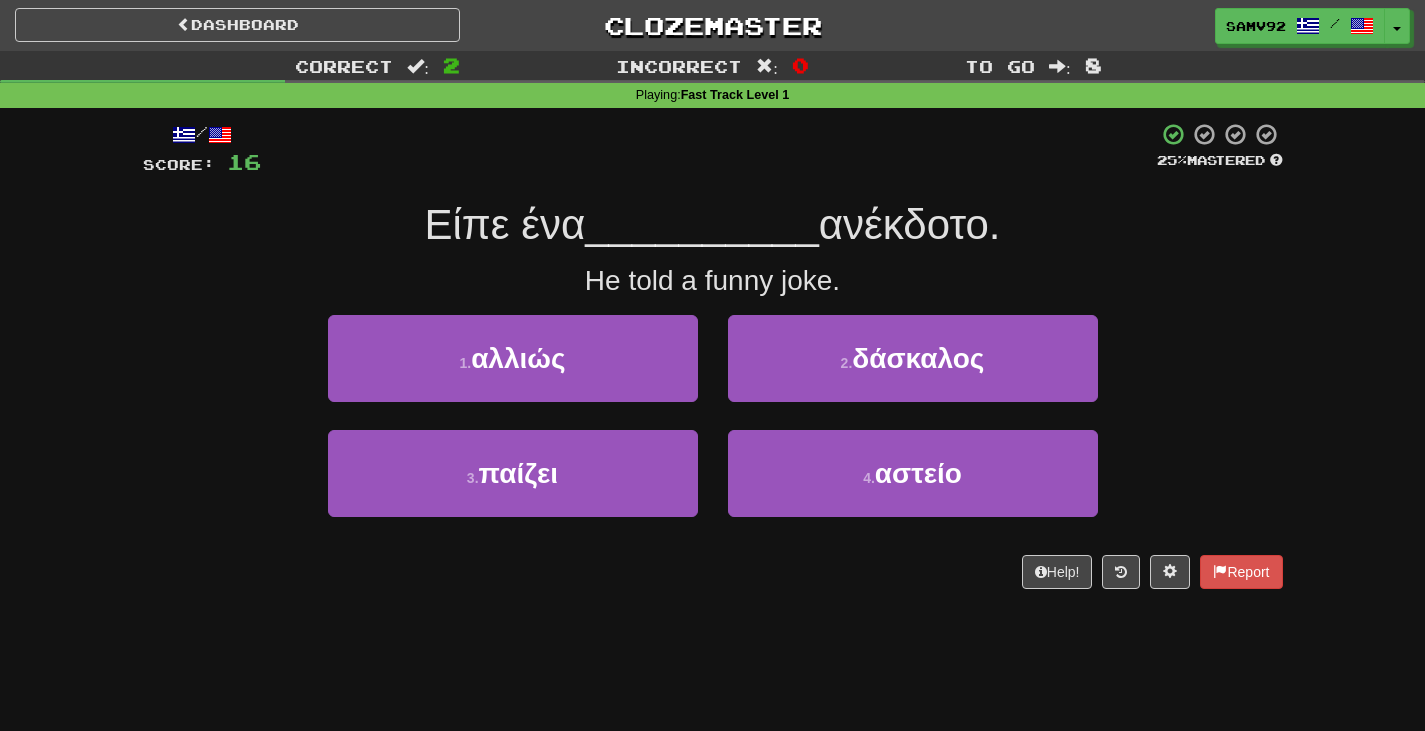 click at bounding box center [709, 149] 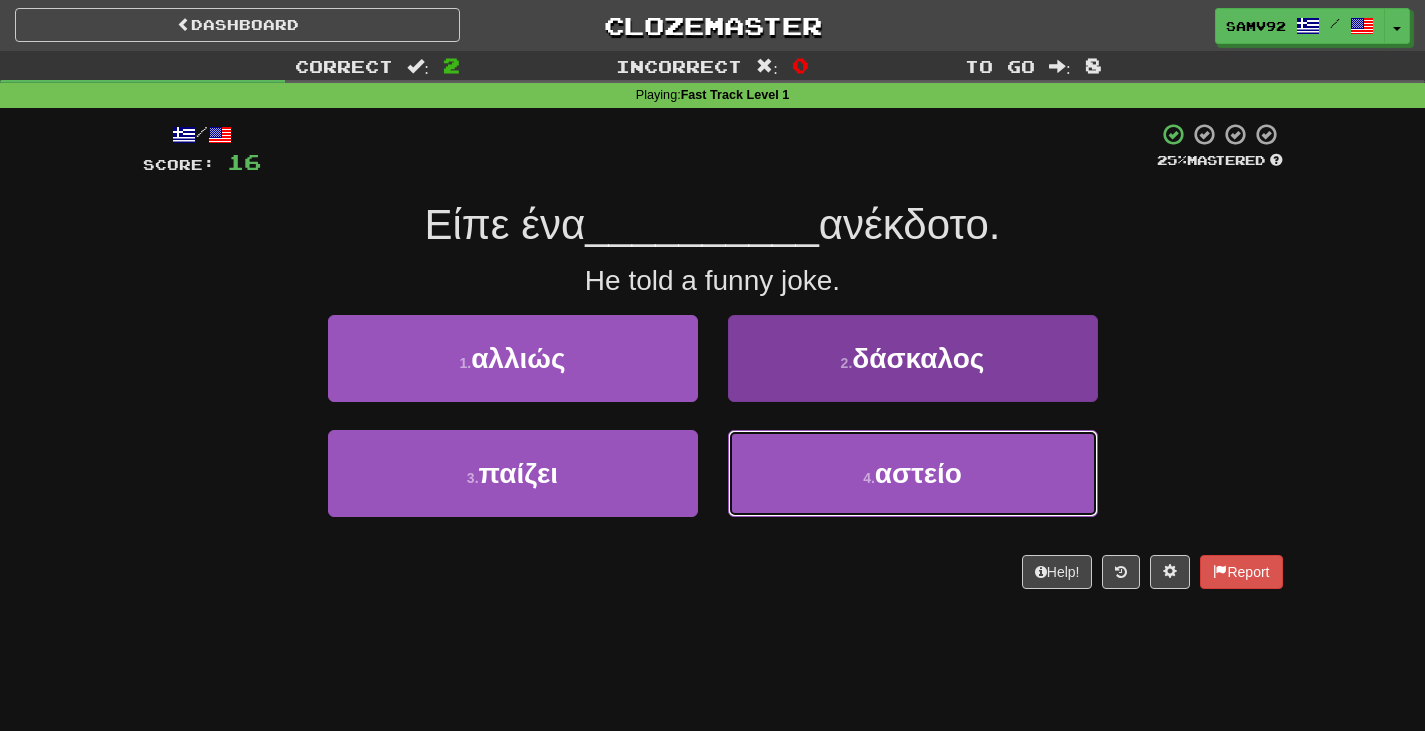 click on "4 .  αστείο" at bounding box center (913, 473) 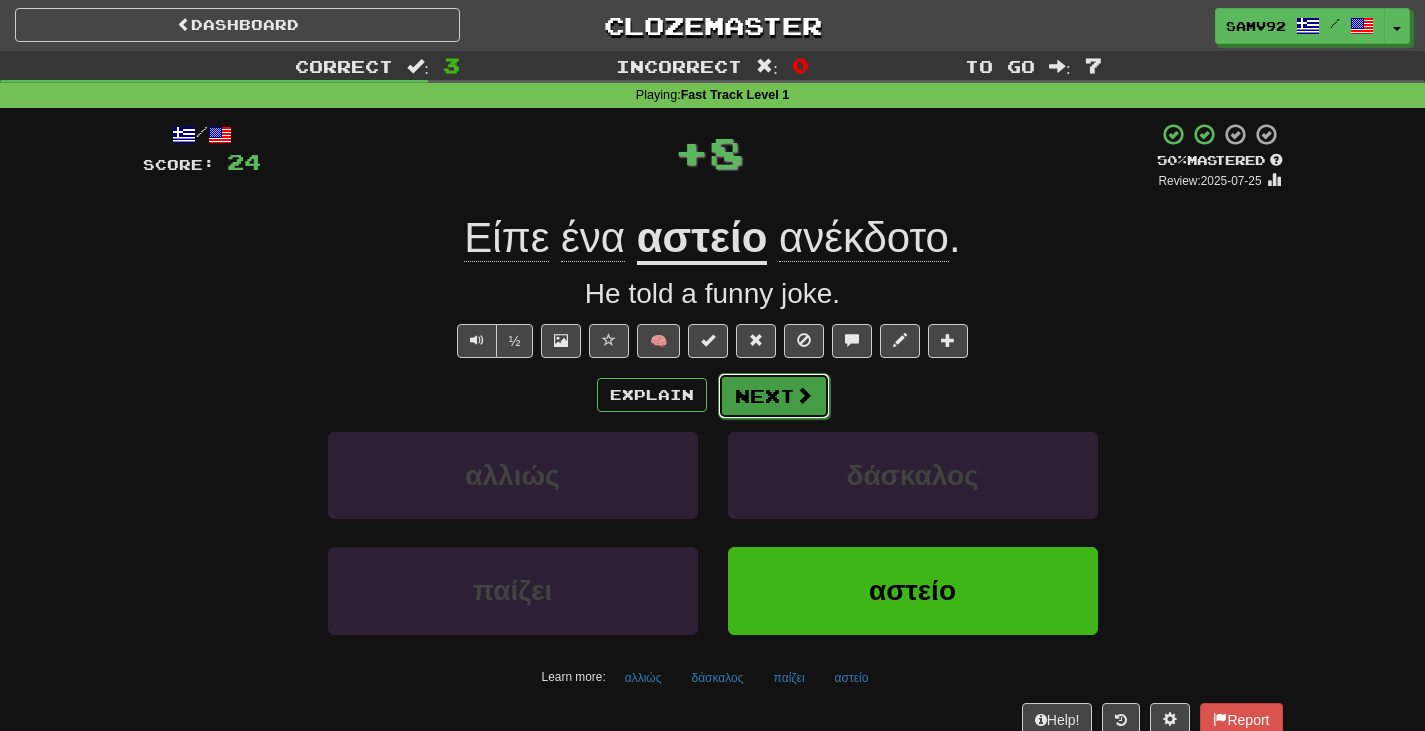 click at bounding box center [804, 395] 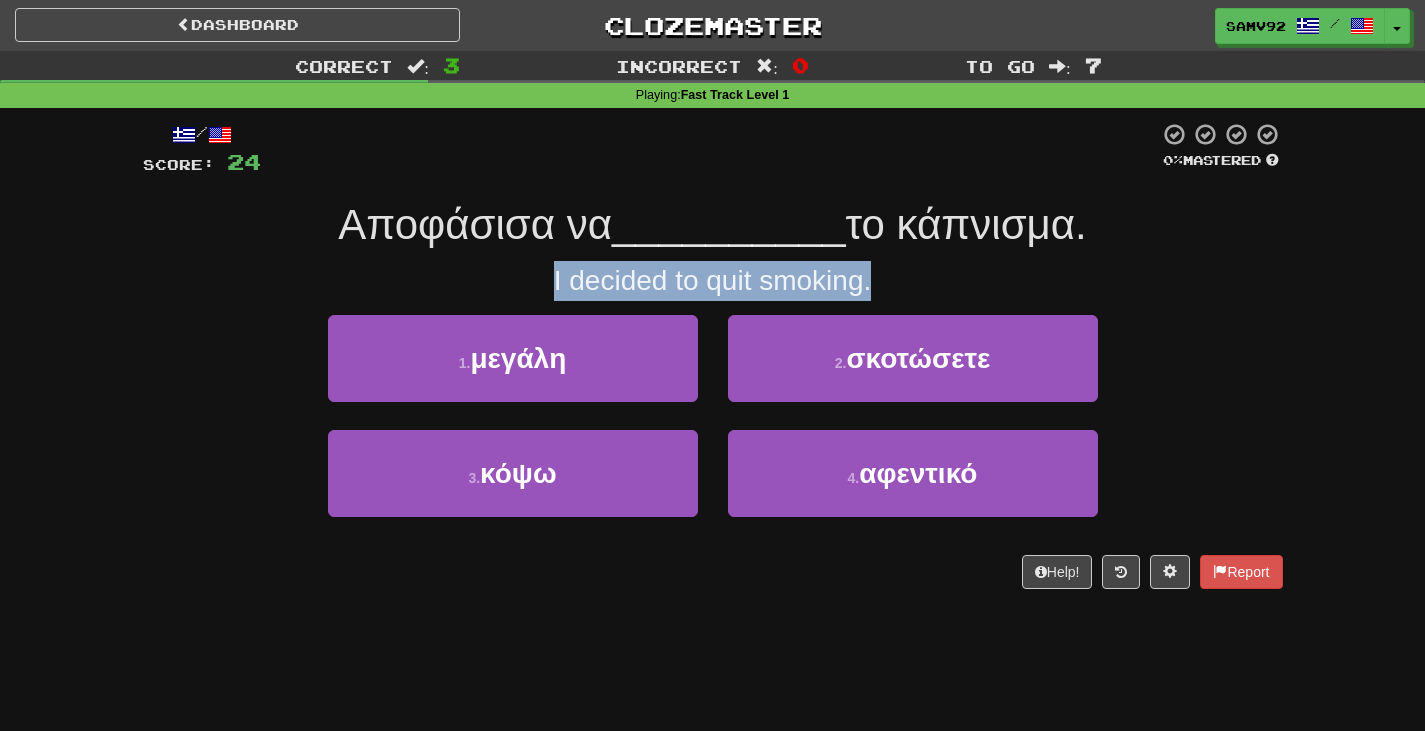 drag, startPoint x: 877, startPoint y: 272, endPoint x: 459, endPoint y: 275, distance: 418.01077 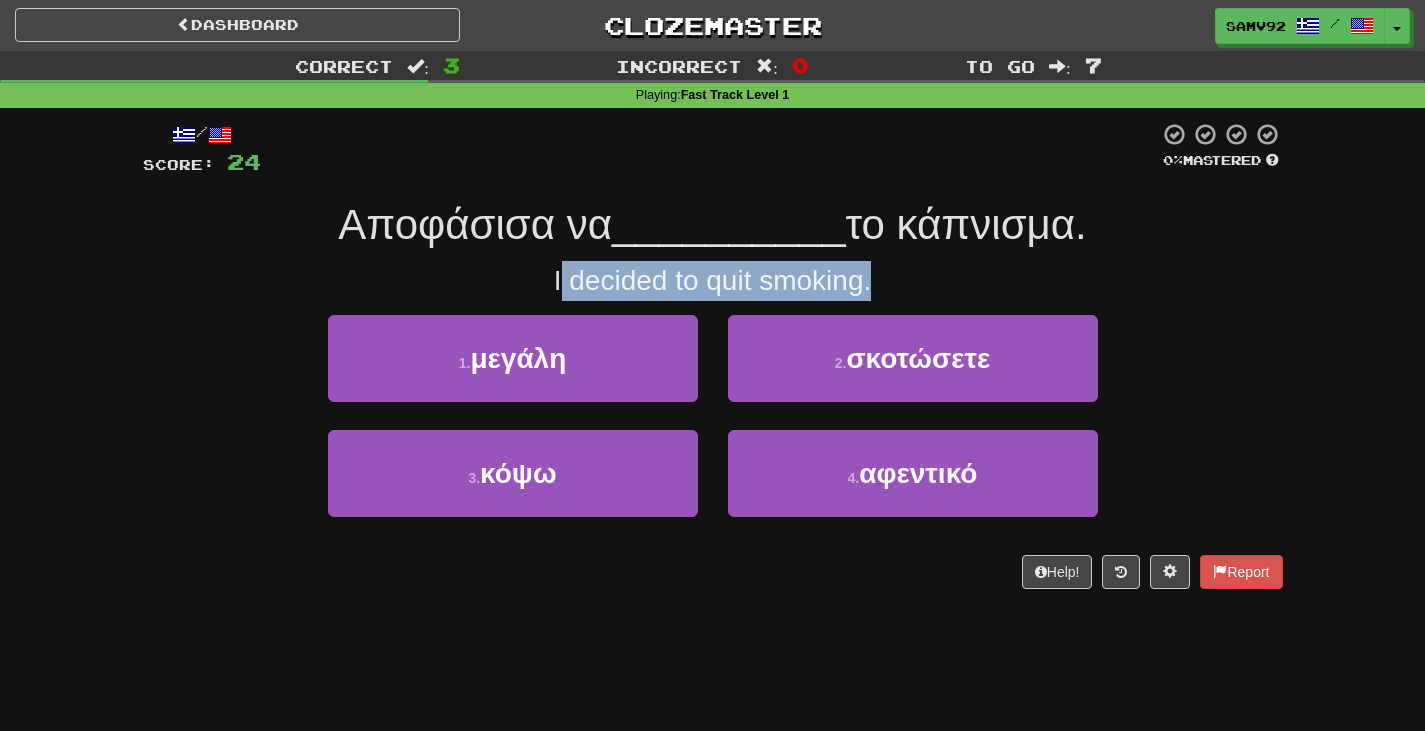 drag, startPoint x: 917, startPoint y: 274, endPoint x: 560, endPoint y: 277, distance: 357.0126 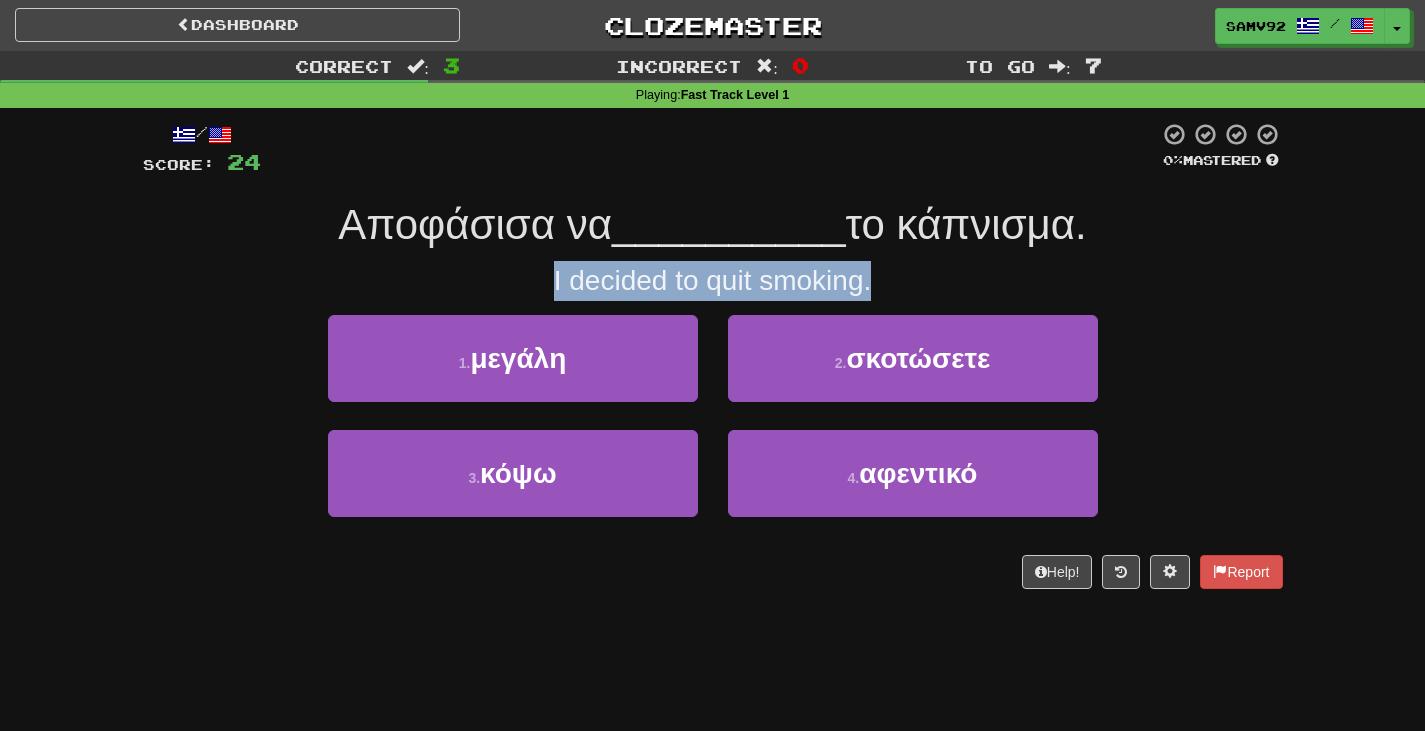 drag, startPoint x: 552, startPoint y: 278, endPoint x: 951, endPoint y: 273, distance: 399.03134 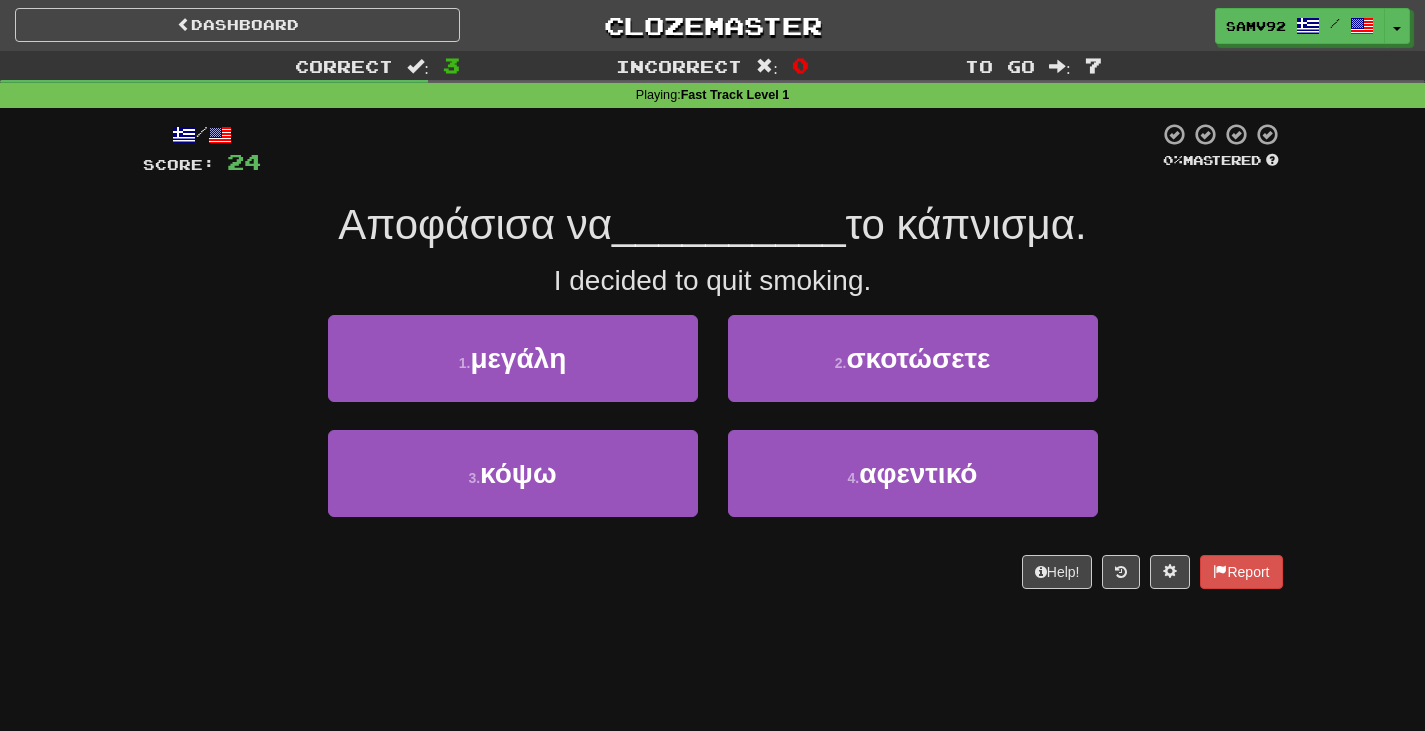 click on "I decided to quit smoking." at bounding box center (713, 281) 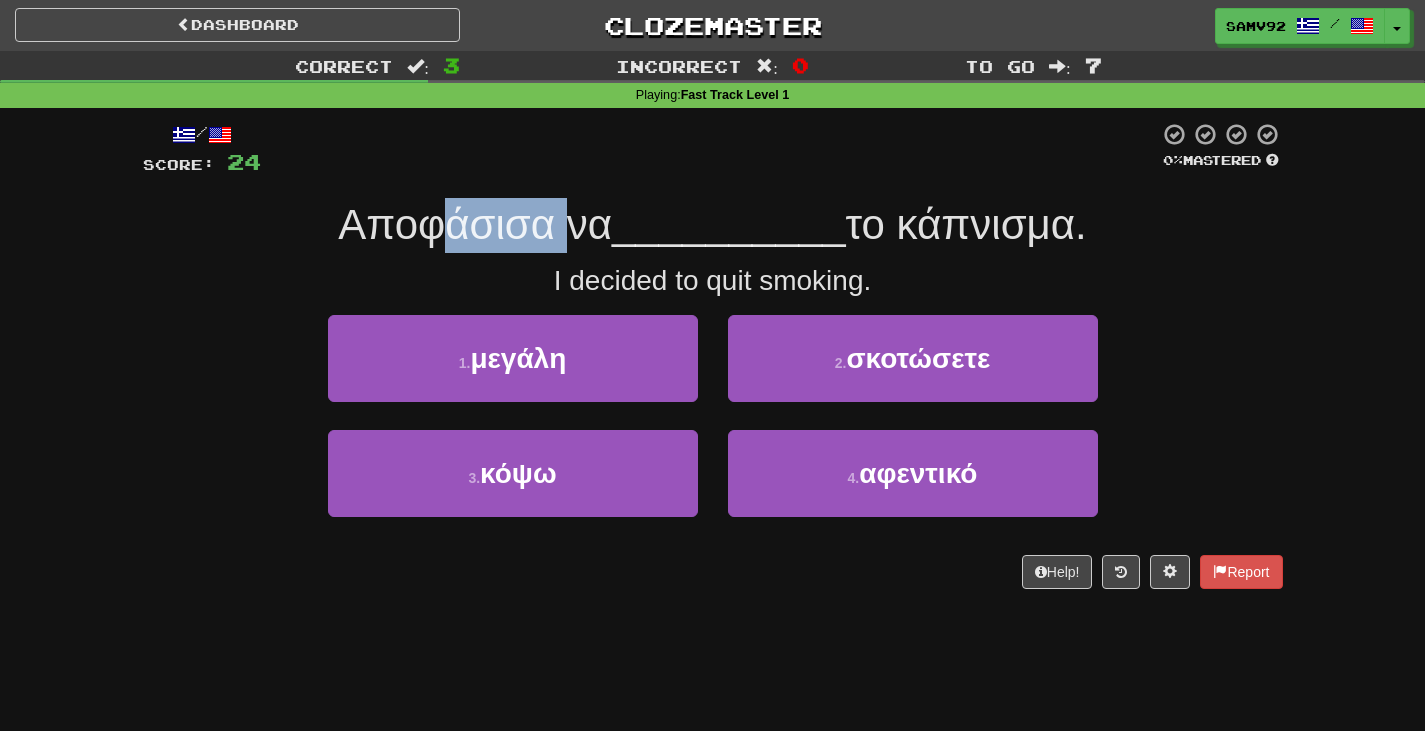 drag, startPoint x: 420, startPoint y: 196, endPoint x: 600, endPoint y: 195, distance: 180.00278 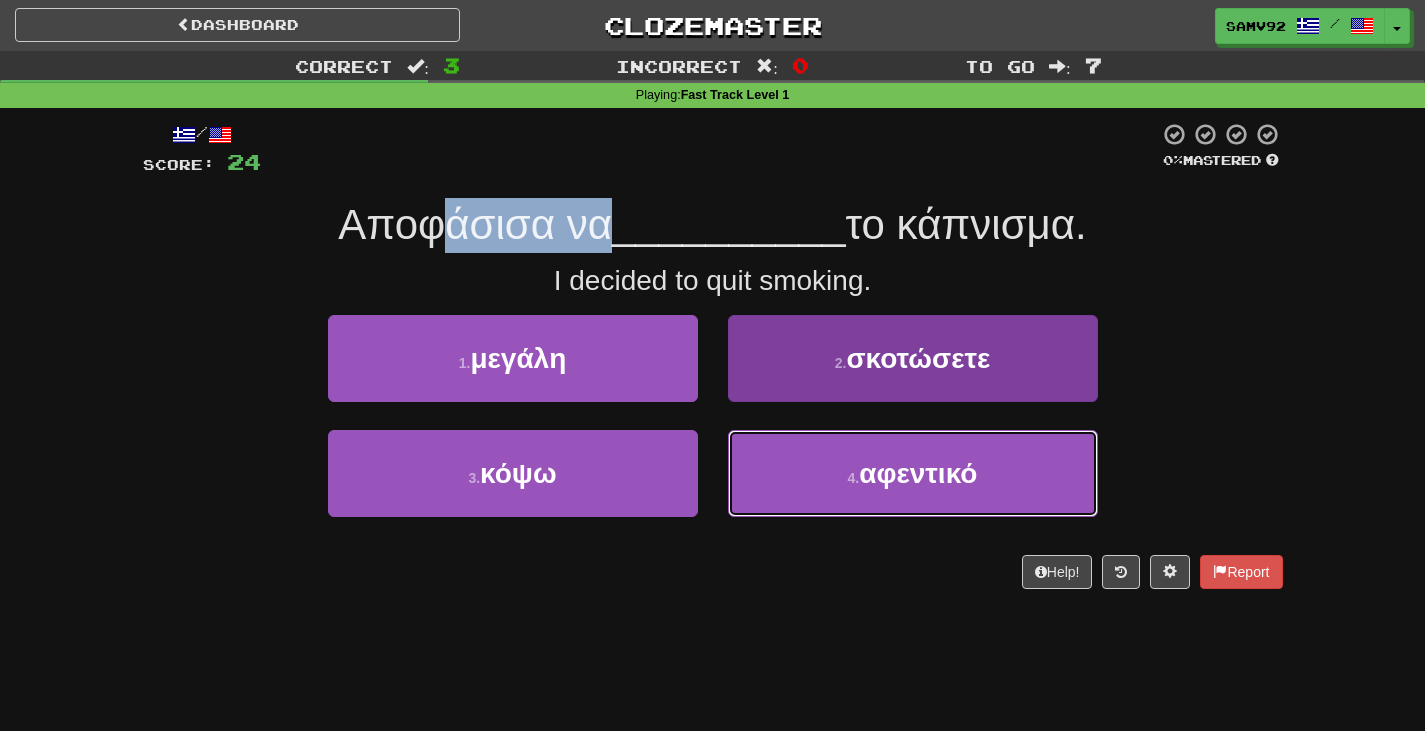 click on "4 .  αφεντικό" at bounding box center (913, 473) 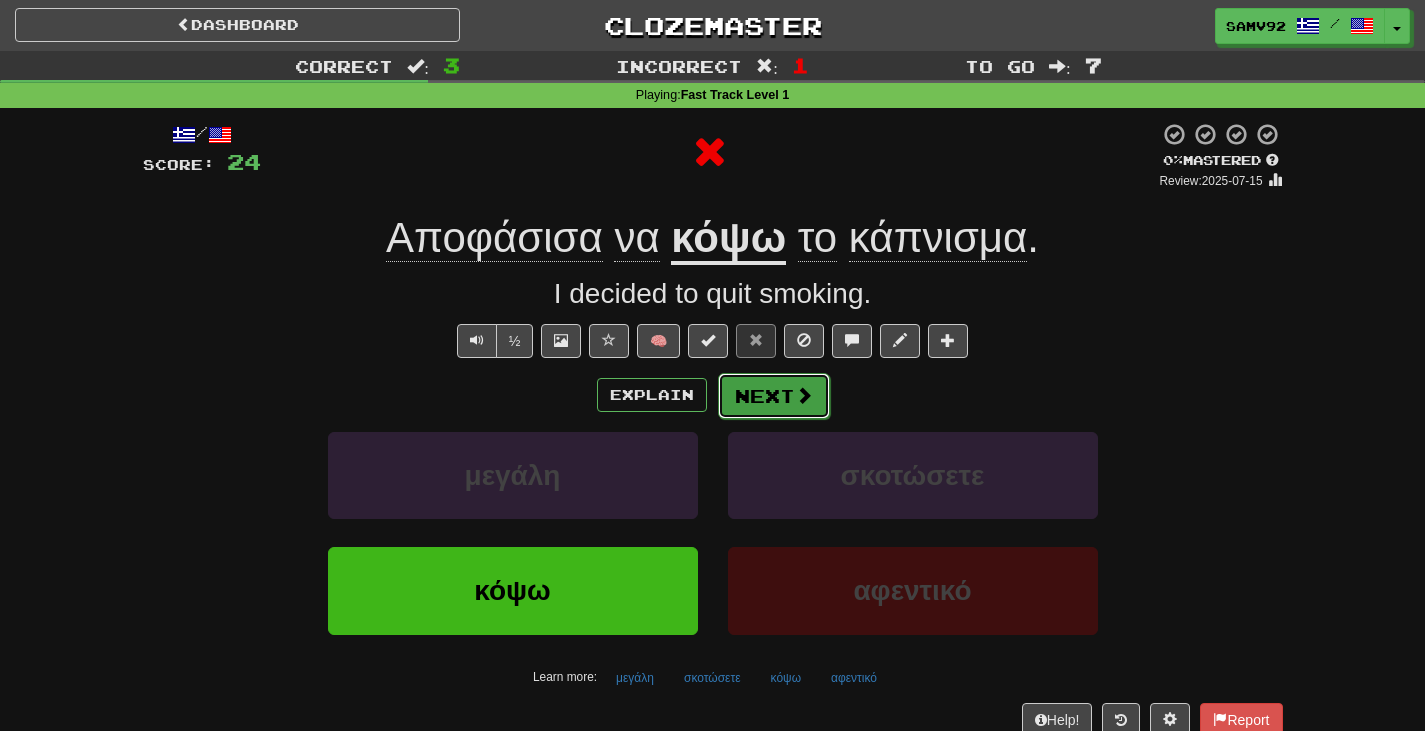 click on "Next" at bounding box center [774, 396] 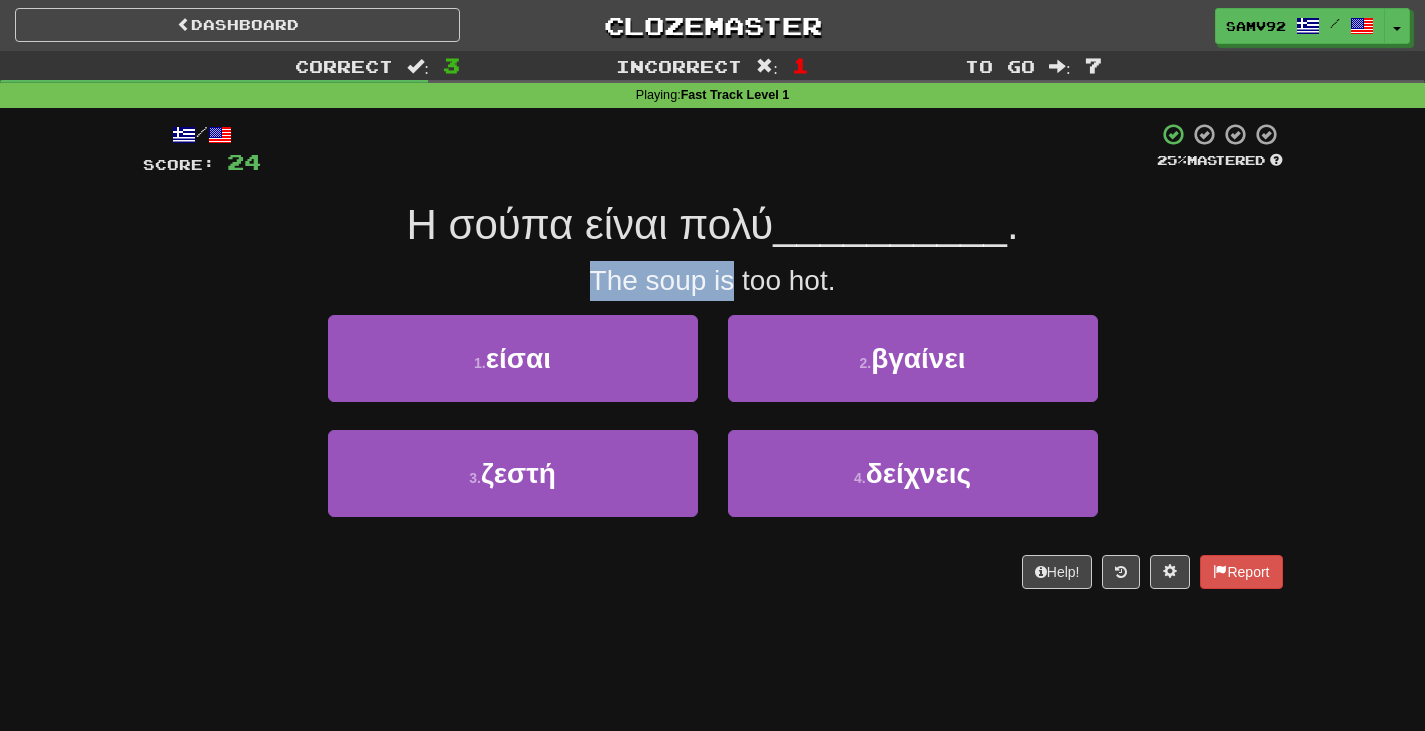 drag, startPoint x: 731, startPoint y: 275, endPoint x: 887, endPoint y: 273, distance: 156.01282 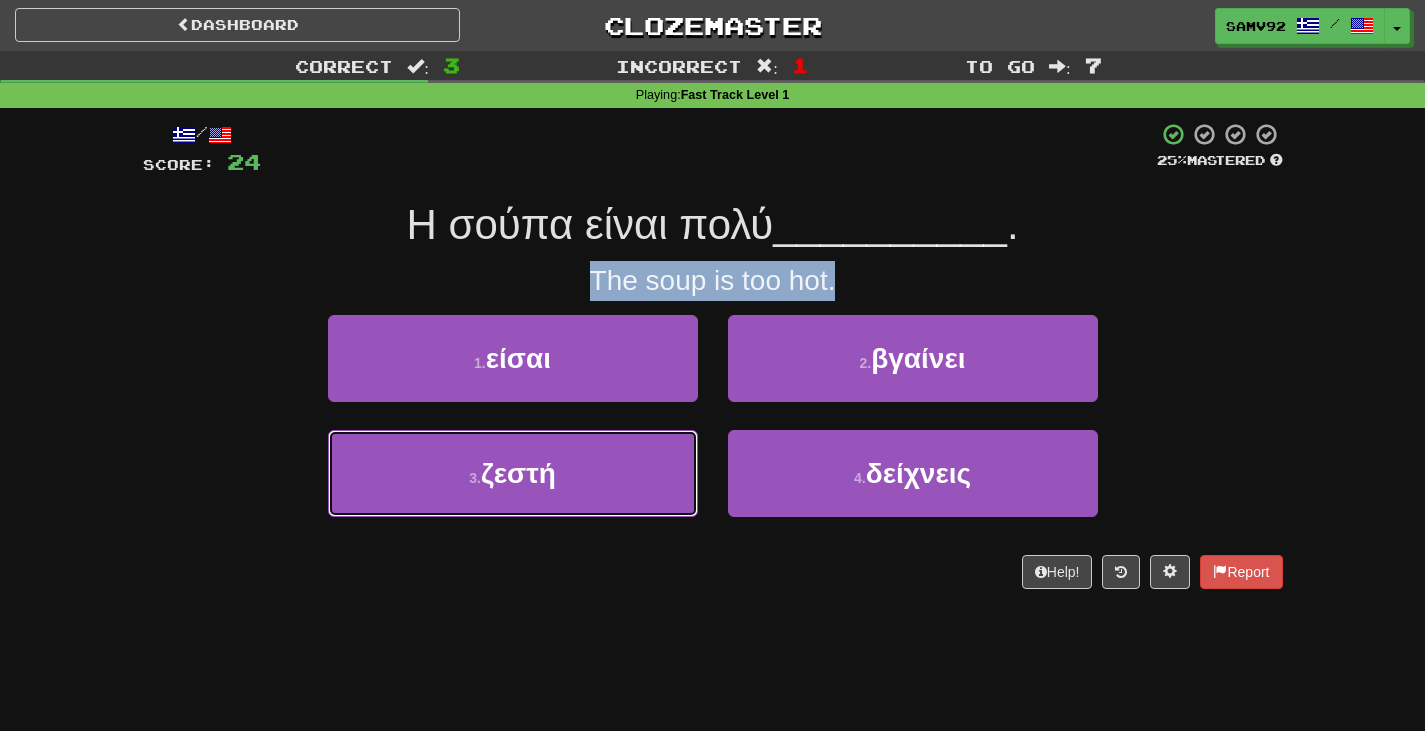 drag, startPoint x: 614, startPoint y: 463, endPoint x: 686, endPoint y: 421, distance: 83.35467 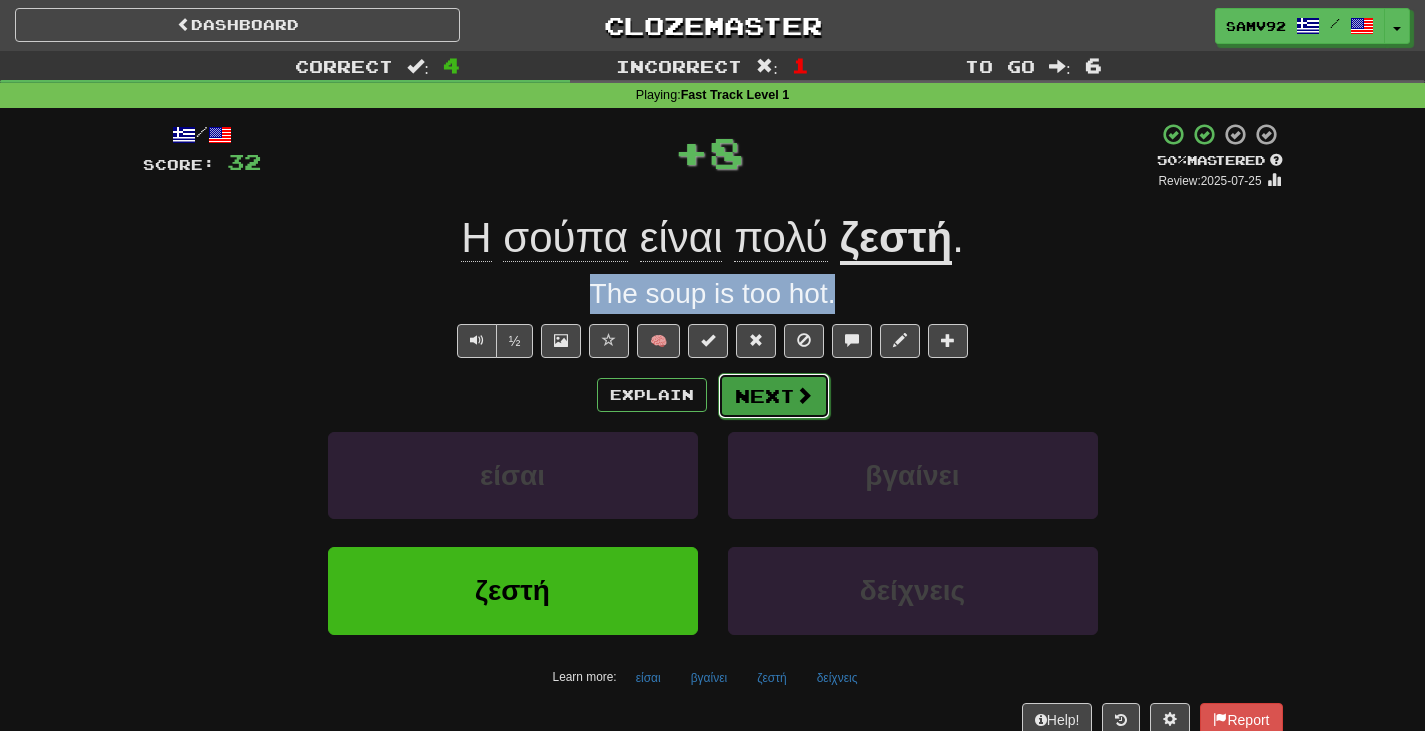 click on "Next" at bounding box center (774, 396) 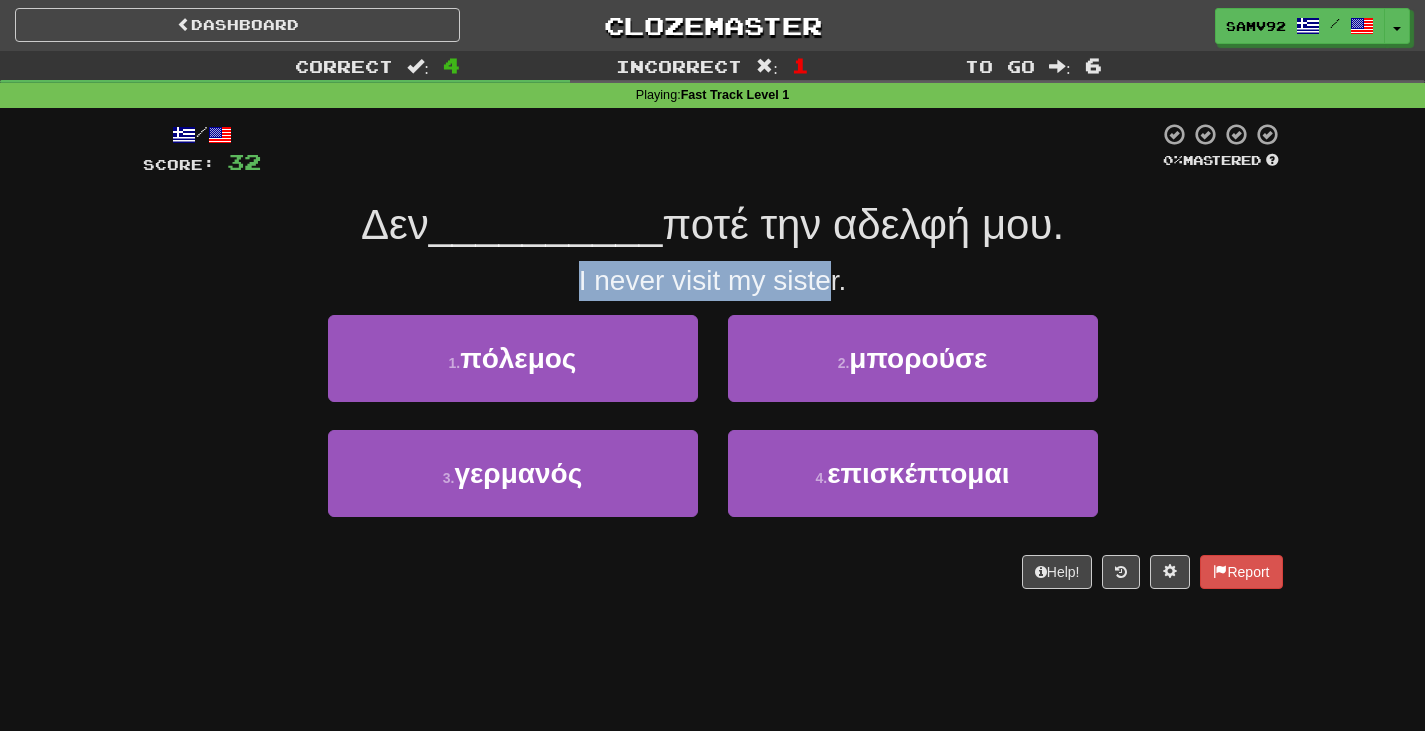 drag, startPoint x: 656, startPoint y: 274, endPoint x: 897, endPoint y: 276, distance: 241.0083 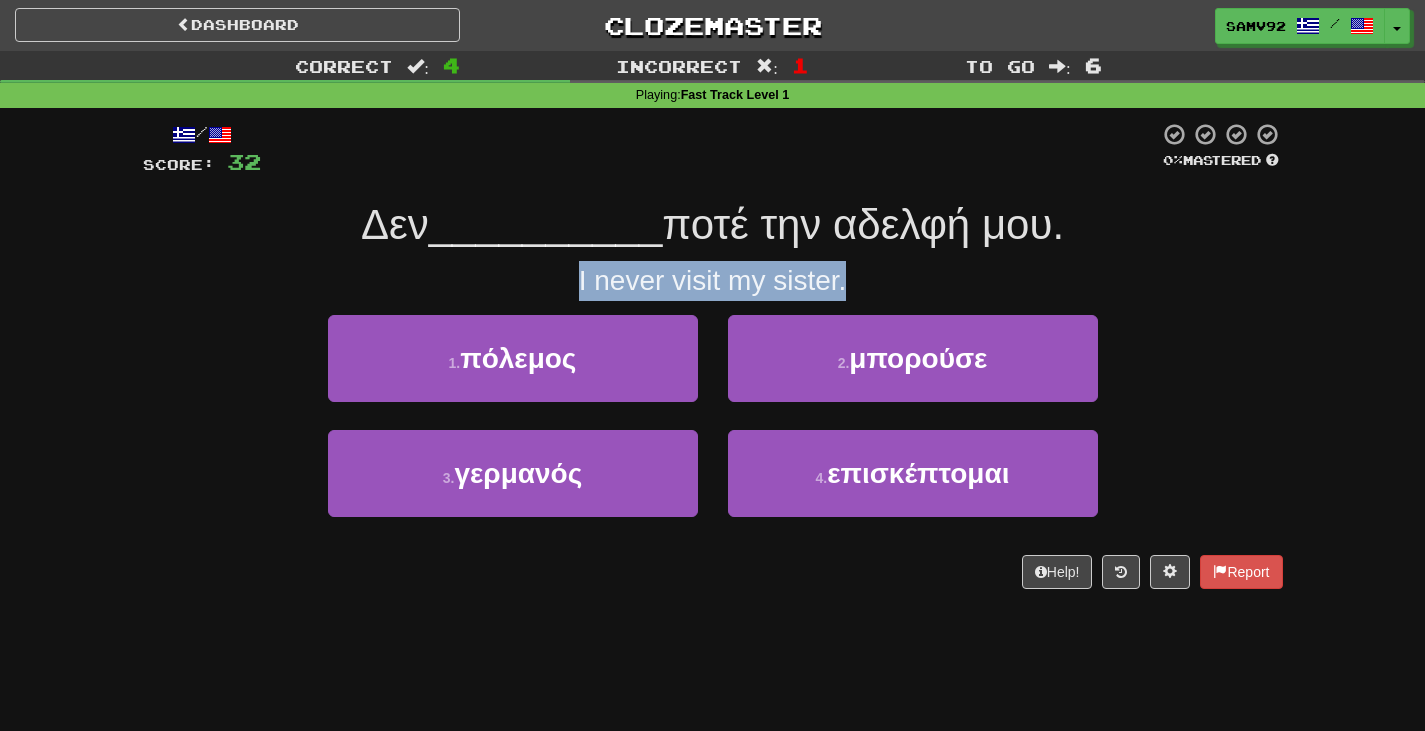 click on "I never visit my sister." at bounding box center [713, 281] 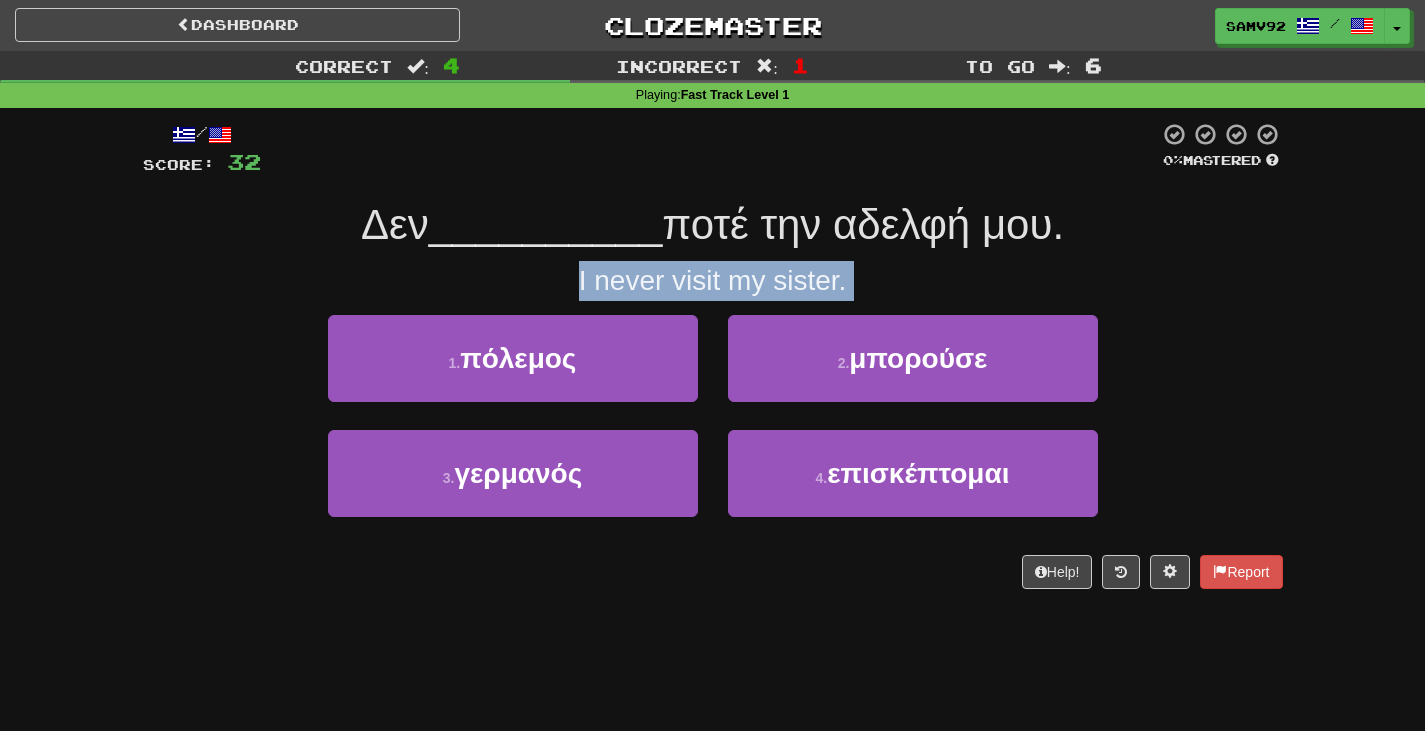 drag, startPoint x: 897, startPoint y: 277, endPoint x: 516, endPoint y: 269, distance: 381.08398 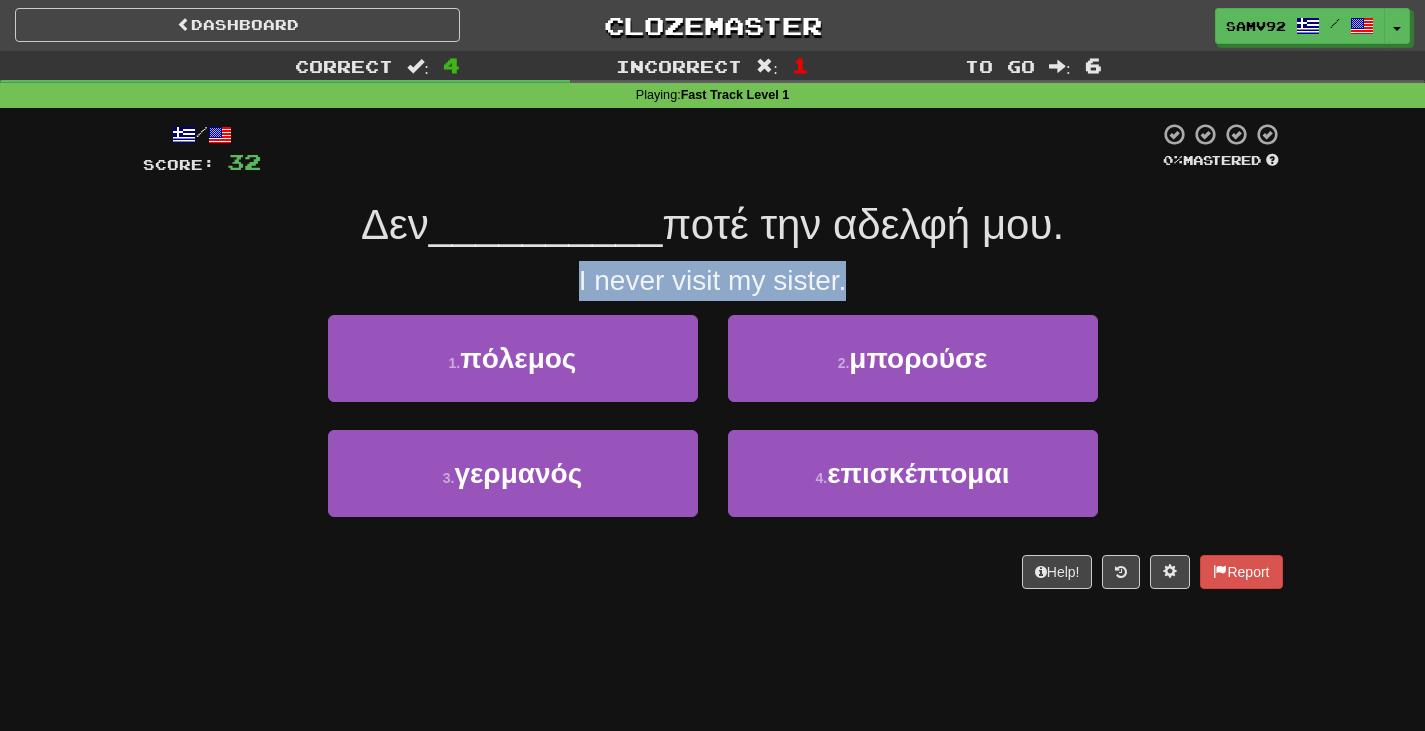 drag, startPoint x: 590, startPoint y: 271, endPoint x: 941, endPoint y: 271, distance: 351 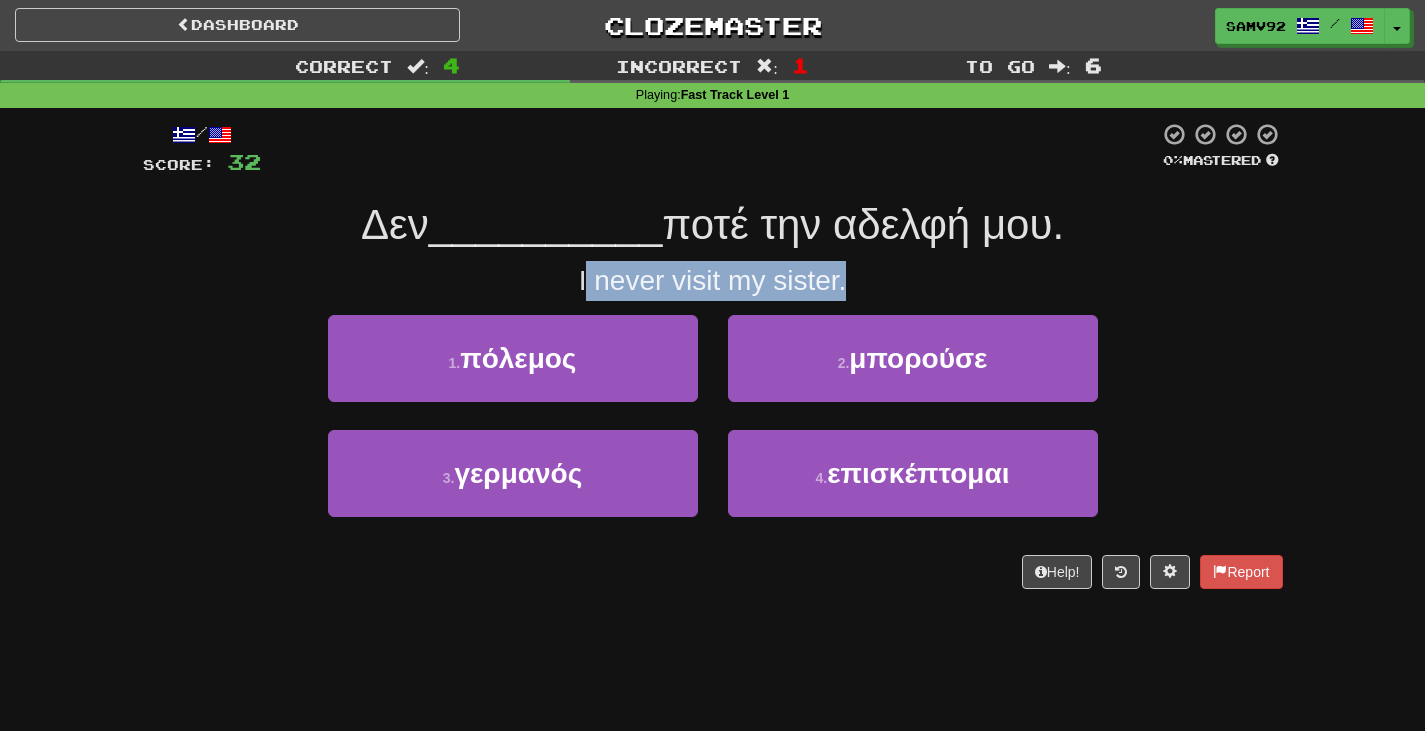 drag, startPoint x: 678, startPoint y: 277, endPoint x: 468, endPoint y: 275, distance: 210.00952 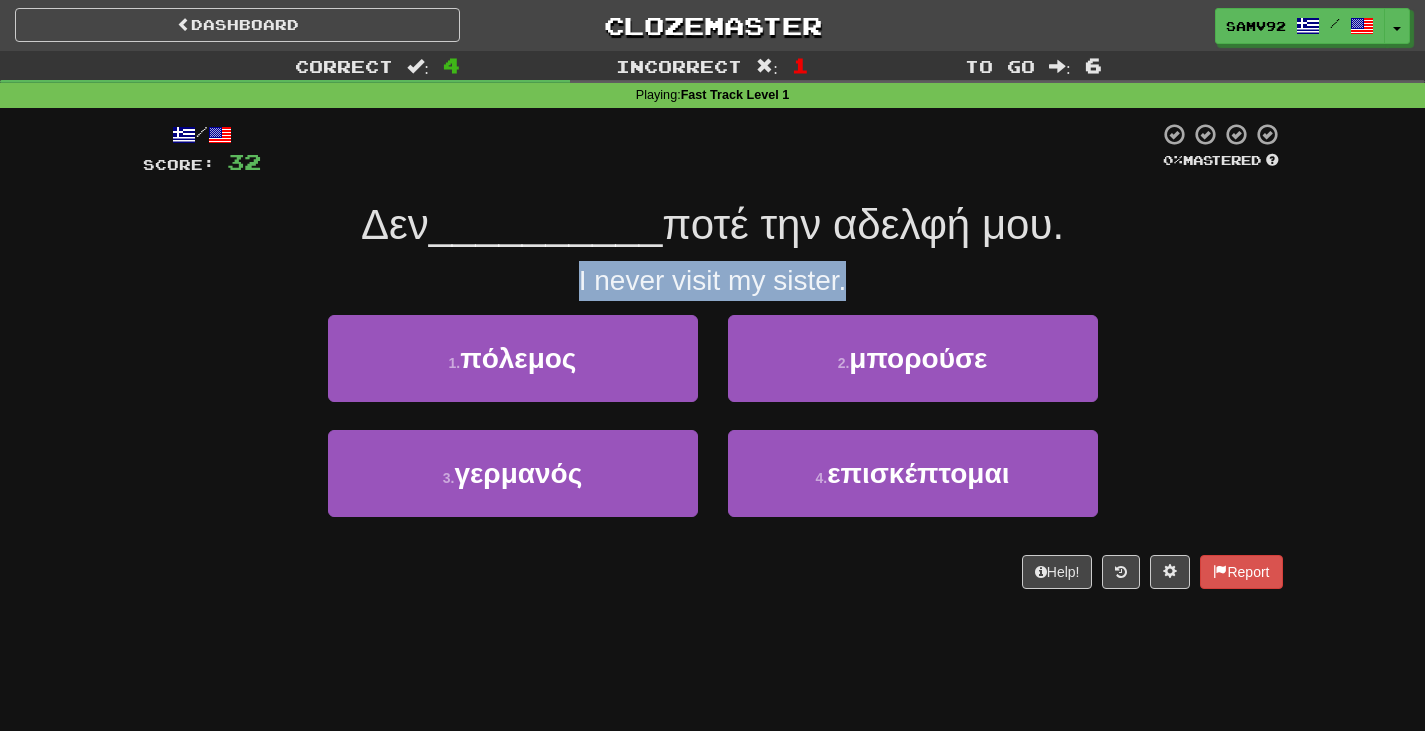 click on "I never visit my sister." at bounding box center (713, 281) 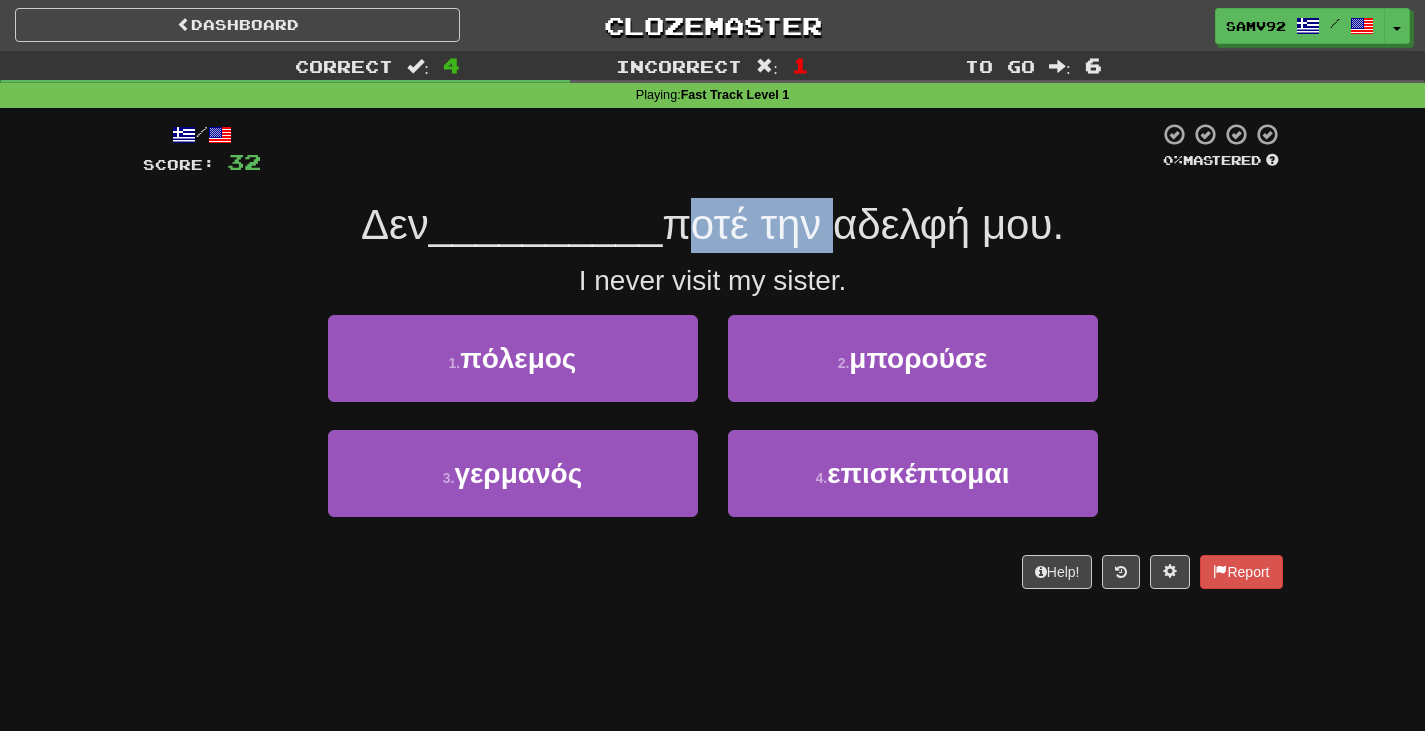 drag, startPoint x: 873, startPoint y: 229, endPoint x: 1035, endPoint y: 248, distance: 163.1104 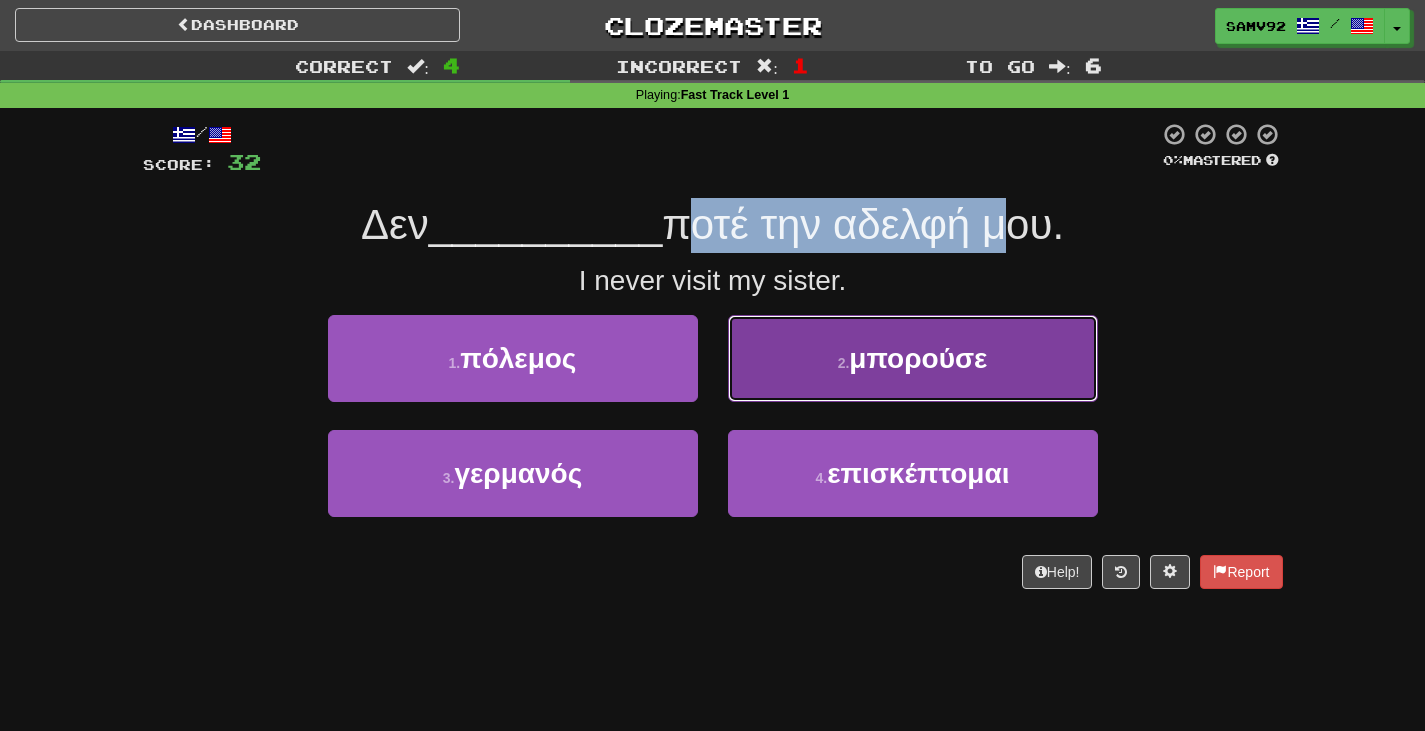 click on "2 .  μπορούσε" at bounding box center [913, 358] 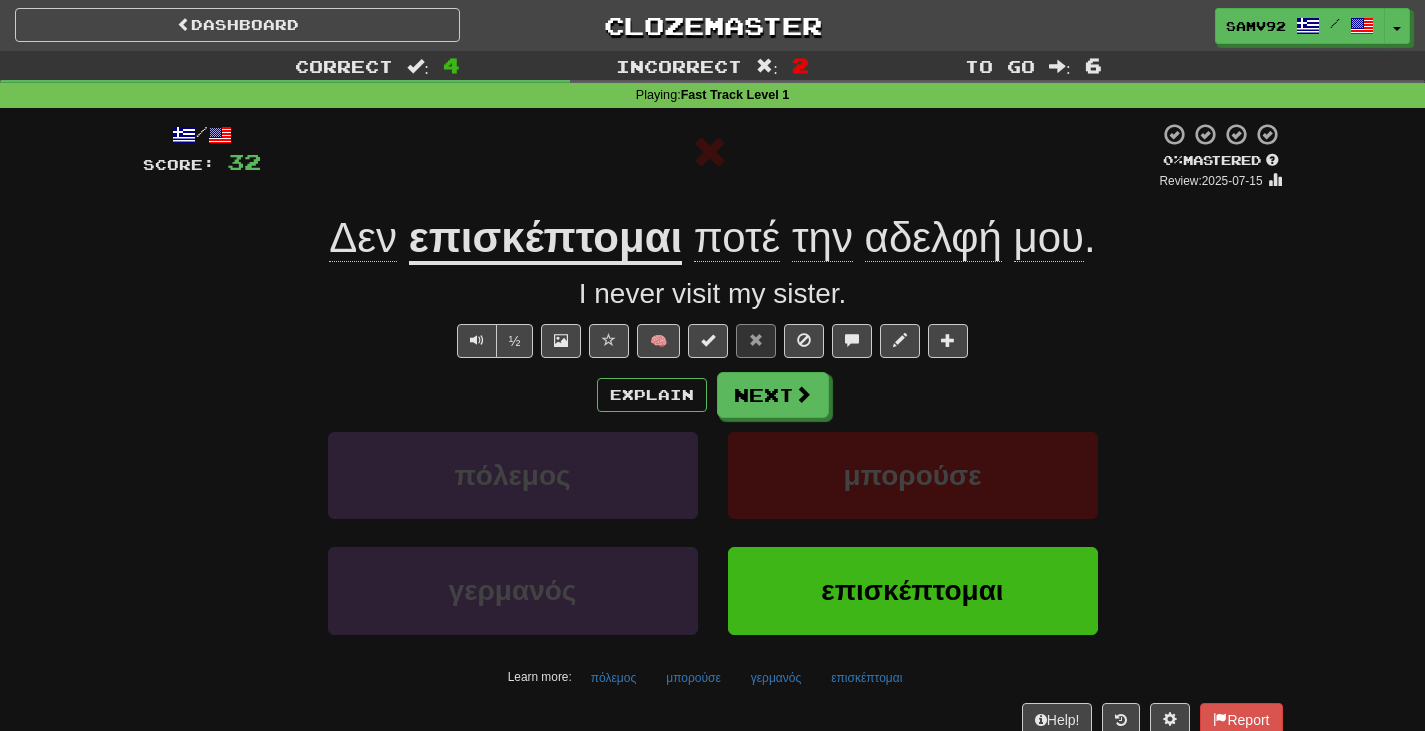 click on "/  Score:   32 0 %  Mastered Review:  2025-07-15 Δεν   επισκέπτομαι   ποτέ   την   αδελφή   μου . I never visit my sister. ½ 🧠 Explain Next πόλεμος μπορούσε γερμανός επισκέπτομαι Learn more: πόλεμος μπορούσε γερμανός επισκέπτομαι  Help!  Report" at bounding box center (713, 429) 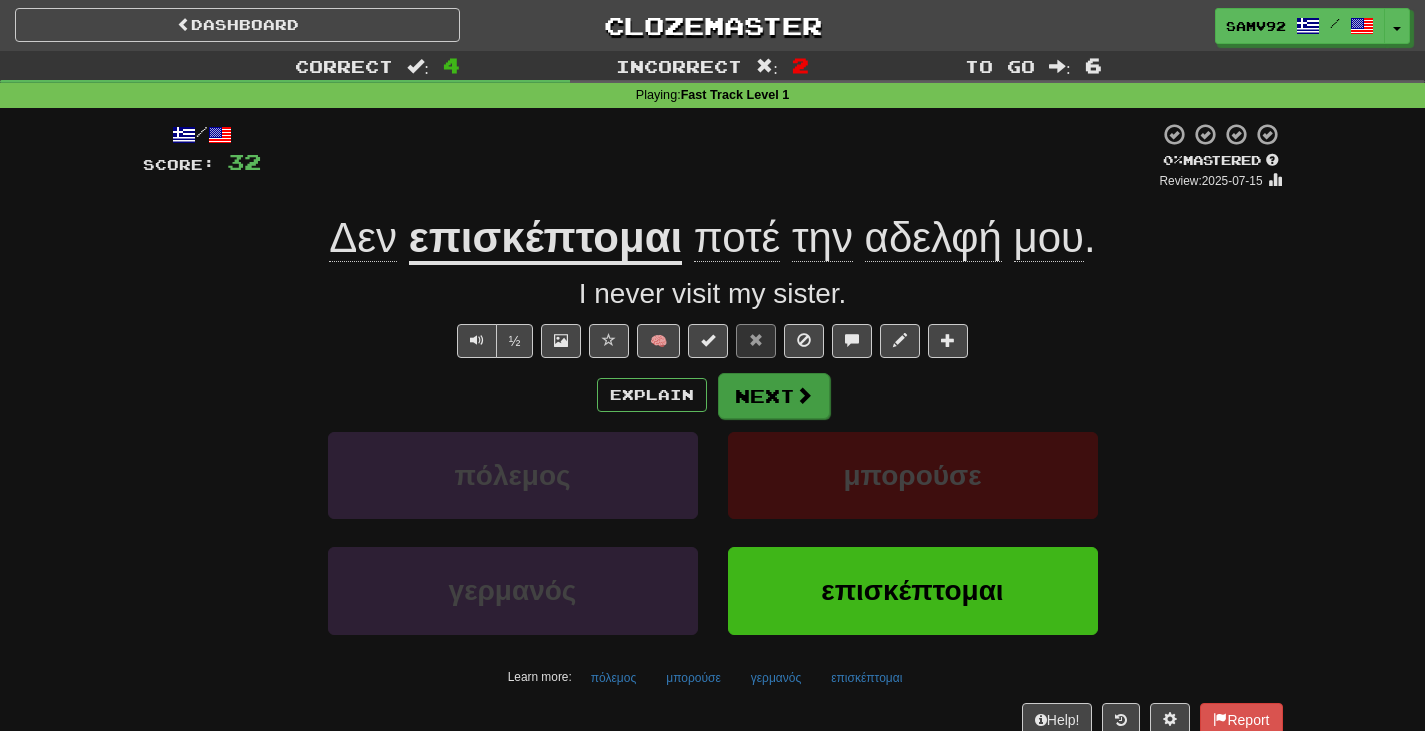 click on "/  Score:   32 0 %  Mastered Review:  2025-07-15 Δεν   επισκέπτομαι   ποτέ   την   αδελφή   μου . I never visit my sister. ½ 🧠 Explain Next πόλεμος μπορούσε γερμανός επισκέπτομαι Learn more: πόλεμος μπορούσε γερμανός επισκέπτομαι  Help!  Report" at bounding box center [713, 429] 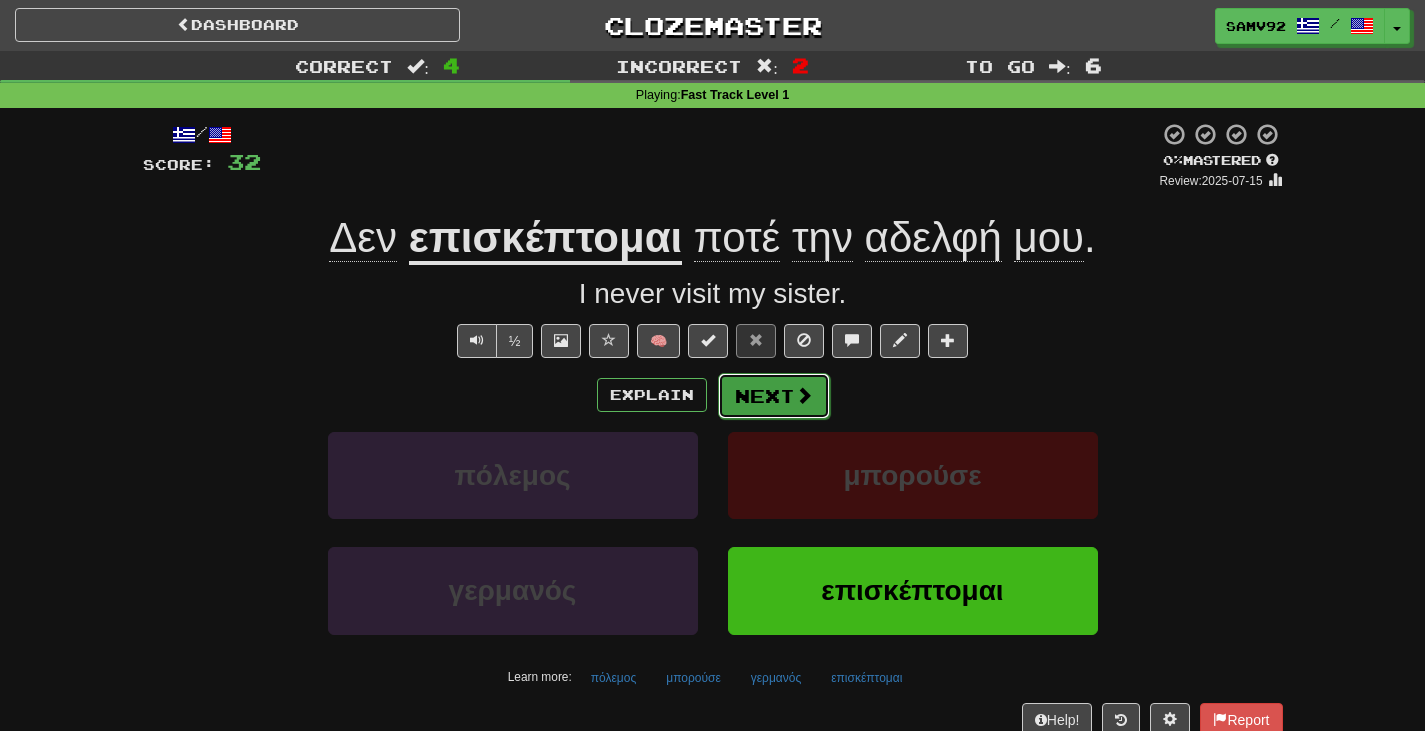 click on "Next" at bounding box center (774, 396) 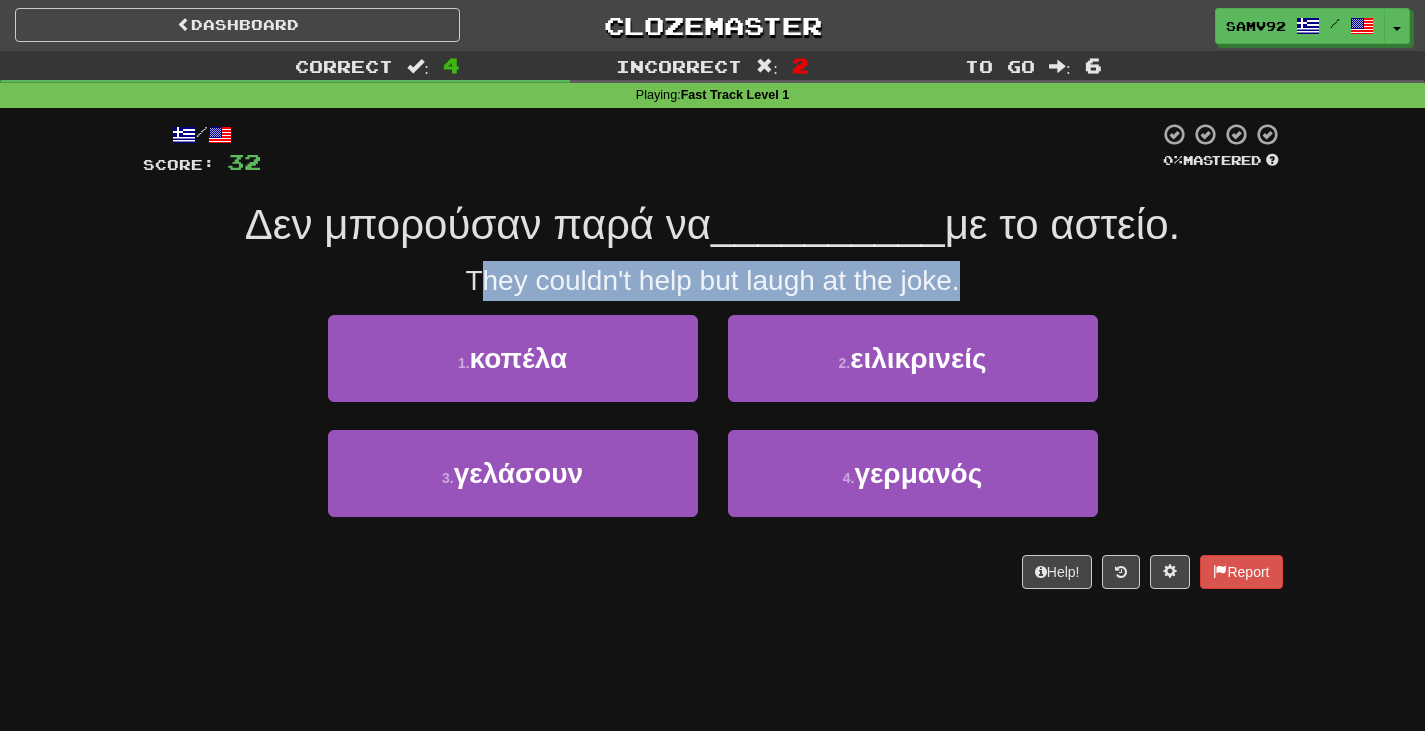 drag, startPoint x: 763, startPoint y: 266, endPoint x: 1022, endPoint y: 284, distance: 259.62473 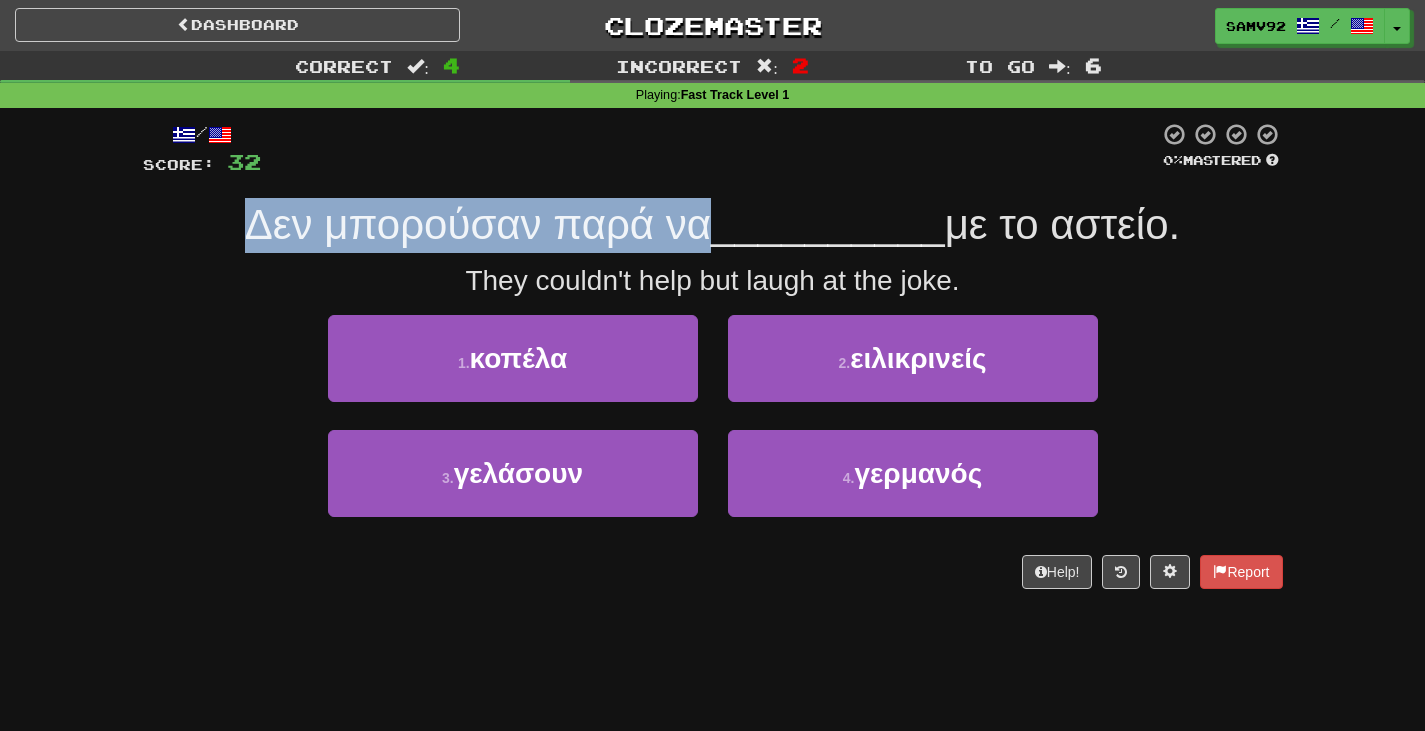 drag, startPoint x: 309, startPoint y: 208, endPoint x: 691, endPoint y: 208, distance: 382 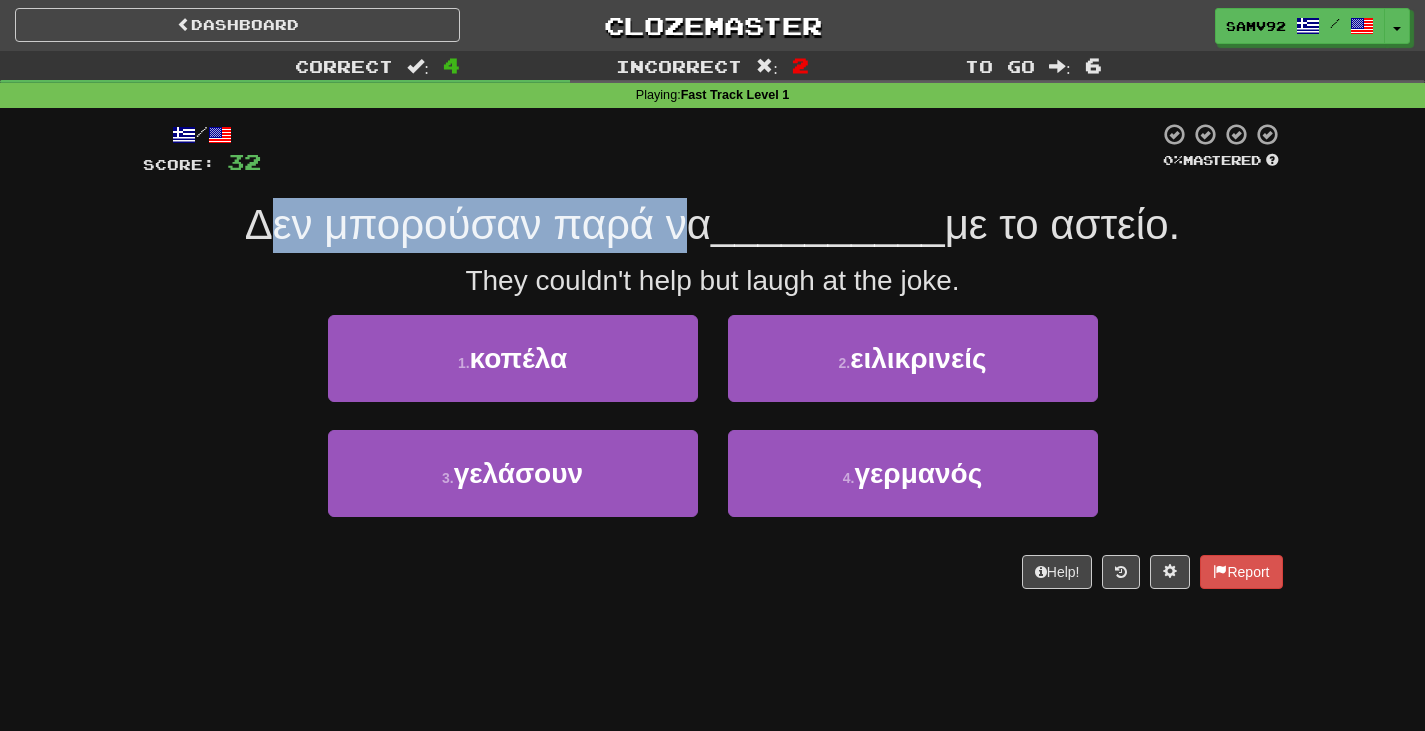 drag, startPoint x: 257, startPoint y: 220, endPoint x: 677, endPoint y: 228, distance: 420.07617 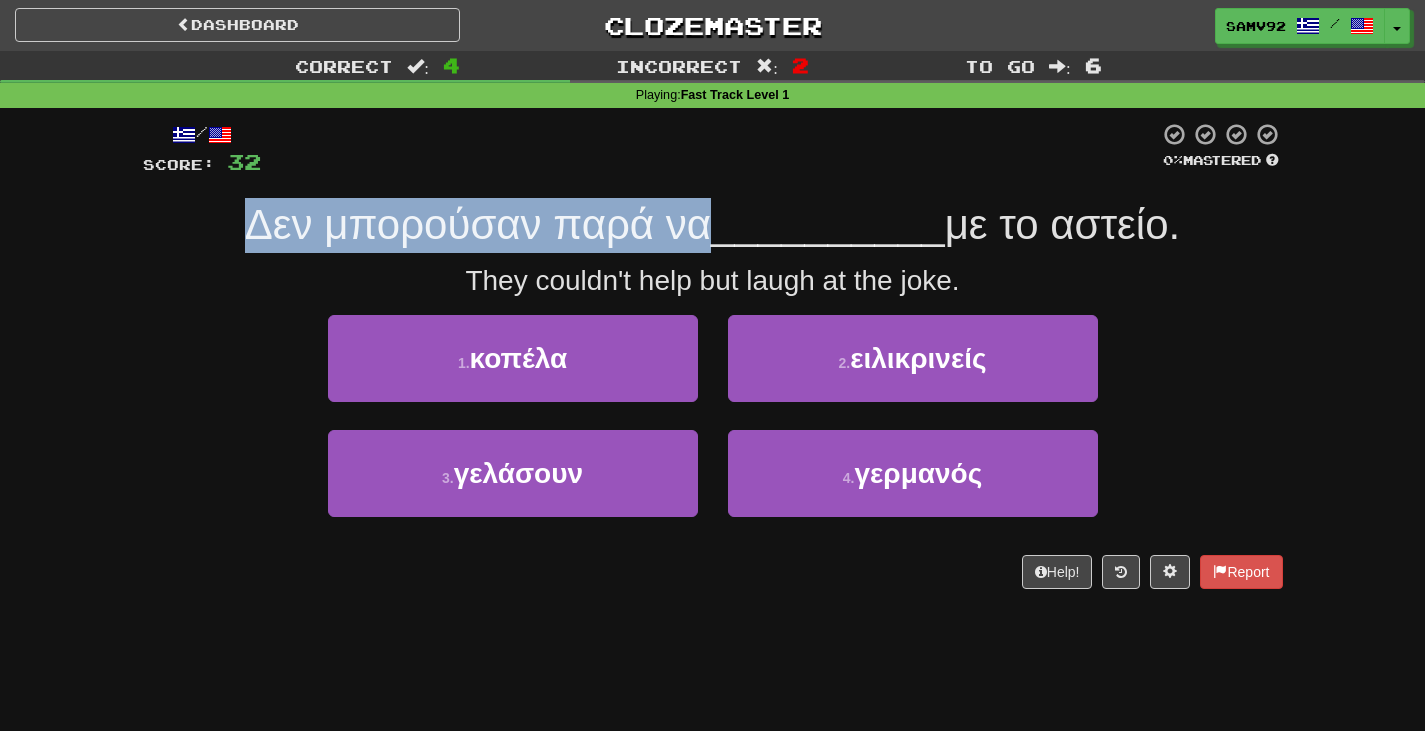 drag, startPoint x: 253, startPoint y: 227, endPoint x: 696, endPoint y: 233, distance: 443.04062 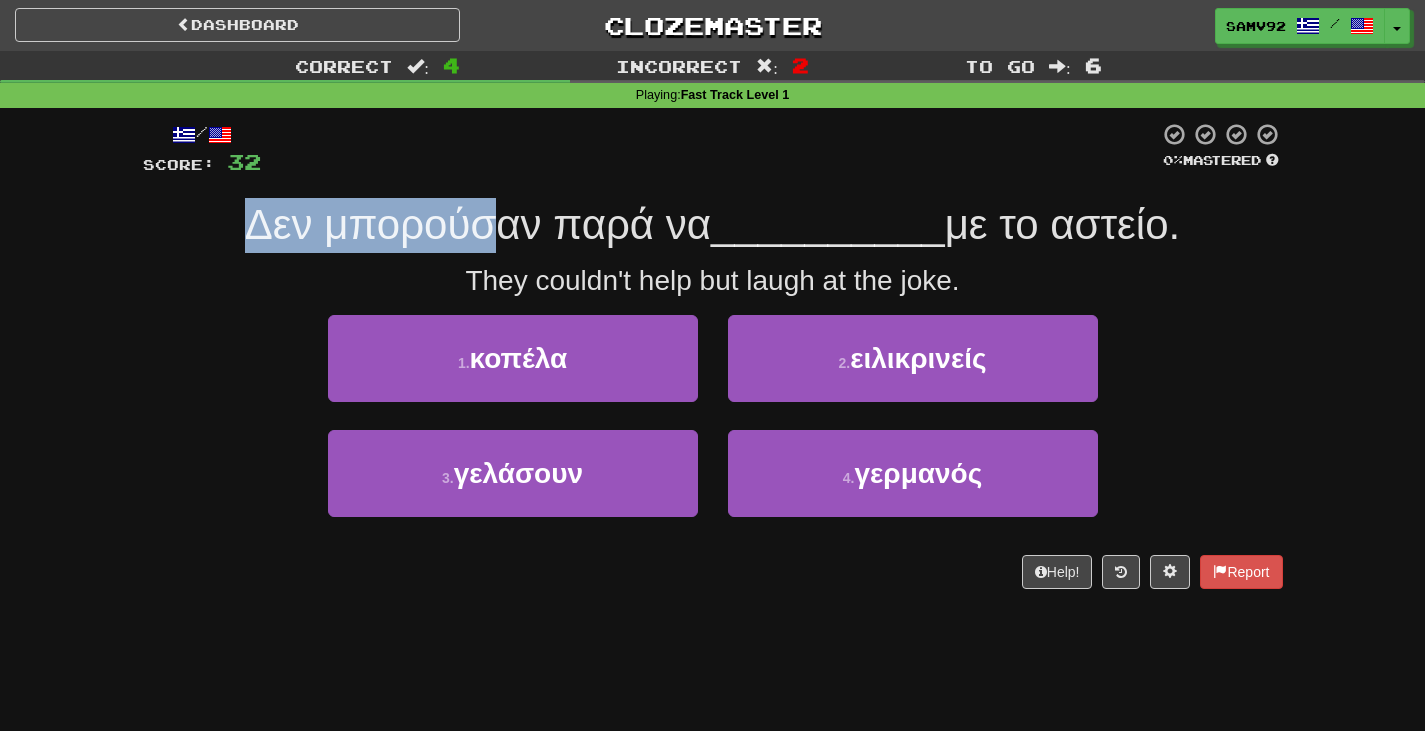 drag, startPoint x: 236, startPoint y: 230, endPoint x: 506, endPoint y: 229, distance: 270.00186 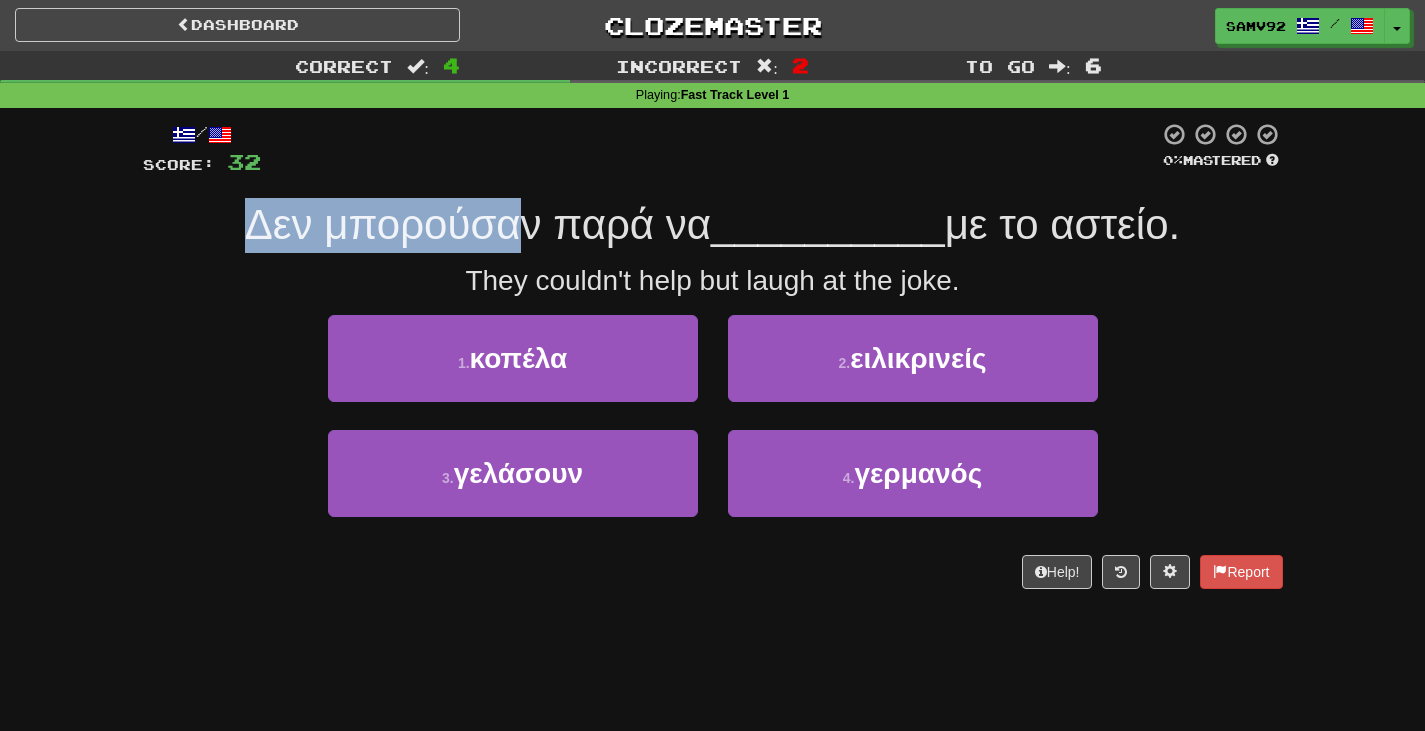 click on "Δεν μπορούσαν παρά να" at bounding box center [478, 224] 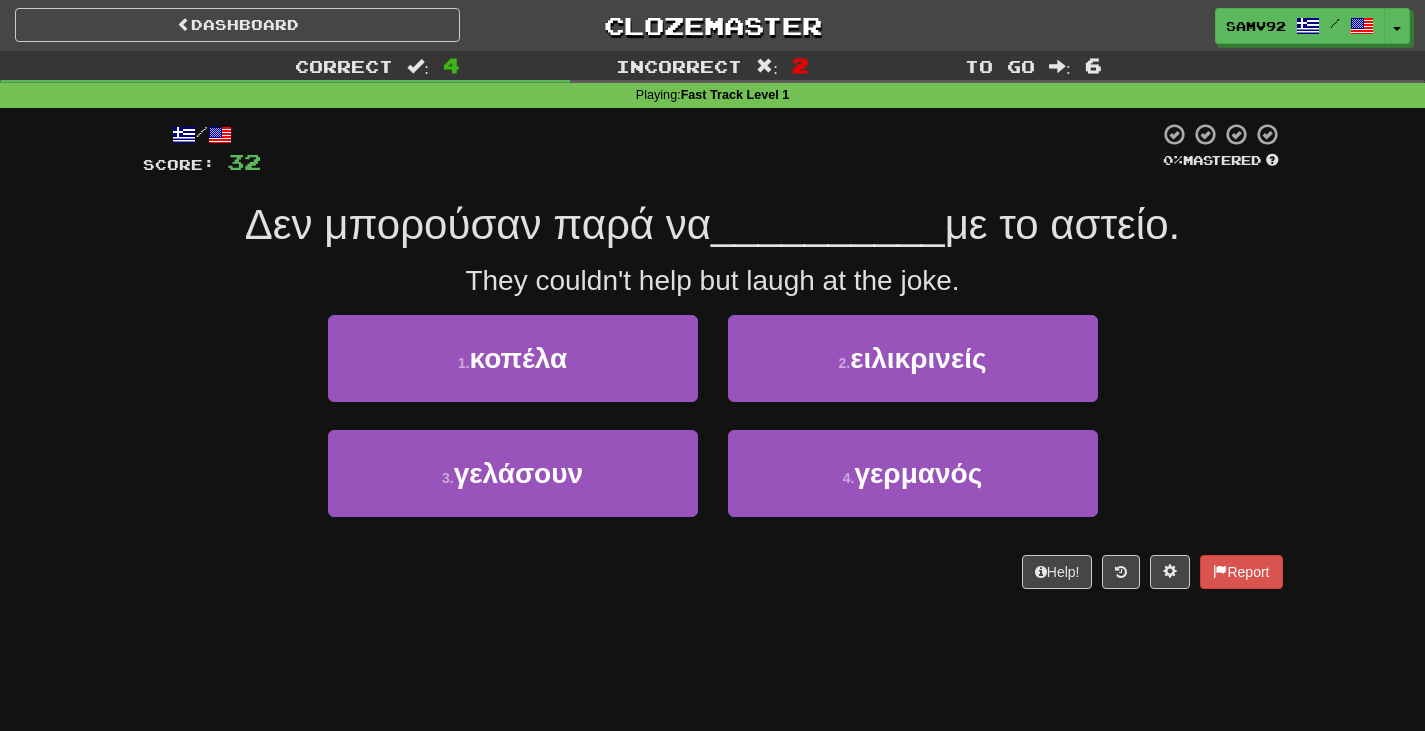 click on "__________" at bounding box center (828, 224) 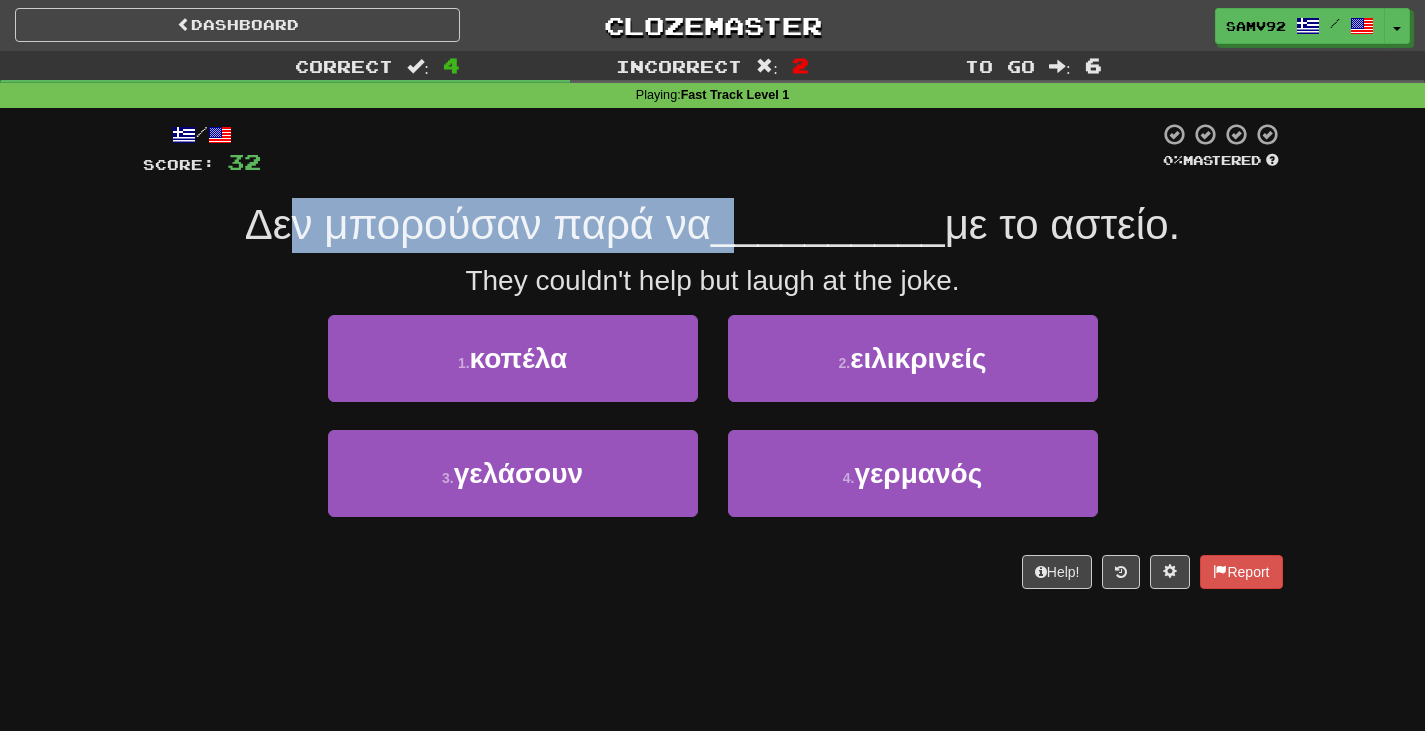 drag, startPoint x: 282, startPoint y: 230, endPoint x: 741, endPoint y: 225, distance: 459.02722 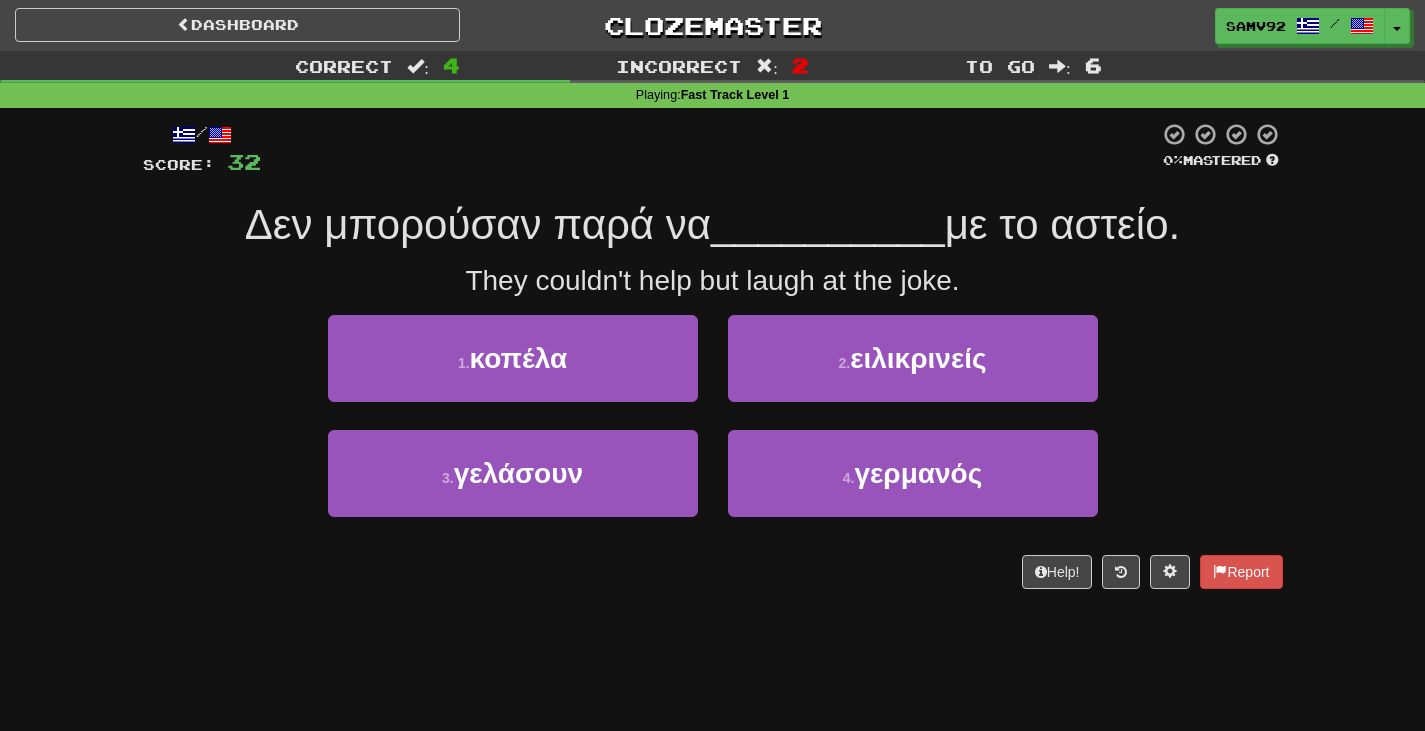 click on "Δεν μπορούσαν παρά να" at bounding box center [478, 224] 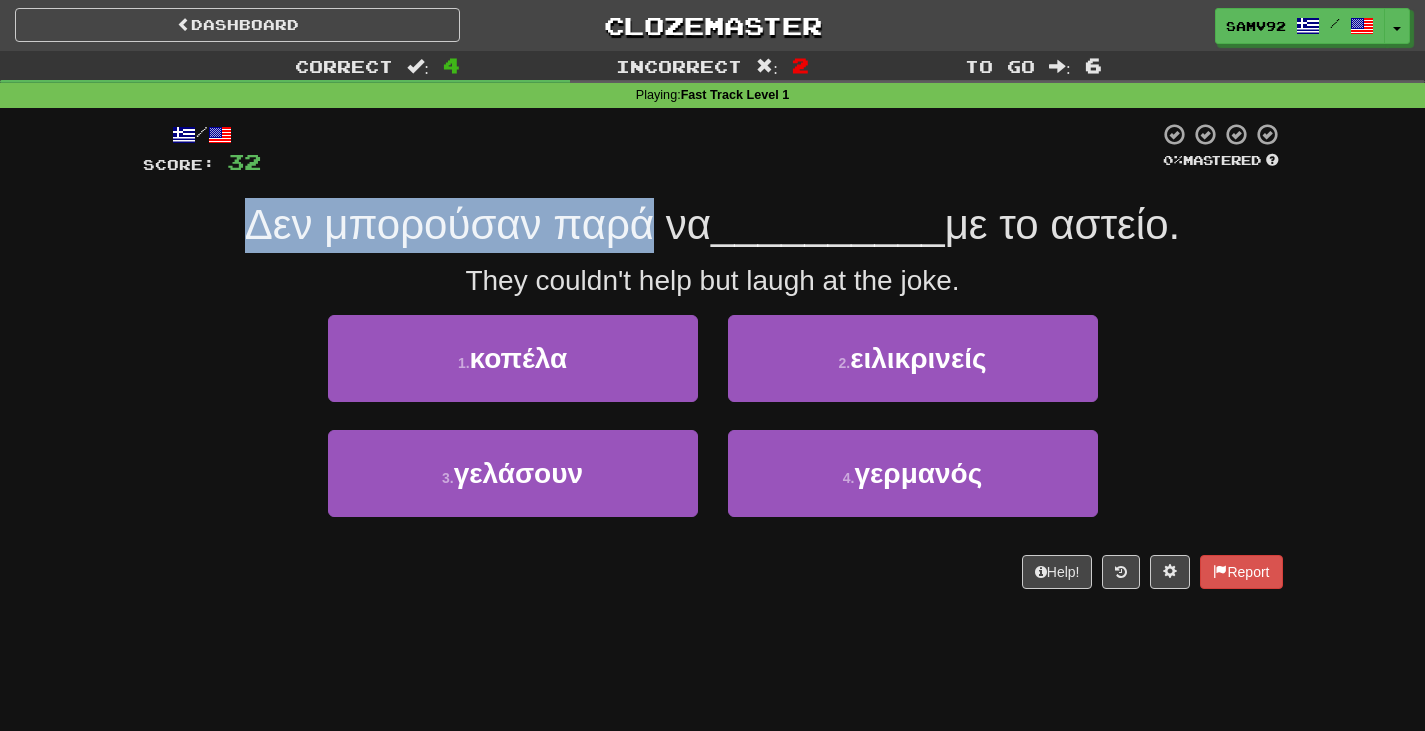drag, startPoint x: 240, startPoint y: 223, endPoint x: 665, endPoint y: 224, distance: 425.0012 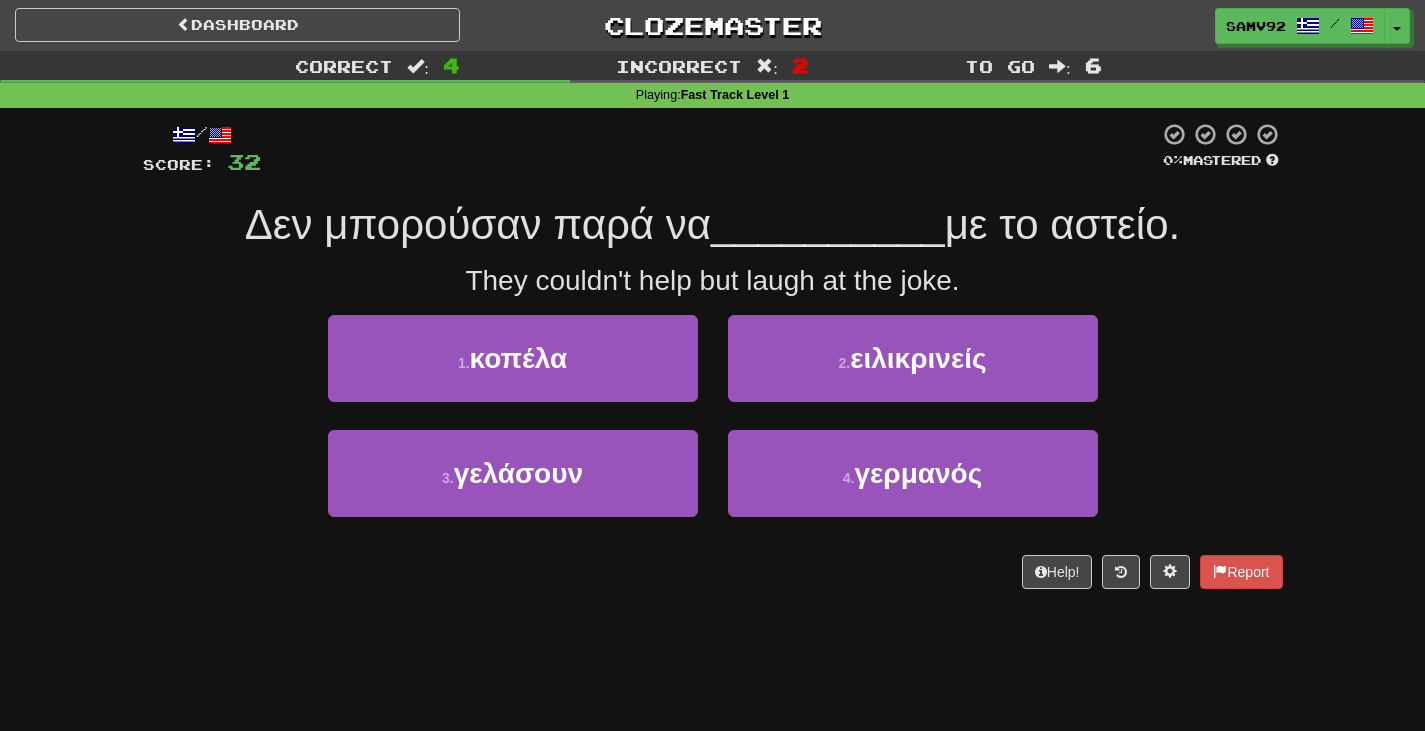 click on "Δεν μπορούσαν παρά να" at bounding box center [478, 224] 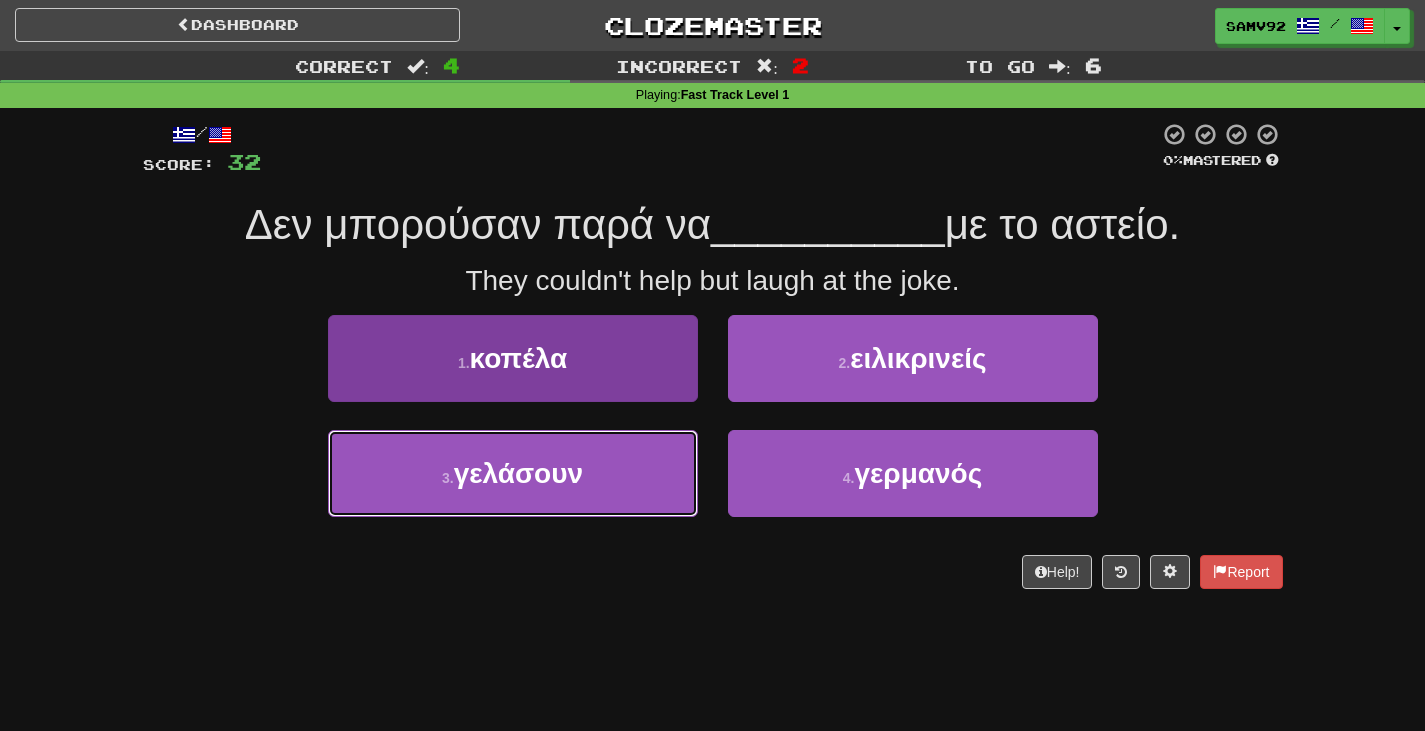 click on "3 .  γελάσουν" at bounding box center [513, 473] 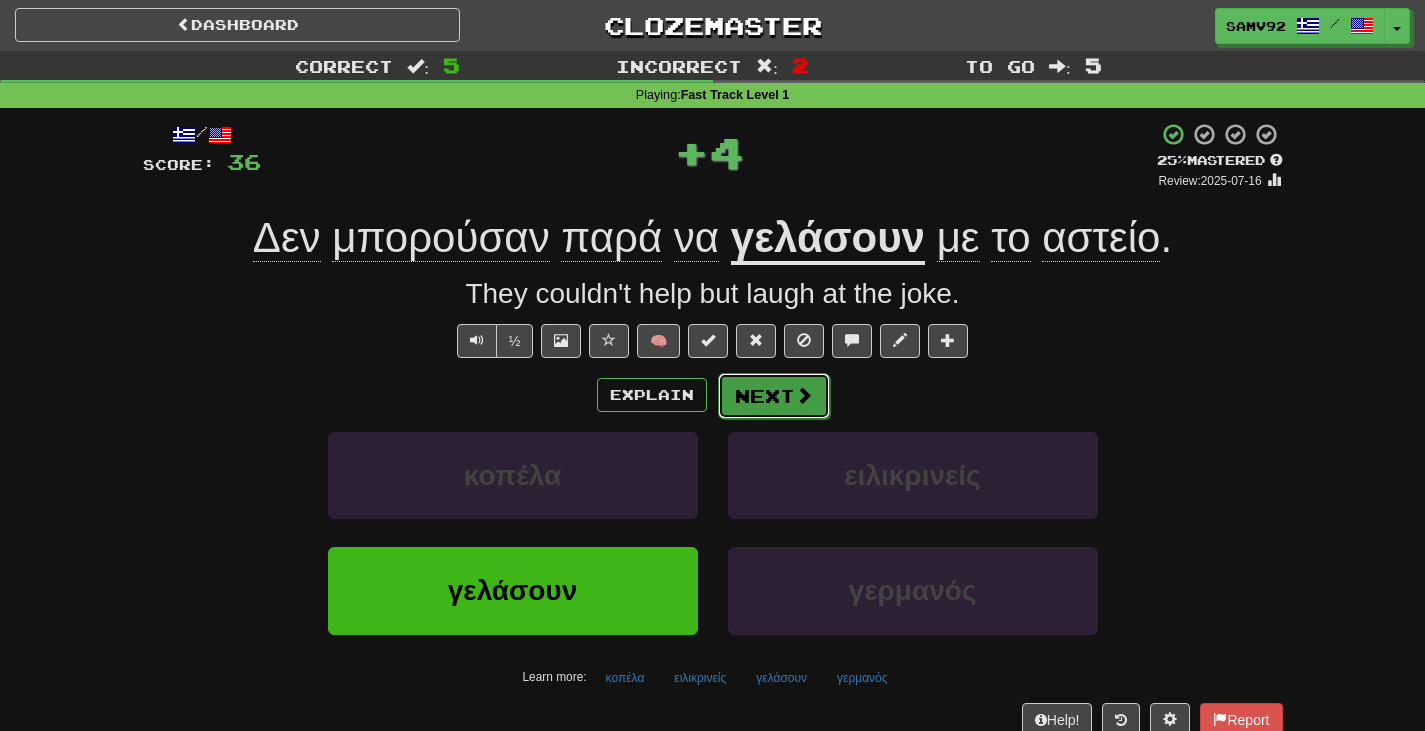 click at bounding box center (804, 395) 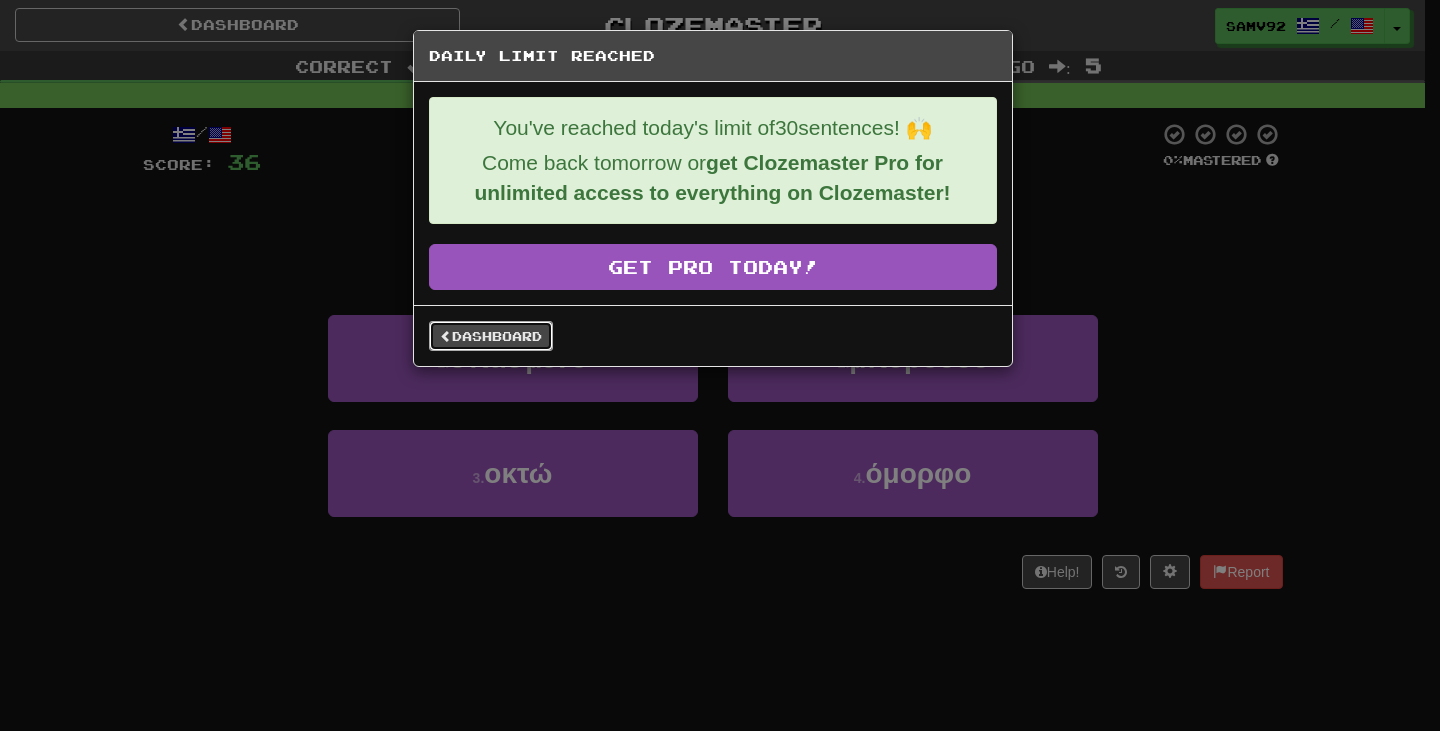 click on "Dashboard" at bounding box center [491, 336] 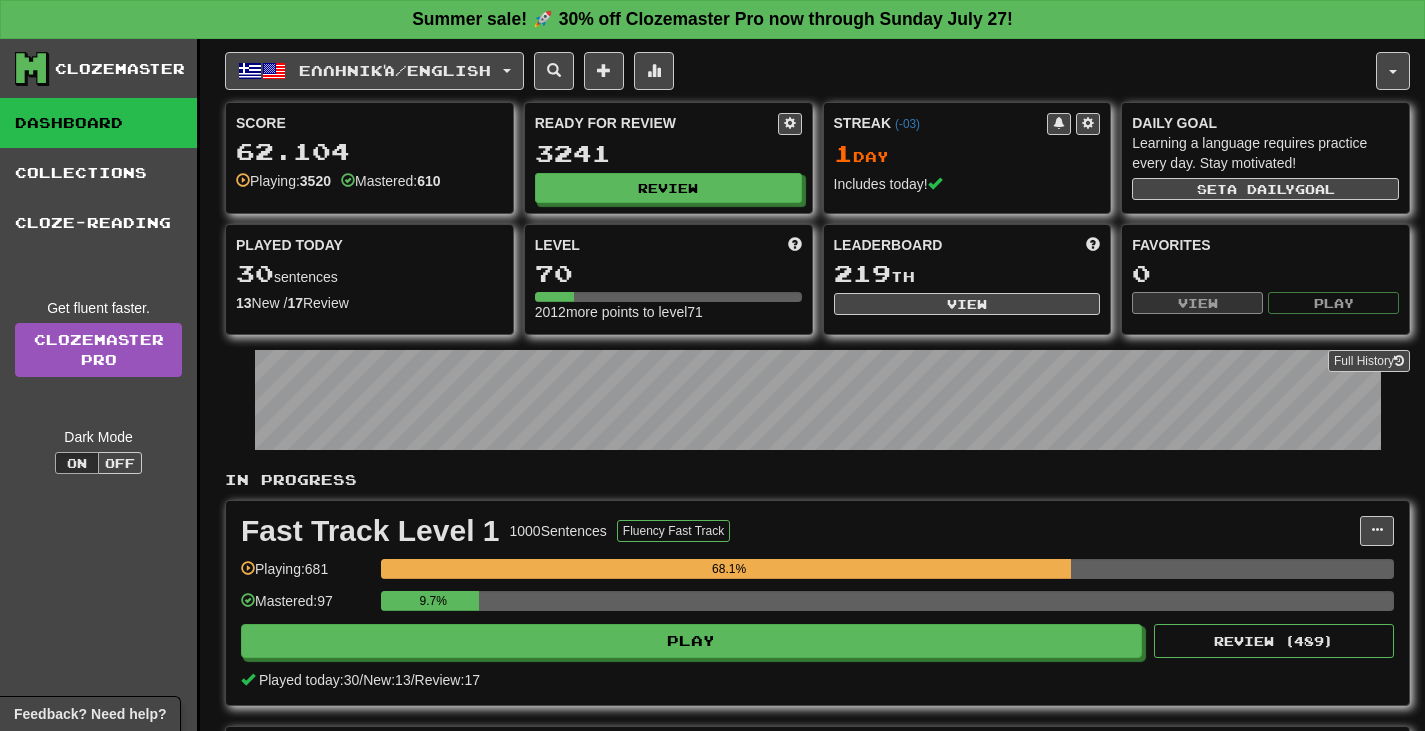 scroll, scrollTop: 0, scrollLeft: 0, axis: both 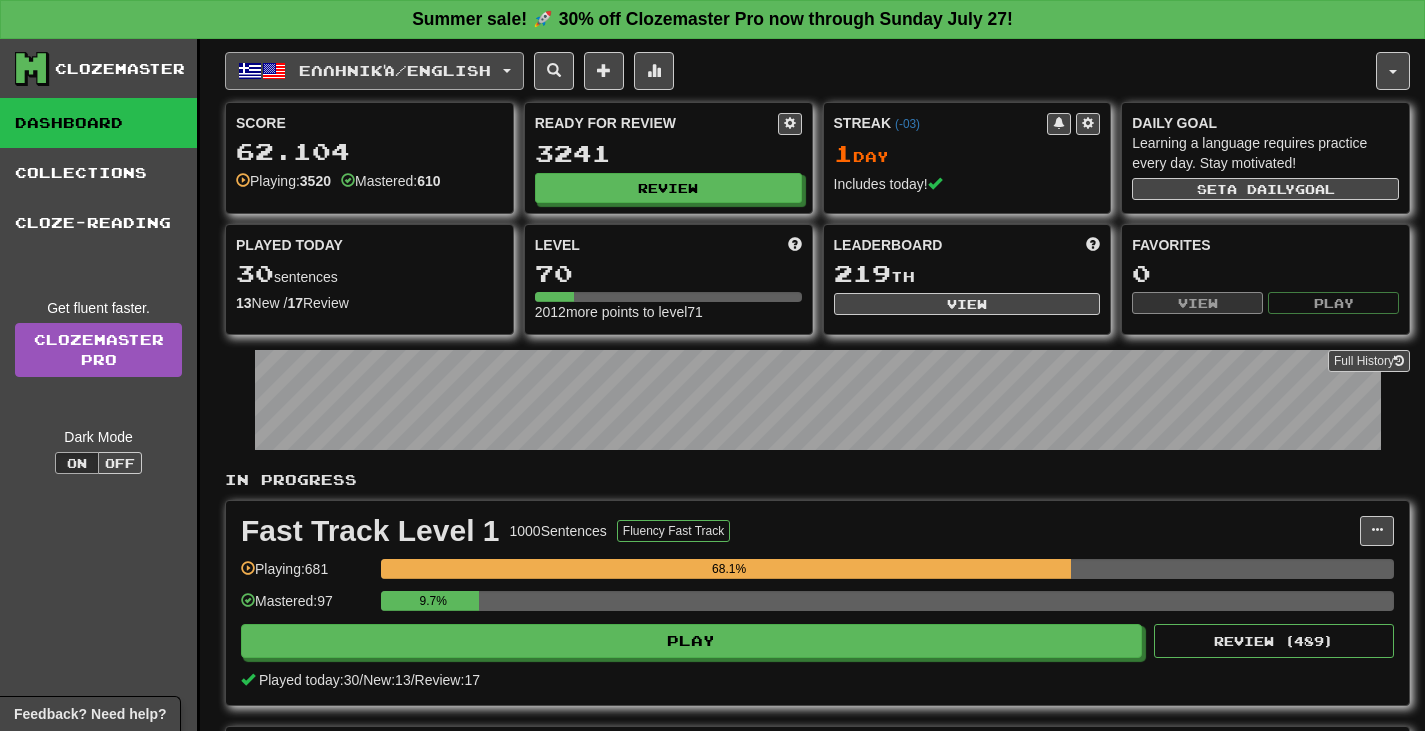 click on "Ελληνικά  /  English" at bounding box center [395, 70] 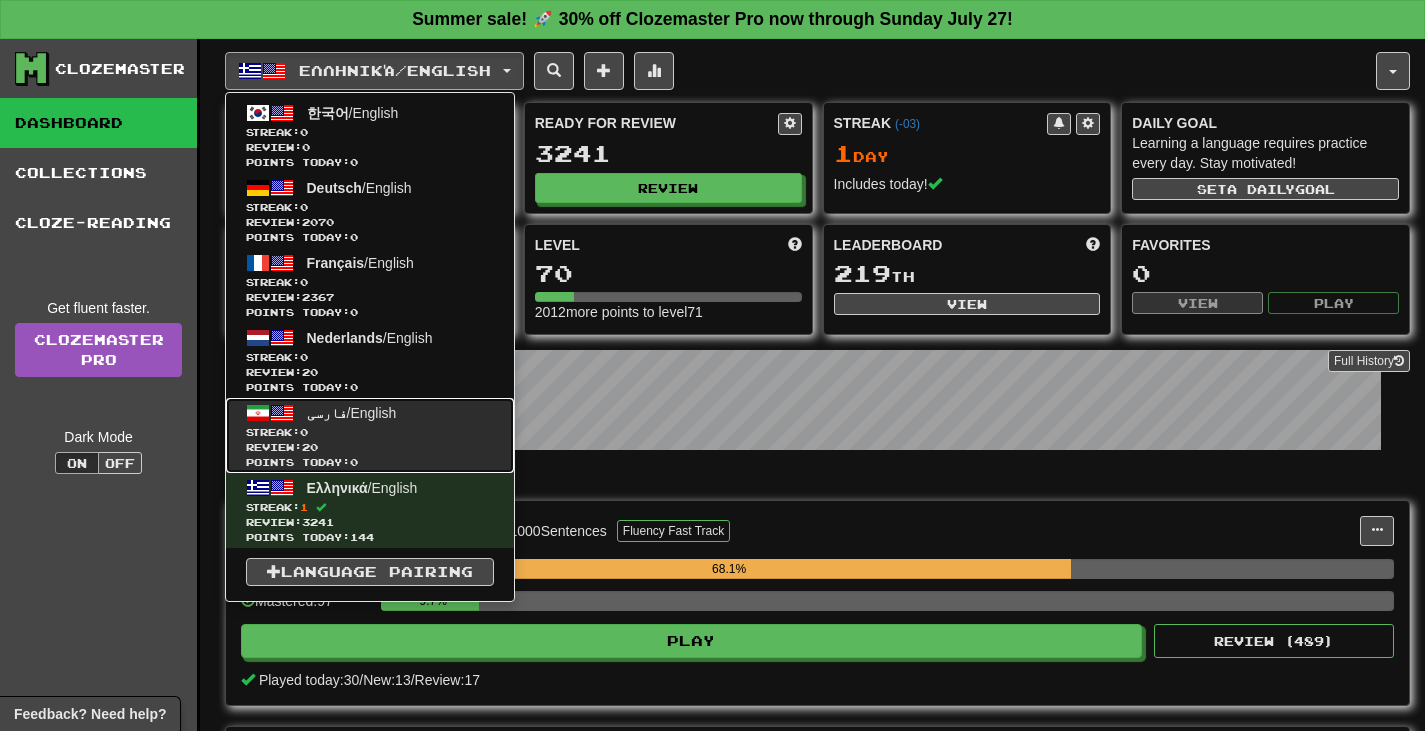 click on "فارسی  /  English Streak:  0   Review:  20 Points today:  0" at bounding box center (370, 435) 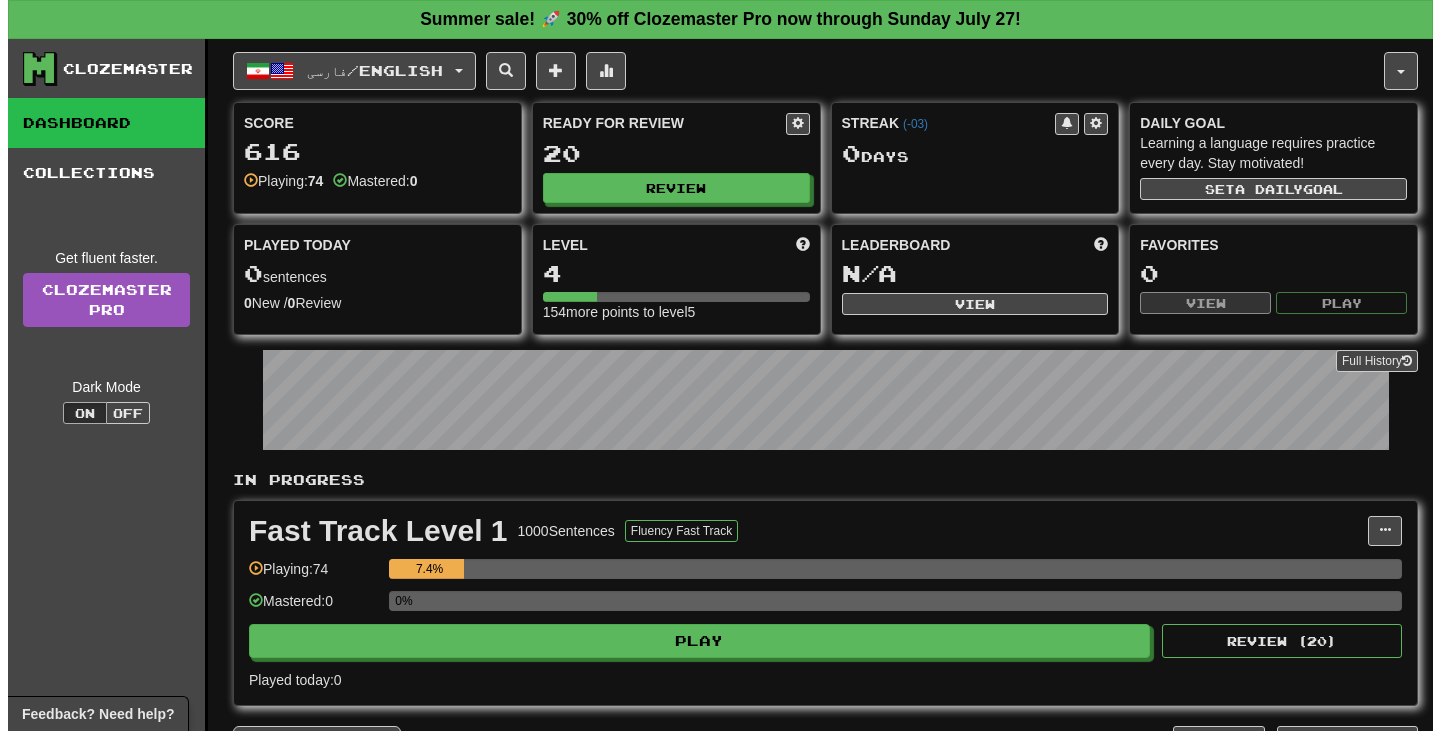 scroll, scrollTop: 200, scrollLeft: 0, axis: vertical 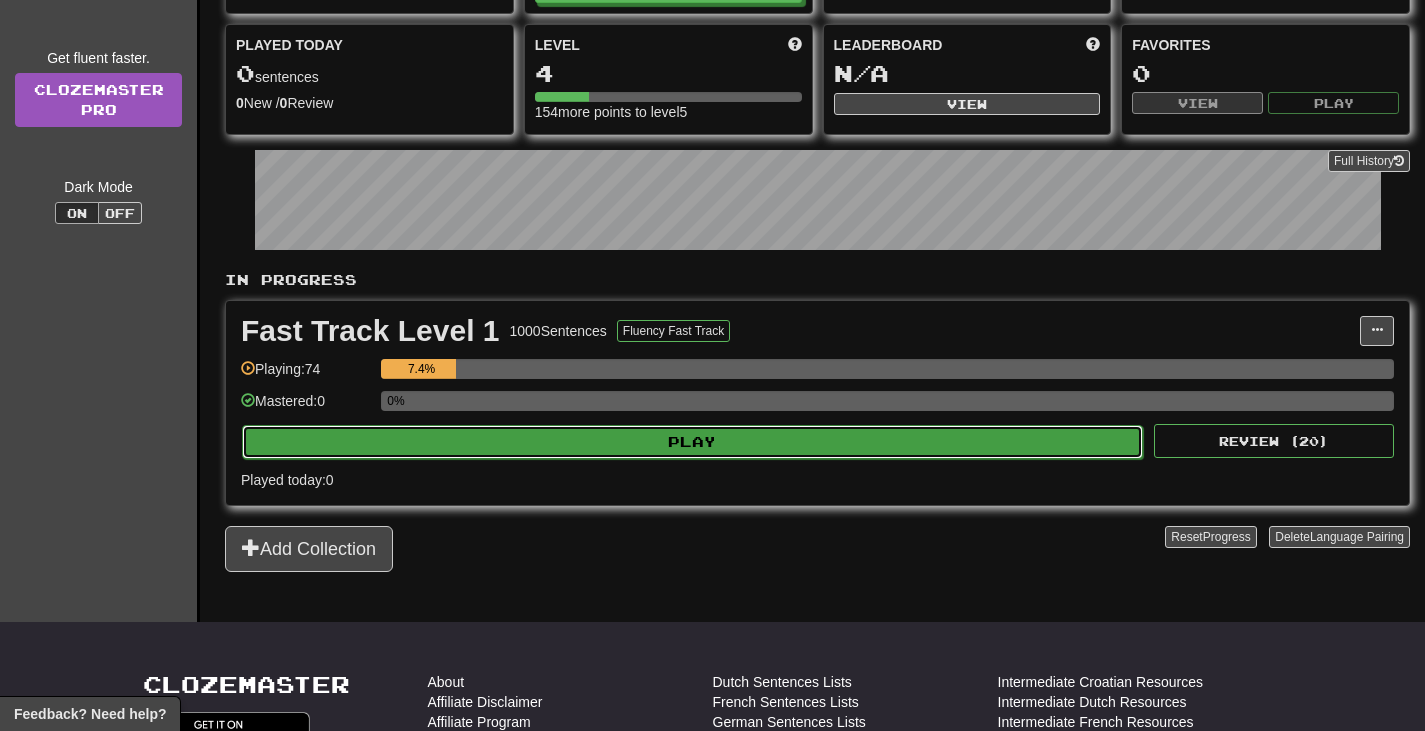 click on "Play" at bounding box center [692, 442] 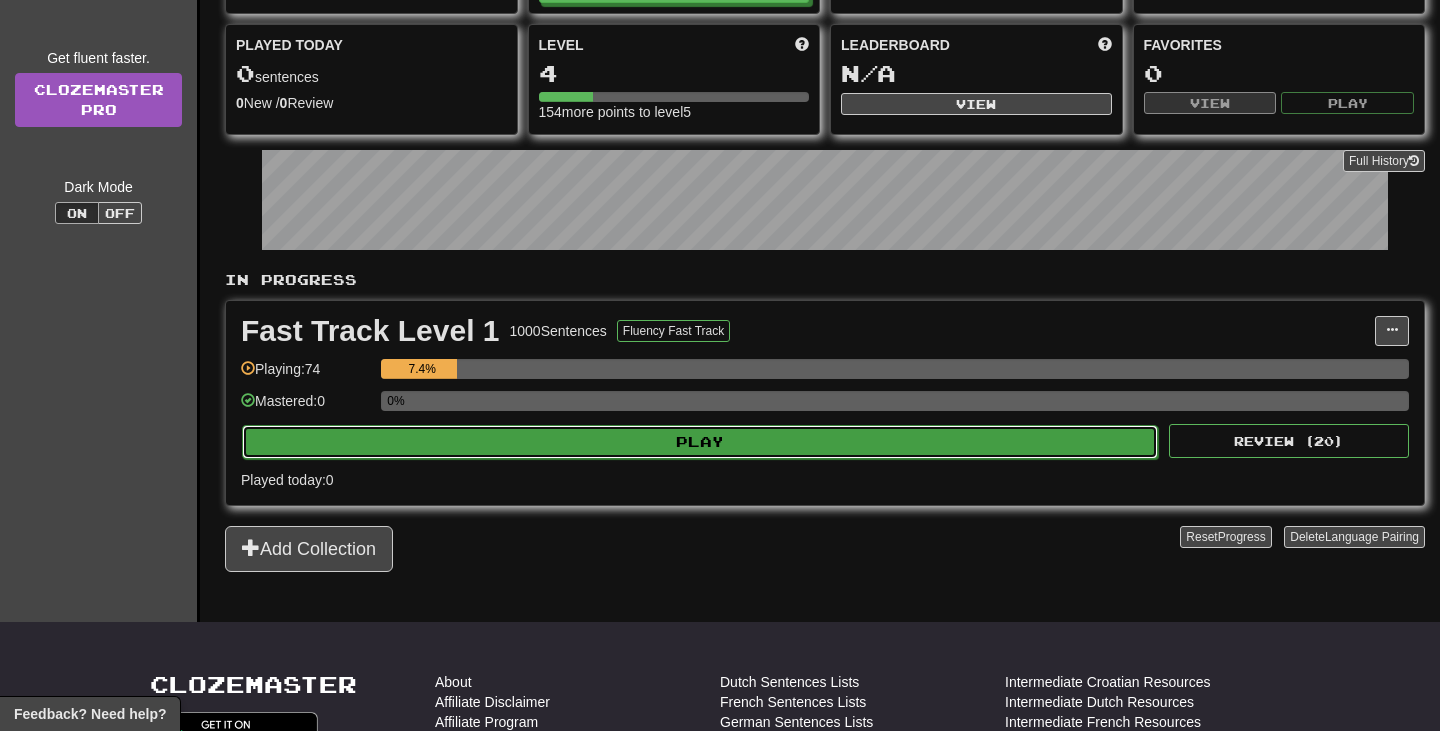 select on "**" 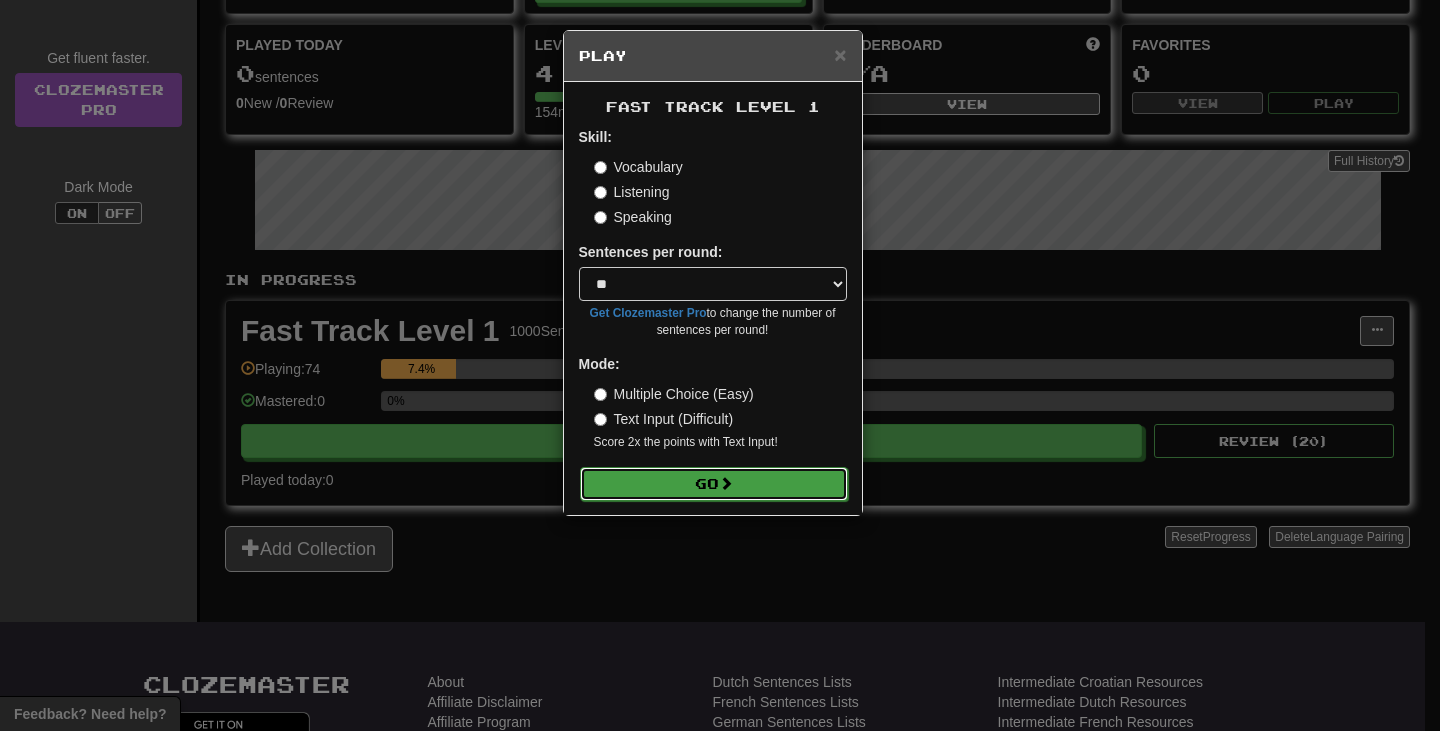 click on "Go" at bounding box center (714, 484) 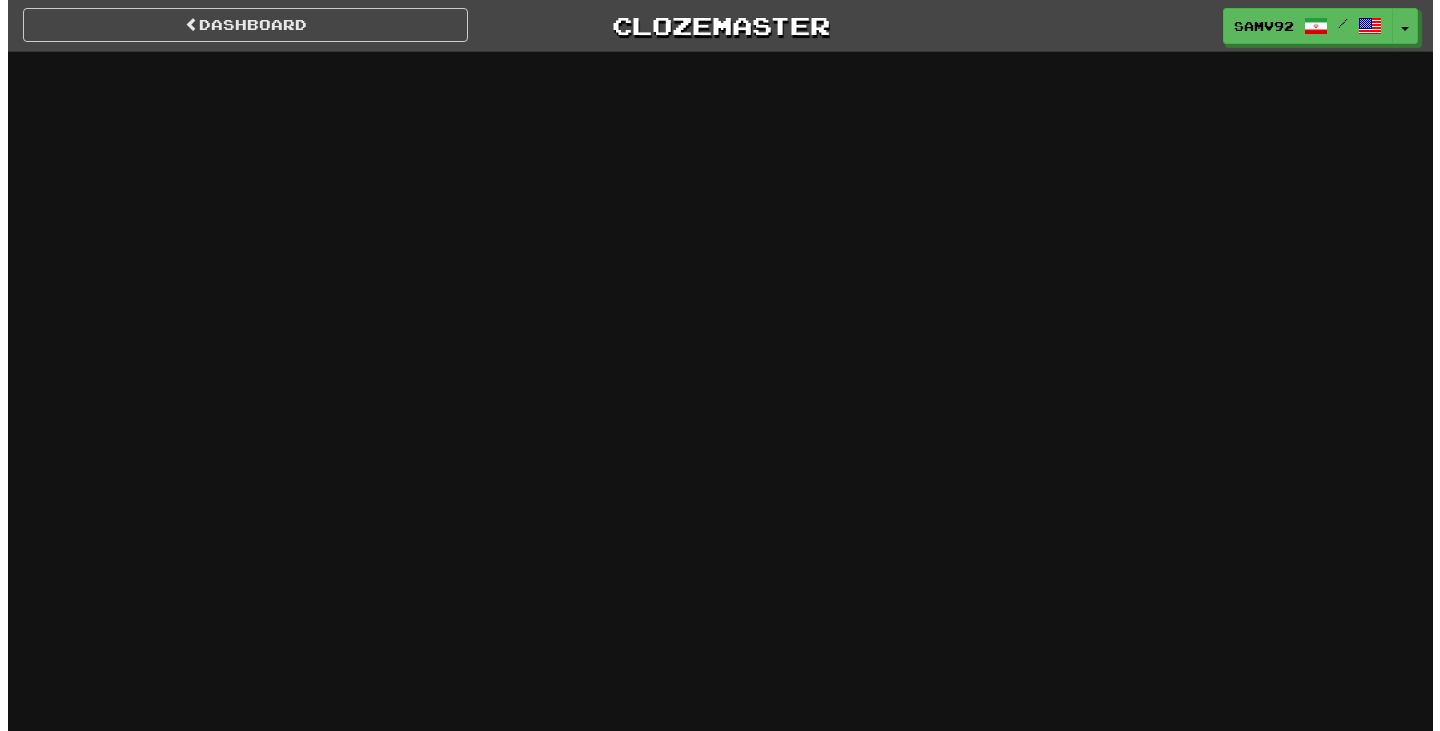 scroll, scrollTop: 0, scrollLeft: 0, axis: both 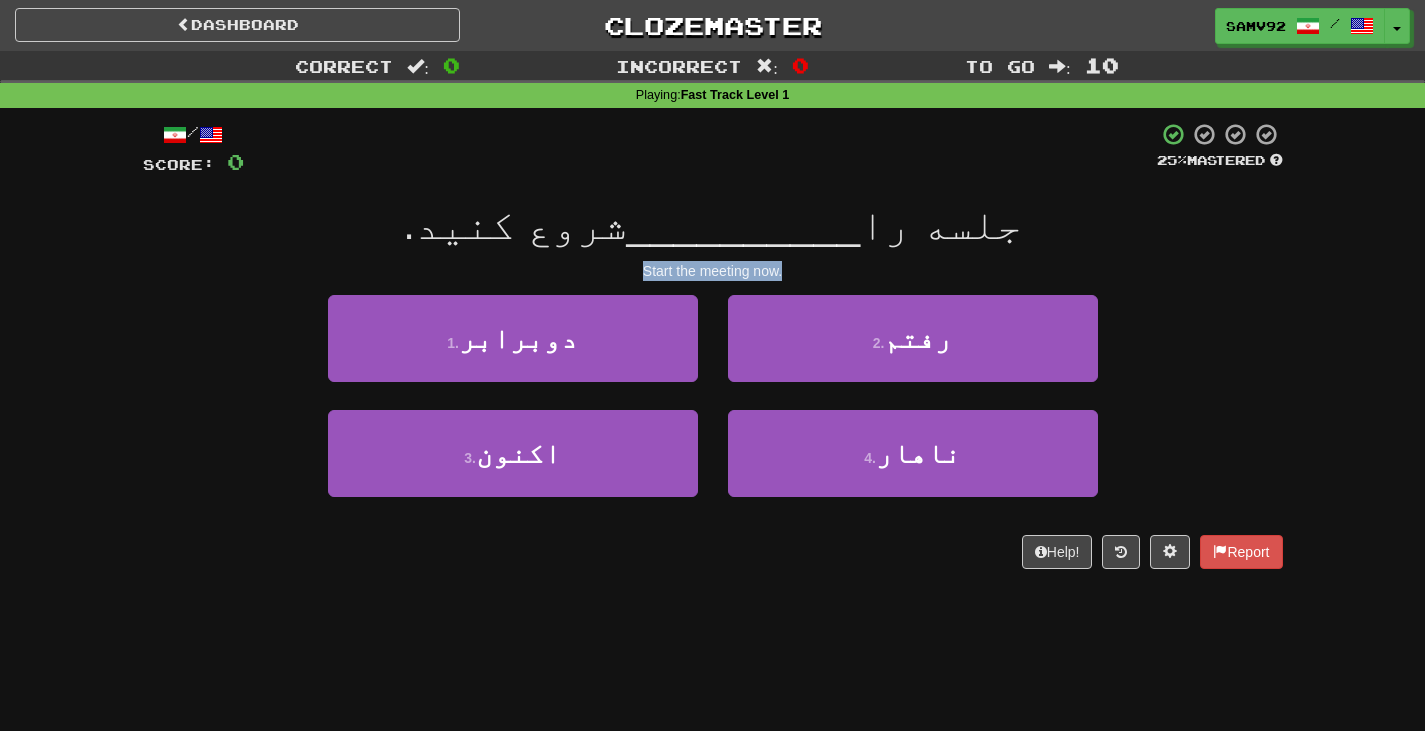 drag, startPoint x: 891, startPoint y: 271, endPoint x: 557, endPoint y: 271, distance: 334 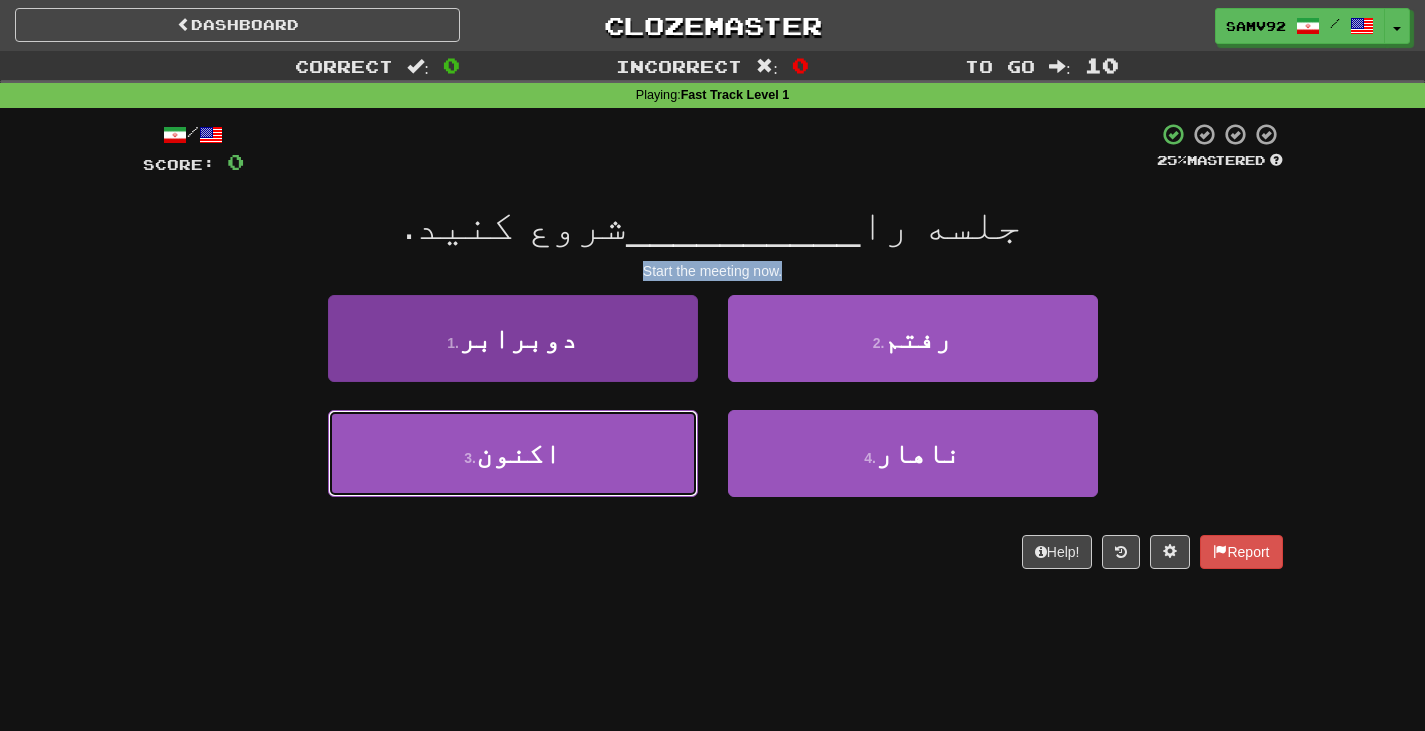 drag, startPoint x: 588, startPoint y: 439, endPoint x: 615, endPoint y: 444, distance: 27.45906 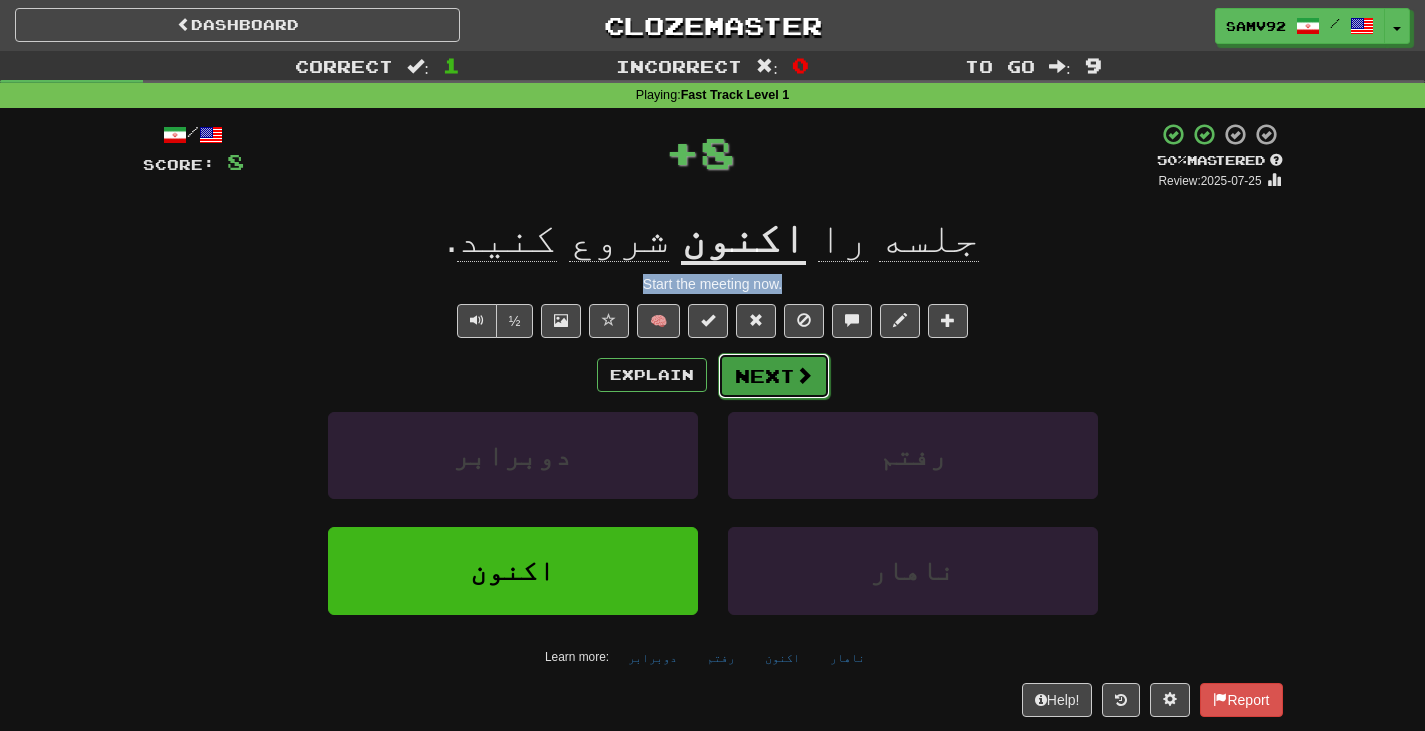 click on "Next" at bounding box center (774, 376) 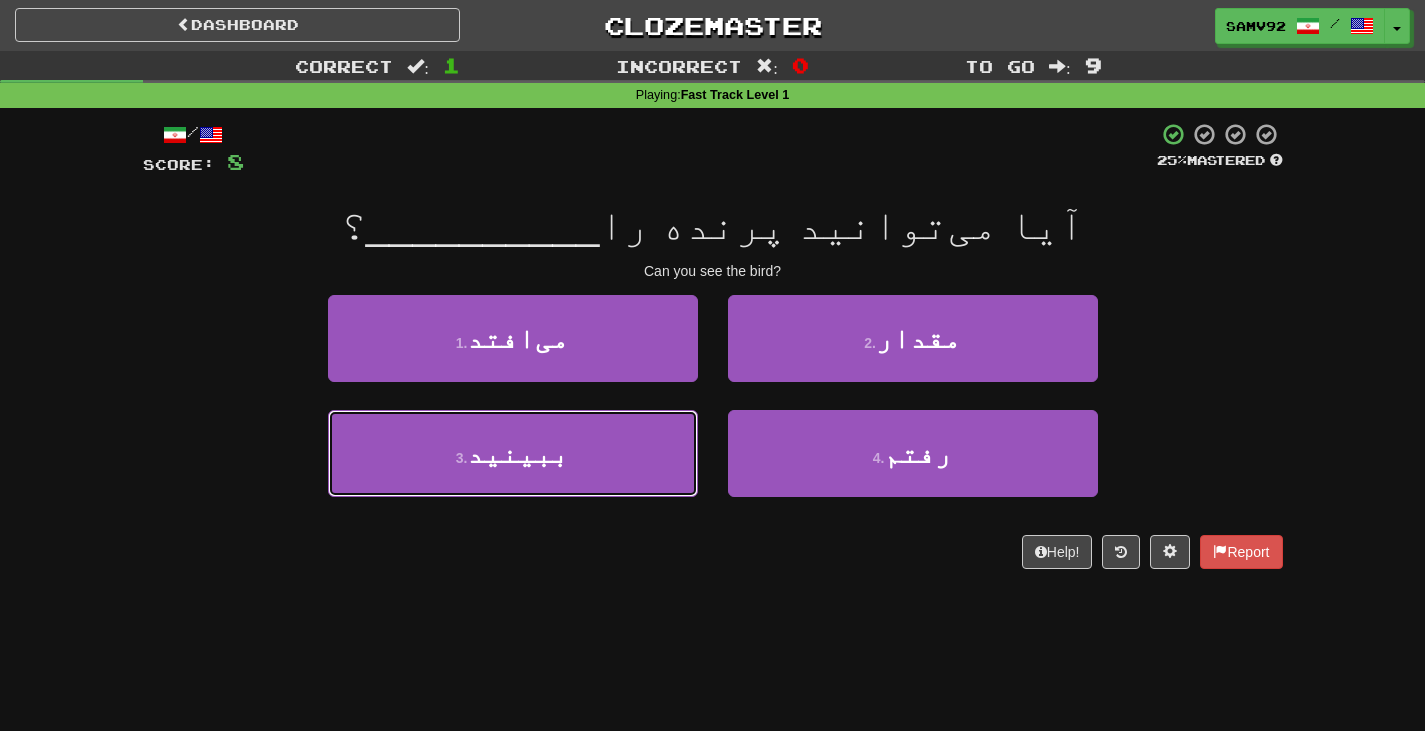 drag, startPoint x: 525, startPoint y: 432, endPoint x: 628, endPoint y: 401, distance: 107.563934 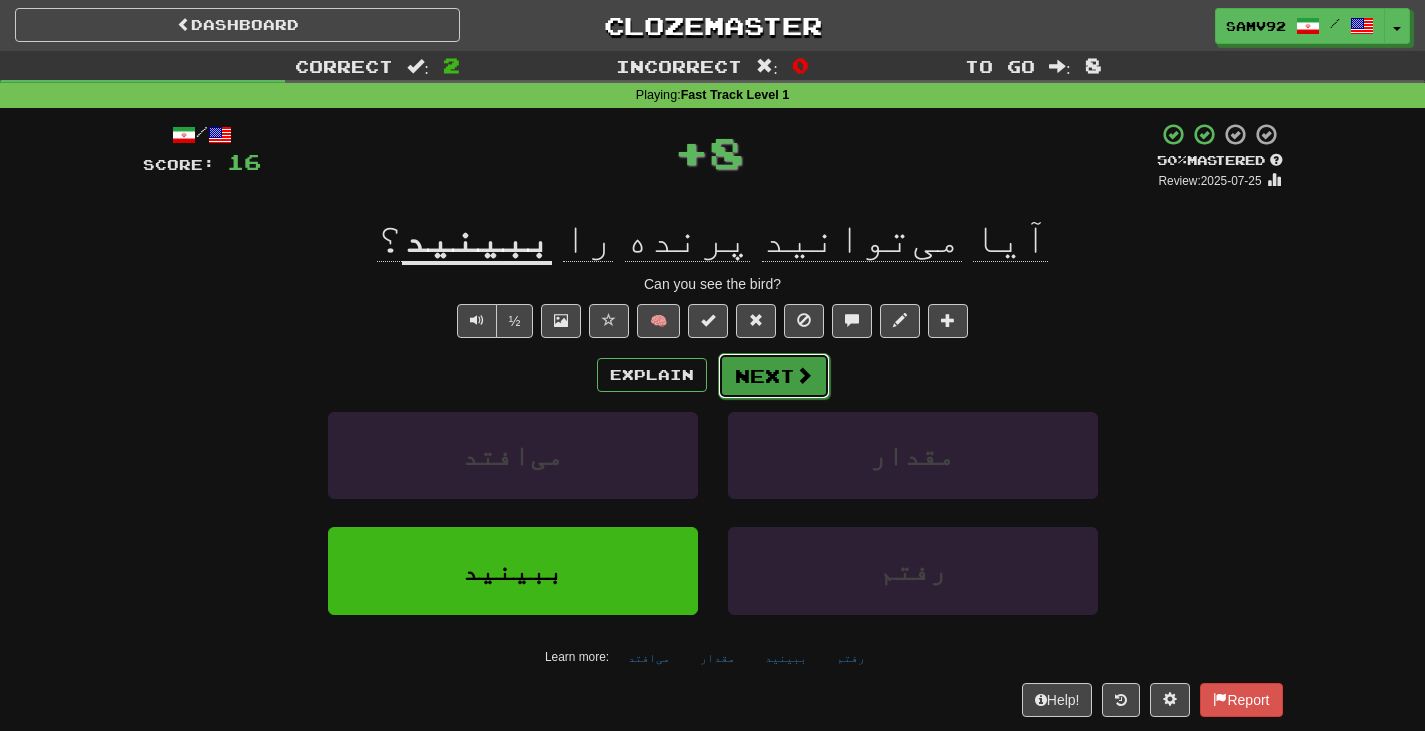 click on "Next" at bounding box center (774, 376) 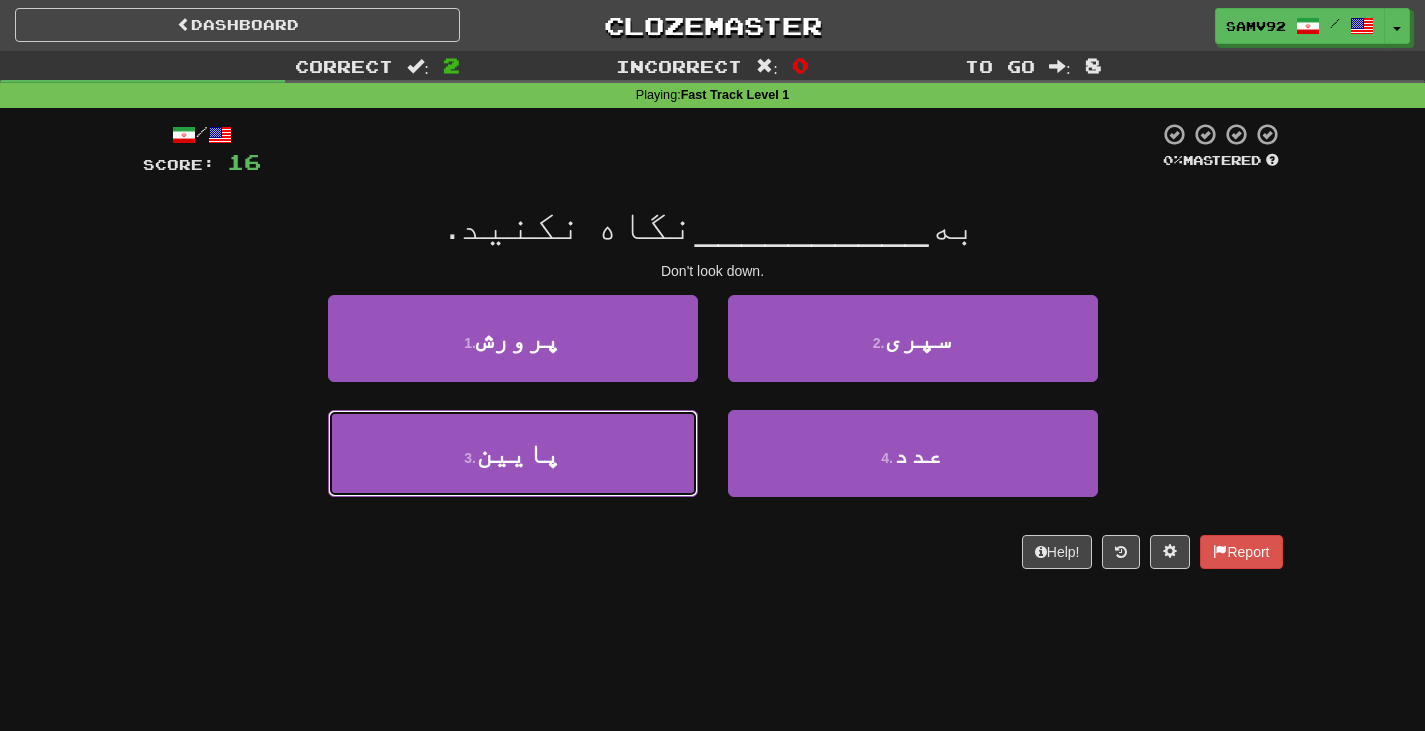 drag, startPoint x: 627, startPoint y: 432, endPoint x: 666, endPoint y: 403, distance: 48.60041 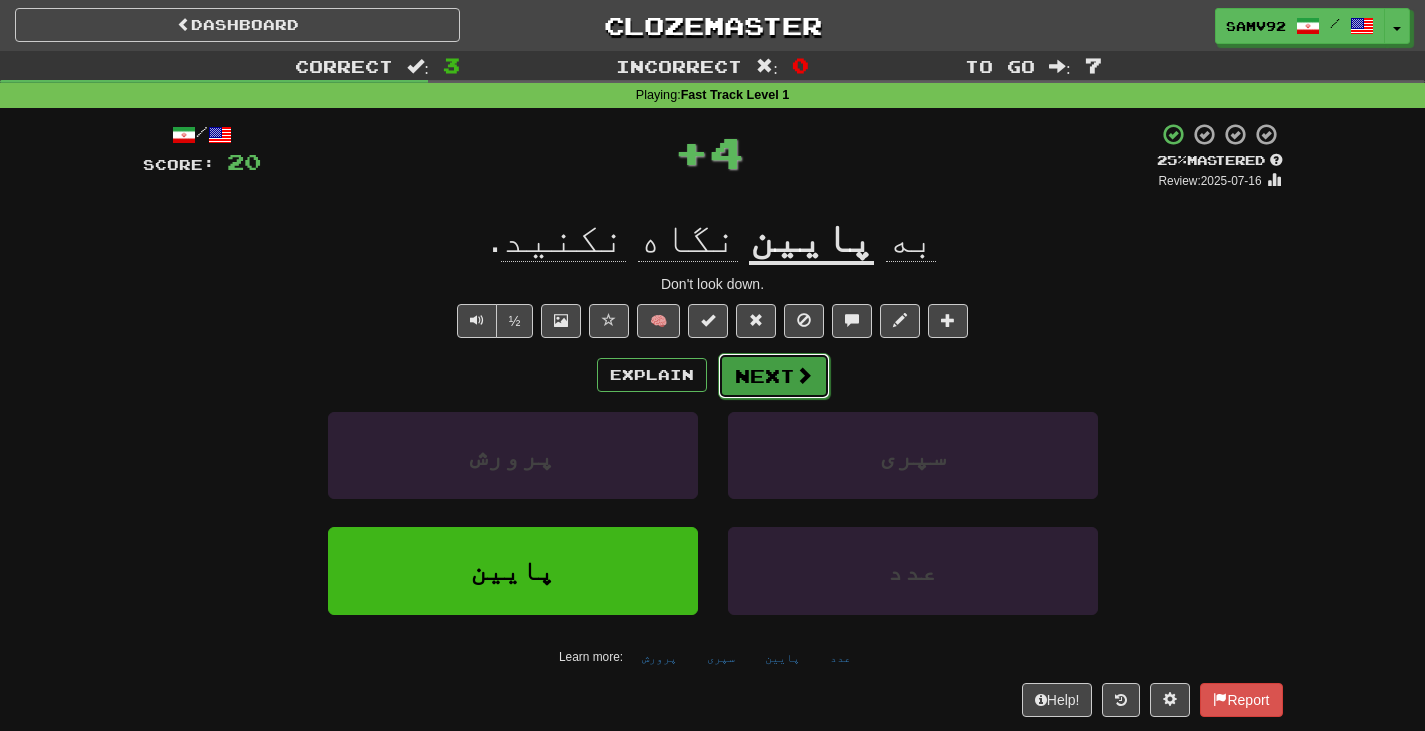 click on "Next" at bounding box center (774, 376) 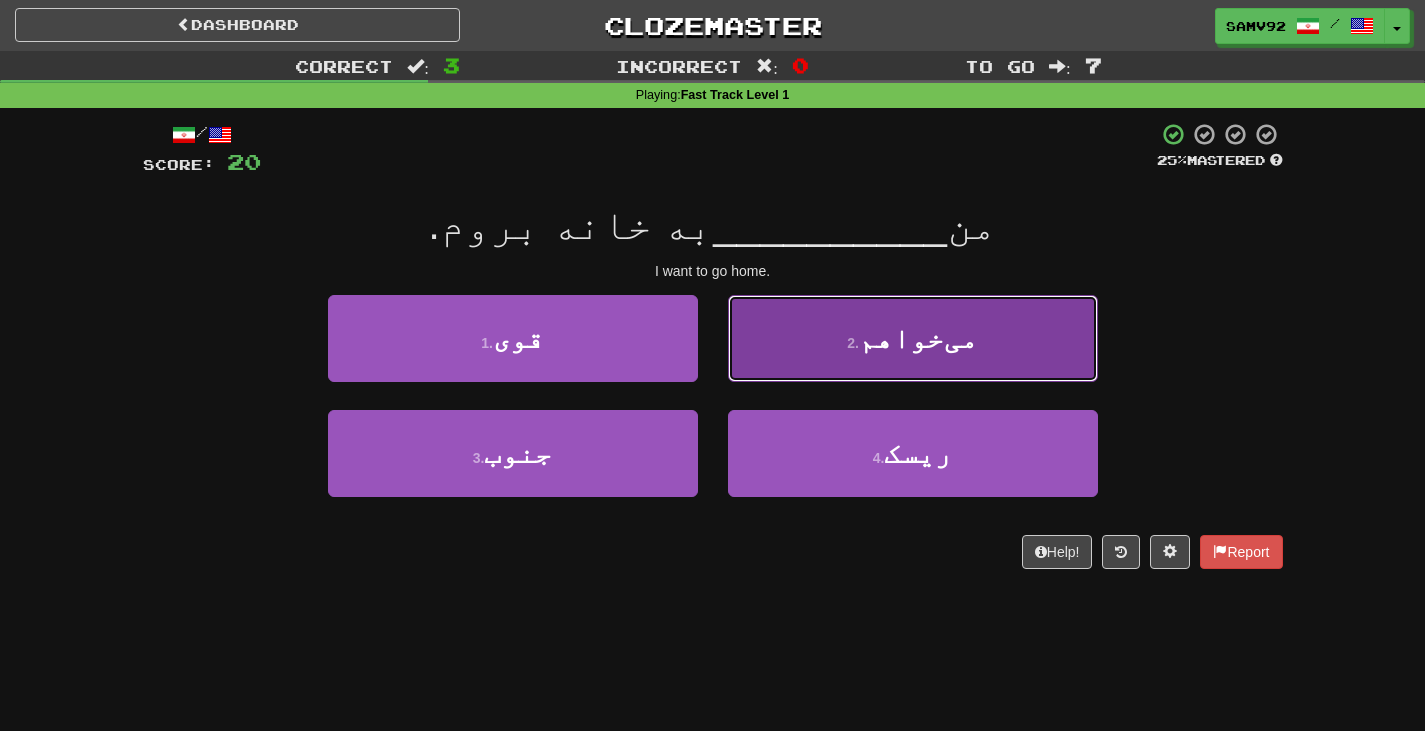 click on "2 .  می‌خواهم" at bounding box center [913, 338] 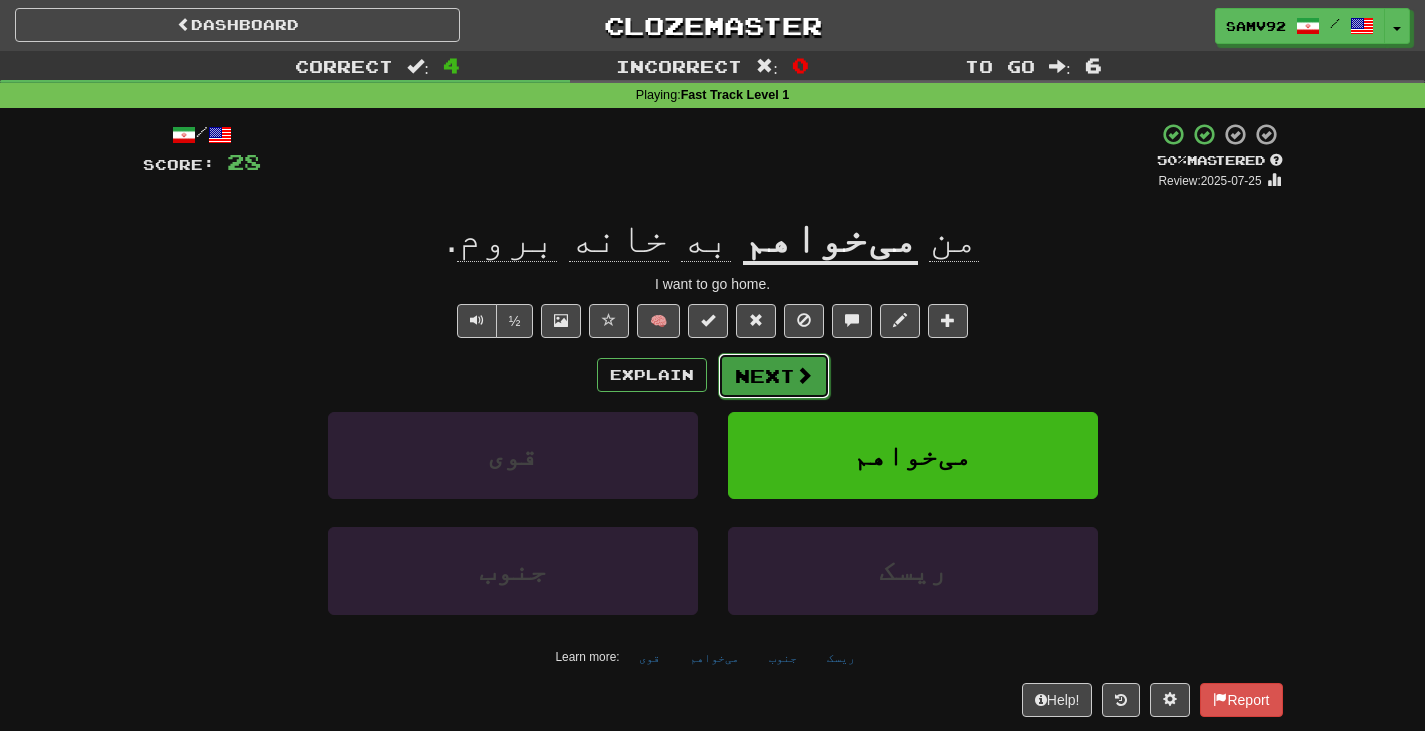 click at bounding box center (804, 375) 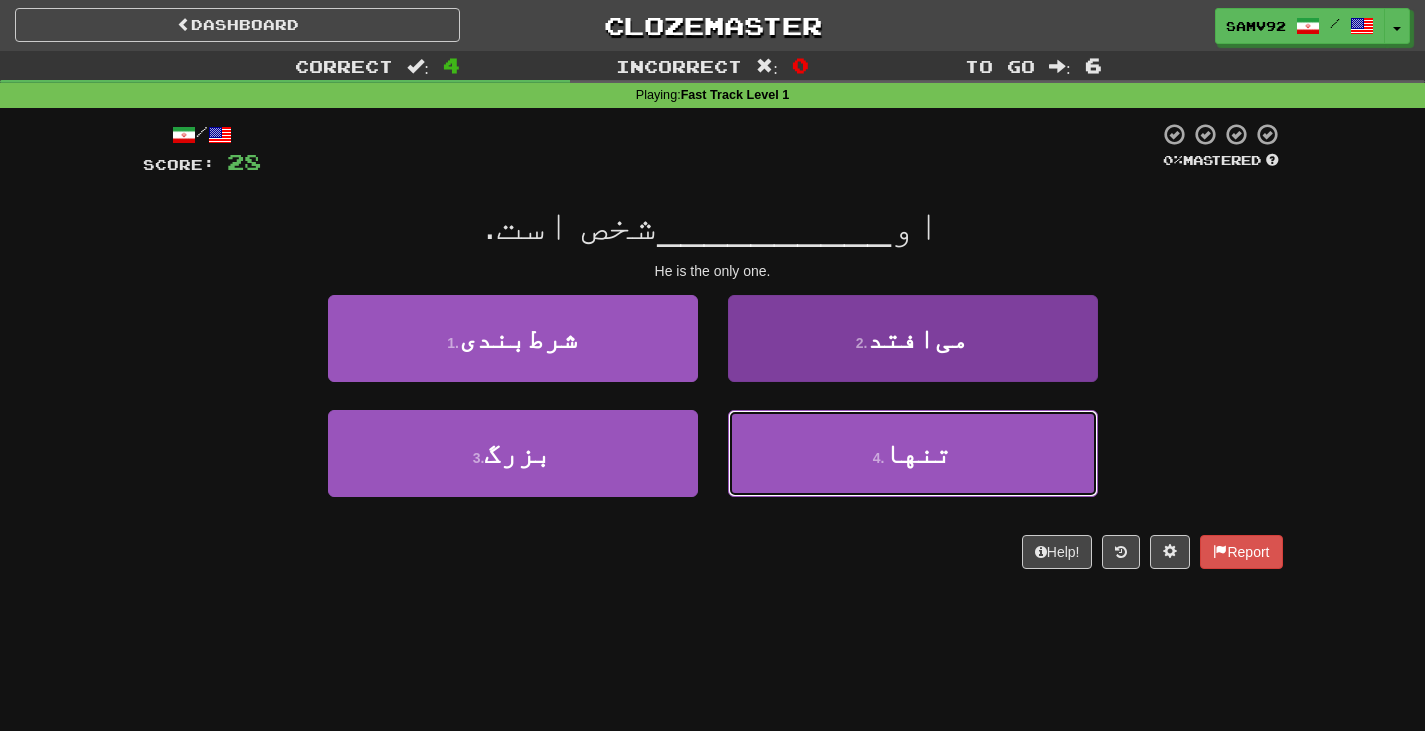 drag, startPoint x: 952, startPoint y: 439, endPoint x: 957, endPoint y: 424, distance: 15.811388 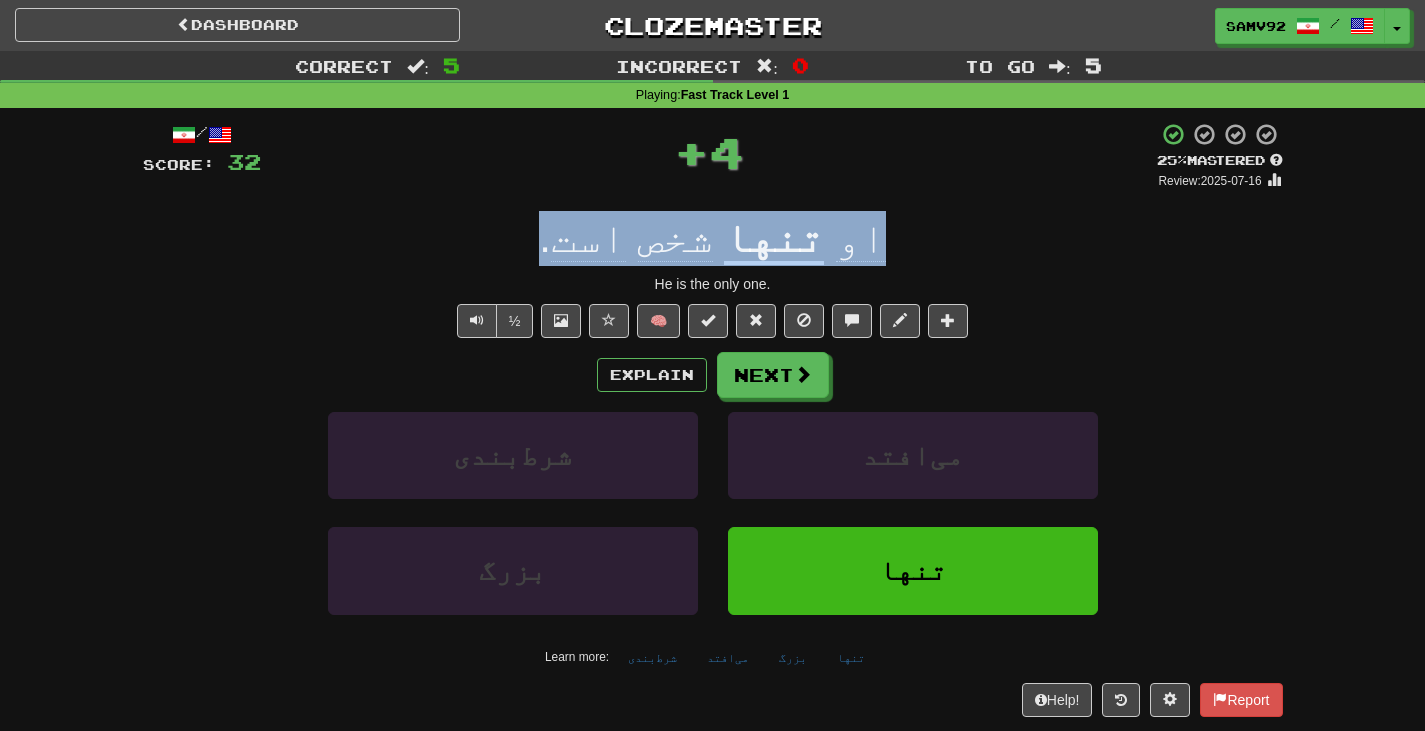drag, startPoint x: 698, startPoint y: 241, endPoint x: 356, endPoint y: 239, distance: 342.00586 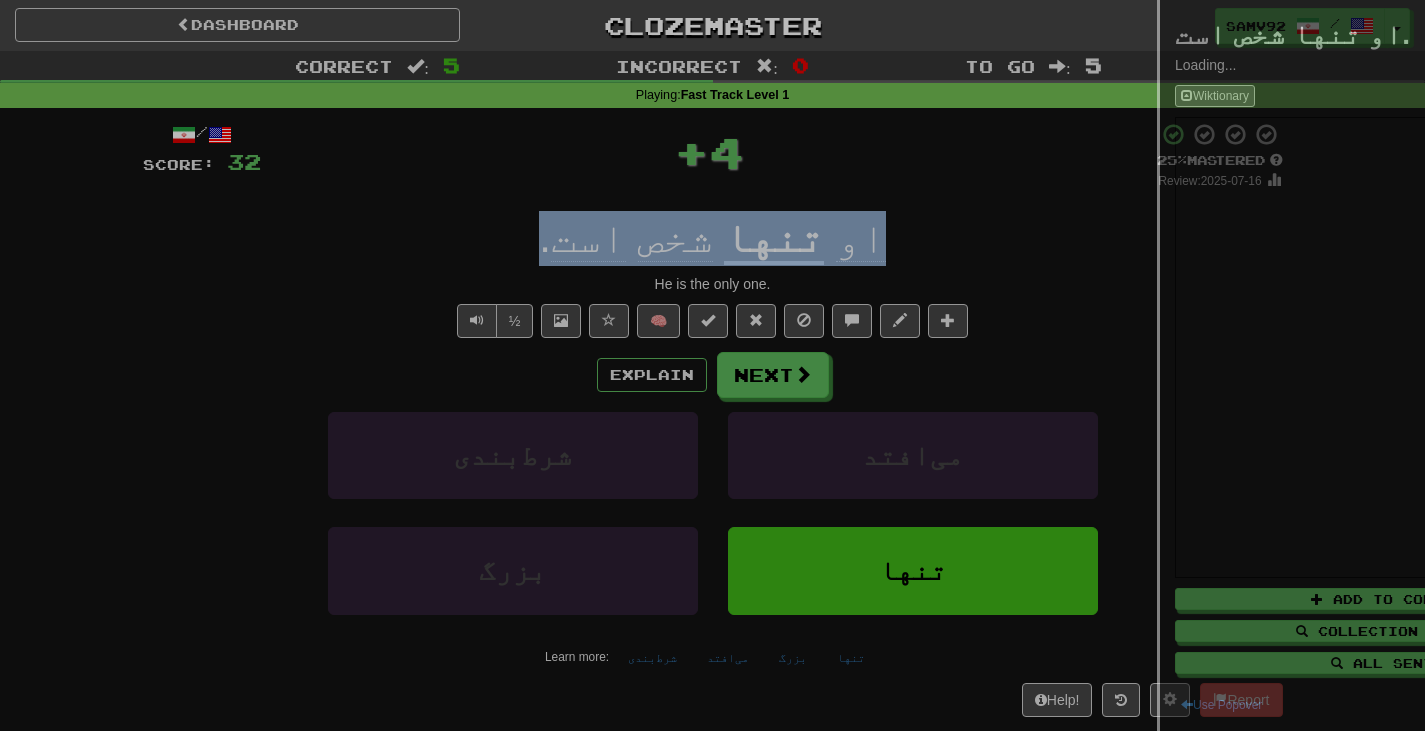 click at bounding box center (712, 365) 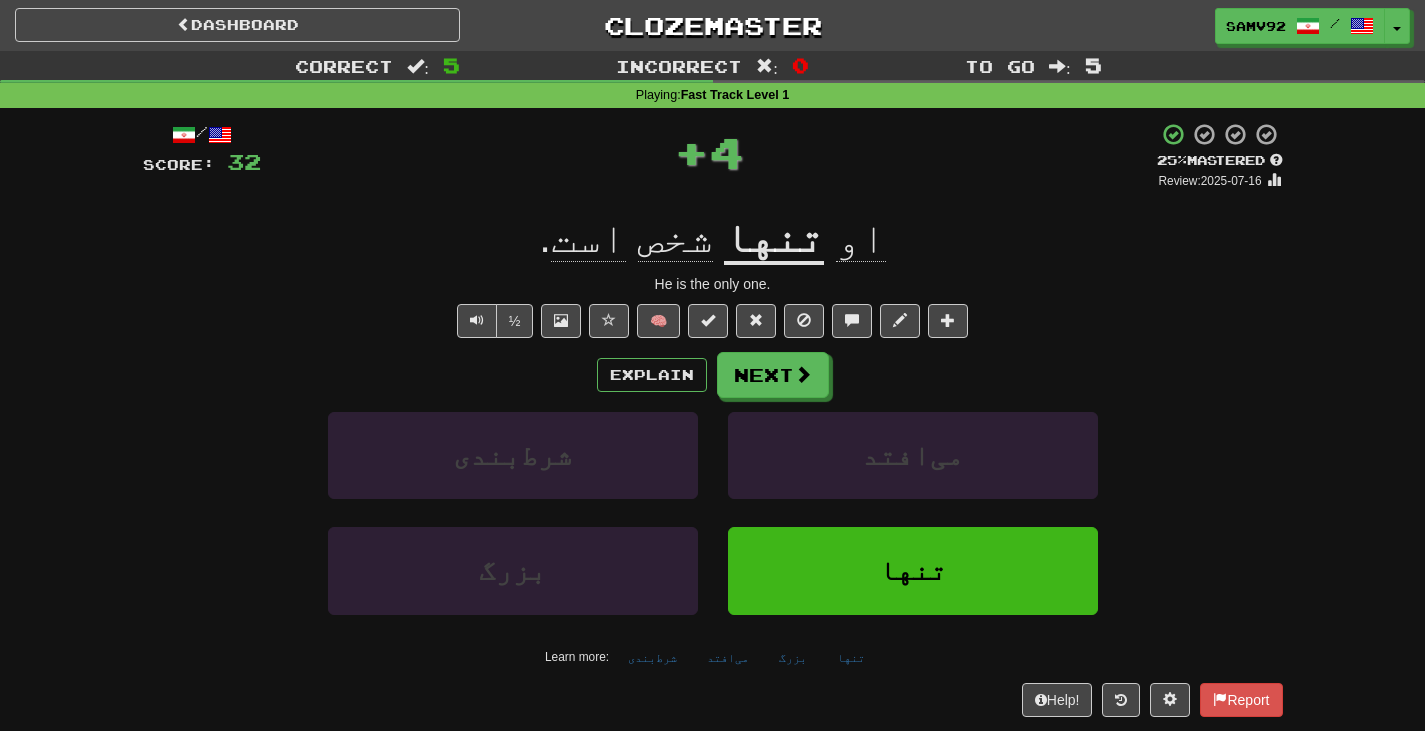 click on "او   تنها   شخص   است ." at bounding box center [713, 238] 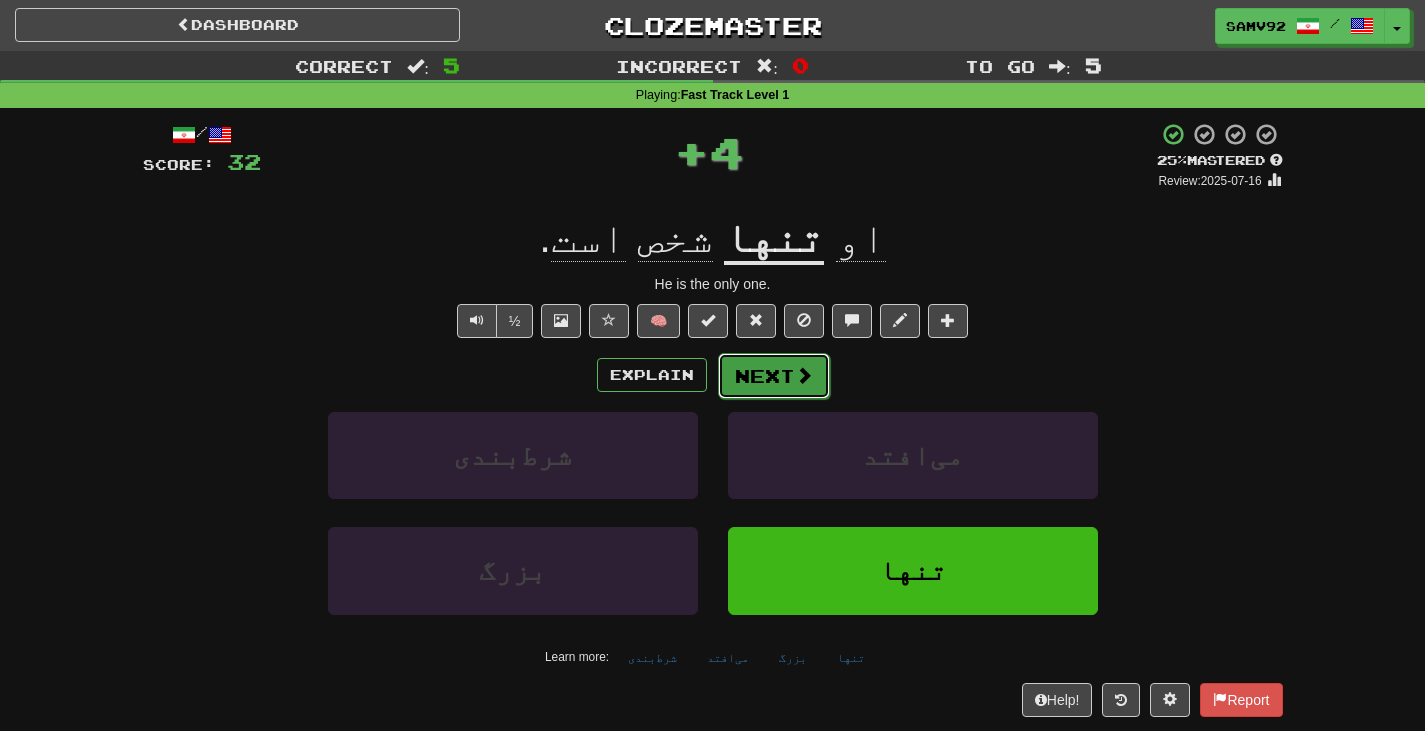click on "Next" at bounding box center [774, 376] 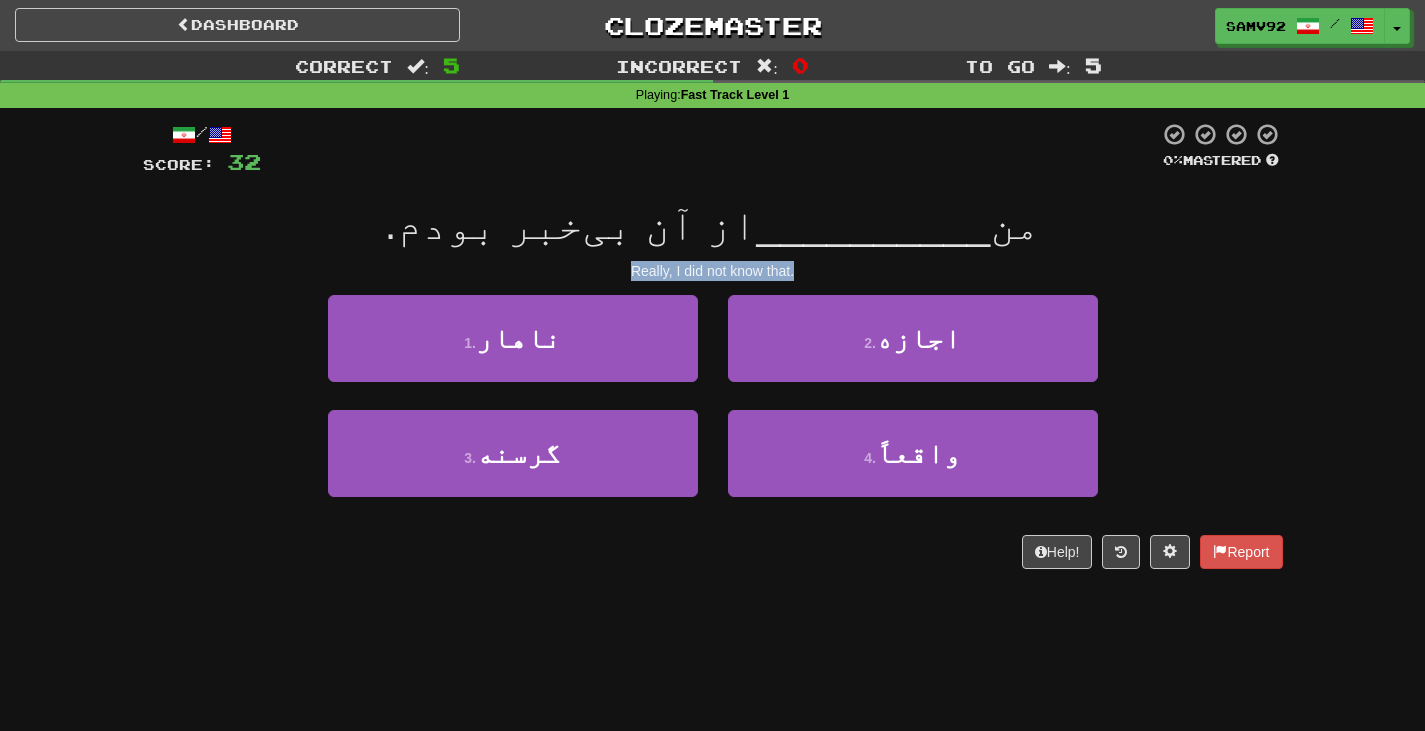 drag, startPoint x: 625, startPoint y: 265, endPoint x: 840, endPoint y: 273, distance: 215.14879 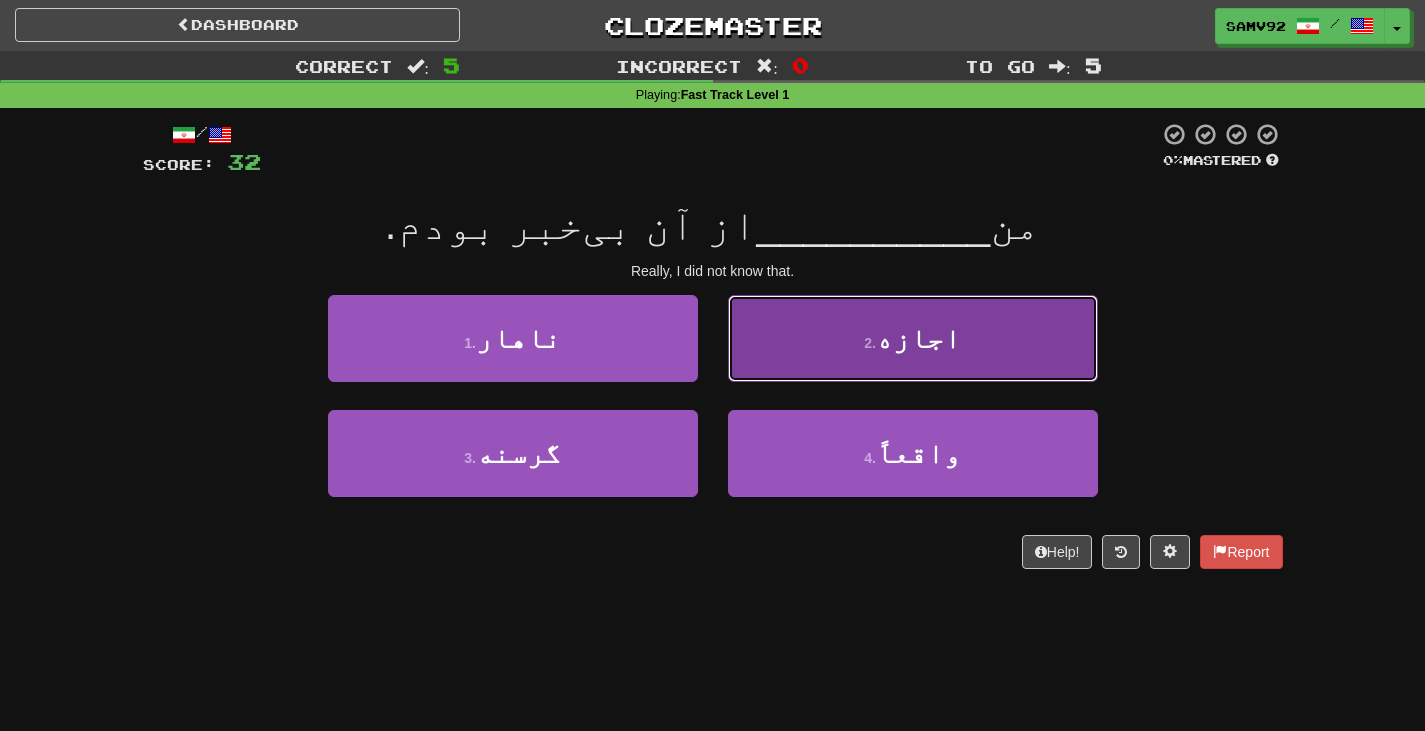 click on "2 .  اجازه" at bounding box center [913, 338] 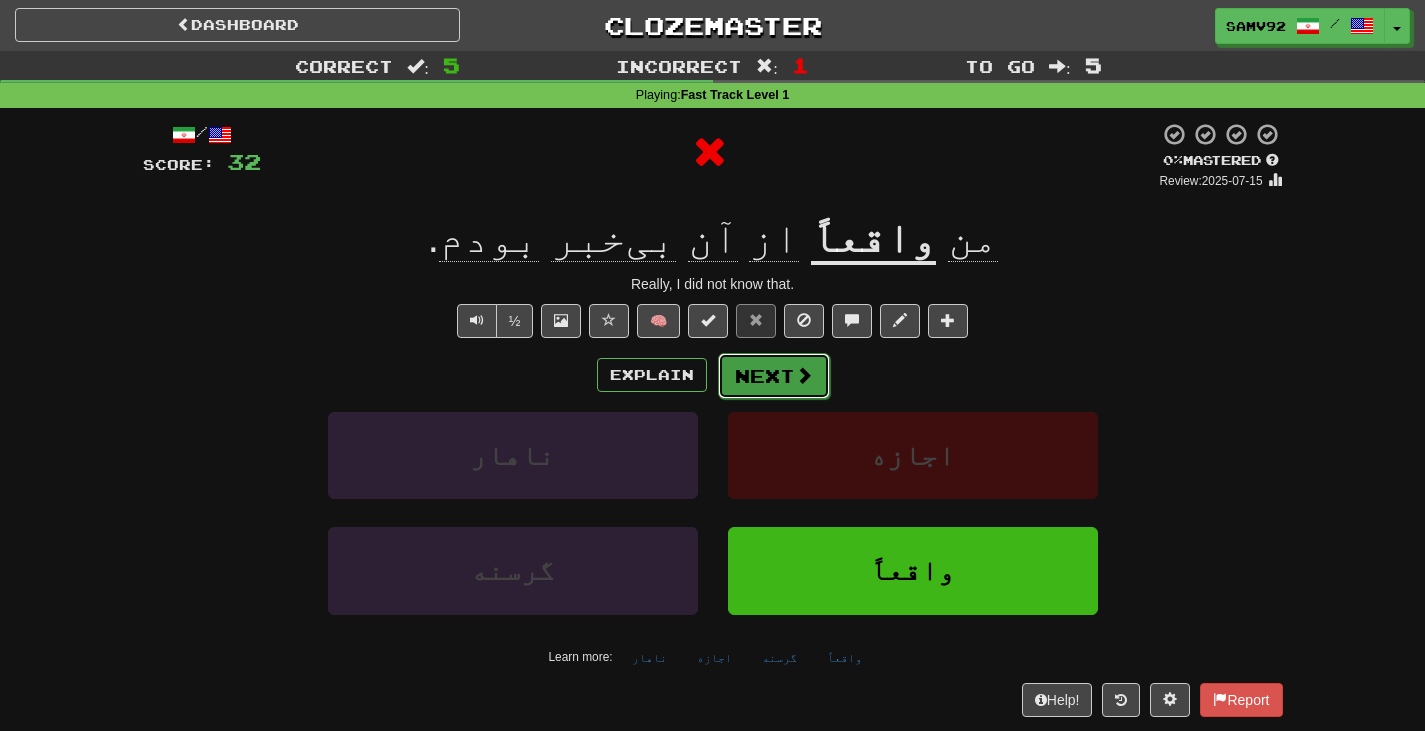 click on "Next" at bounding box center (774, 376) 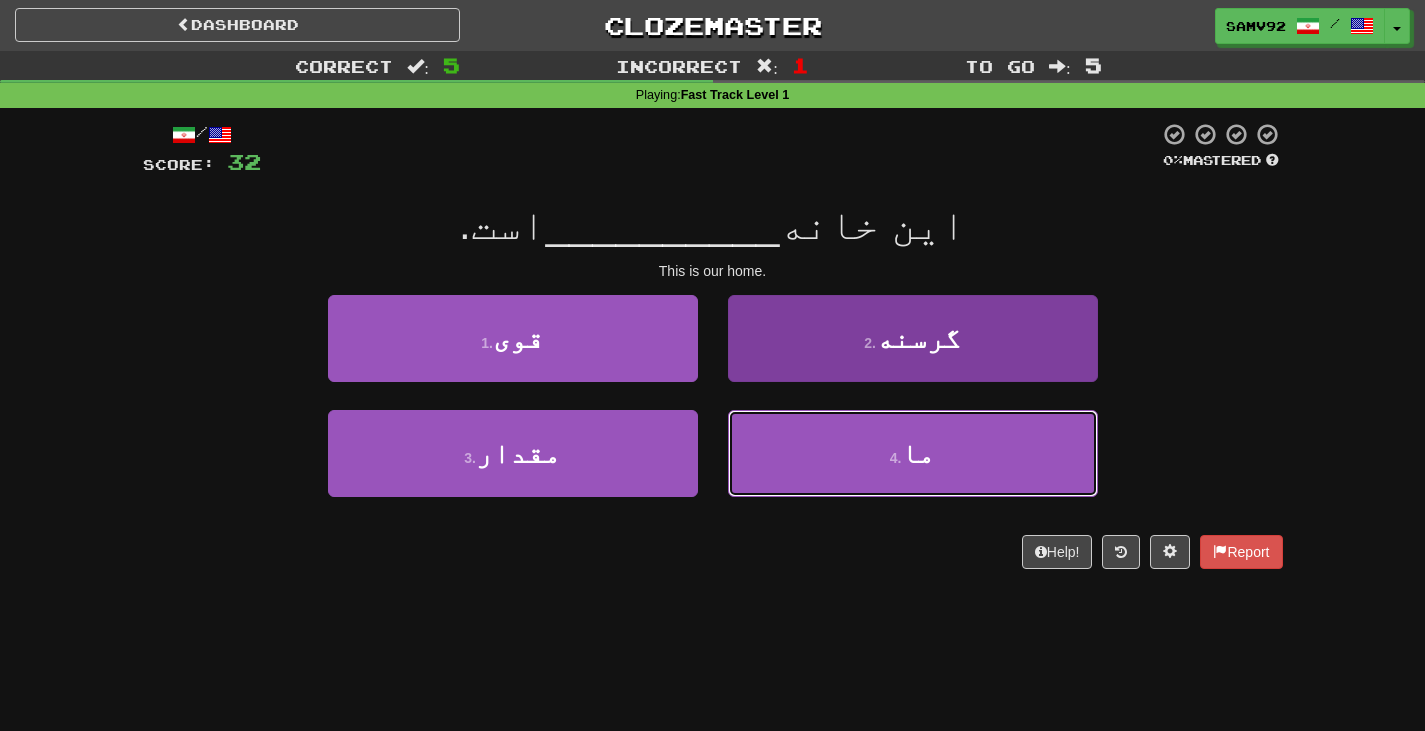 click on "4 .  ما" at bounding box center [913, 453] 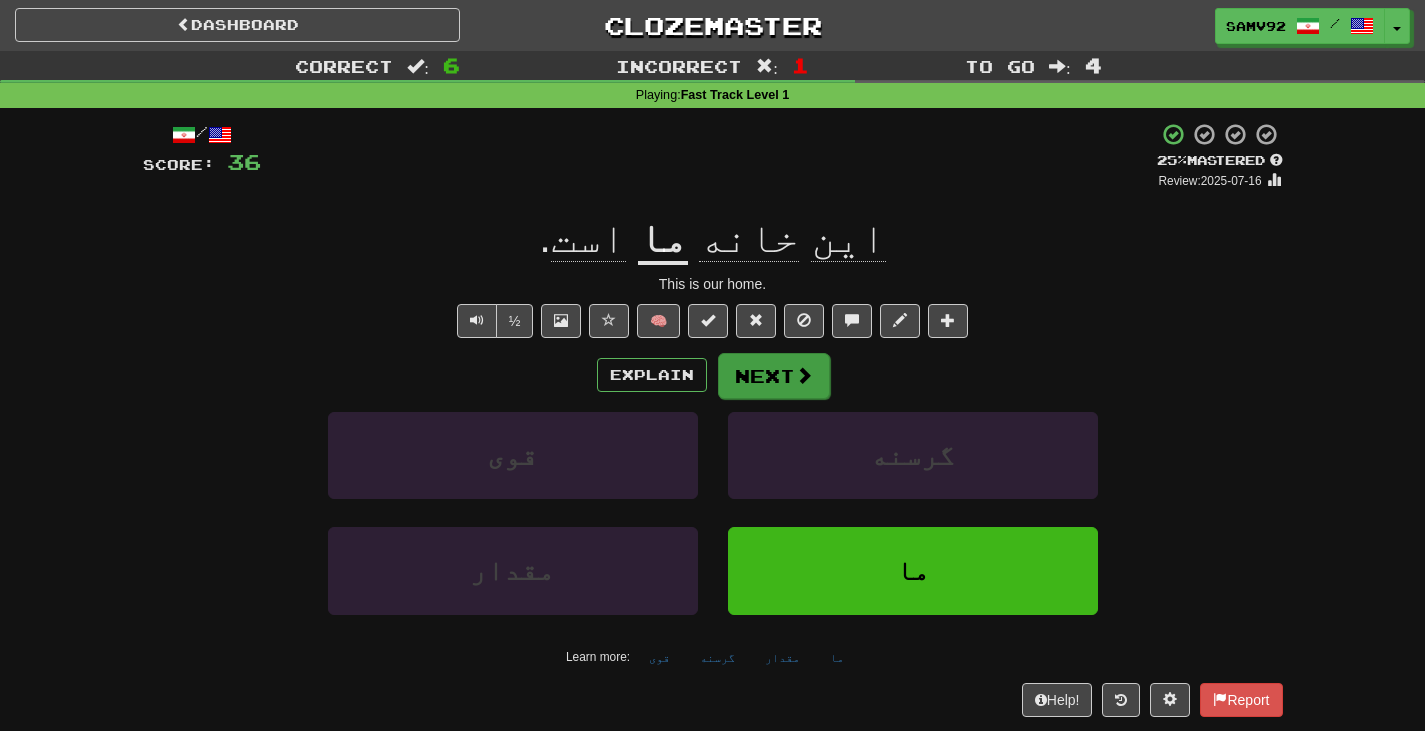 click on "Explain Next" at bounding box center (713, 375) 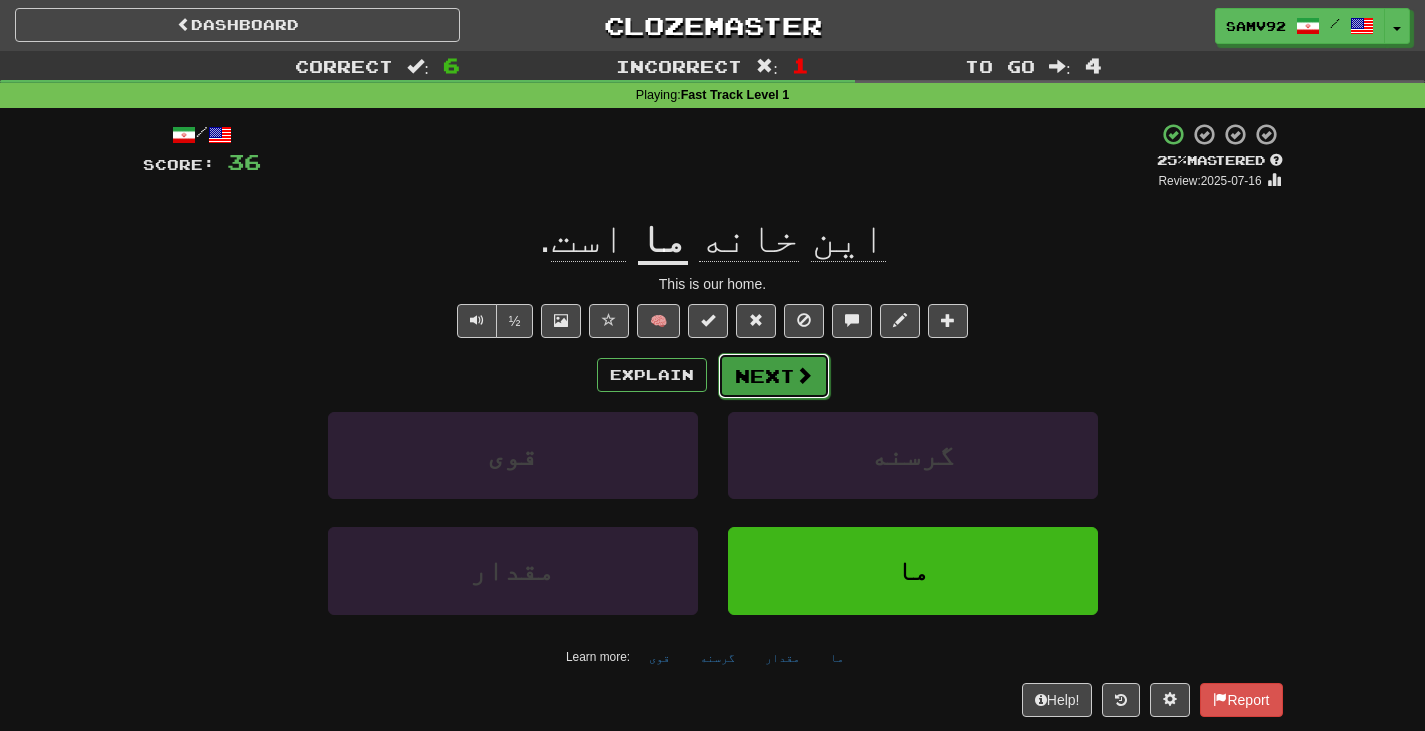 click on "Next" at bounding box center [774, 376] 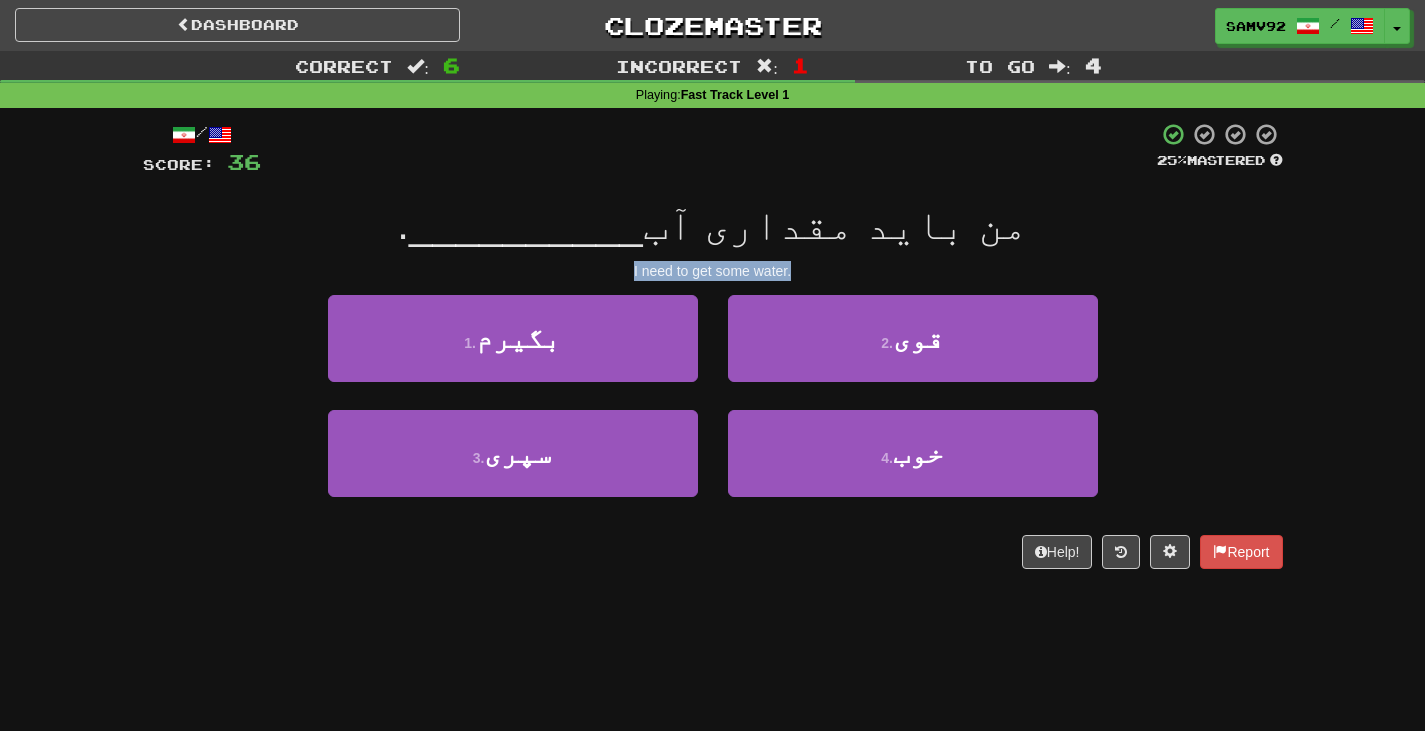 drag, startPoint x: 623, startPoint y: 274, endPoint x: 840, endPoint y: 279, distance: 217.0576 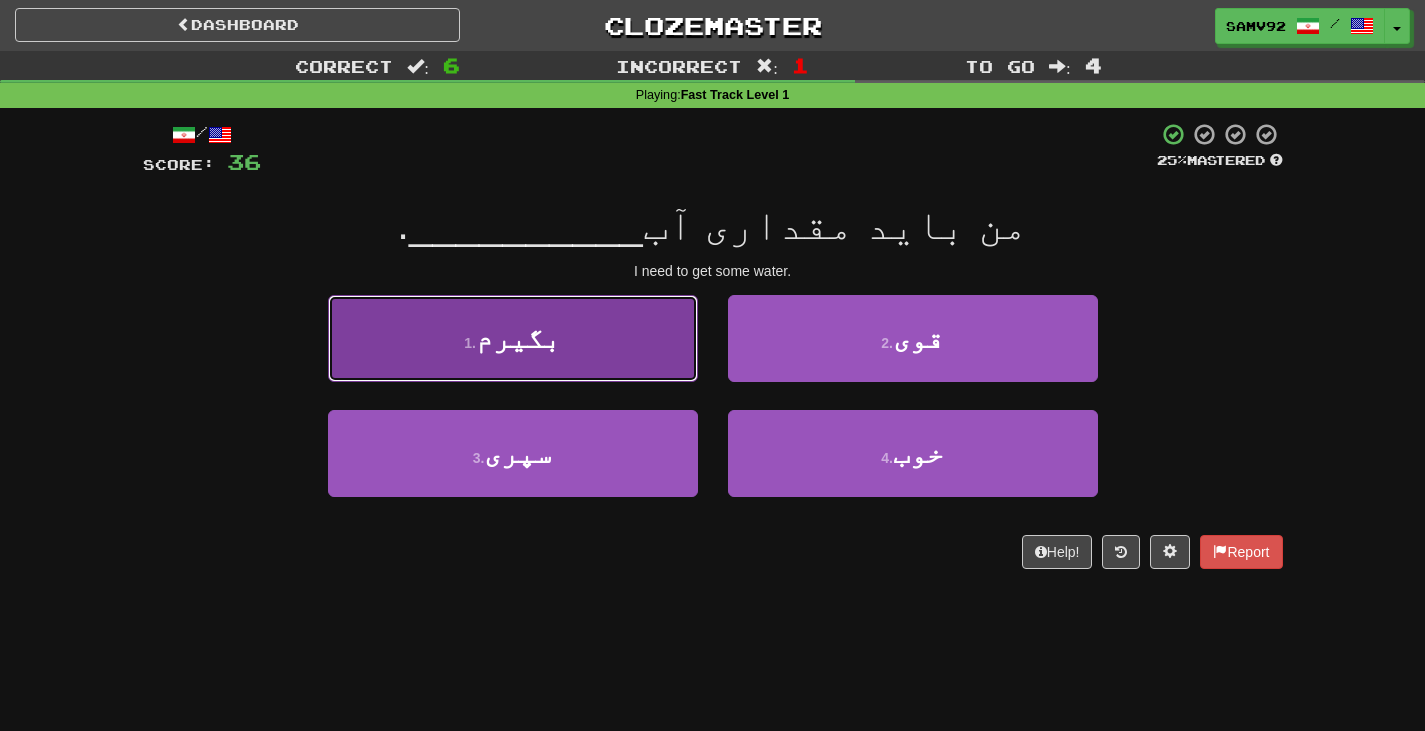 click on "1 .  بگیرم" at bounding box center (513, 338) 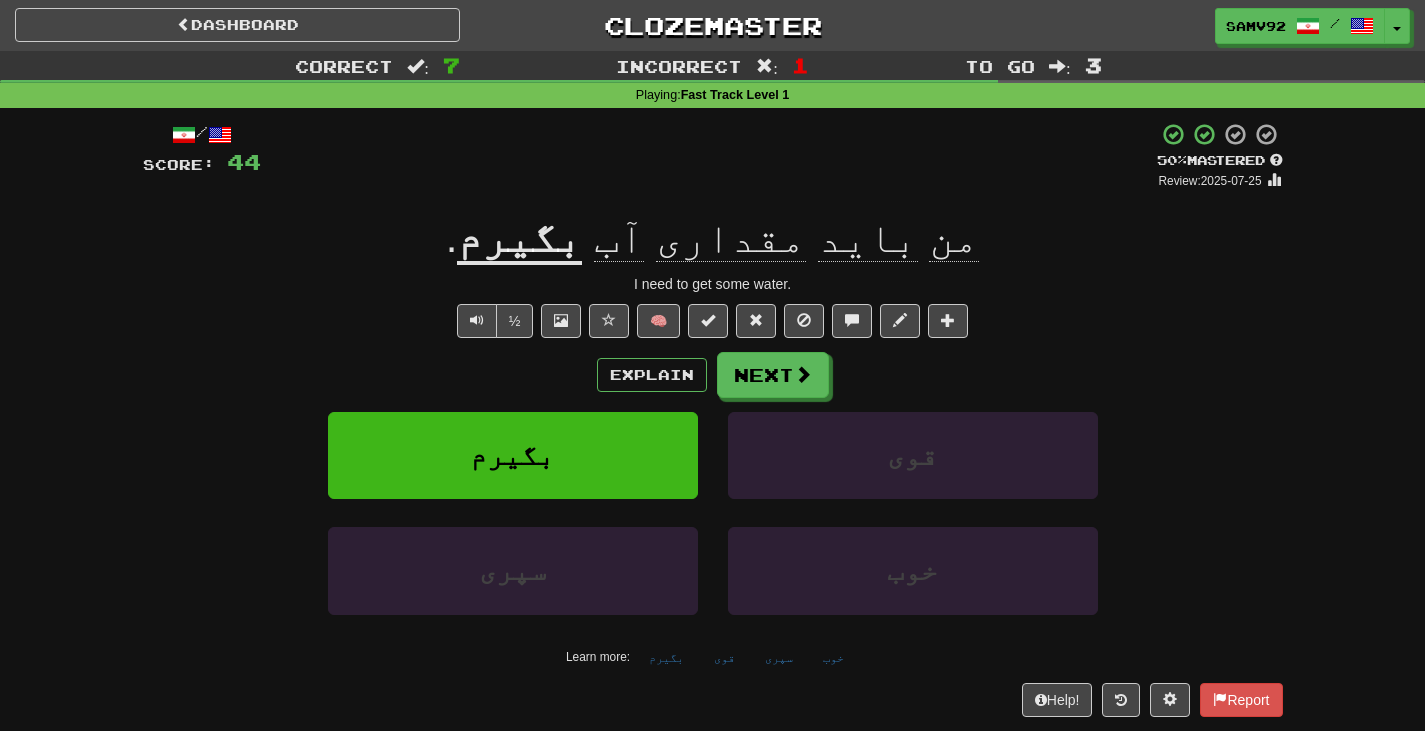 click on "Explain Next" at bounding box center (713, 375) 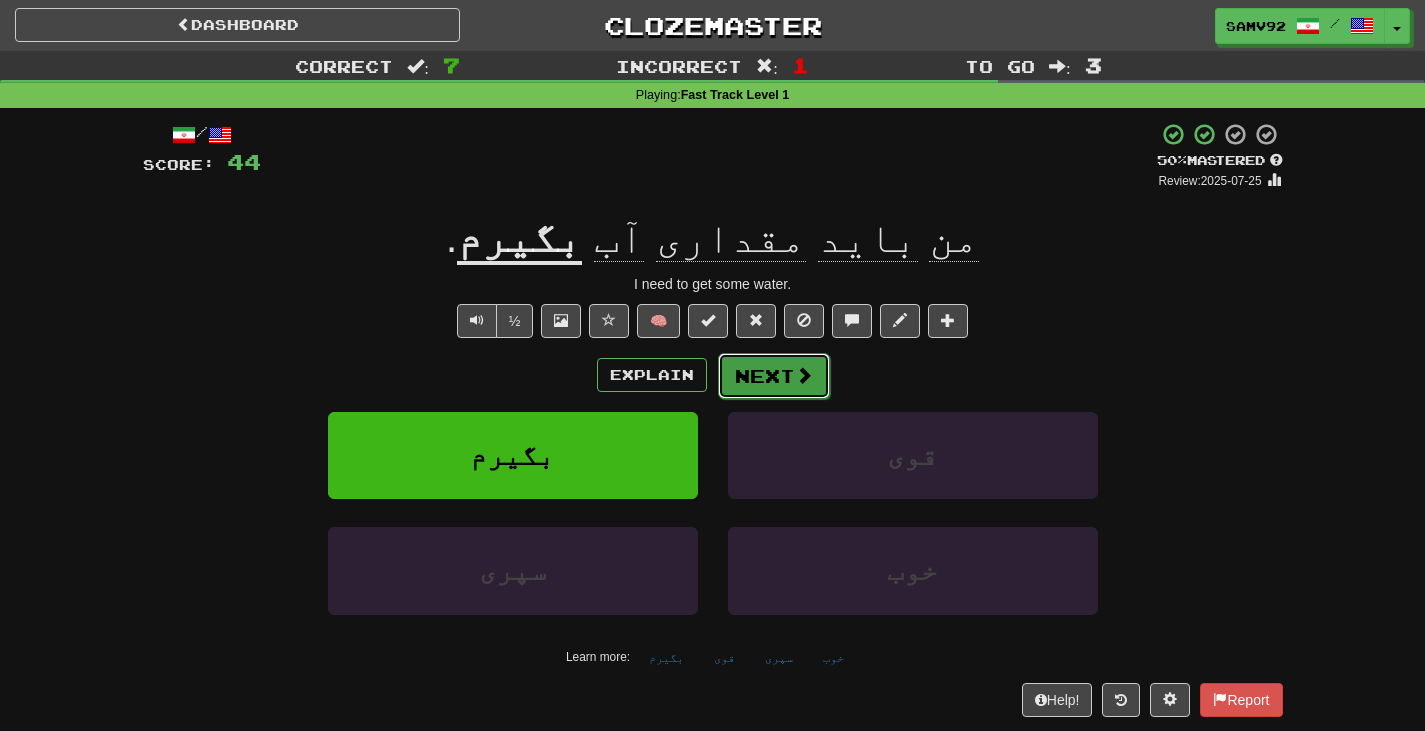 click on "Next" at bounding box center [774, 376] 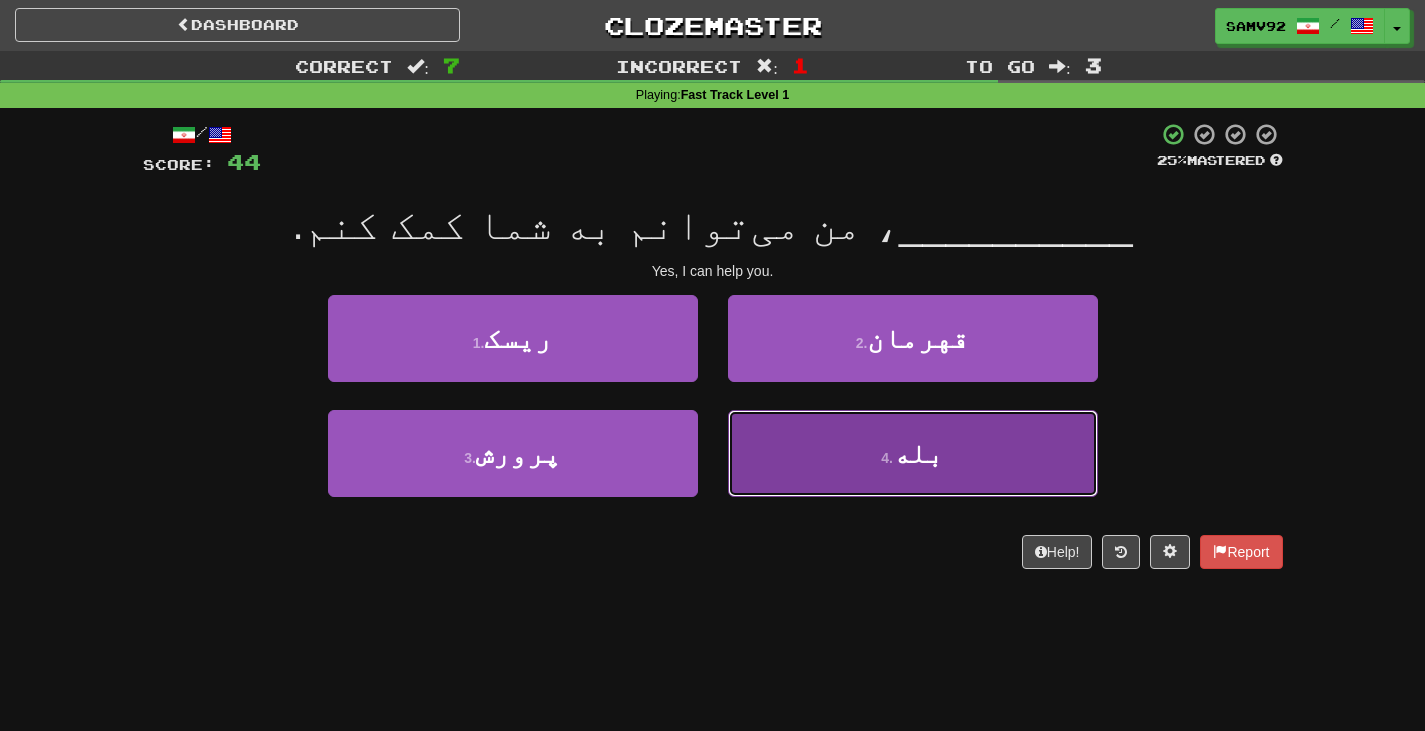 click on "4 .  بله" at bounding box center (913, 453) 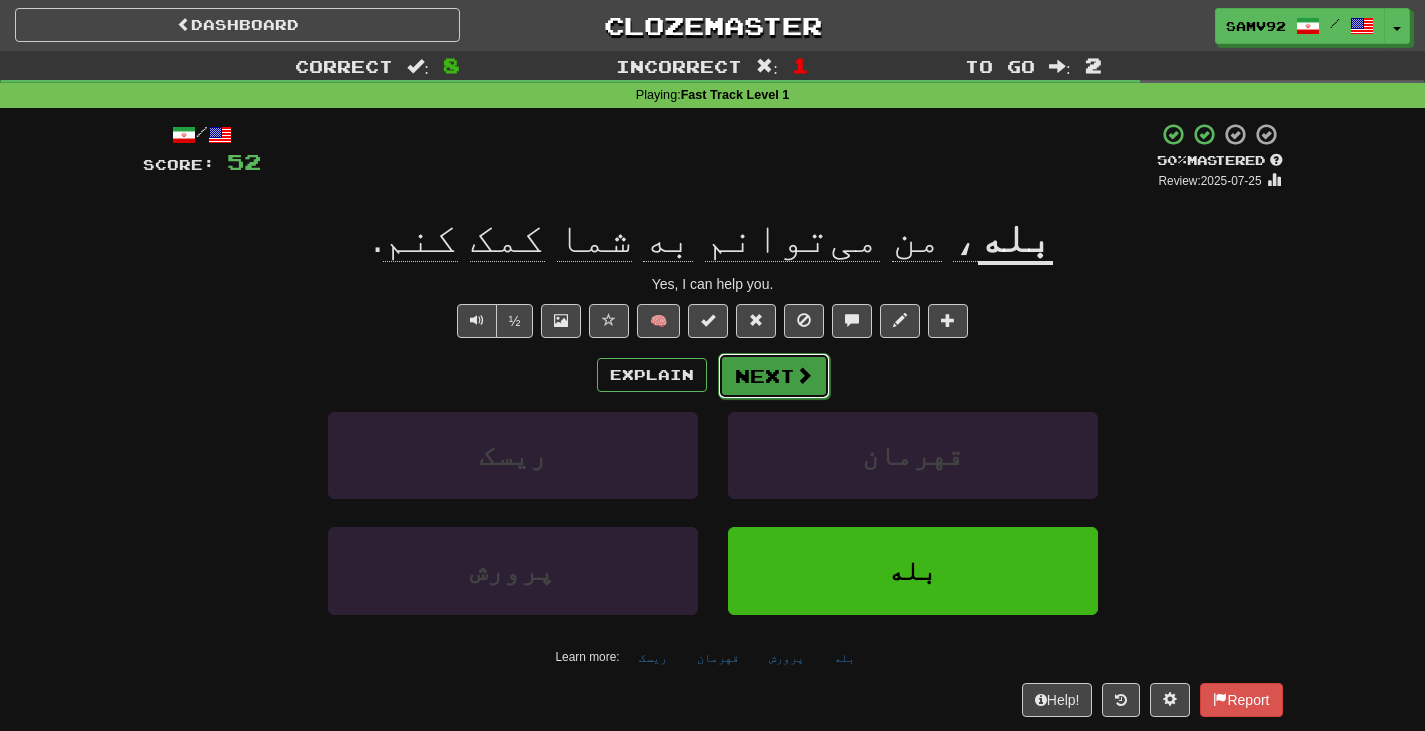 click on "Next" at bounding box center [774, 376] 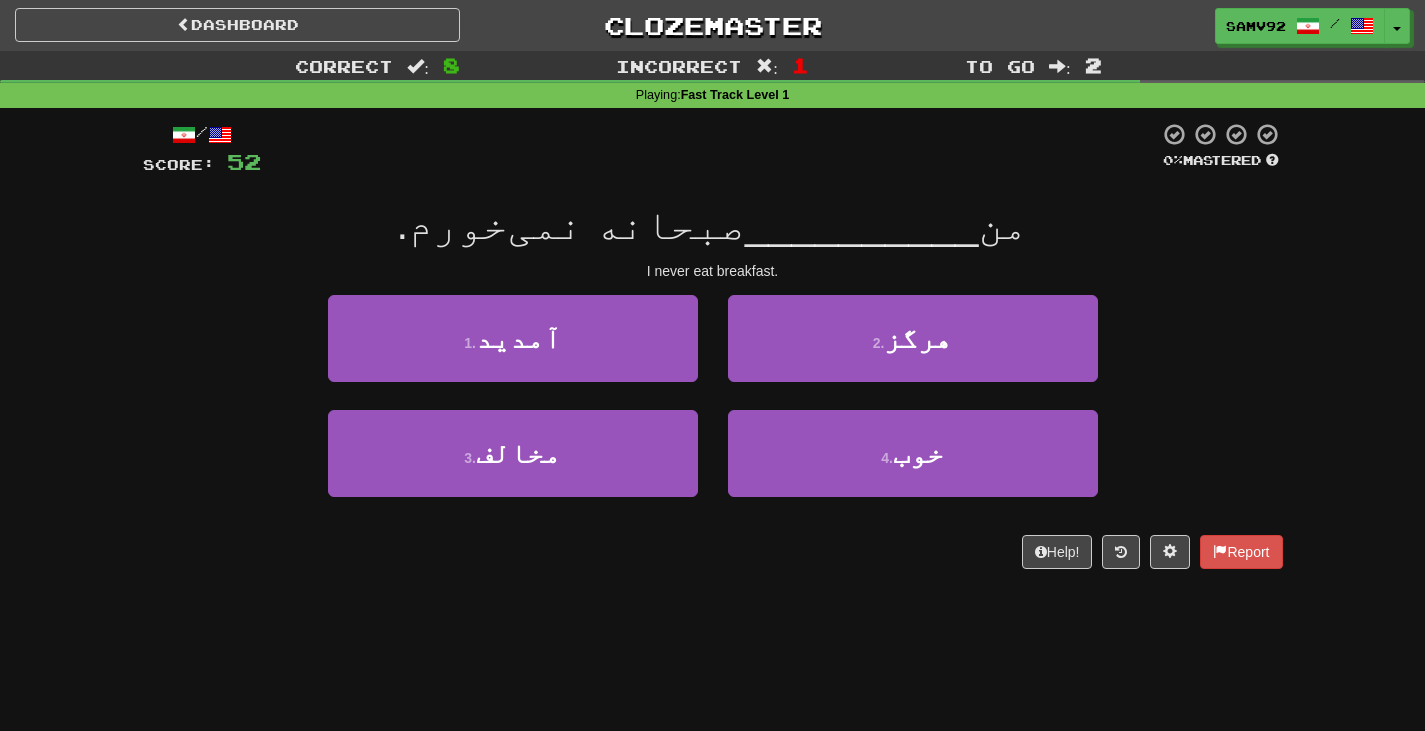 drag, startPoint x: 662, startPoint y: 282, endPoint x: 783, endPoint y: 280, distance: 121.016525 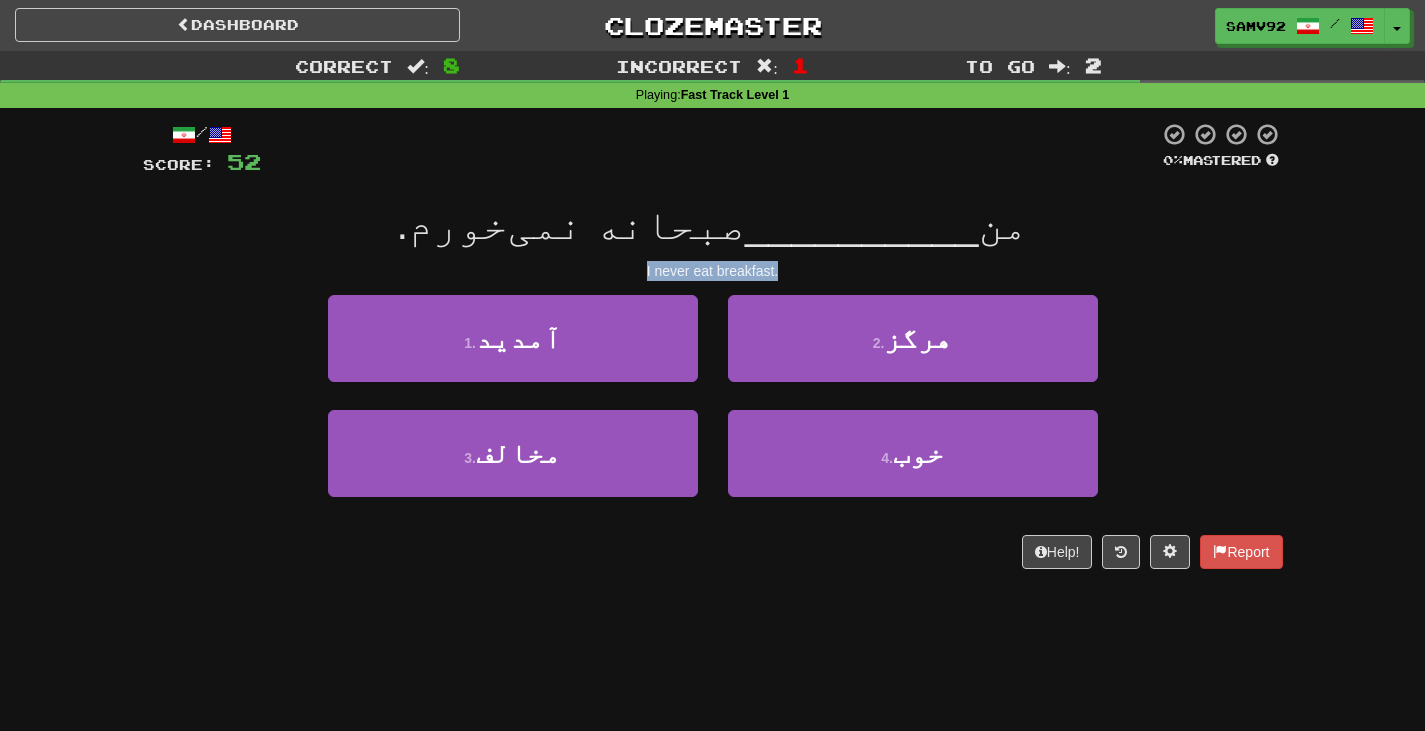 drag, startPoint x: 636, startPoint y: 273, endPoint x: 589, endPoint y: 273, distance: 47 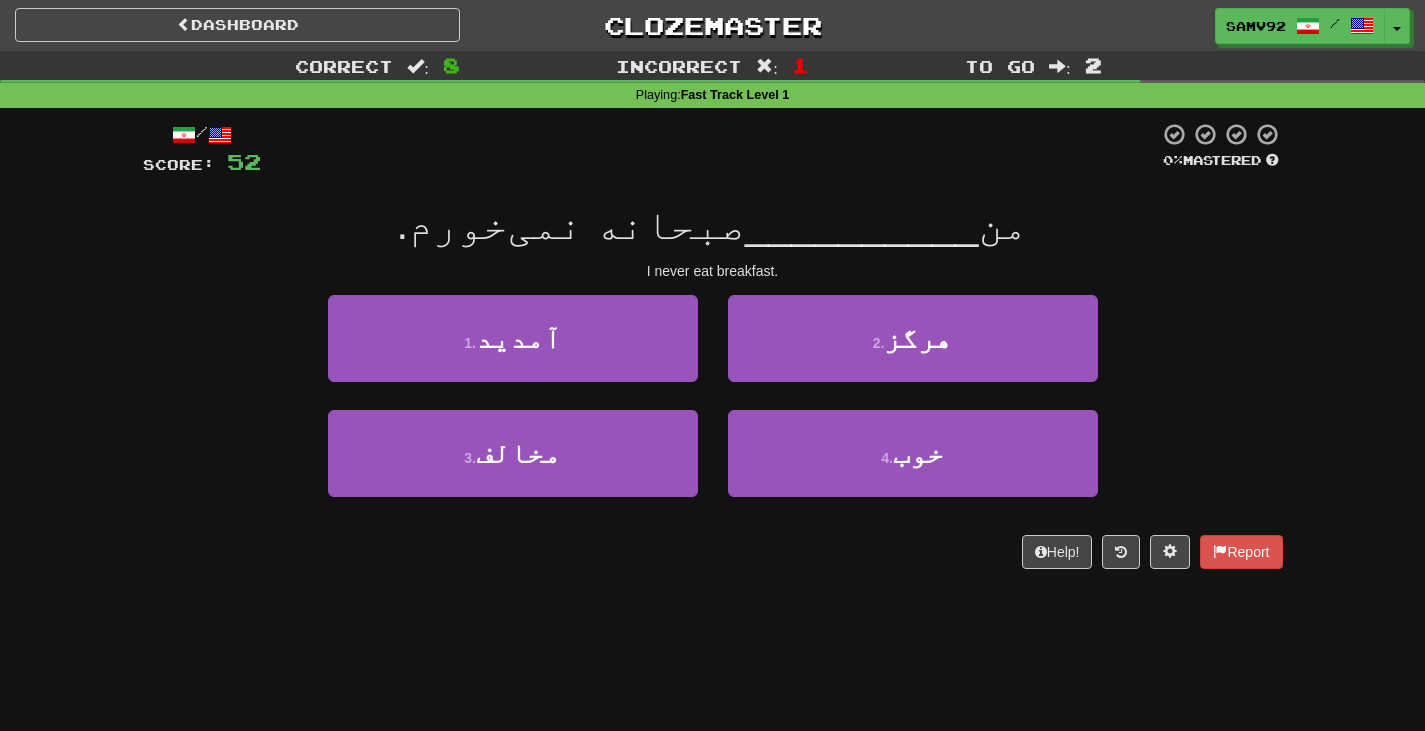 click on "/  Score:   52 0 %  Mastered من  __________  صبحانه نمی‌خورم. I never eat breakfast. 1 .  آمدید 2 .  هرگز 3 .  مخالف 4 .  خوب  Help!  Report" at bounding box center (713, 345) 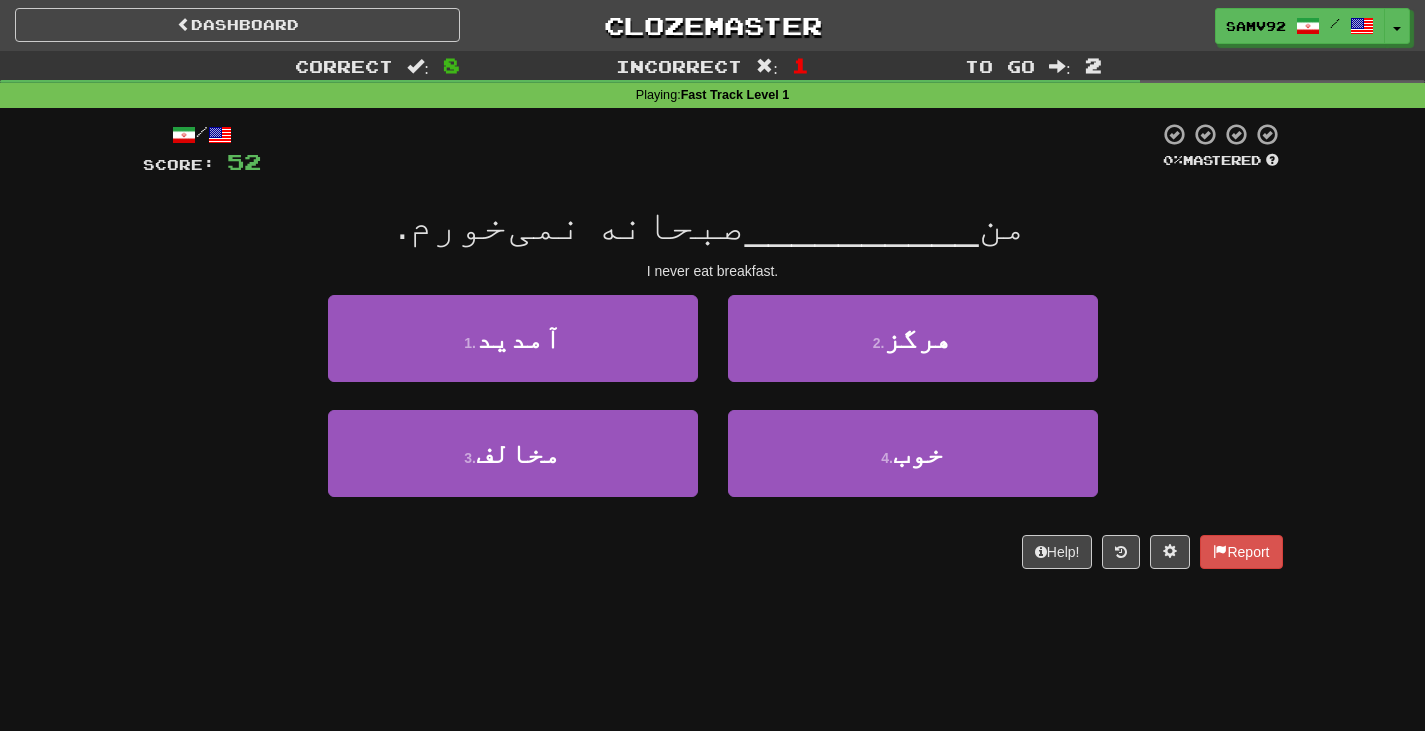 drag, startPoint x: 399, startPoint y: 200, endPoint x: 988, endPoint y: 207, distance: 589.04156 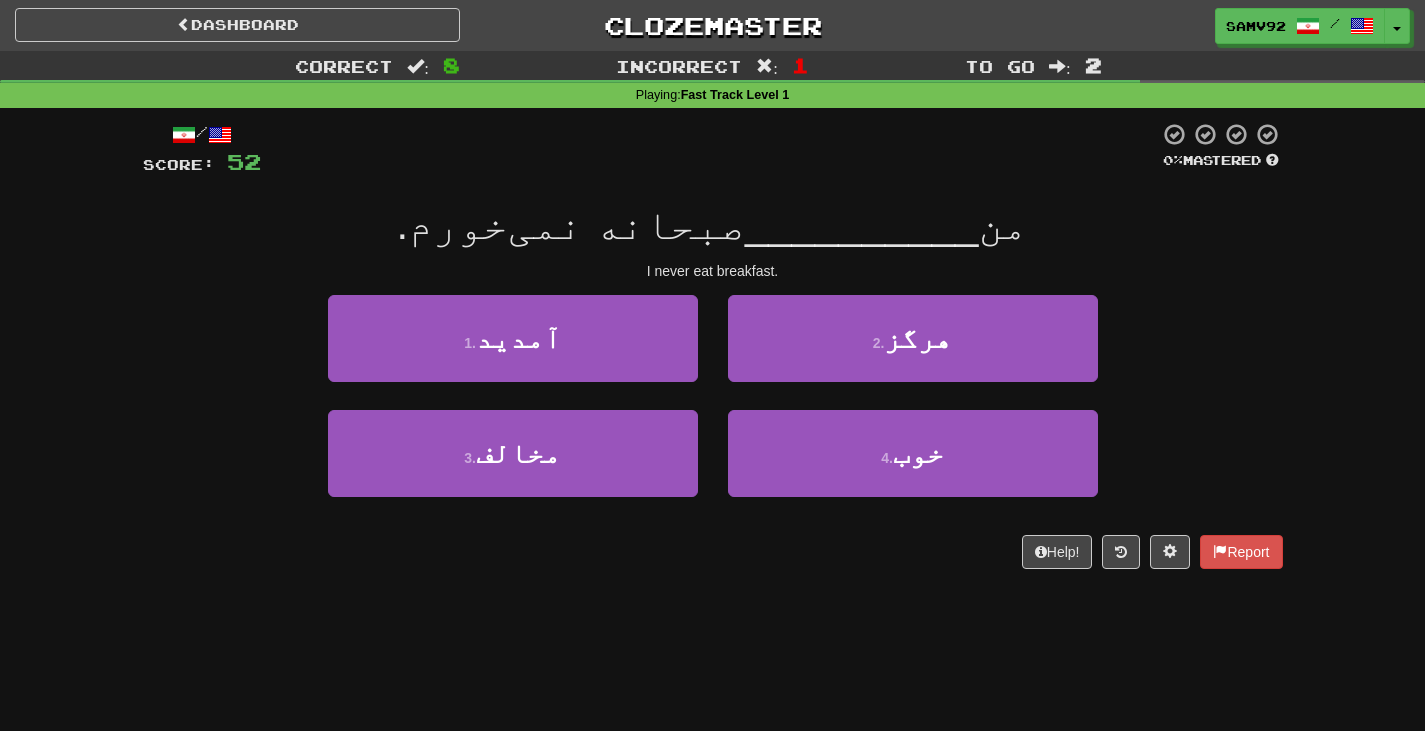 drag, startPoint x: 650, startPoint y: 270, endPoint x: 619, endPoint y: 271, distance: 31.016125 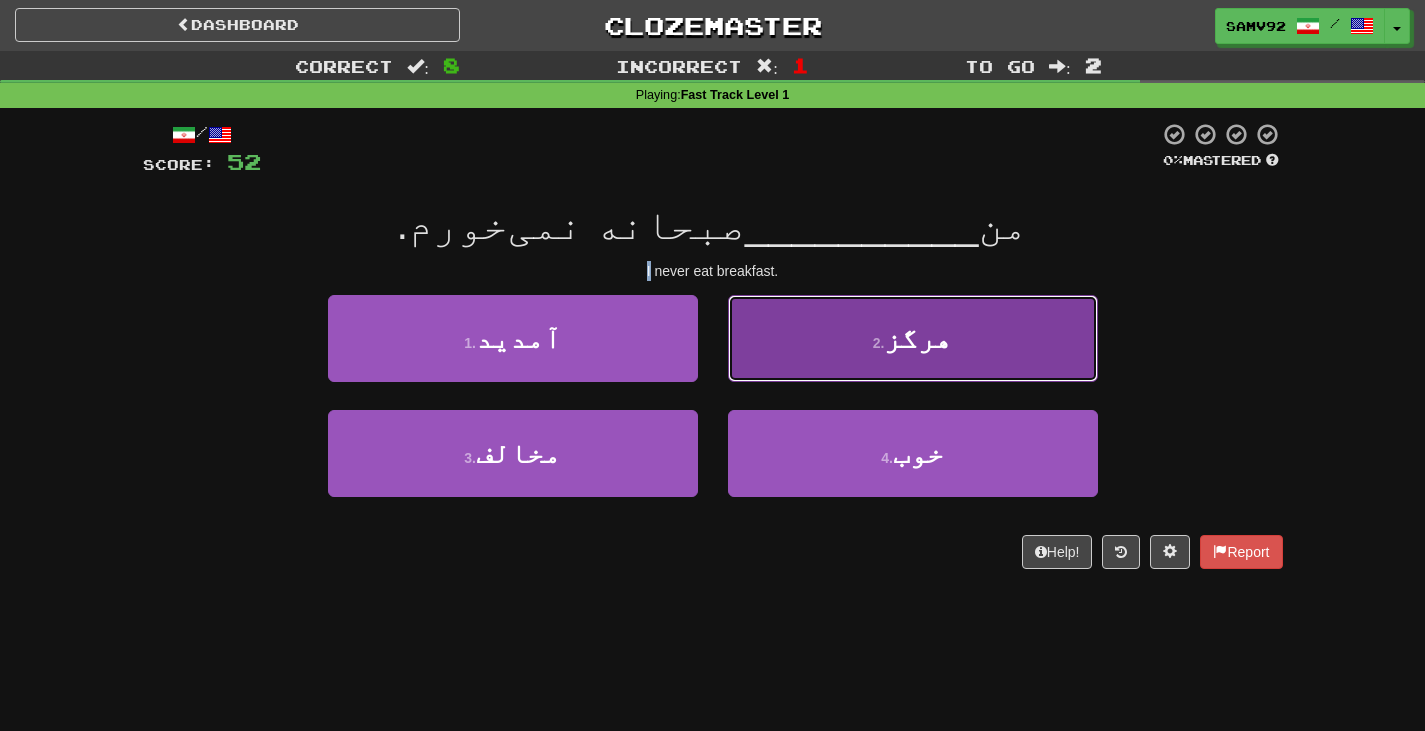 click on "2 .  هرگز" at bounding box center [913, 338] 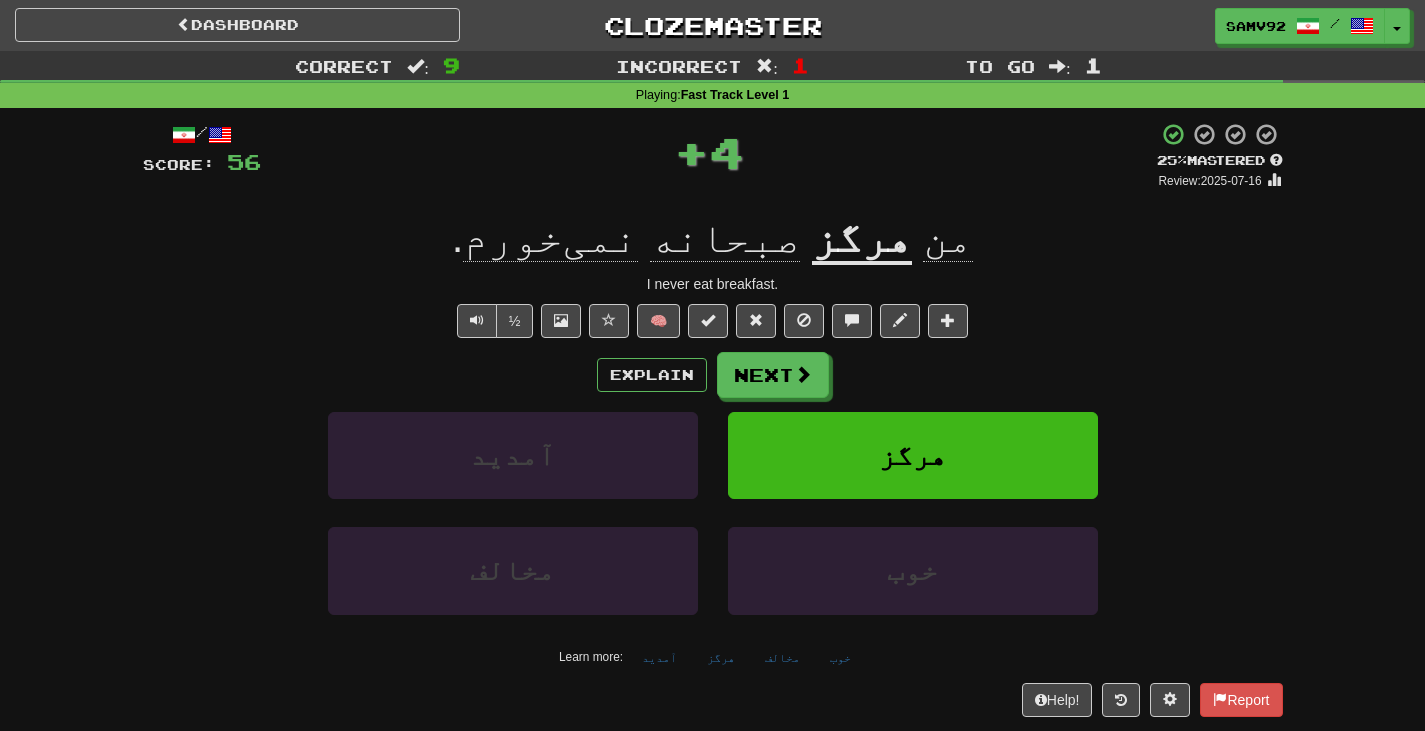 click on "Explain Next" at bounding box center (713, 375) 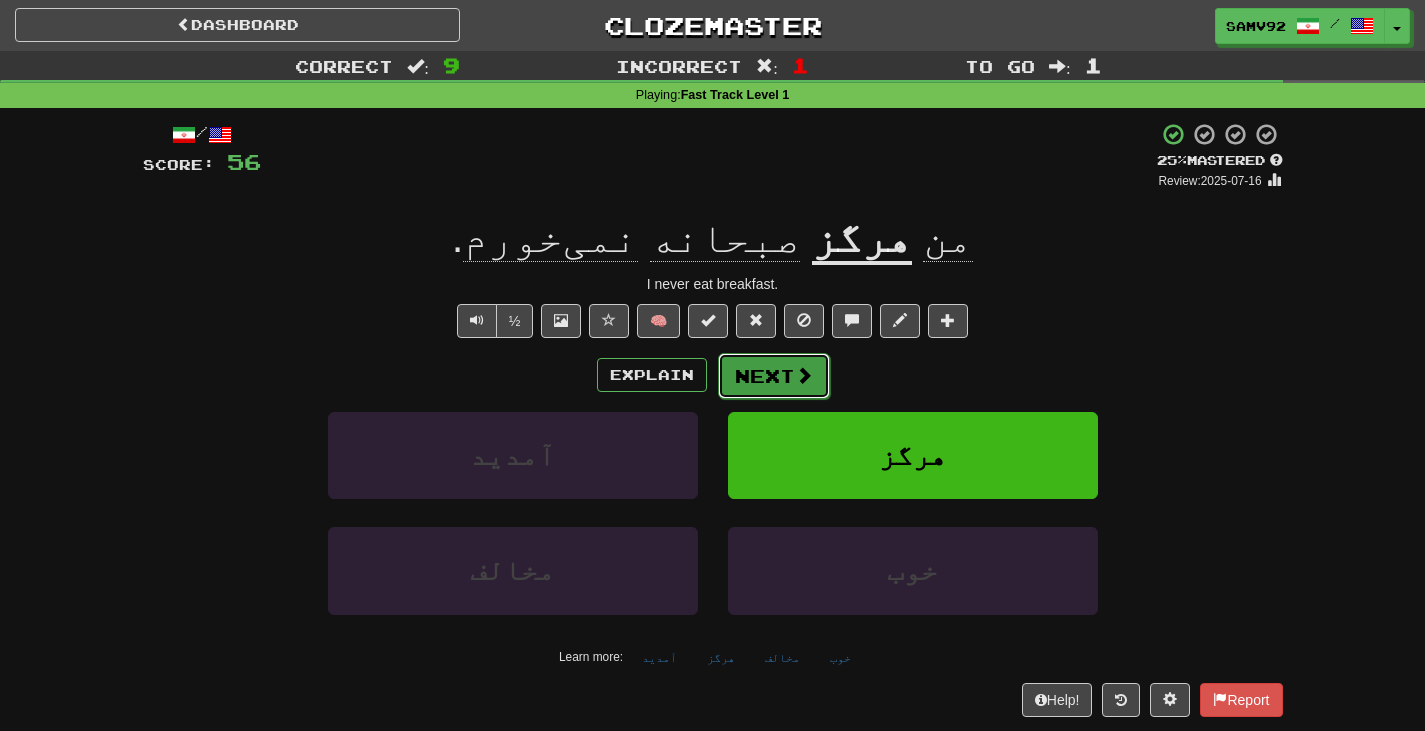 click on "Next" at bounding box center [774, 376] 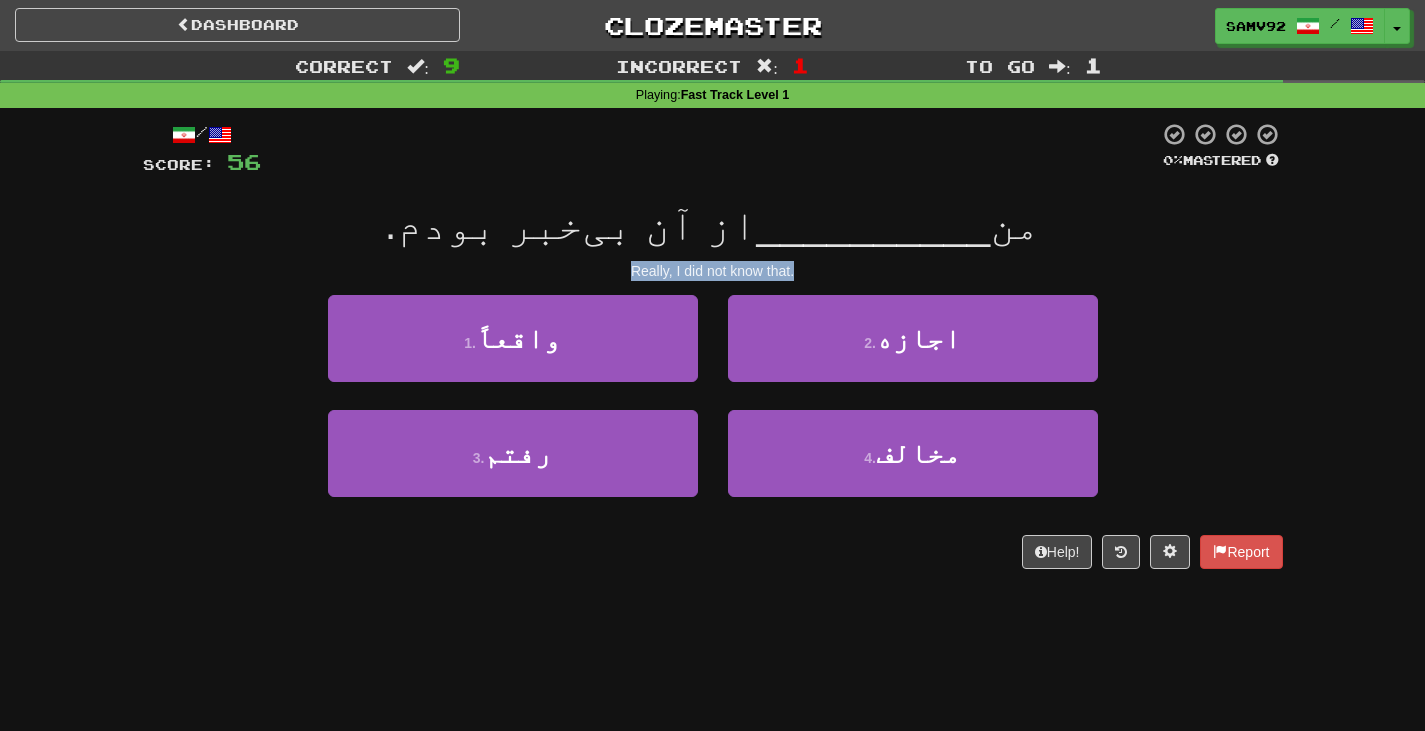 drag, startPoint x: 549, startPoint y: 265, endPoint x: 924, endPoint y: 264, distance: 375.00134 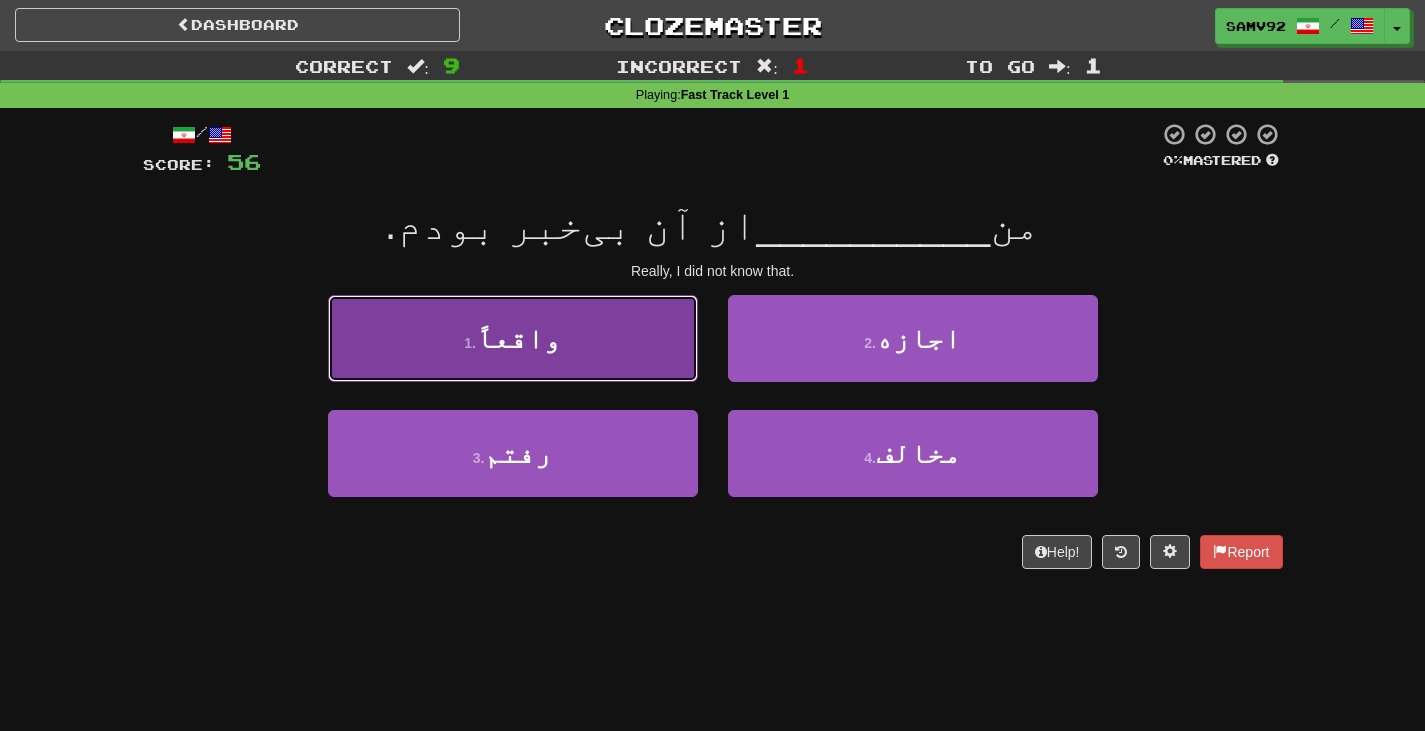 click on "1 .  واقعاً" at bounding box center (513, 338) 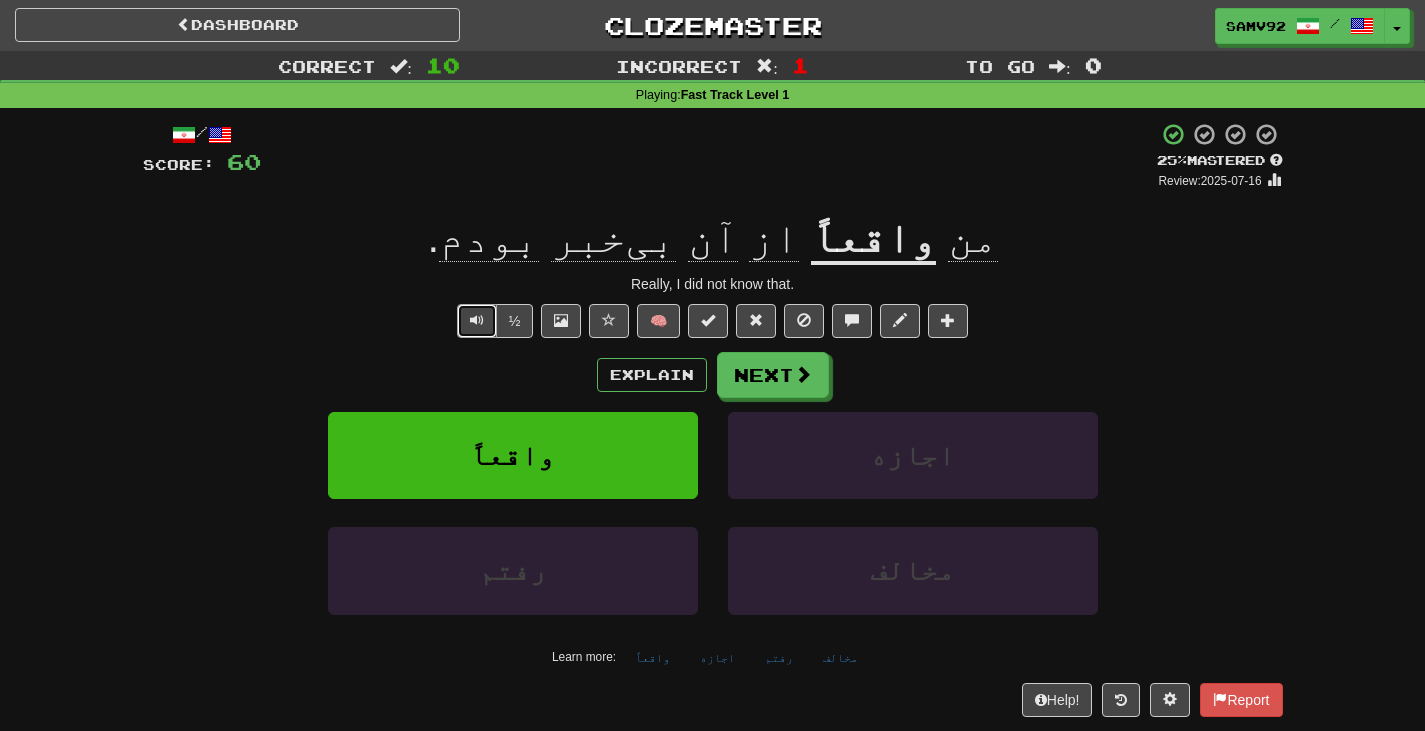 click at bounding box center (477, 321) 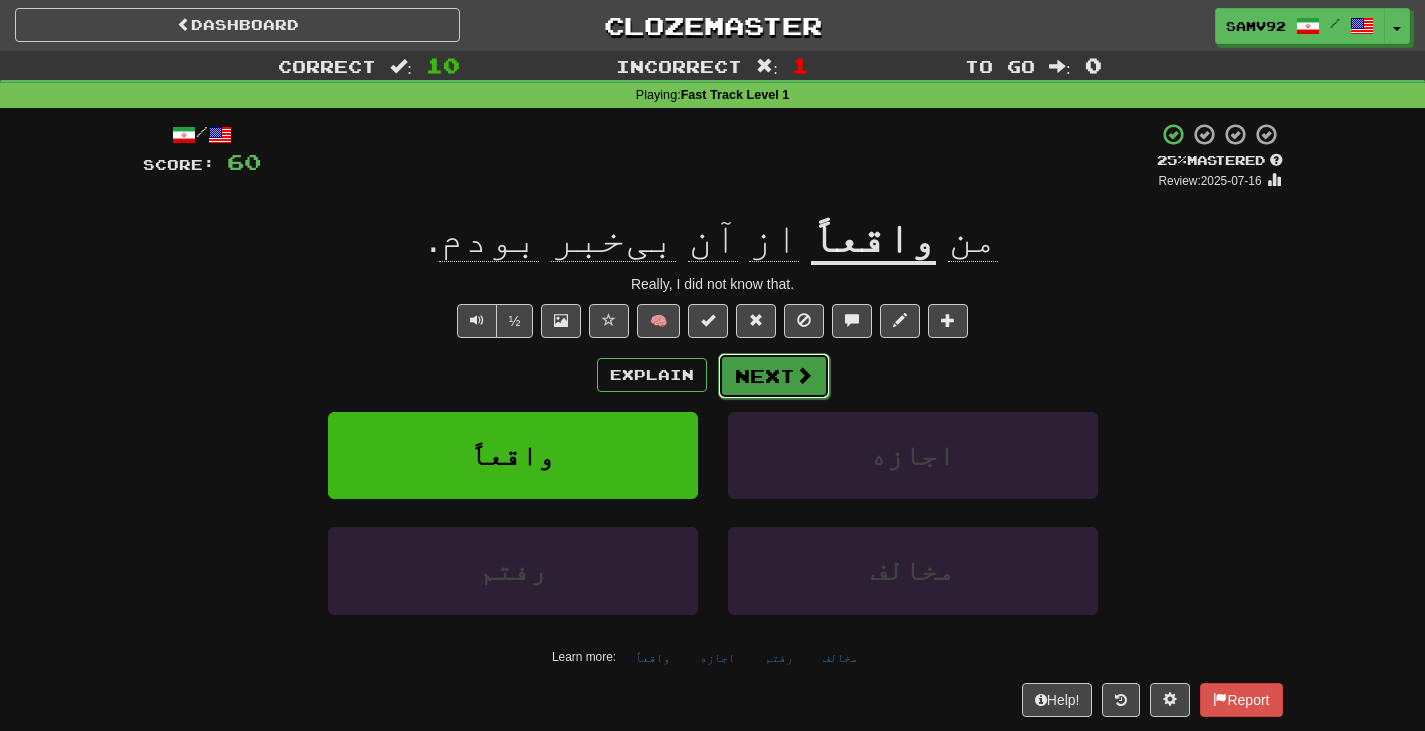 drag, startPoint x: 816, startPoint y: 373, endPoint x: 808, endPoint y: 364, distance: 12.0415945 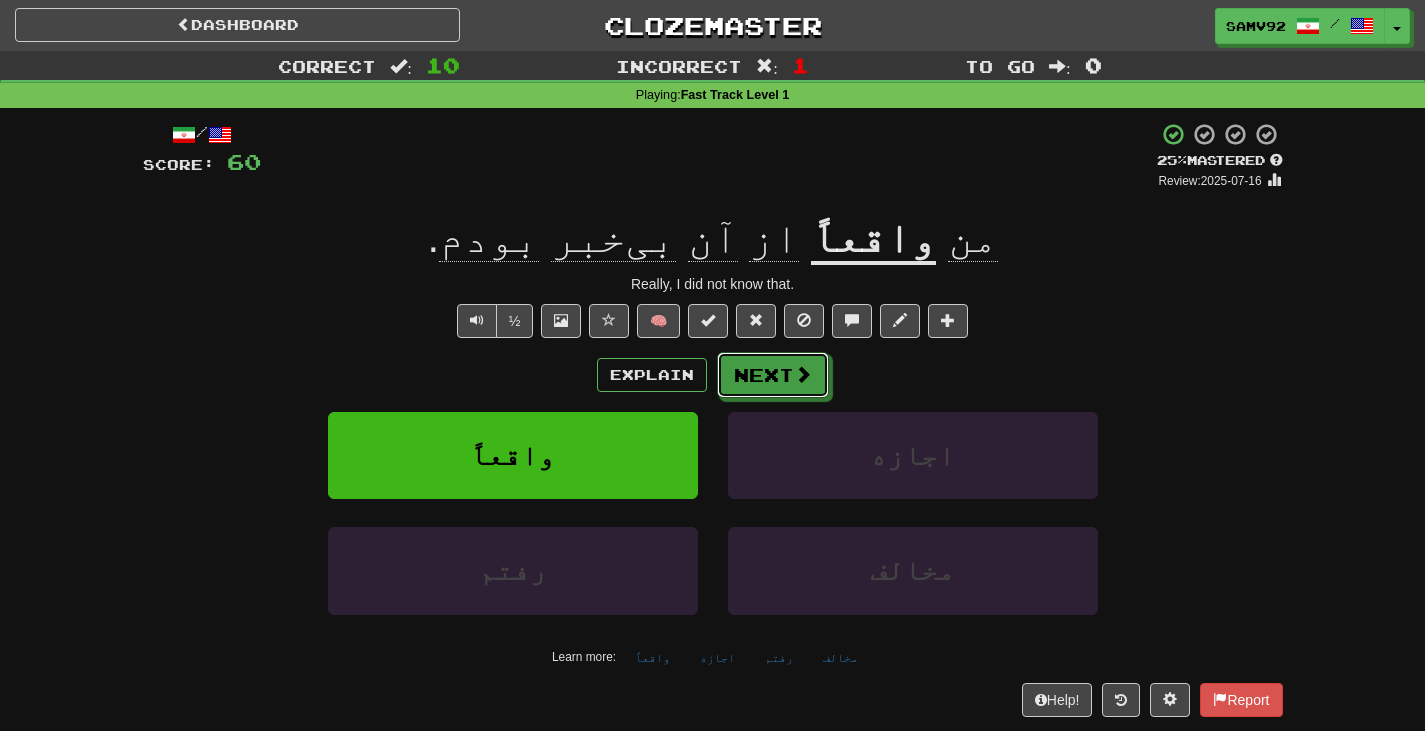 click on "Next" at bounding box center (773, 375) 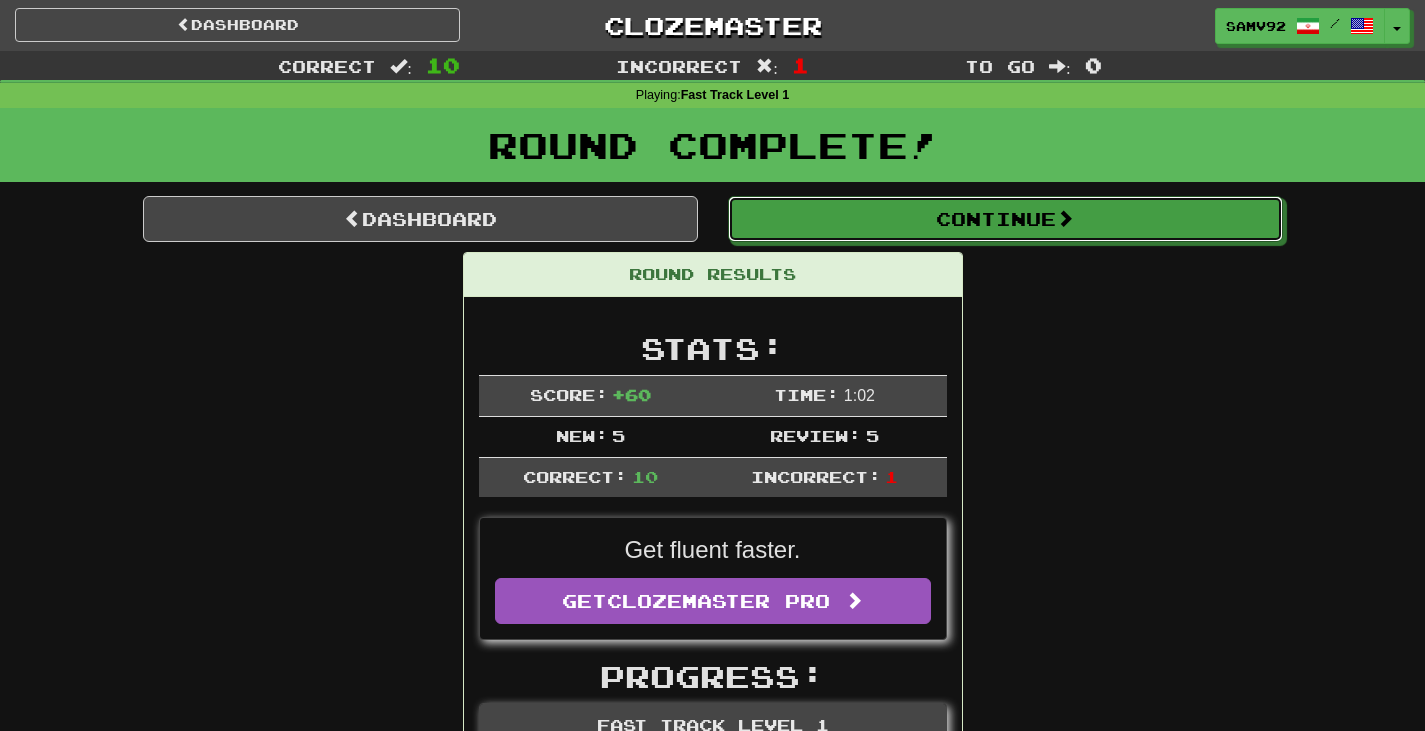 click on "Continue" at bounding box center (1005, 219) 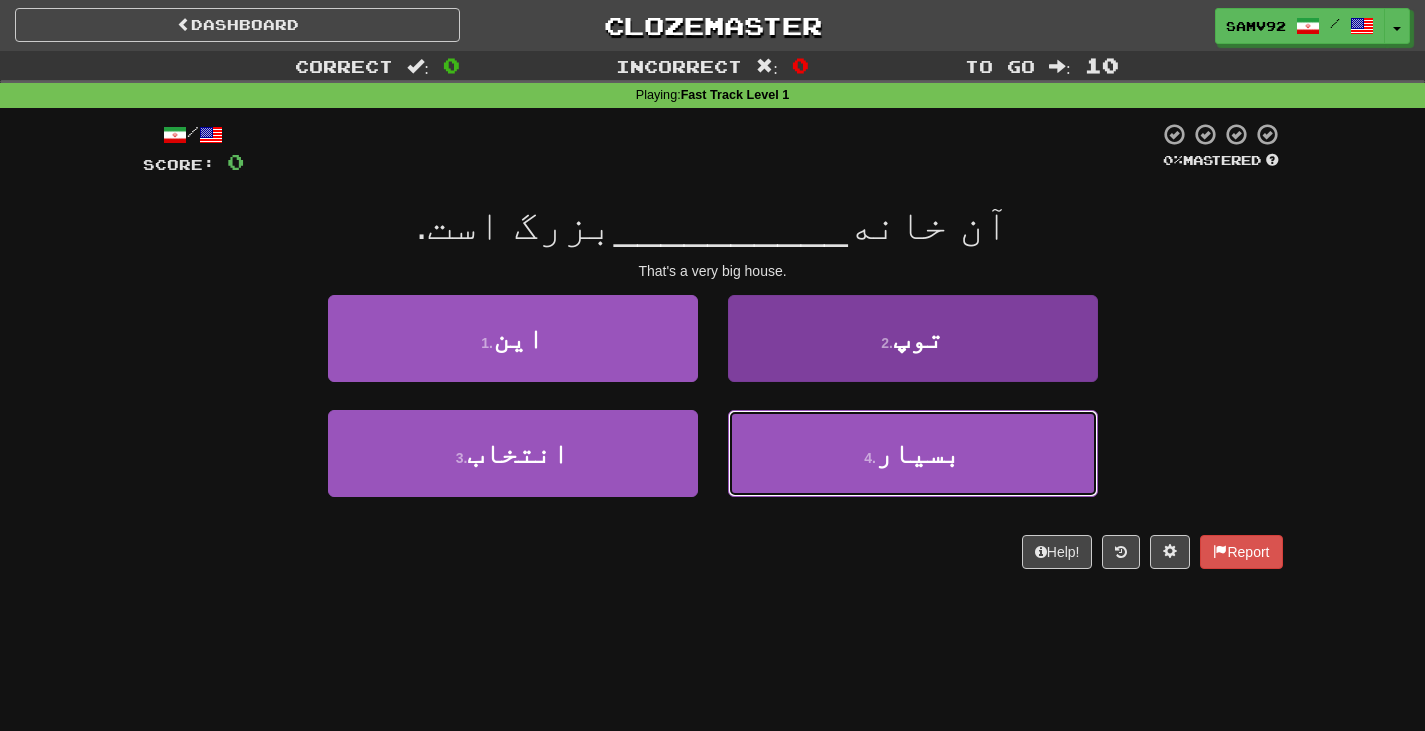 click on "4 .  بسیار" at bounding box center (913, 453) 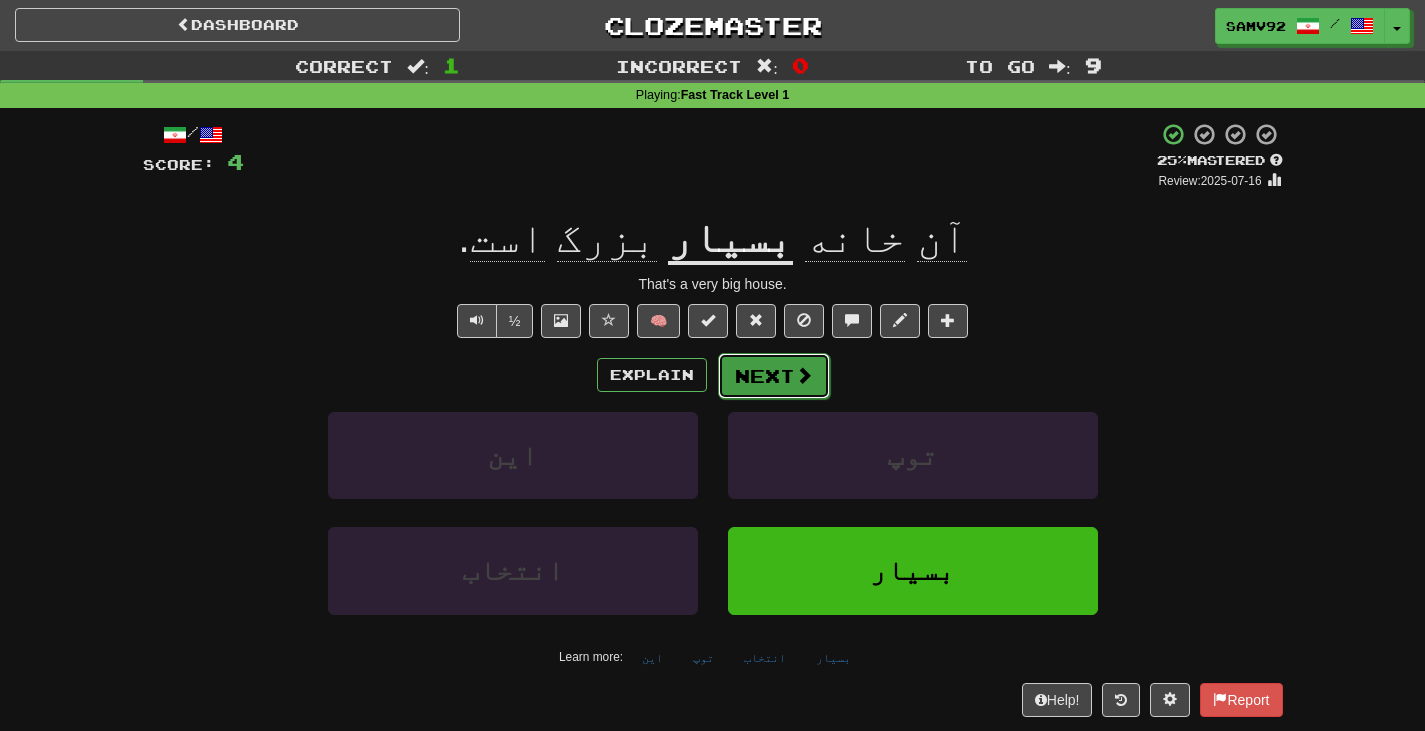 click on "Next" at bounding box center (774, 376) 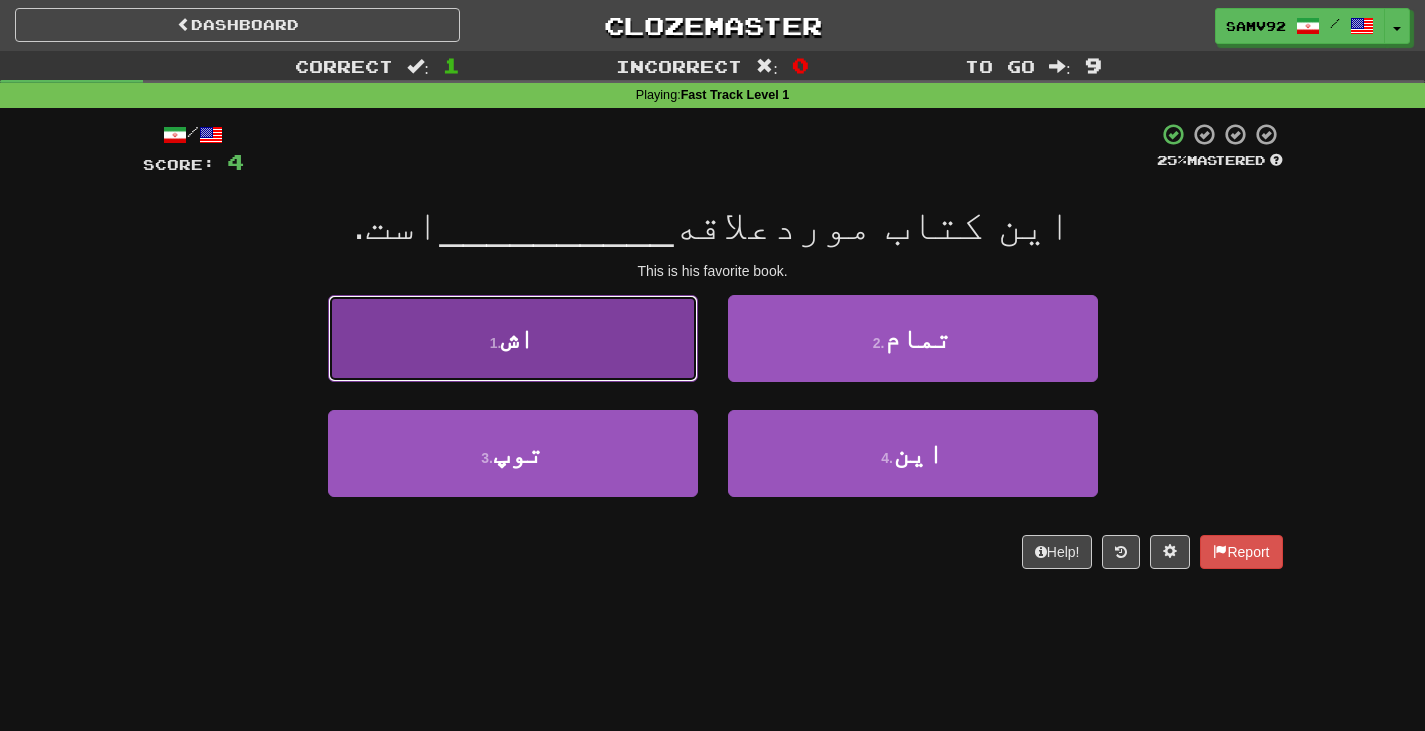 click on "1 .  اش" at bounding box center (513, 338) 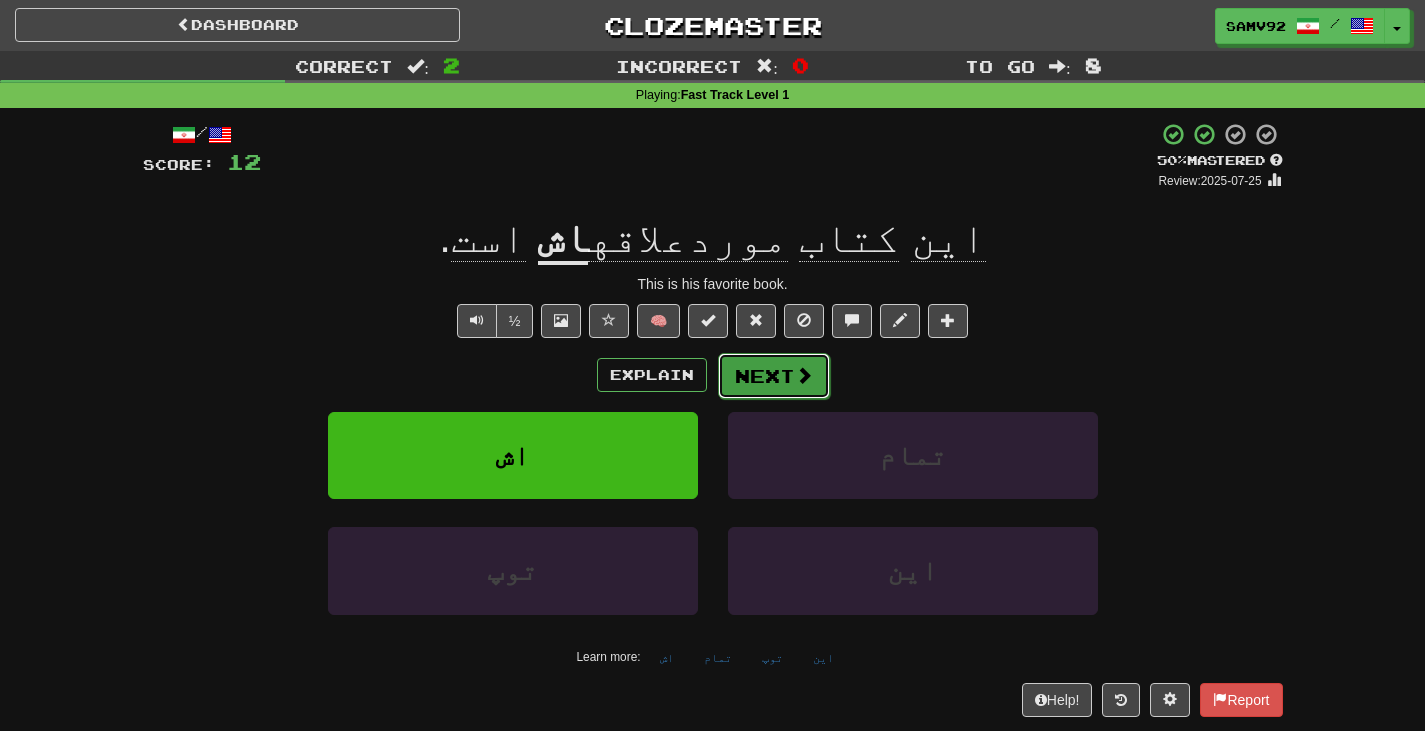 click on "Next" at bounding box center [774, 376] 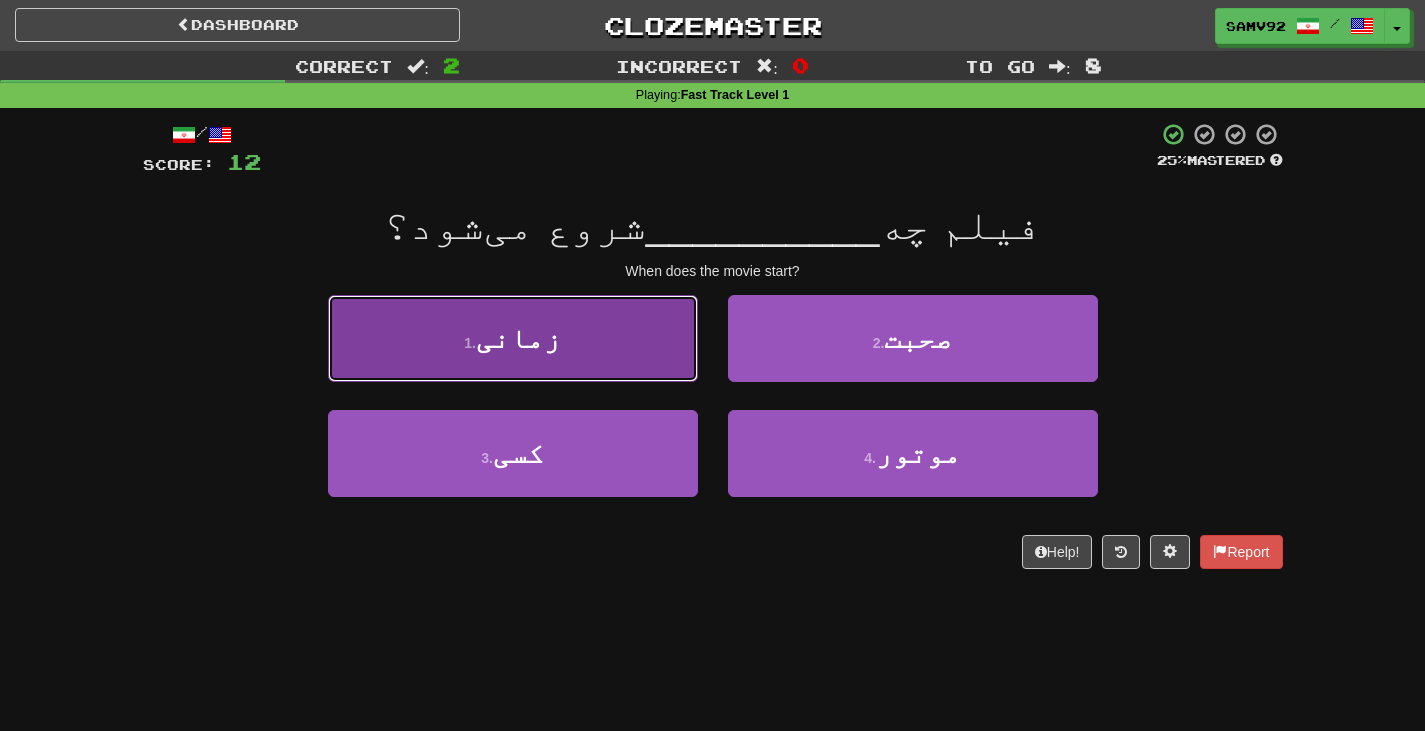 click on "1 .  زمانی" at bounding box center [513, 338] 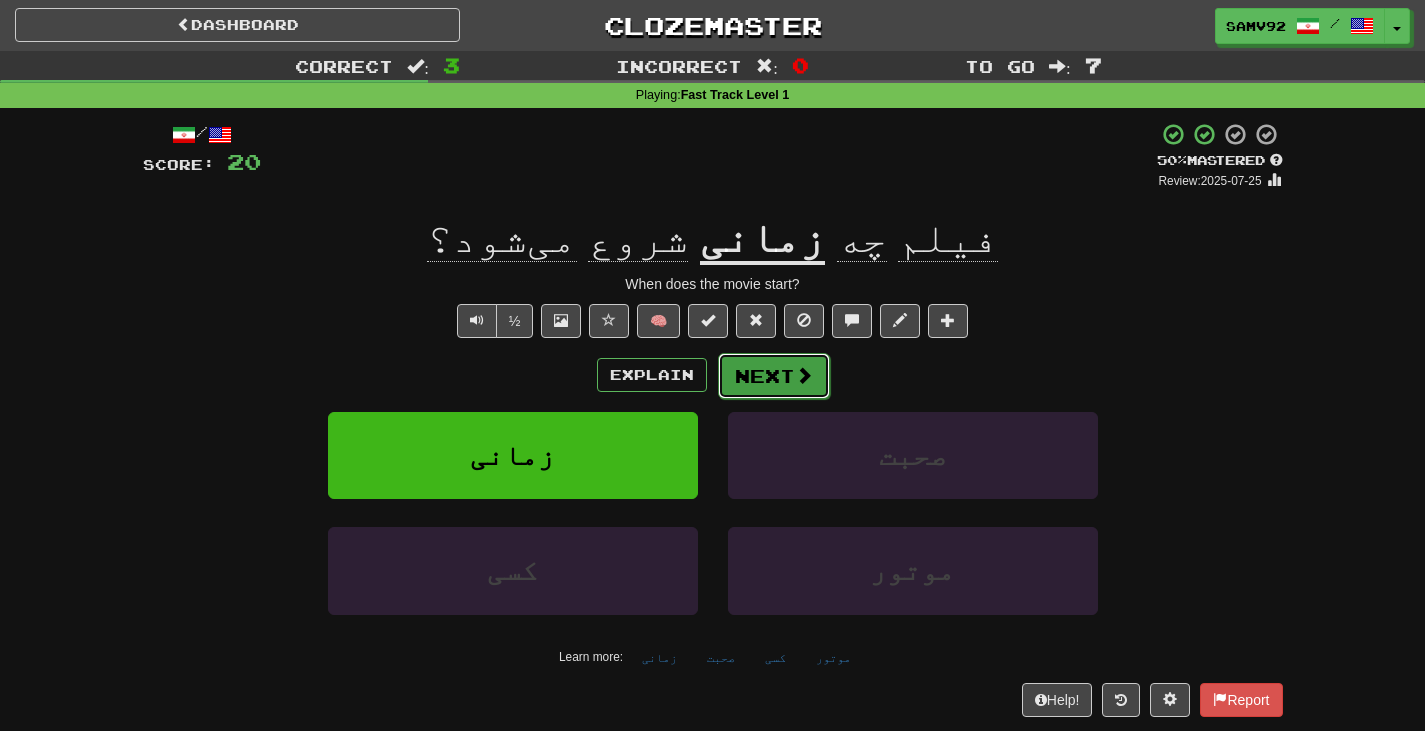 click on "Next" at bounding box center (774, 376) 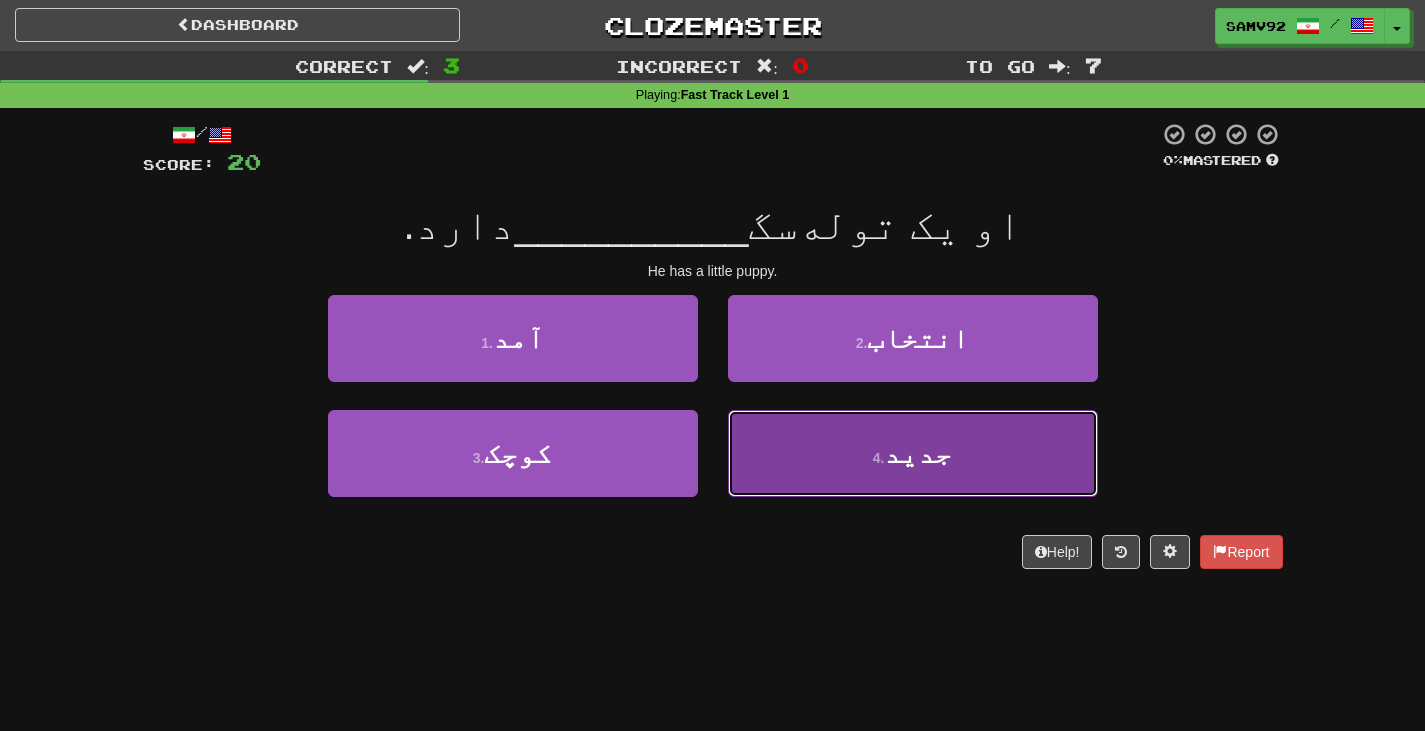 click on "4 .  جدید" at bounding box center (913, 453) 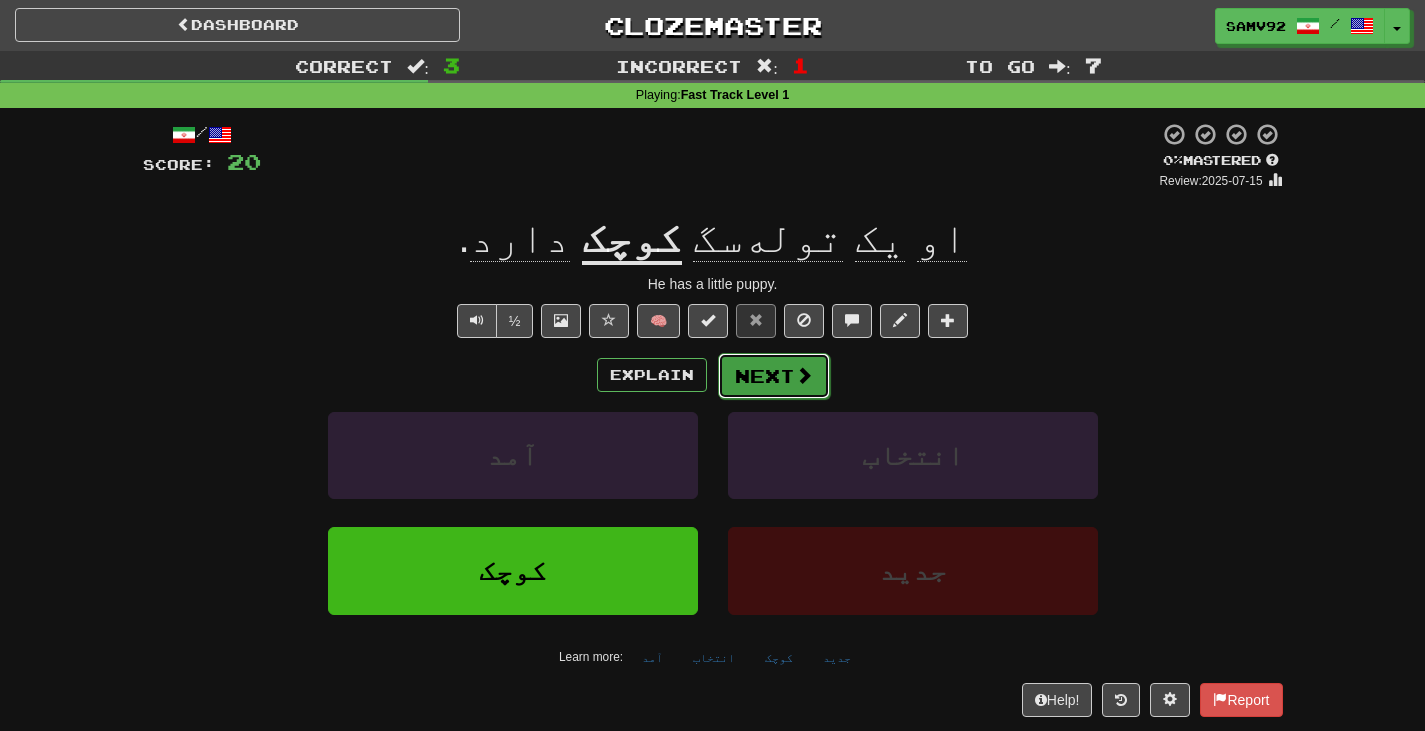 click on "Next" at bounding box center [774, 376] 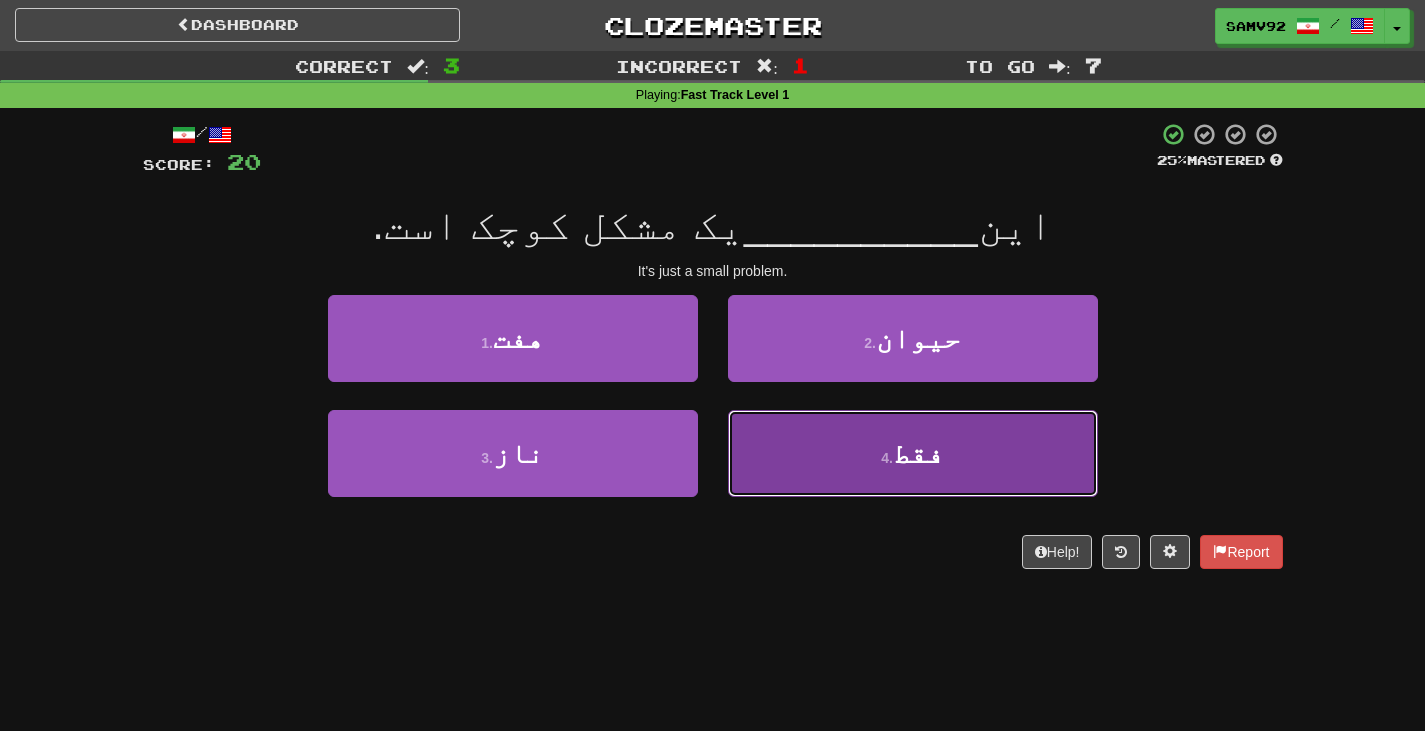 click on "4 .  فقط" at bounding box center (913, 453) 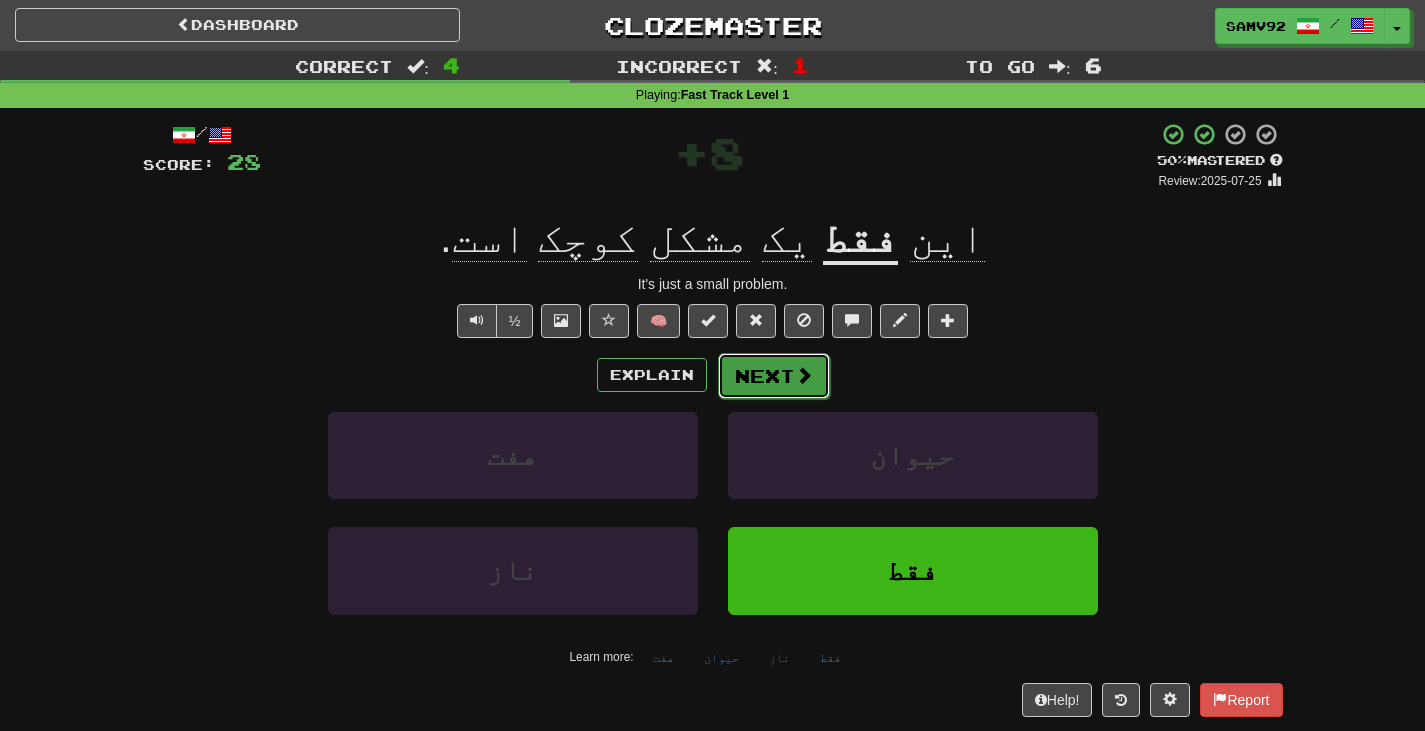 click on "Next" at bounding box center (774, 376) 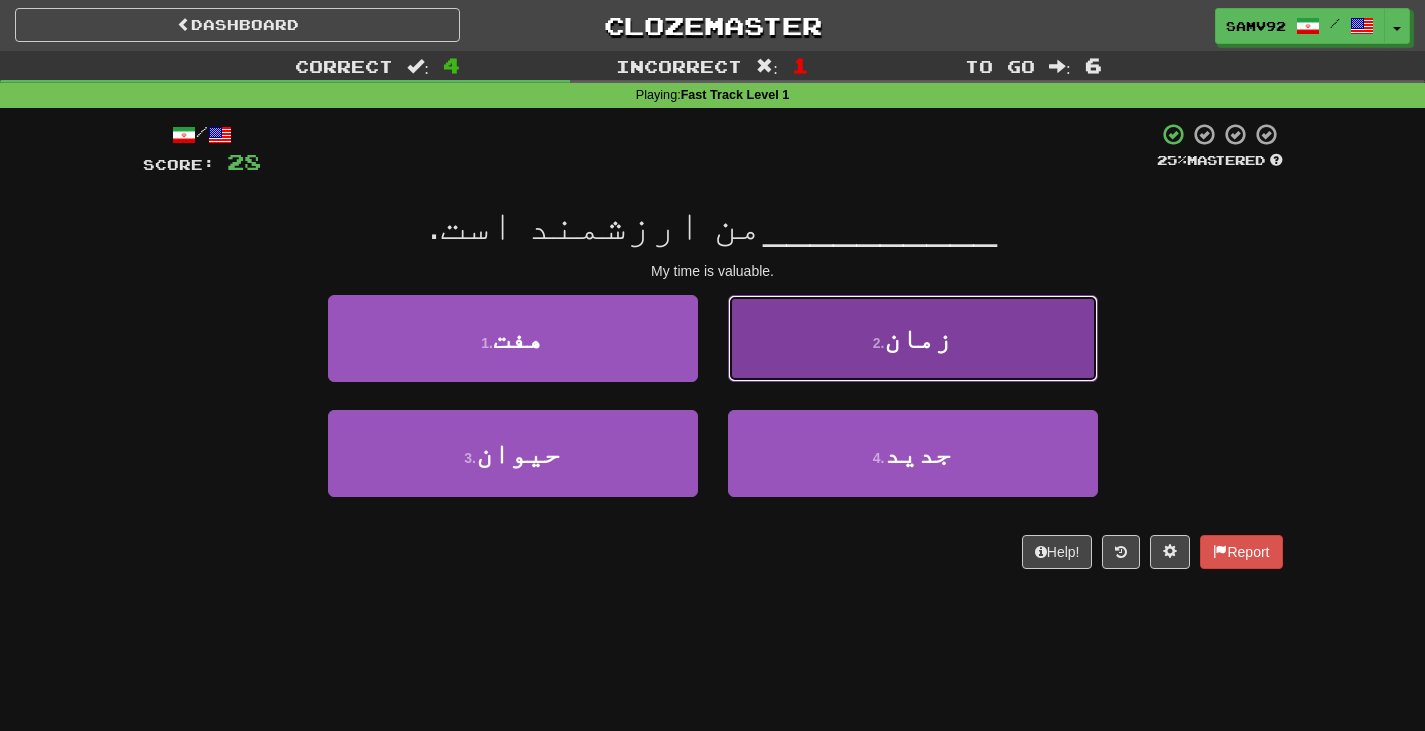 click on "2 .  زمان" at bounding box center [913, 338] 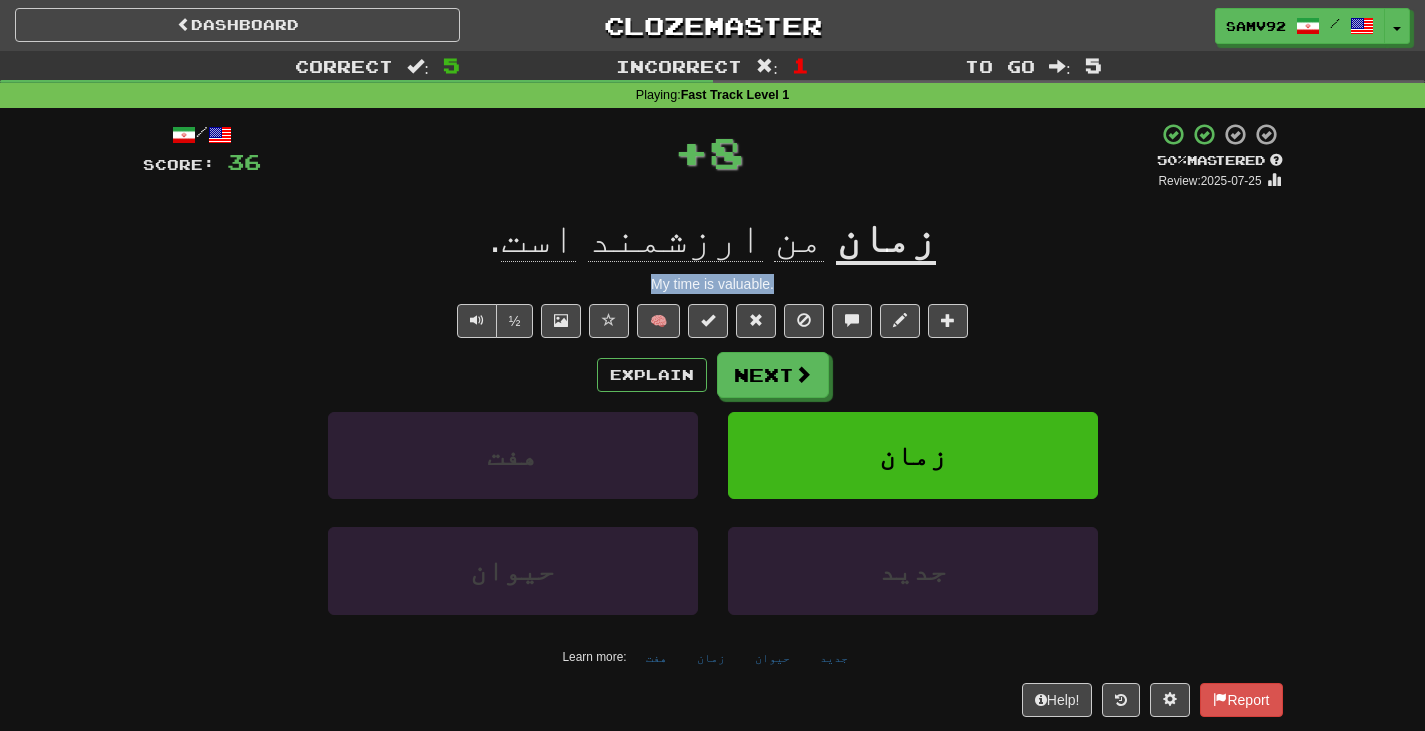 drag, startPoint x: 641, startPoint y: 288, endPoint x: 407, endPoint y: 265, distance: 235.12762 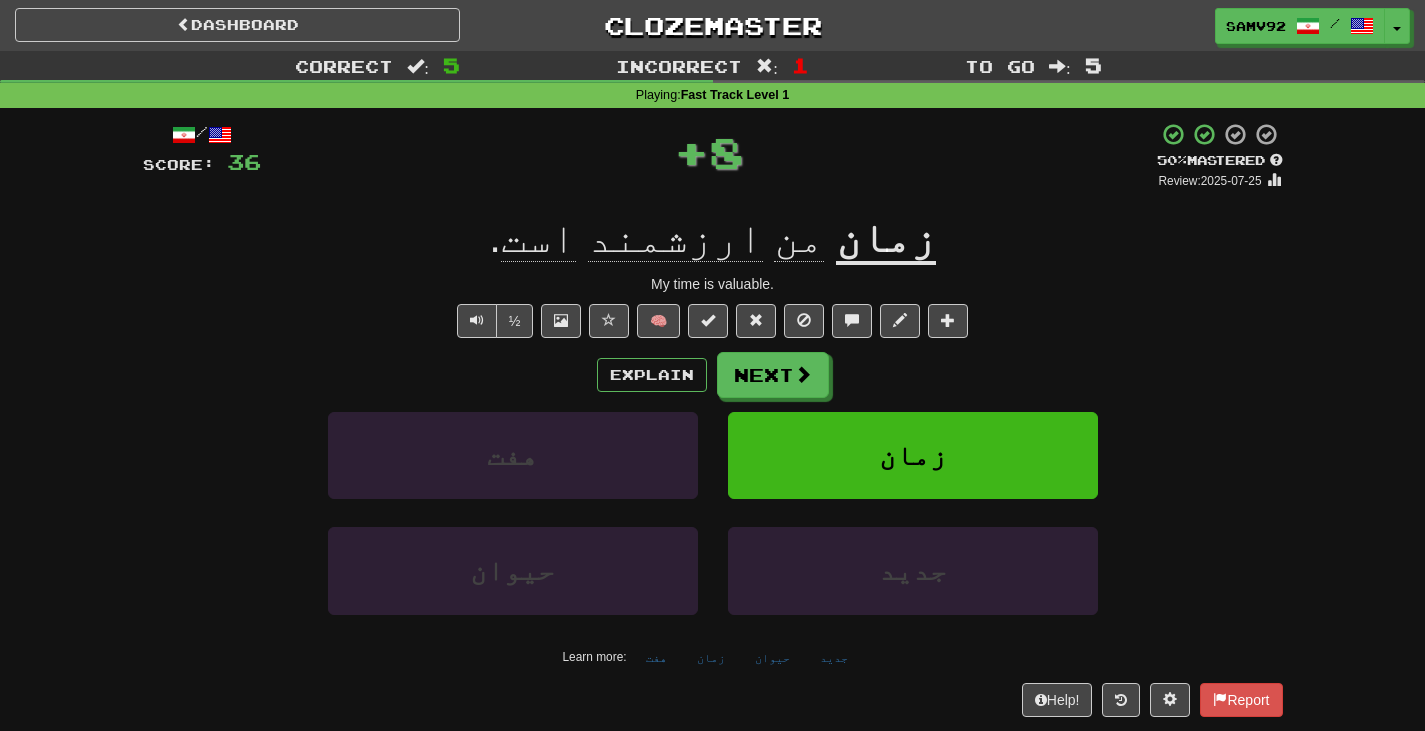 click on "زمان   من   ارزشمند   است ." at bounding box center [713, 238] 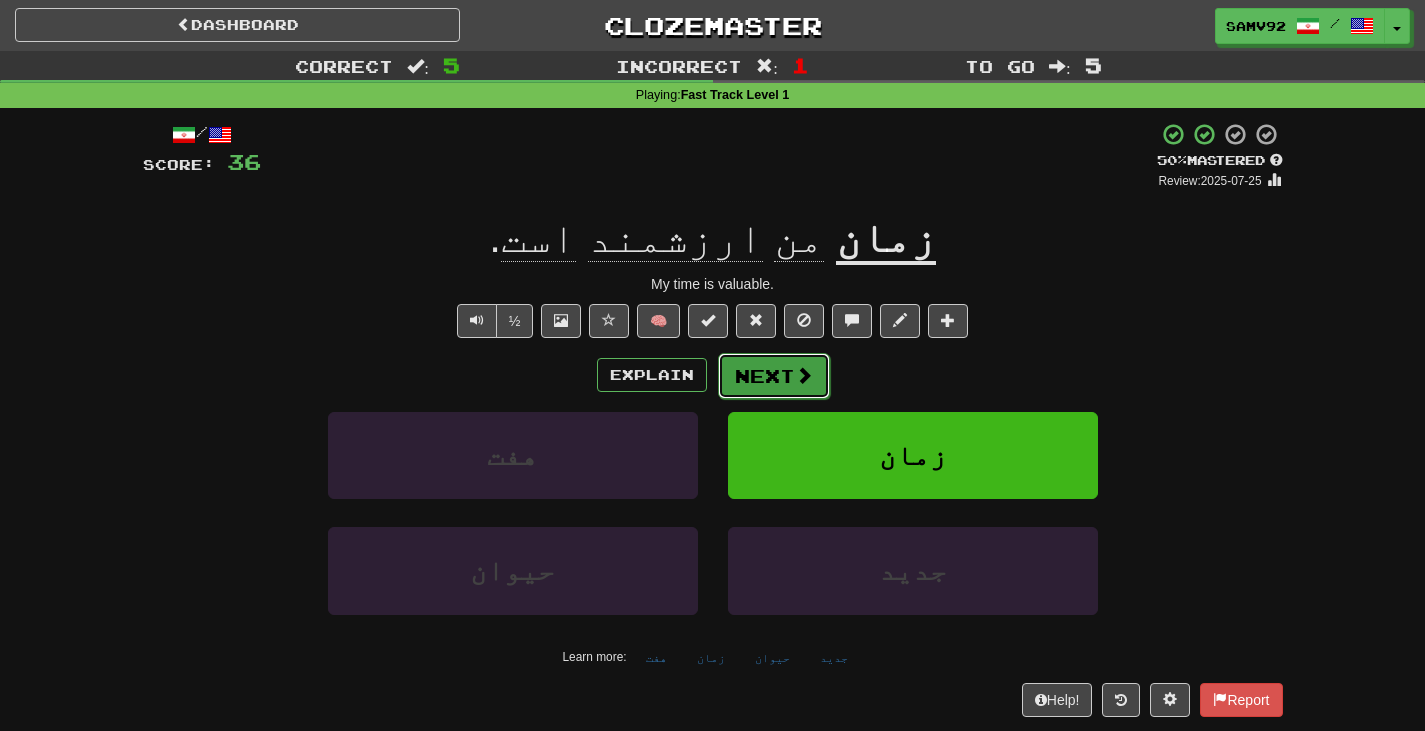 click on "Next" at bounding box center (774, 376) 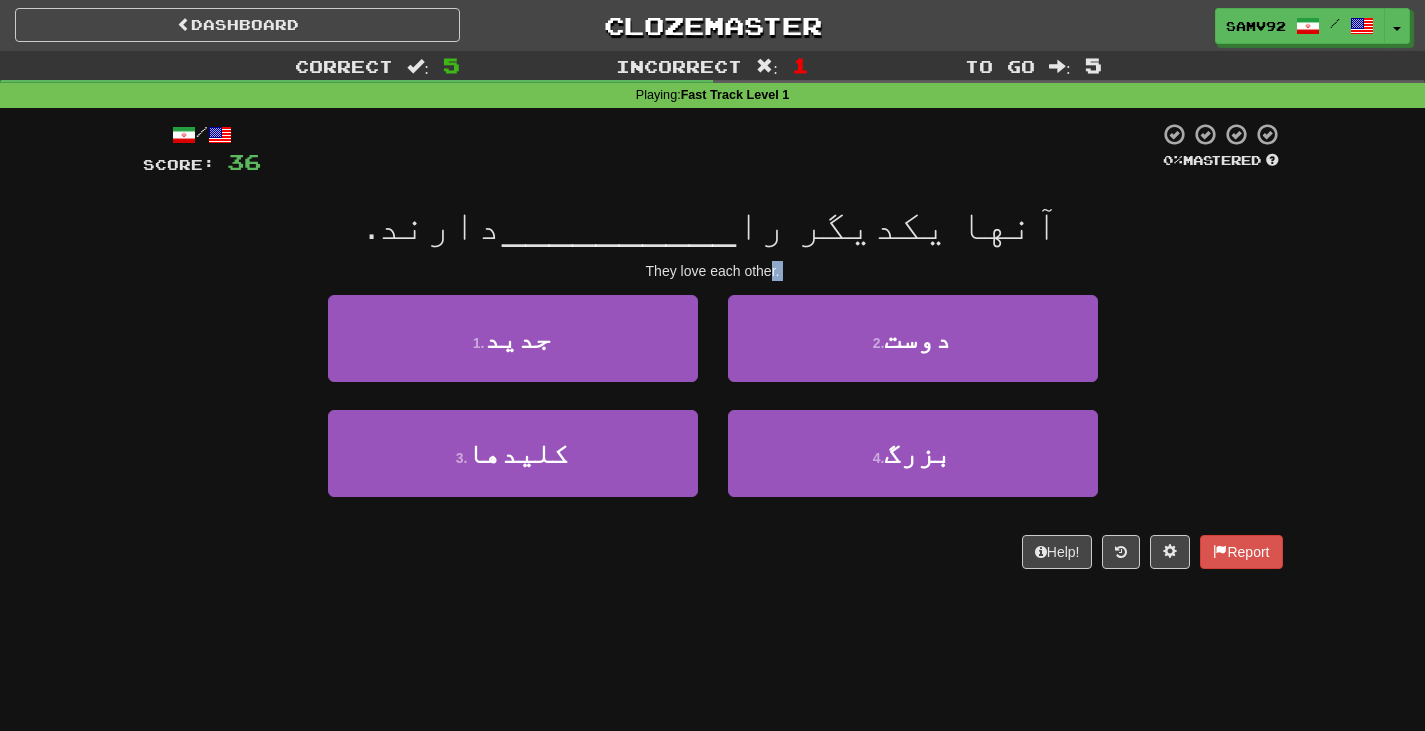 drag, startPoint x: 747, startPoint y: 283, endPoint x: 553, endPoint y: 283, distance: 194 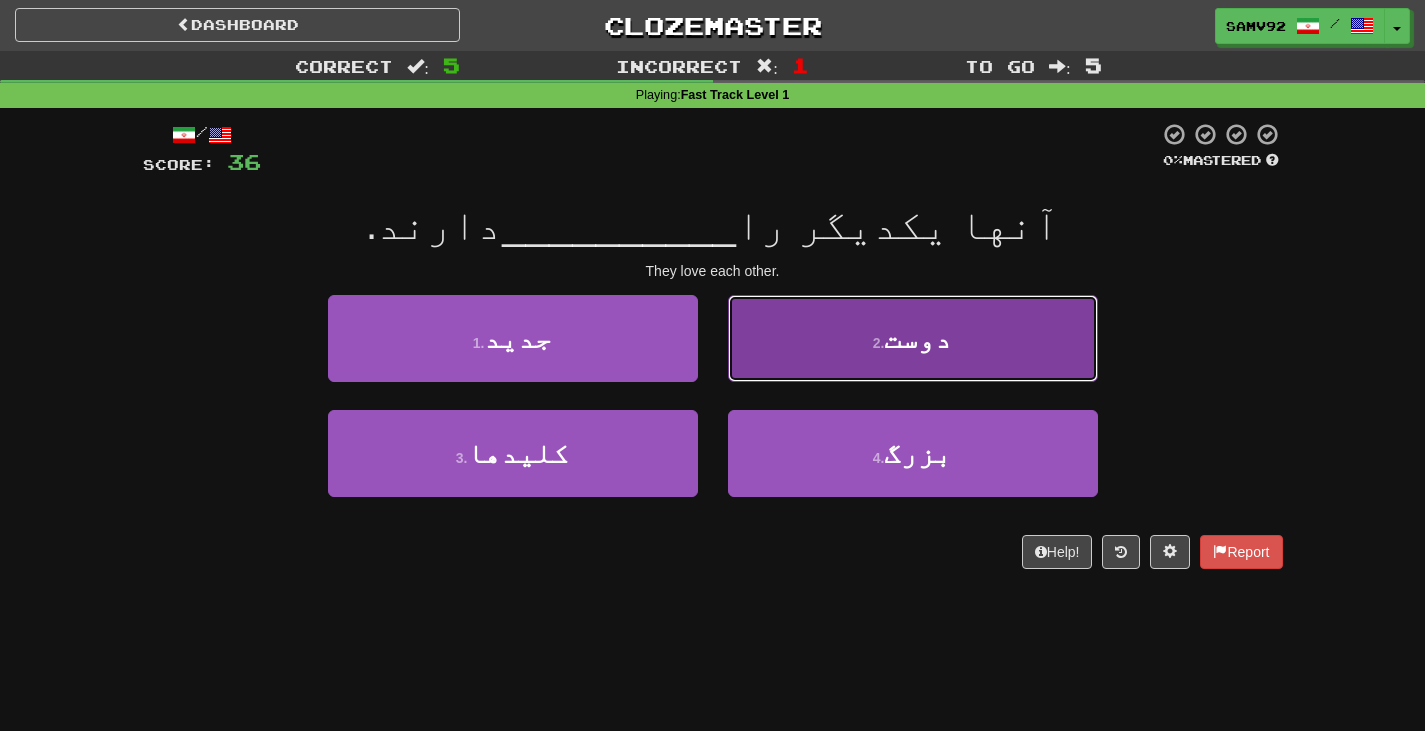 click on "2 .  دوست" at bounding box center (913, 338) 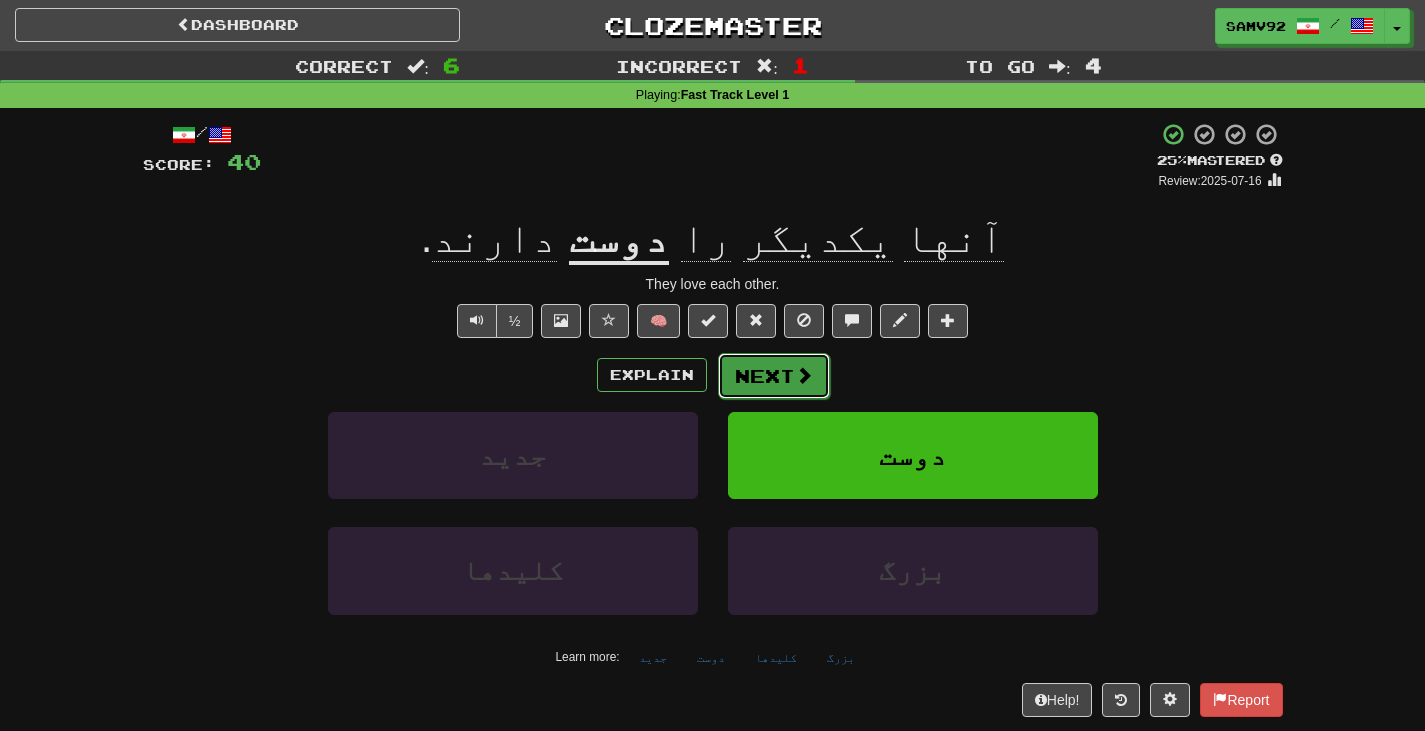 click on "Next" at bounding box center [774, 376] 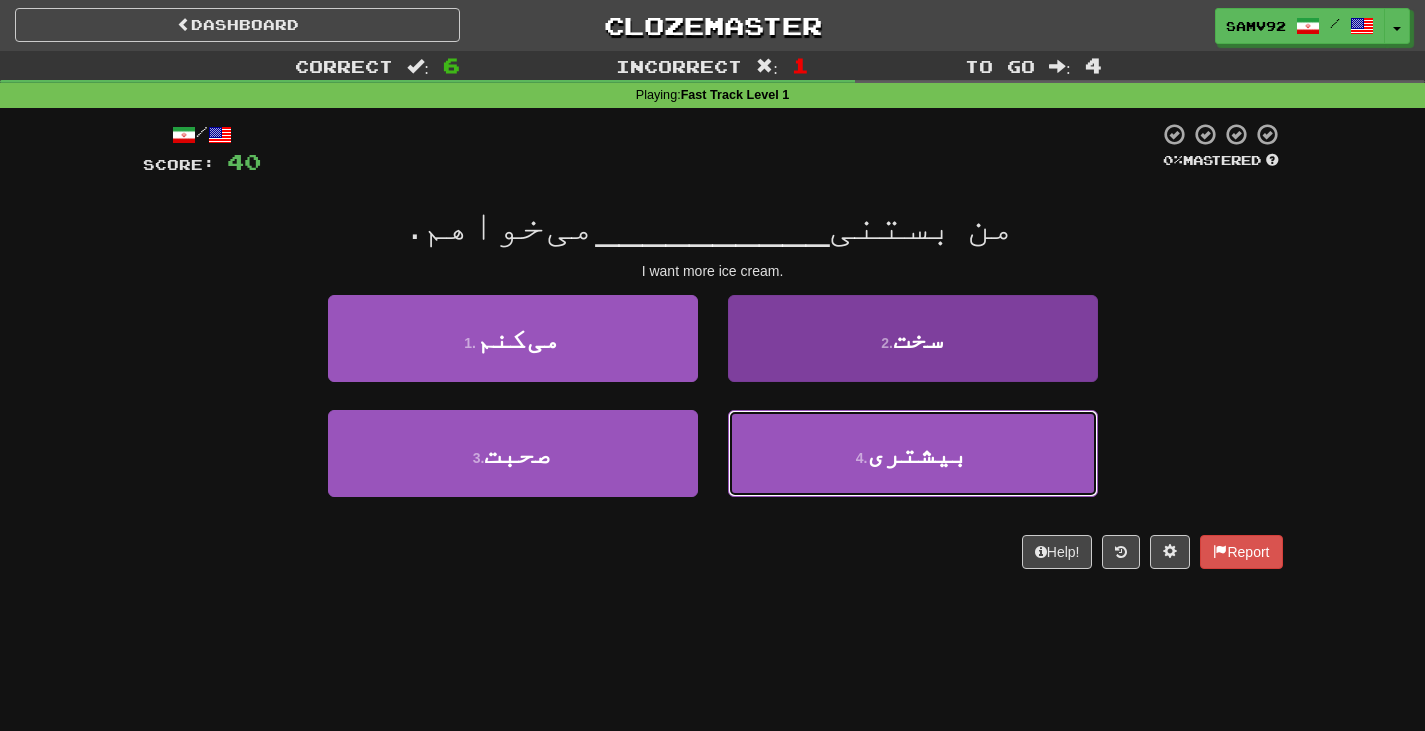 click on "4 .  بیشتری" at bounding box center [913, 453] 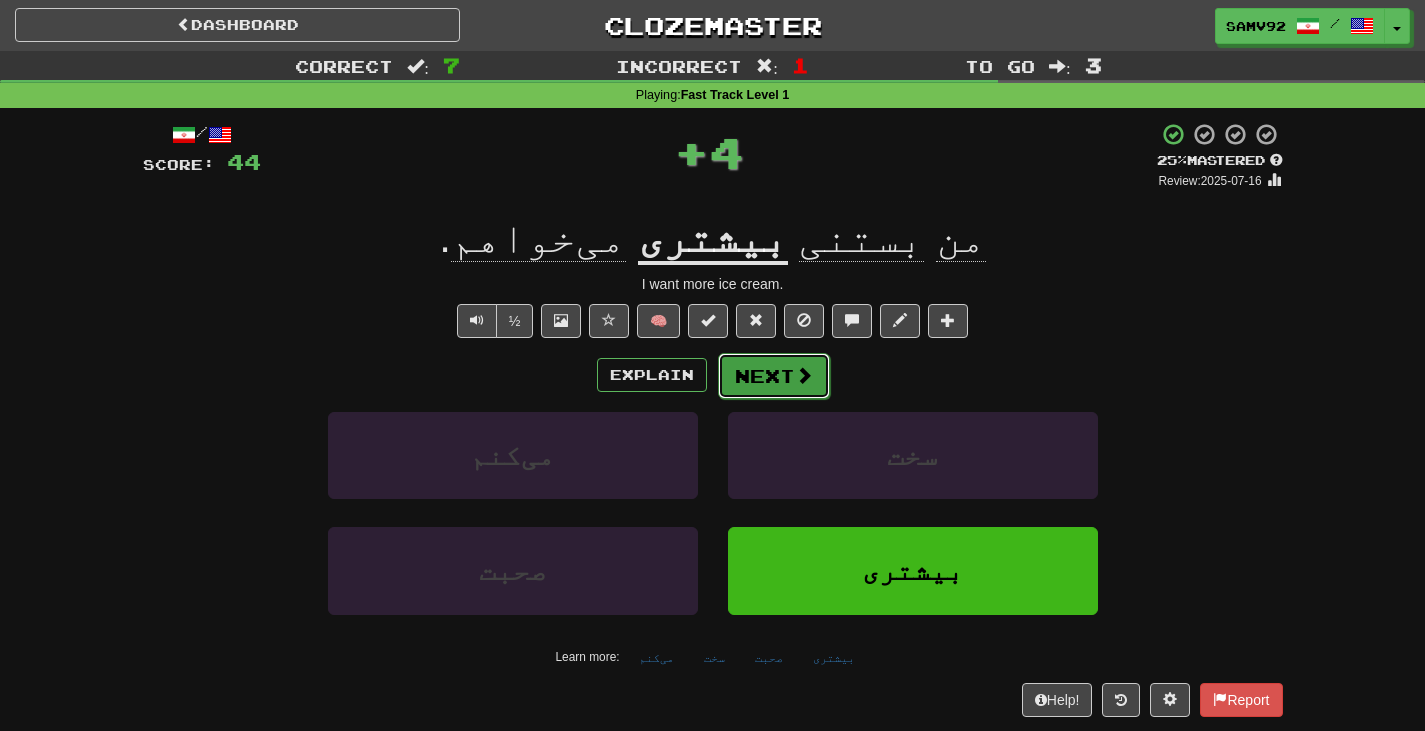 click on "Next" at bounding box center [774, 376] 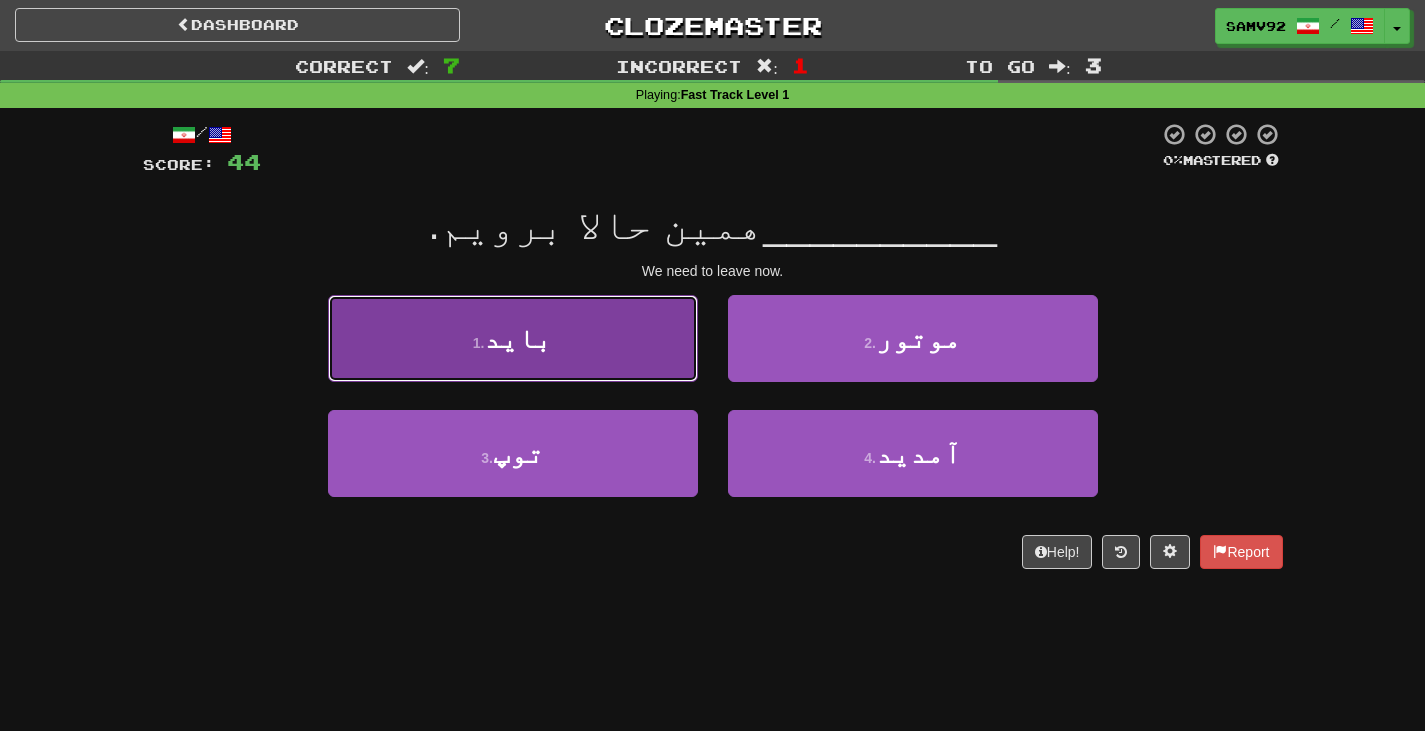 click on "1 .  باید" at bounding box center (513, 338) 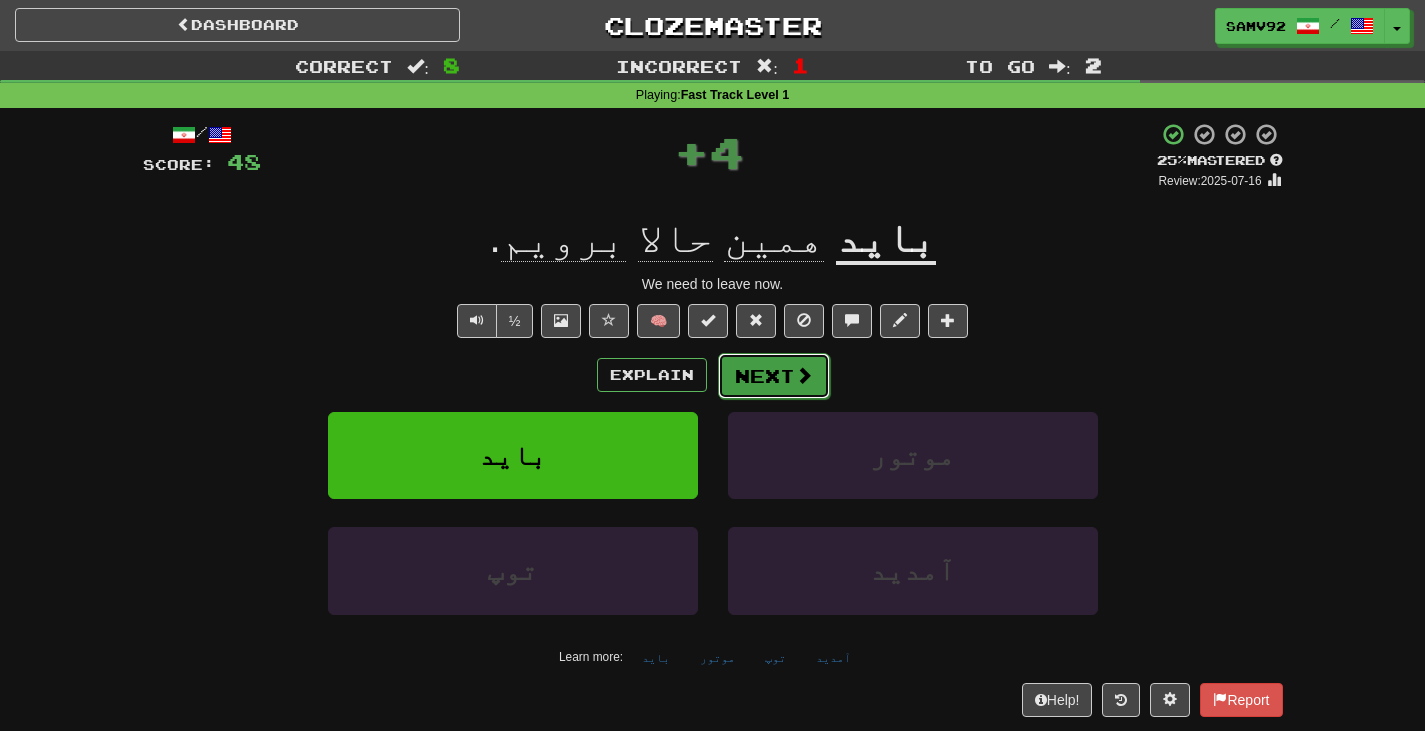 click on "Next" at bounding box center [774, 376] 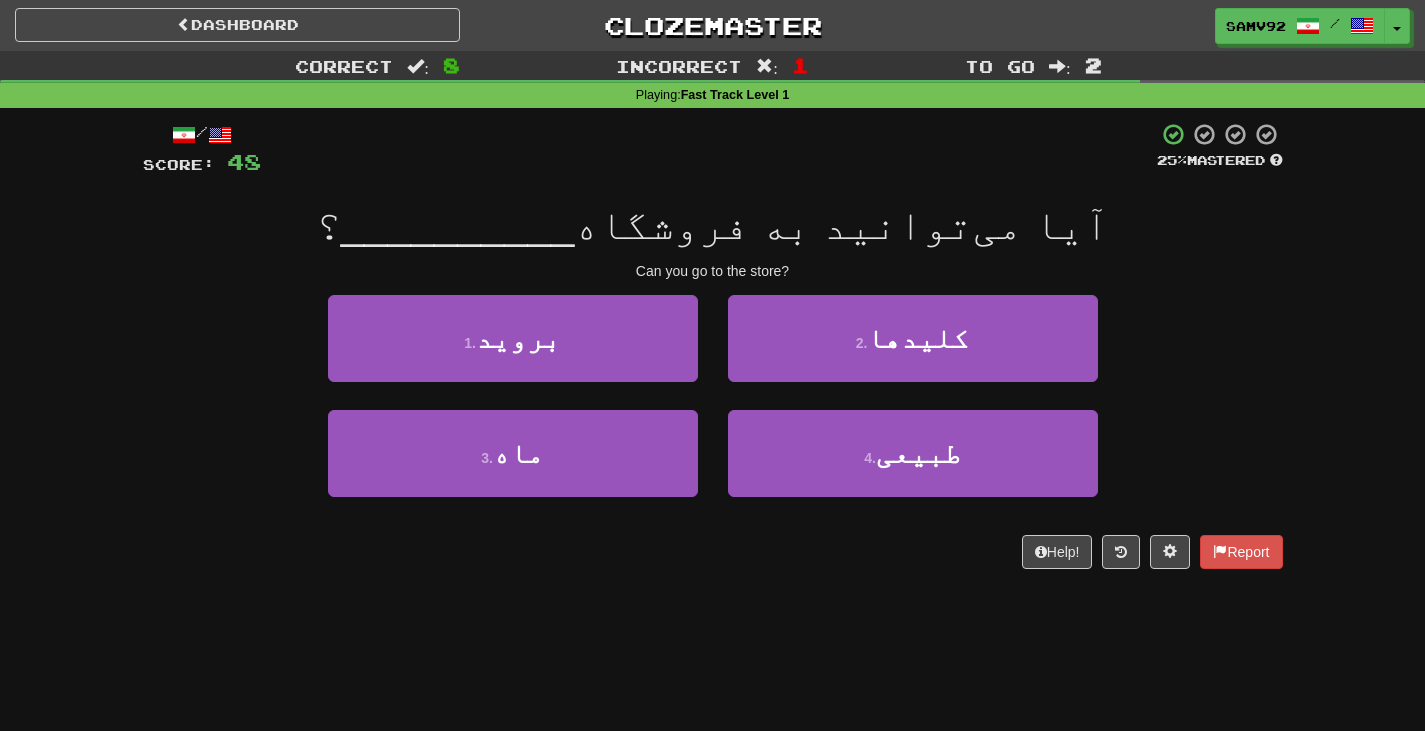 drag, startPoint x: 746, startPoint y: 284, endPoint x: 905, endPoint y: 287, distance: 159.0283 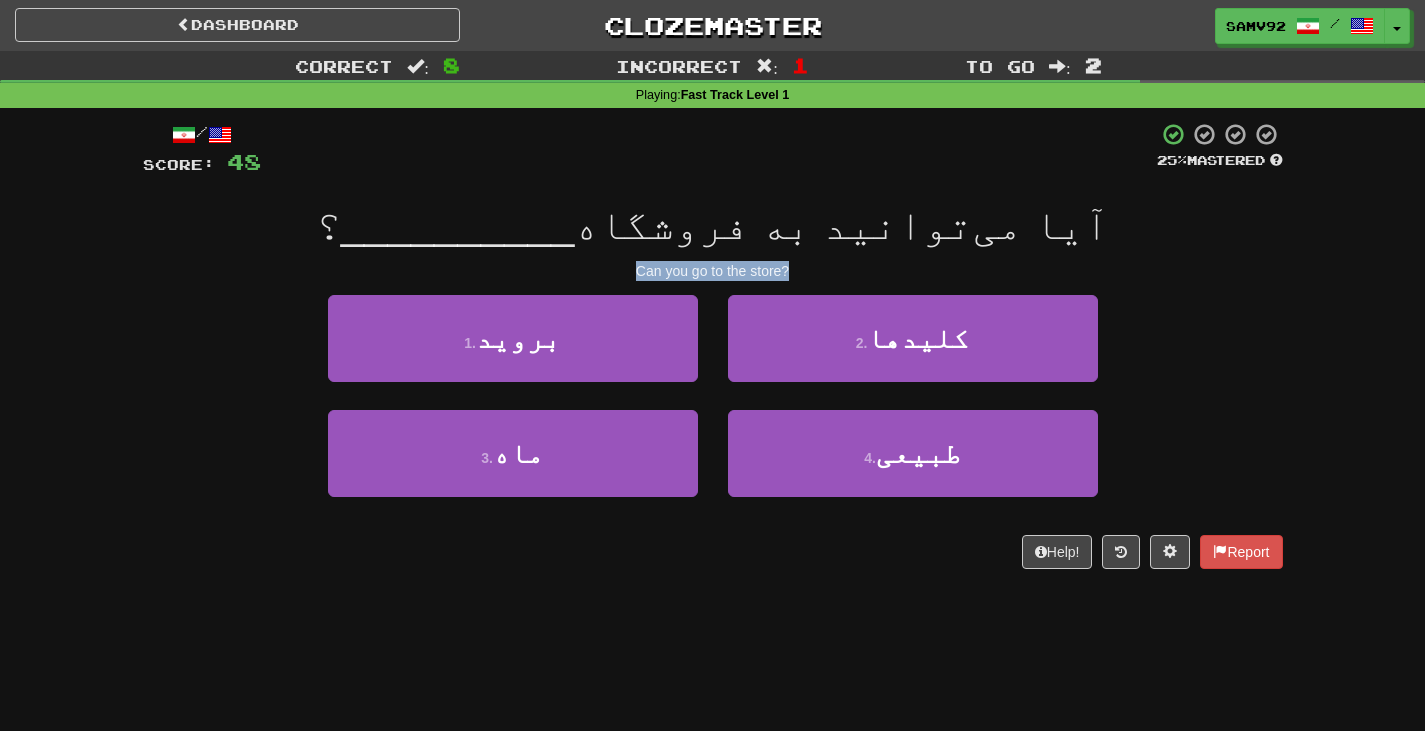click on "Can you go to the store?" at bounding box center (713, 271) 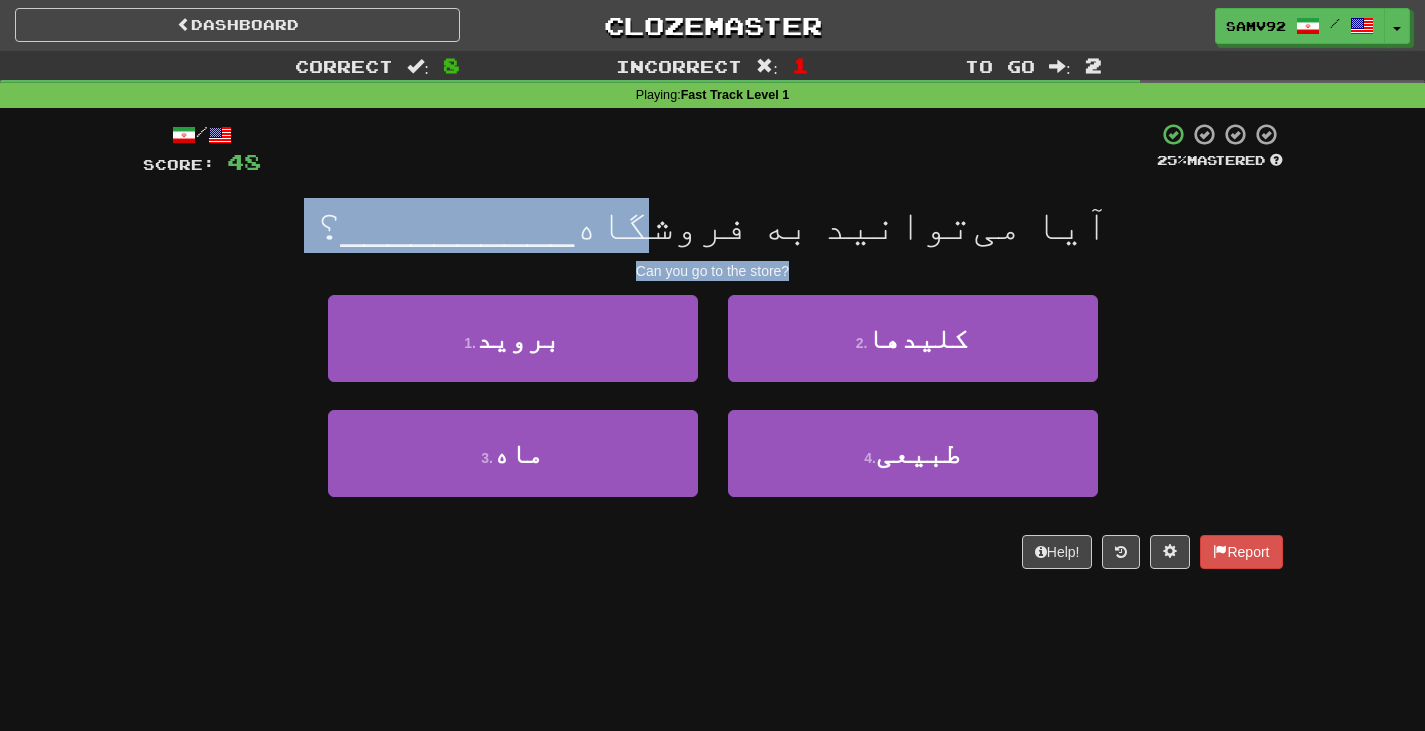 drag, startPoint x: 1023, startPoint y: 253, endPoint x: 716, endPoint y: 239, distance: 307.31906 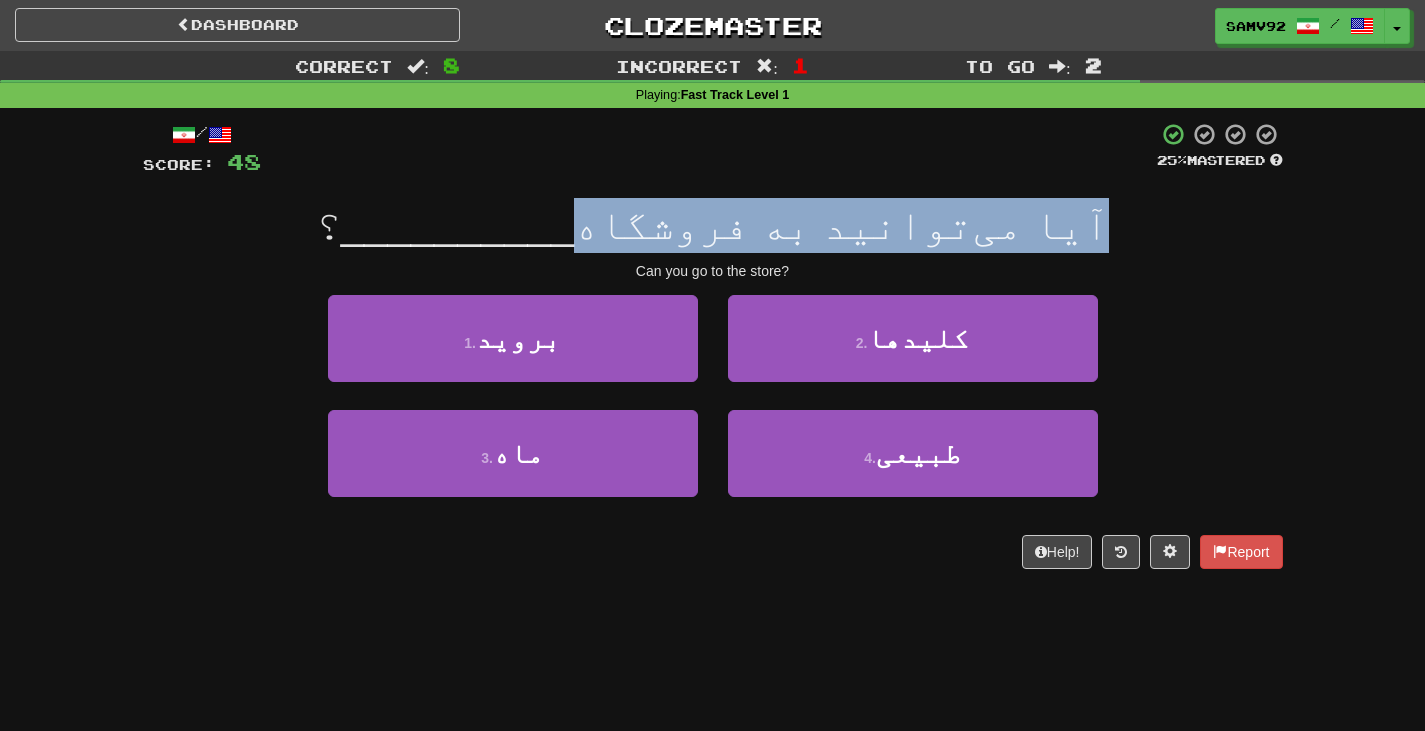 drag, startPoint x: 684, startPoint y: 234, endPoint x: 1020, endPoint y: 225, distance: 336.1205 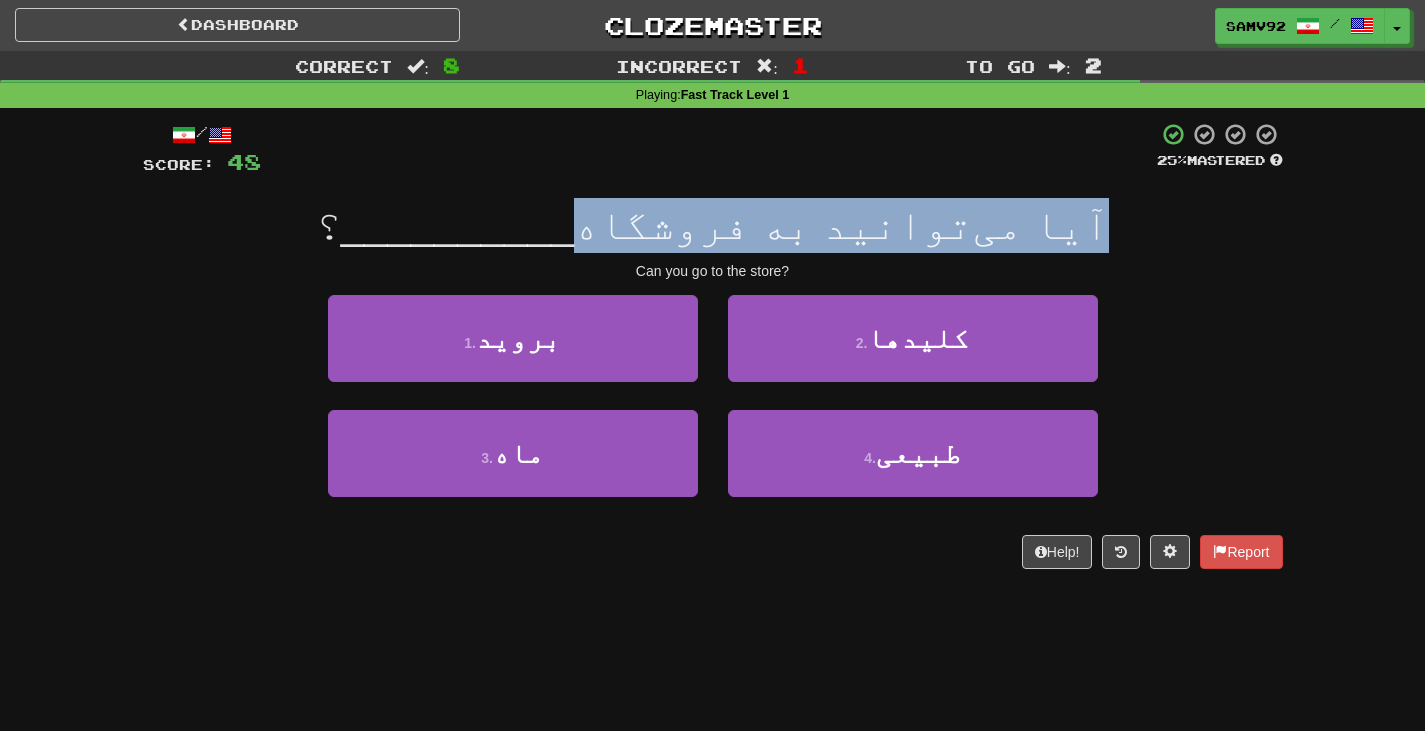 drag, startPoint x: 1020, startPoint y: 224, endPoint x: 678, endPoint y: 212, distance: 342.21045 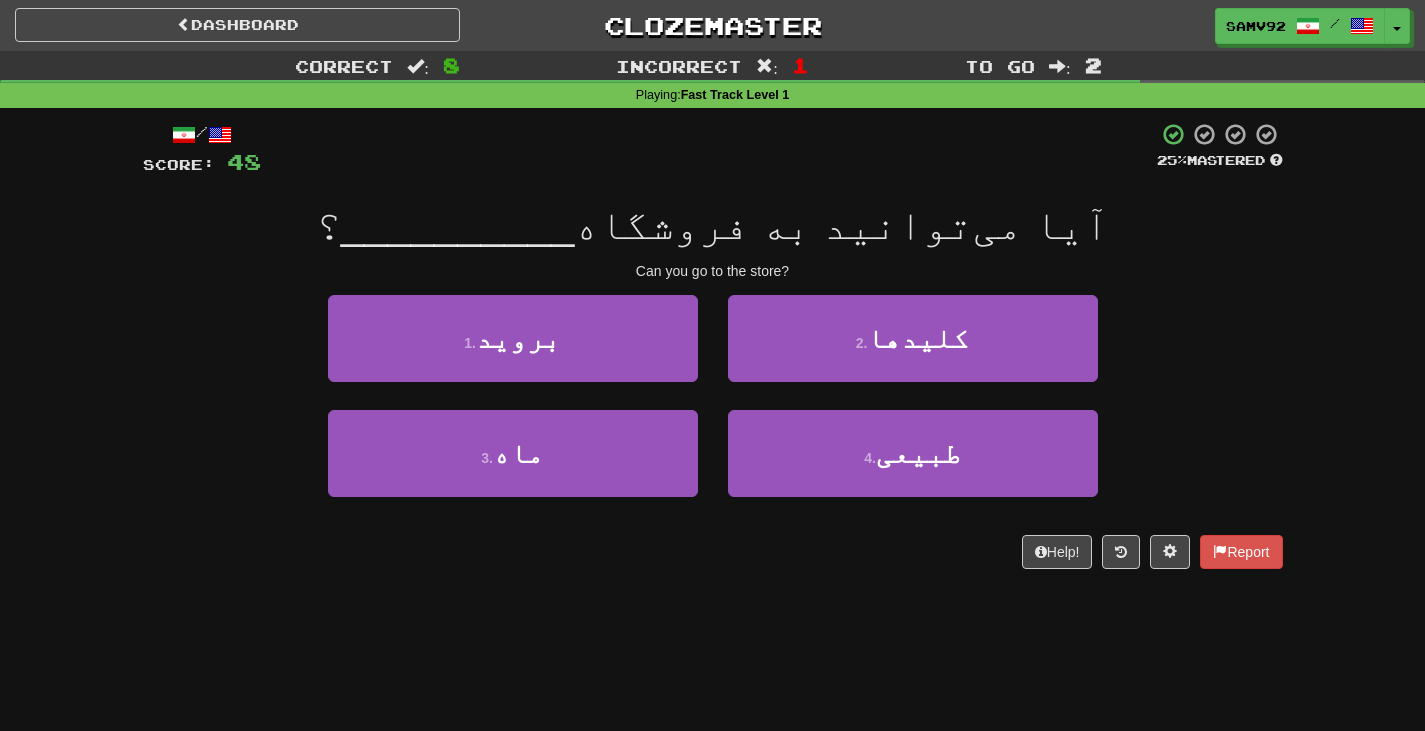 click at bounding box center [709, 149] 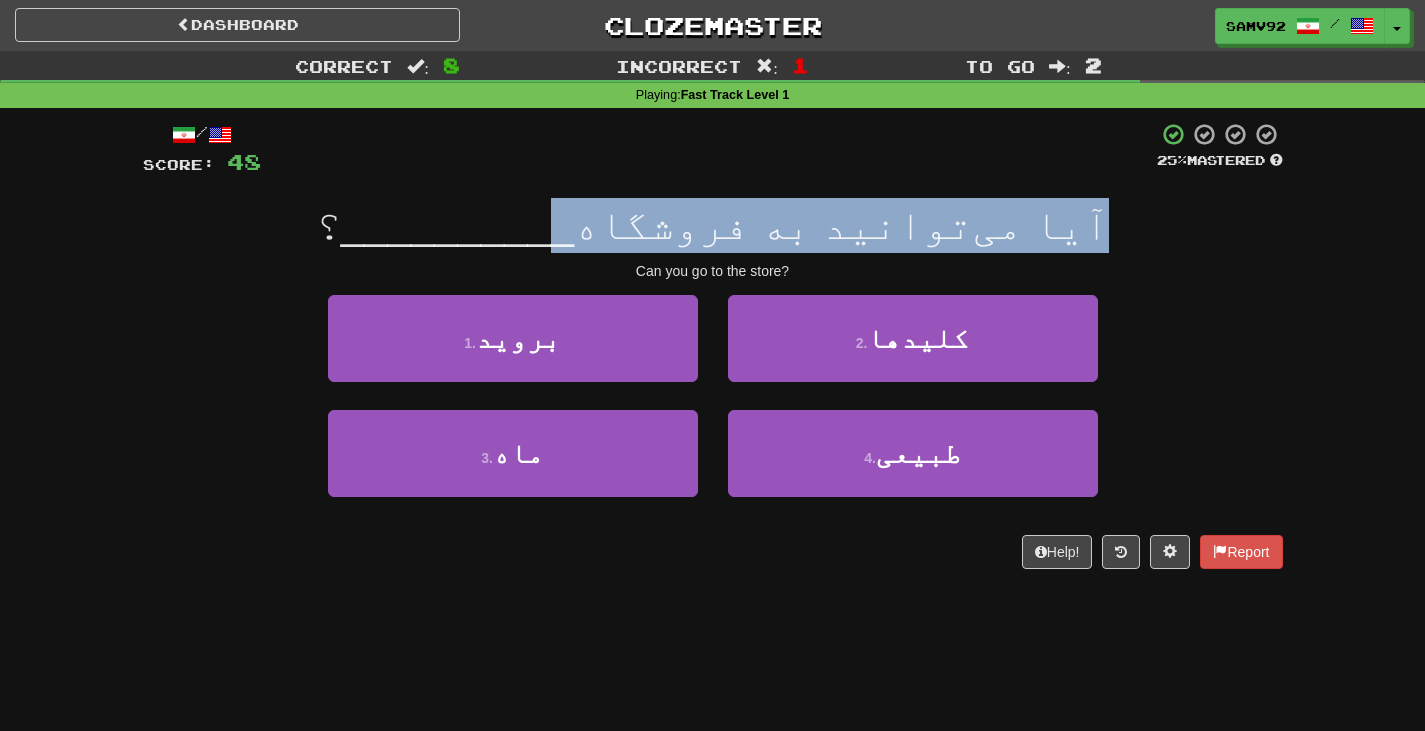 drag, startPoint x: 956, startPoint y: 232, endPoint x: 627, endPoint y: 253, distance: 329.66953 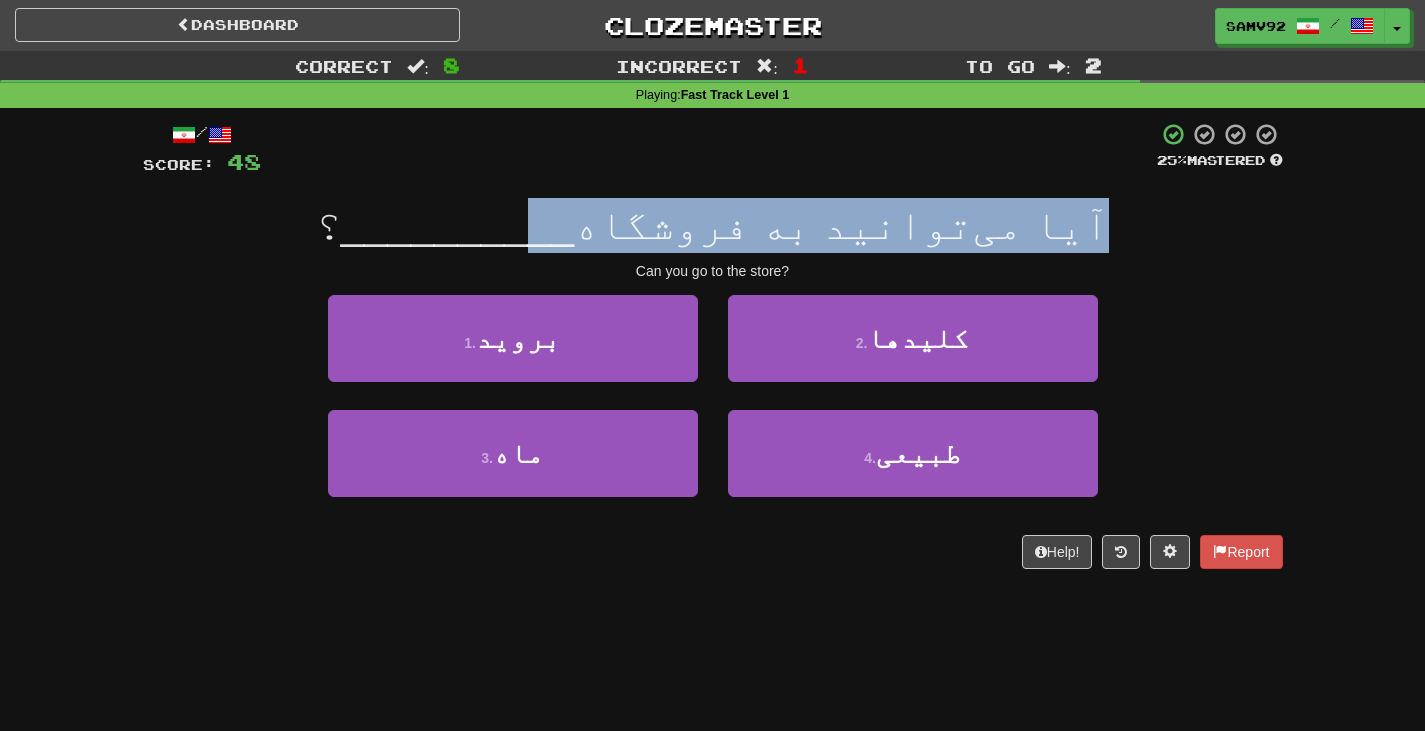 click on "/  Score:   48 25 %  Mastered آیا می‌توانید به فروشگاه  __________ ؟ Can you go to the store? 1 .  بروید 2 .  کلیدها 3 .  ماه 4 .  طبیعی  Help!  Report" at bounding box center [713, 345] 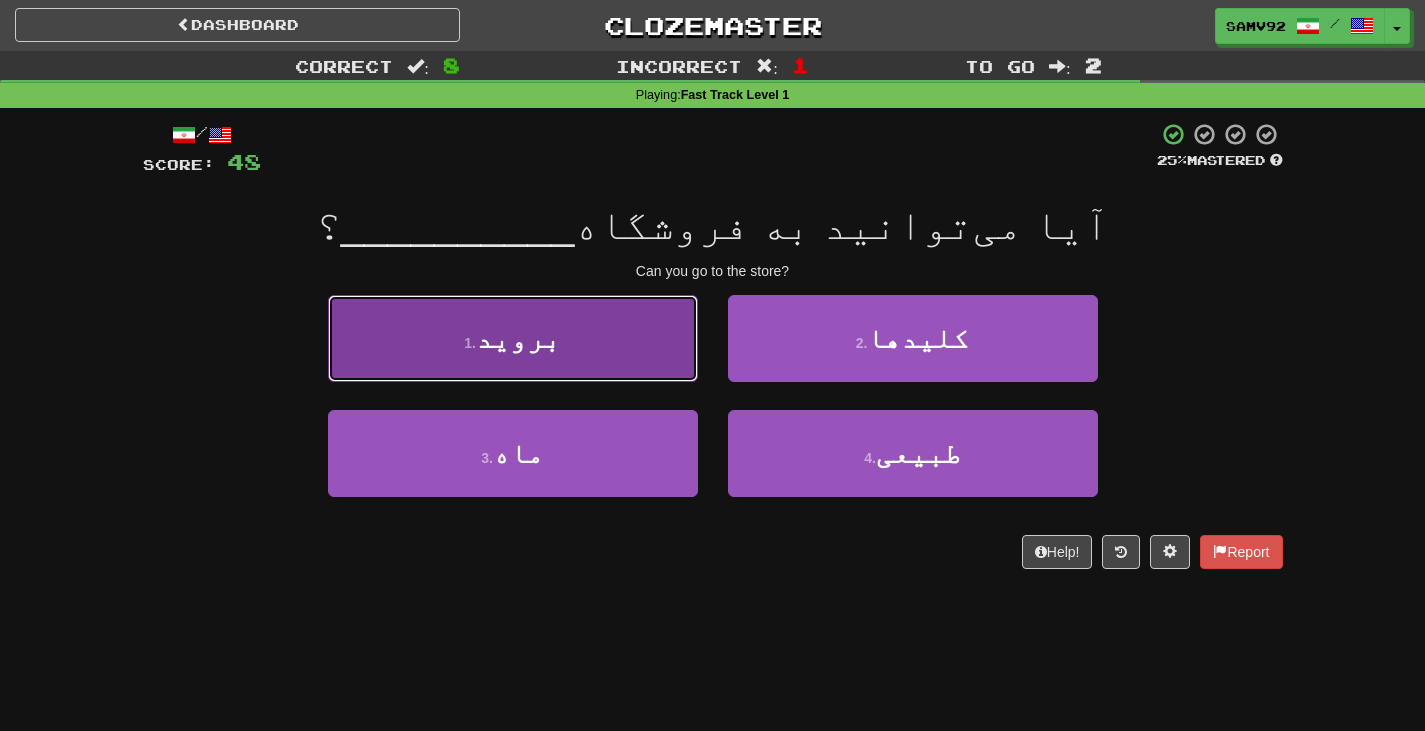 click on "1 .  بروید" at bounding box center [513, 338] 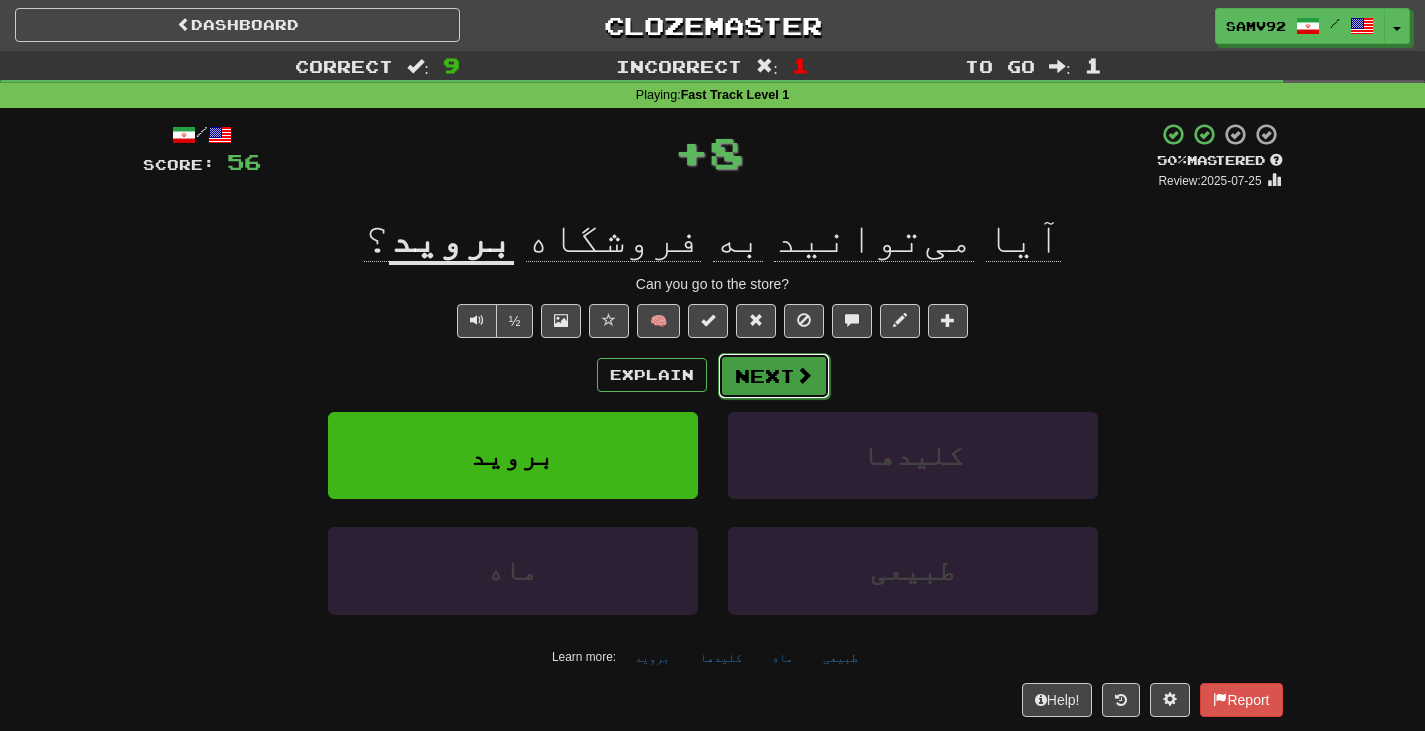 click at bounding box center (804, 375) 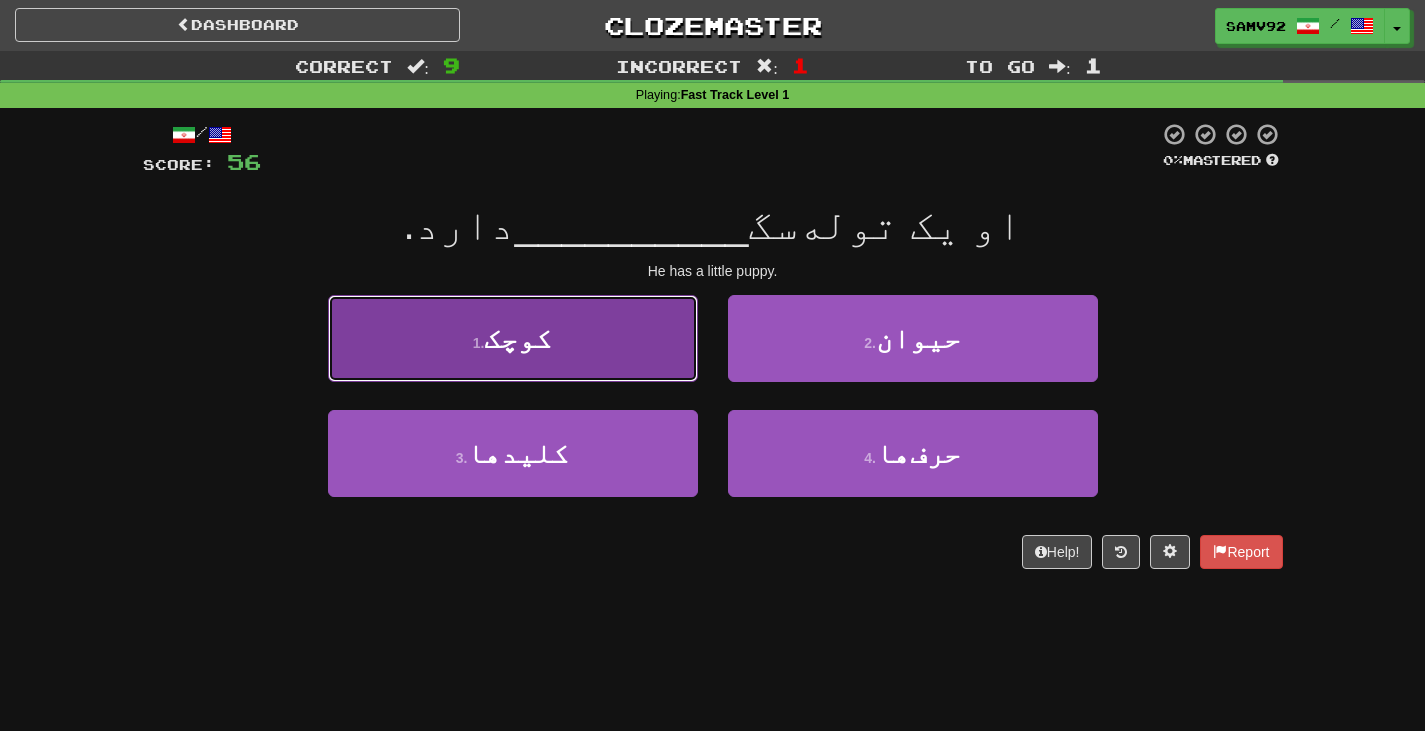 click on "1 .  کوچک" at bounding box center [513, 338] 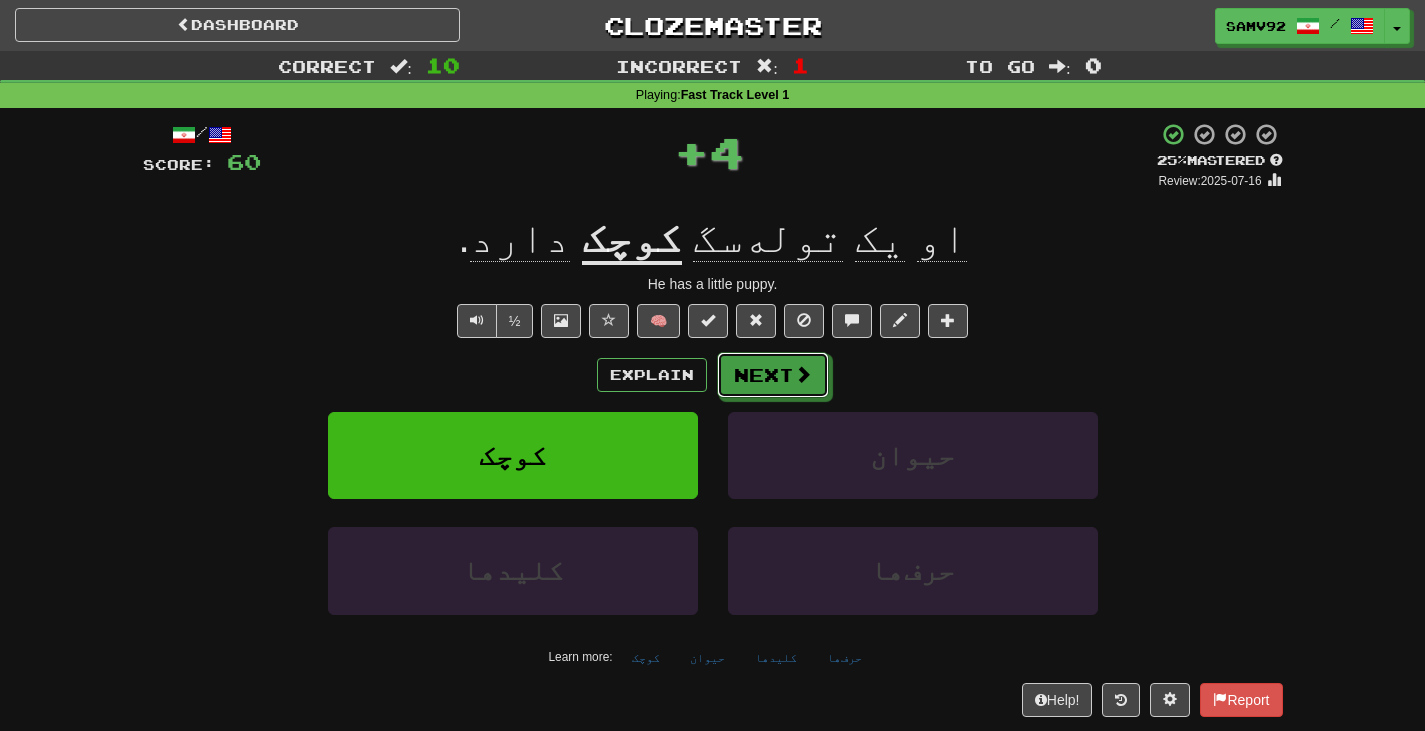 click on "Next" at bounding box center [773, 375] 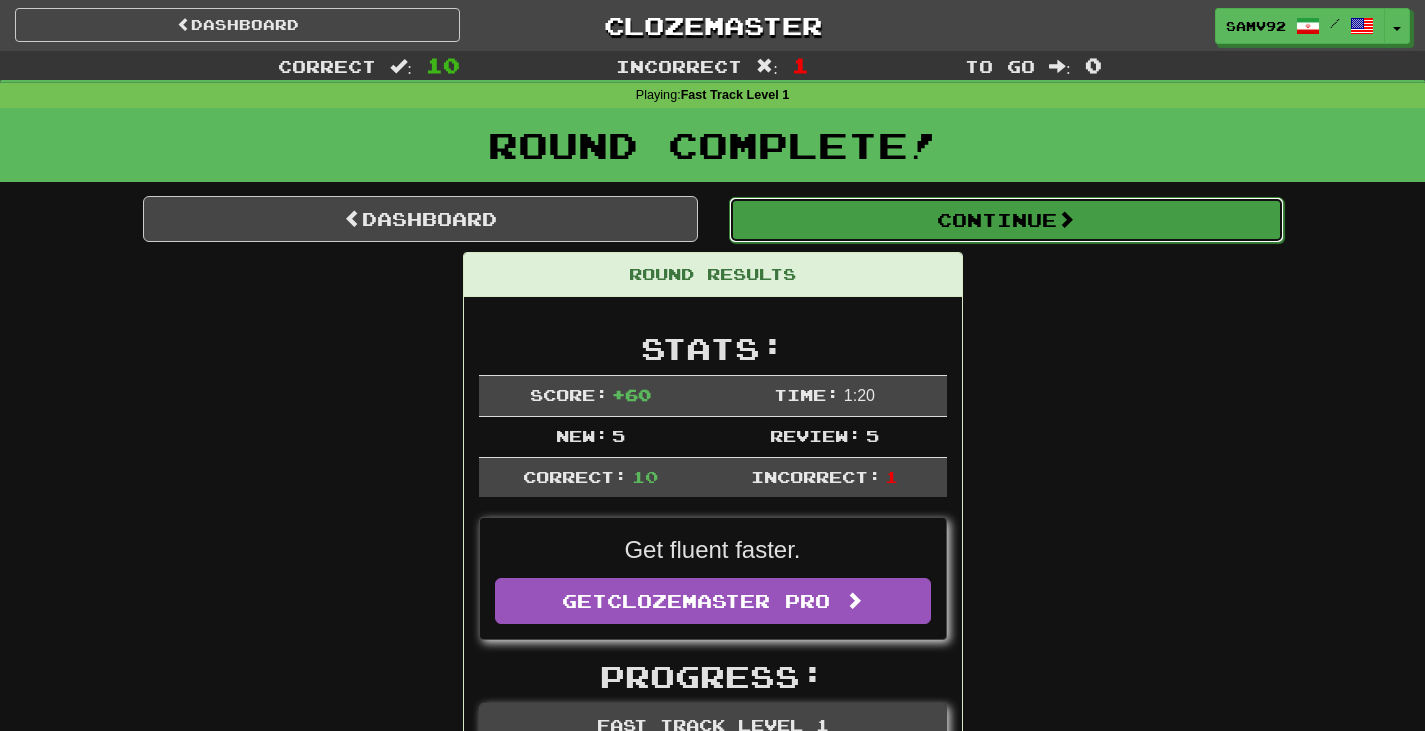click on "Continue" at bounding box center (1006, 220) 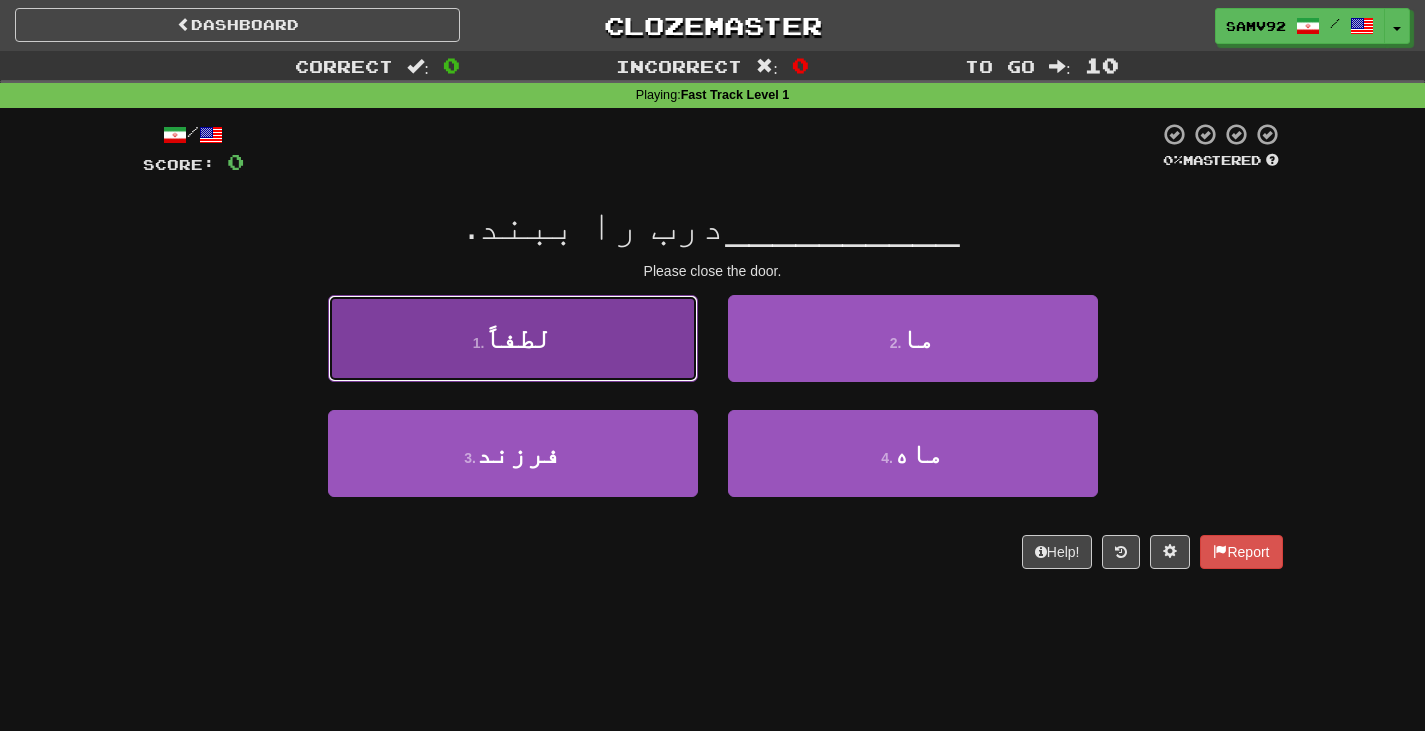 click on "1 .  لطفاً" at bounding box center [513, 338] 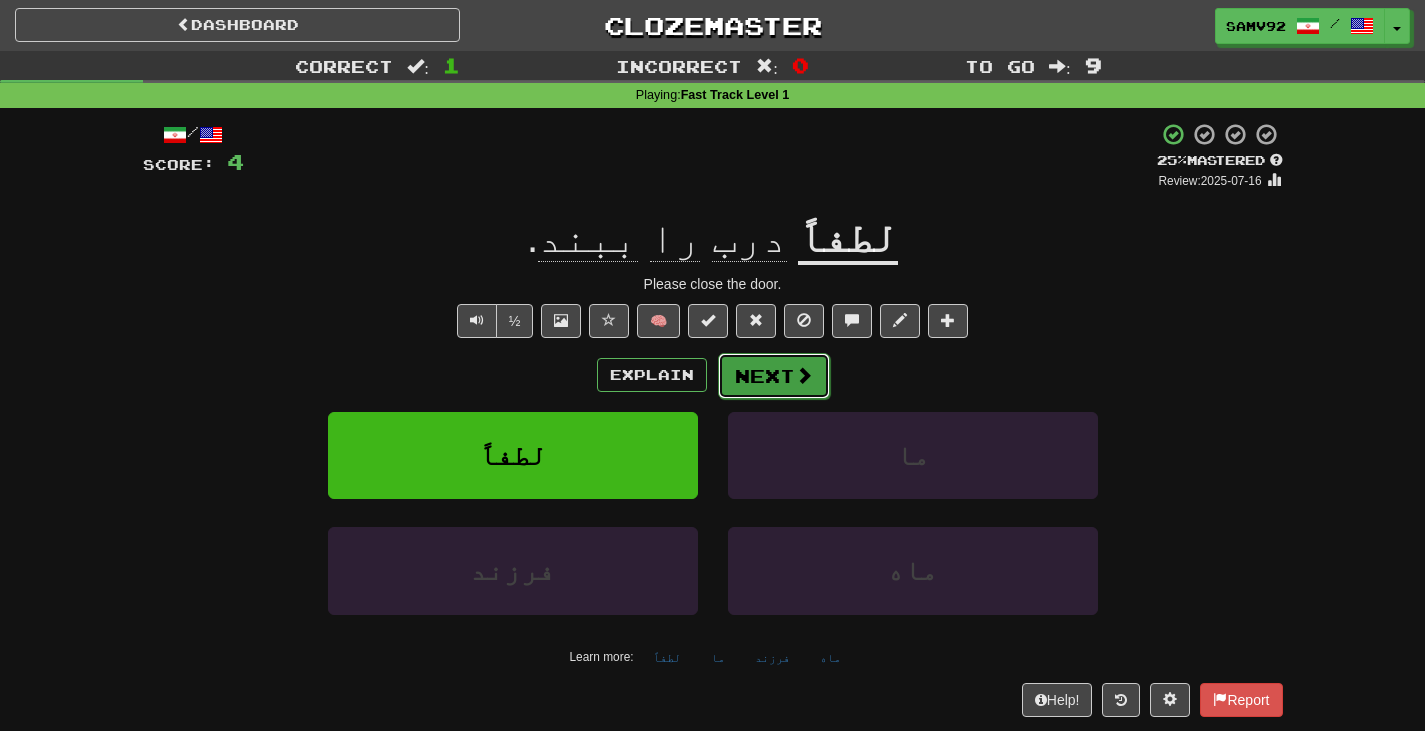 click on "Next" at bounding box center [774, 376] 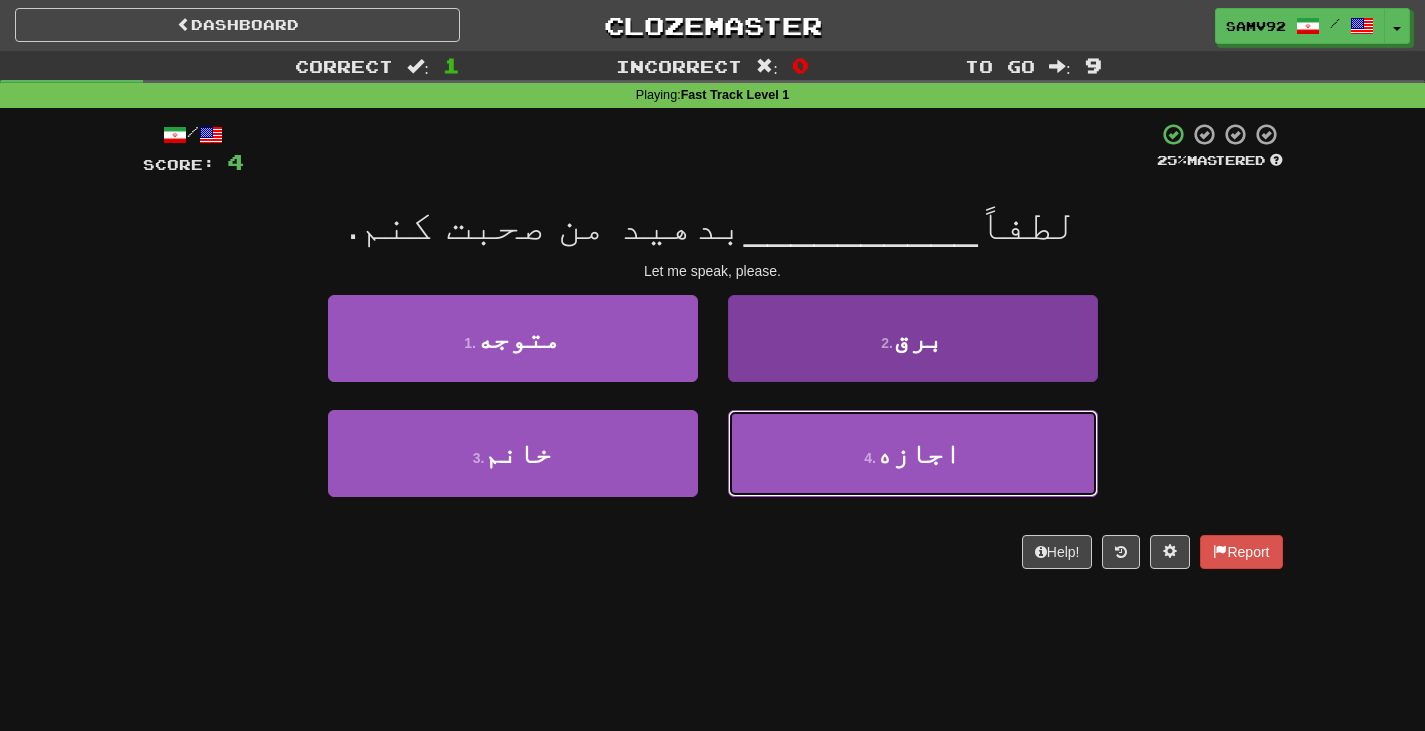 drag, startPoint x: 799, startPoint y: 436, endPoint x: 792, endPoint y: 428, distance: 10.630146 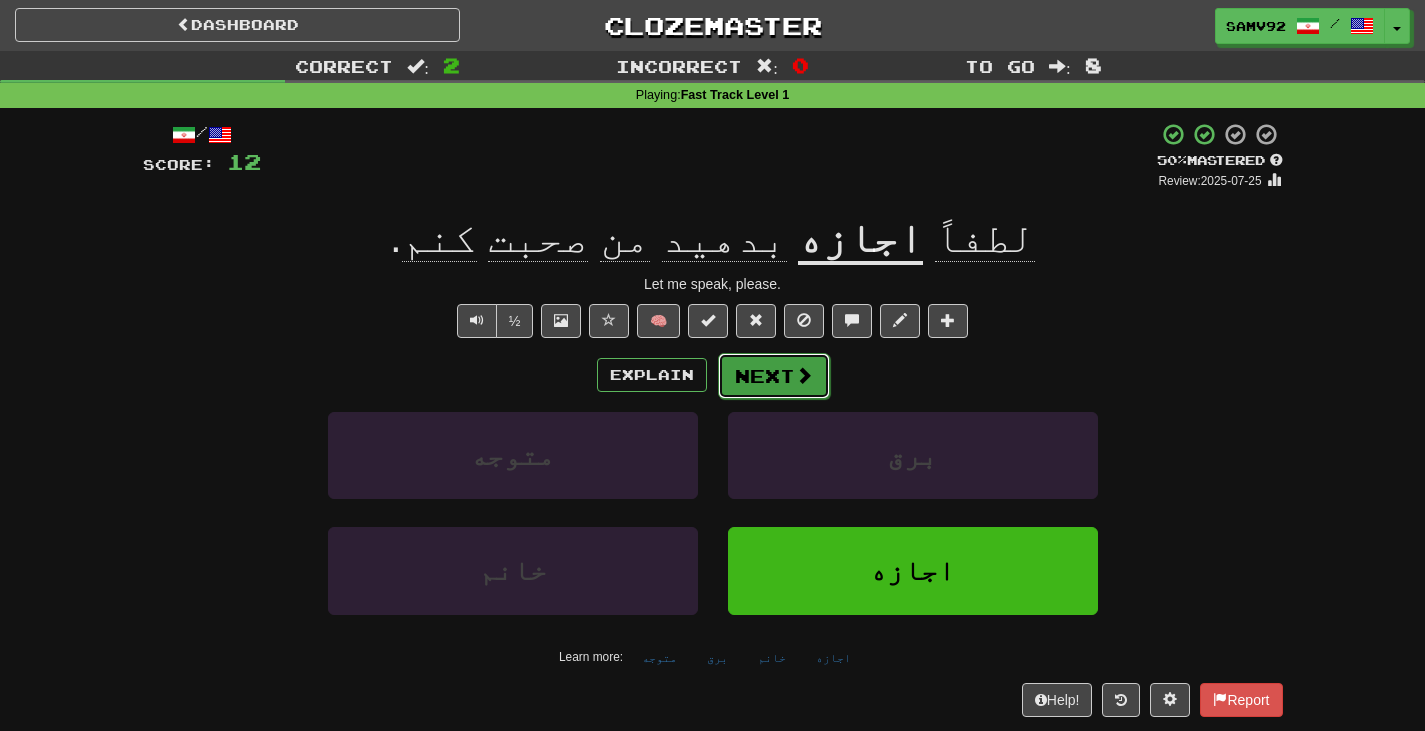 click on "Next" at bounding box center (774, 376) 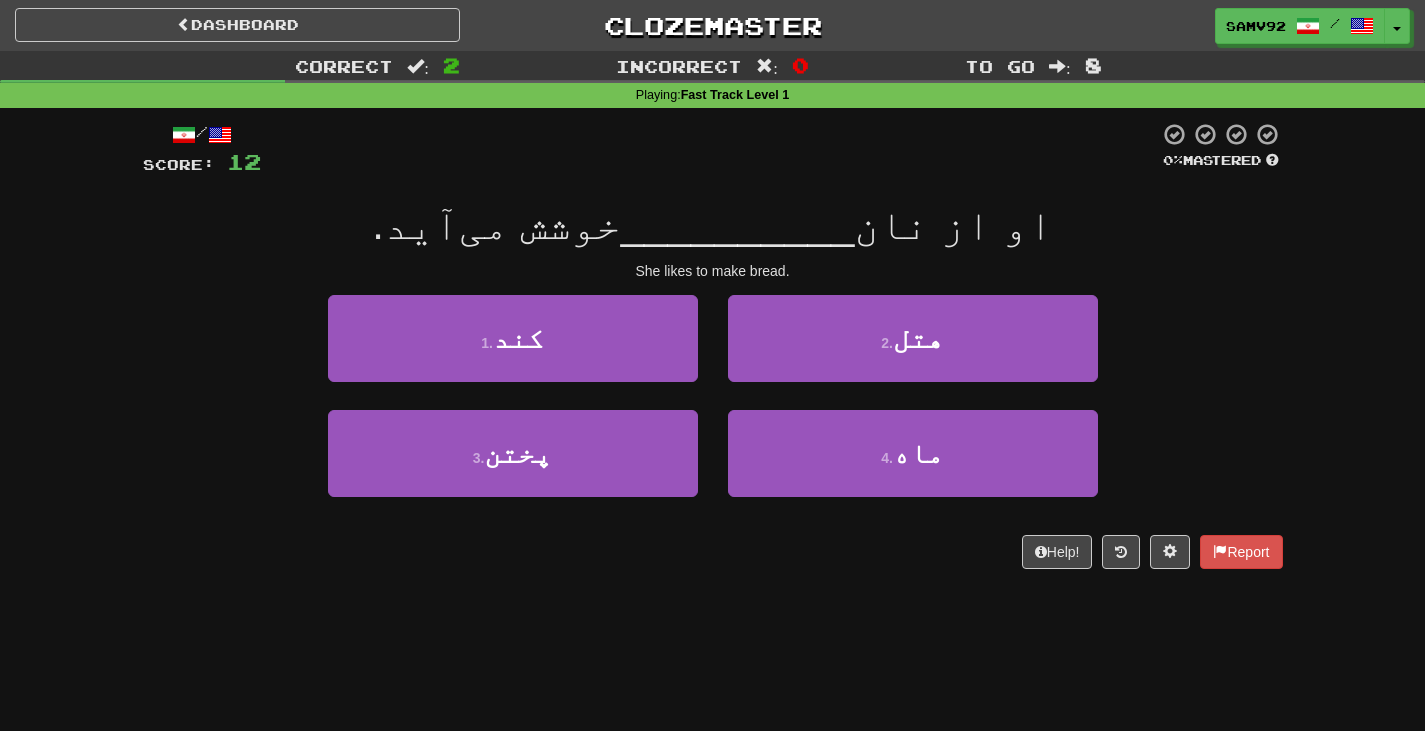drag, startPoint x: 765, startPoint y: 285, endPoint x: 811, endPoint y: 285, distance: 46 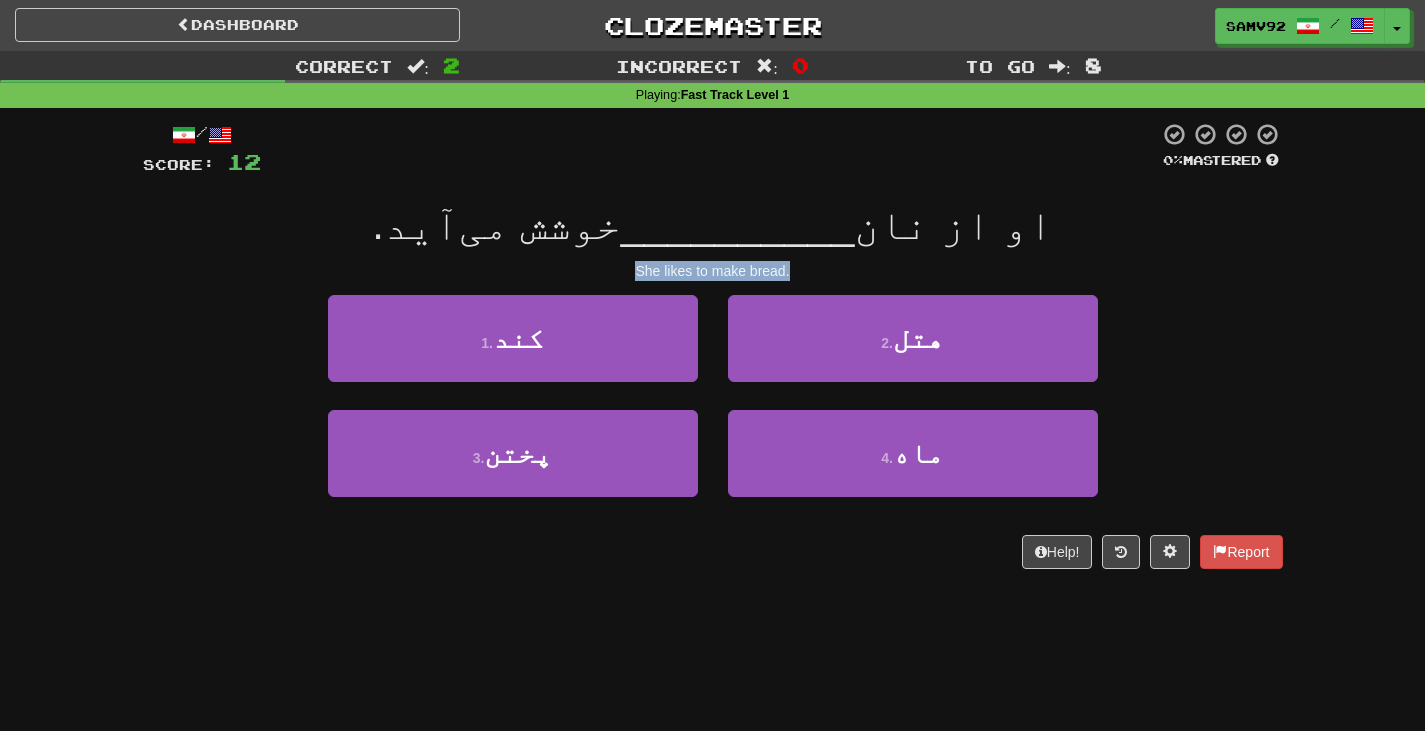 drag, startPoint x: 768, startPoint y: 272, endPoint x: 575, endPoint y: 263, distance: 193.20973 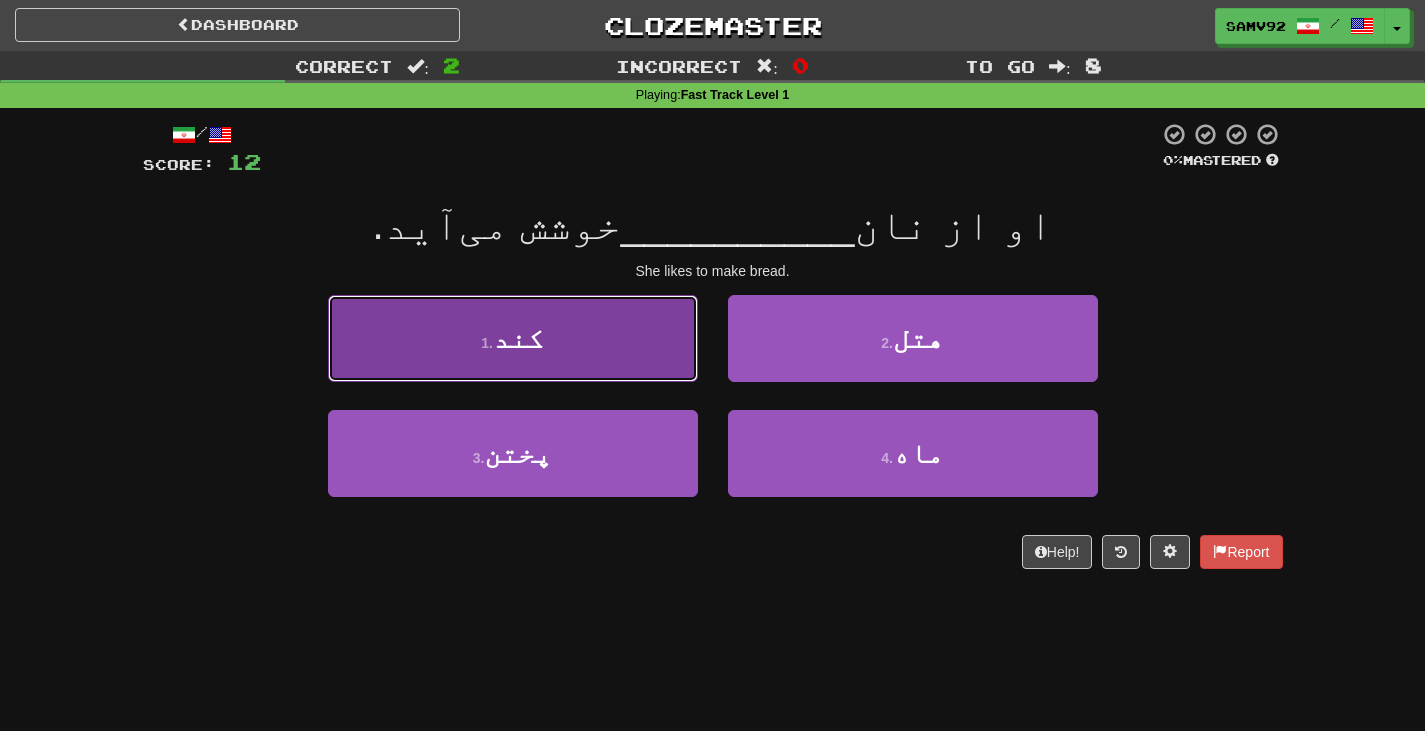 click on "1 .  کند" at bounding box center (513, 338) 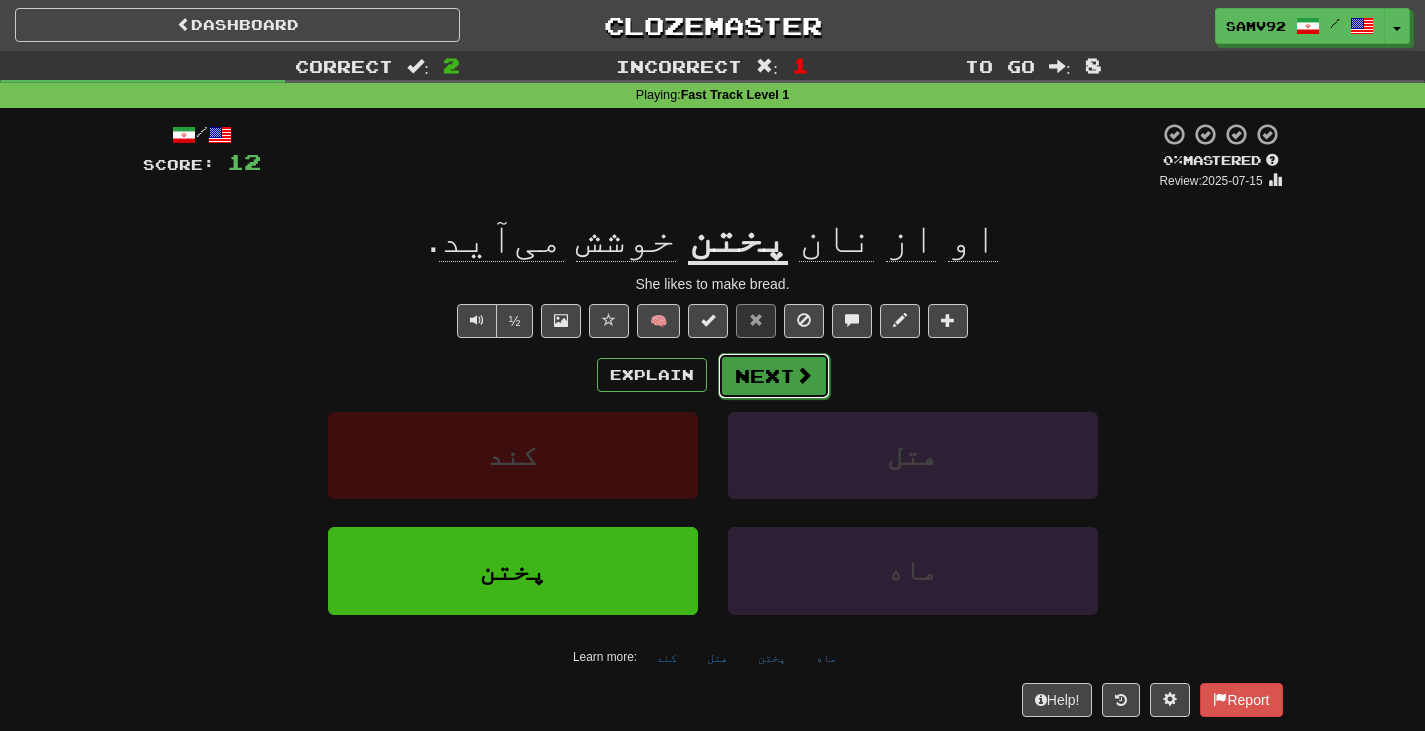 click on "Next" at bounding box center (774, 376) 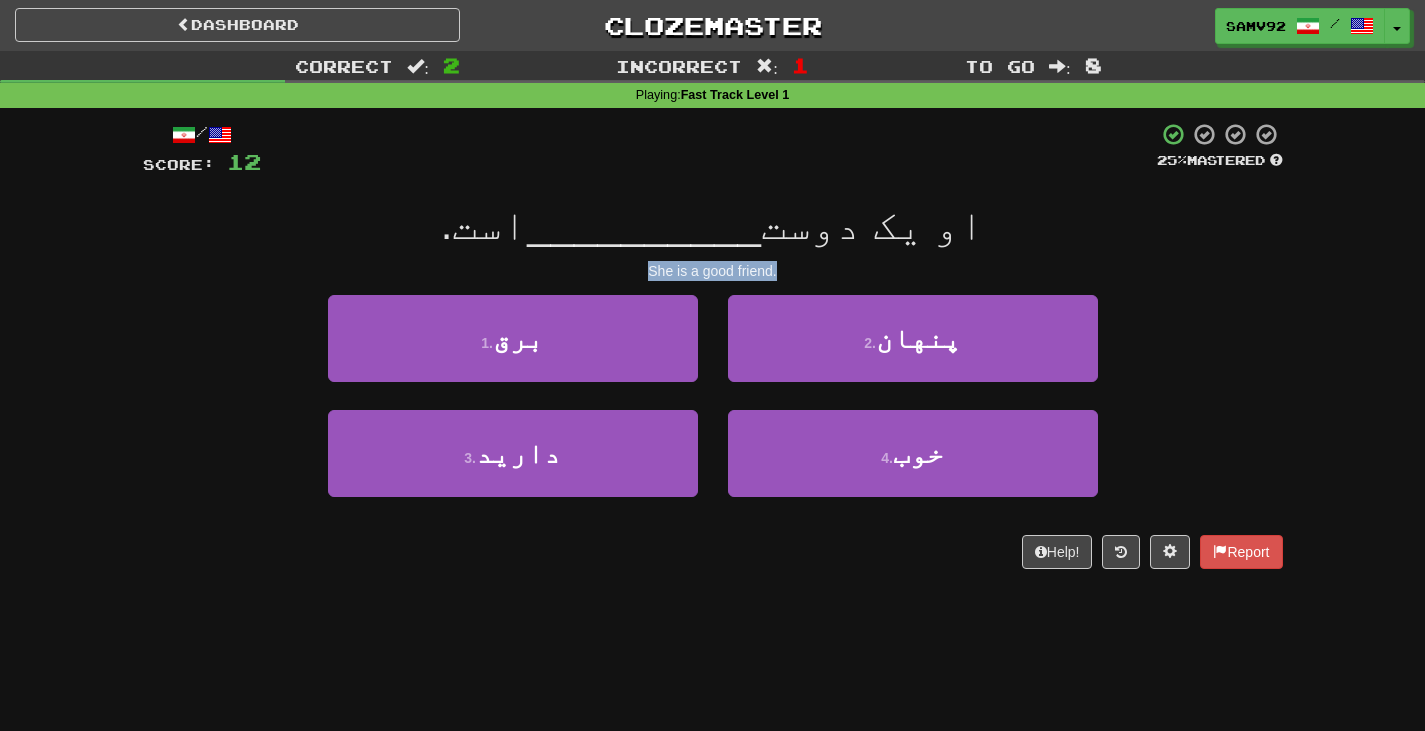 drag, startPoint x: 732, startPoint y: 271, endPoint x: 822, endPoint y: 271, distance: 90 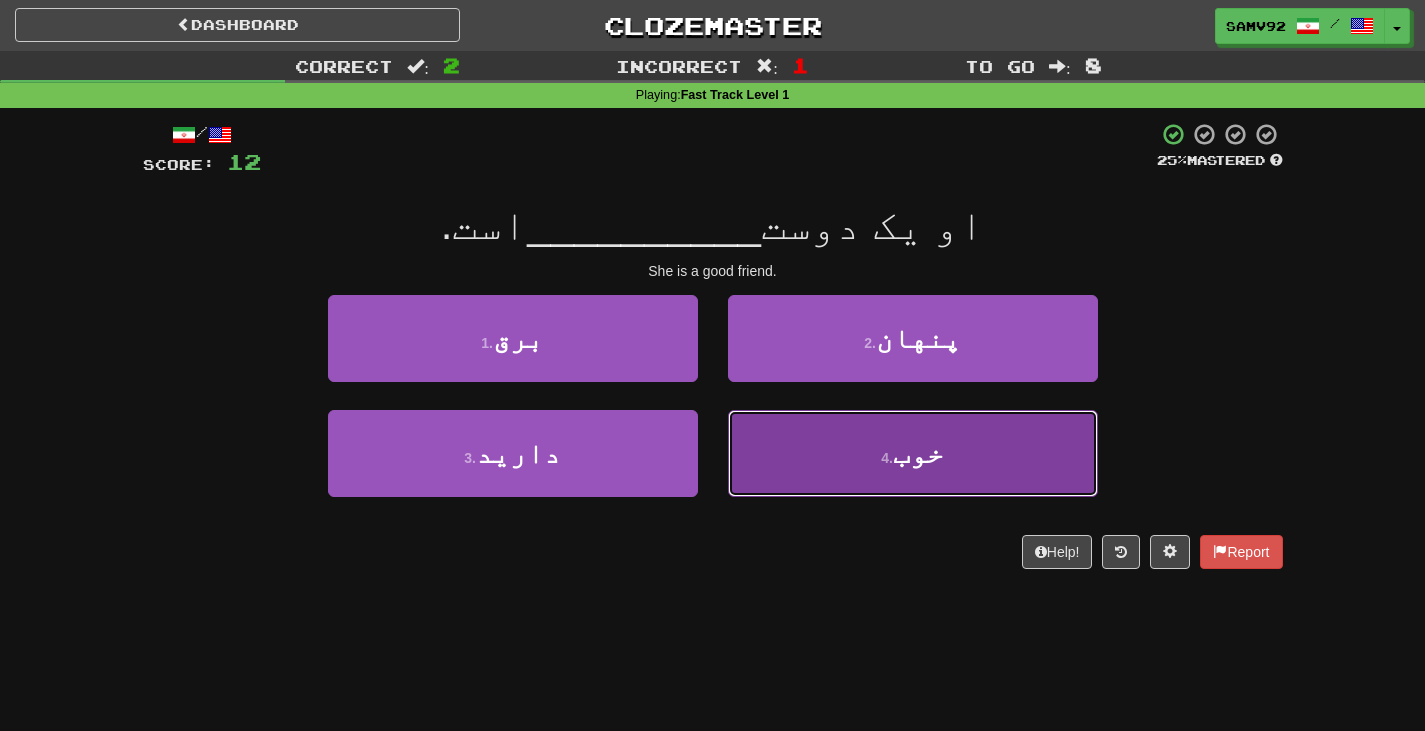 click on "4 .  خوب" at bounding box center (913, 453) 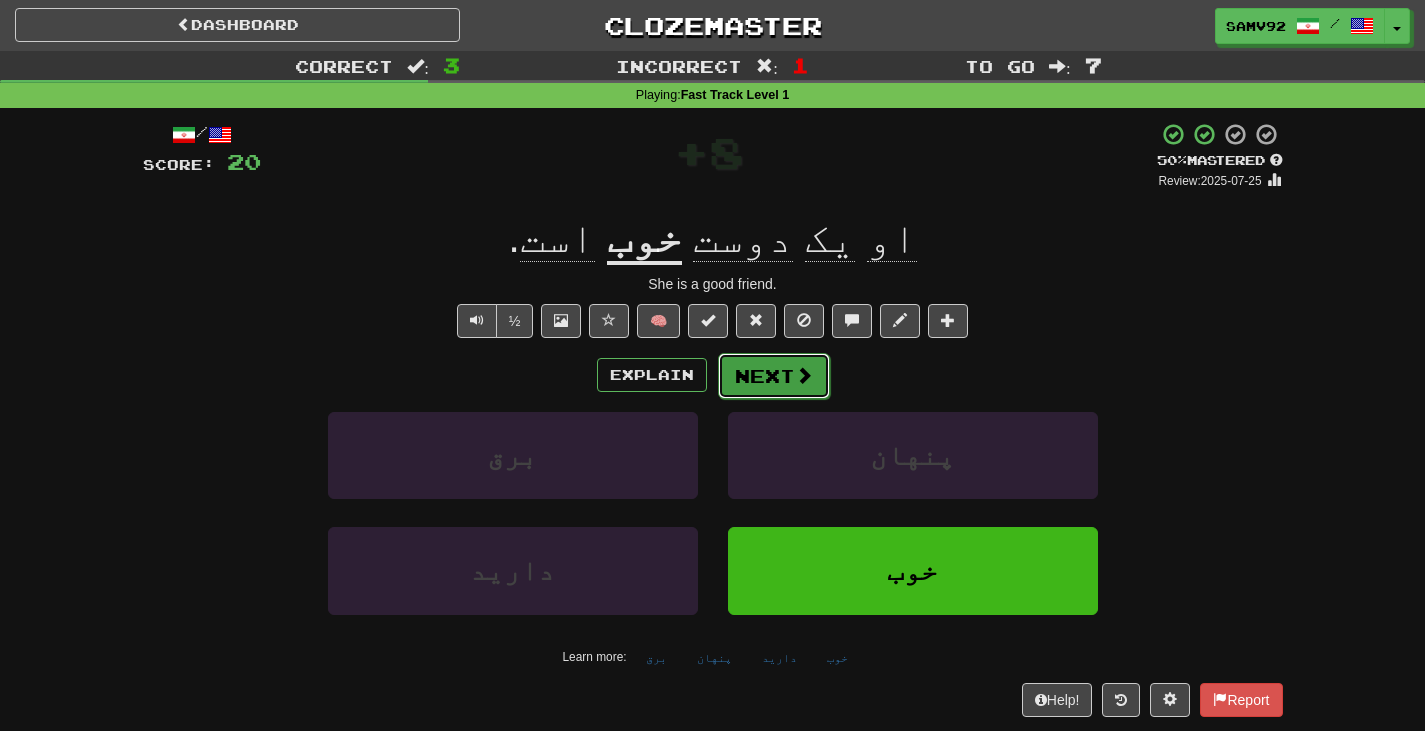 click on "Next" at bounding box center [774, 376] 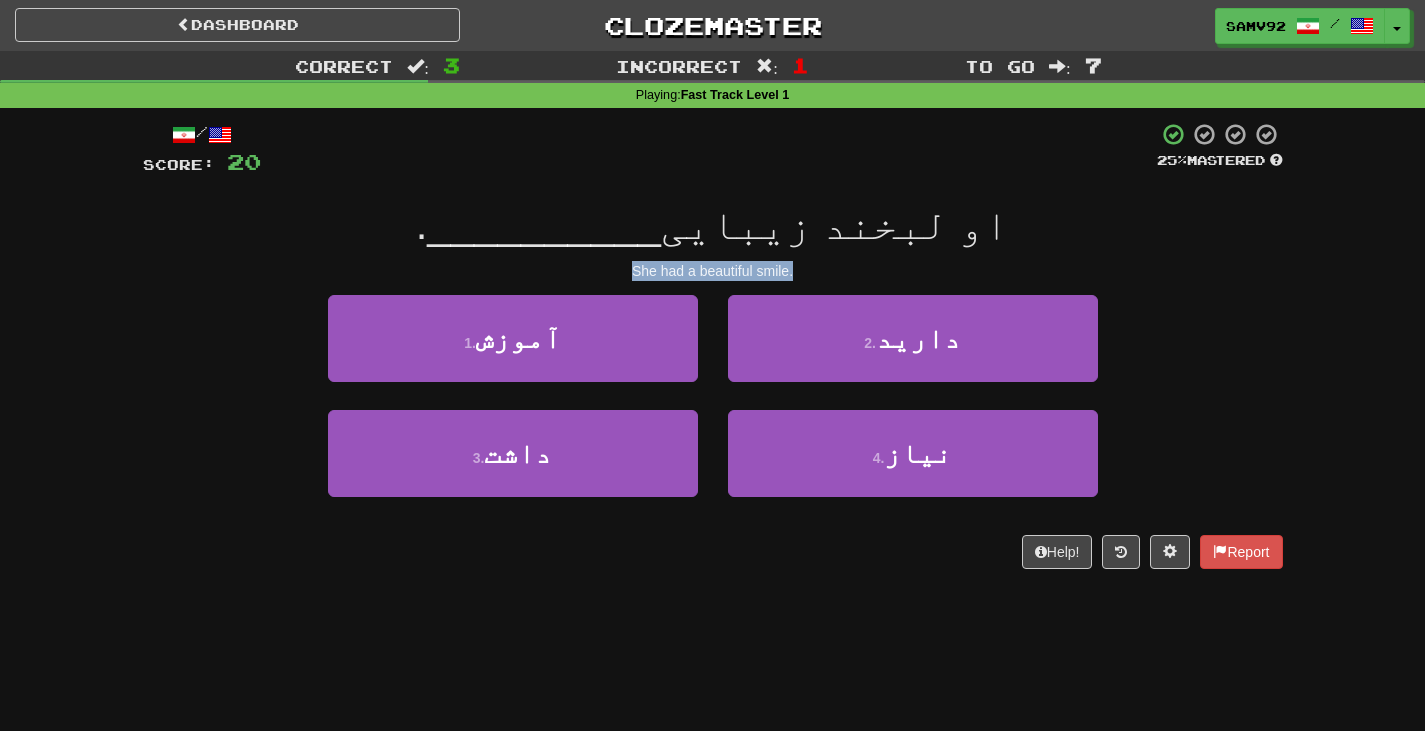 drag, startPoint x: 642, startPoint y: 276, endPoint x: 873, endPoint y: 276, distance: 231 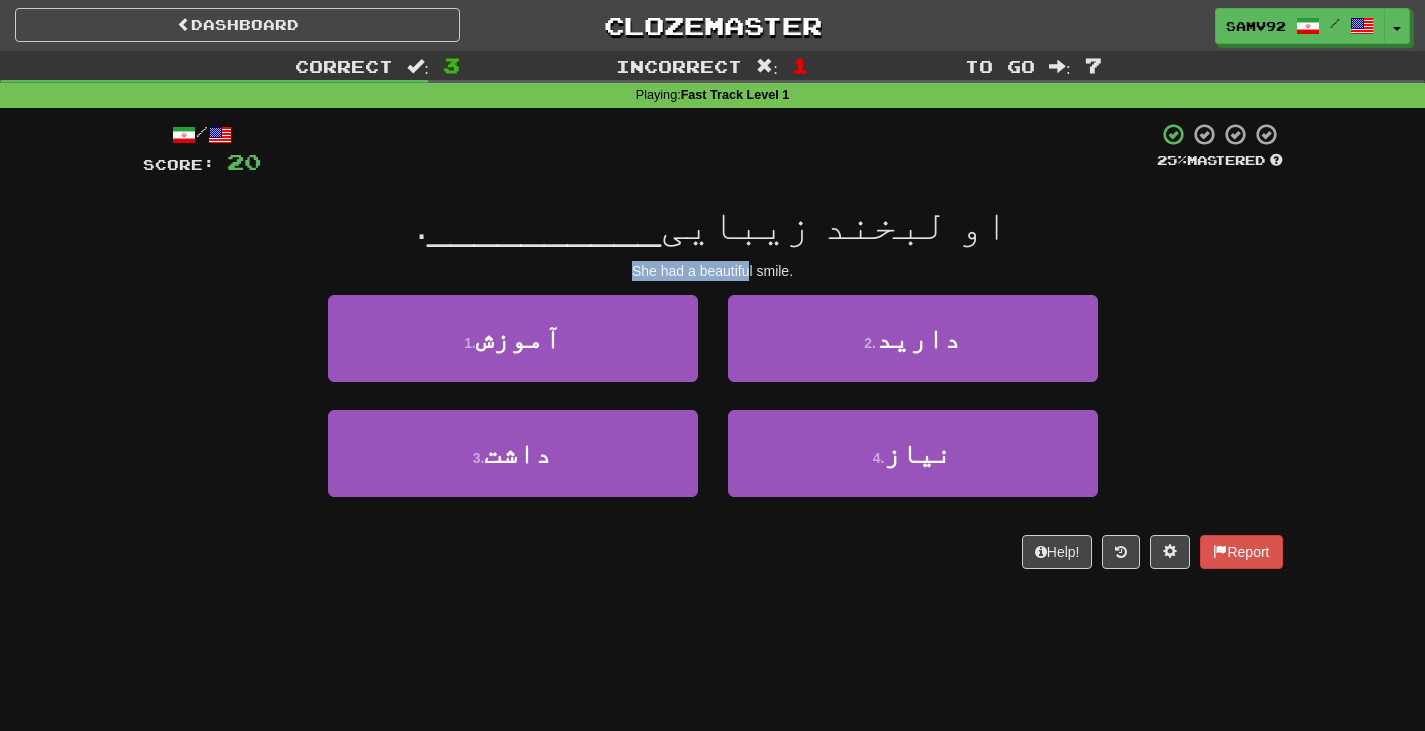 drag, startPoint x: 583, startPoint y: 275, endPoint x: 747, endPoint y: 270, distance: 164.0762 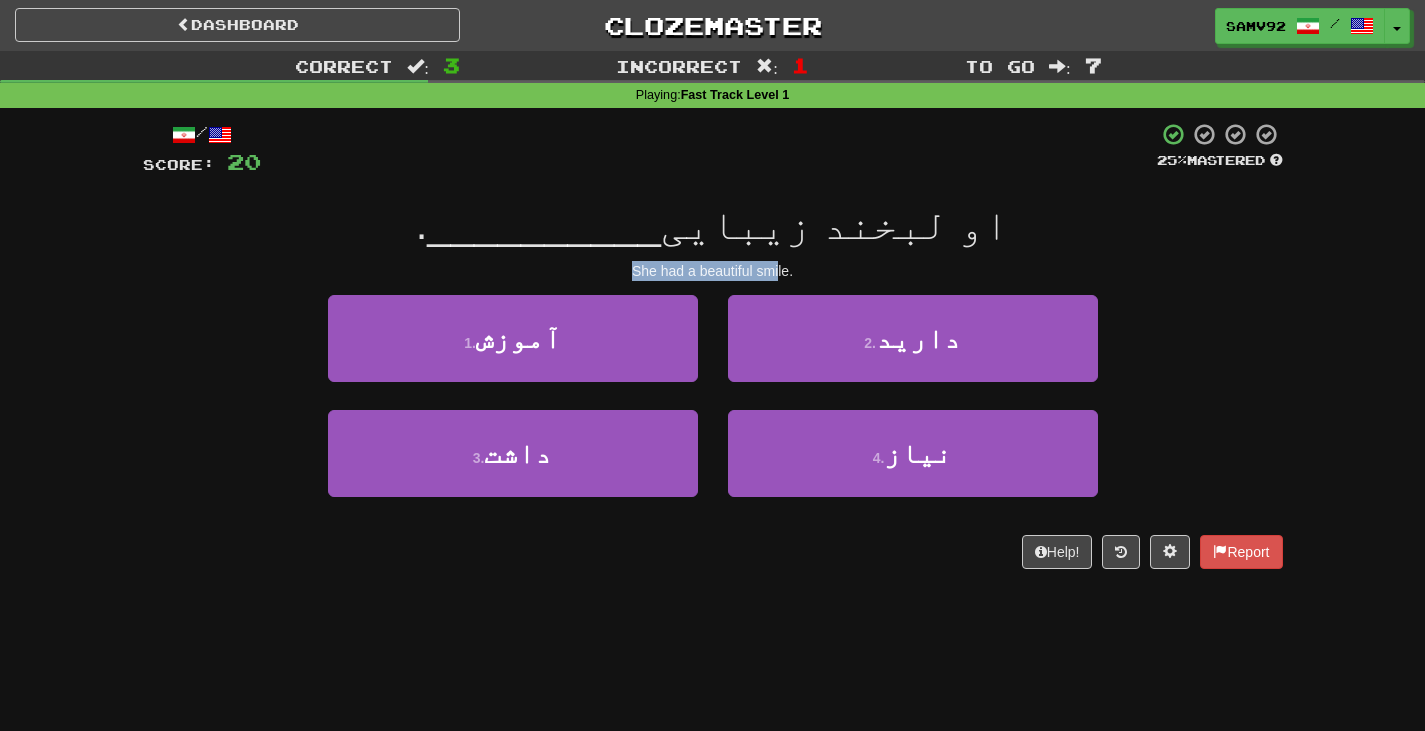 drag, startPoint x: 779, startPoint y: 269, endPoint x: 578, endPoint y: 279, distance: 201.2486 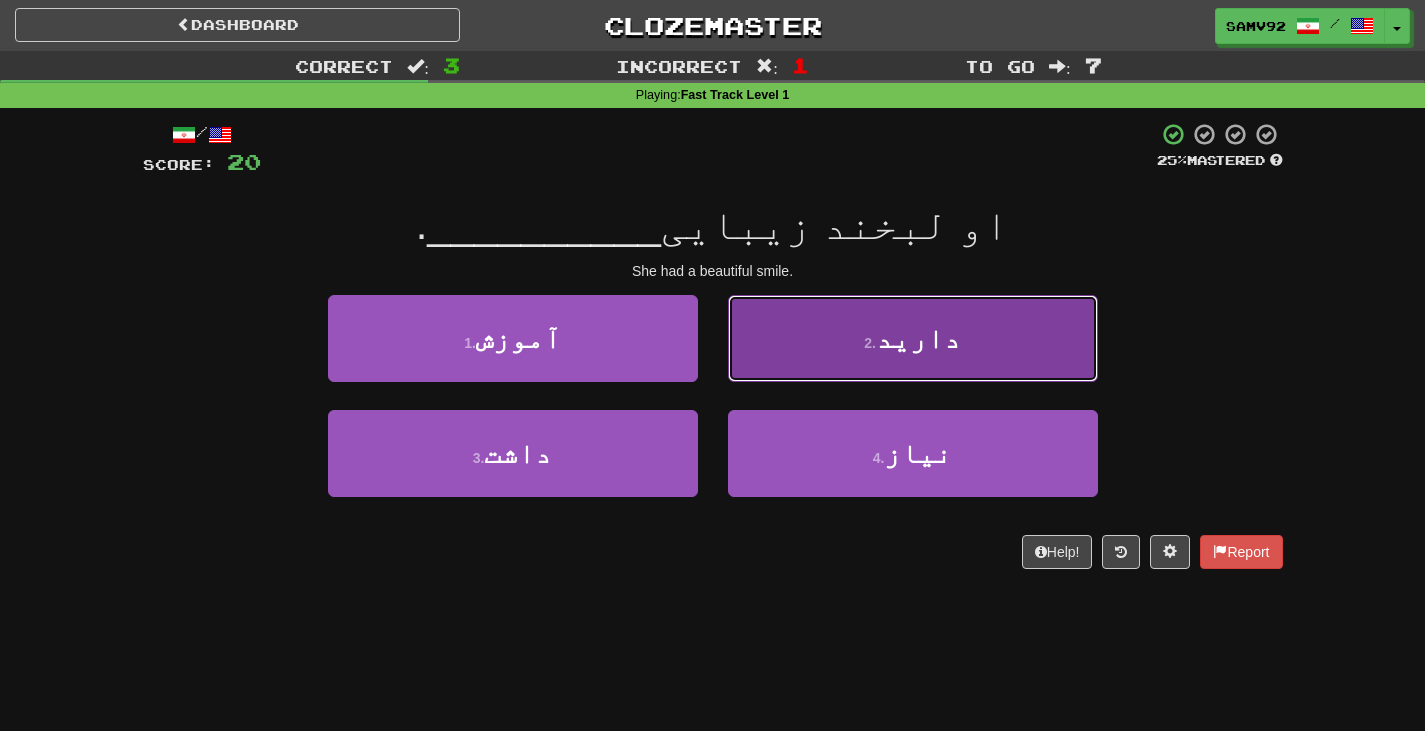 click on "2 .  دارید" at bounding box center (913, 338) 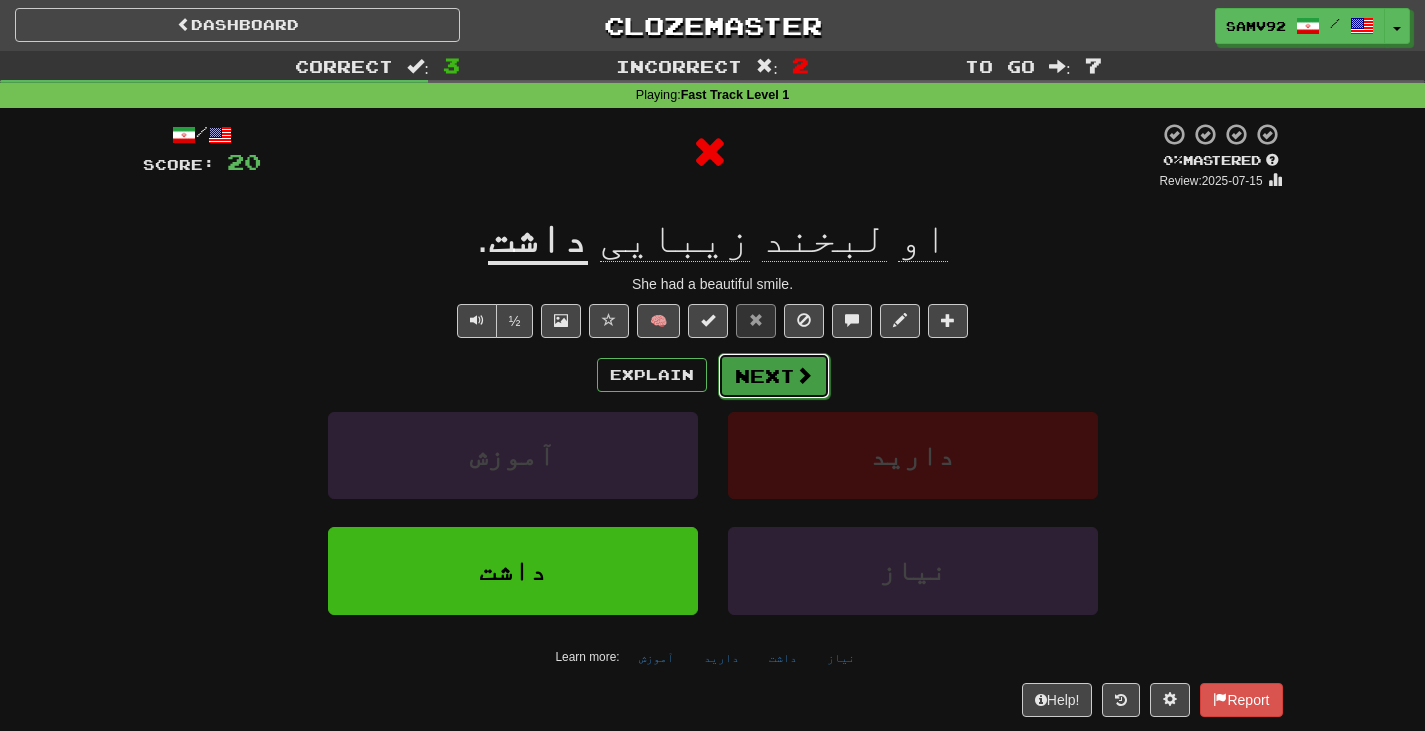 click on "Next" at bounding box center [774, 376] 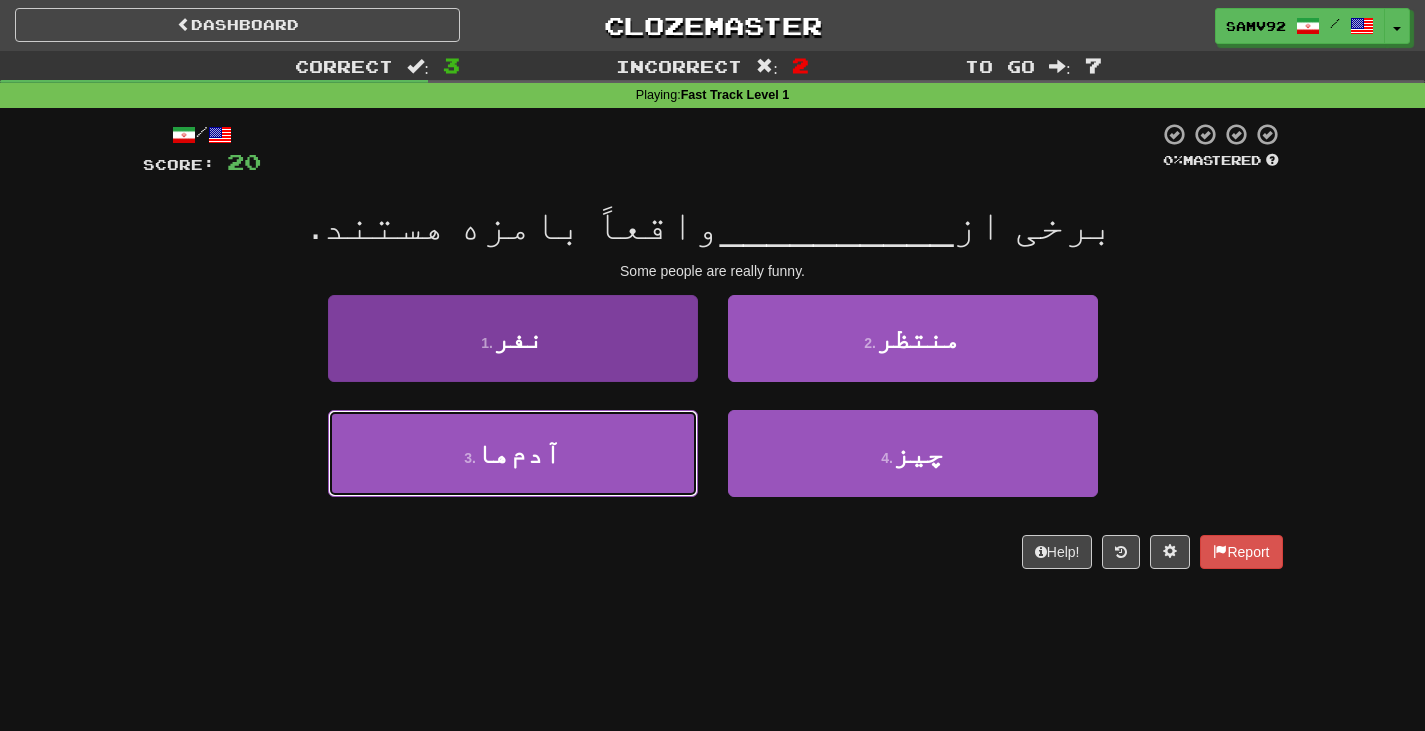 click on "3 .  آدم‌ها" at bounding box center (513, 453) 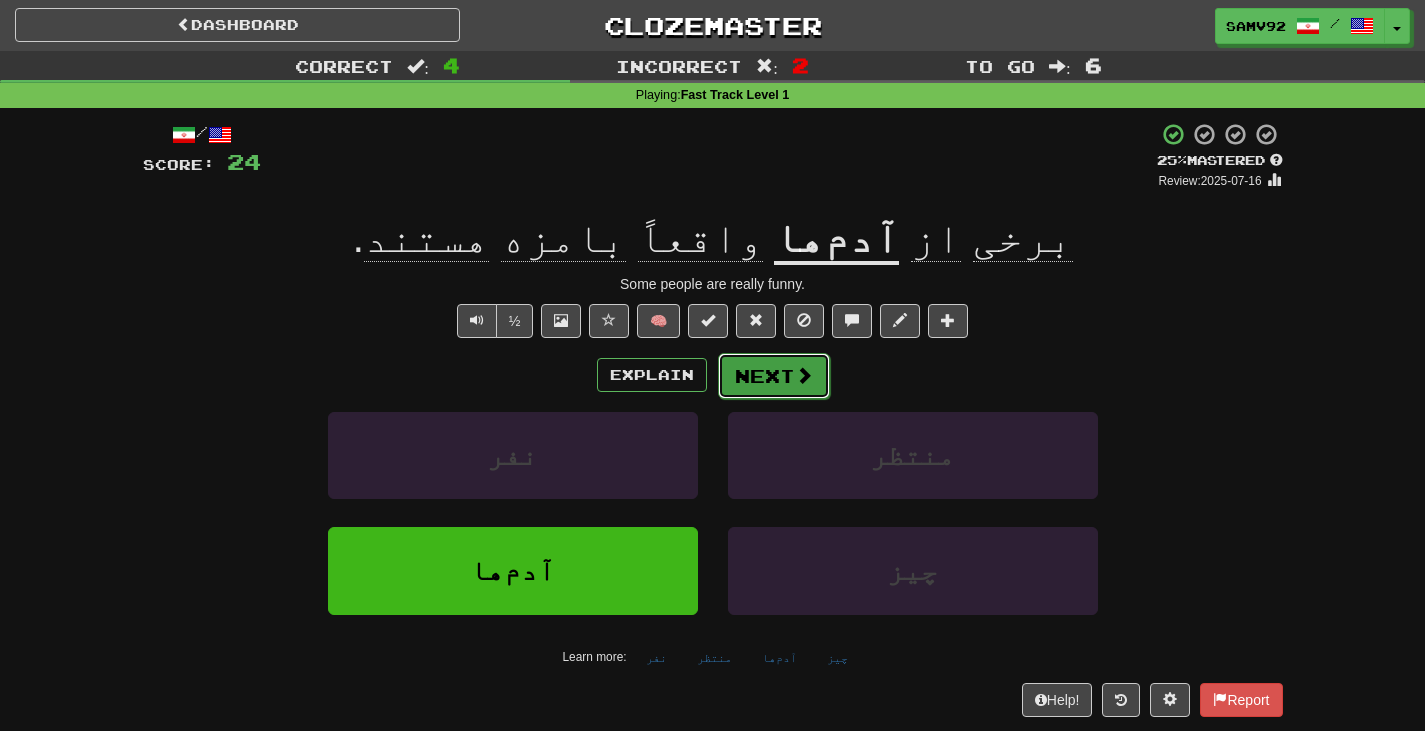 click on "Next" at bounding box center (774, 376) 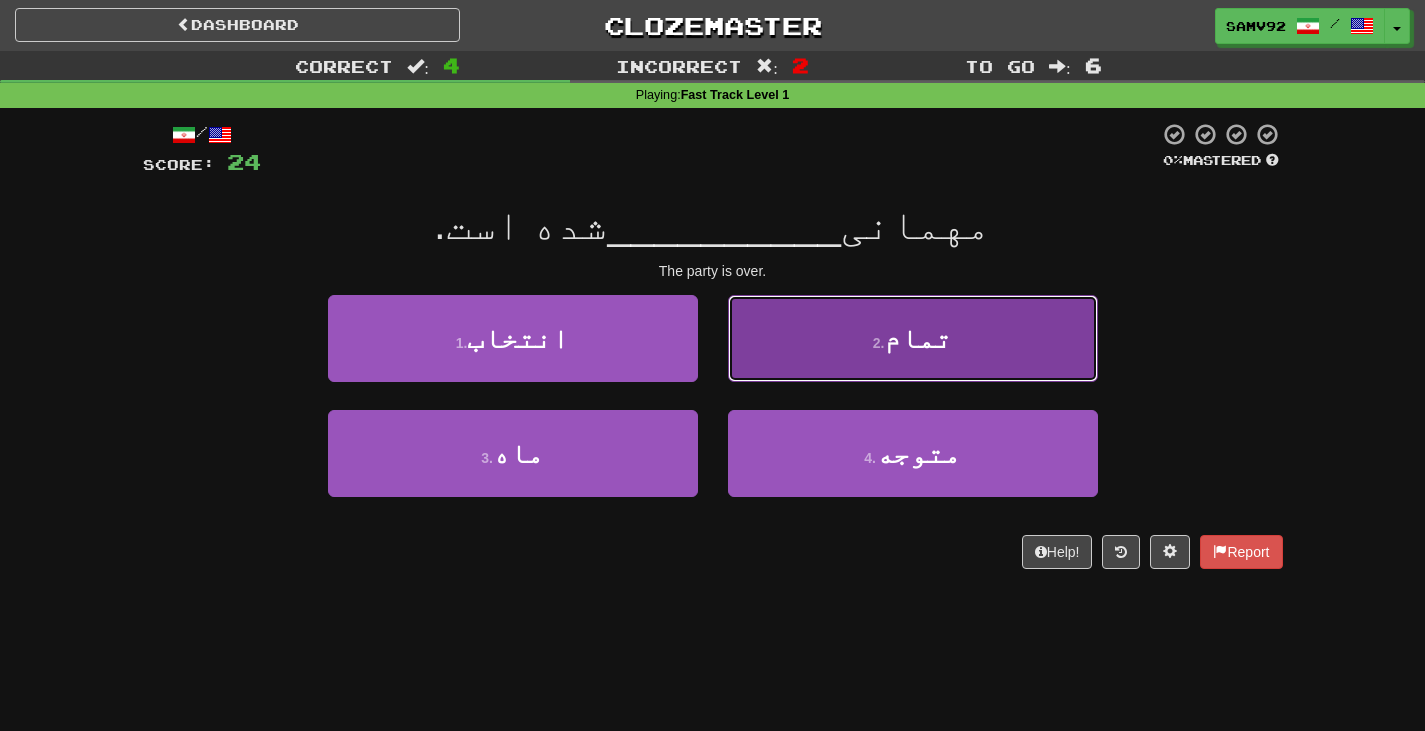 click on "2 .  تمام" at bounding box center [913, 338] 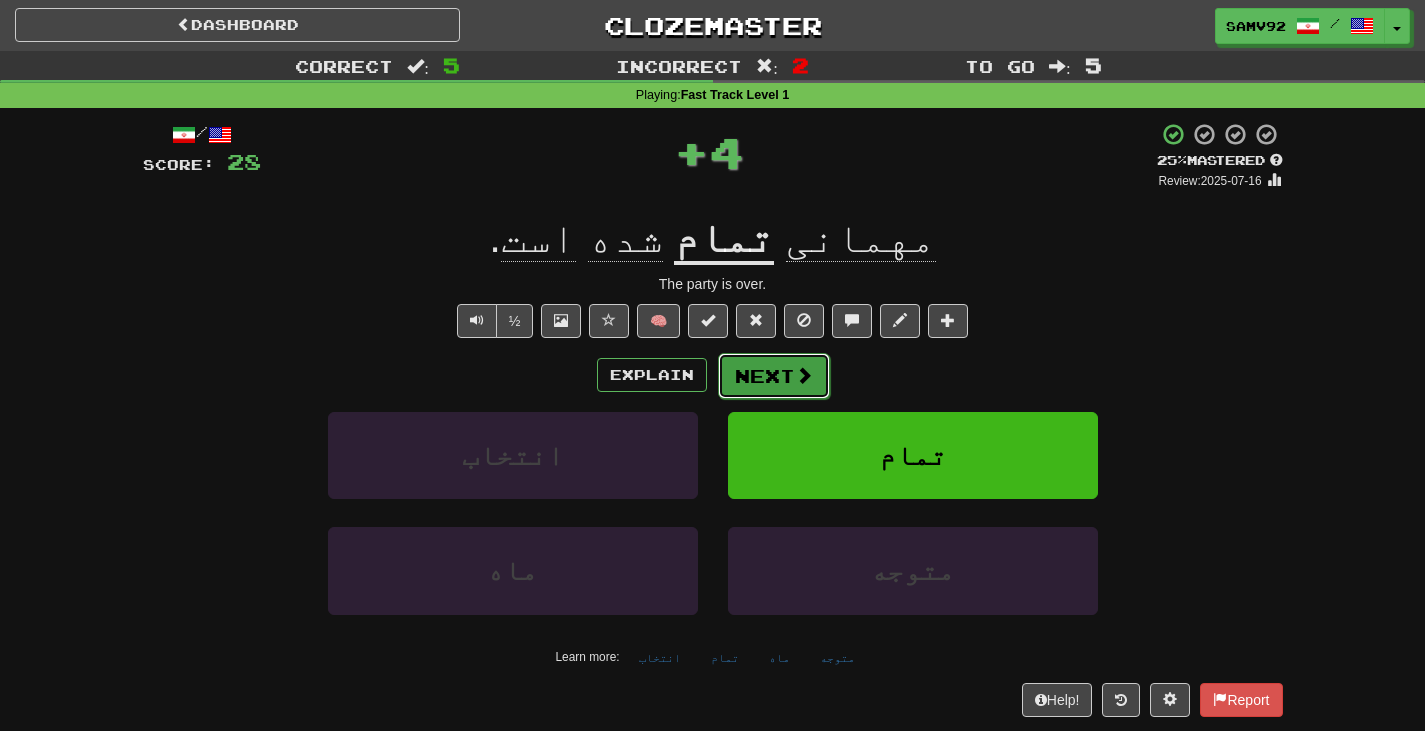 click on "Next" at bounding box center (774, 376) 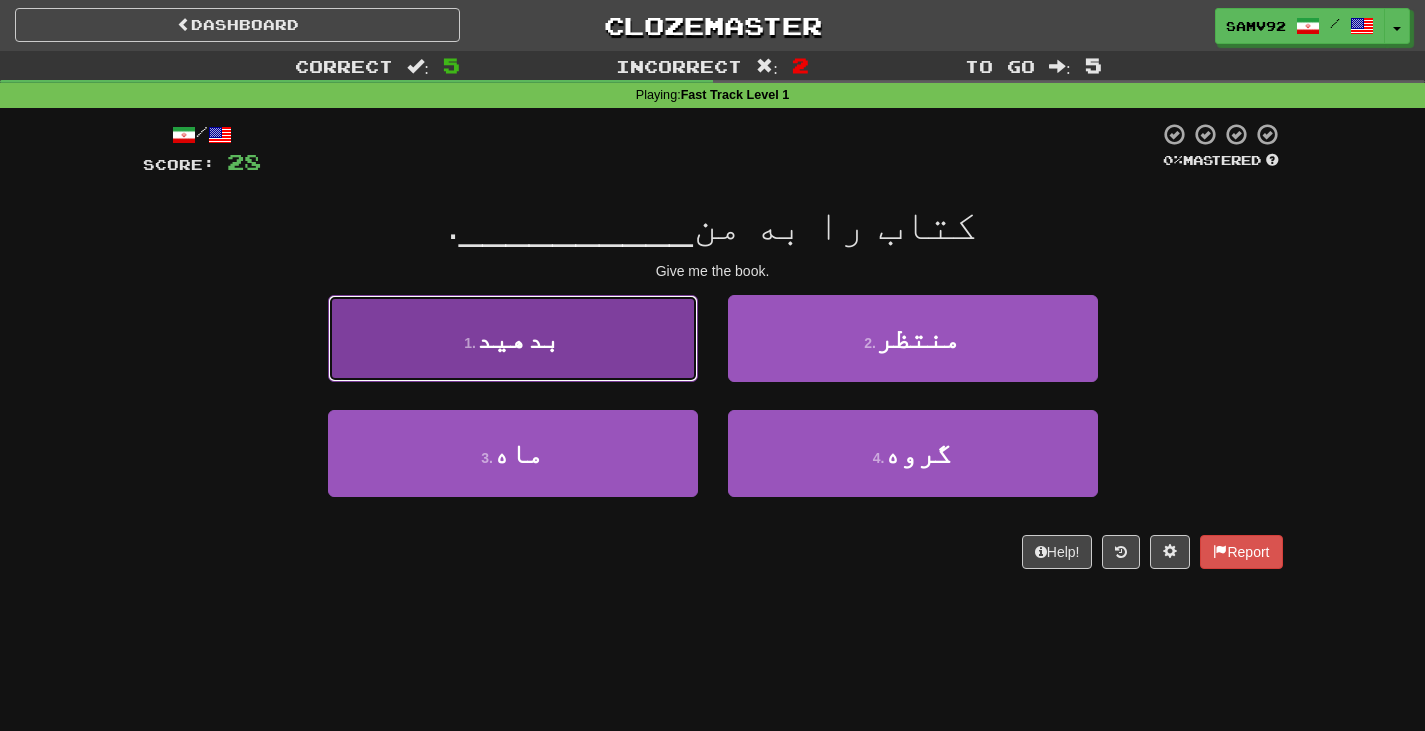 click on "1 .  بدهید" at bounding box center (513, 338) 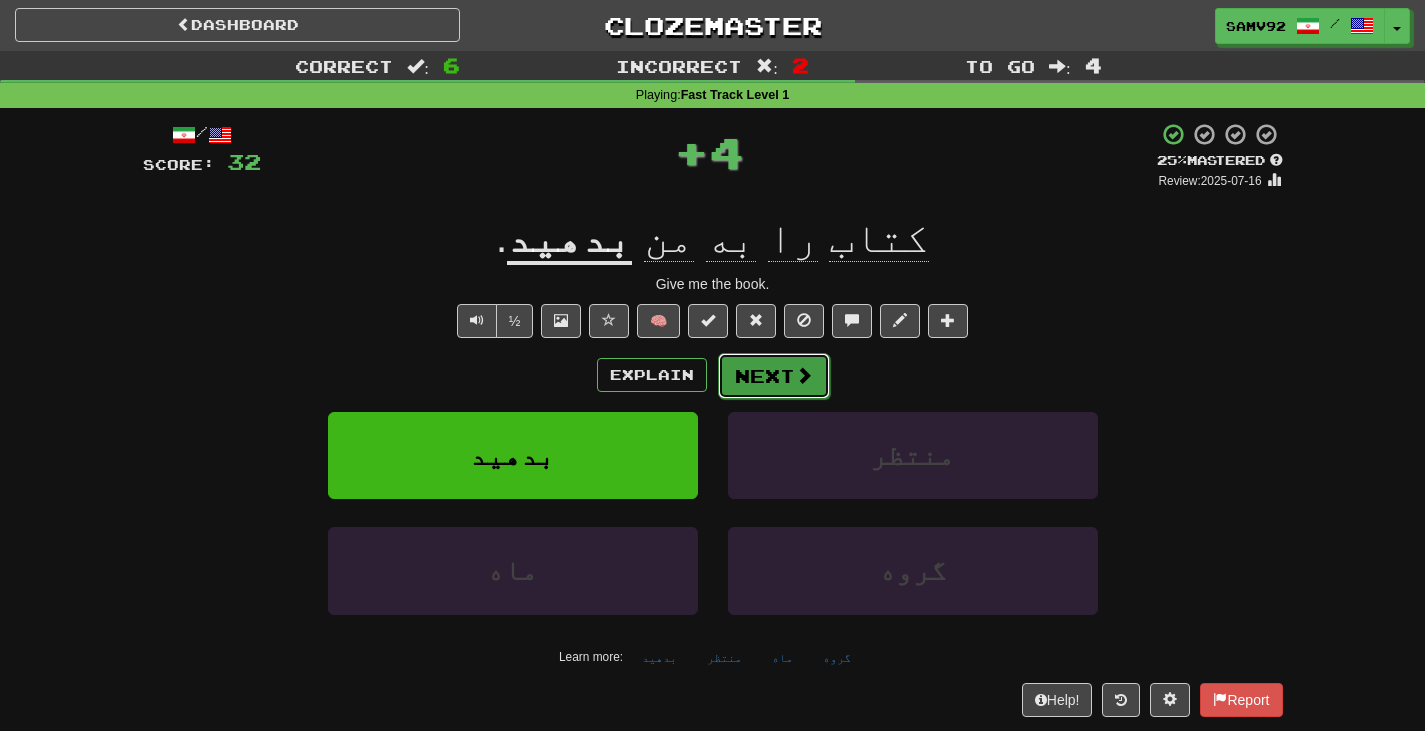 click on "Next" at bounding box center [774, 376] 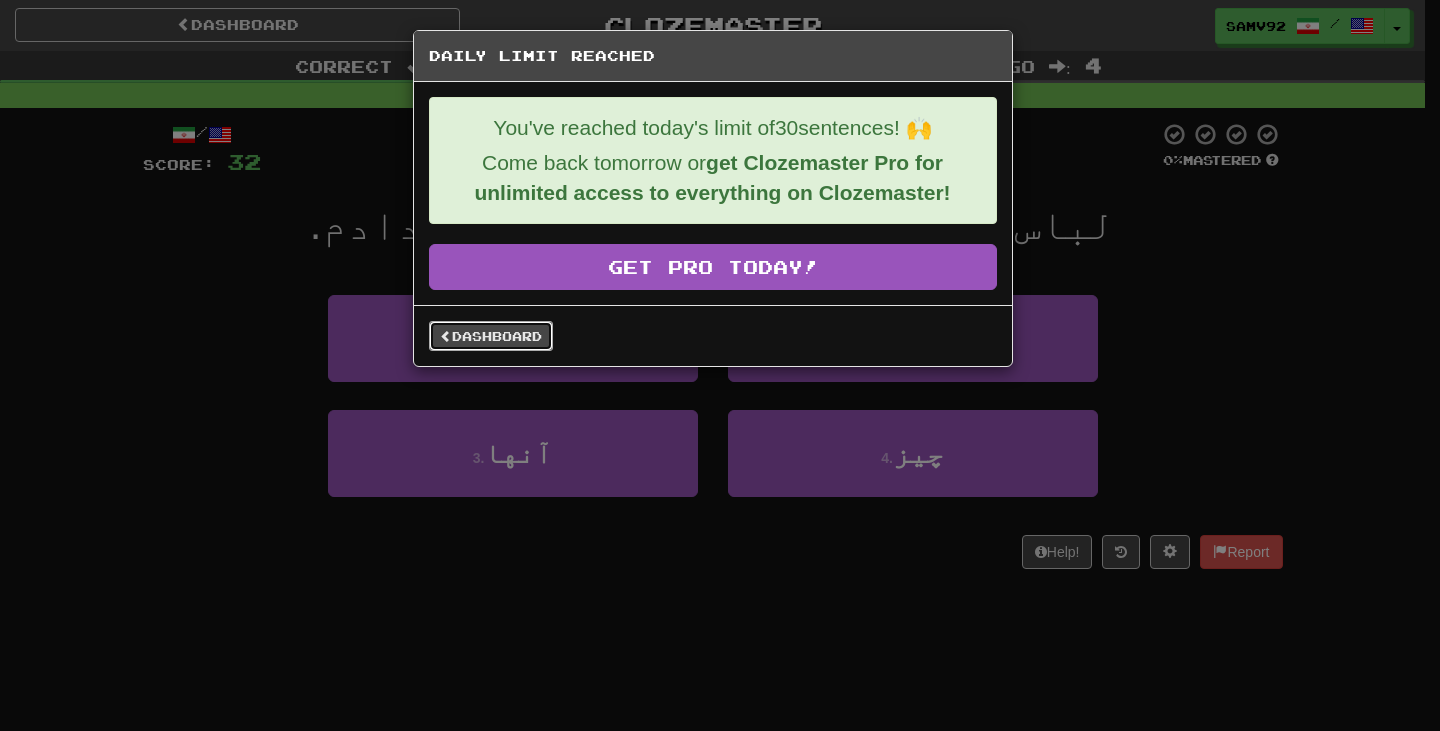 click on "Dashboard" at bounding box center (491, 336) 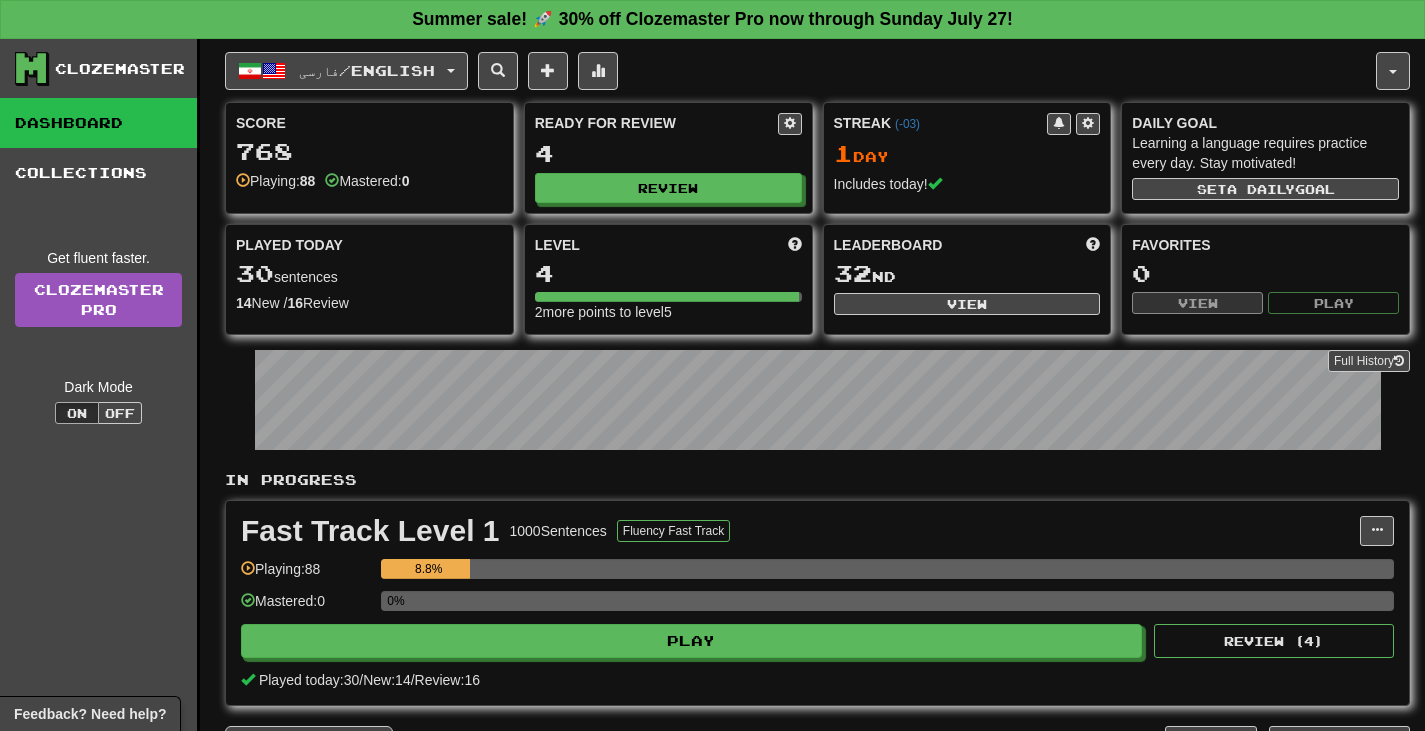 scroll, scrollTop: 0, scrollLeft: 0, axis: both 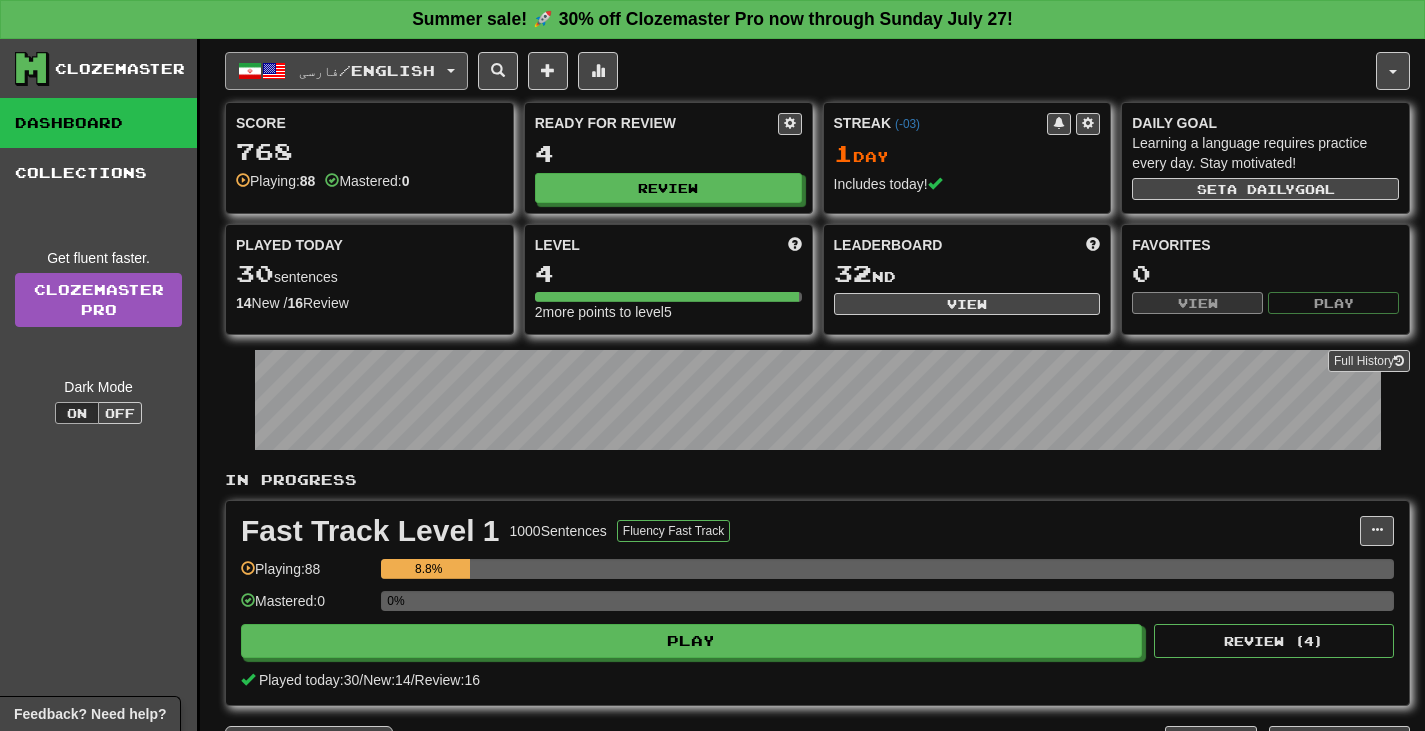click on "فارسی  /  English" at bounding box center (367, 70) 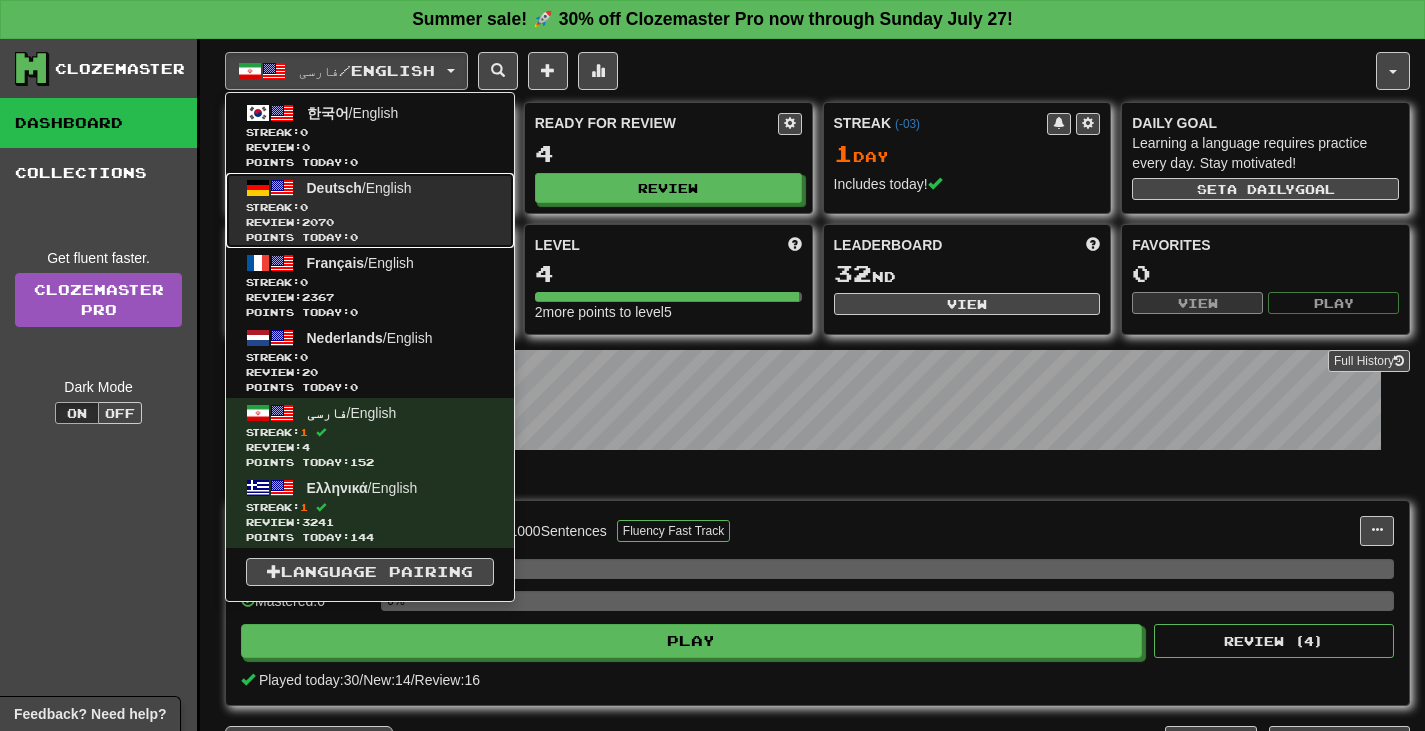click on "Deutsch  /  English" at bounding box center (359, 188) 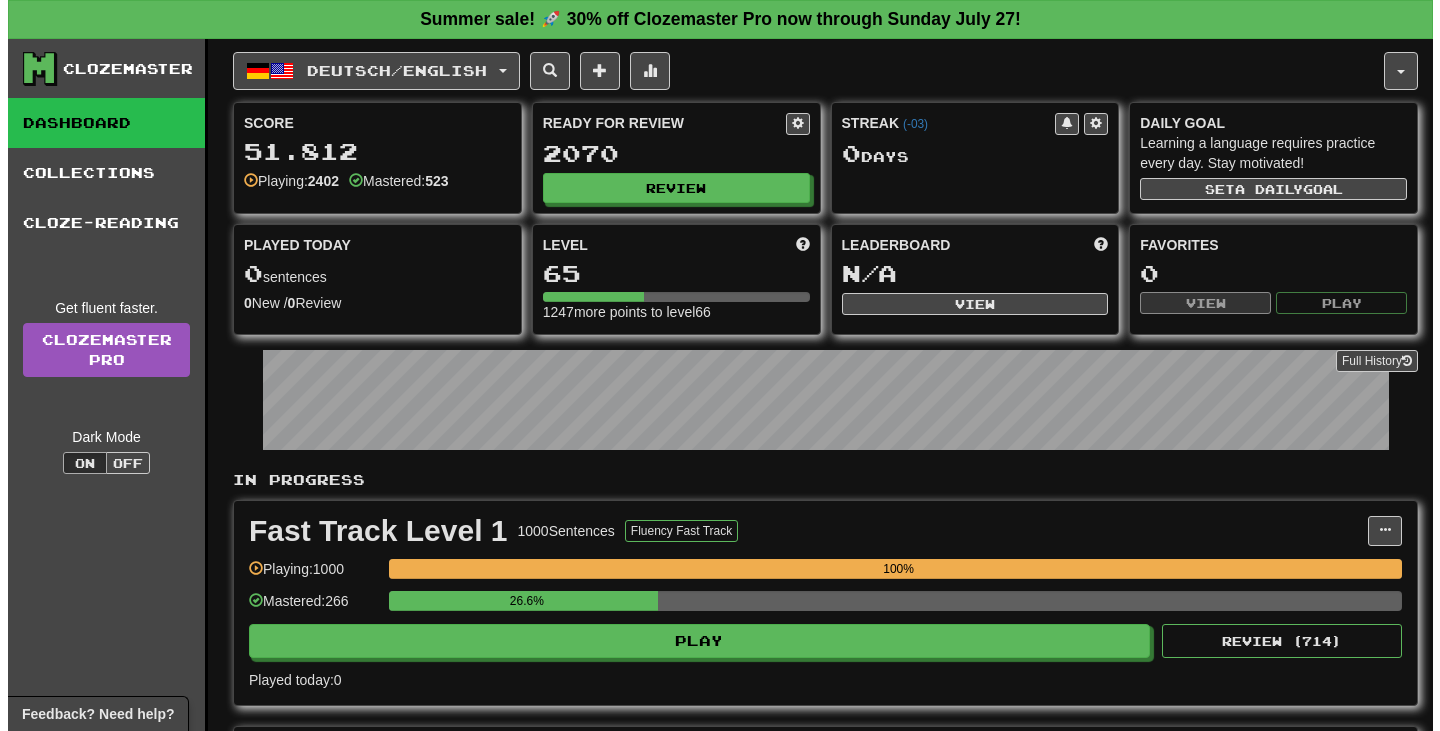 scroll, scrollTop: 0, scrollLeft: 0, axis: both 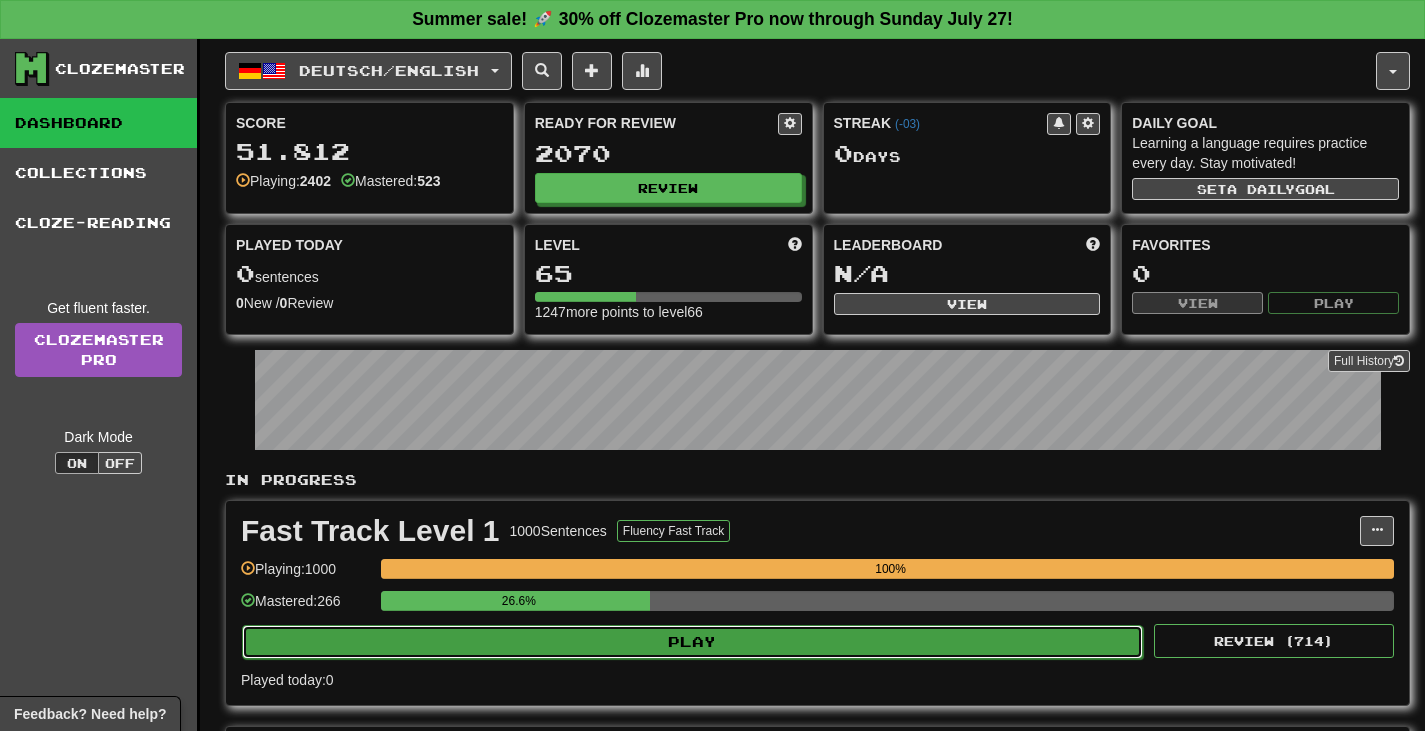 click on "Play" at bounding box center [692, 642] 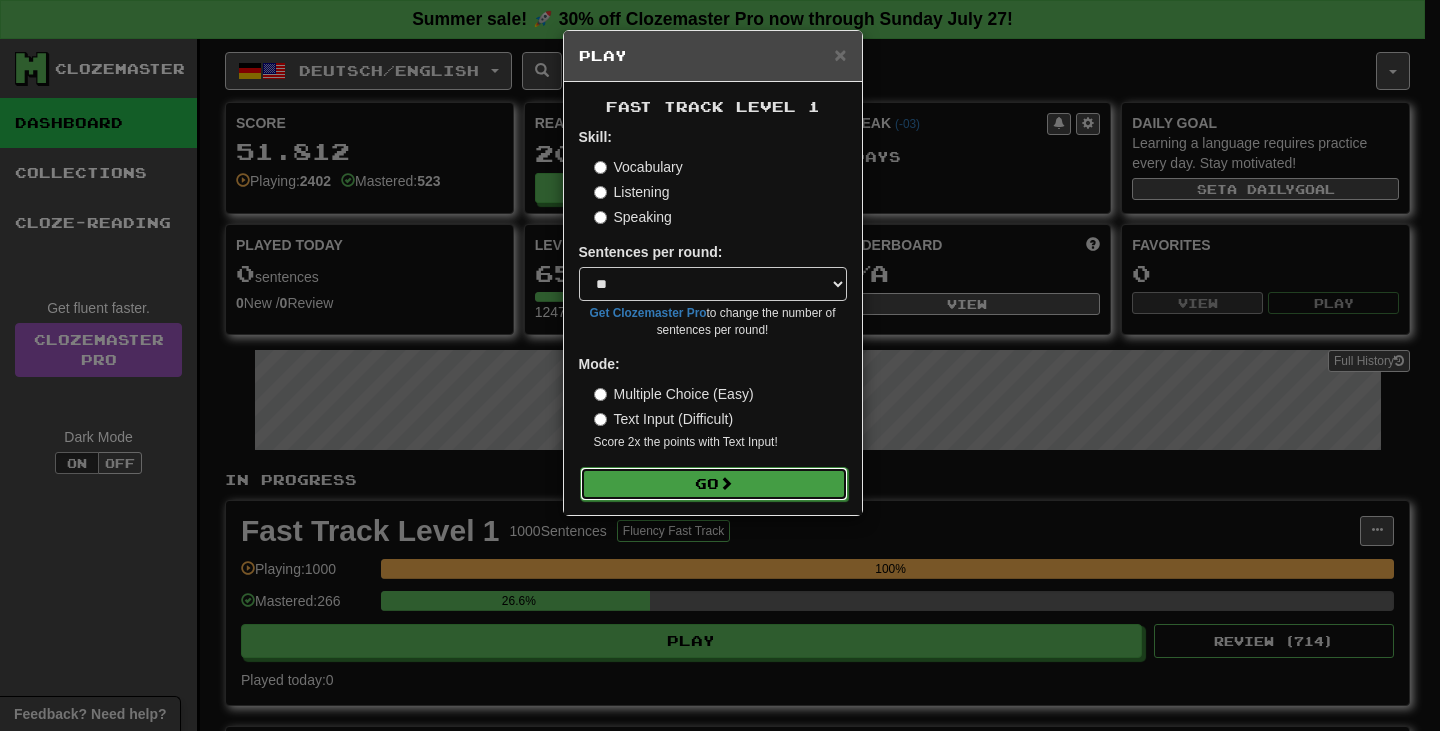 click on "Go" at bounding box center [714, 484] 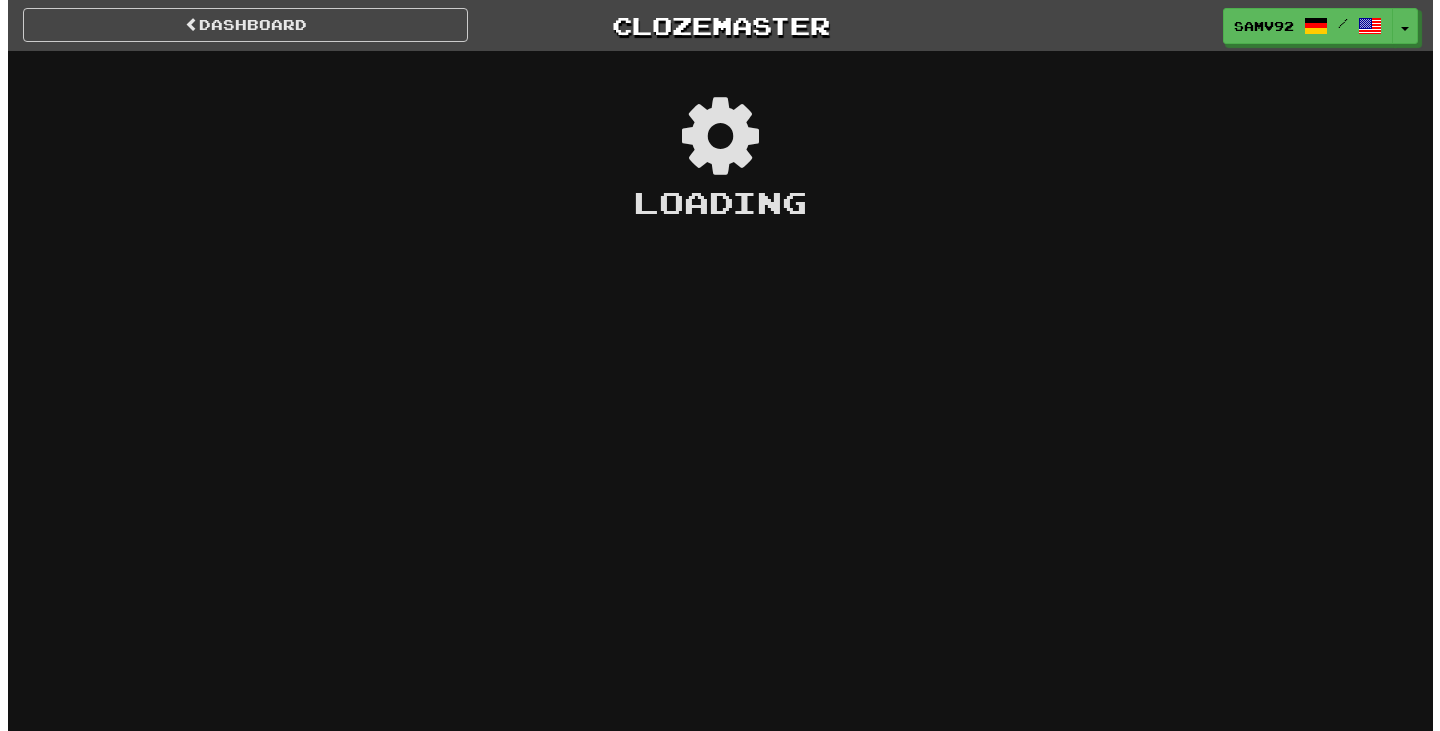 scroll, scrollTop: 0, scrollLeft: 0, axis: both 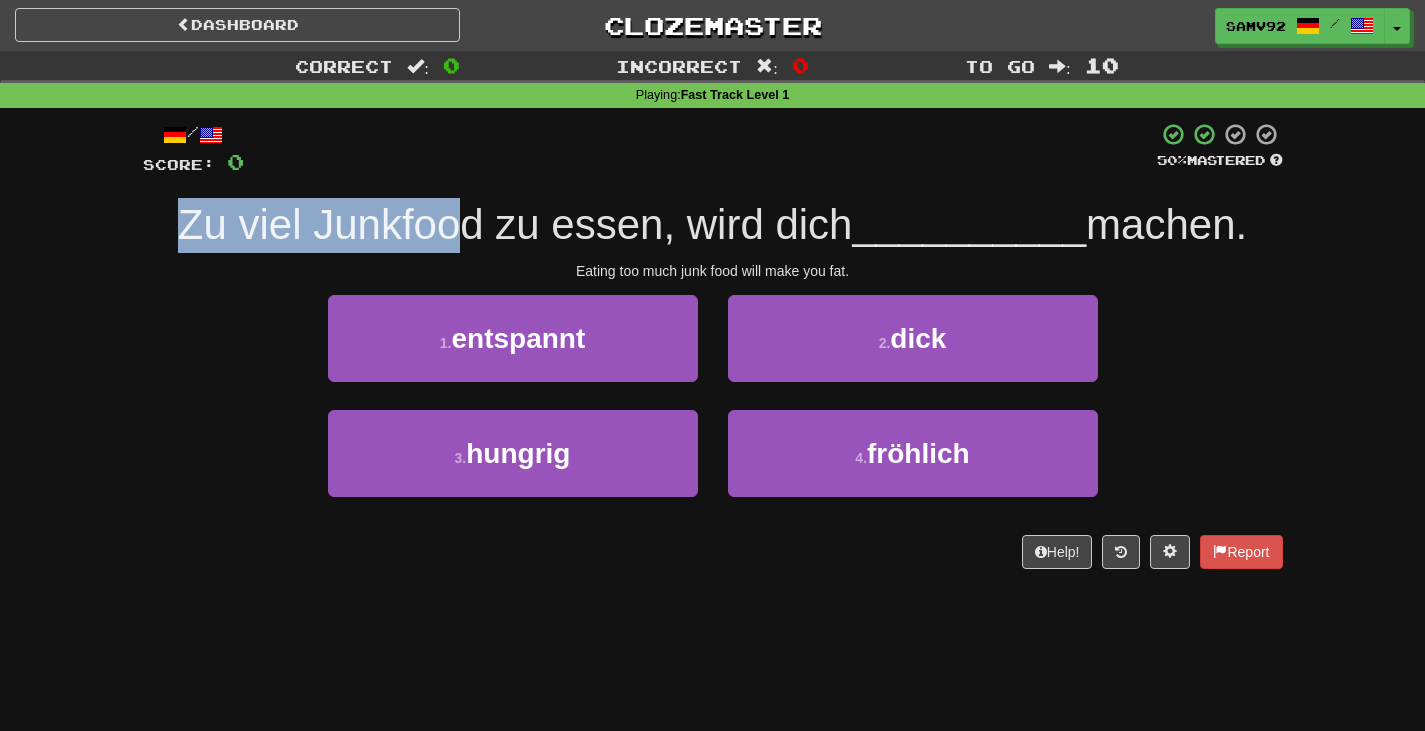 drag, startPoint x: 510, startPoint y: 221, endPoint x: 610, endPoint y: 221, distance: 100 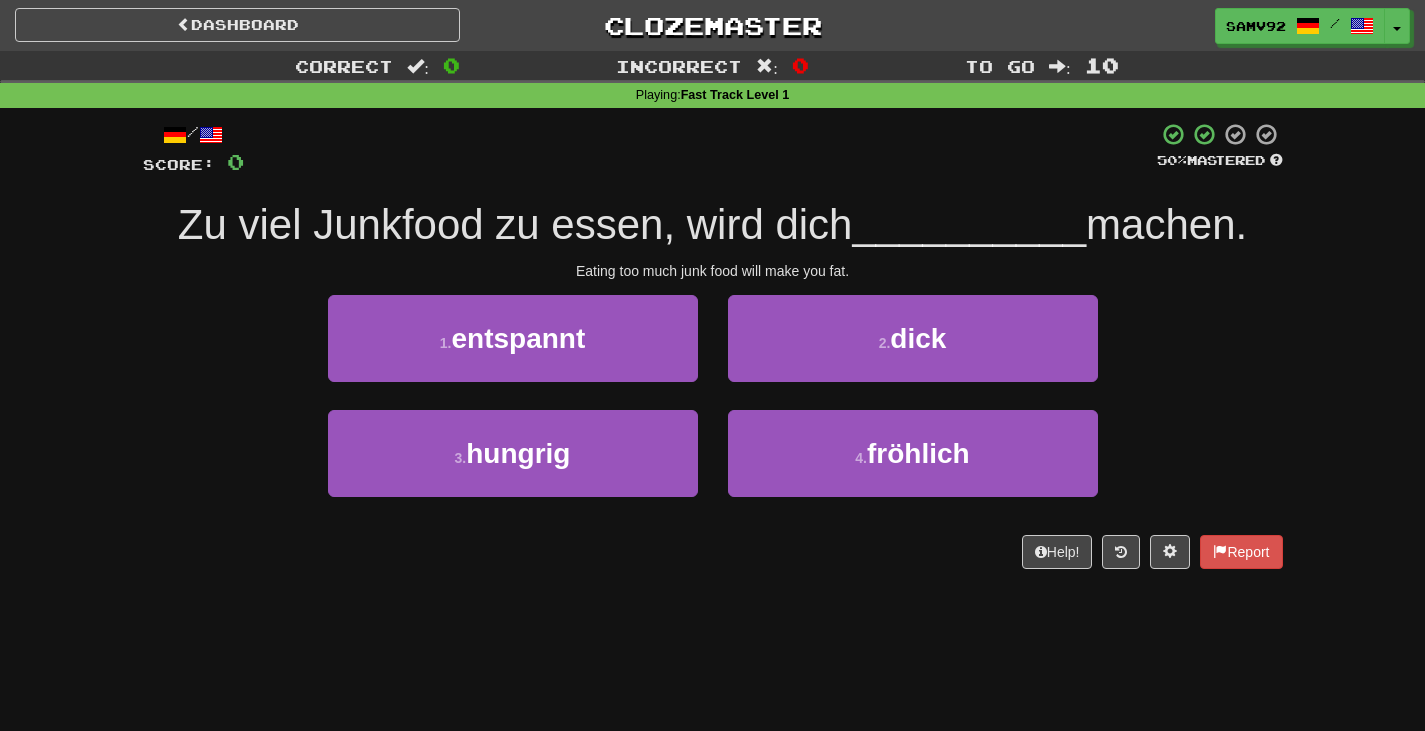 click at bounding box center [700, 149] 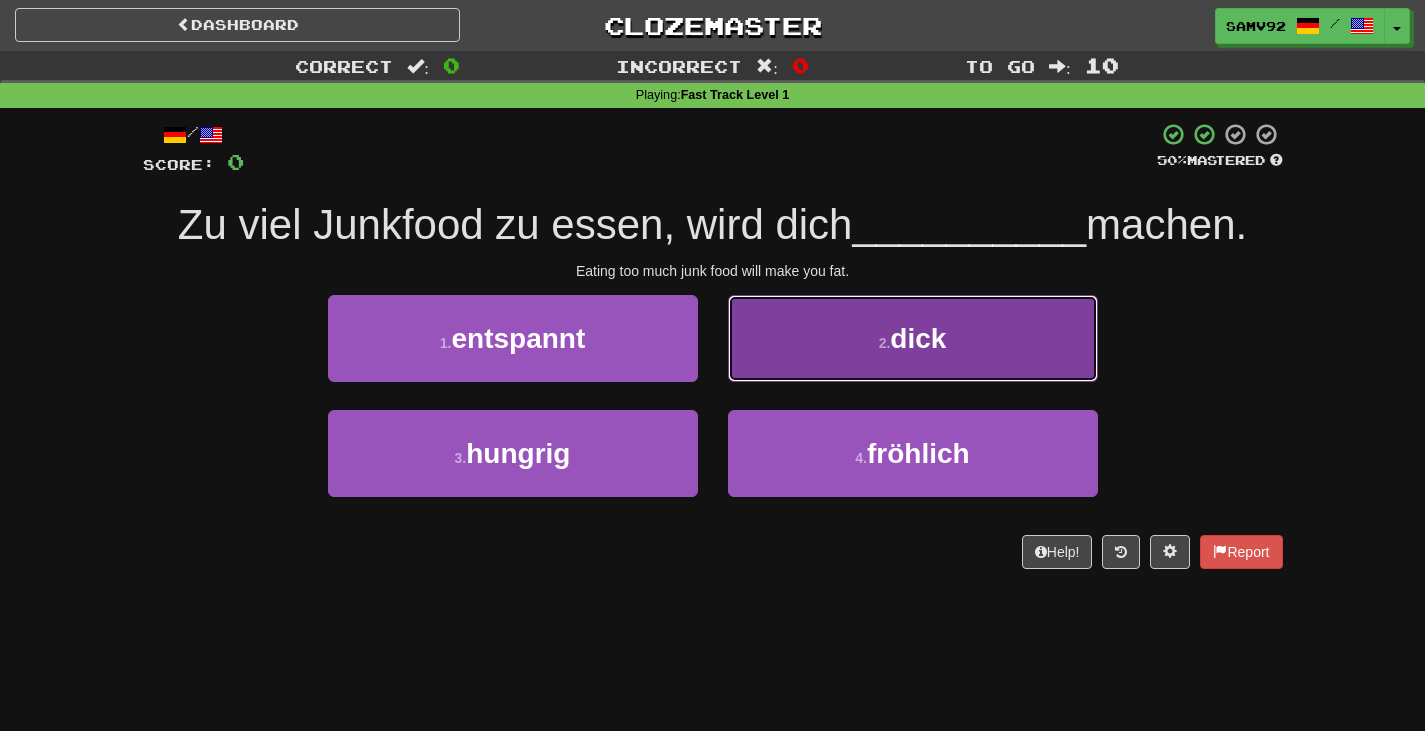 click on "2 .  dick" at bounding box center (913, 338) 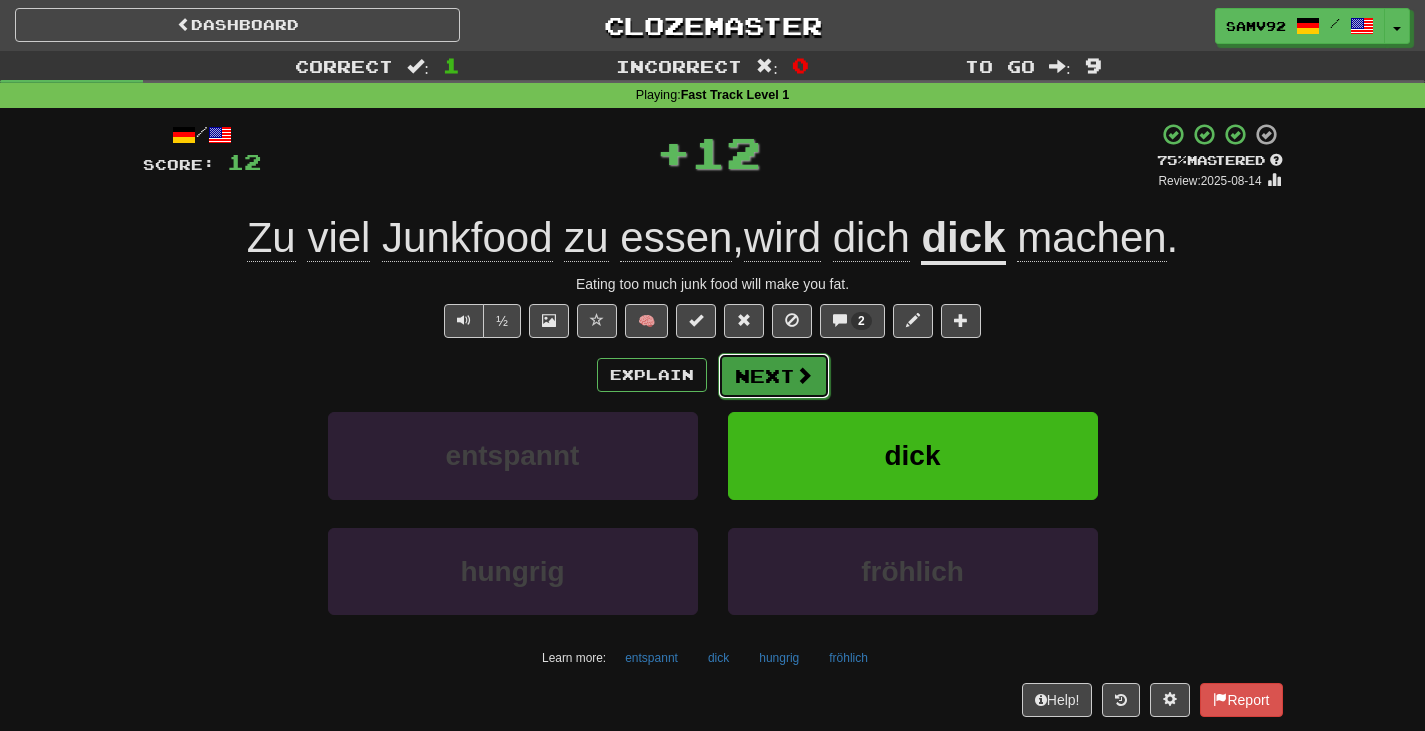 click on "Next" at bounding box center (774, 376) 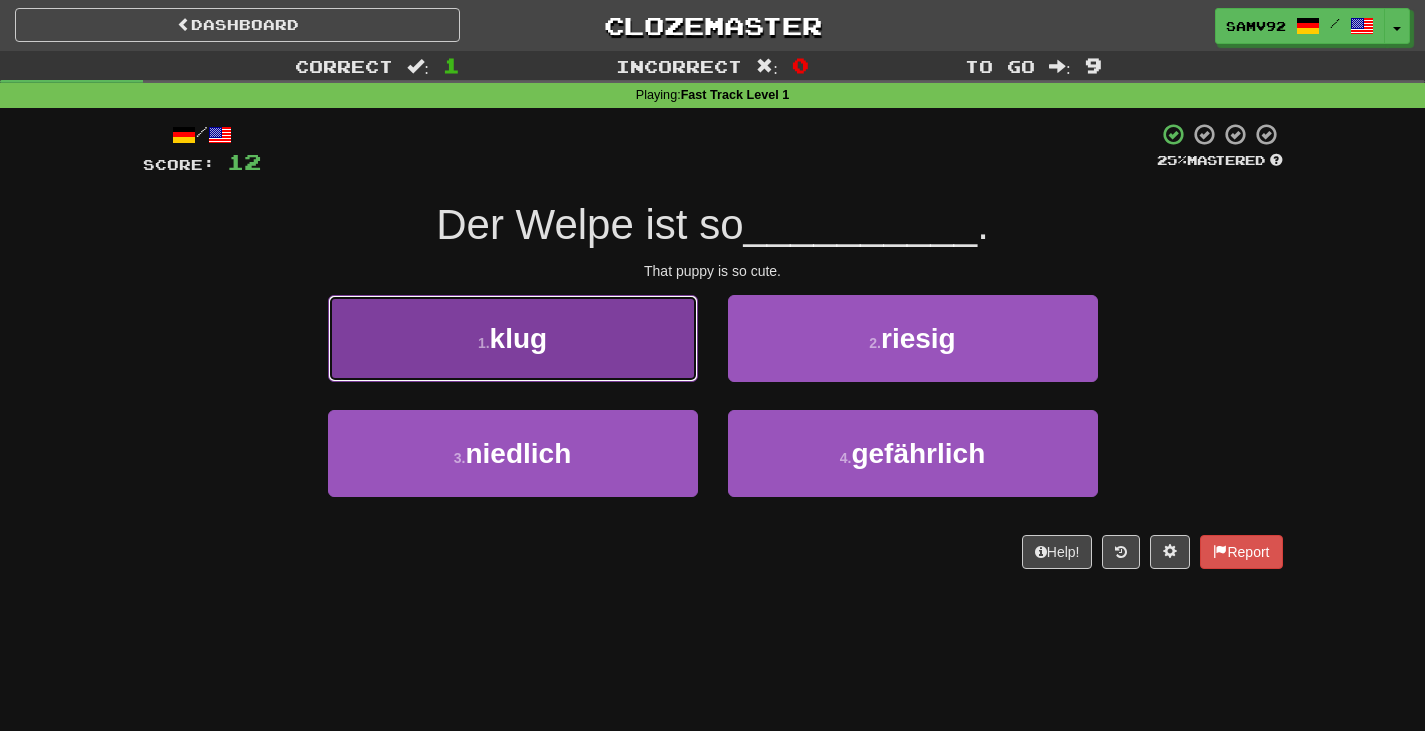 click on "1 .  klug" at bounding box center [513, 338] 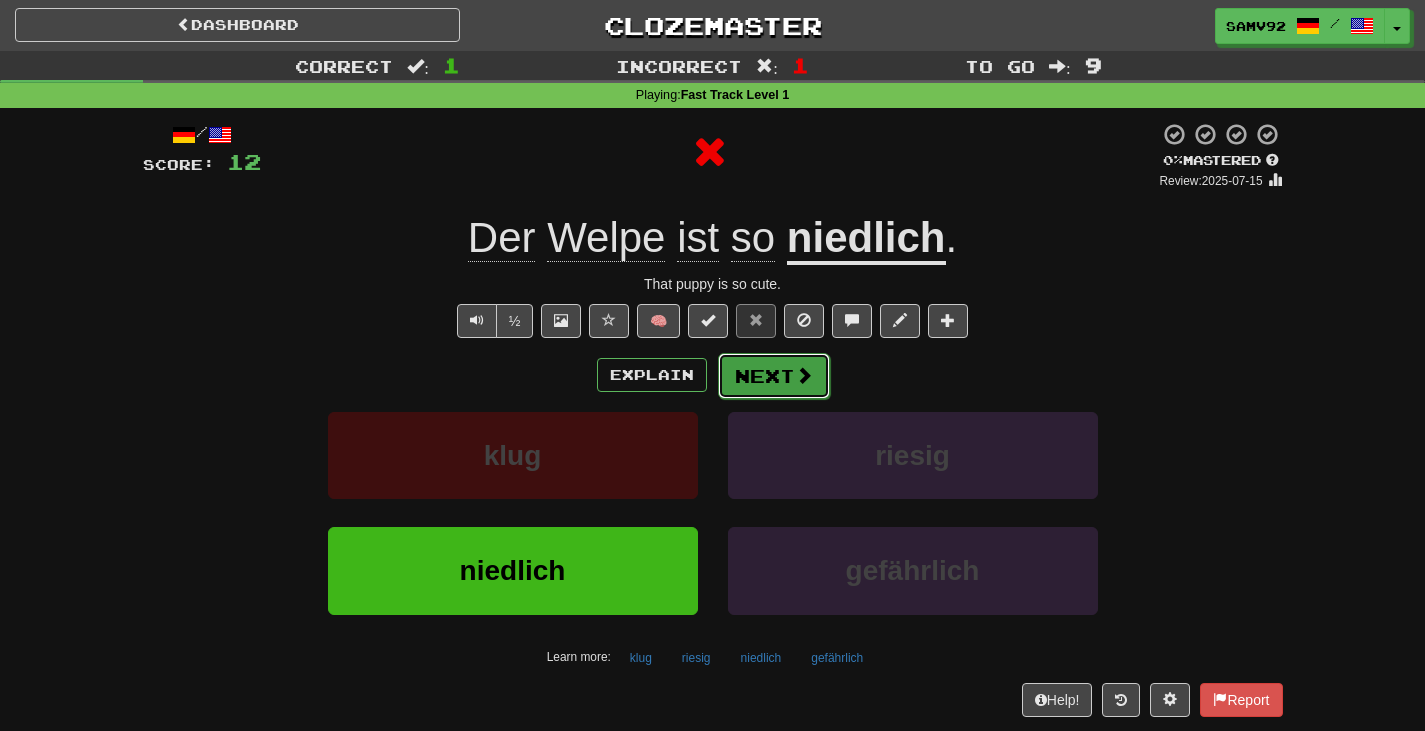 click on "Next" at bounding box center [774, 376] 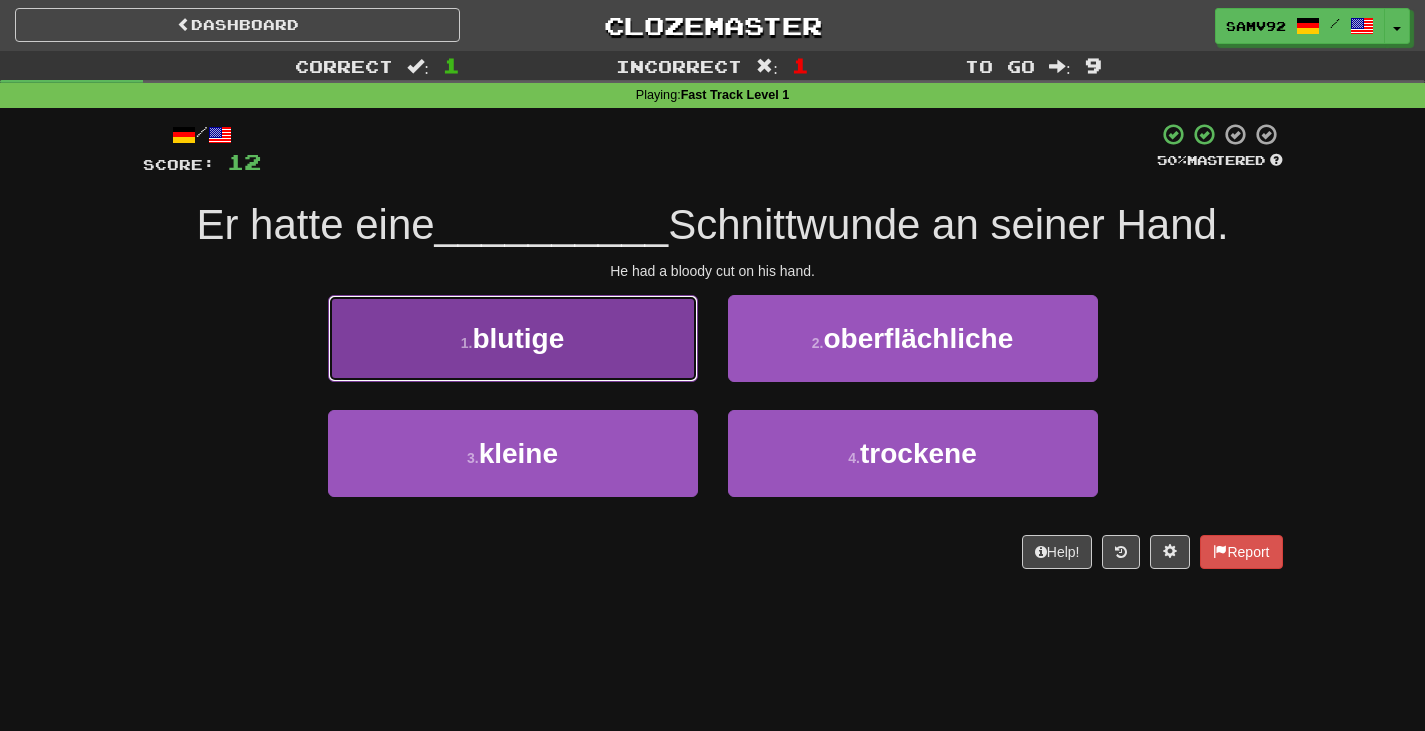 click on "1 .  blutige" at bounding box center [513, 338] 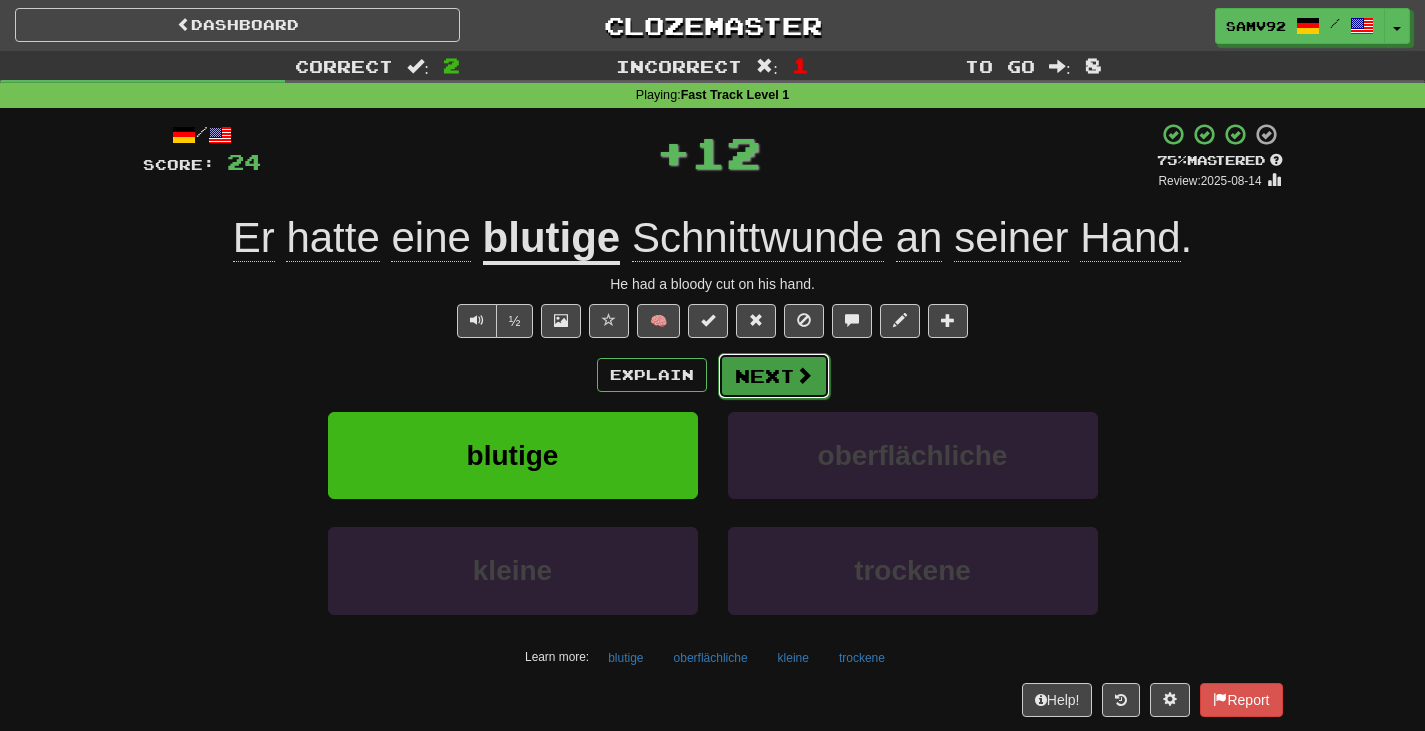 click on "Next" at bounding box center (774, 376) 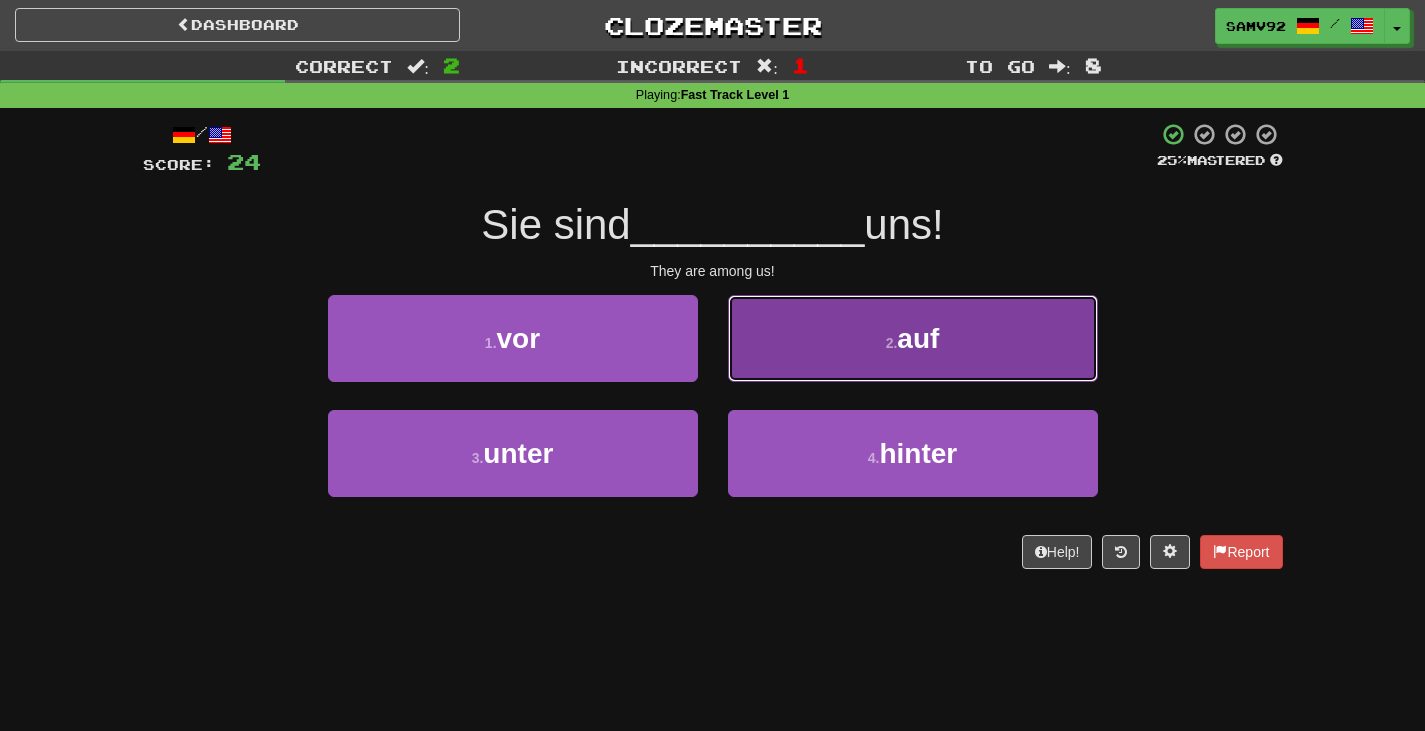 click on "2 .  auf" at bounding box center (913, 338) 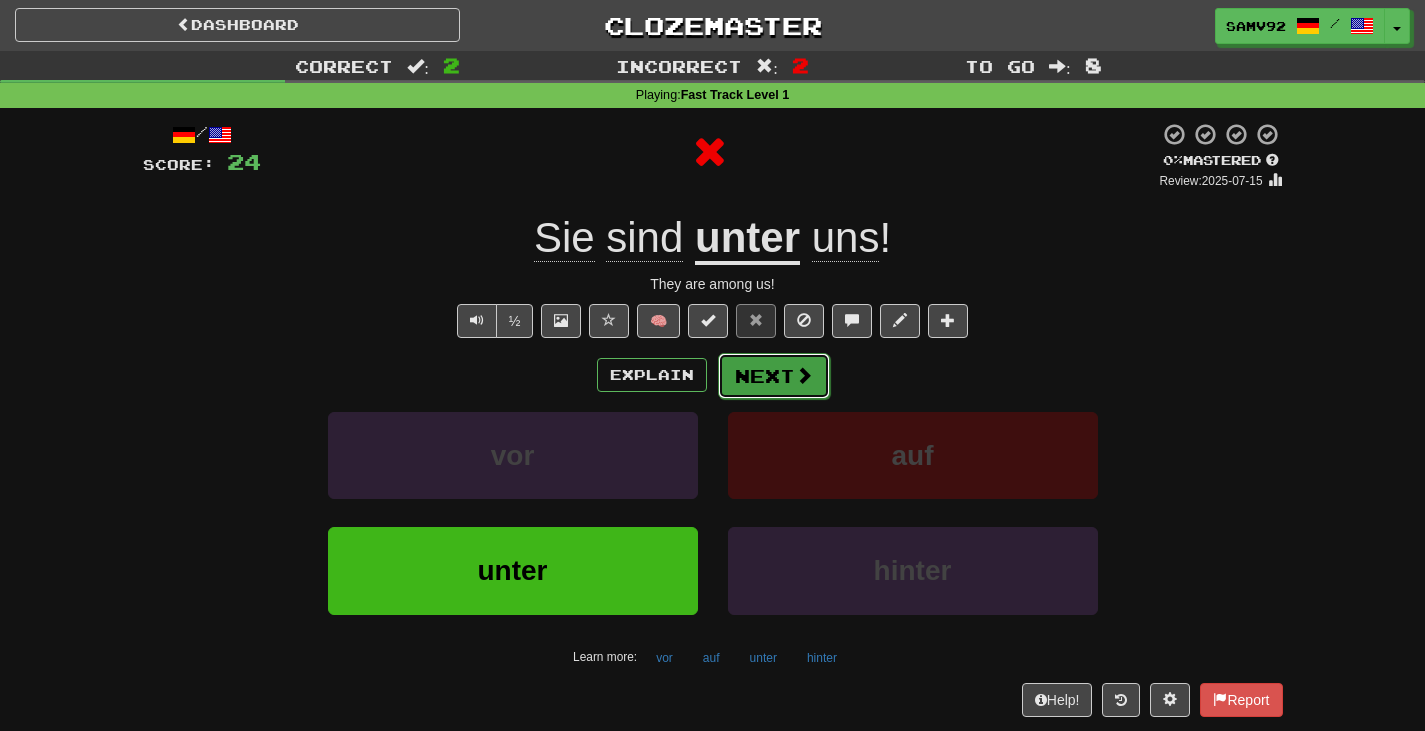 click at bounding box center (804, 375) 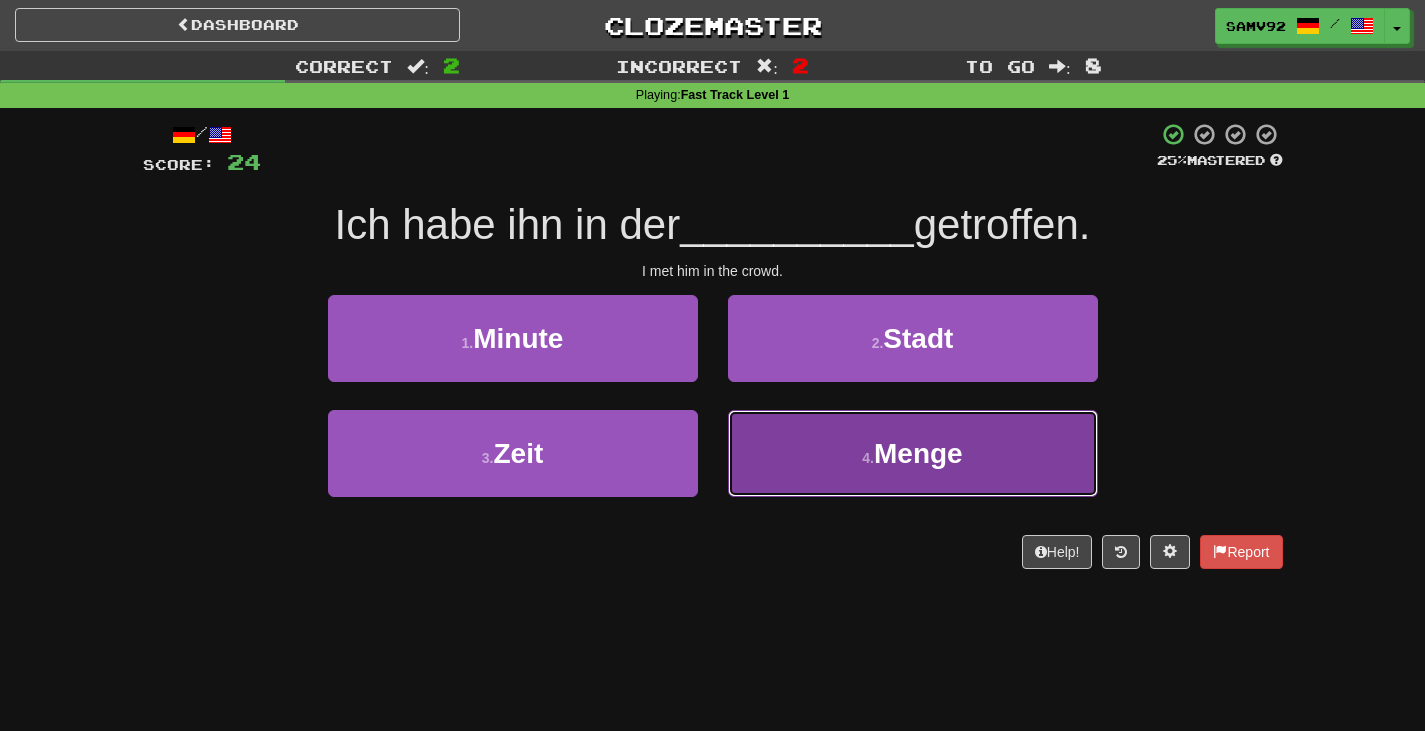 click on "4 .  Menge" at bounding box center (913, 453) 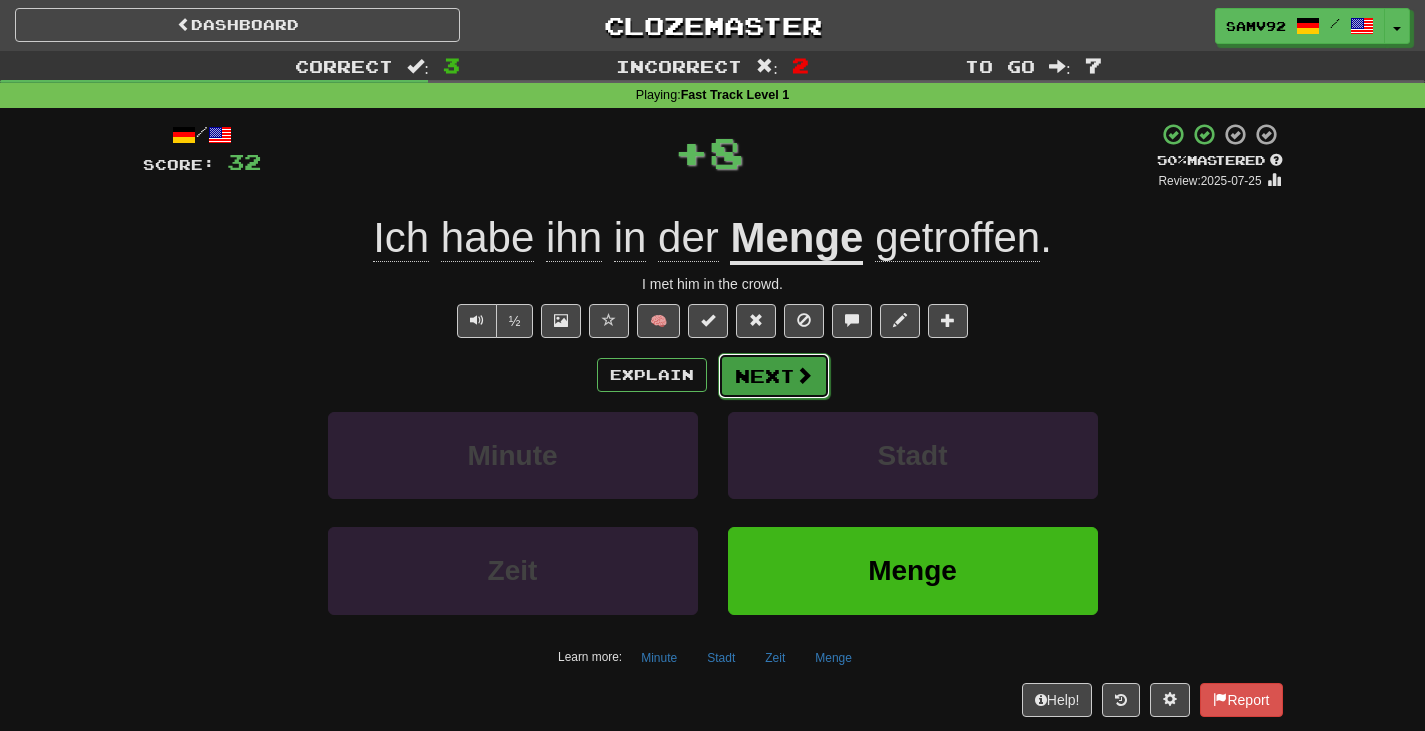 click on "Next" at bounding box center (774, 376) 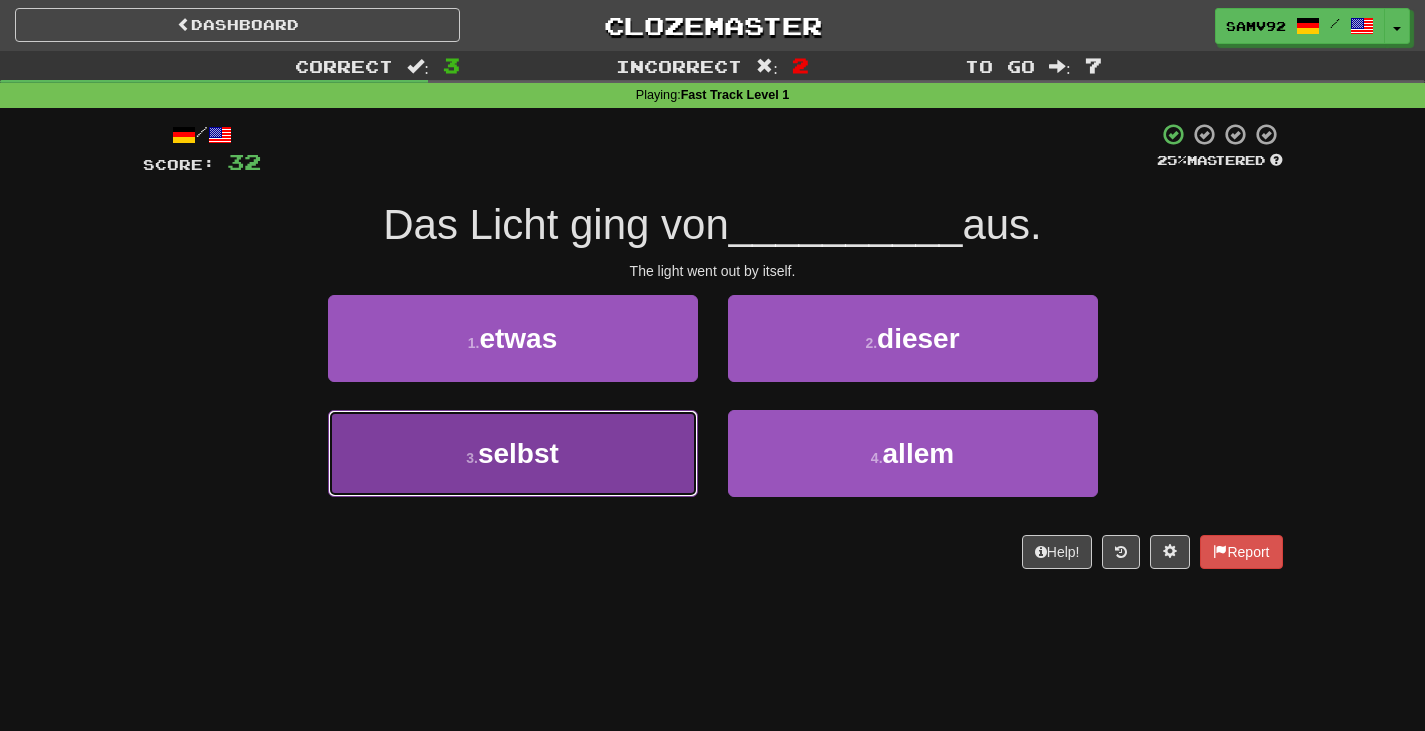 click on "3 .  selbst" at bounding box center [513, 453] 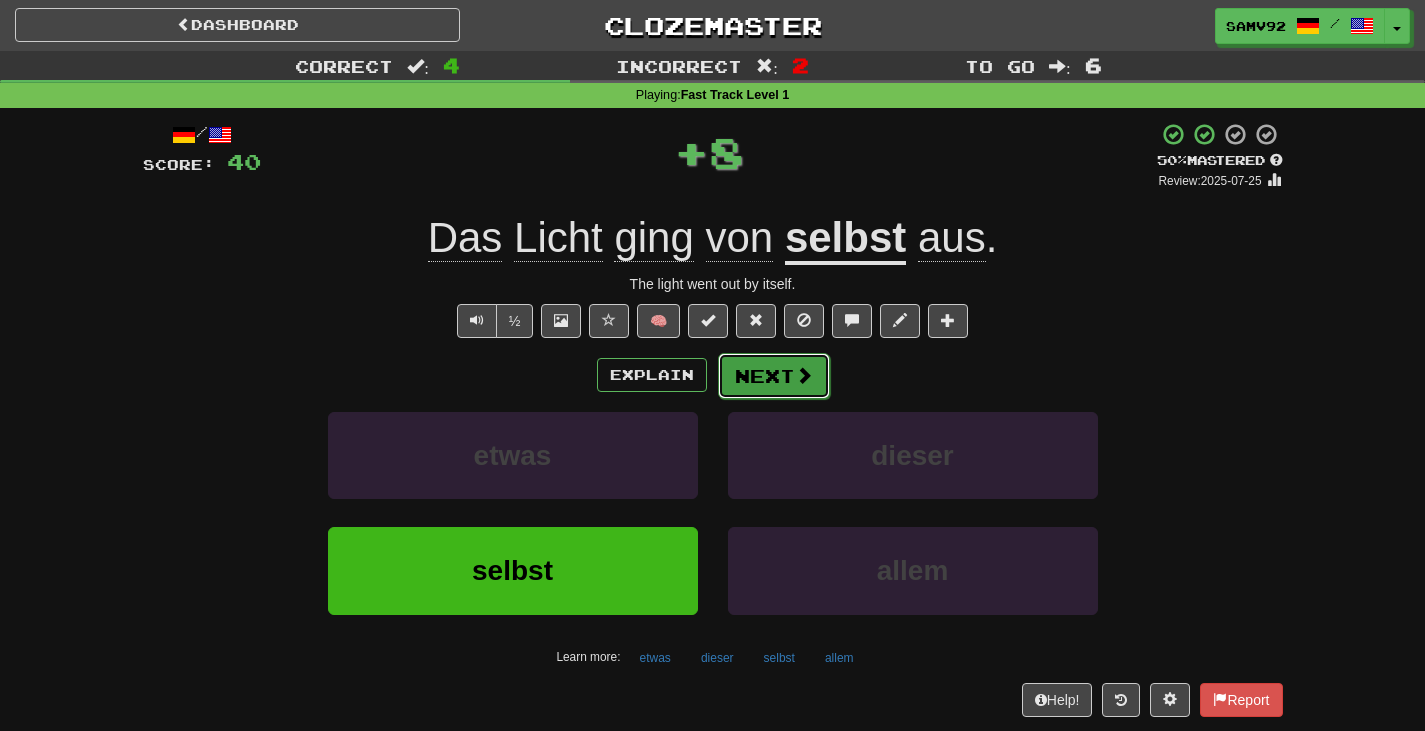 click on "Next" at bounding box center (774, 376) 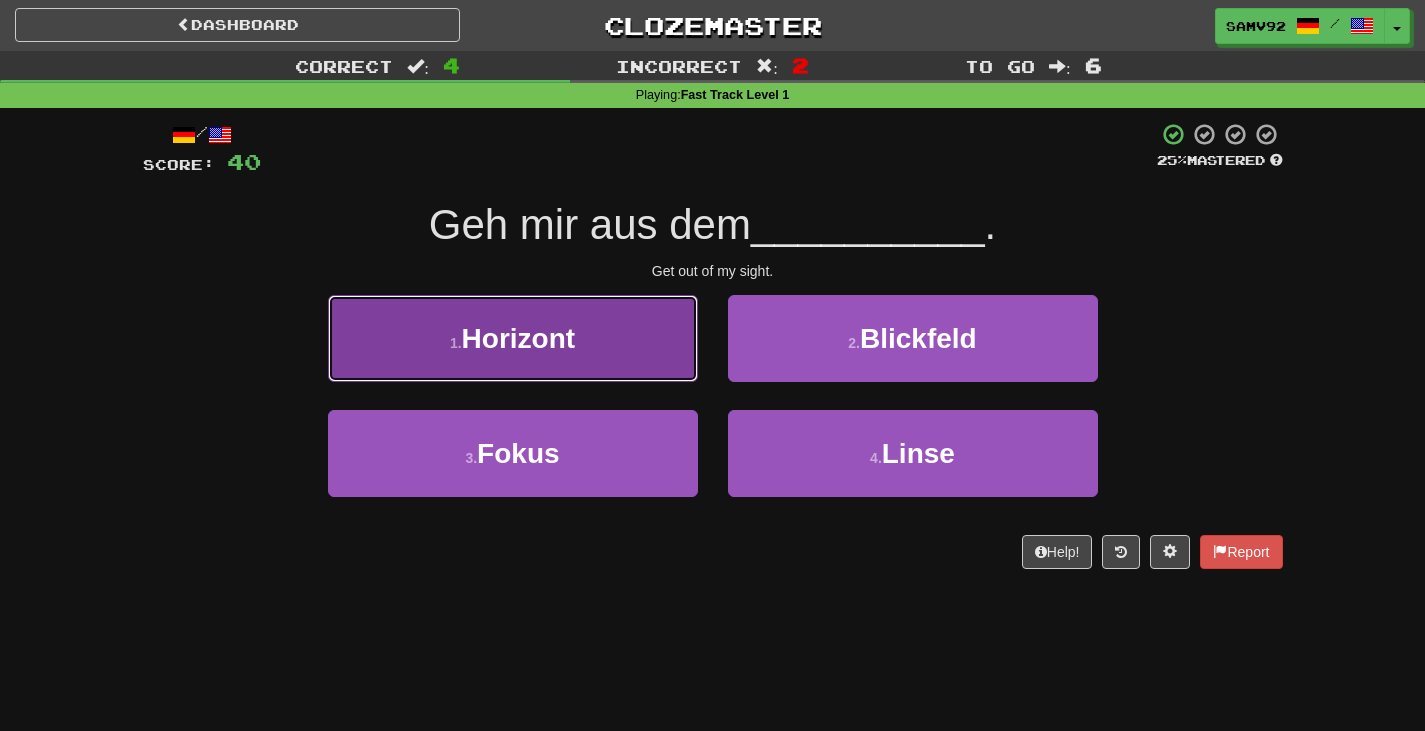 click on "1 .  Horizont" at bounding box center (513, 338) 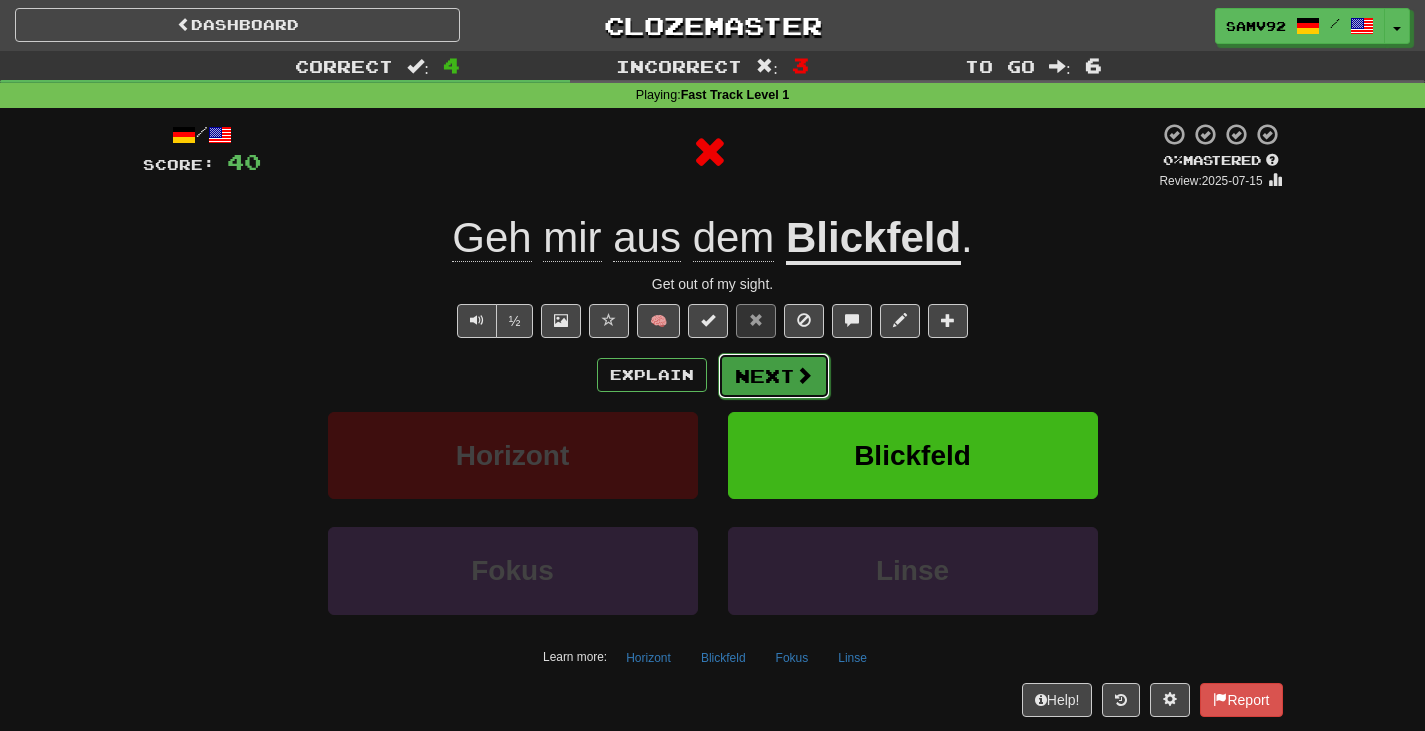 click on "Next" at bounding box center (774, 376) 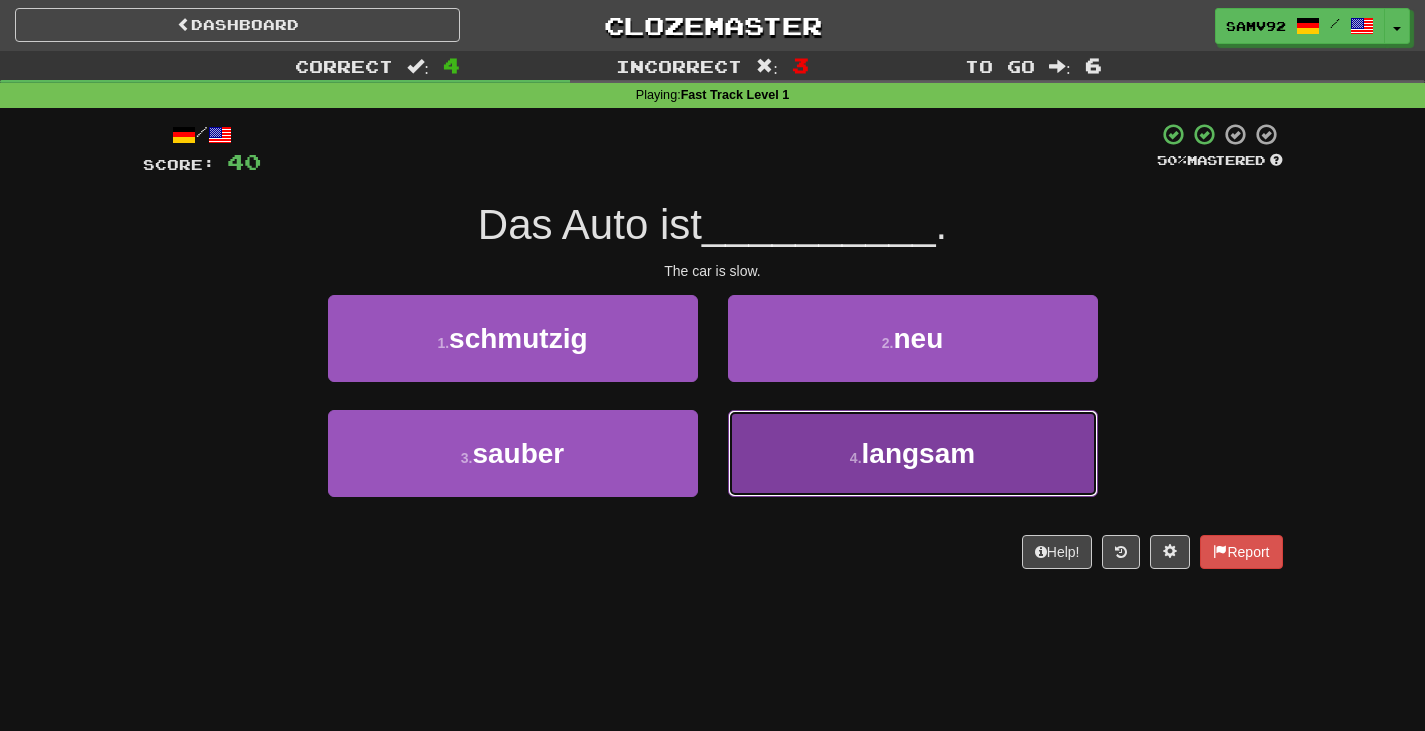click on "4 .  langsam" at bounding box center [913, 453] 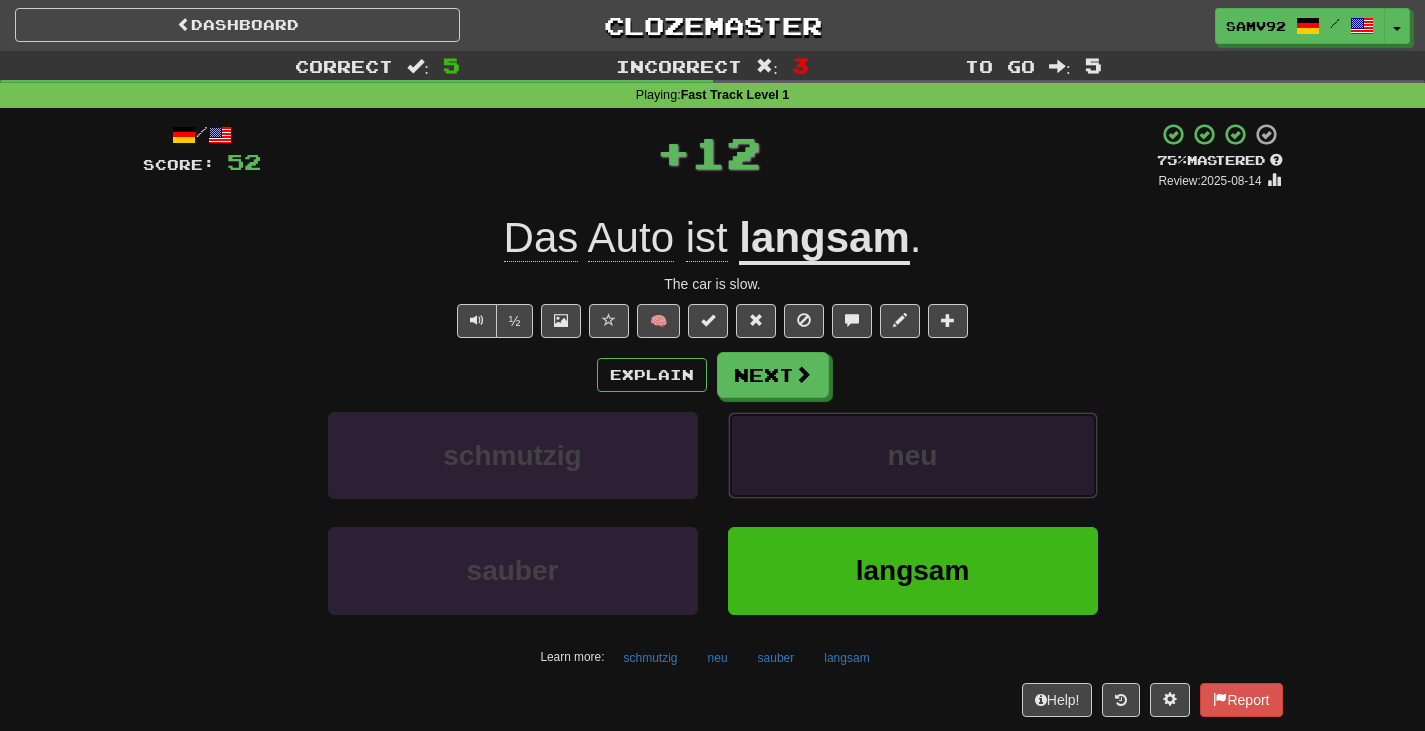 click on "neu" at bounding box center (913, 455) 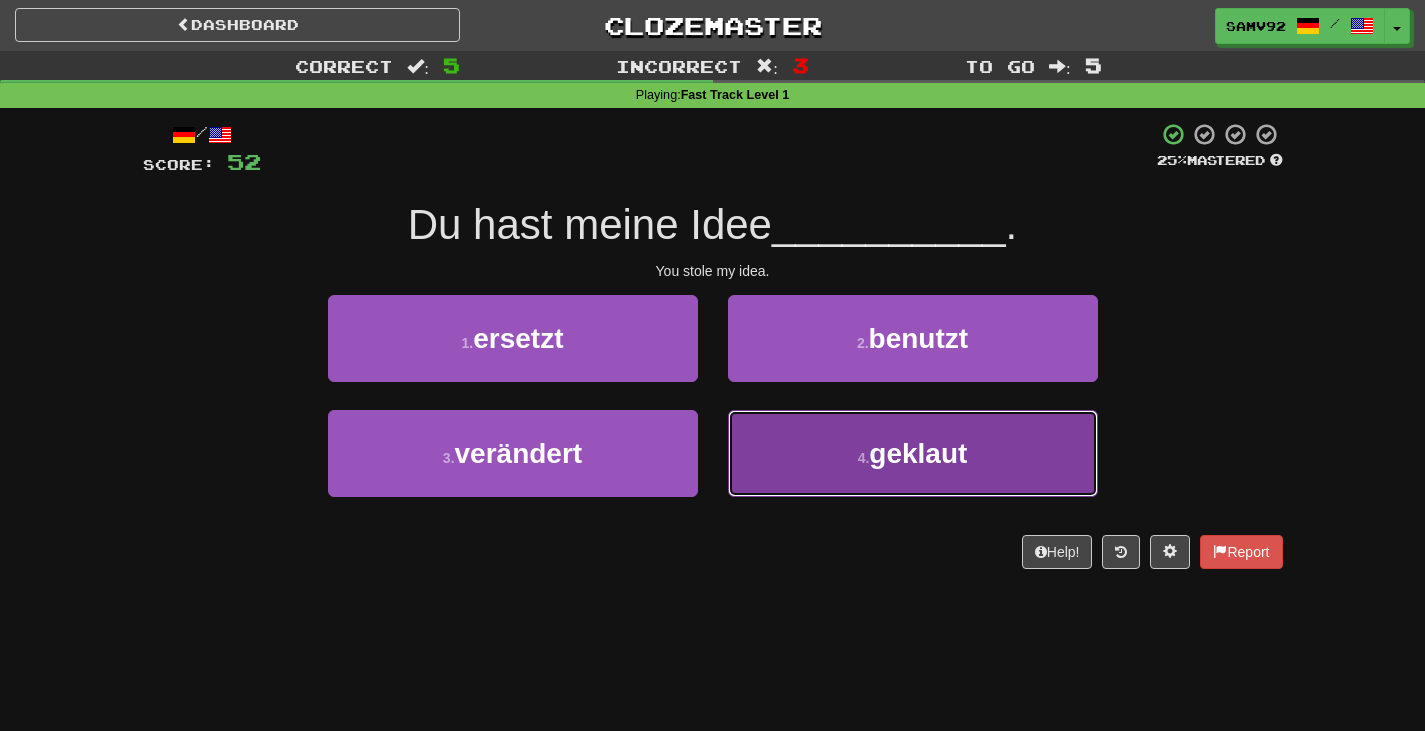 click on "4 .  geklaut" at bounding box center (913, 453) 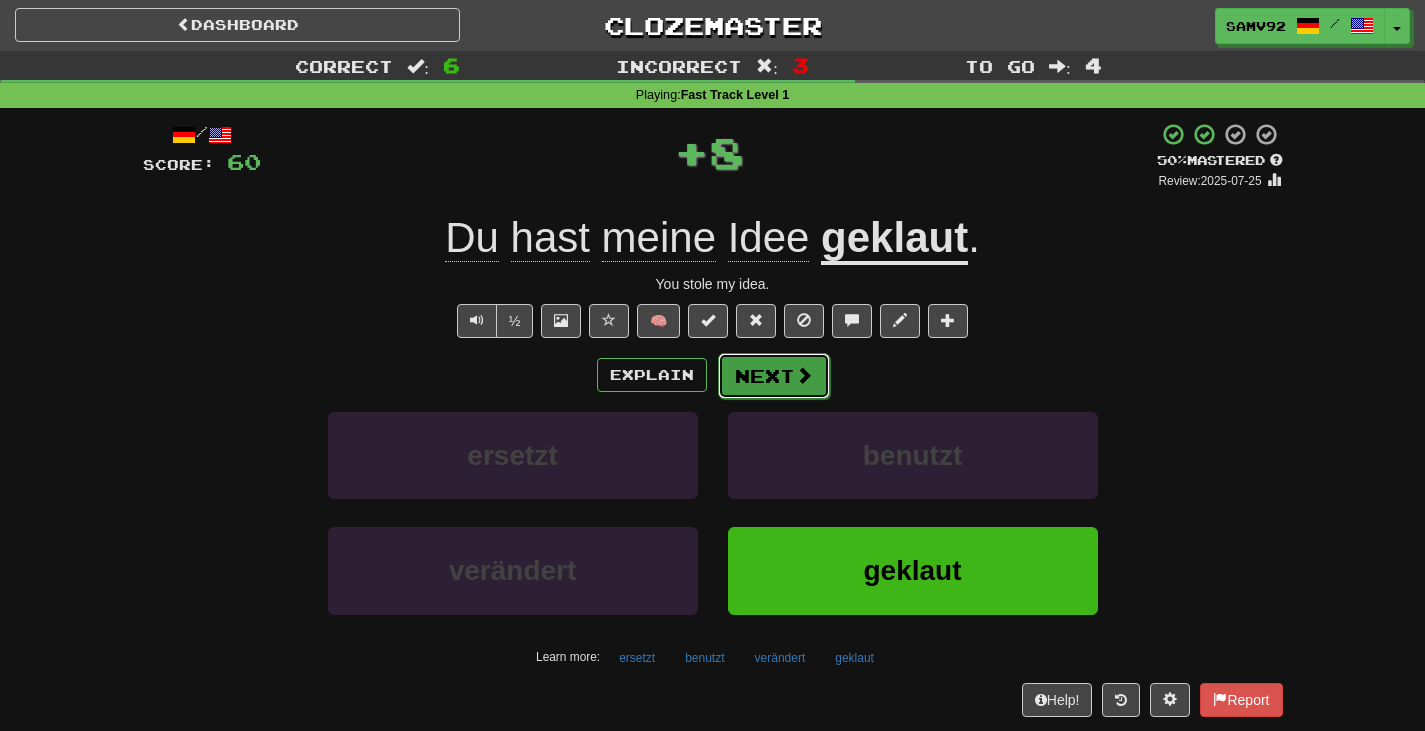 click on "Next" at bounding box center (774, 376) 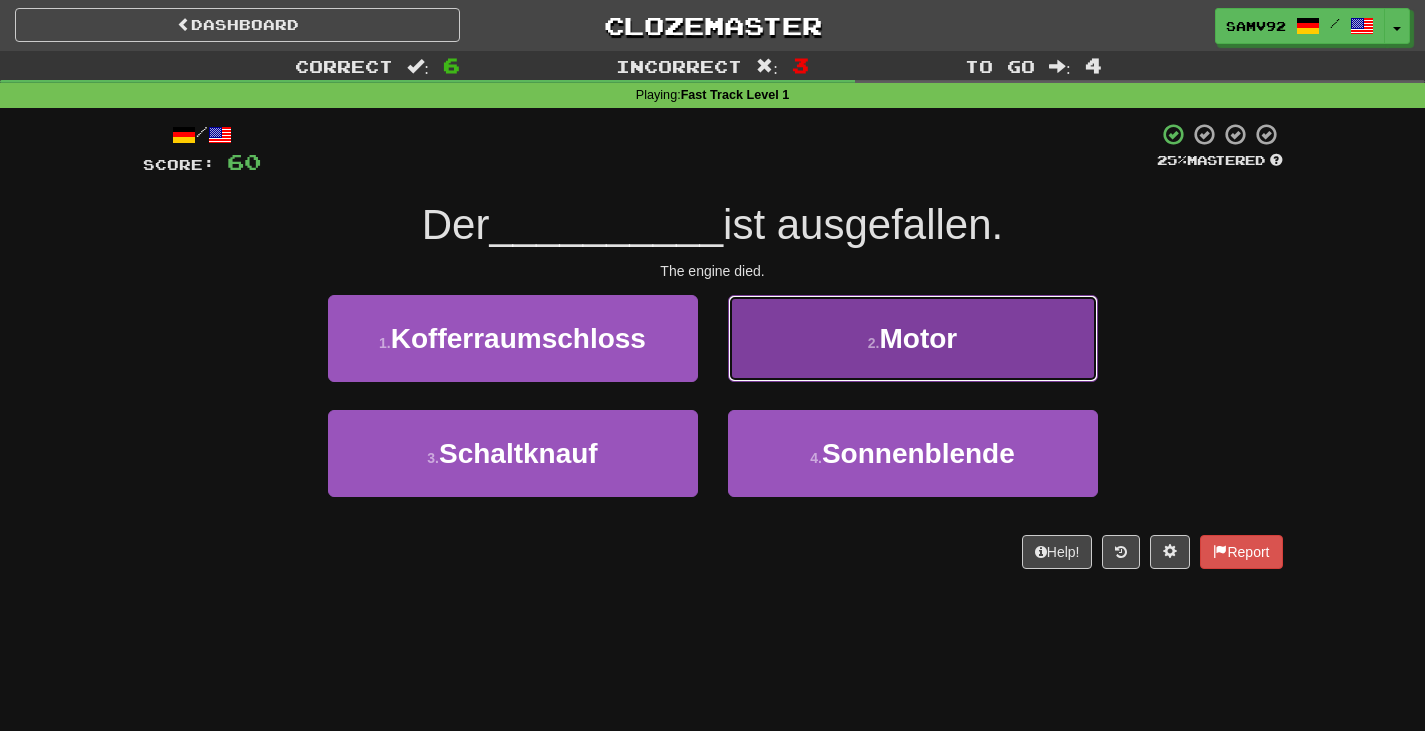 click on "2 .  Motor" at bounding box center (913, 338) 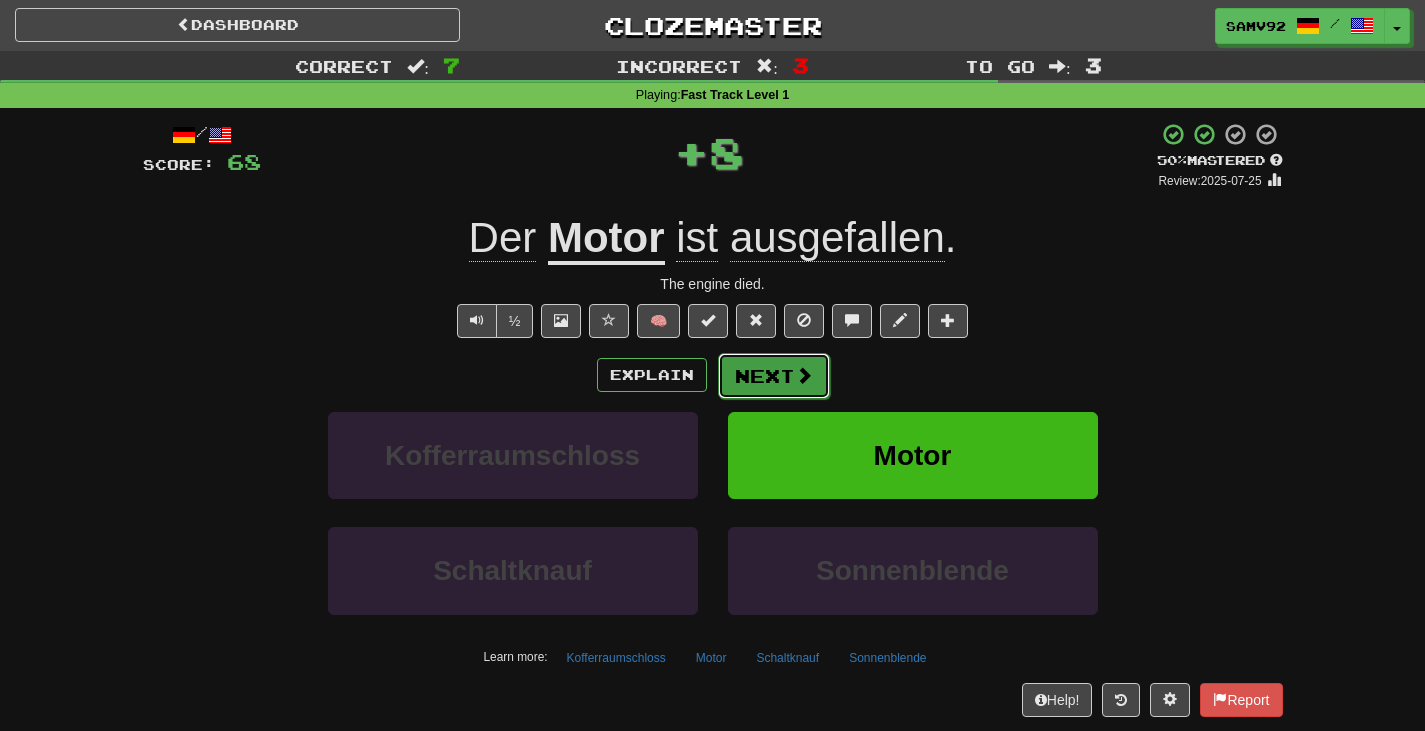 click on "Next" at bounding box center (774, 376) 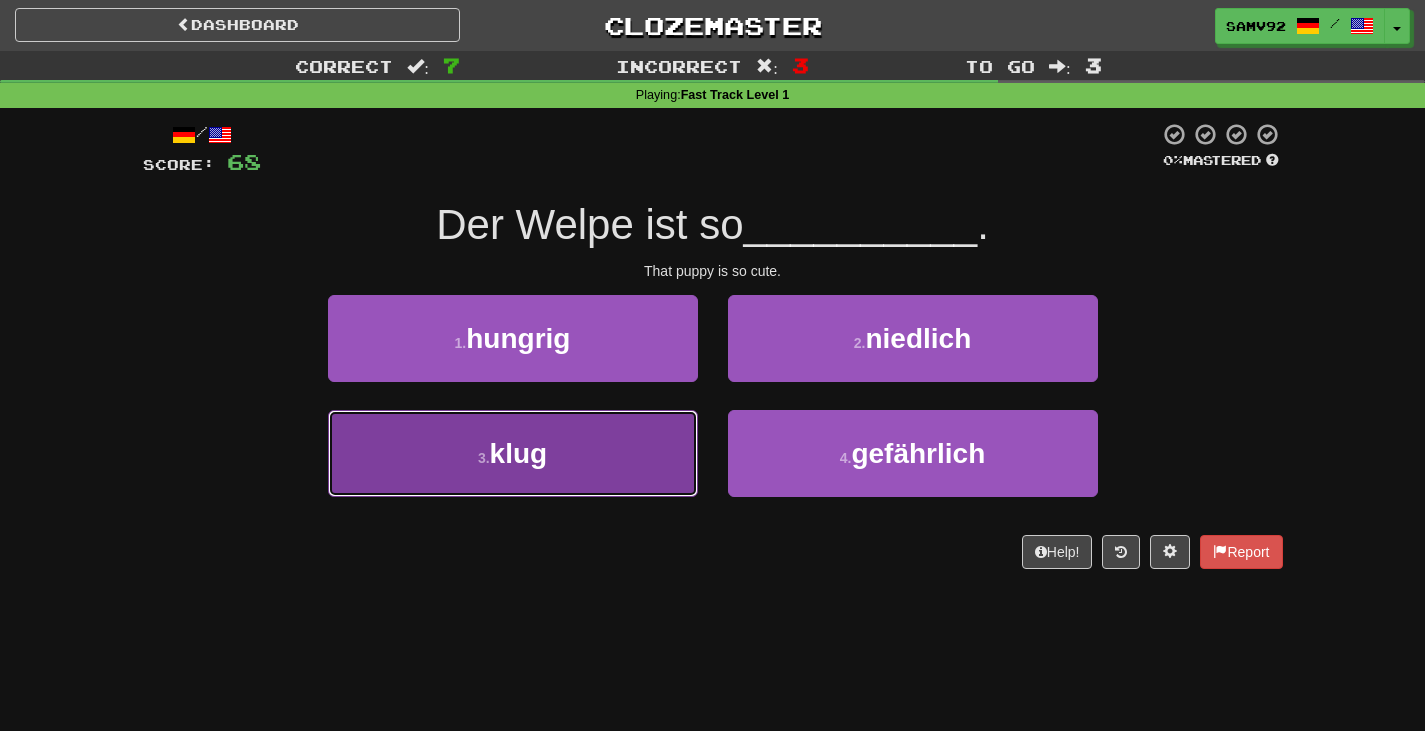 click on "3 .  klug" at bounding box center (513, 453) 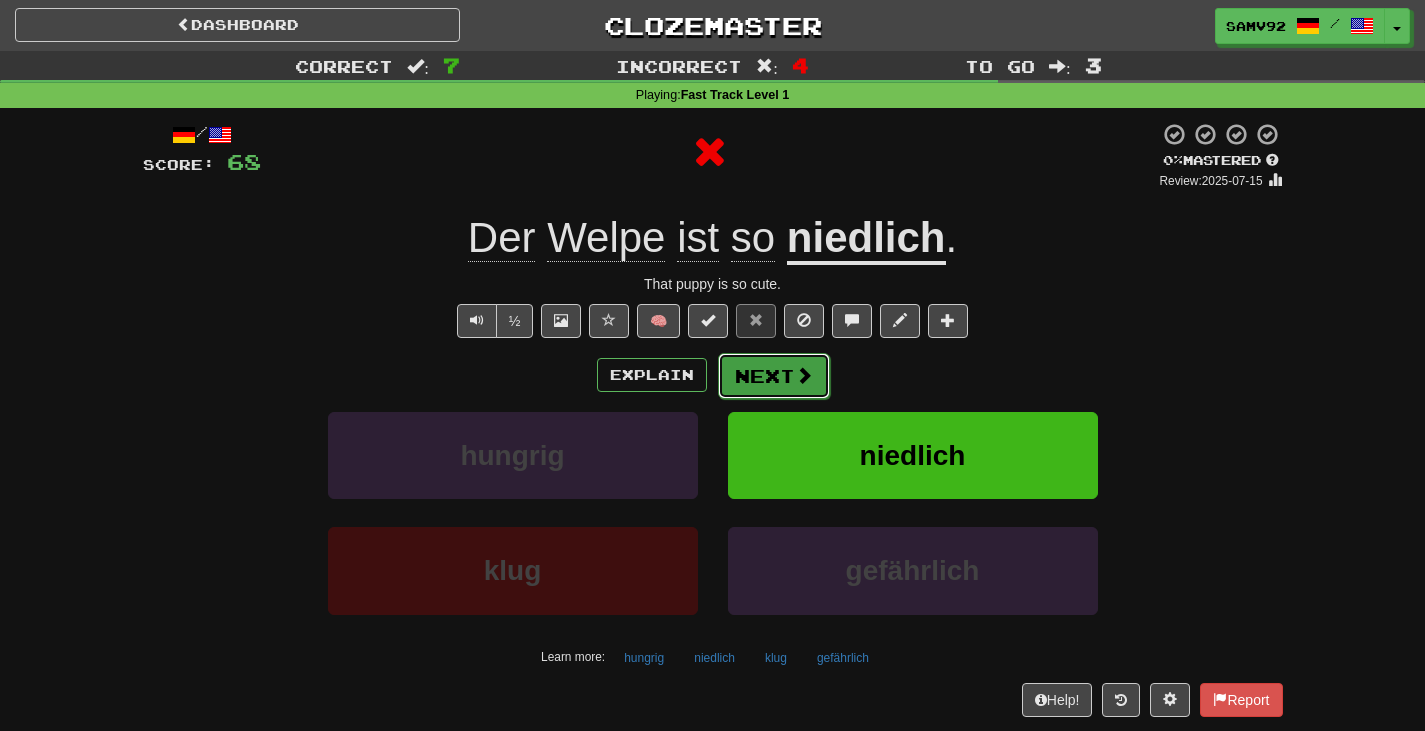 click on "Next" at bounding box center [774, 376] 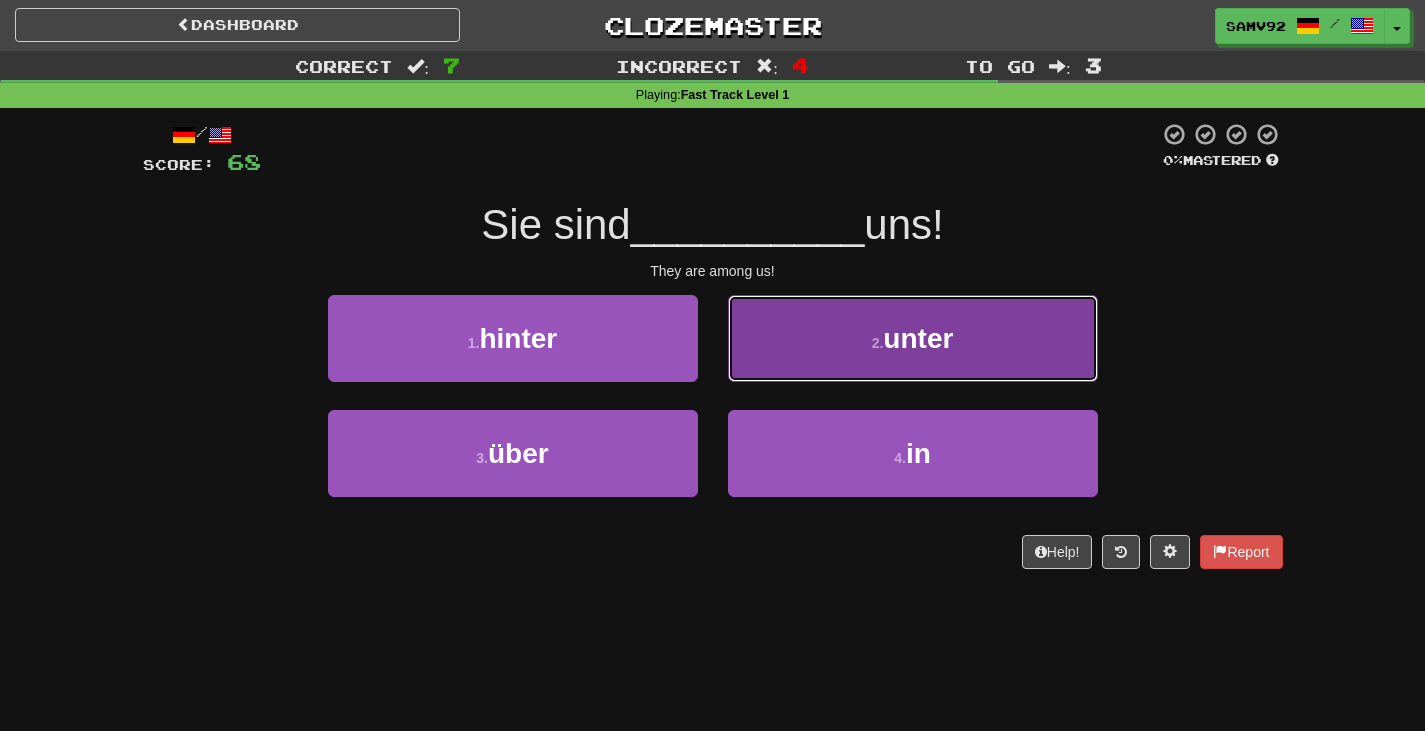 click on "2 .  unter" at bounding box center [913, 338] 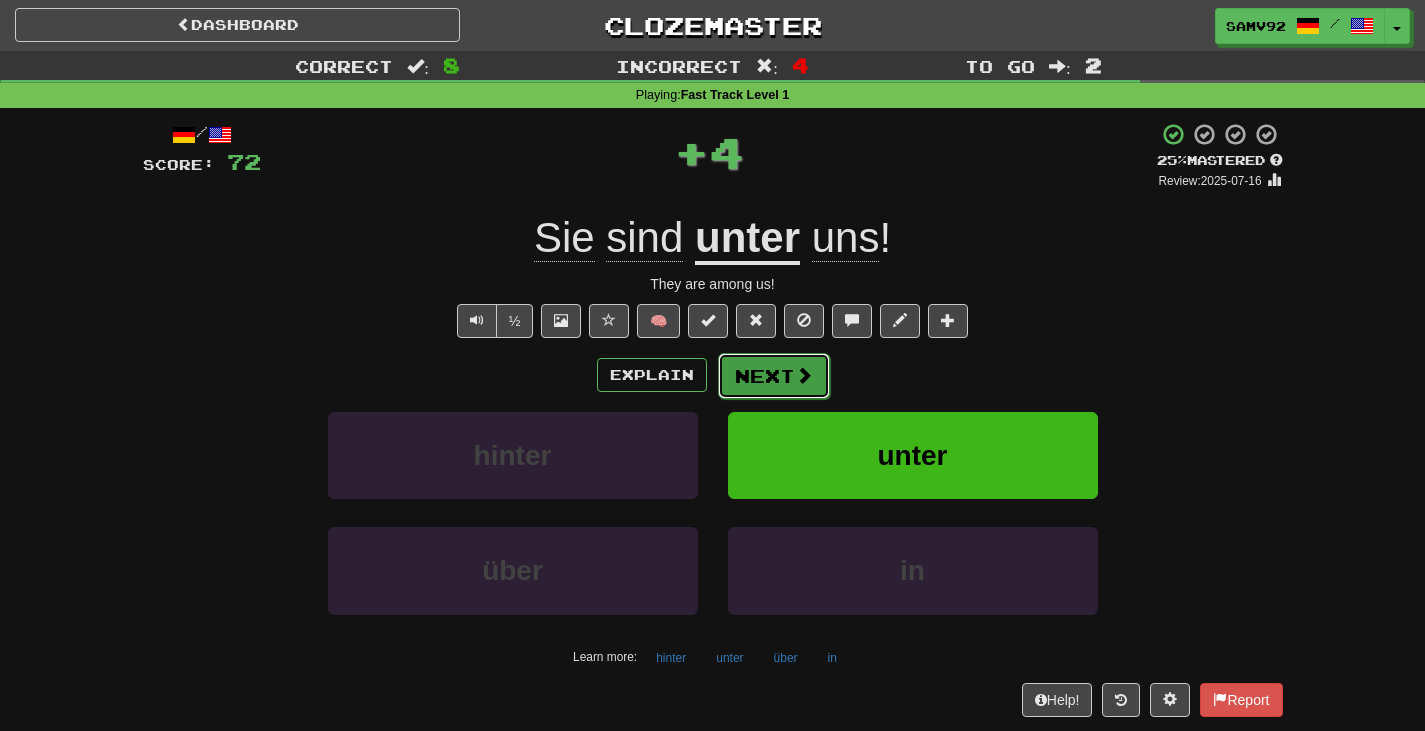 click on "Next" at bounding box center (774, 376) 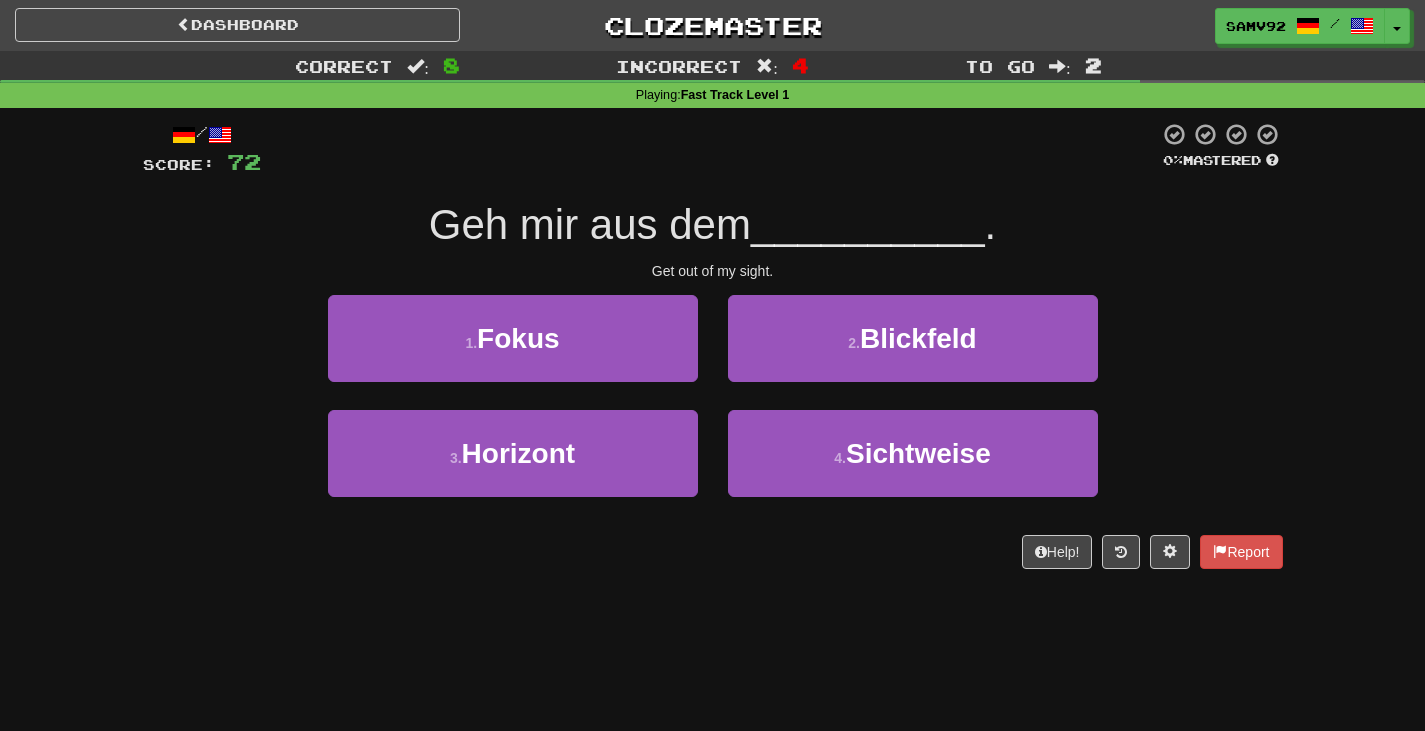 click on "2 .  Blickfeld" at bounding box center (913, 352) 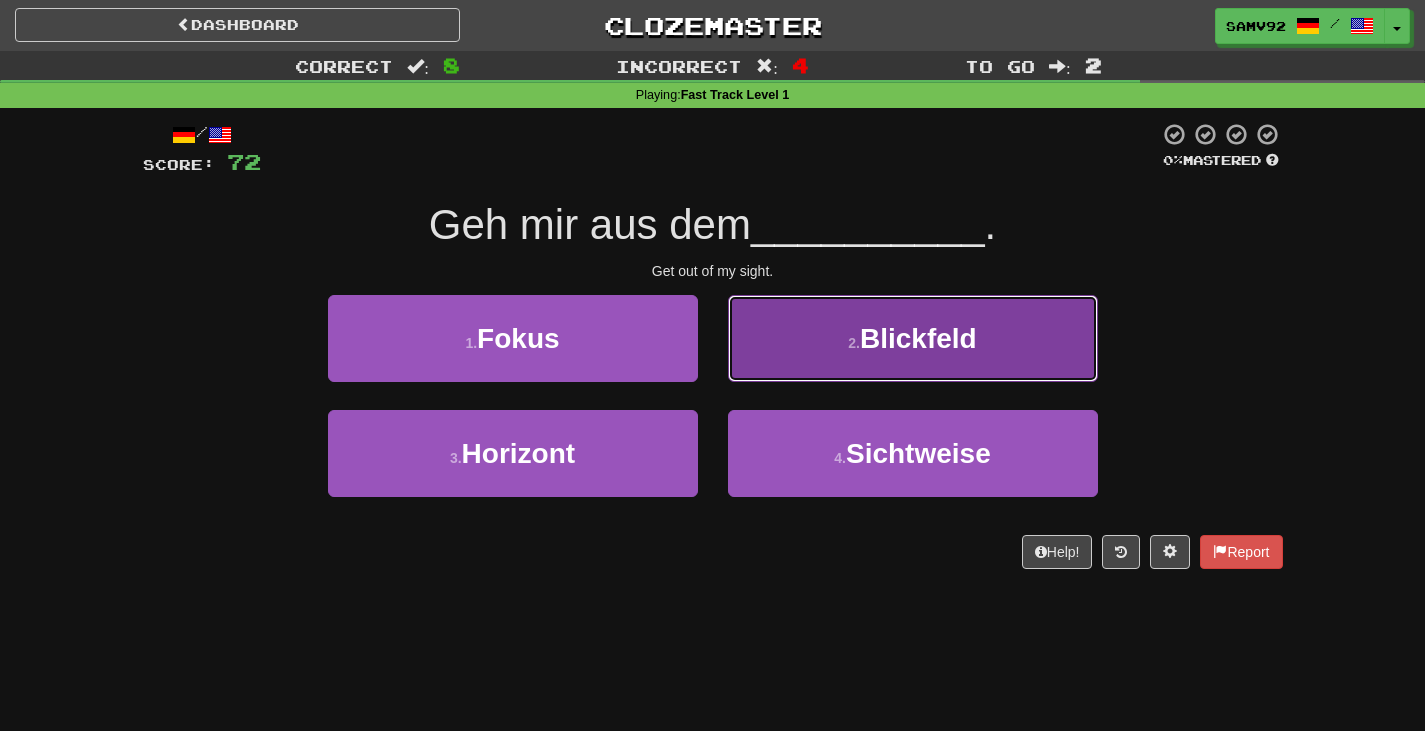 click on "2 .  Blickfeld" at bounding box center (913, 338) 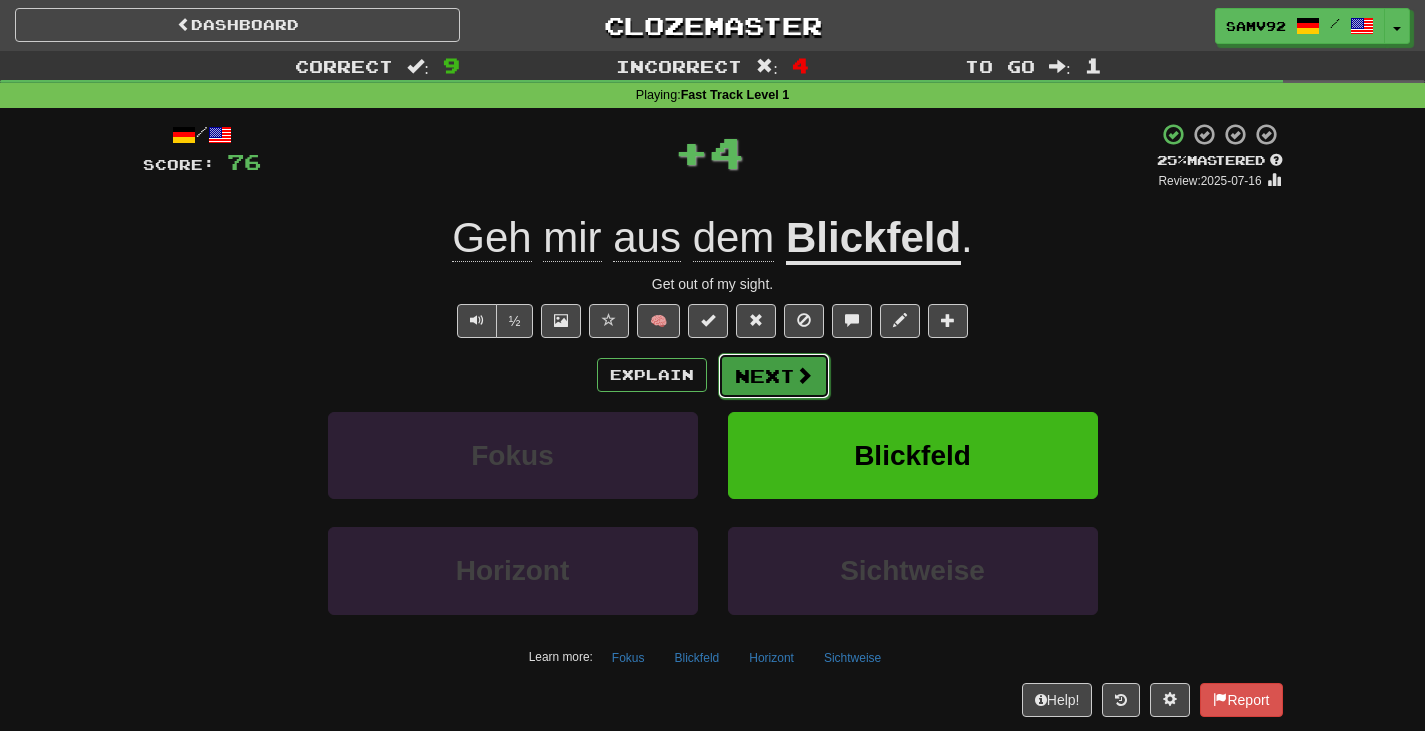 click on "Next" at bounding box center (774, 376) 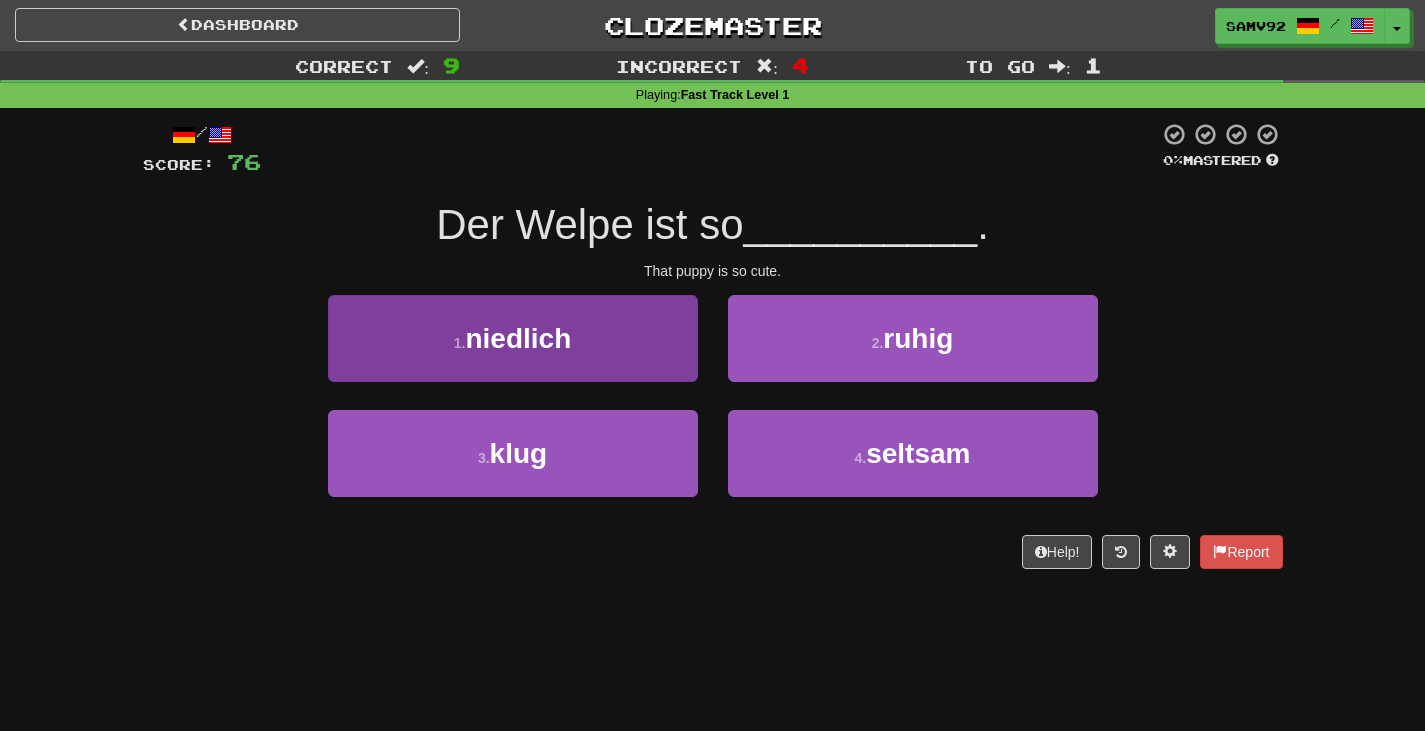 drag, startPoint x: 609, startPoint y: 394, endPoint x: 613, endPoint y: 377, distance: 17.464249 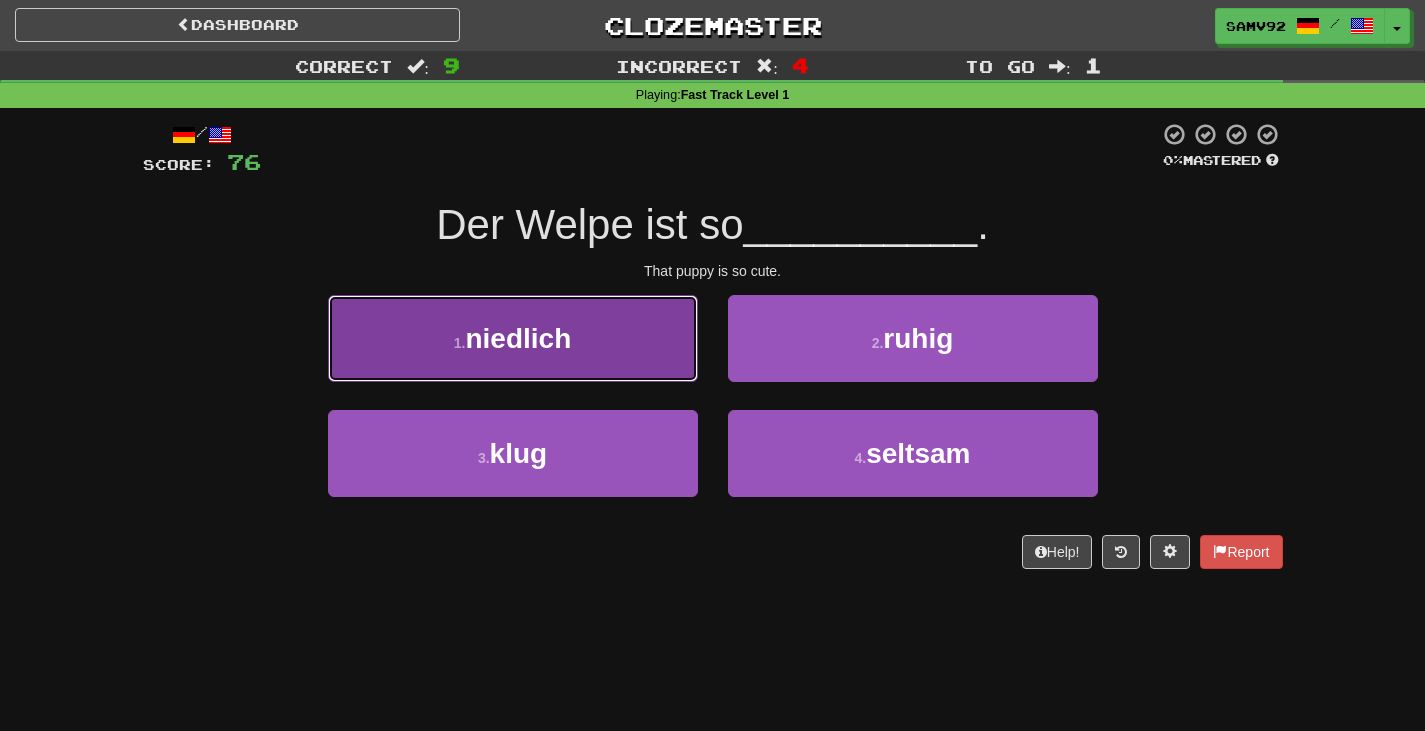click on "1 .  niedlich" at bounding box center [513, 338] 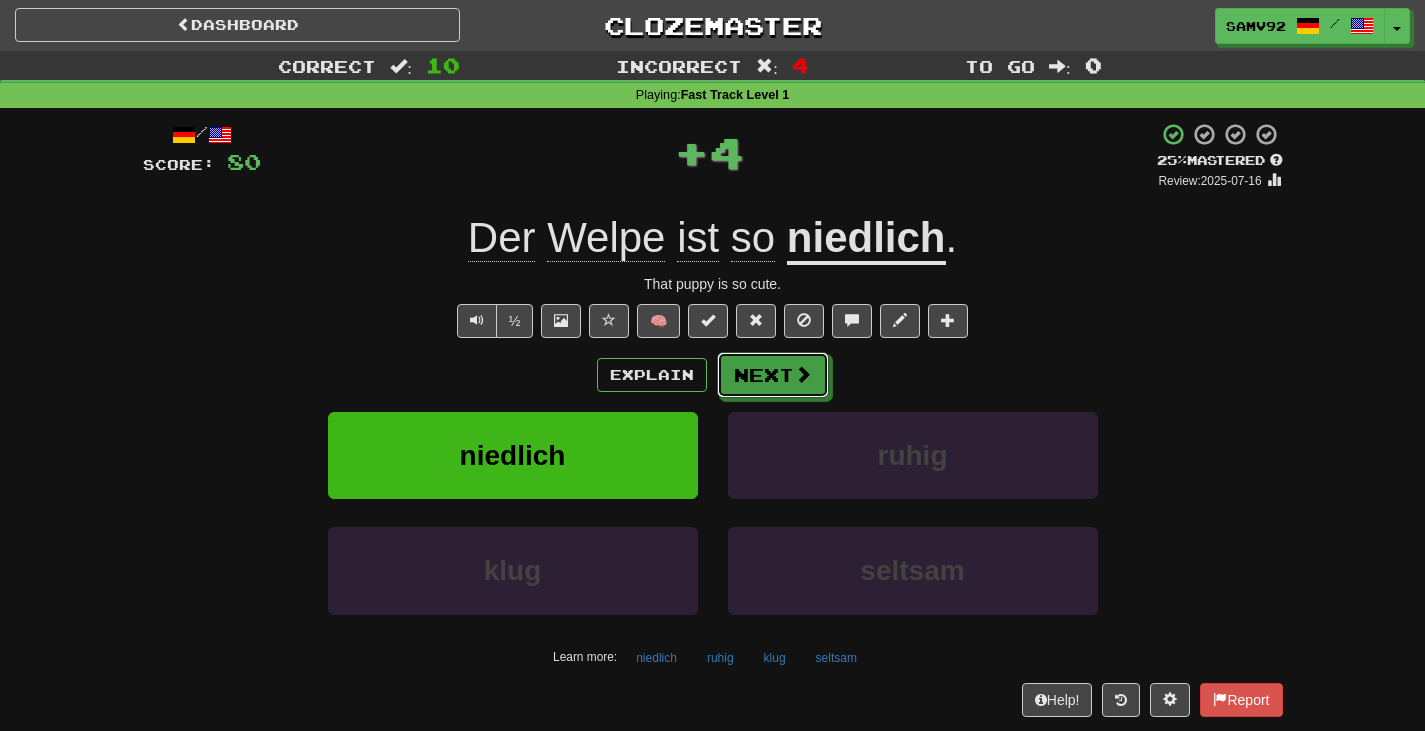 click on "Next" at bounding box center [773, 375] 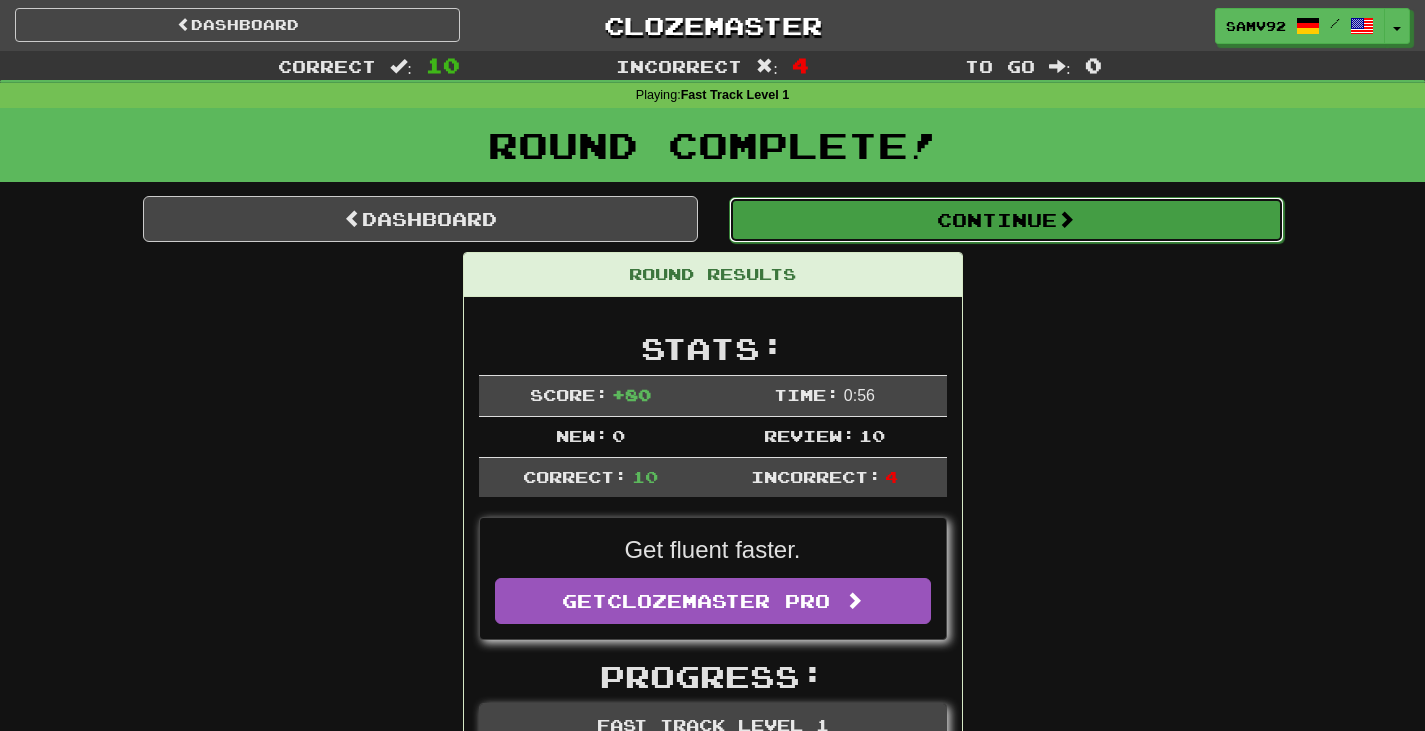 click on "Continue" at bounding box center [1006, 220] 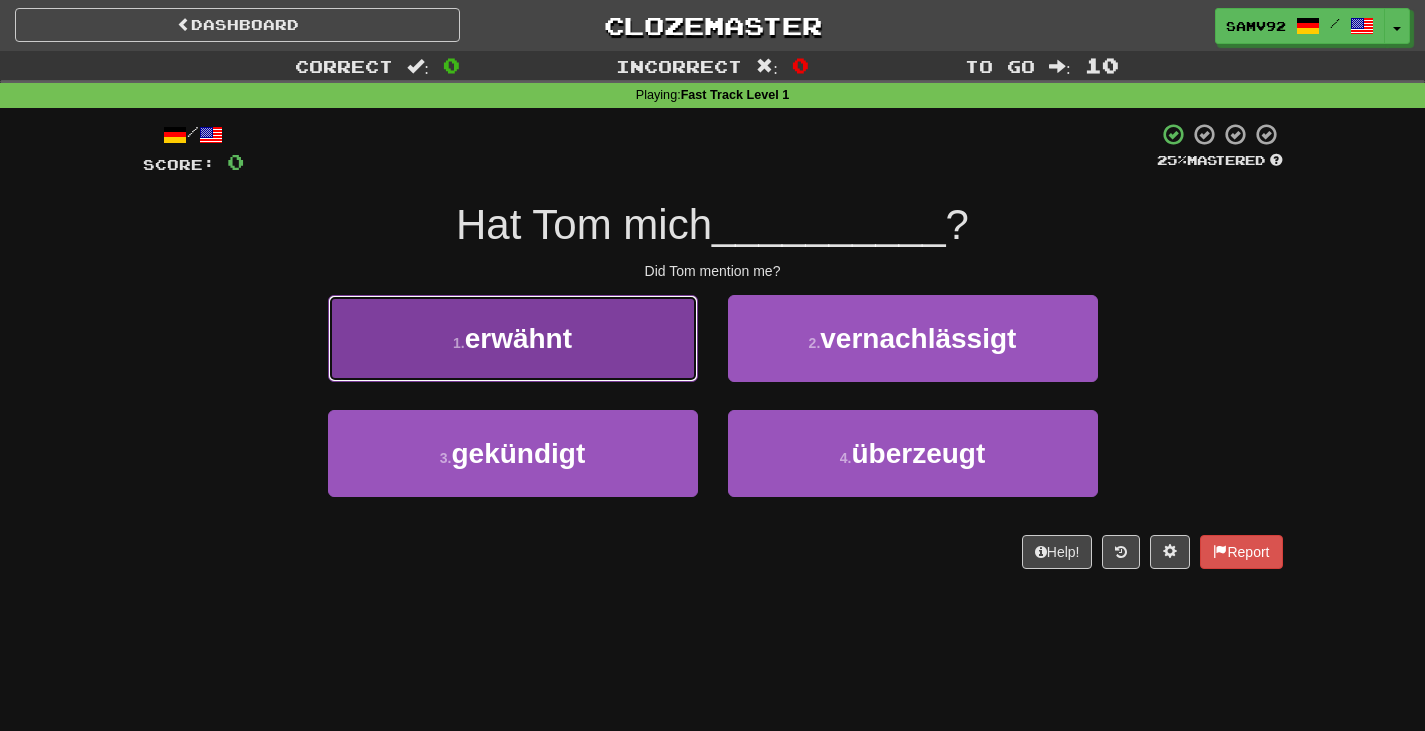 click on "1 .  erwähnt" at bounding box center (513, 338) 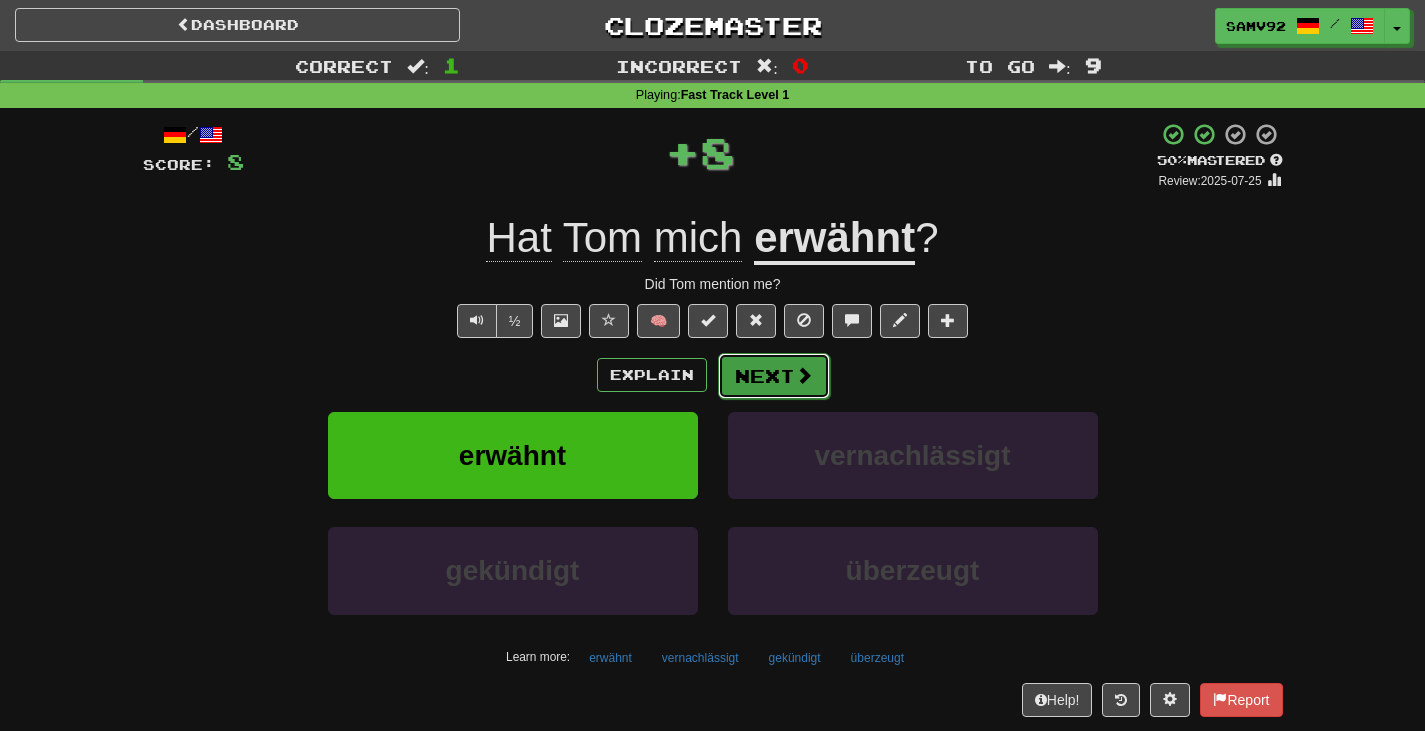 click on "Next" at bounding box center (774, 376) 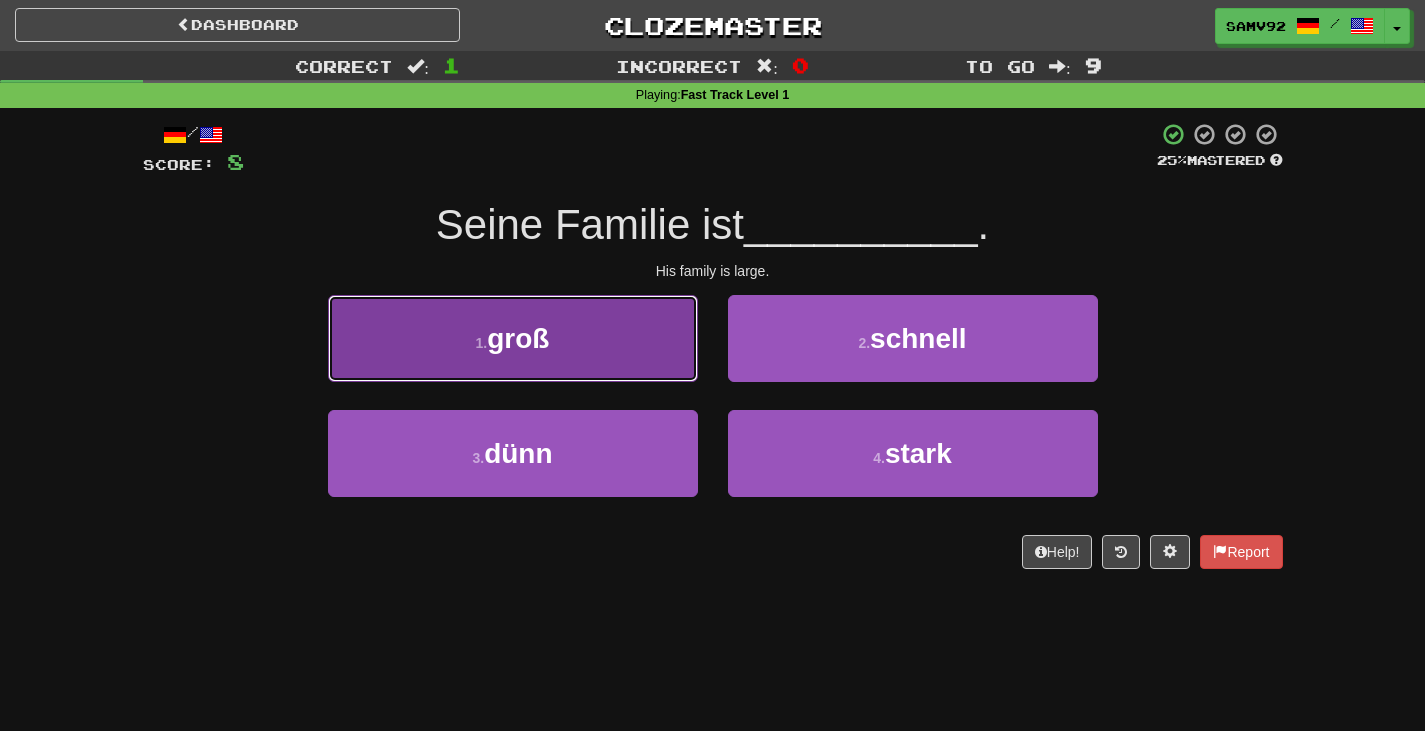 click on "1 .  groß" at bounding box center [513, 338] 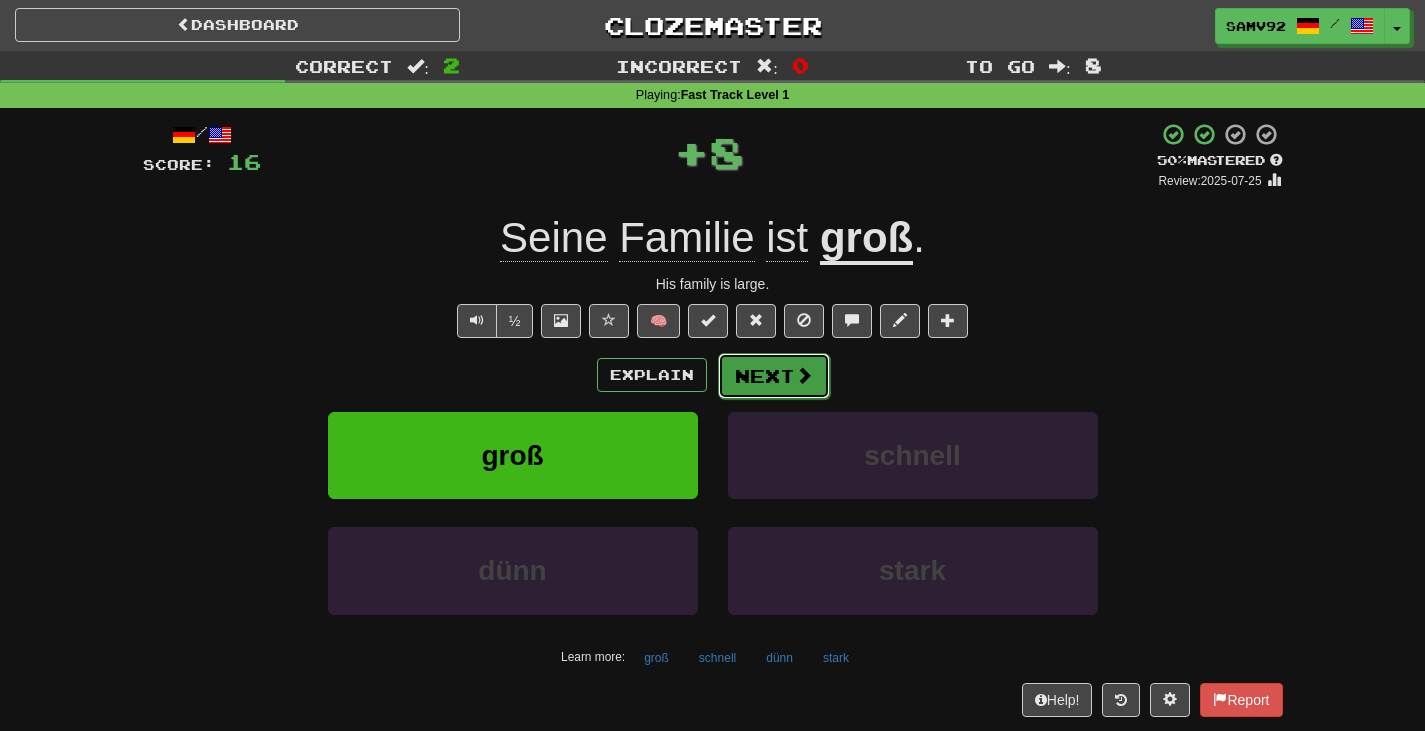 click on "Next" at bounding box center [774, 376] 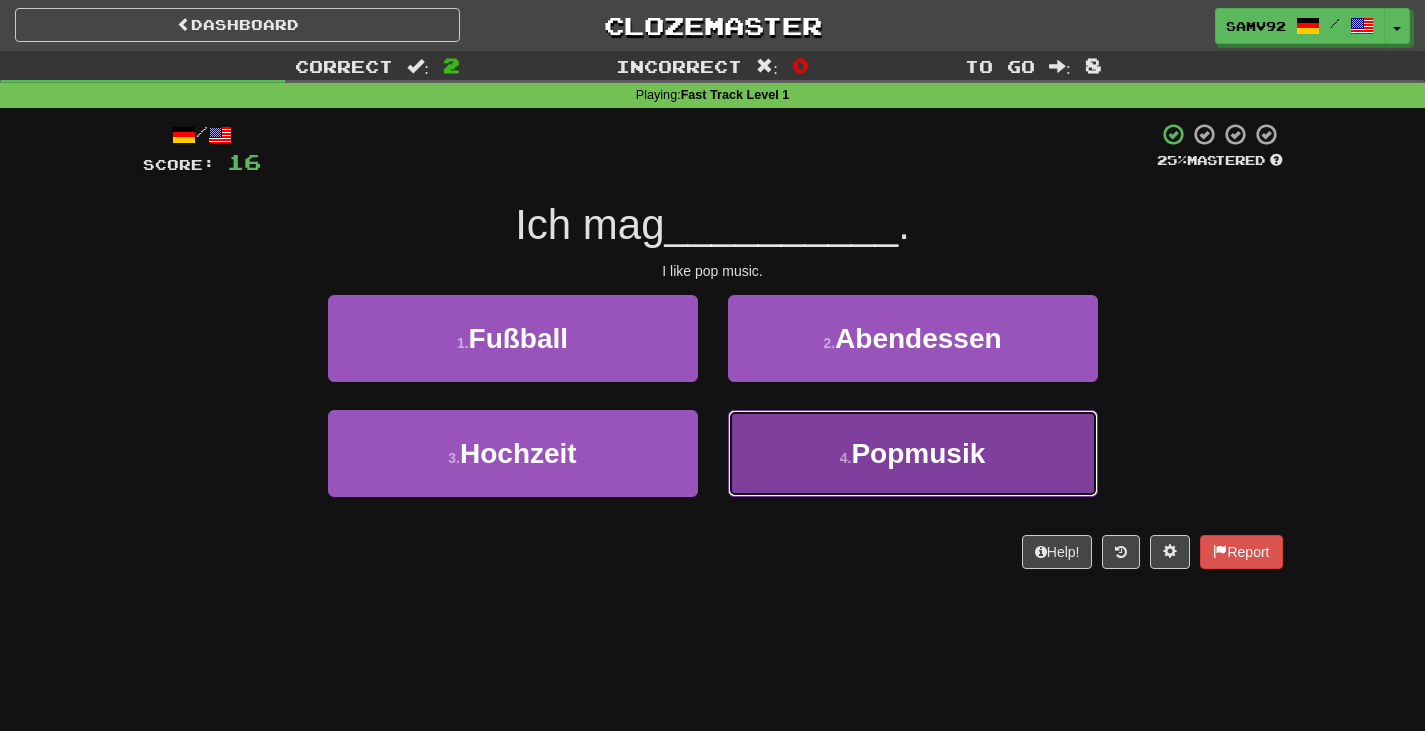 click on "4 .  Popmusik" at bounding box center (913, 453) 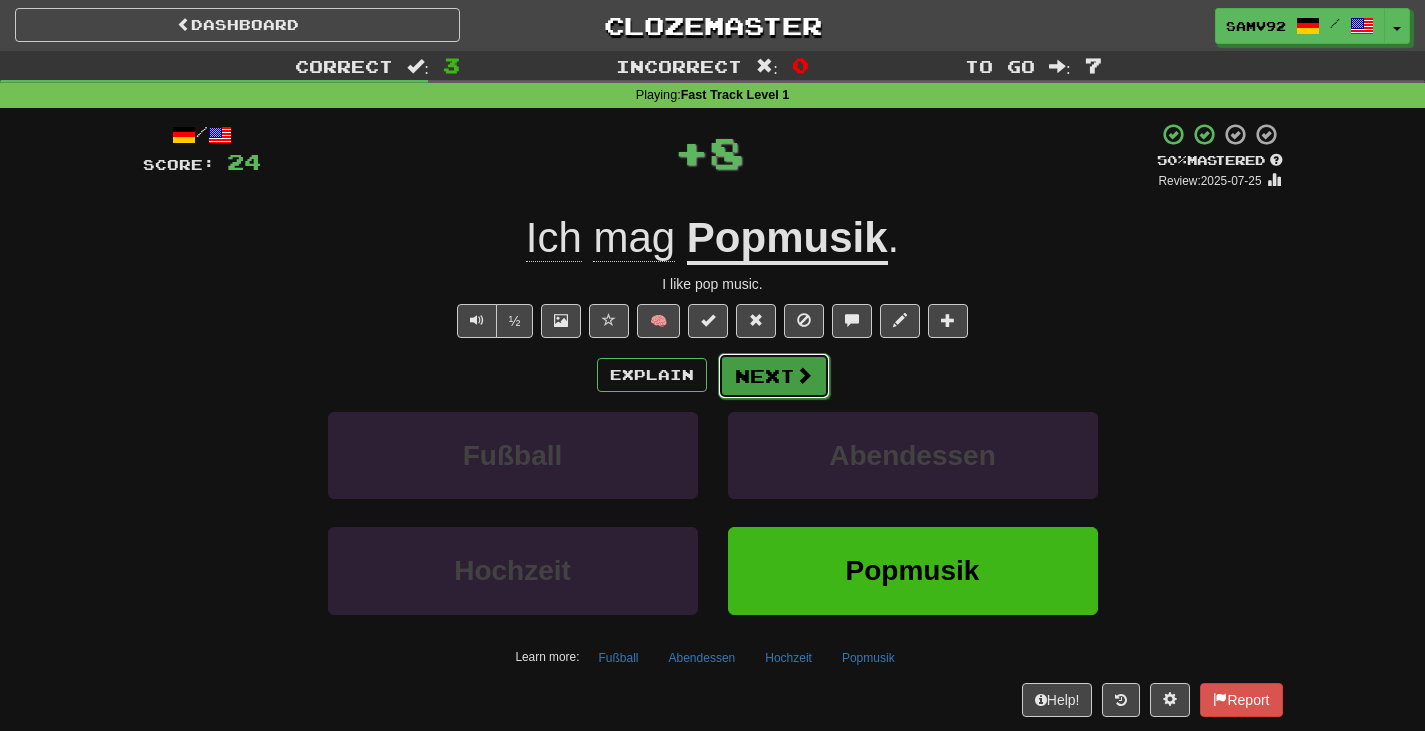 click on "Next" at bounding box center (774, 376) 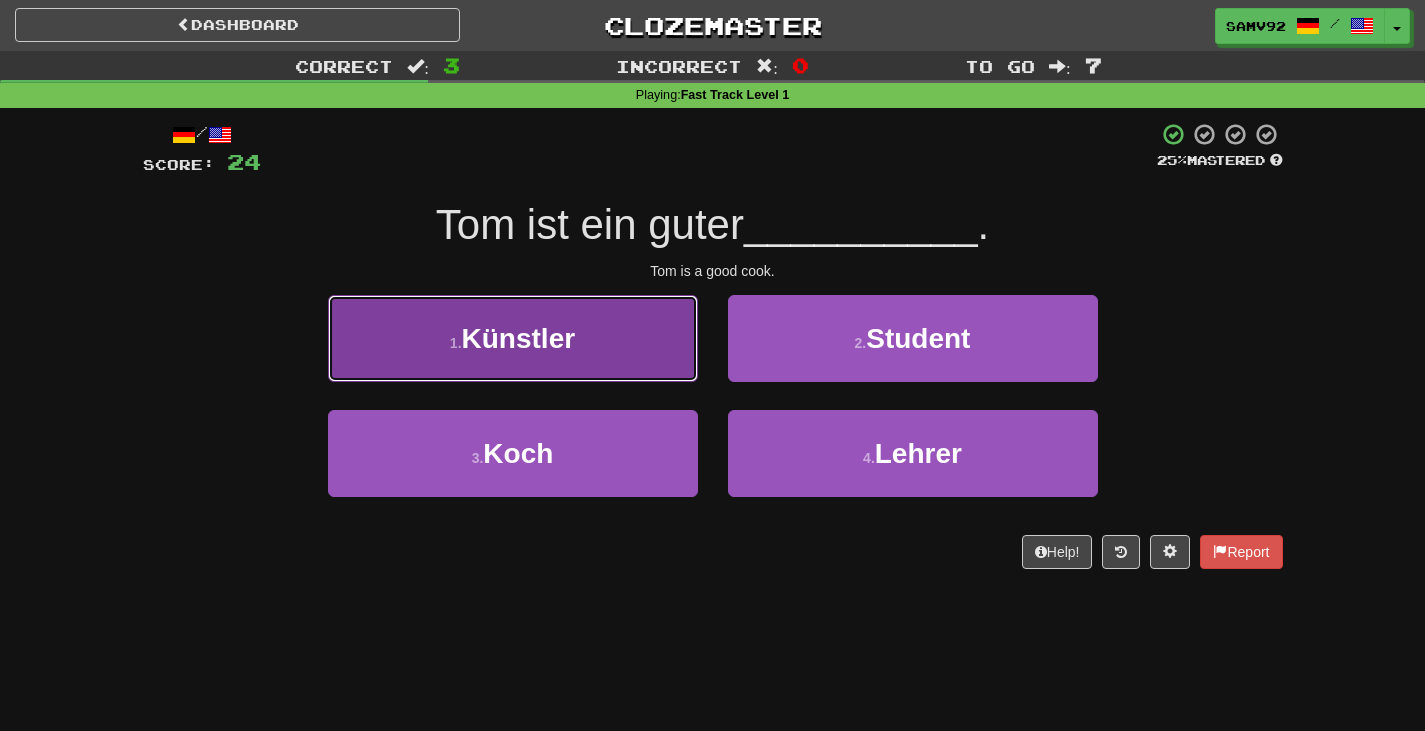 click on "1 .  Künstler" at bounding box center (513, 338) 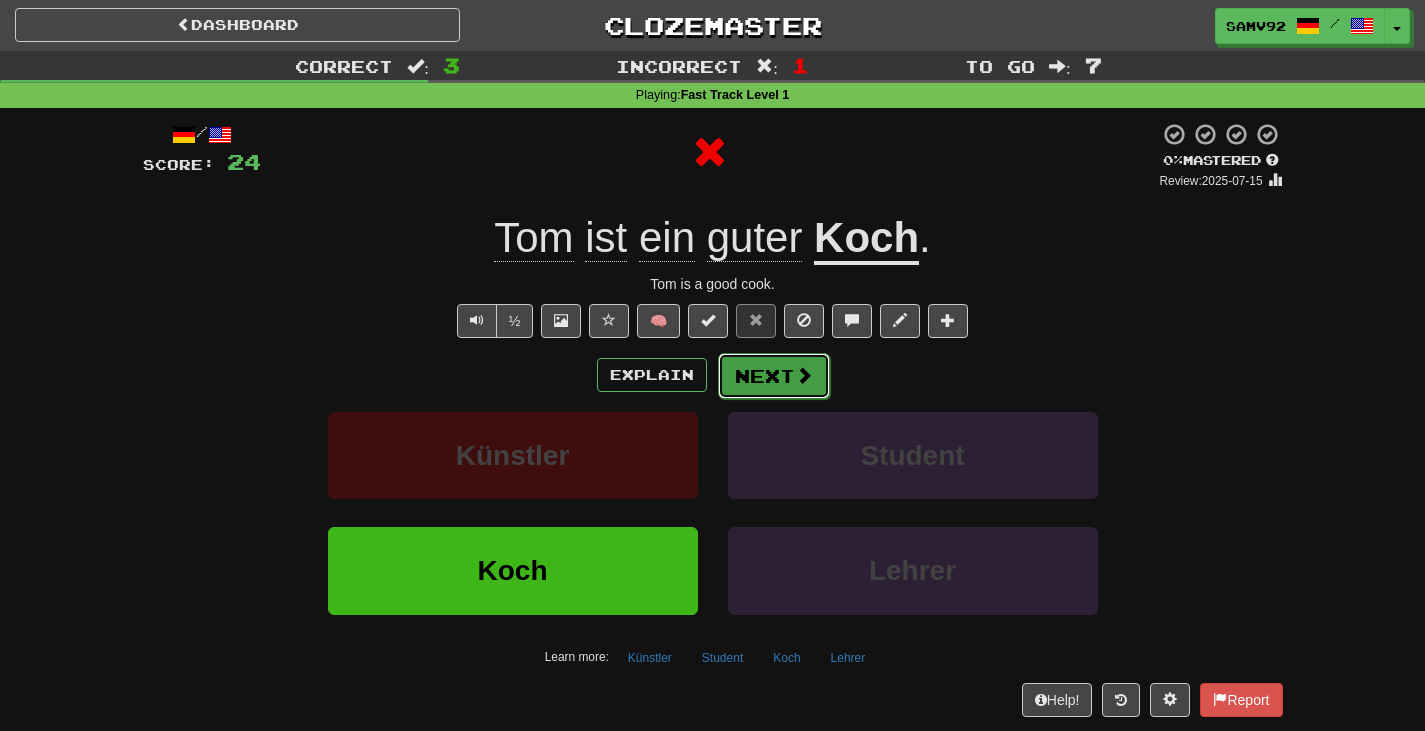 click on "Next" at bounding box center [774, 376] 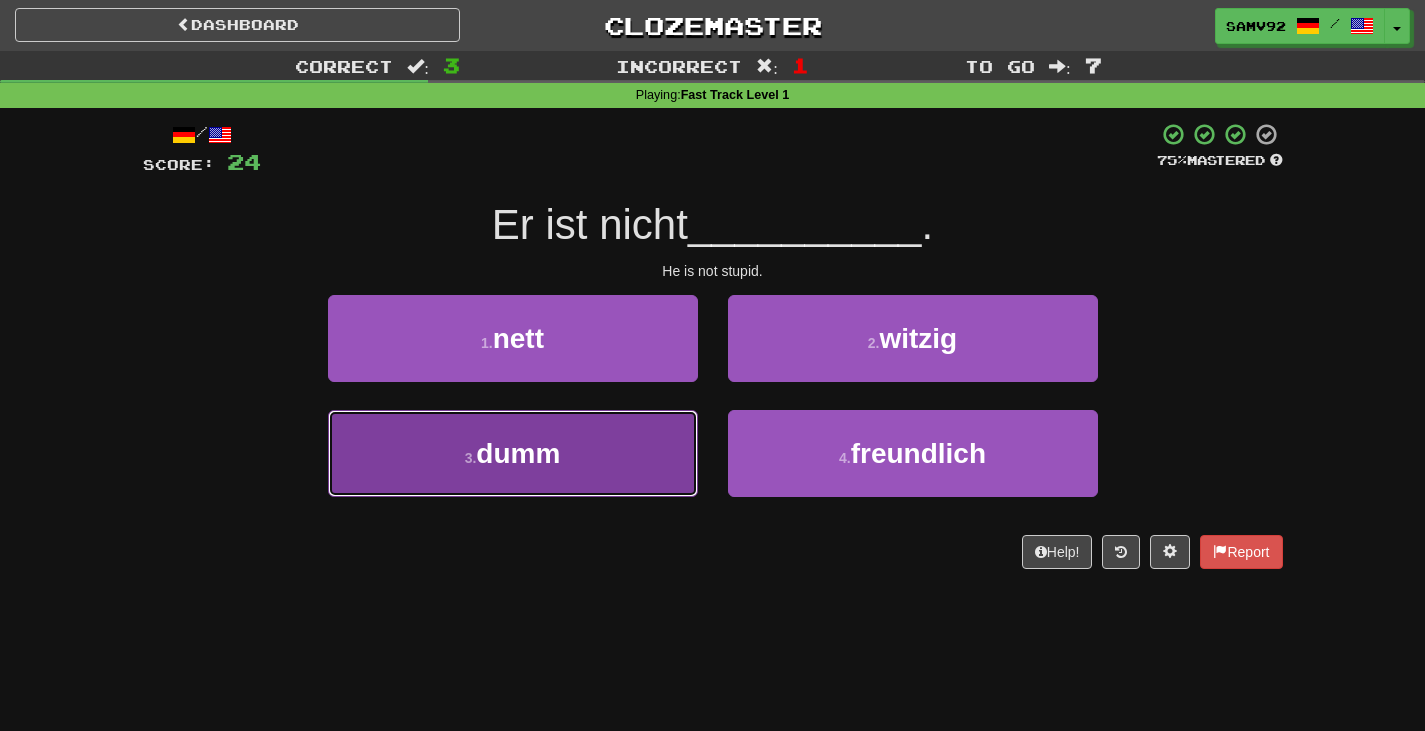 click on "3 .  dumm" at bounding box center [513, 453] 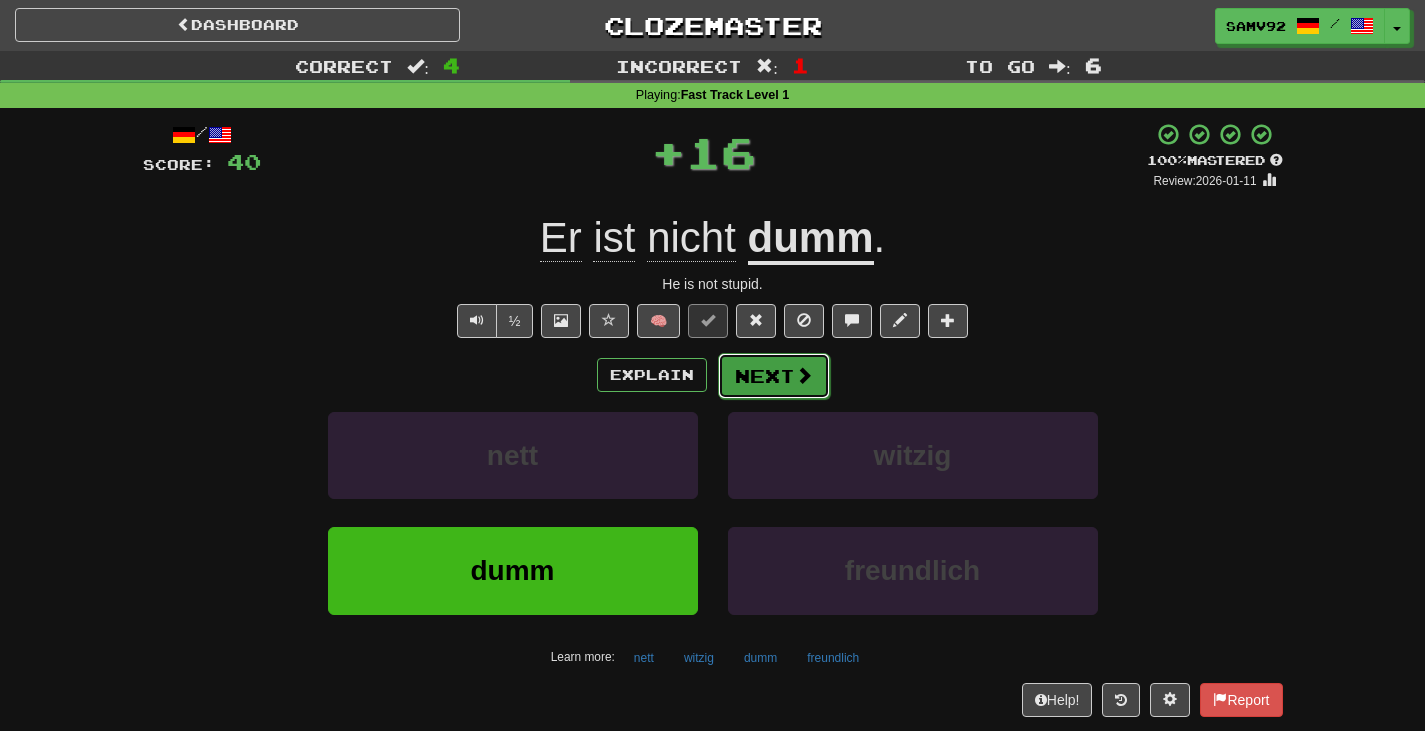click on "Next" at bounding box center (774, 376) 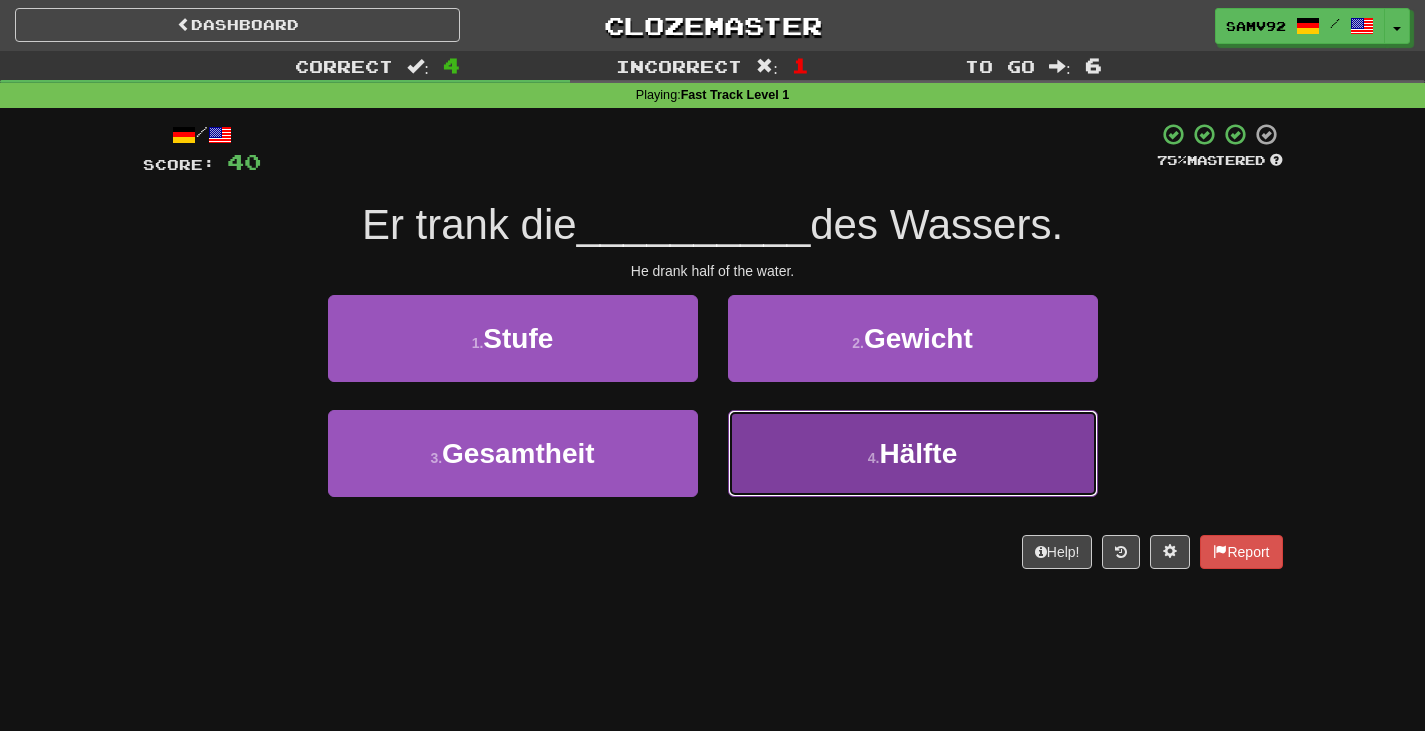click on "4 .  Hälfte" at bounding box center (913, 453) 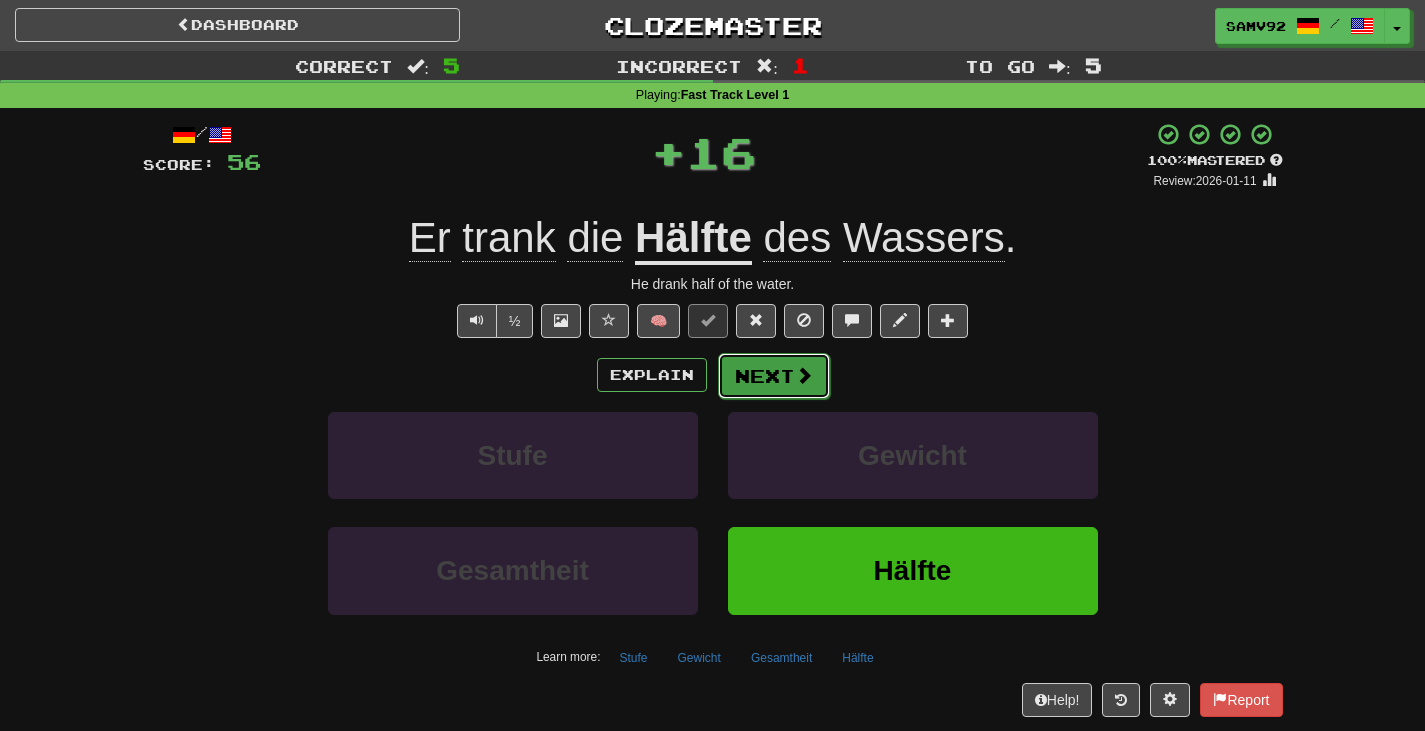 click on "Next" at bounding box center [774, 376] 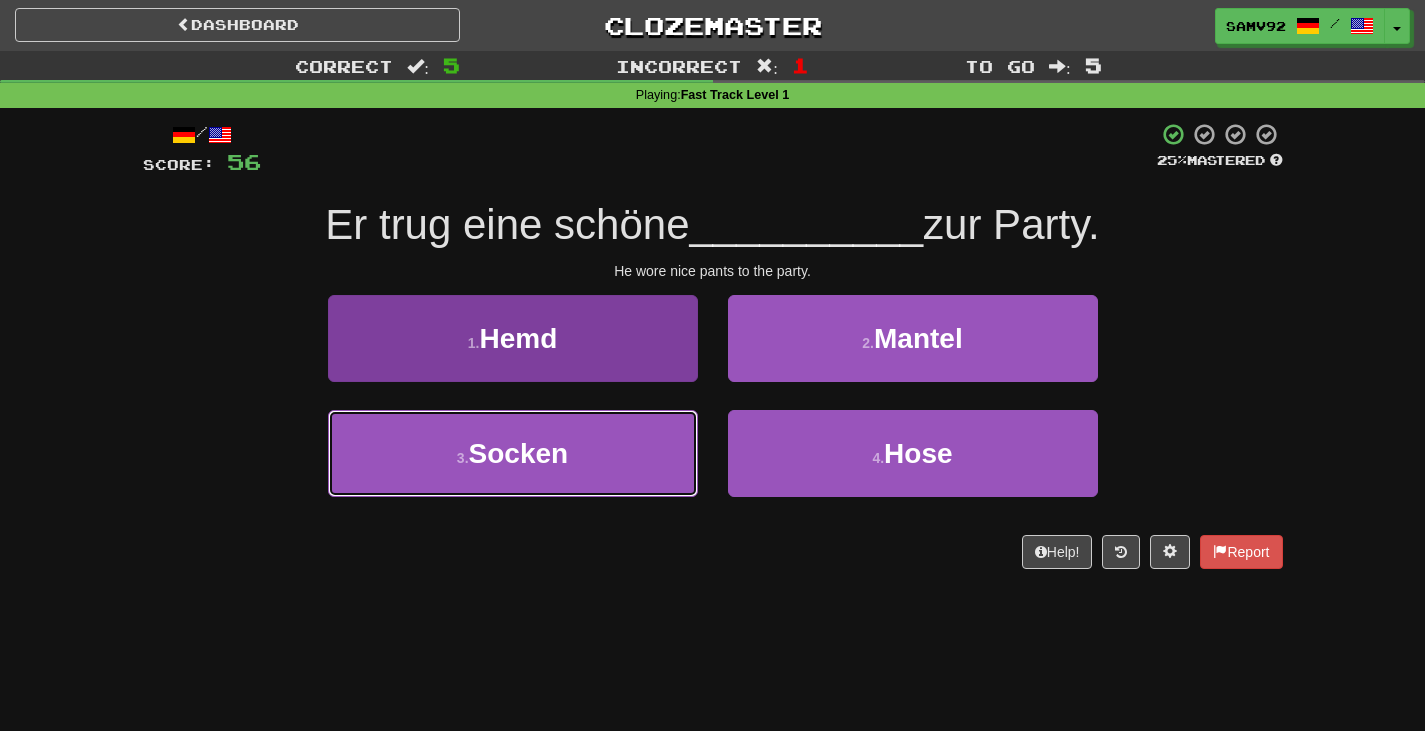 drag, startPoint x: 664, startPoint y: 437, endPoint x: 678, endPoint y: 425, distance: 18.439089 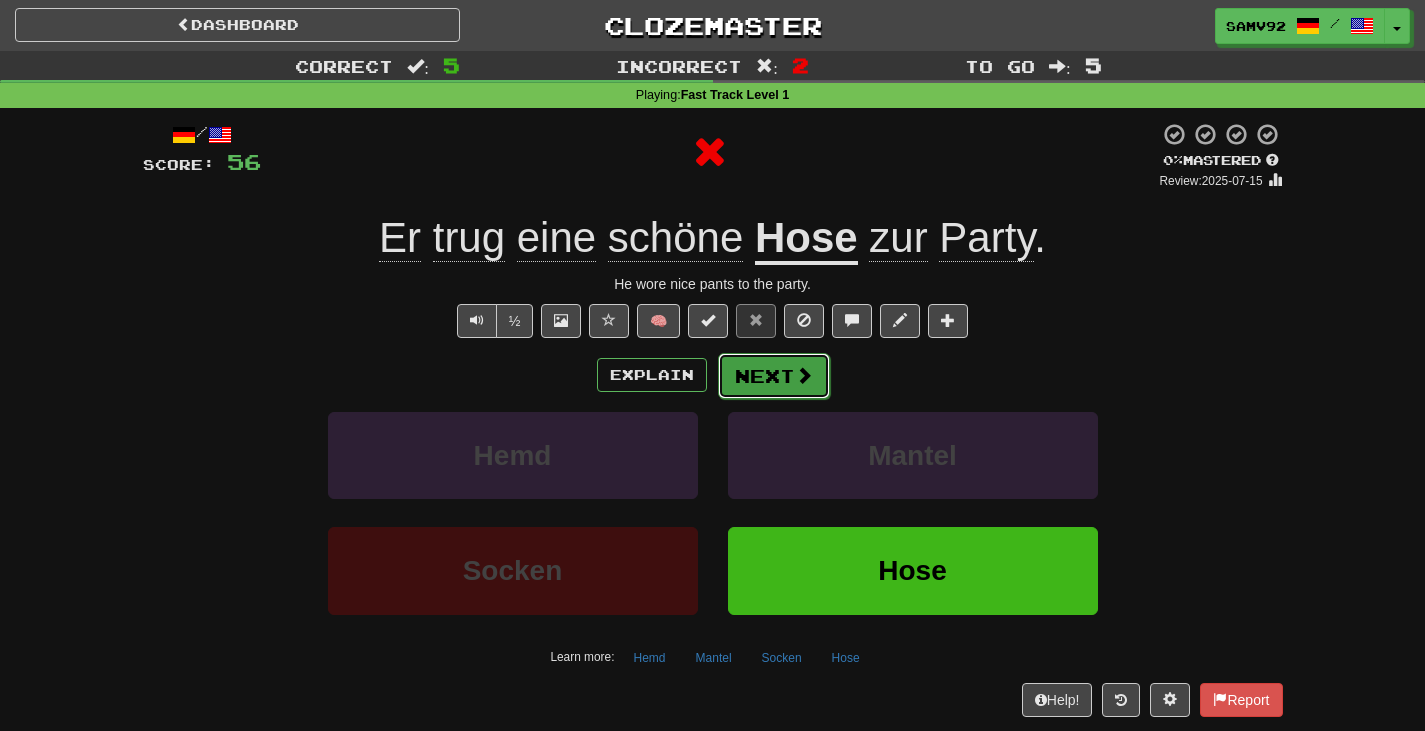 click on "Next" at bounding box center [774, 376] 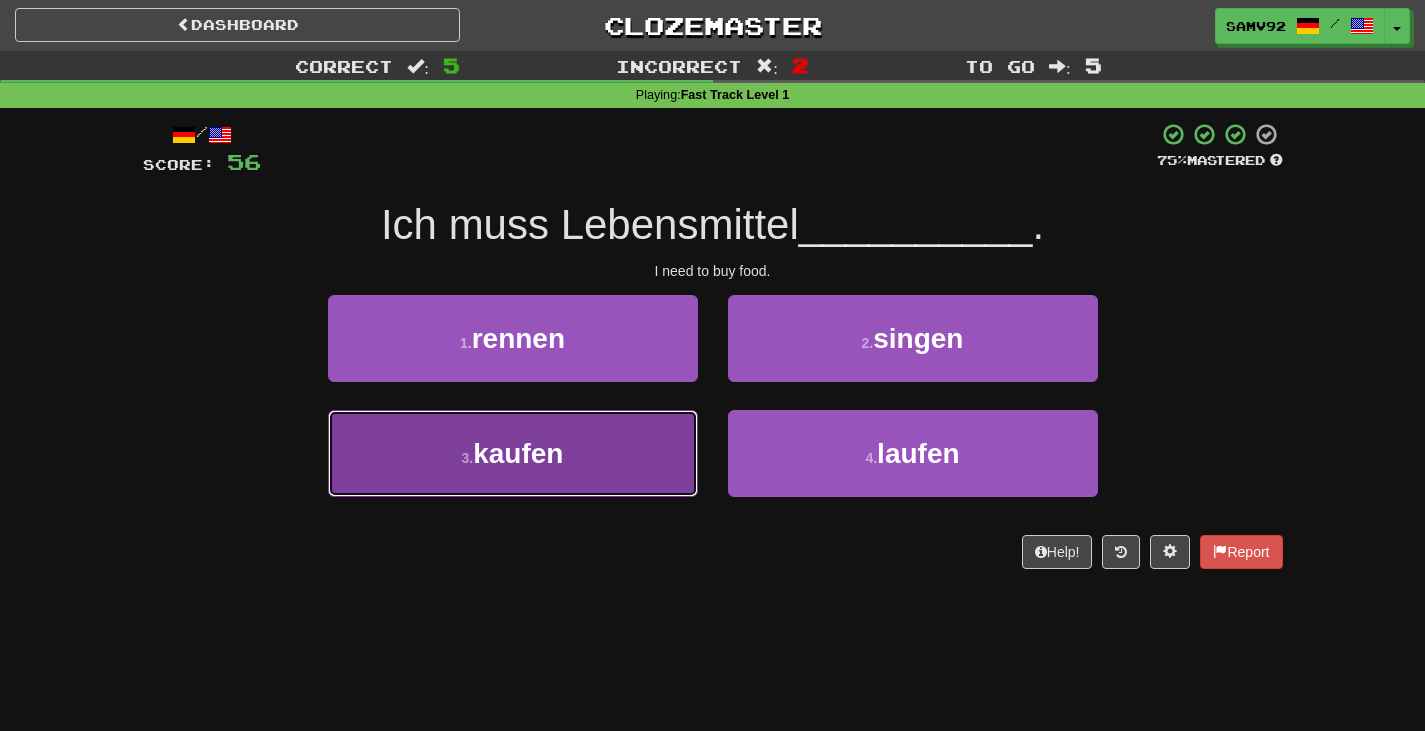 click on "3 .  kaufen" at bounding box center (513, 453) 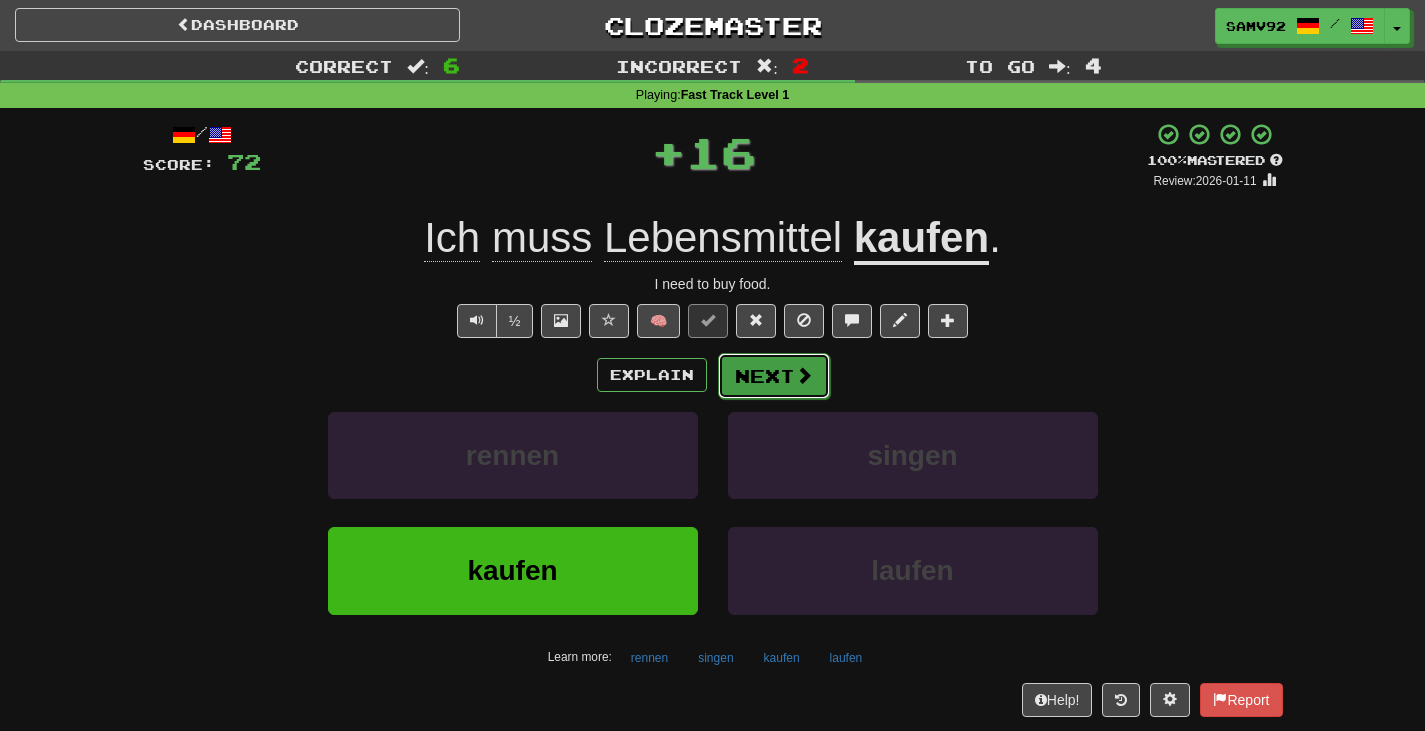 click on "Next" at bounding box center [774, 376] 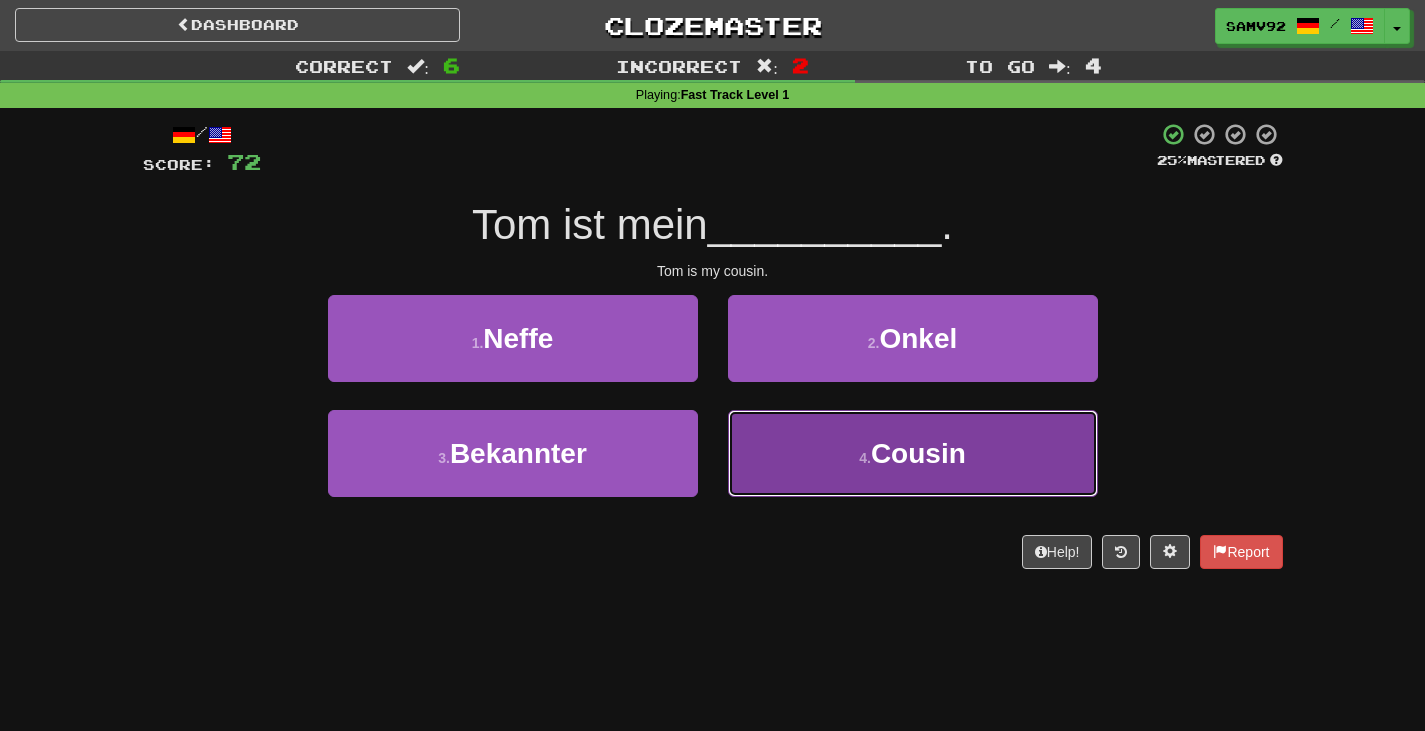 click on "4 .  Cousin" at bounding box center [913, 453] 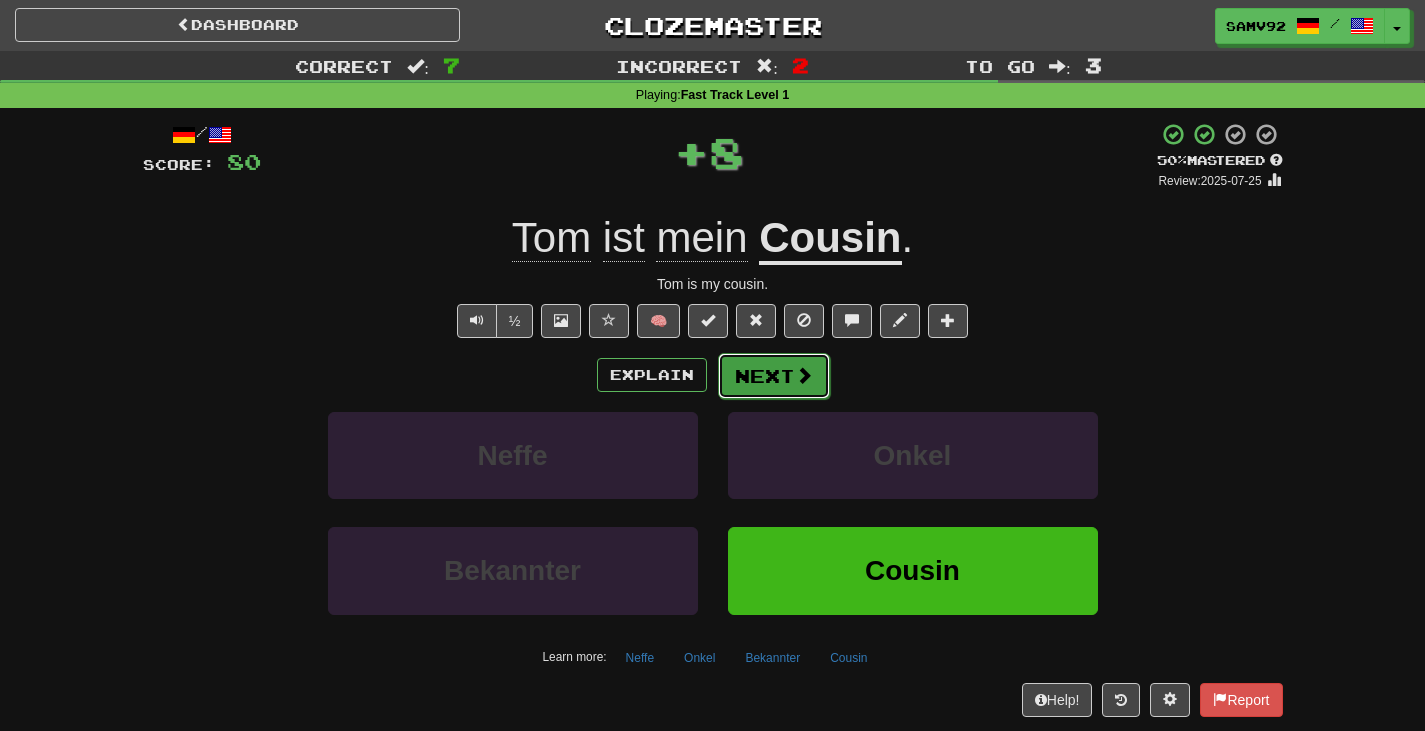 click on "Next" at bounding box center [774, 376] 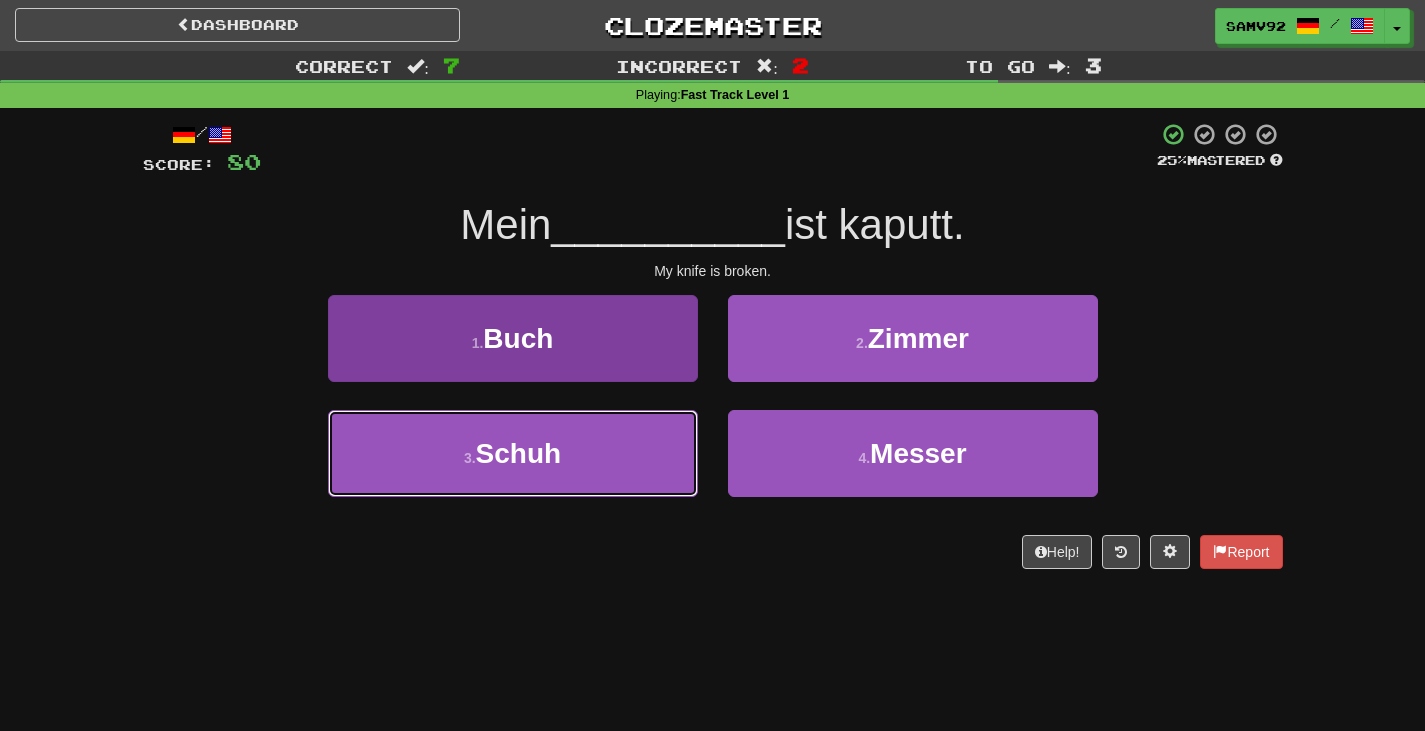 click on "3 .  Schuh" at bounding box center (513, 453) 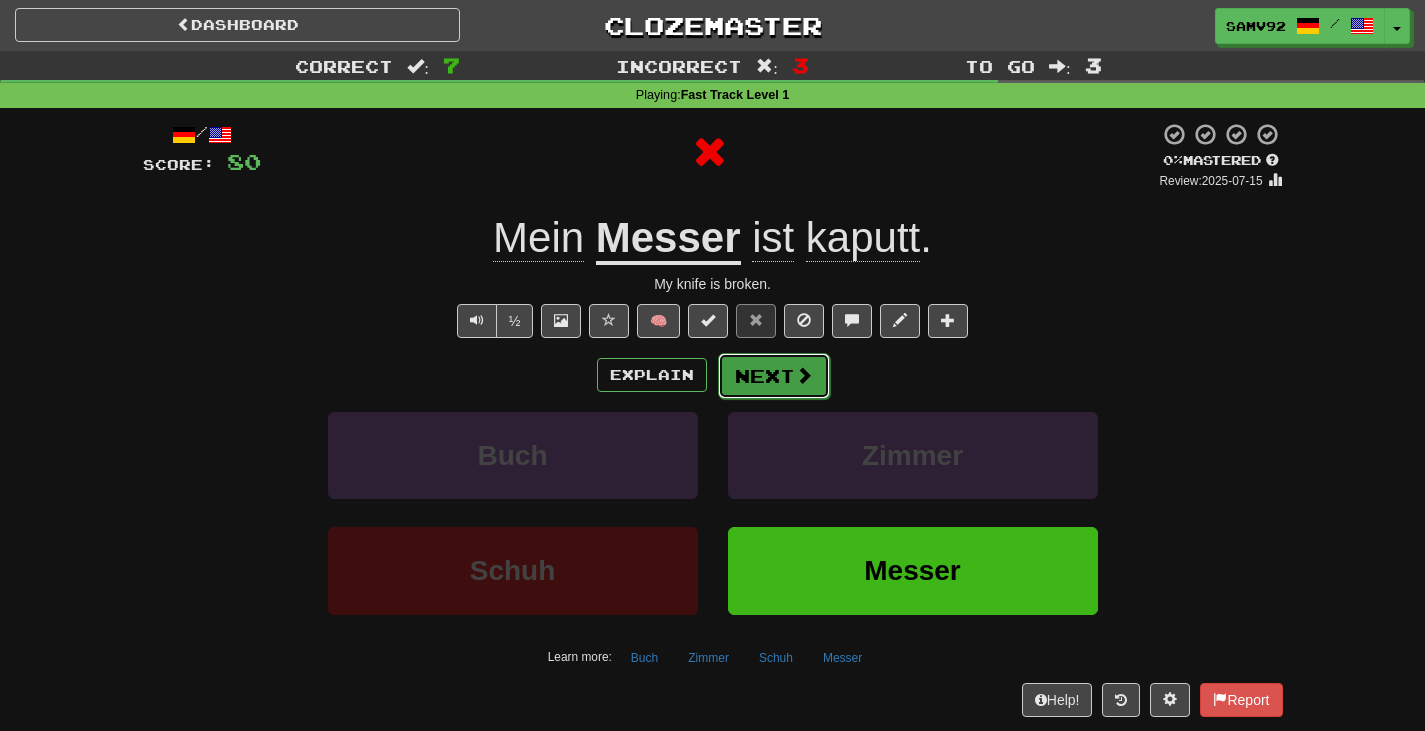click on "Next" at bounding box center [774, 376] 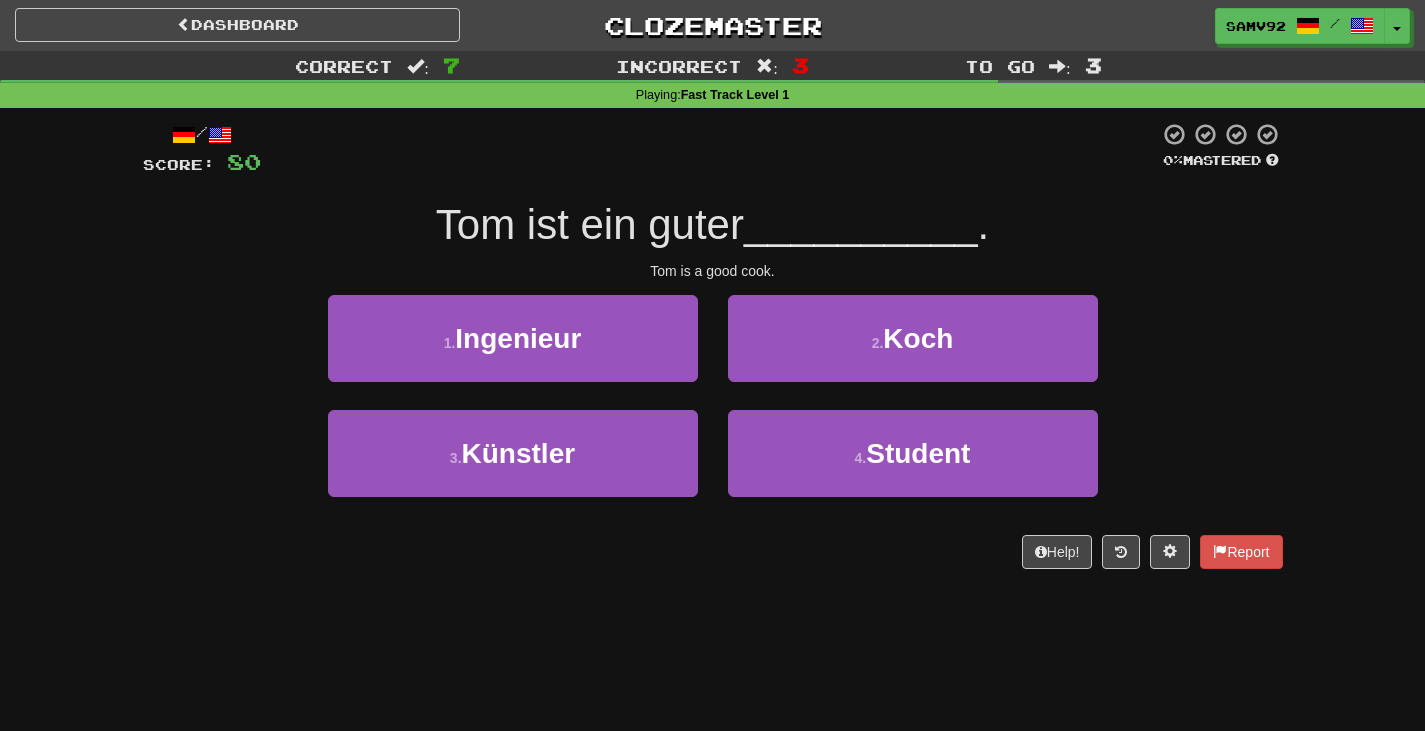 drag, startPoint x: 590, startPoint y: 283, endPoint x: 551, endPoint y: 283, distance: 39 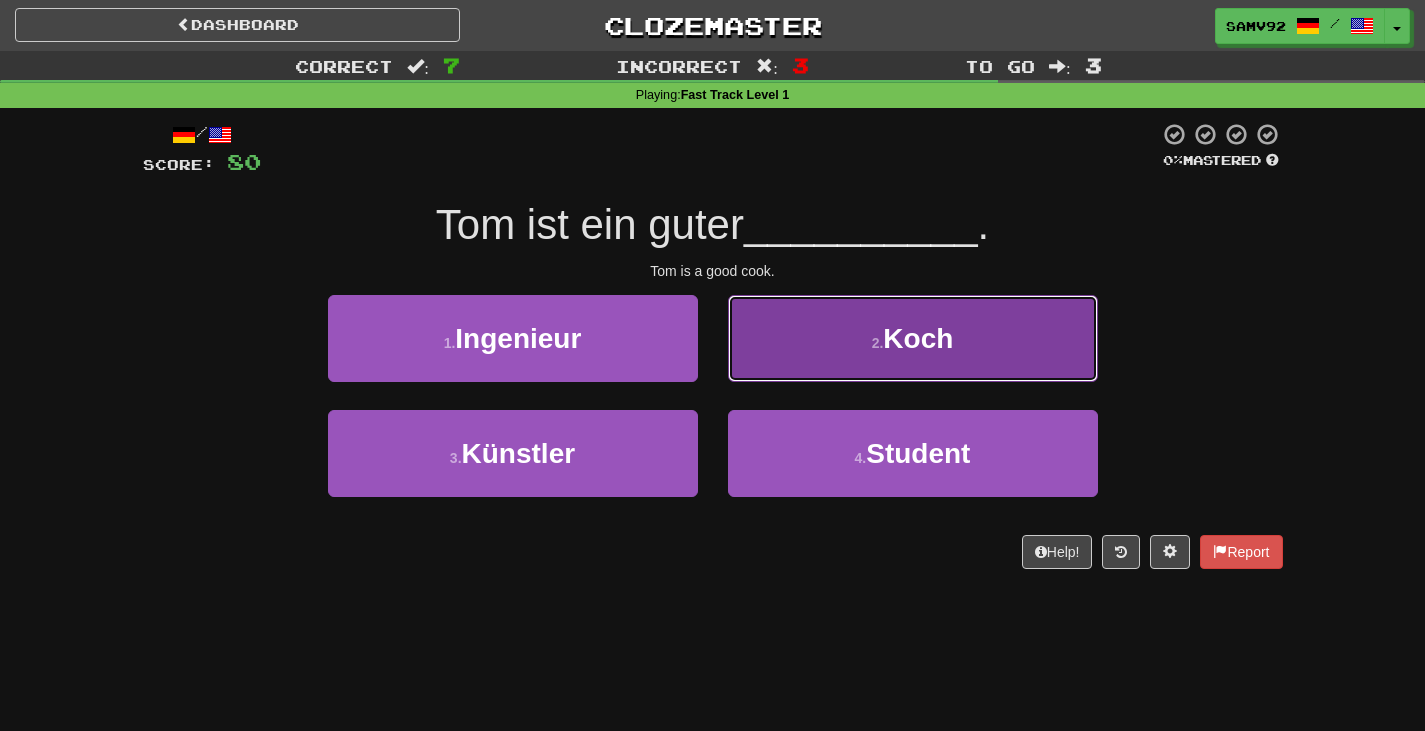 click on "2 .  Koch" at bounding box center [913, 338] 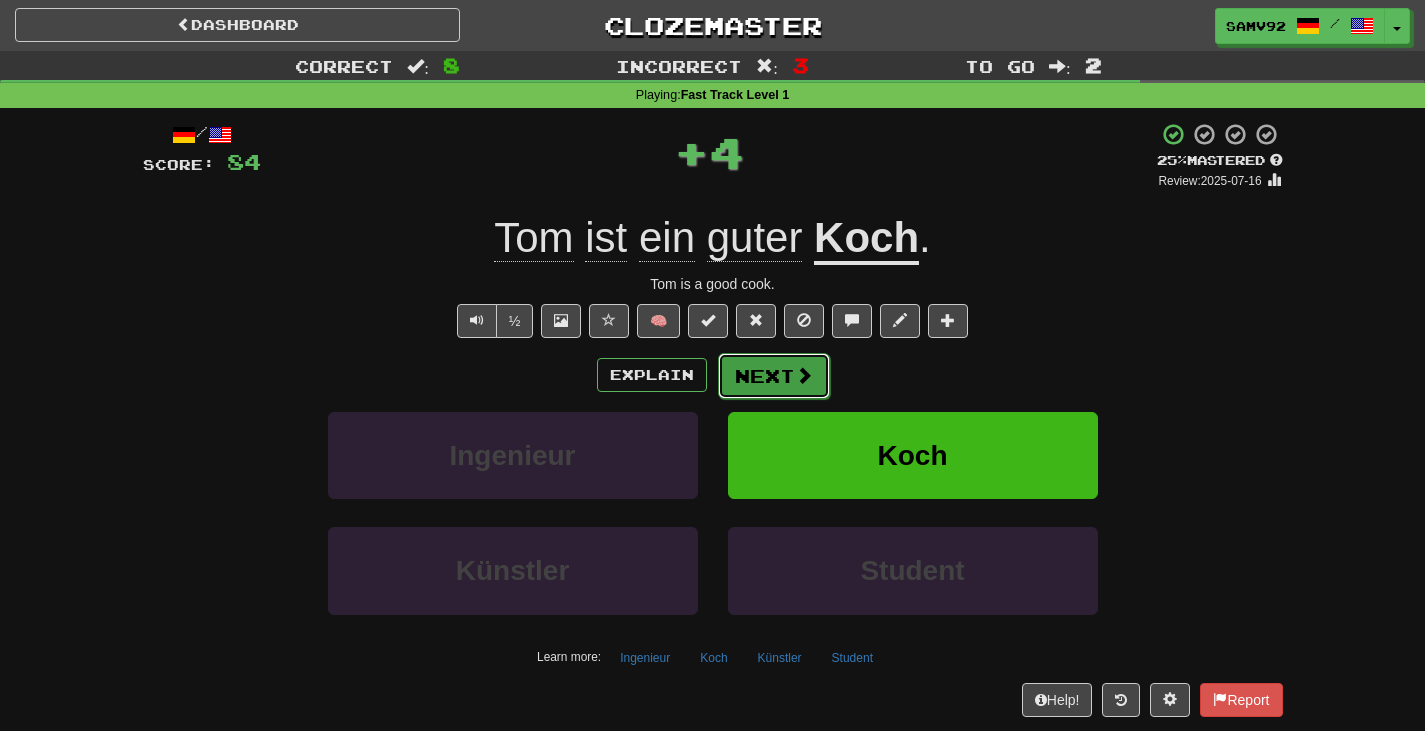 click on "Next" at bounding box center (774, 376) 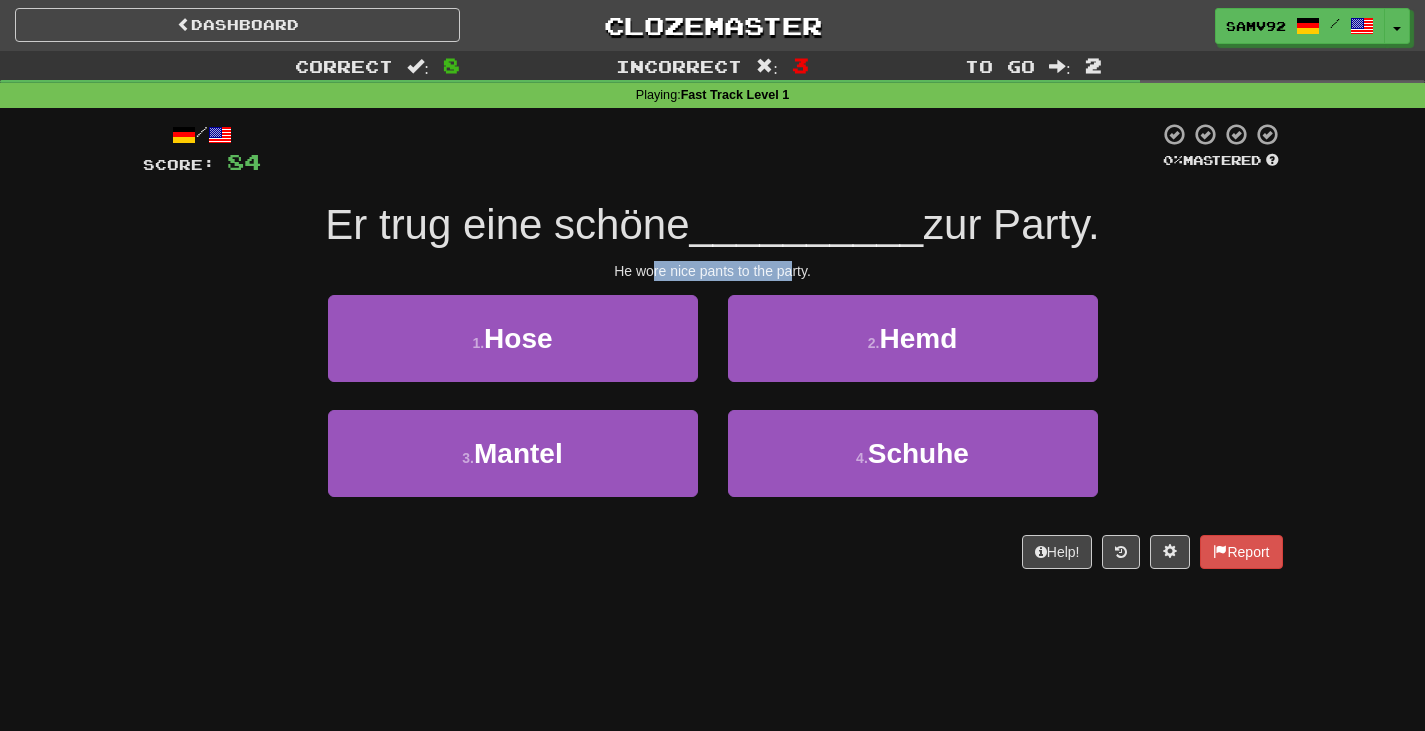 drag, startPoint x: 791, startPoint y: 272, endPoint x: 832, endPoint y: 274, distance: 41.04875 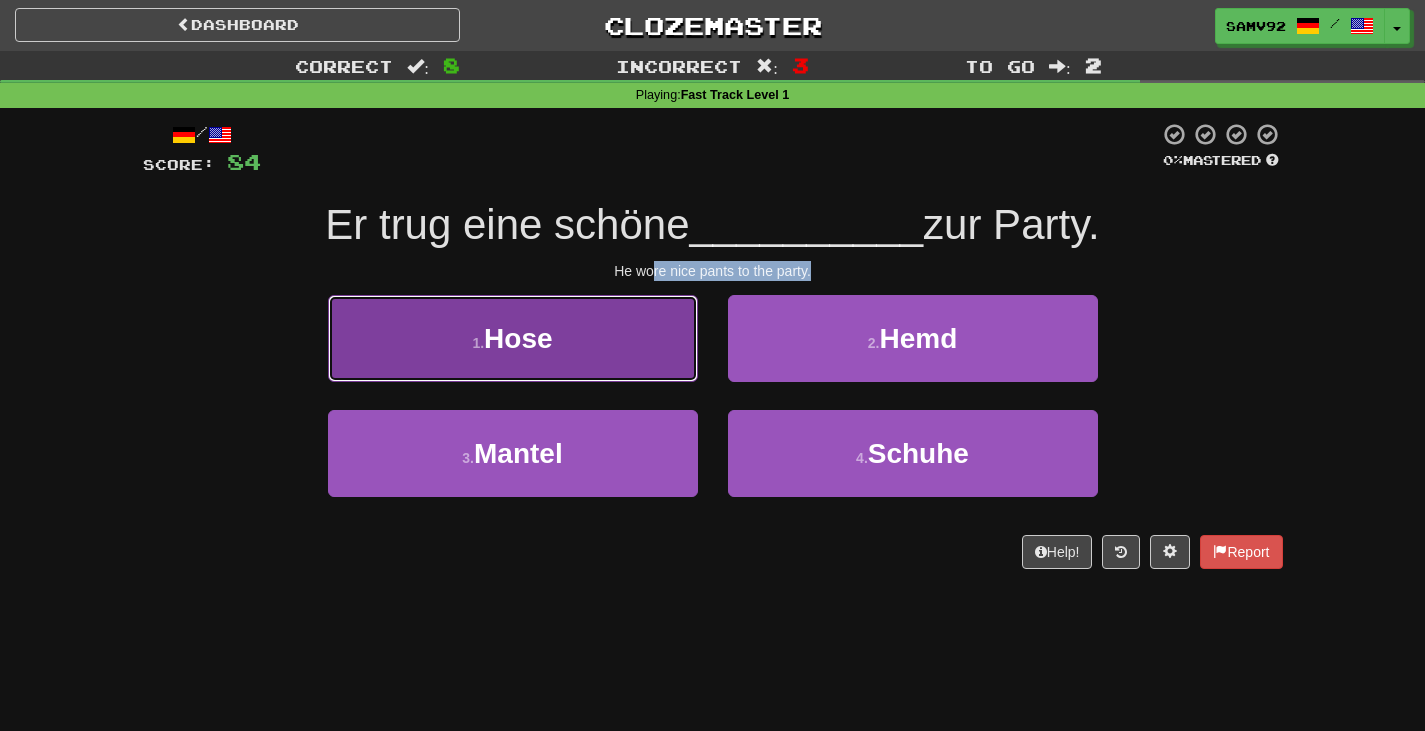 click on "1 .  Hose" at bounding box center [513, 338] 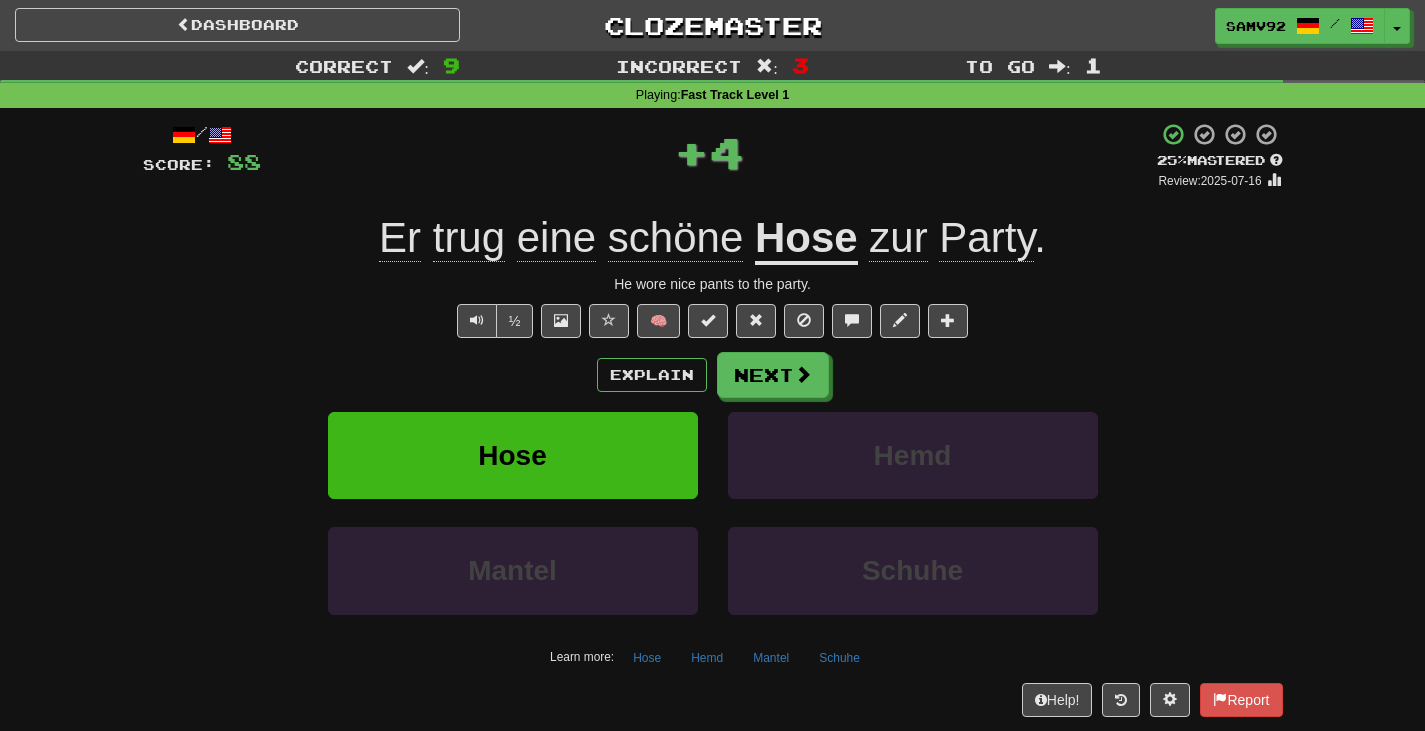 click on "Explain Next" at bounding box center (713, 375) 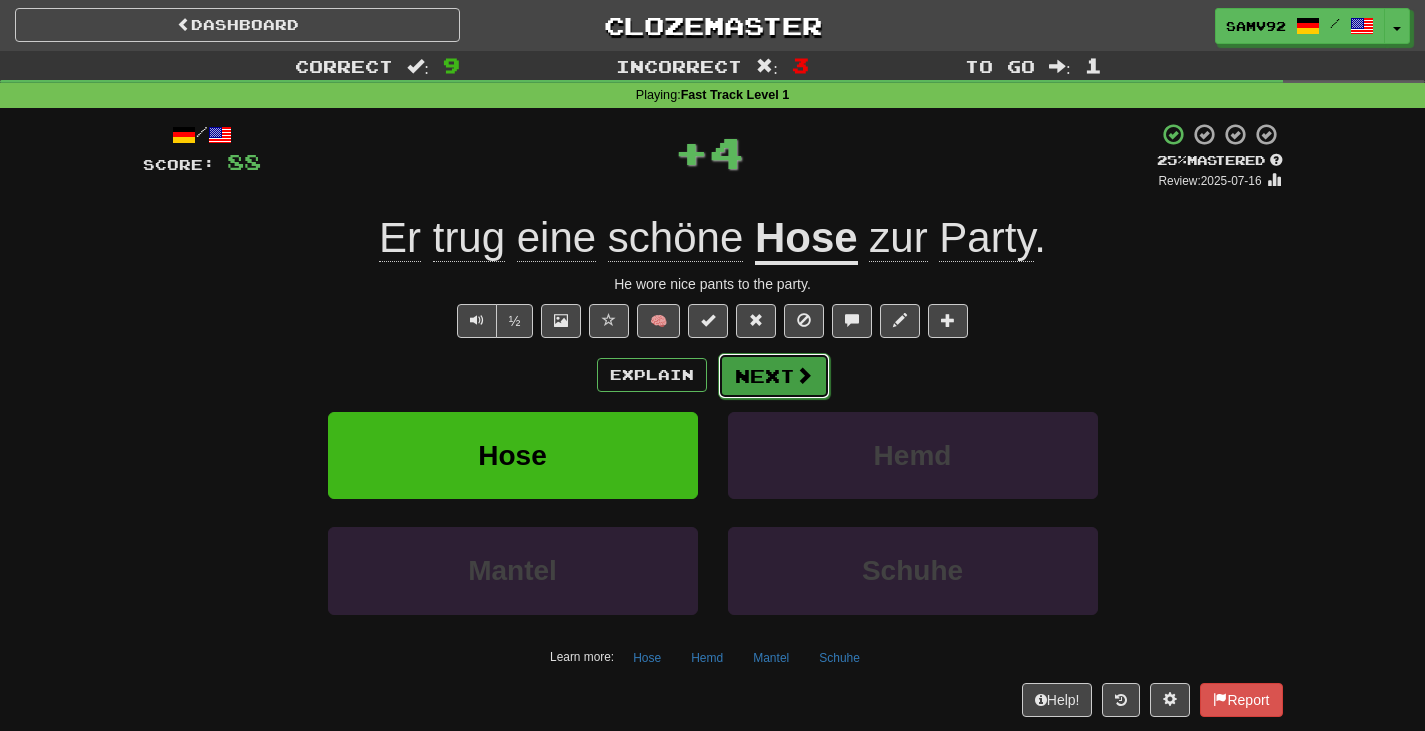 click on "Next" at bounding box center (774, 376) 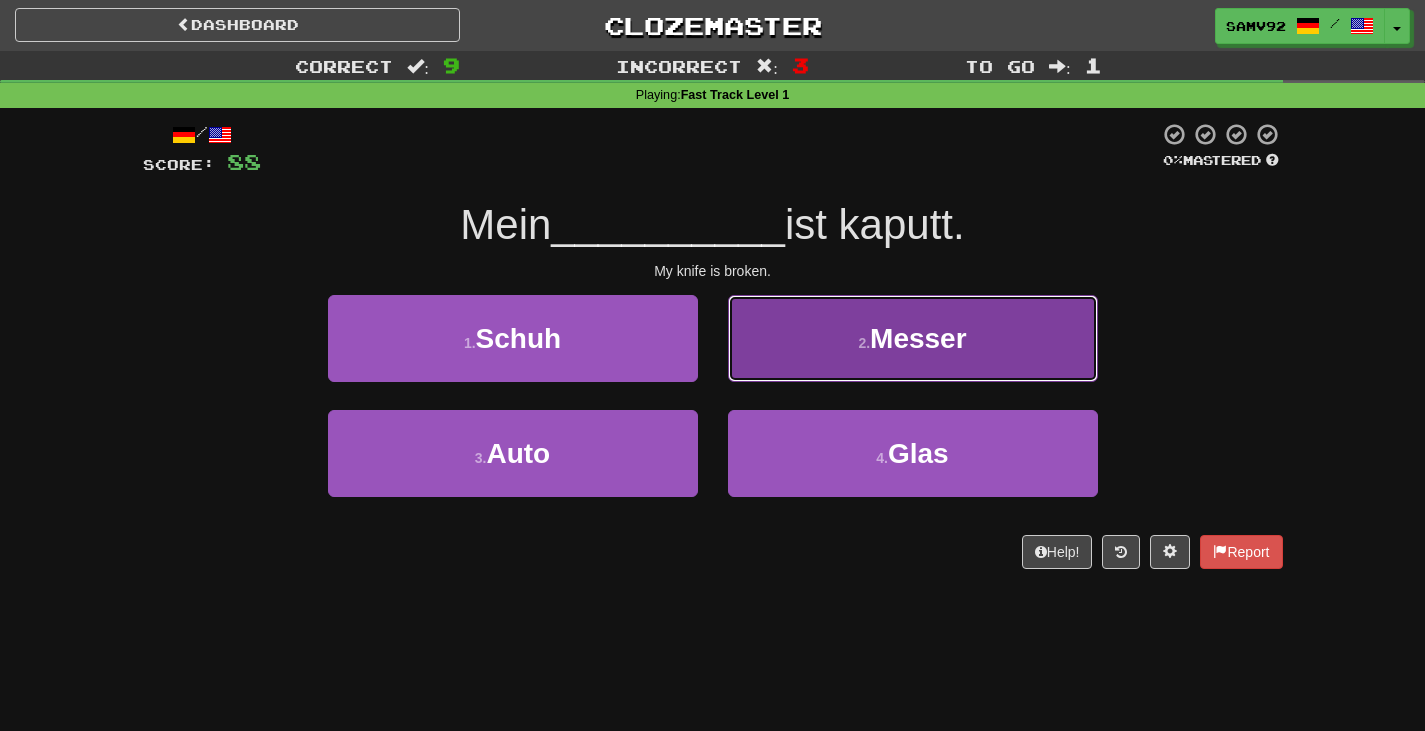 click on "2 .  Messer" at bounding box center [913, 338] 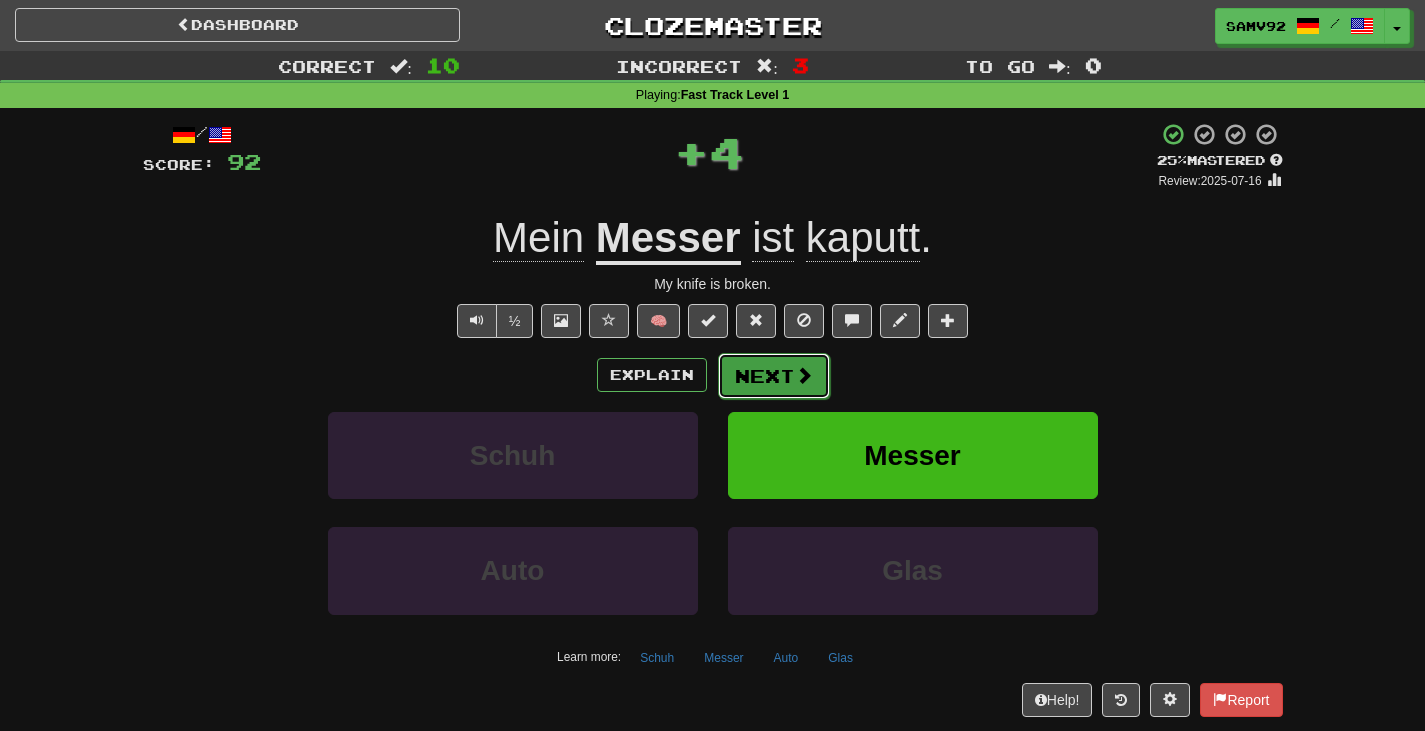 click on "Next" at bounding box center [774, 376] 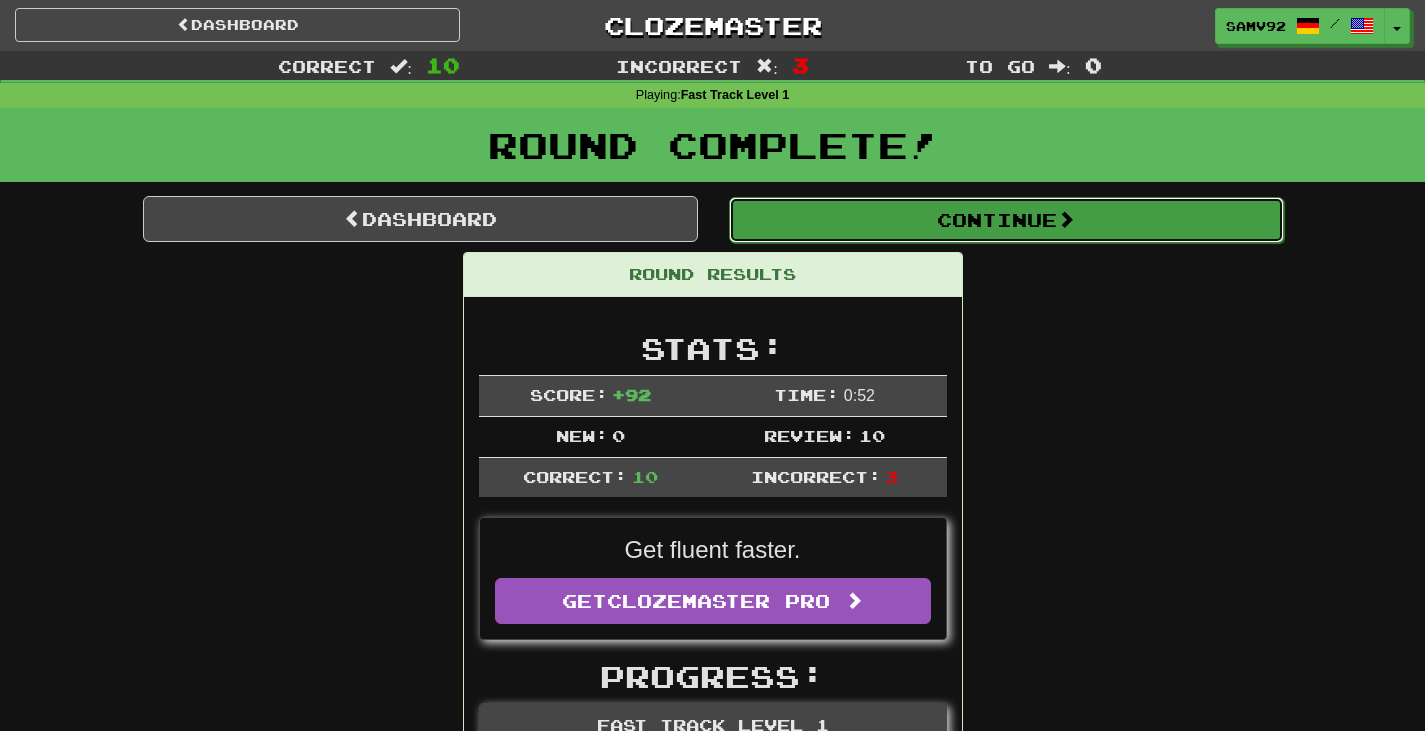 click on "Continue" at bounding box center (1006, 220) 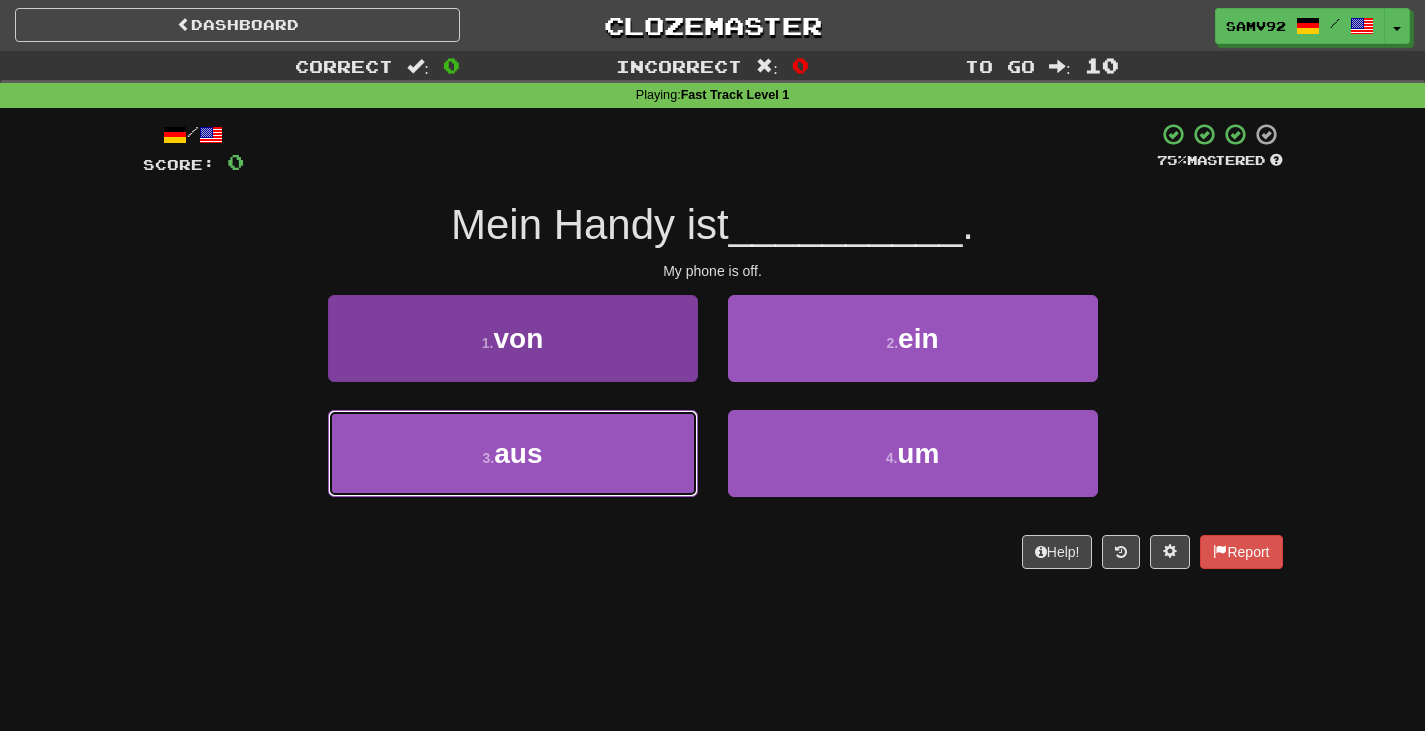 drag, startPoint x: 640, startPoint y: 456, endPoint x: 663, endPoint y: 415, distance: 47.010635 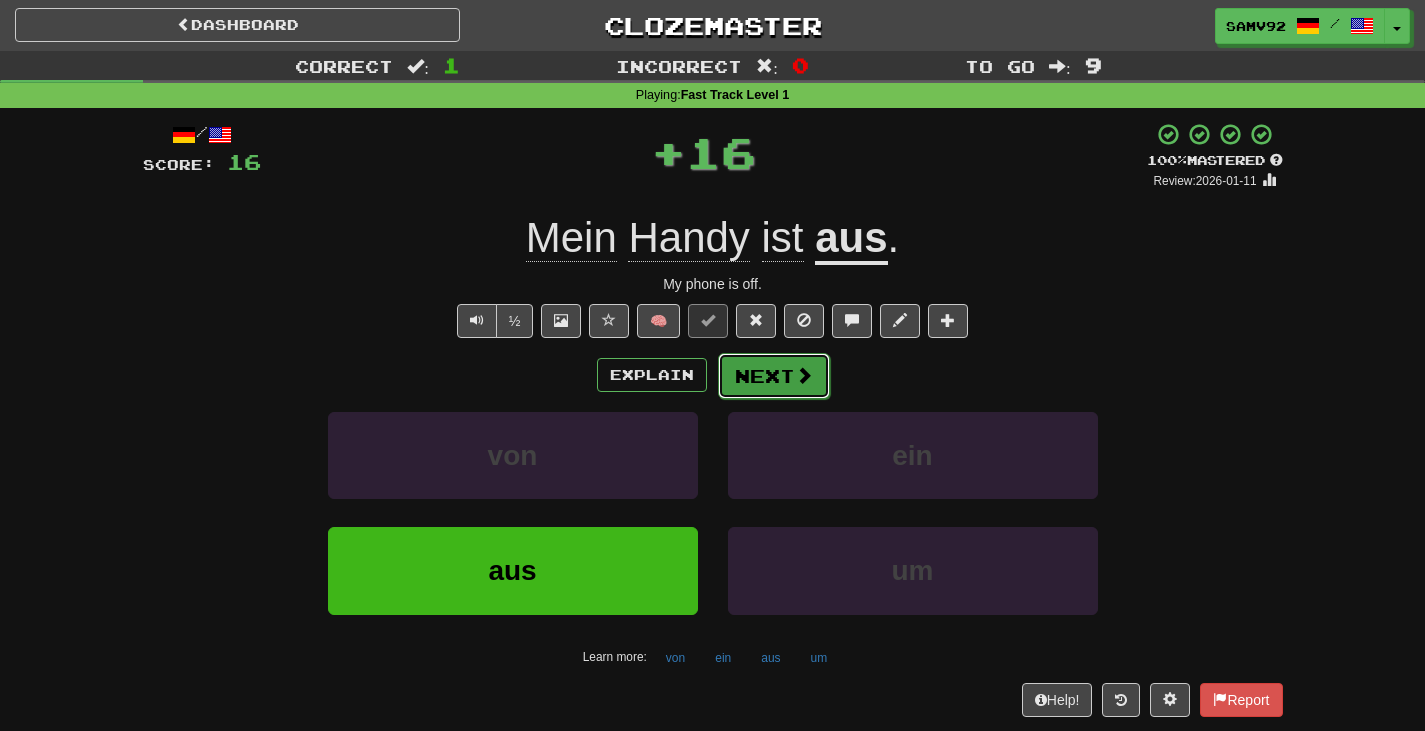 click on "Next" at bounding box center [774, 376] 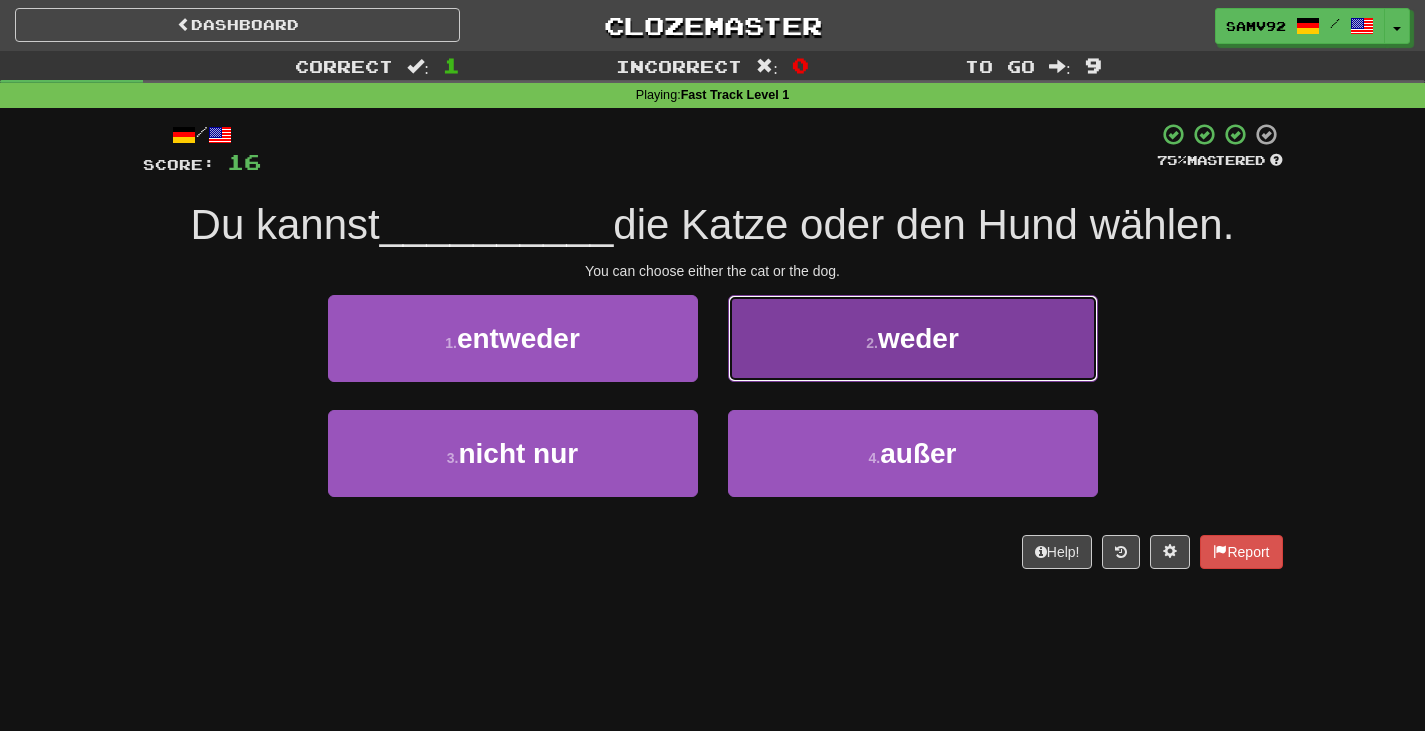 click on "2 .  weder" at bounding box center (913, 338) 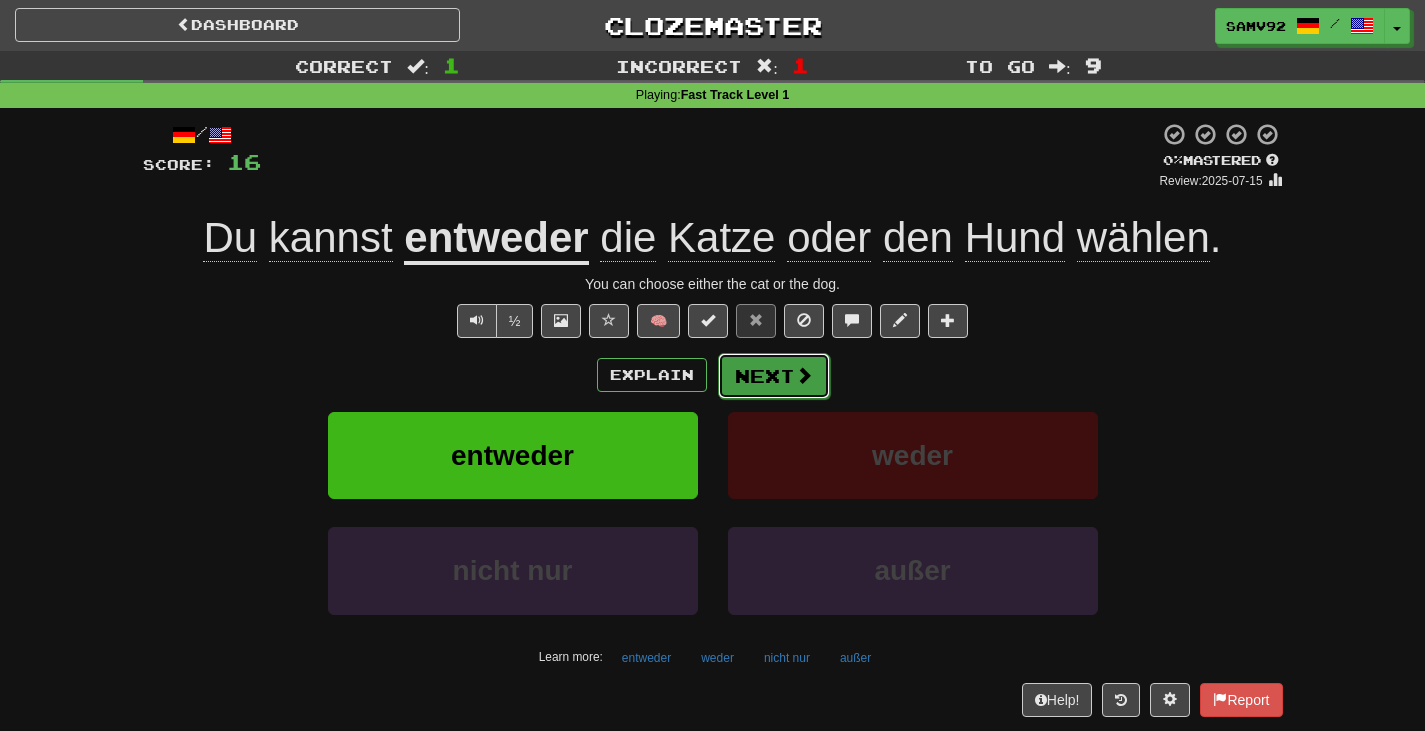 click on "Next" at bounding box center (774, 376) 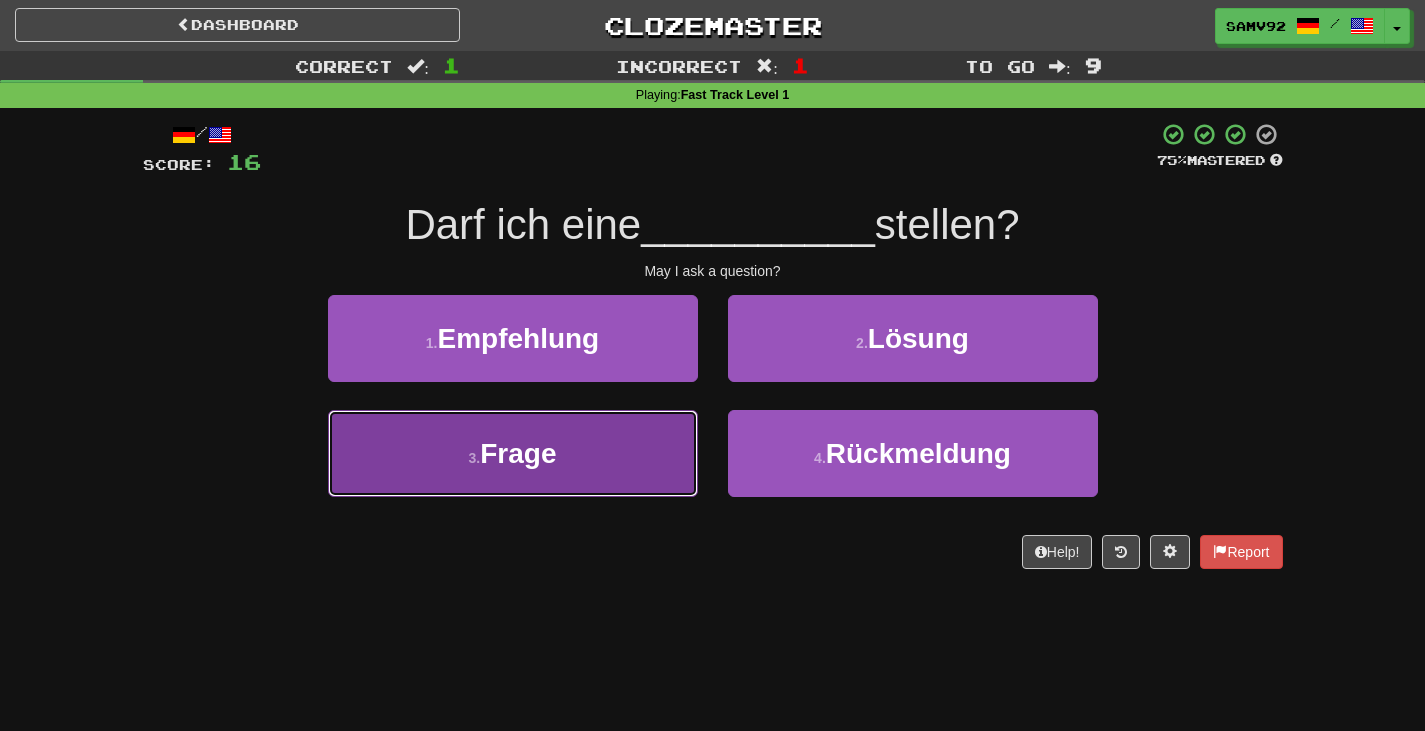 click on "3 .  Frage" at bounding box center [513, 453] 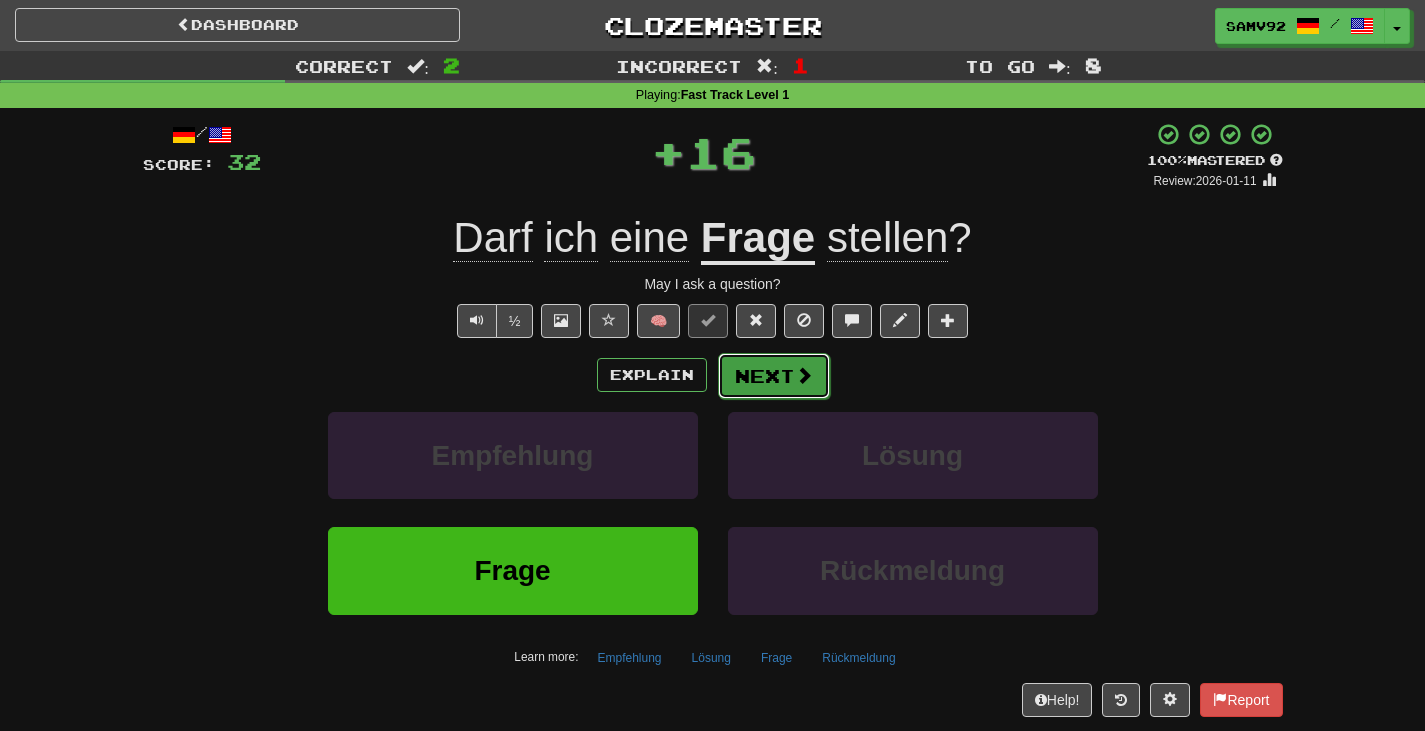 click on "Next" at bounding box center (774, 376) 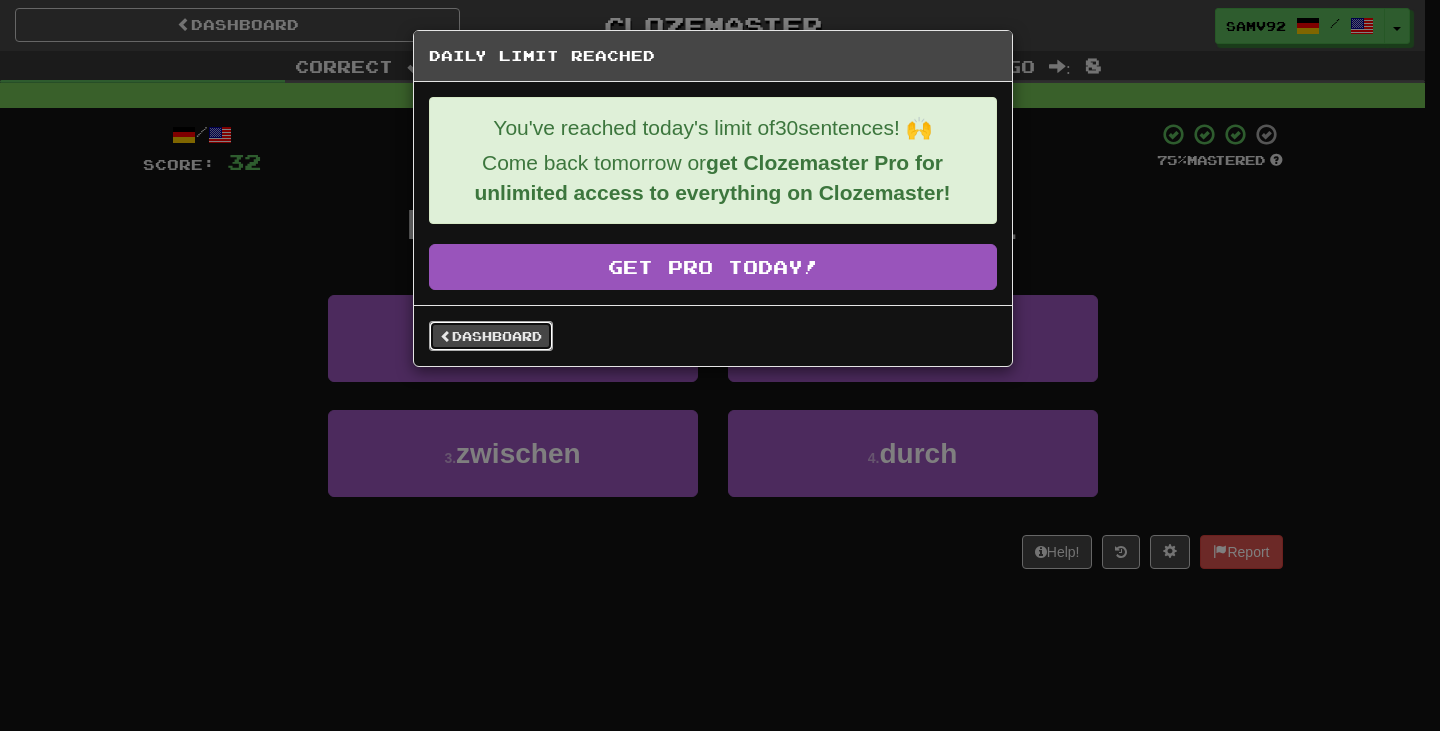click on "Dashboard" at bounding box center (491, 336) 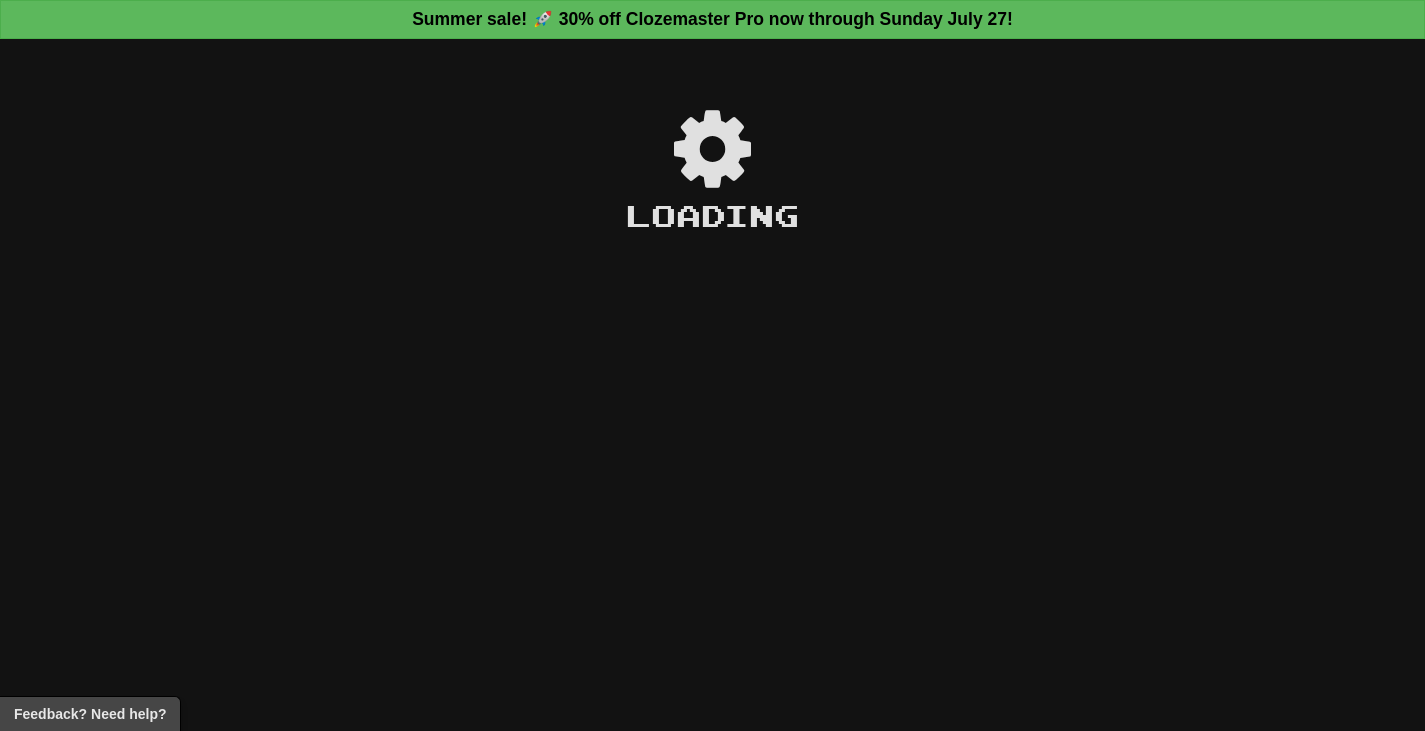 scroll, scrollTop: 0, scrollLeft: 0, axis: both 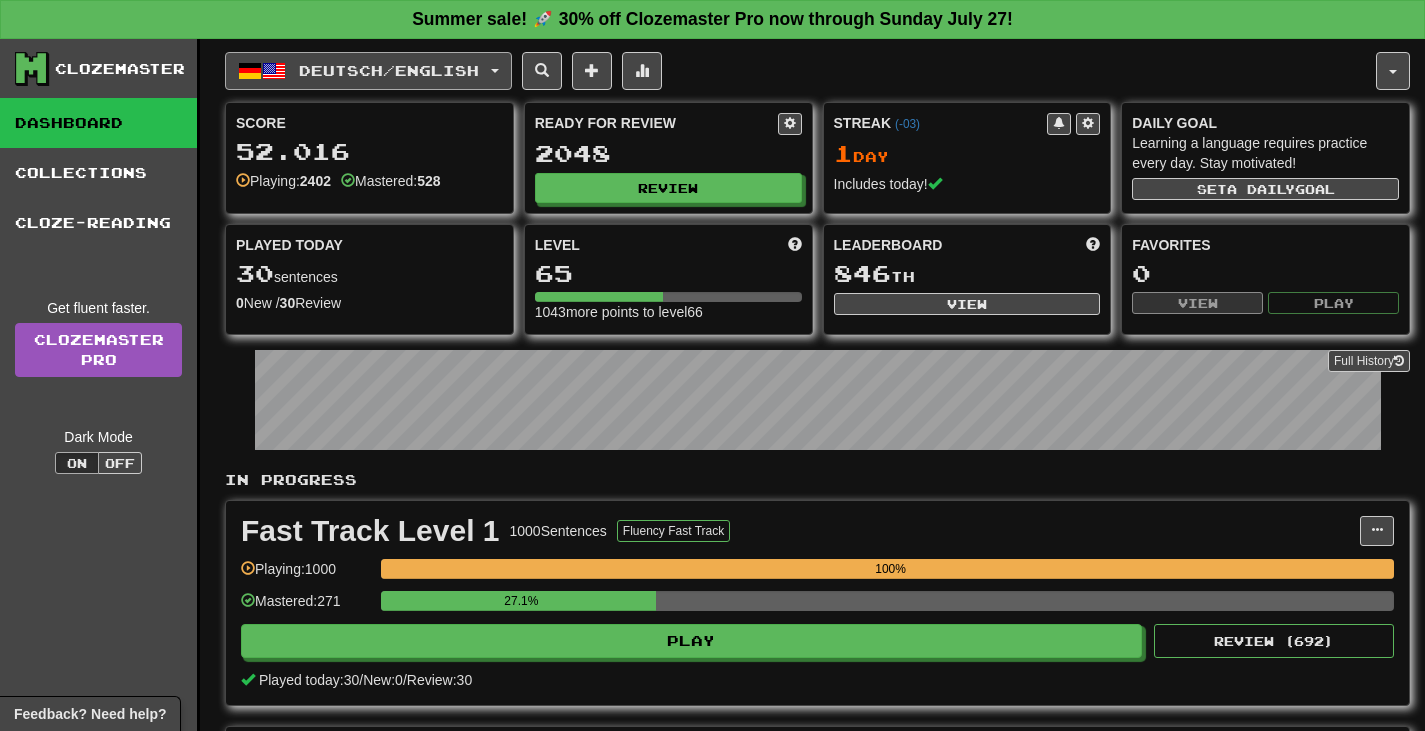 click on "Deutsch  /  English" at bounding box center (389, 70) 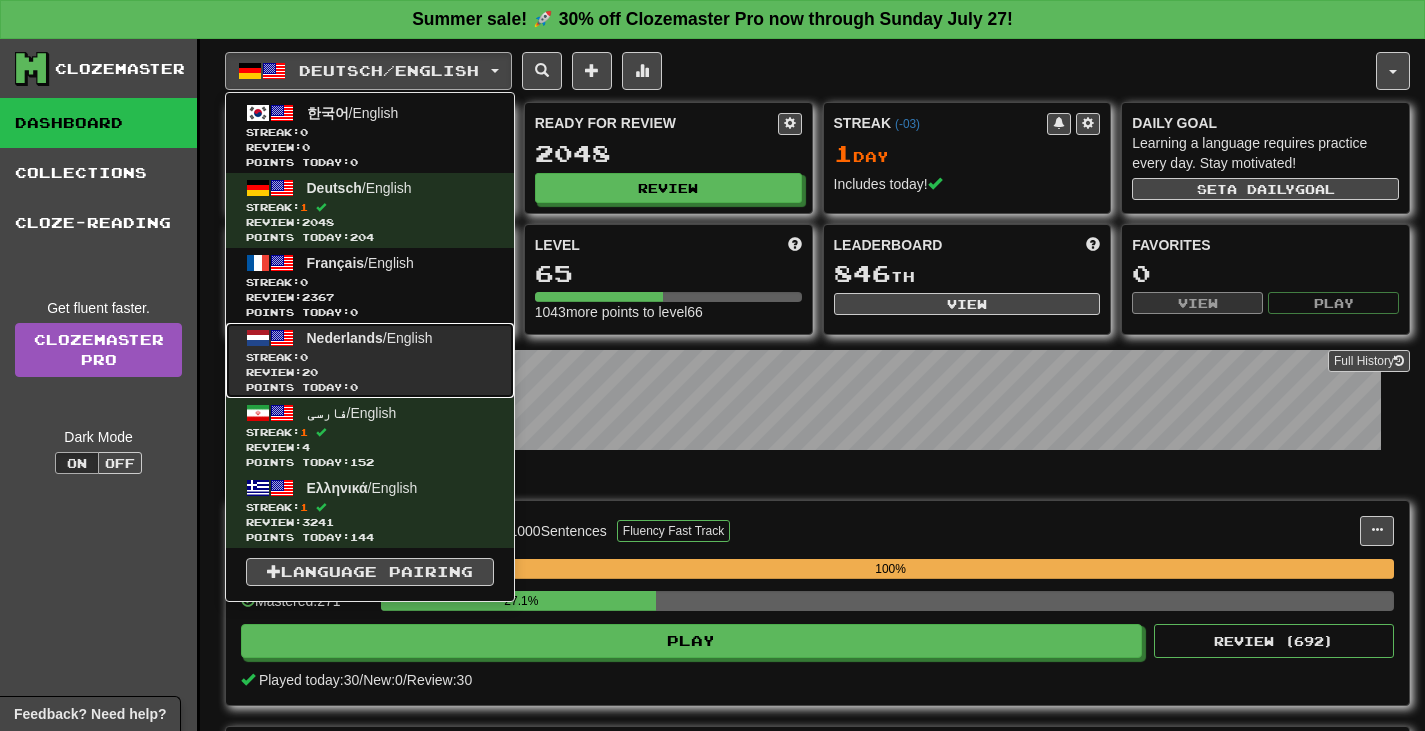 click on "Streak:  0" at bounding box center (370, 357) 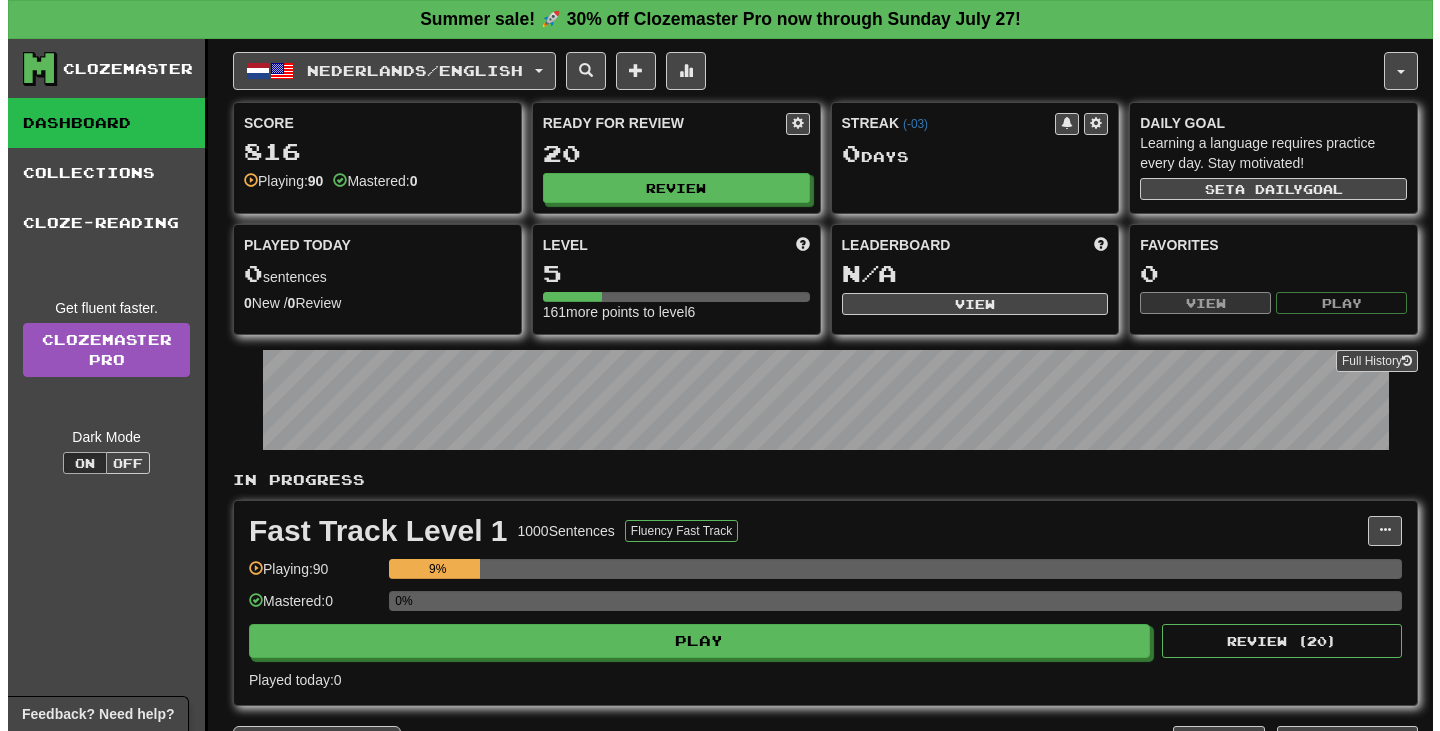 scroll, scrollTop: 100, scrollLeft: 0, axis: vertical 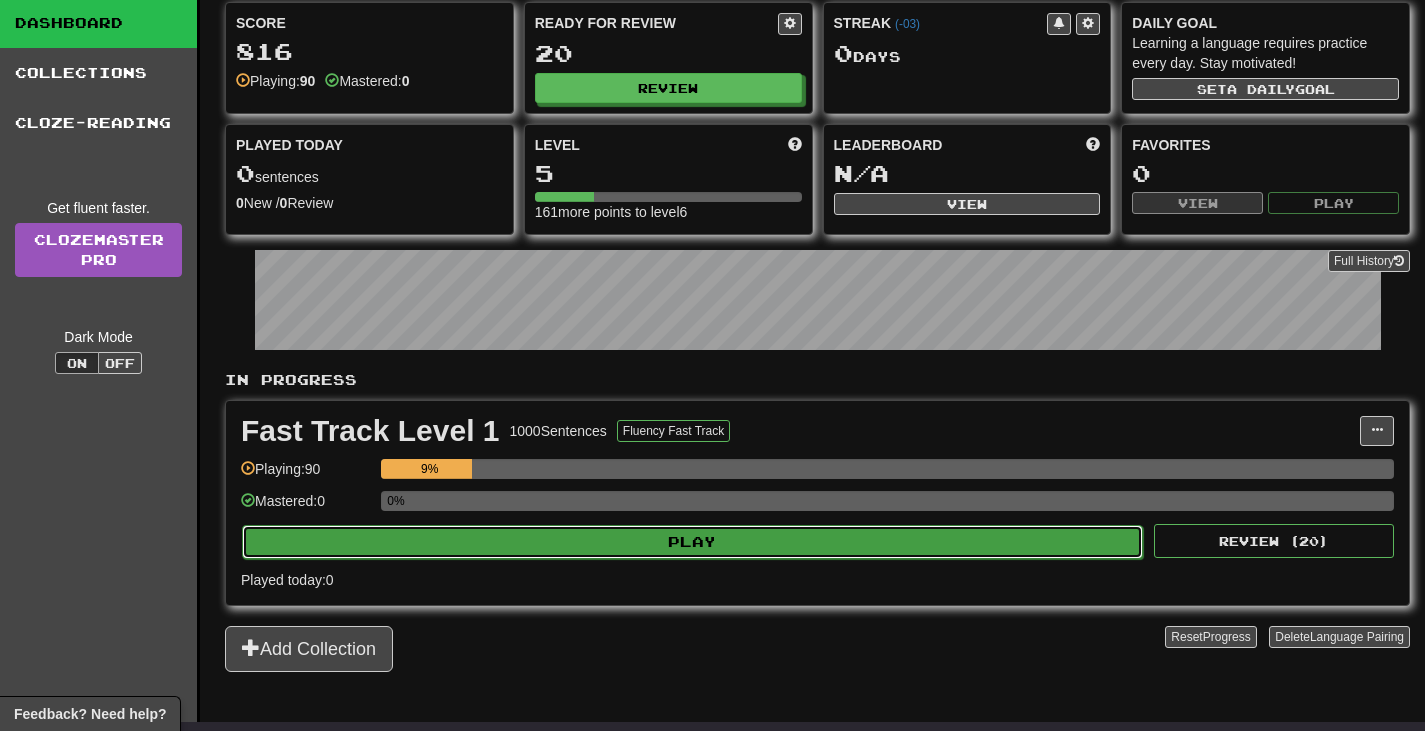 click on "Play" at bounding box center (692, 542) 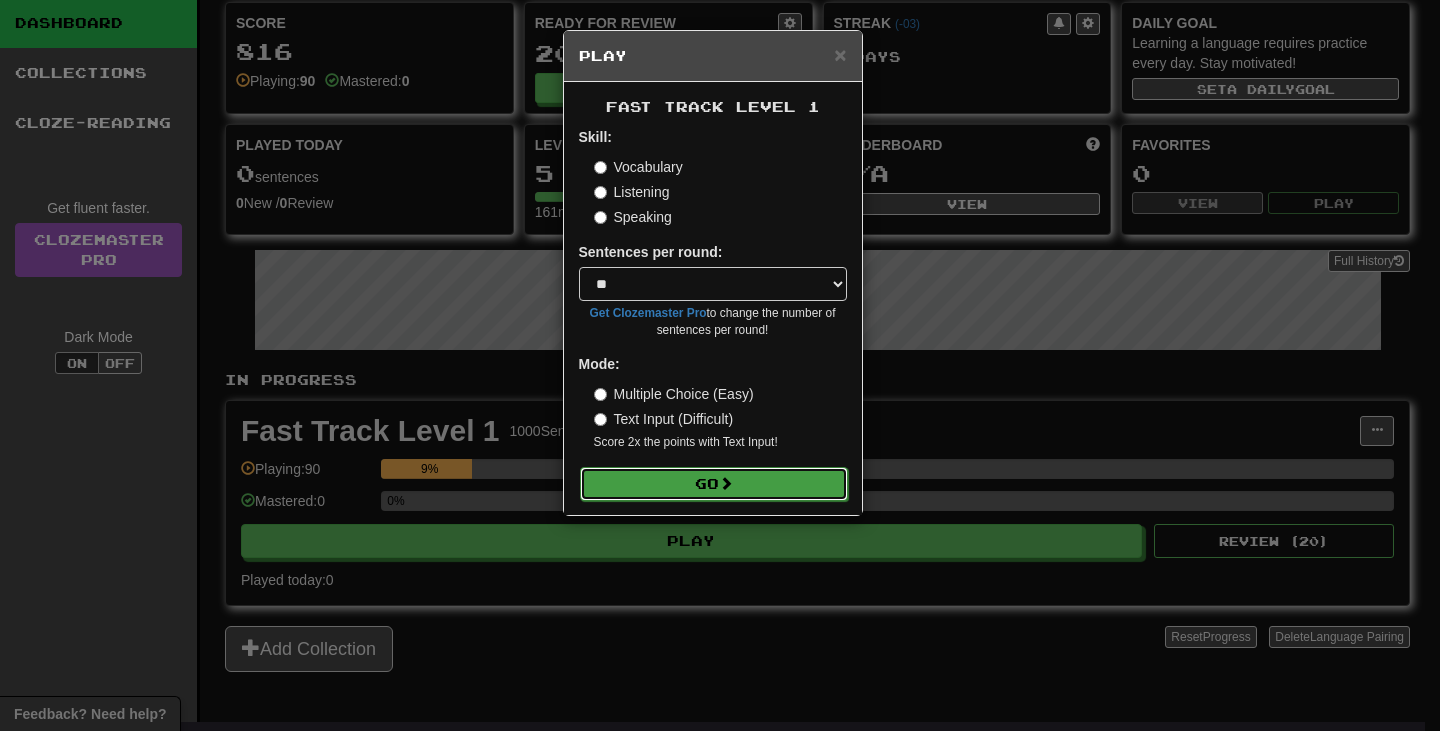 click on "Go" at bounding box center (714, 484) 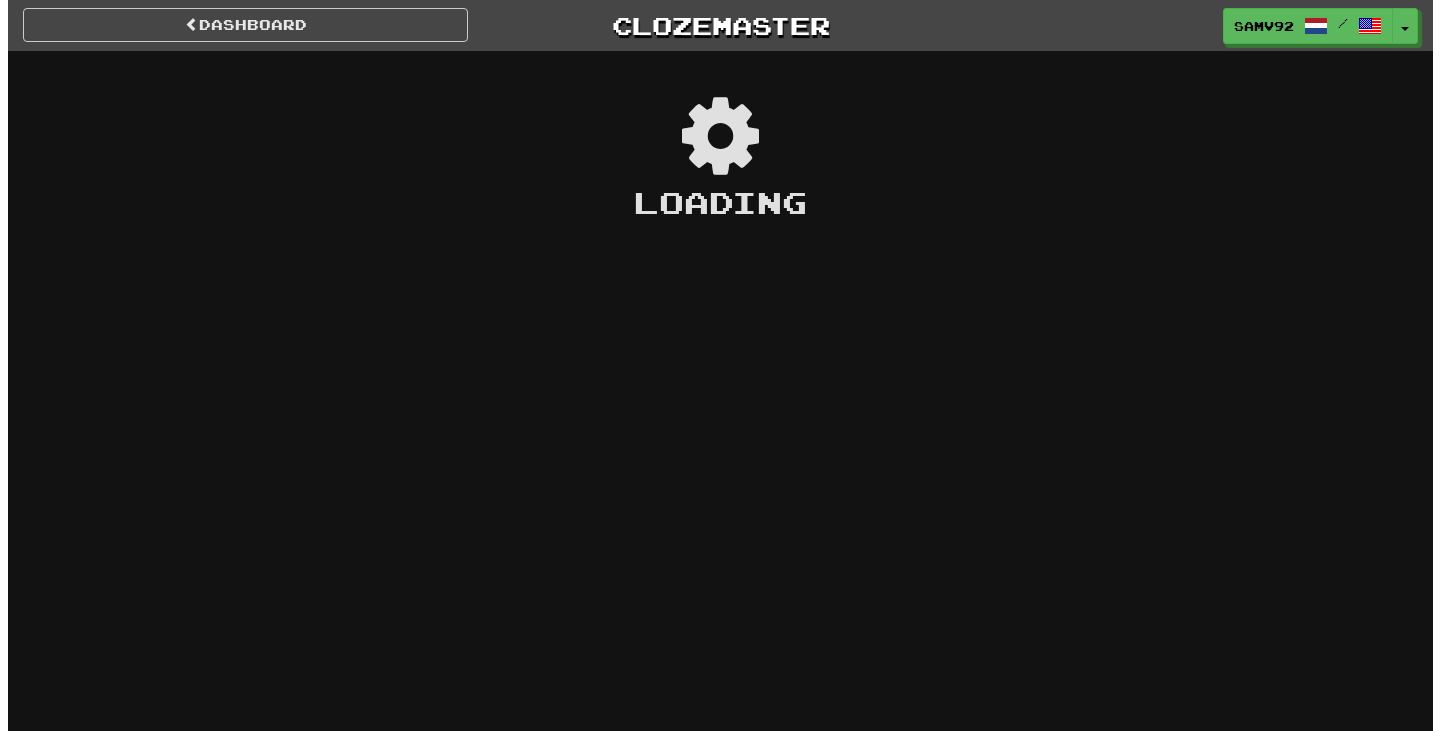 scroll, scrollTop: 0, scrollLeft: 0, axis: both 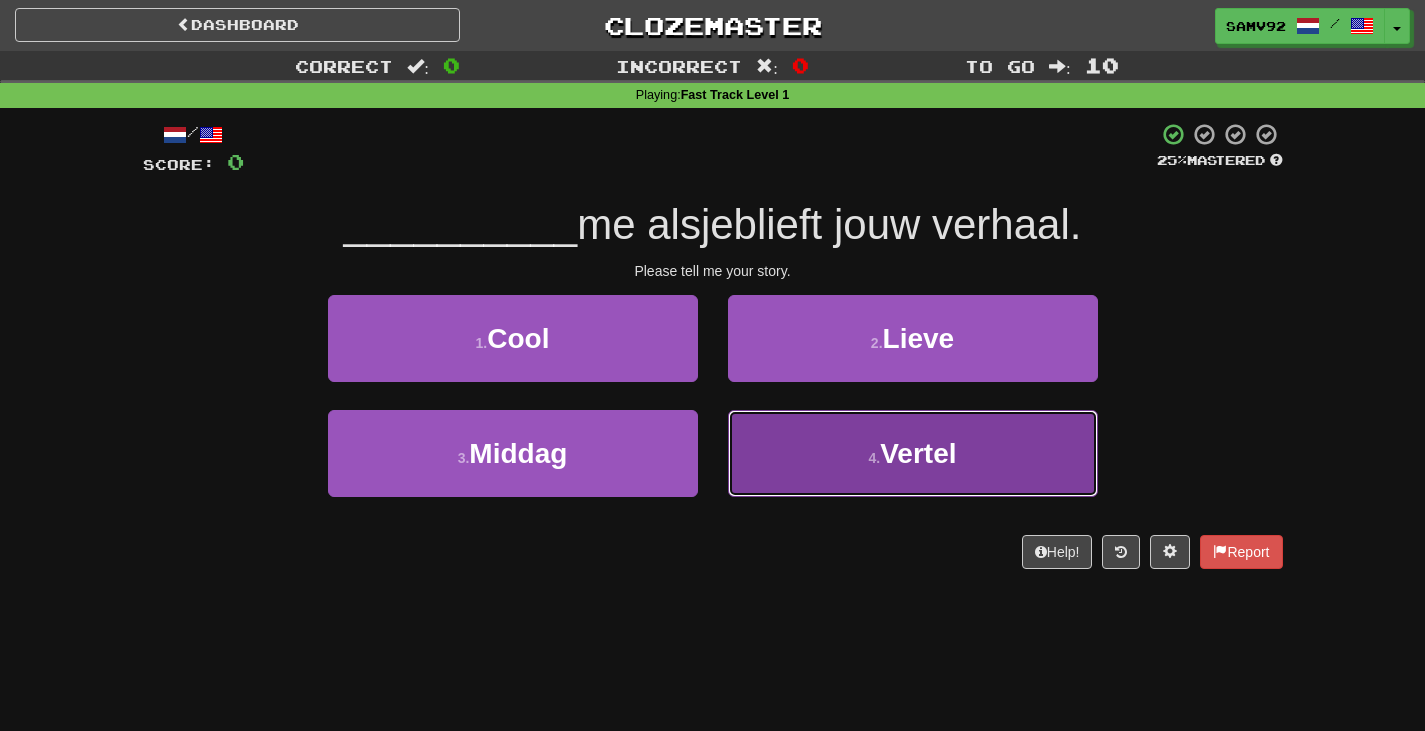 click on "4 .  Vertel" at bounding box center [913, 453] 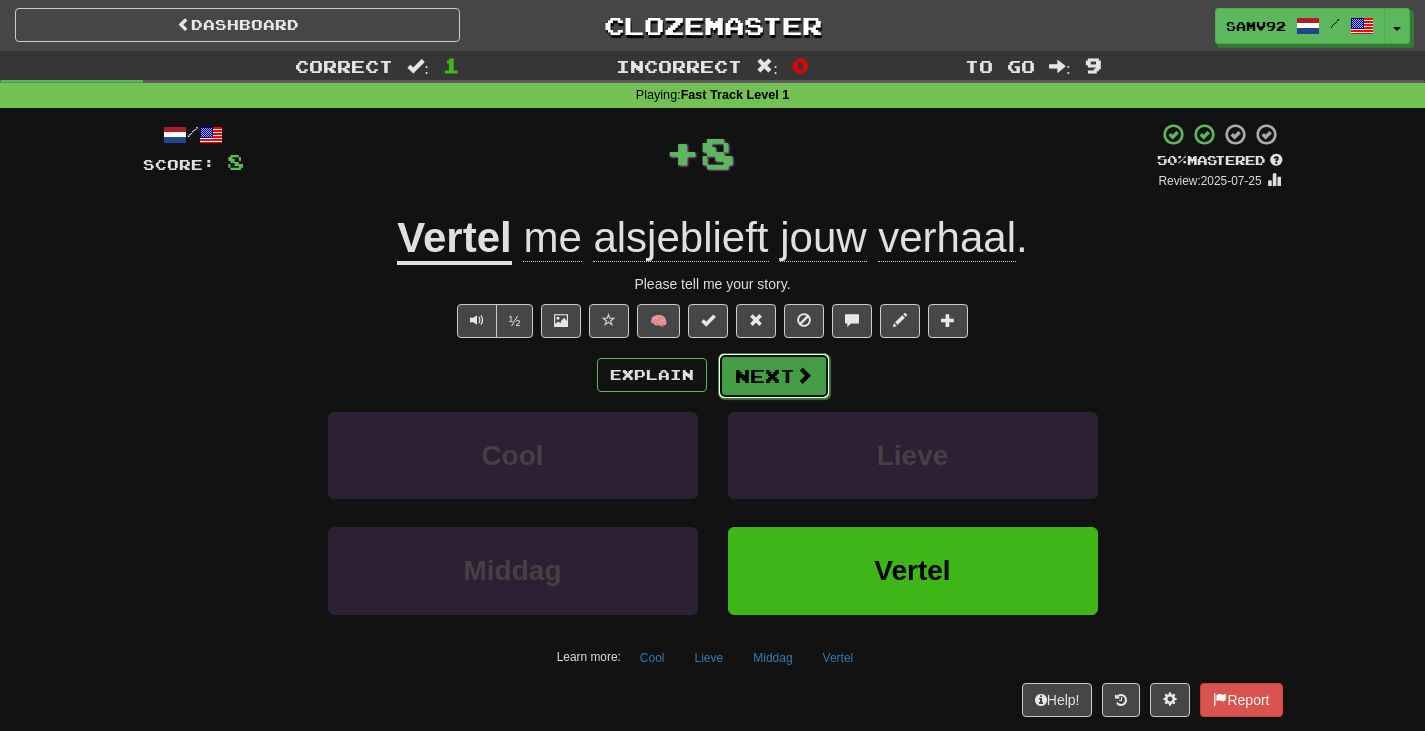 click on "Next" at bounding box center (774, 376) 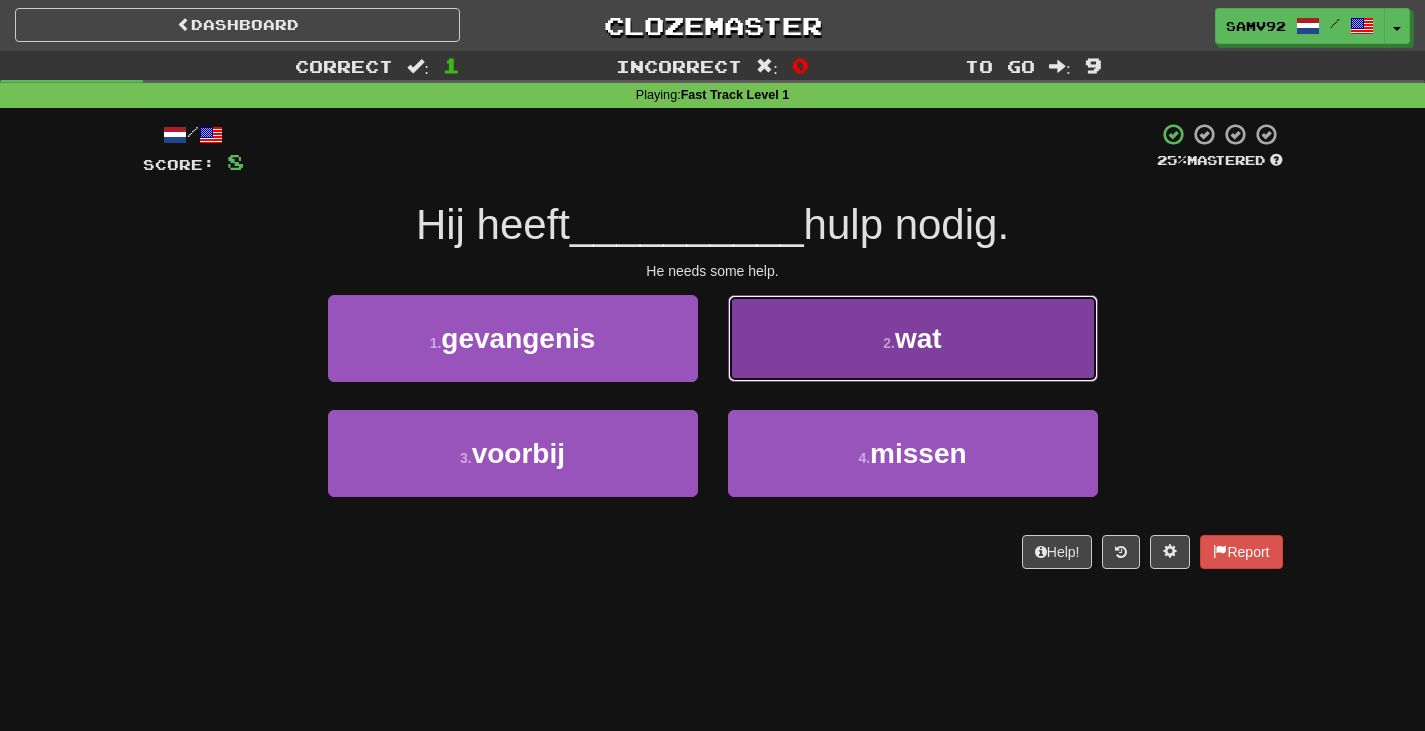 click on "2 .  wat" at bounding box center [913, 338] 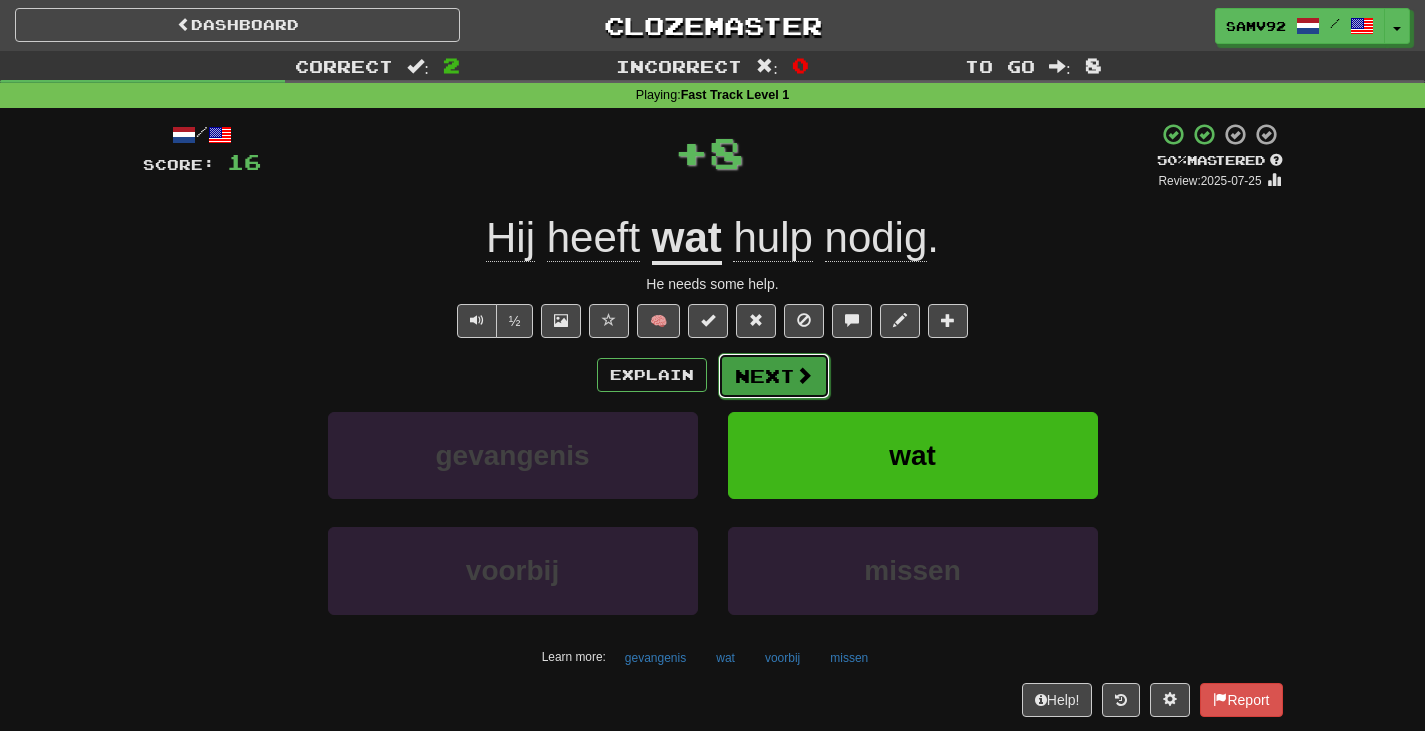 click on "Next" at bounding box center [774, 376] 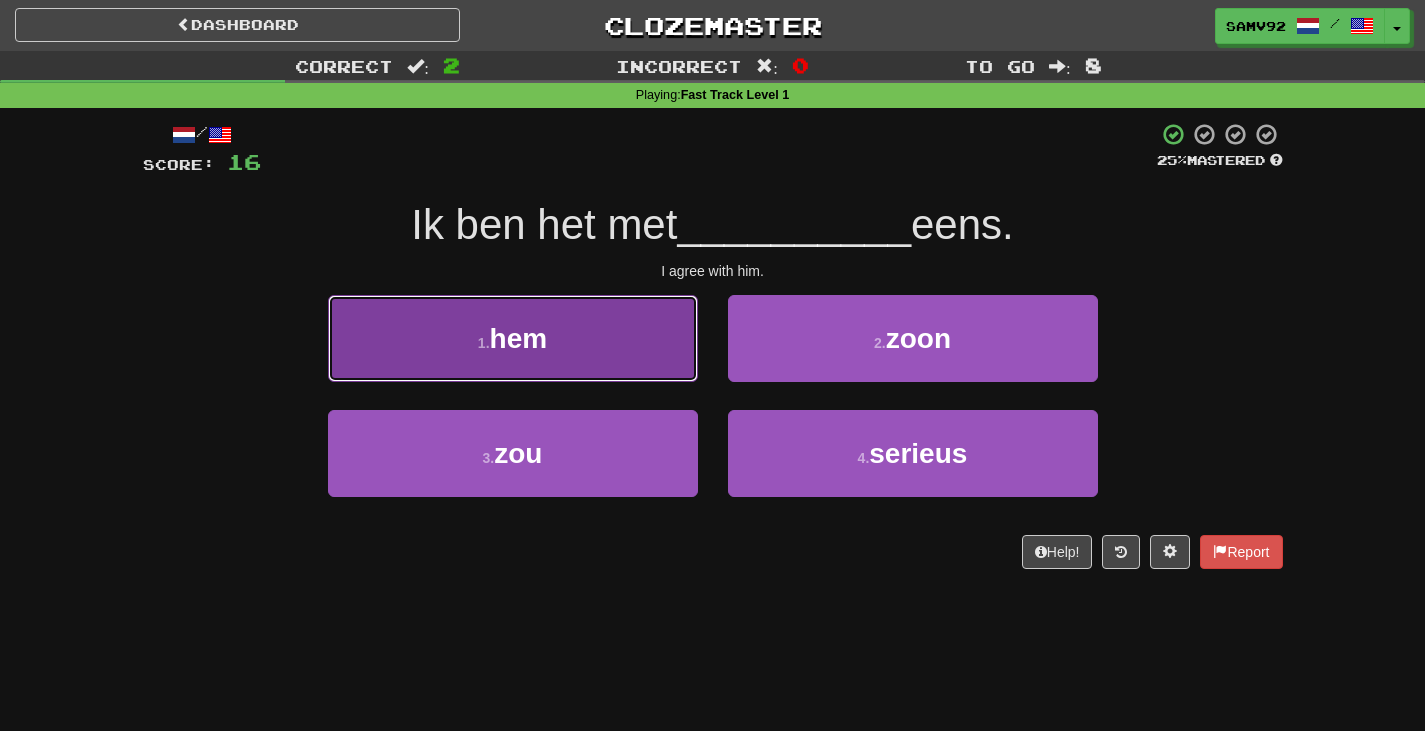 click on "1 .  hem" at bounding box center [513, 338] 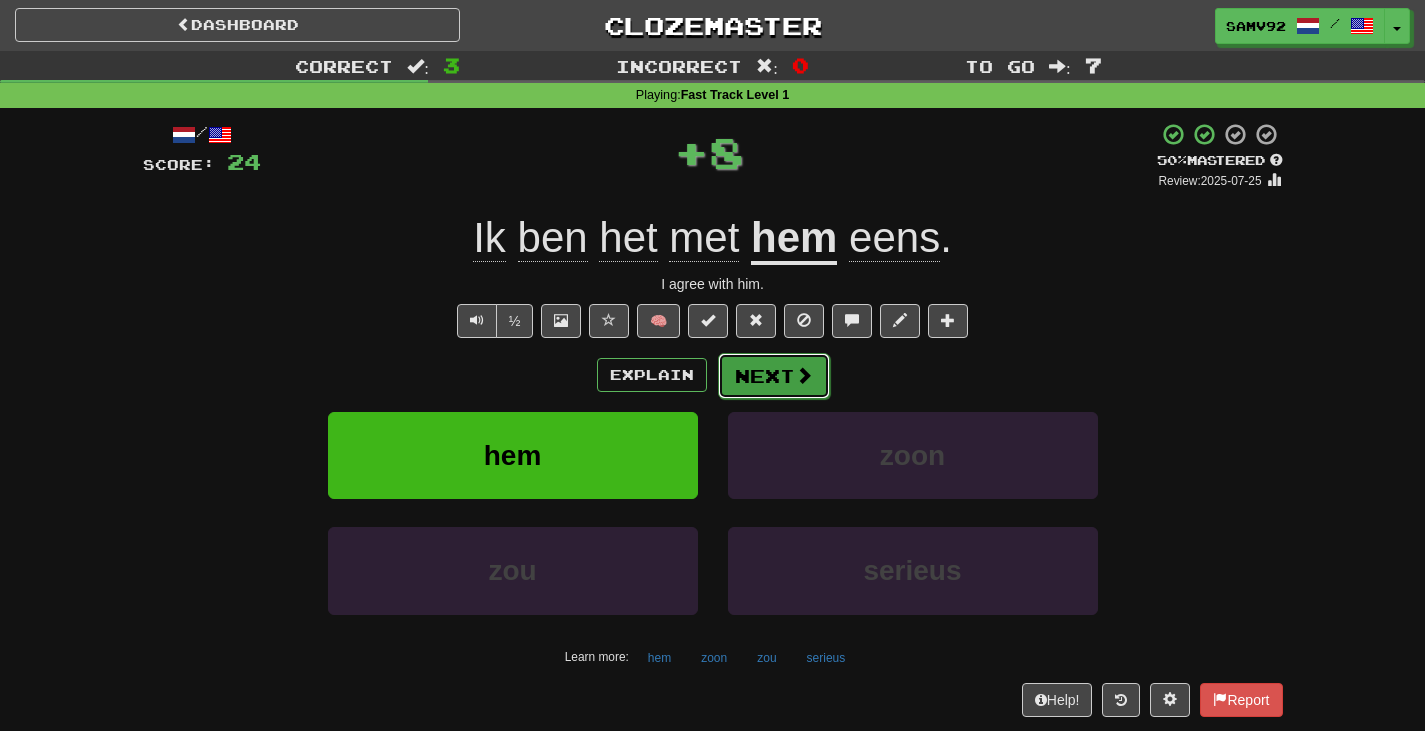 click on "Next" at bounding box center [774, 376] 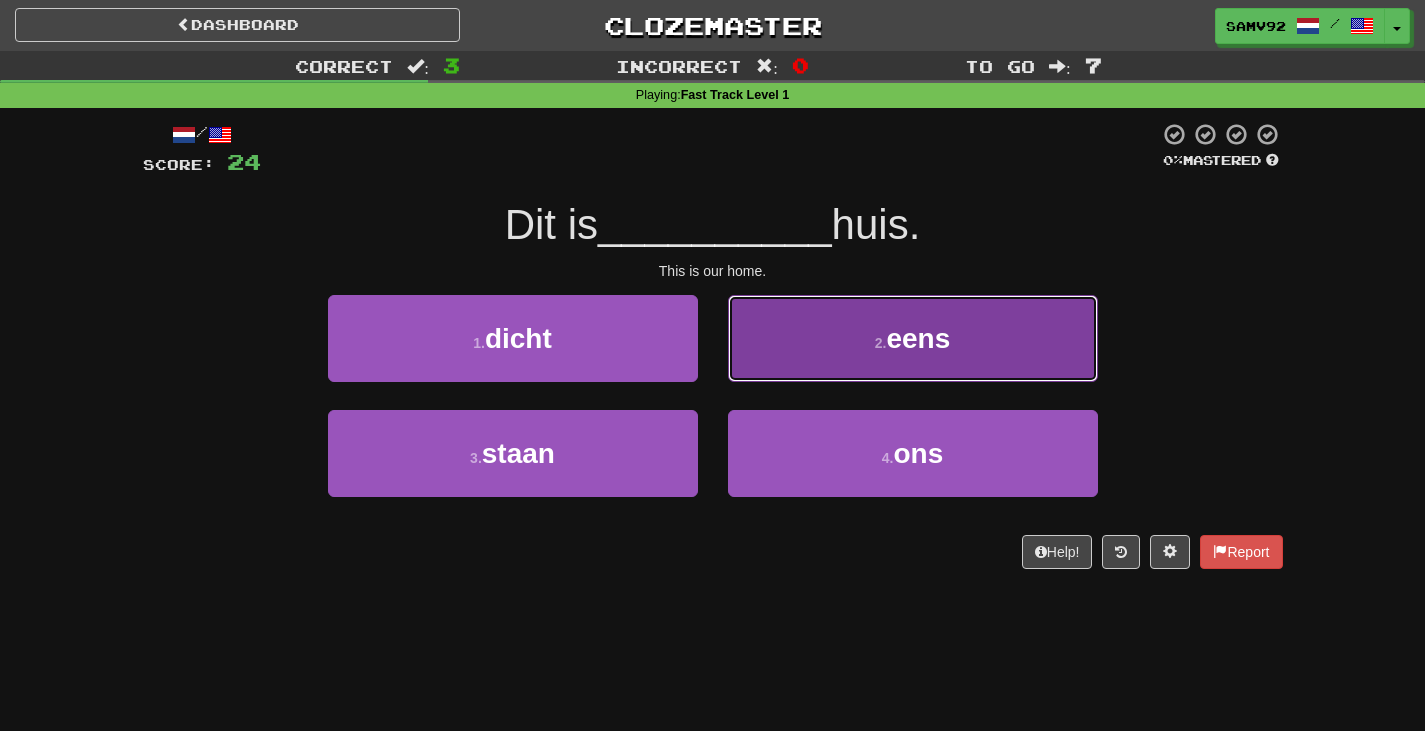 click on "2 .  eens" at bounding box center (913, 338) 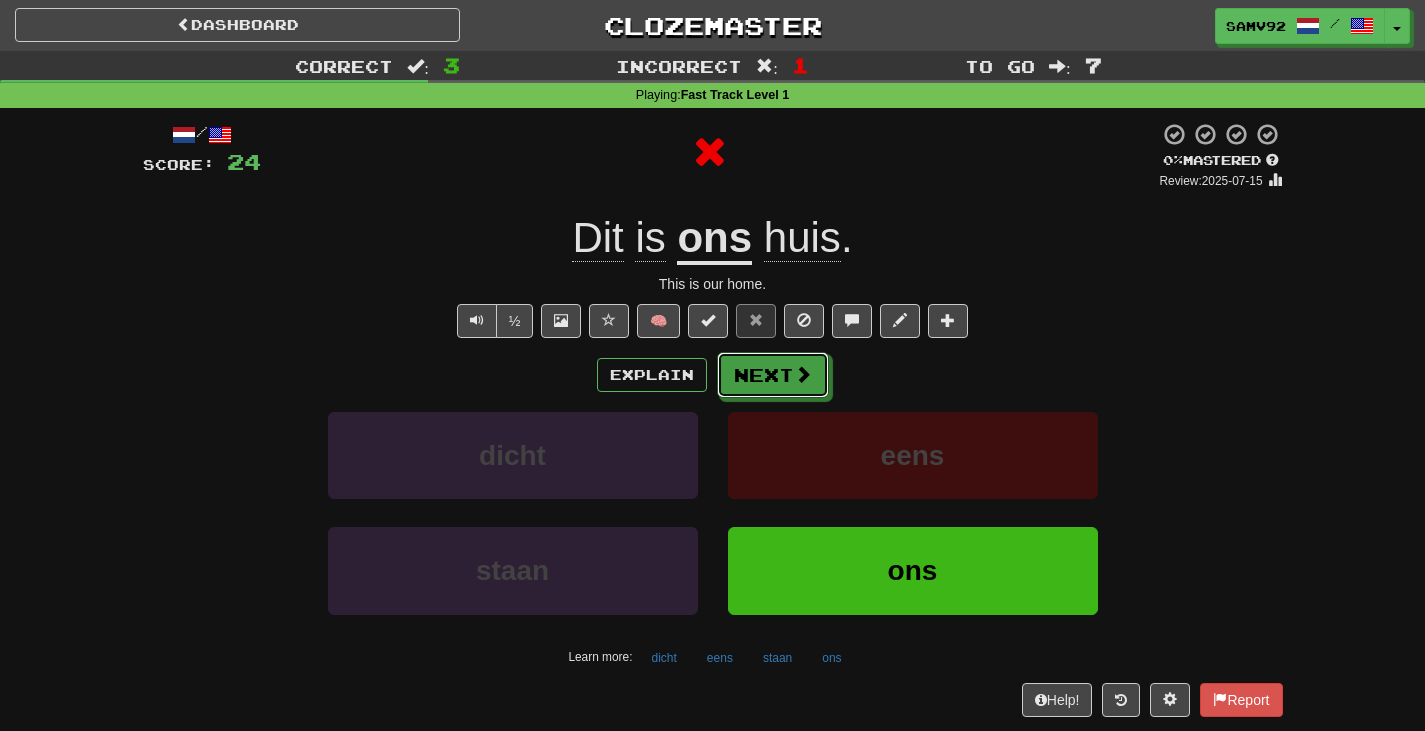 click on "Next" at bounding box center [773, 375] 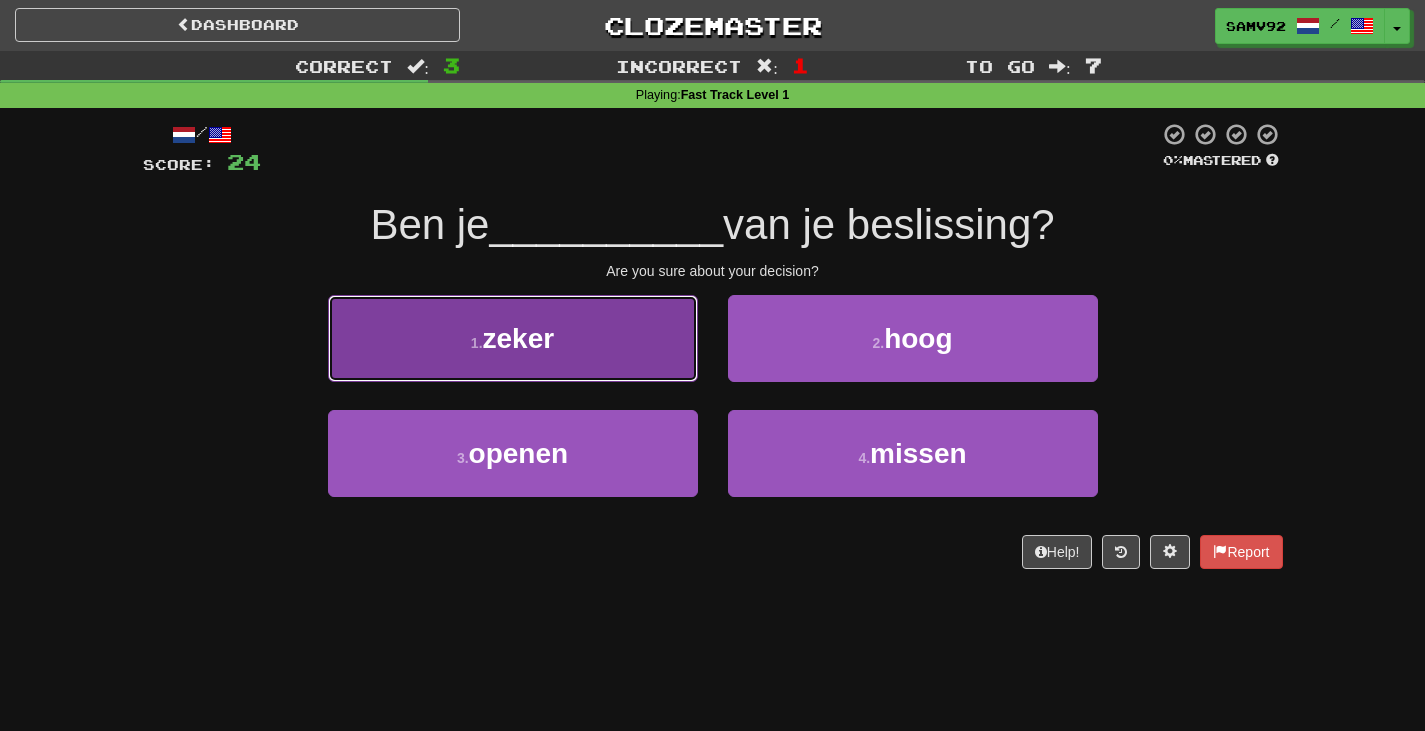 click on "1 .  zeker" at bounding box center (513, 338) 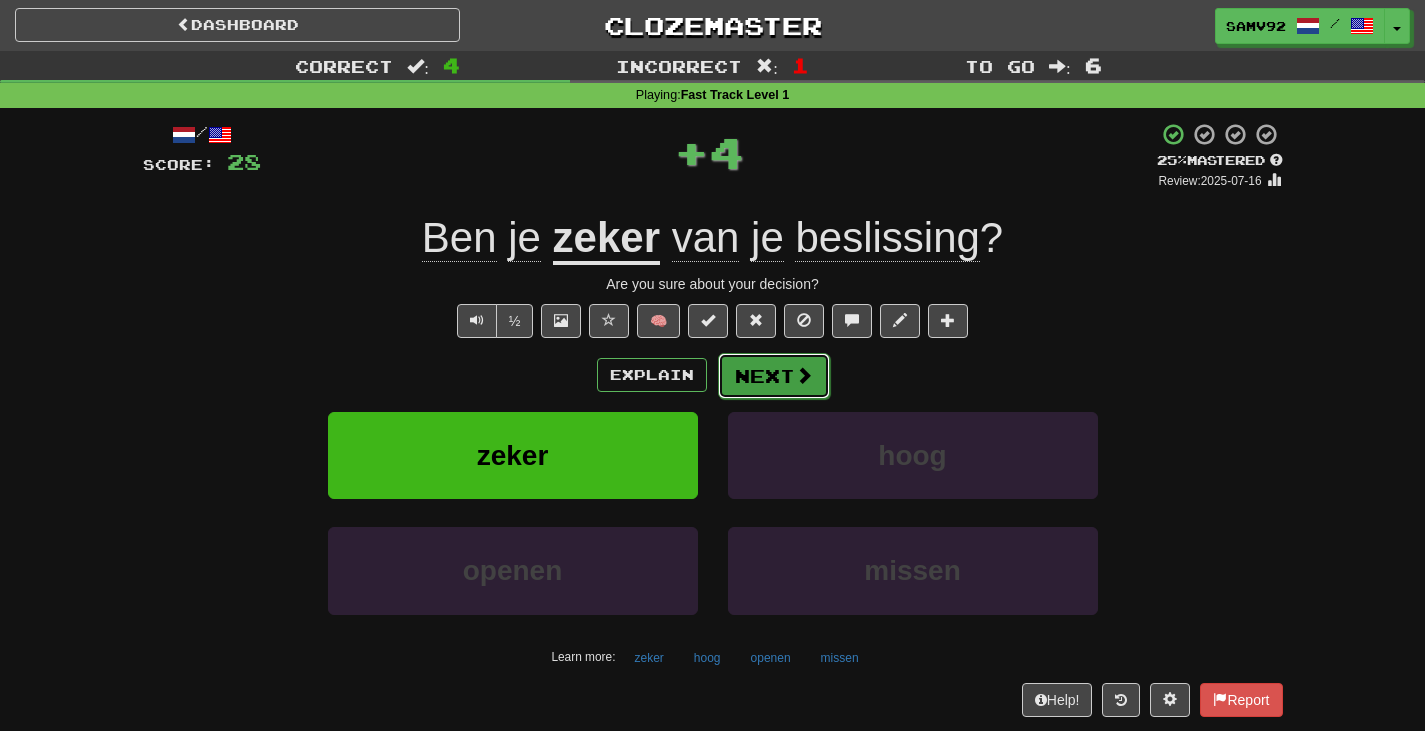 click on "Next" at bounding box center (774, 376) 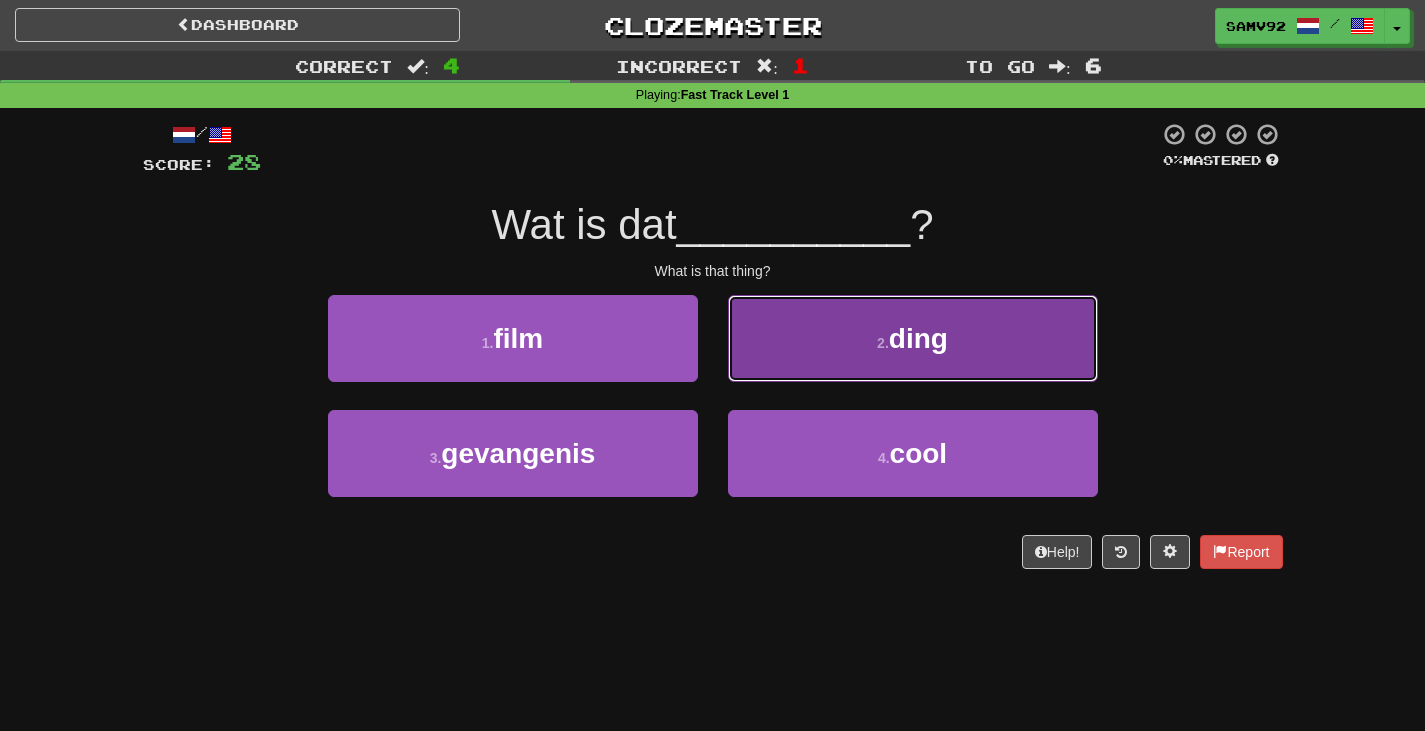 click on "2 .  ding" at bounding box center (913, 338) 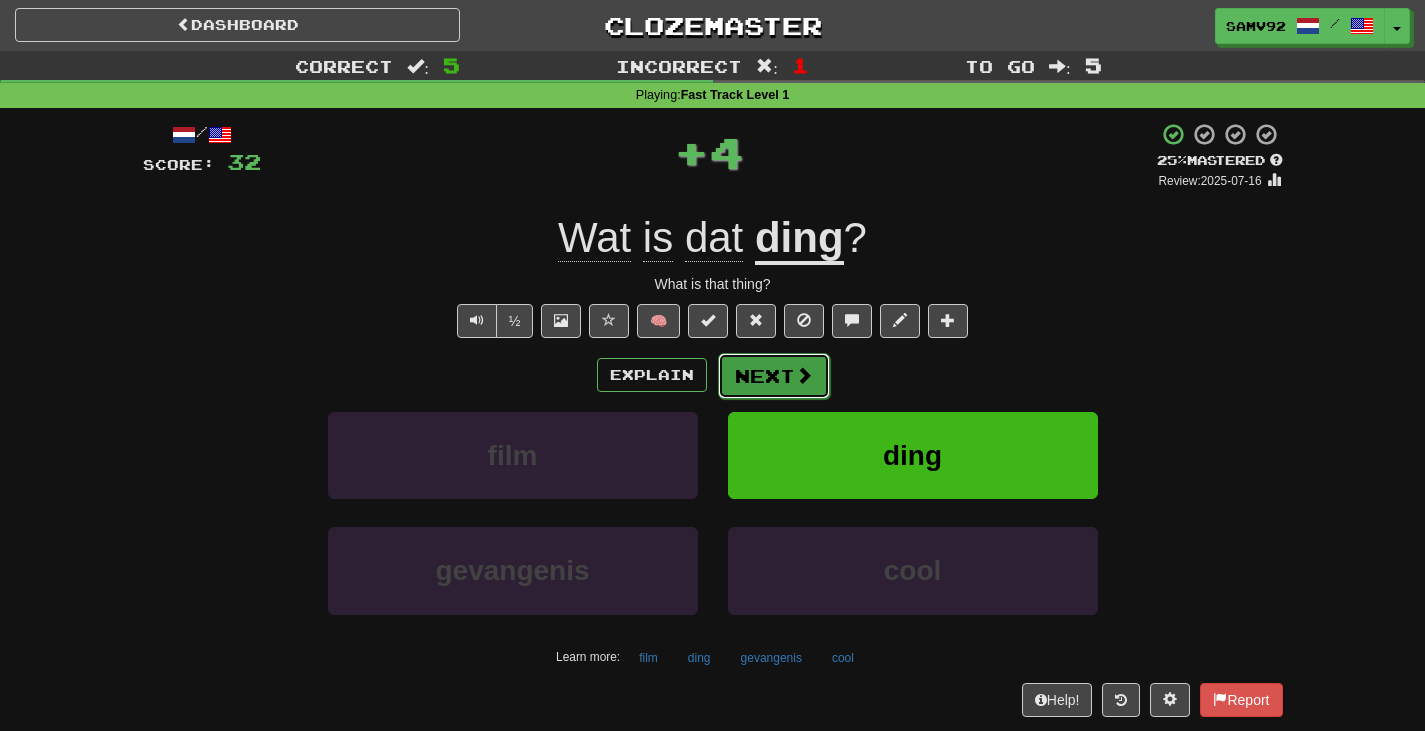 click on "Next" at bounding box center (774, 376) 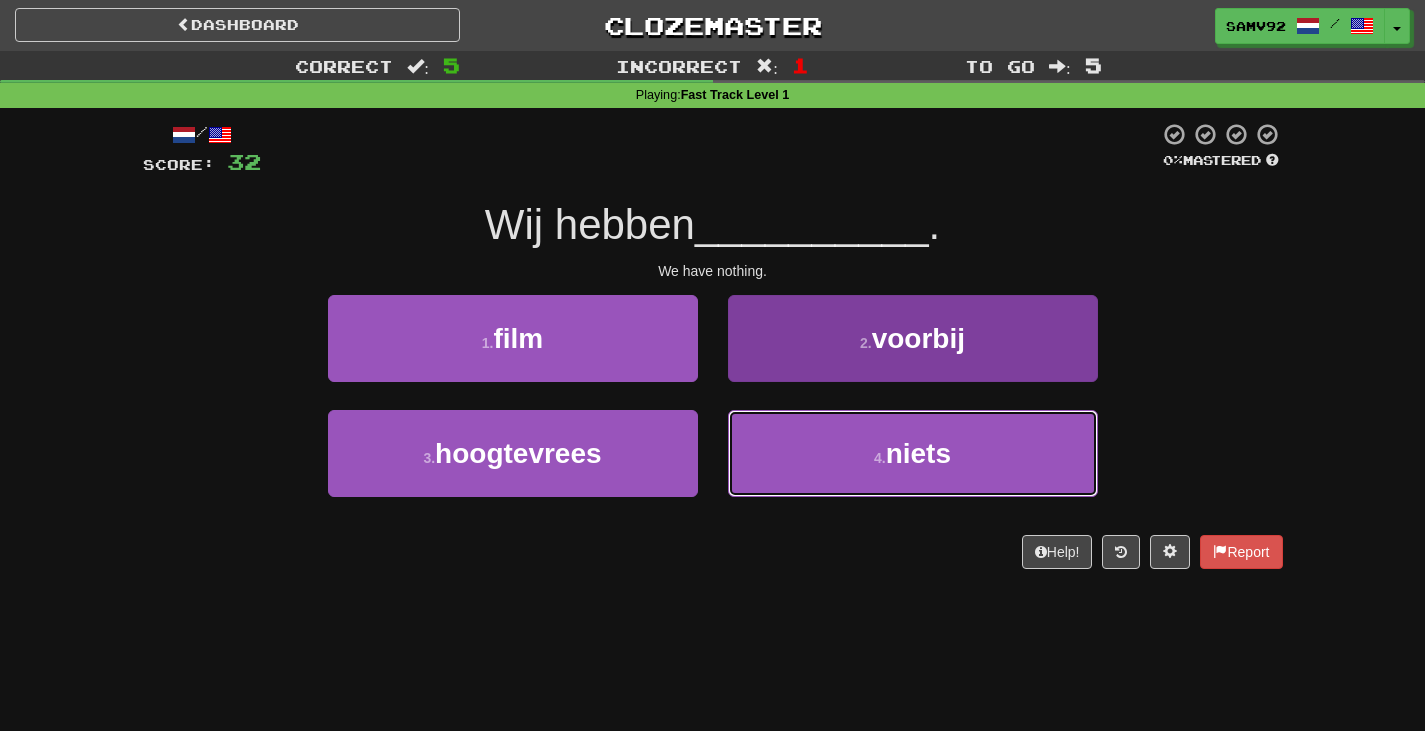 click on "4 .  niets" at bounding box center [913, 453] 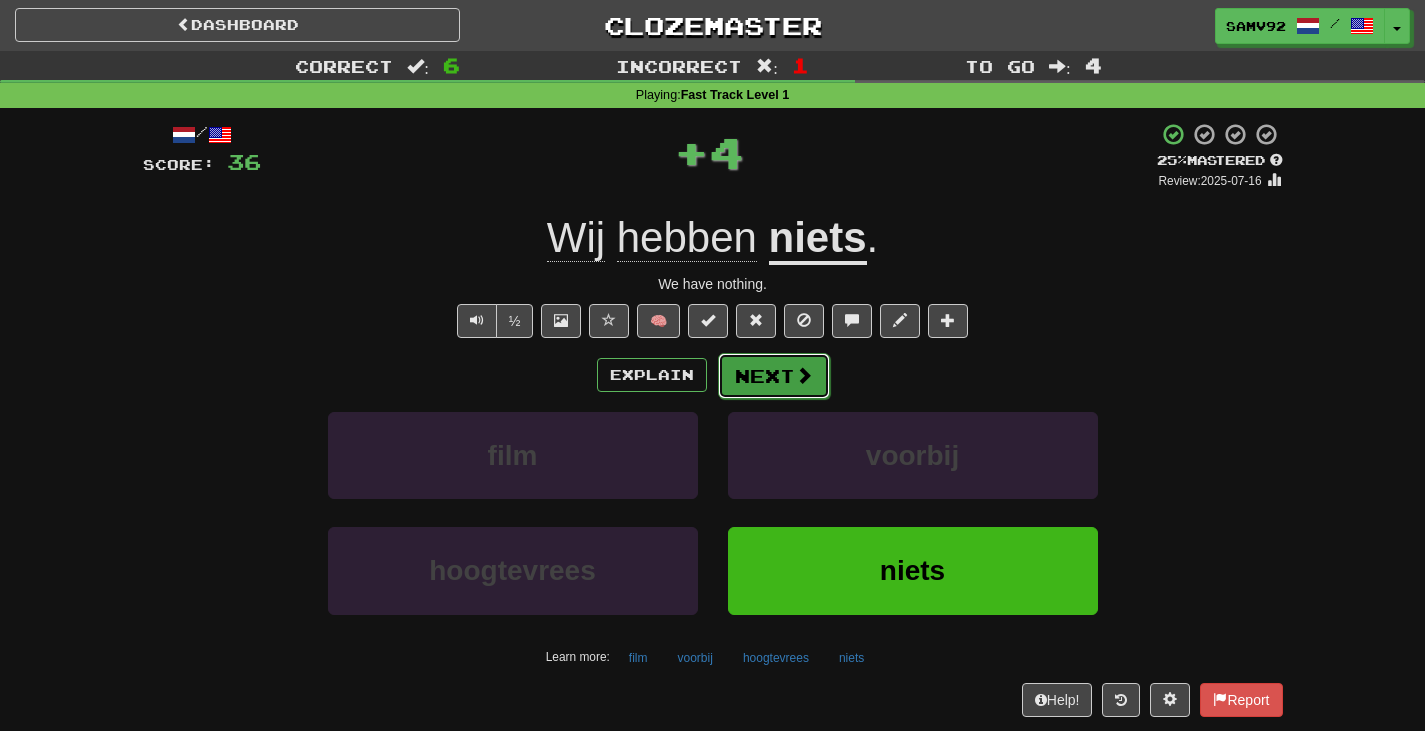 click on "Next" at bounding box center [774, 376] 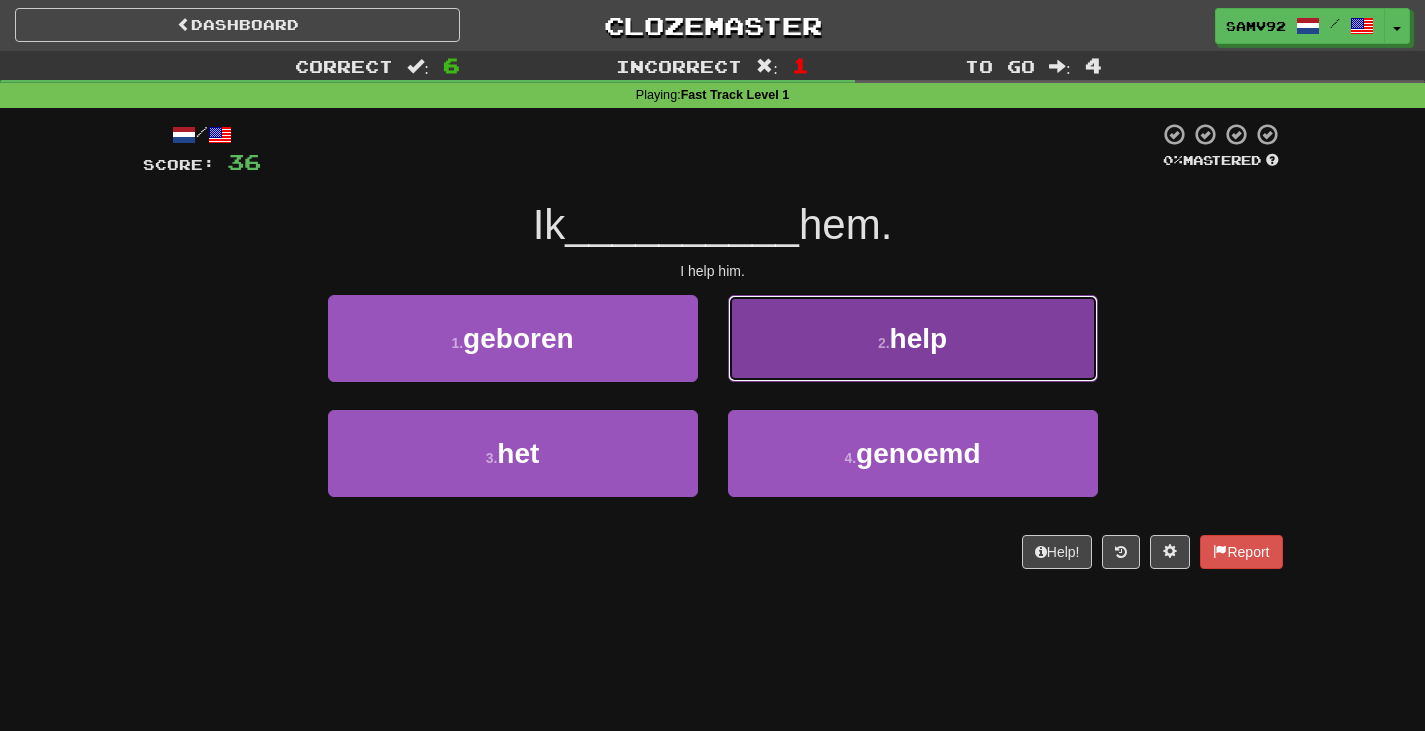 click on "2 .  help" at bounding box center (913, 338) 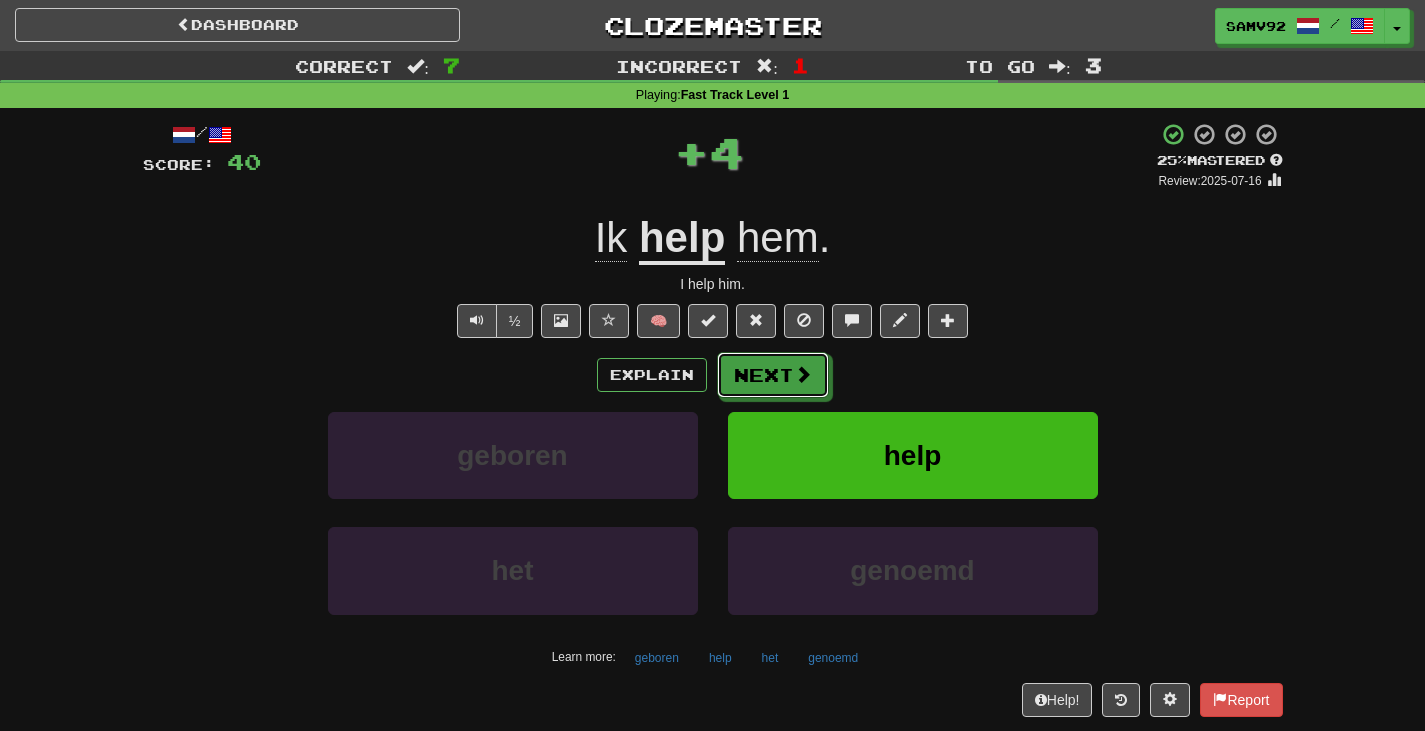click on "Next" at bounding box center (773, 375) 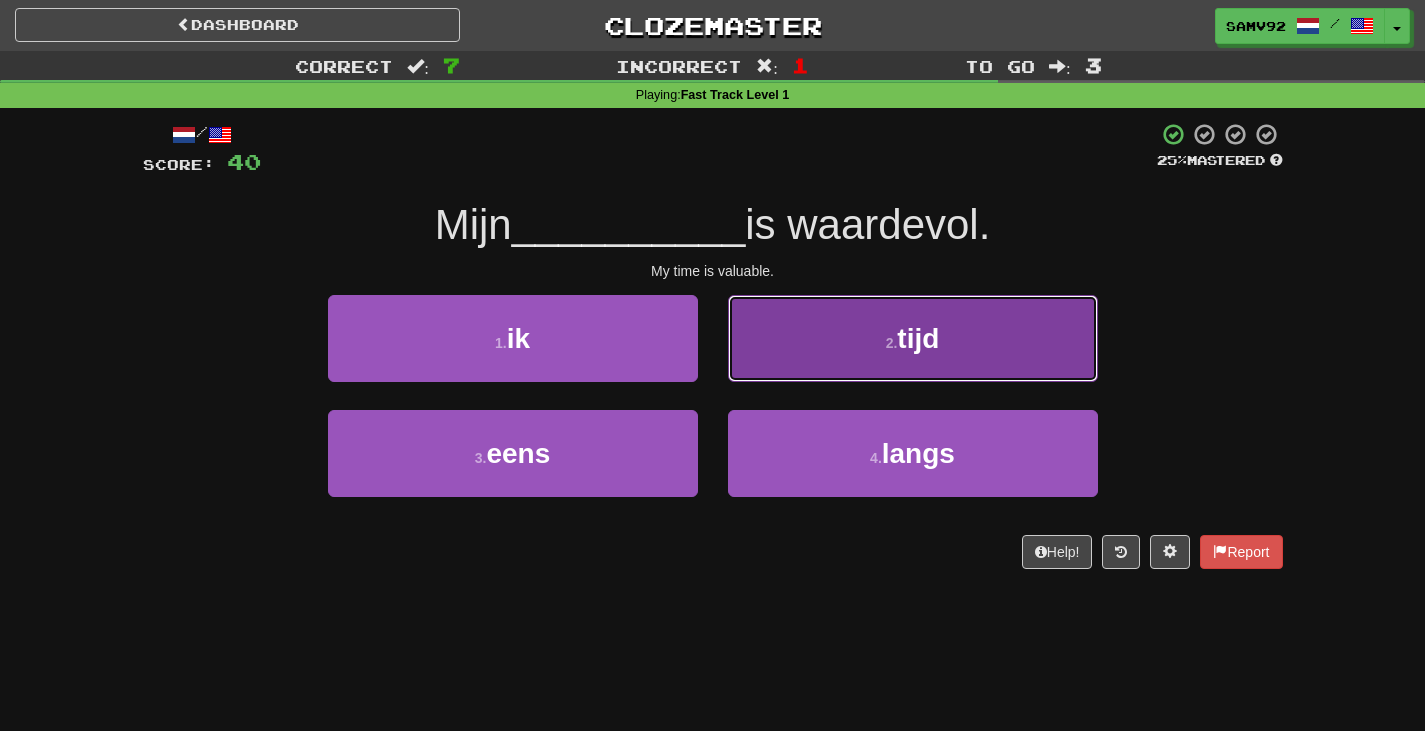 click on "2 .  tijd" at bounding box center [913, 338] 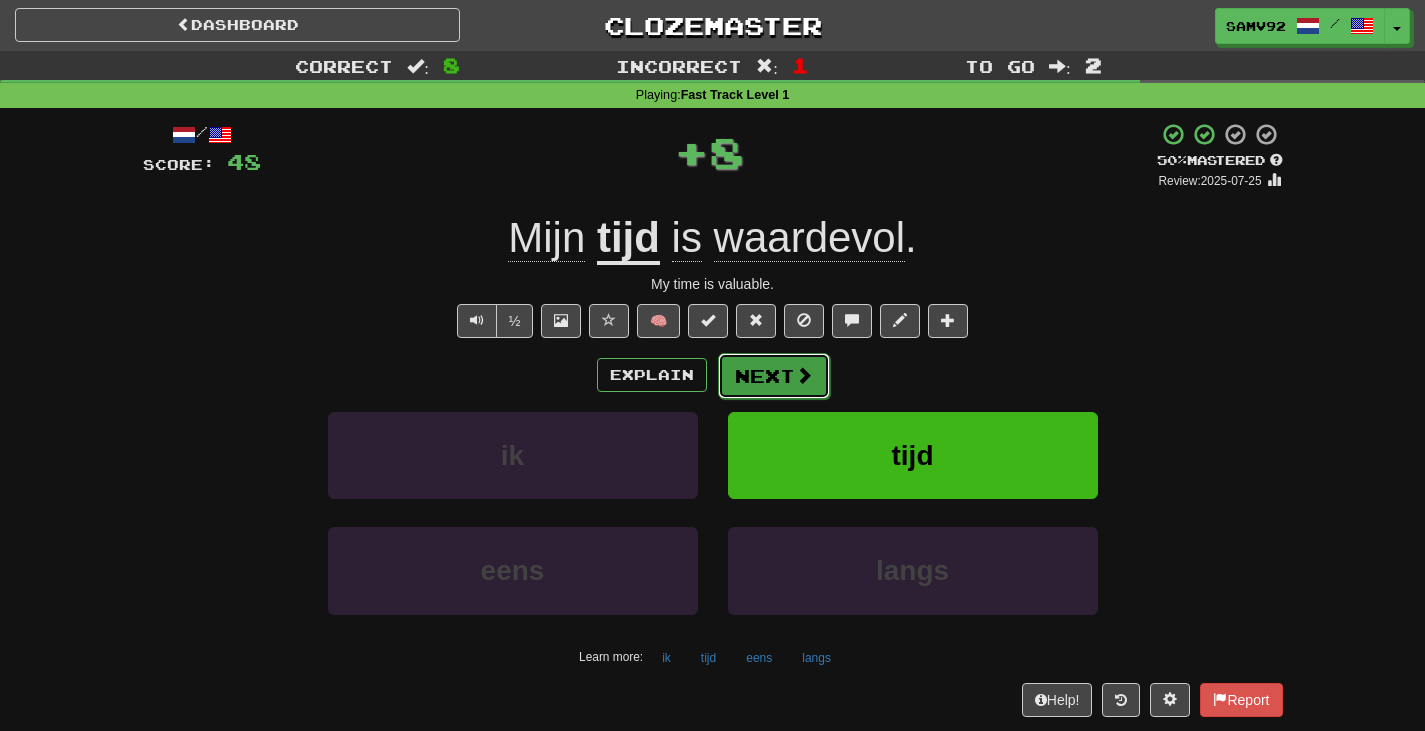 click on "Next" at bounding box center [774, 376] 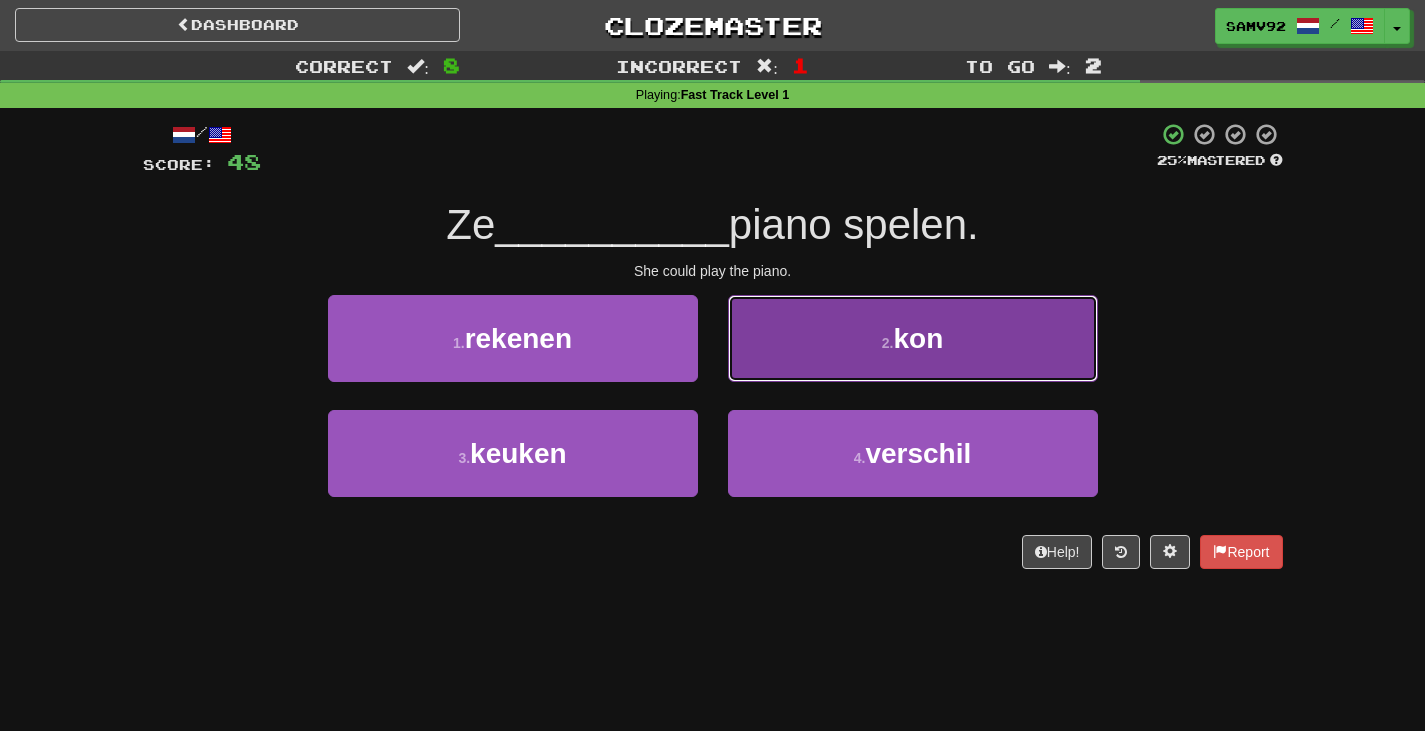 click on "2 .  kon" at bounding box center (913, 338) 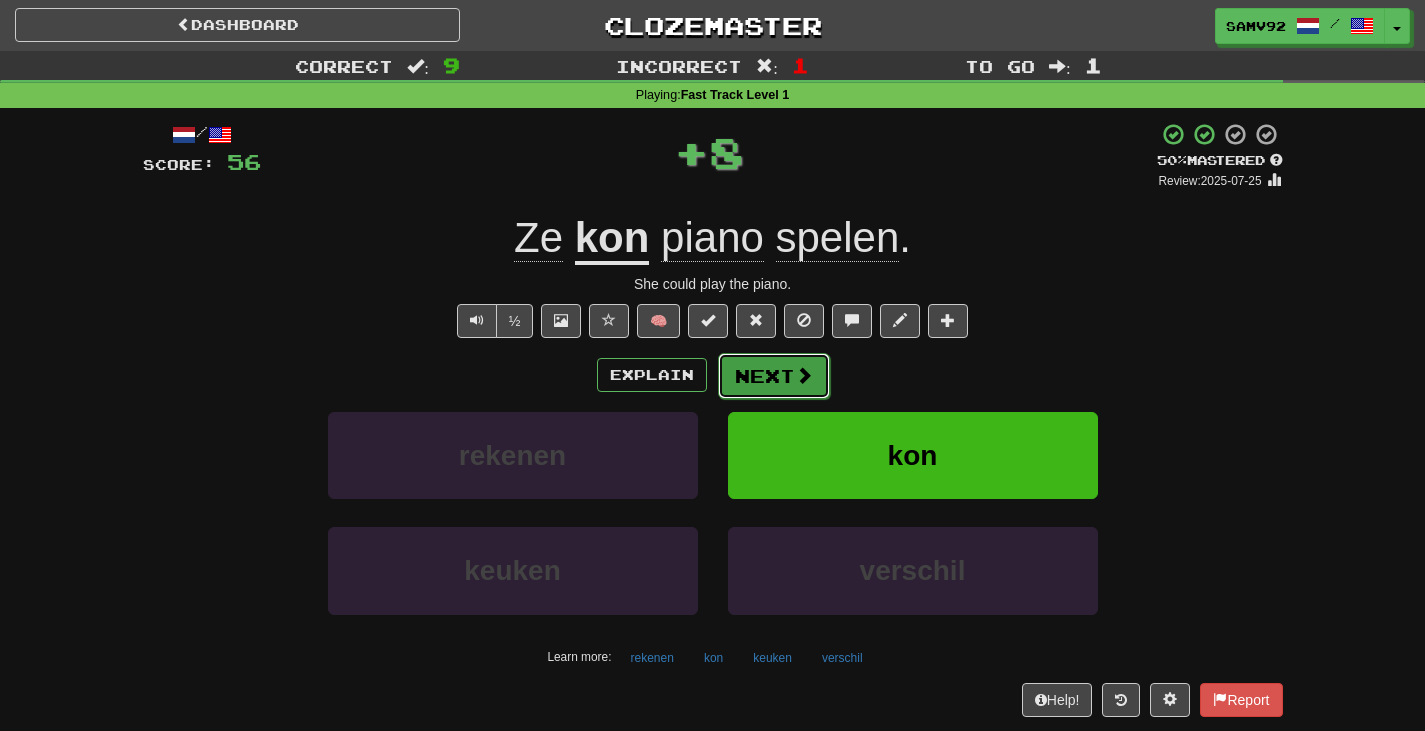click at bounding box center [804, 375] 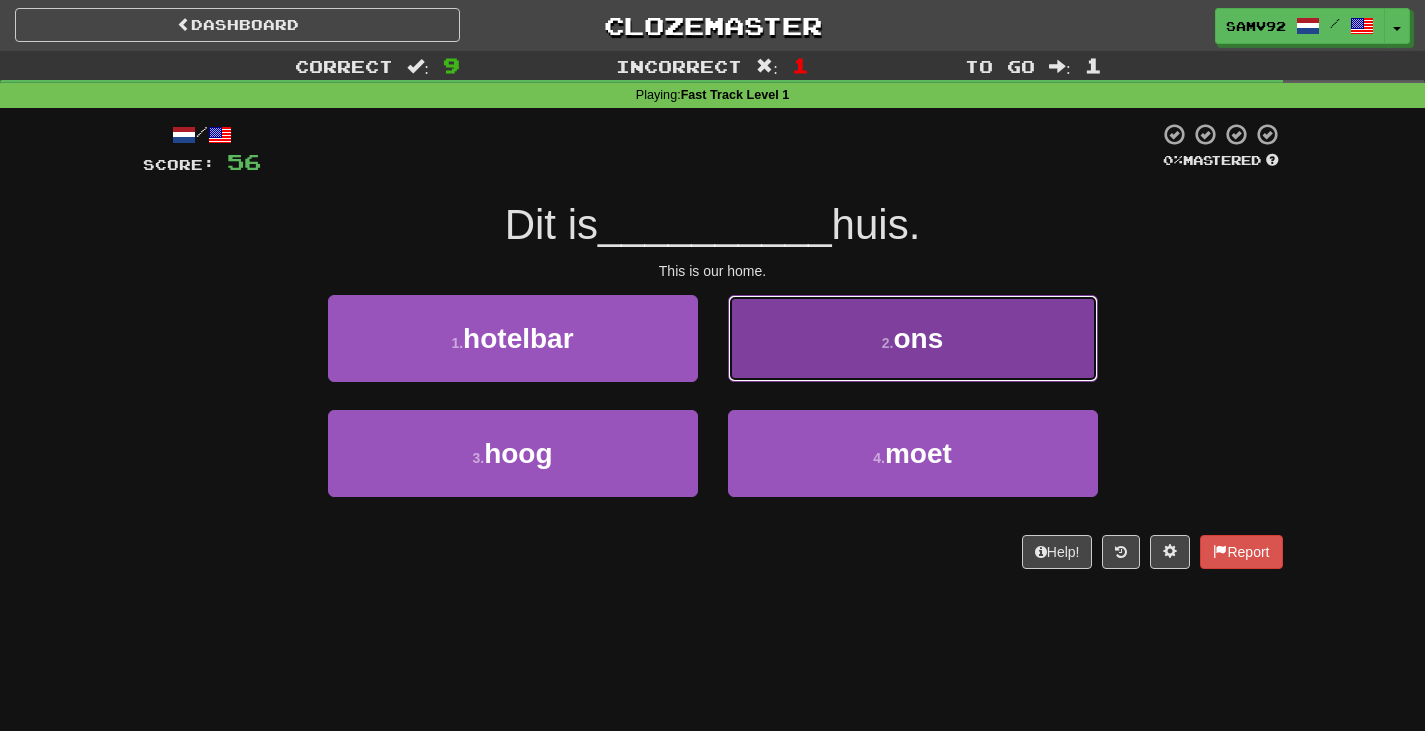click on "2 .  ons" at bounding box center [913, 338] 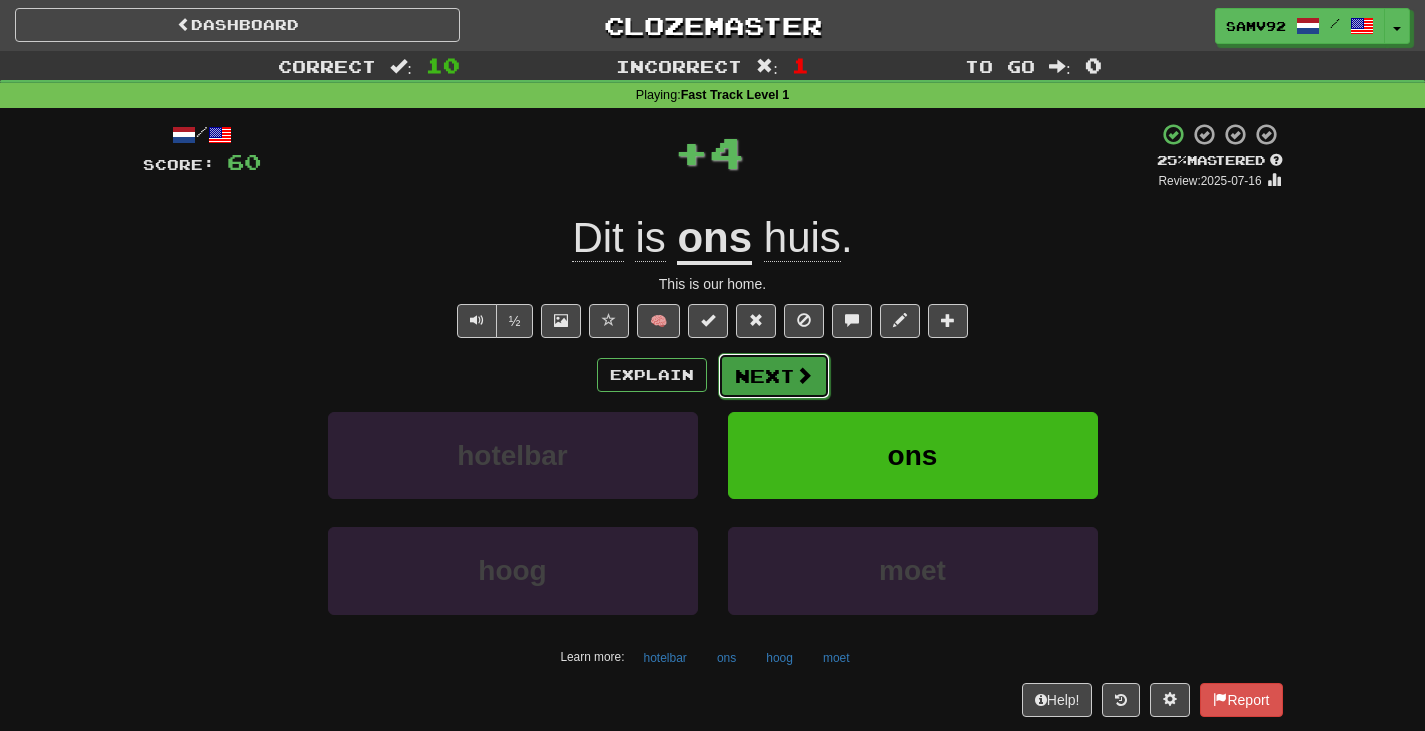 click at bounding box center (804, 375) 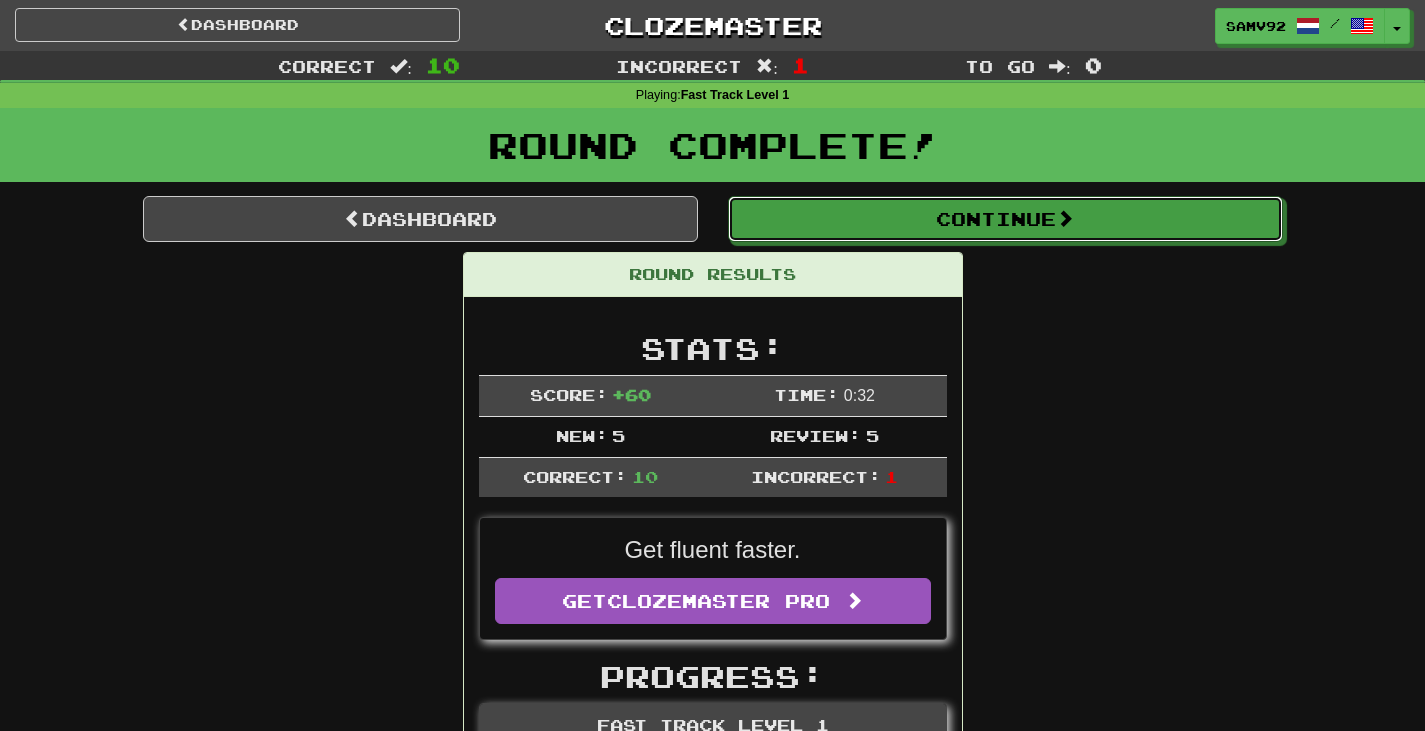 drag, startPoint x: 918, startPoint y: 231, endPoint x: 903, endPoint y: 236, distance: 15.811388 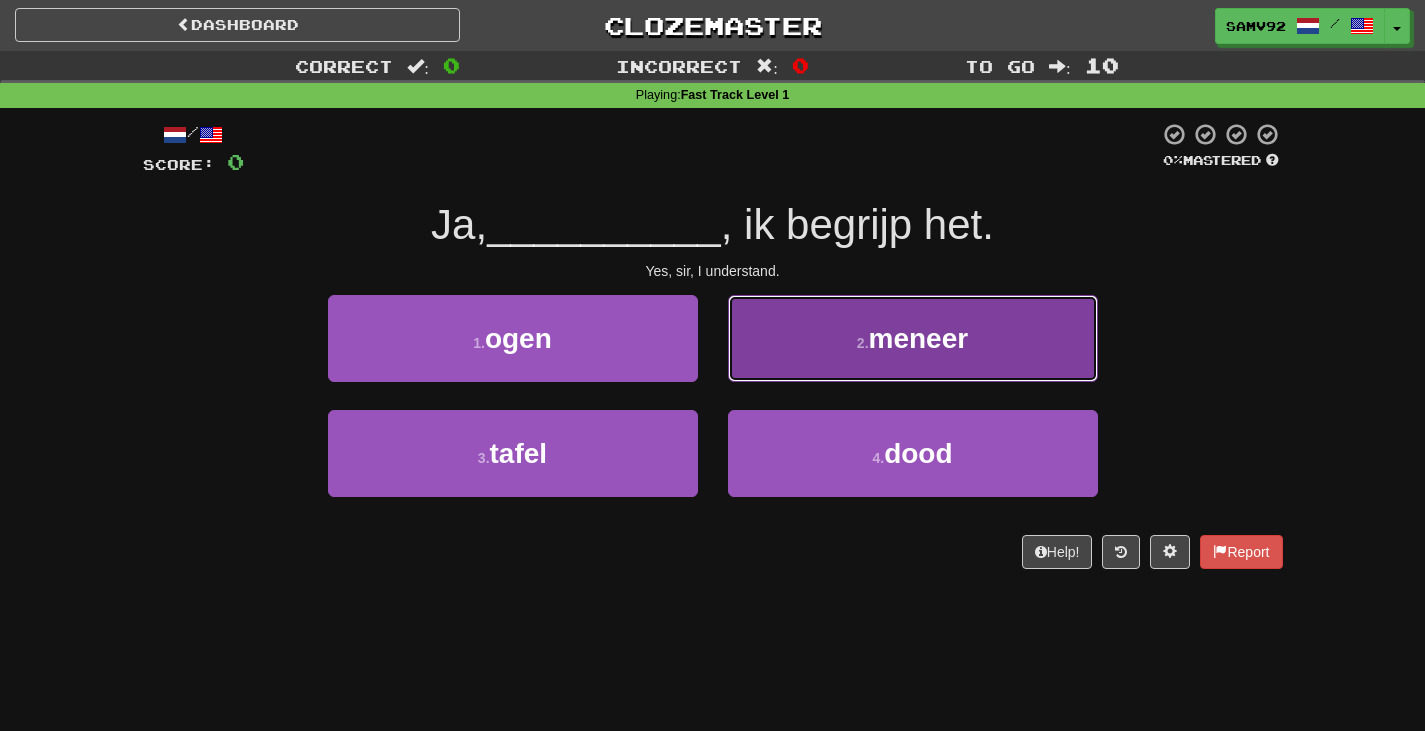 click on "2 .  meneer" at bounding box center (913, 338) 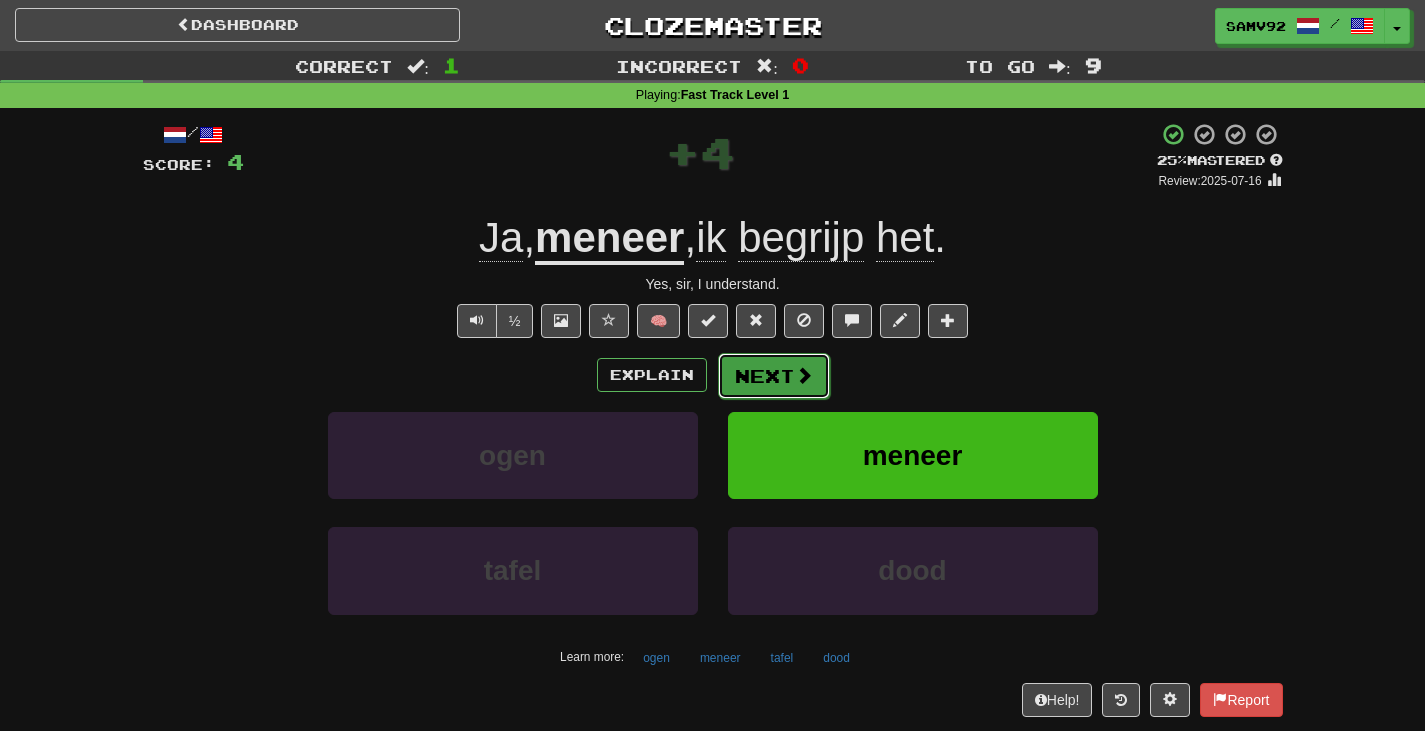 click on "Next" at bounding box center [774, 376] 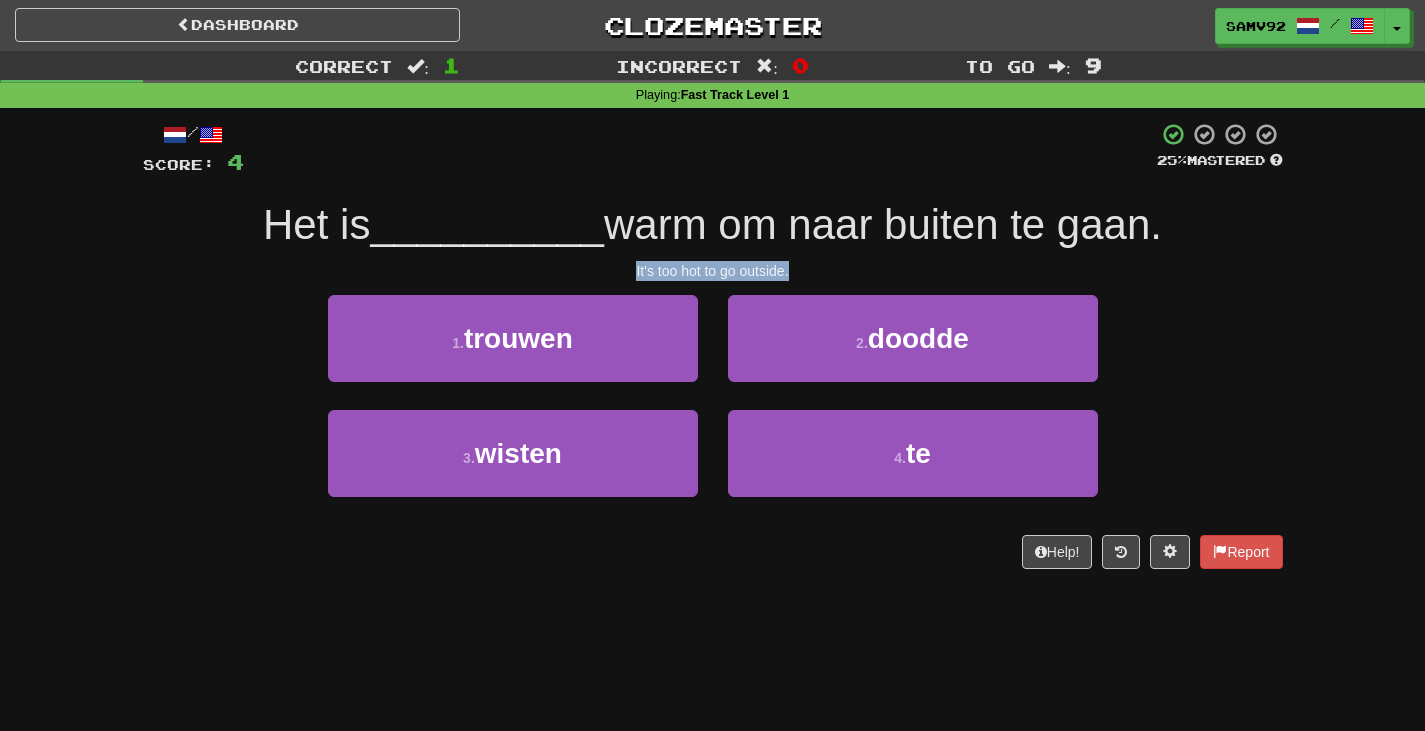 drag, startPoint x: 610, startPoint y: 259, endPoint x: 878, endPoint y: 267, distance: 268.1194 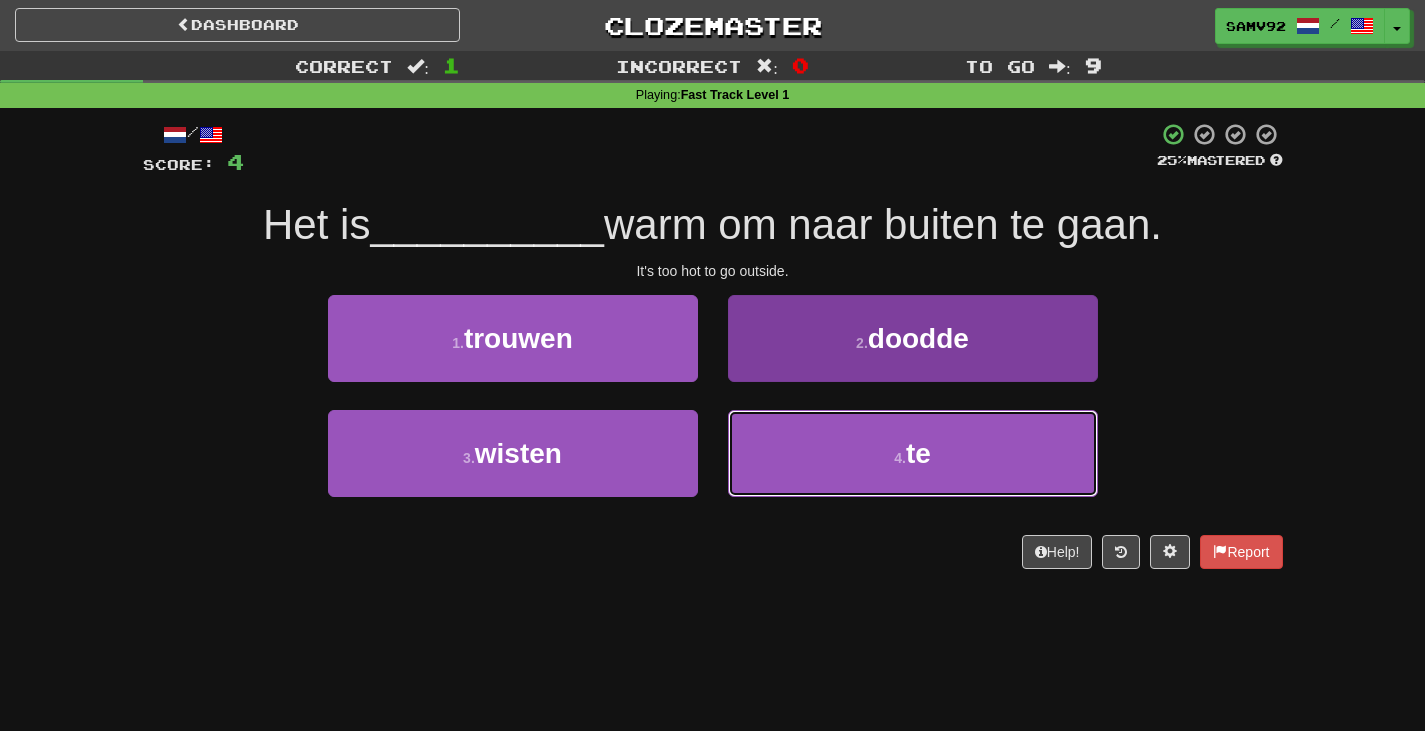 click on "4 .  te" at bounding box center (913, 453) 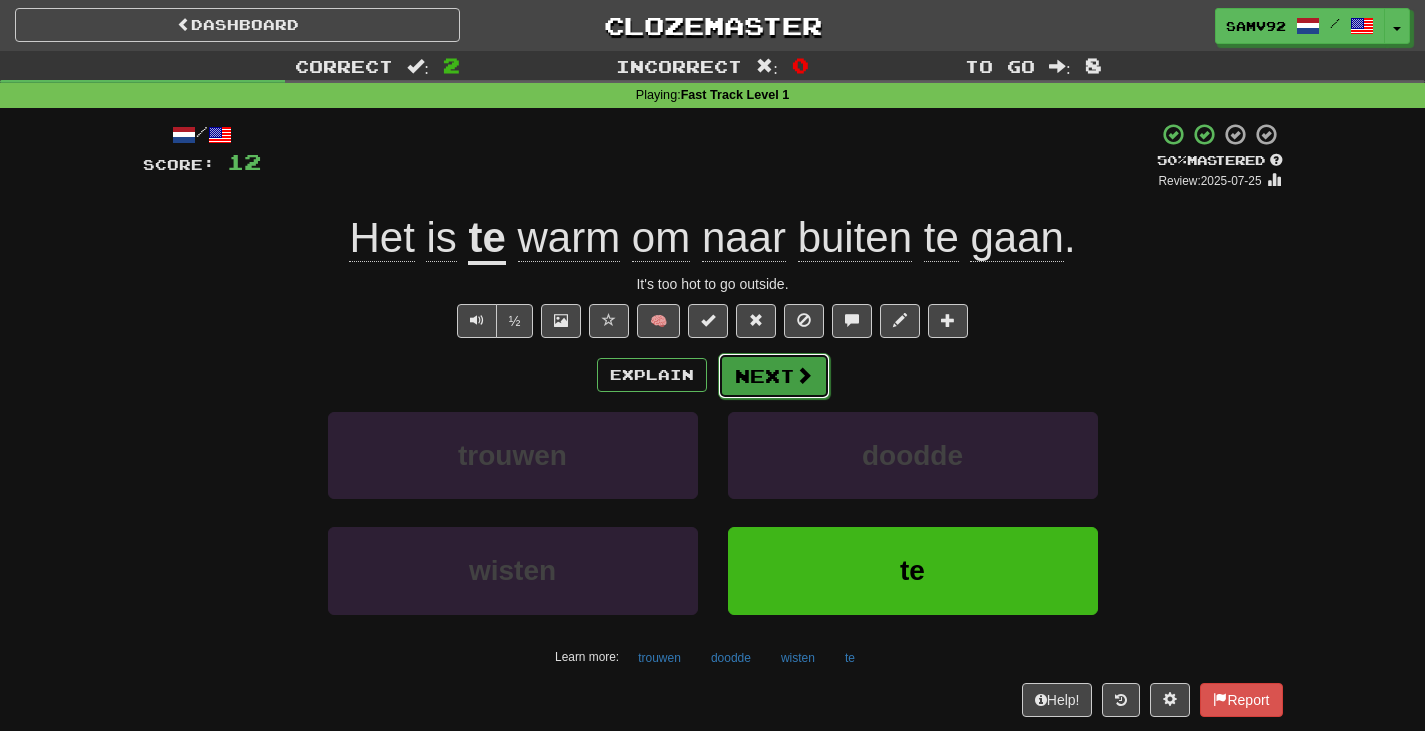 click on "Next" at bounding box center (774, 376) 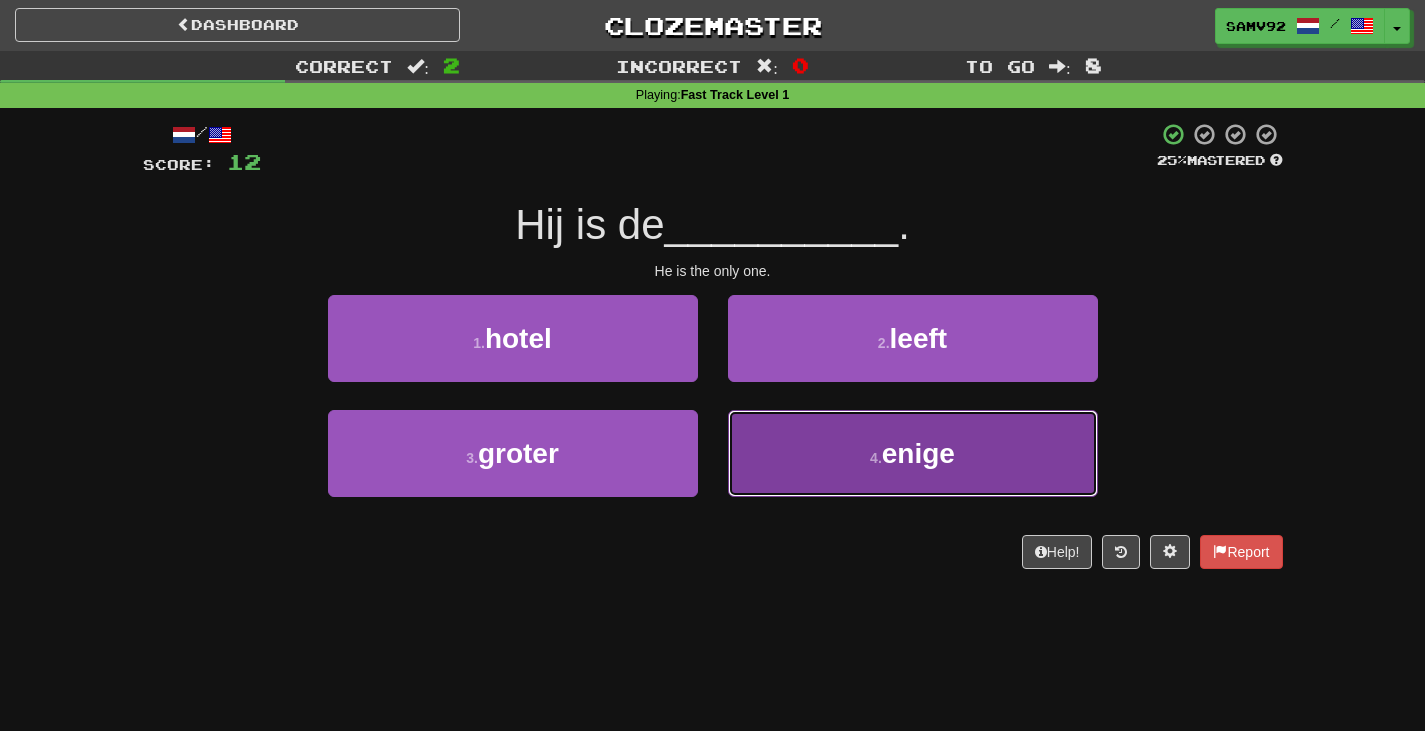 click on "4 .  enige" at bounding box center [913, 453] 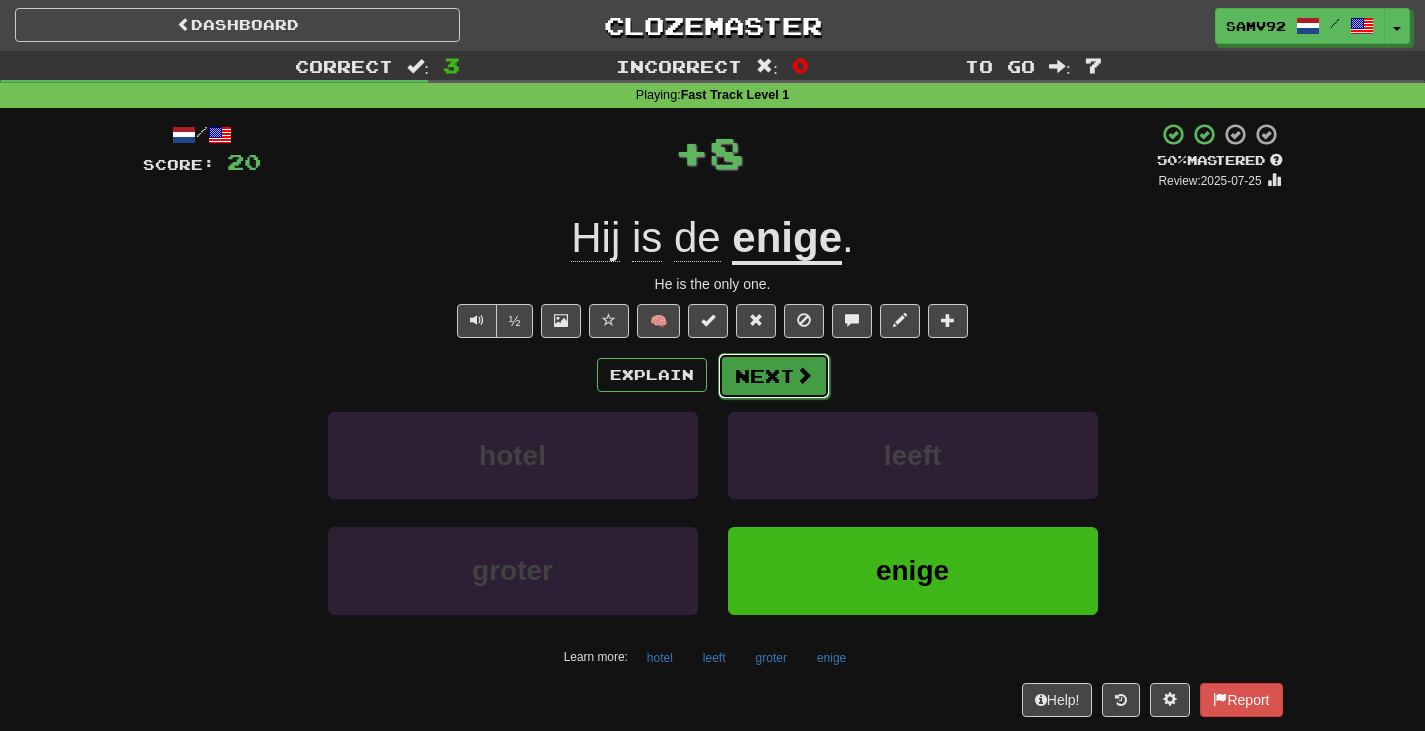 click on "Next" at bounding box center [774, 376] 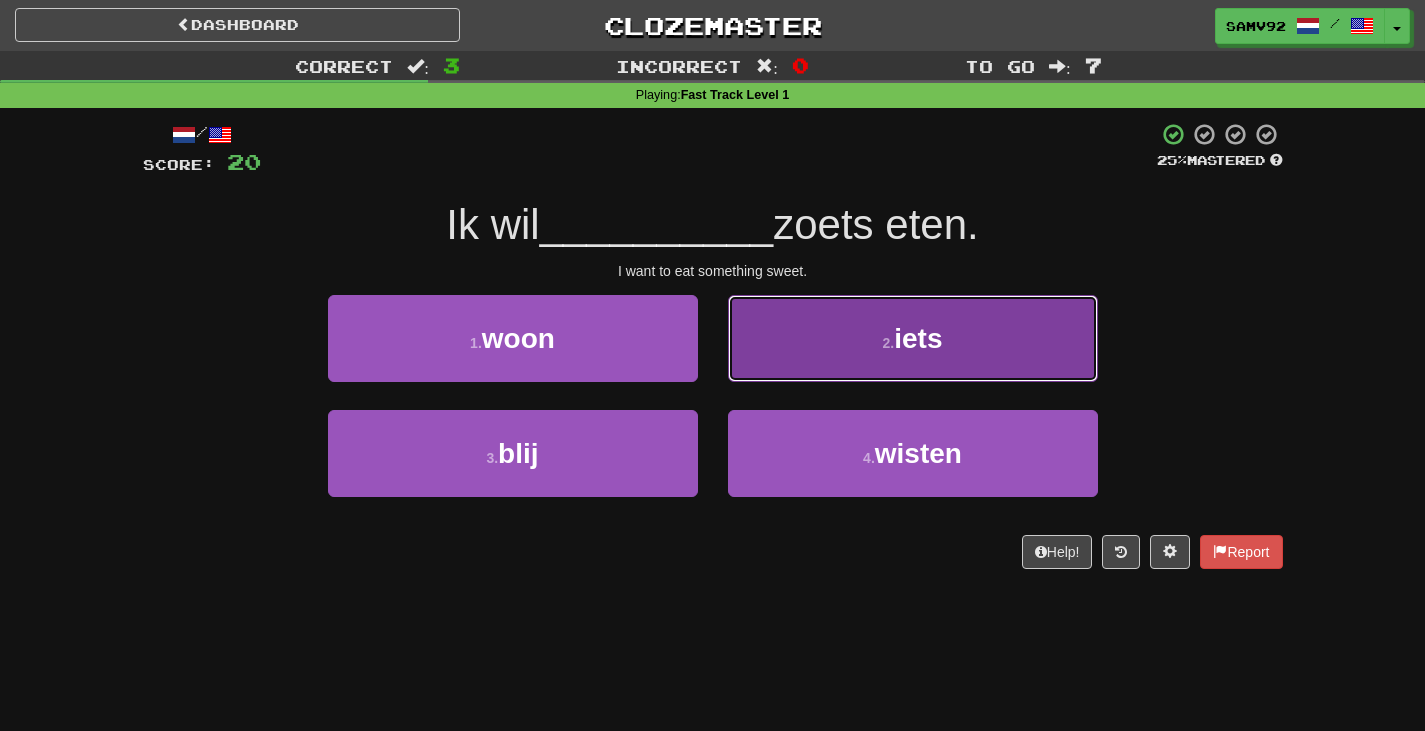 click on "2 .  iets" at bounding box center [913, 338] 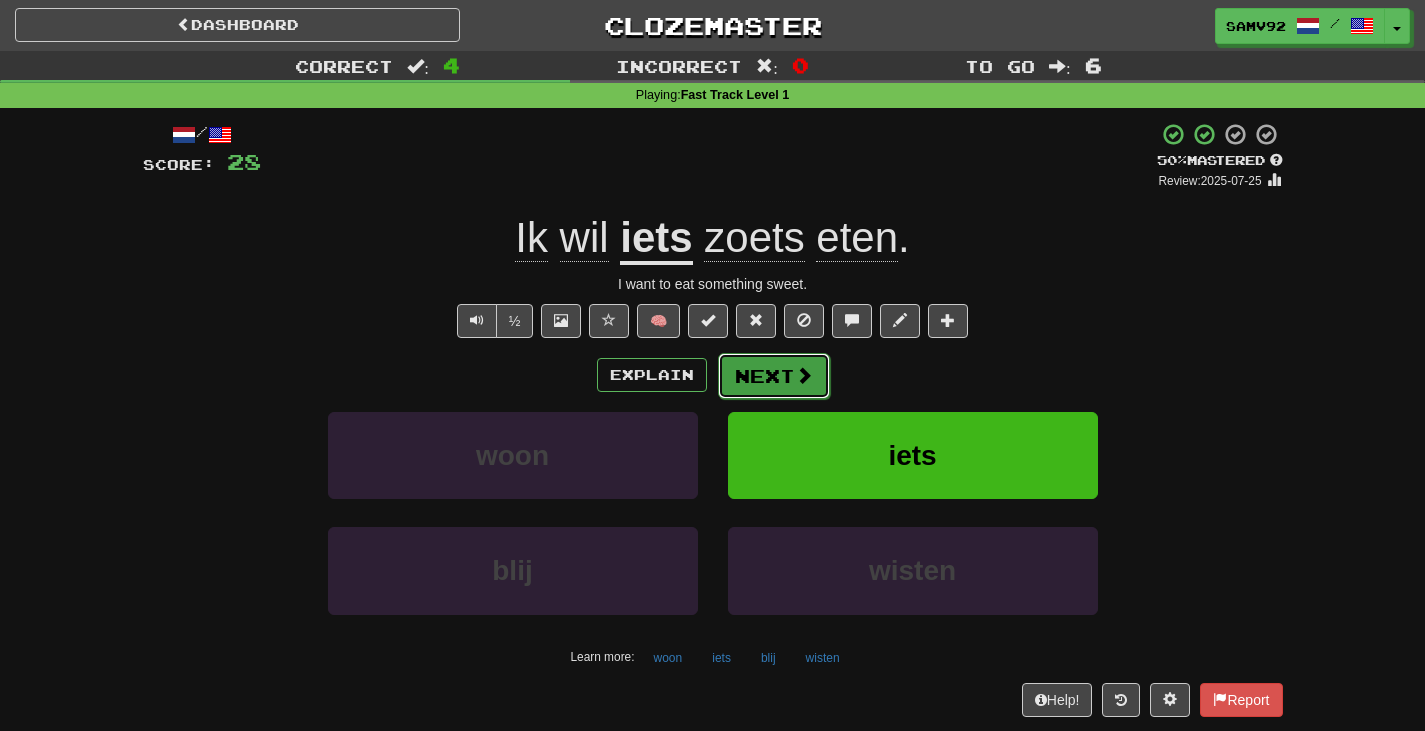 click on "Next" at bounding box center [774, 376] 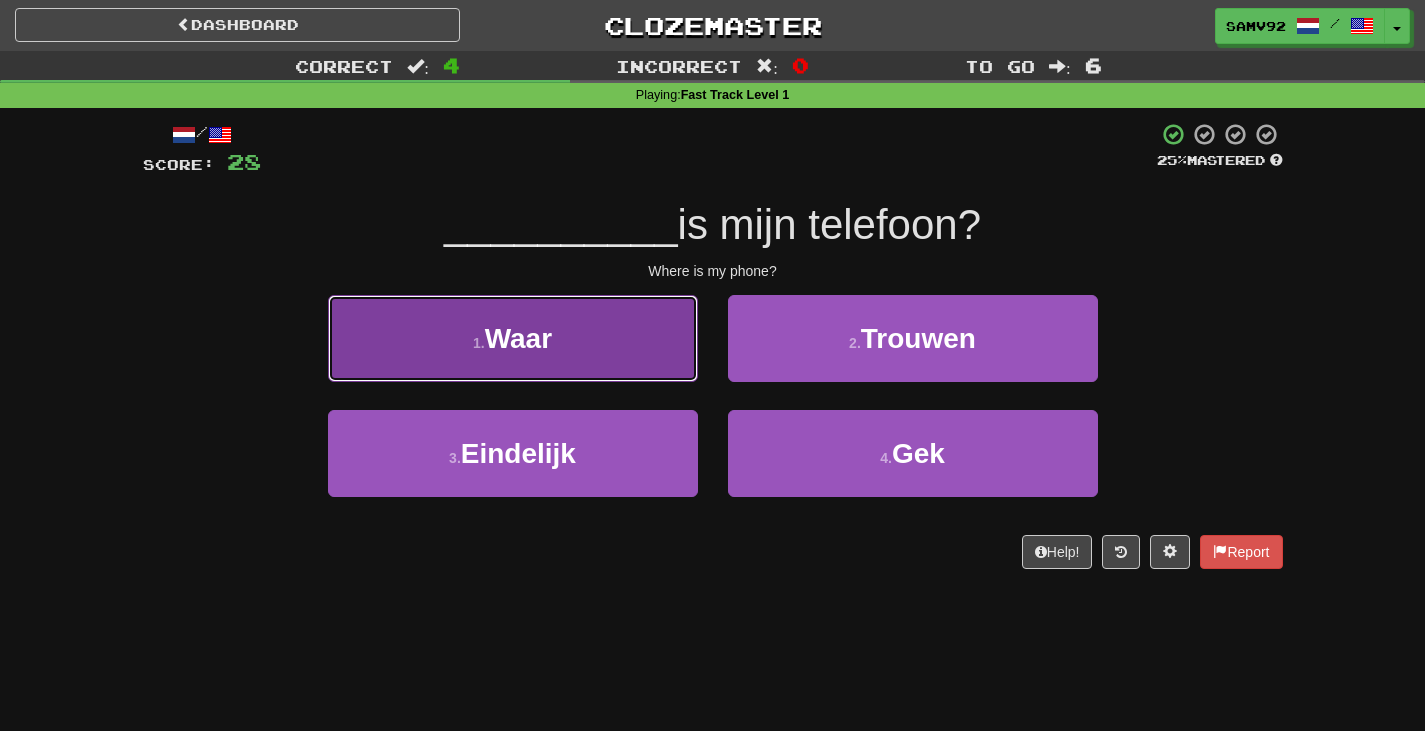 click on "1 .  Waar" at bounding box center (513, 338) 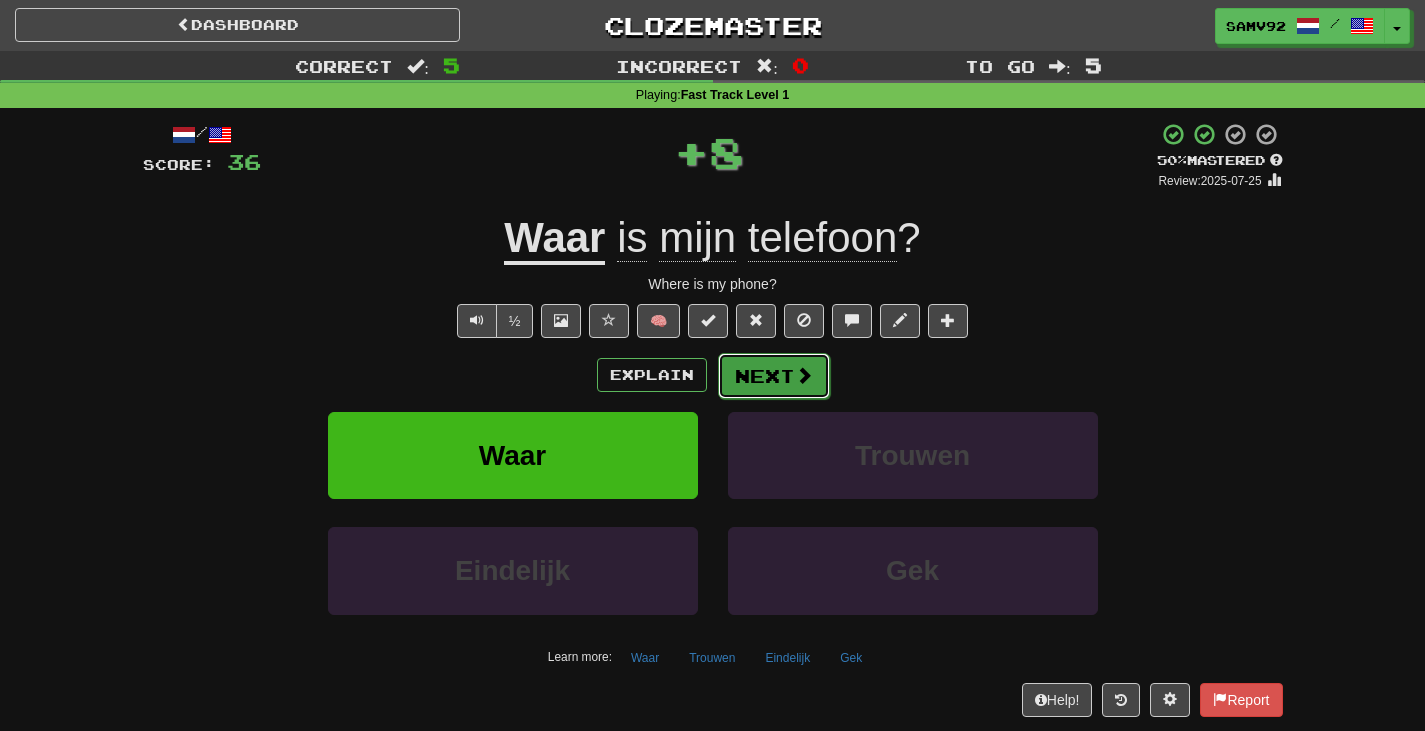 click on "Next" at bounding box center (774, 376) 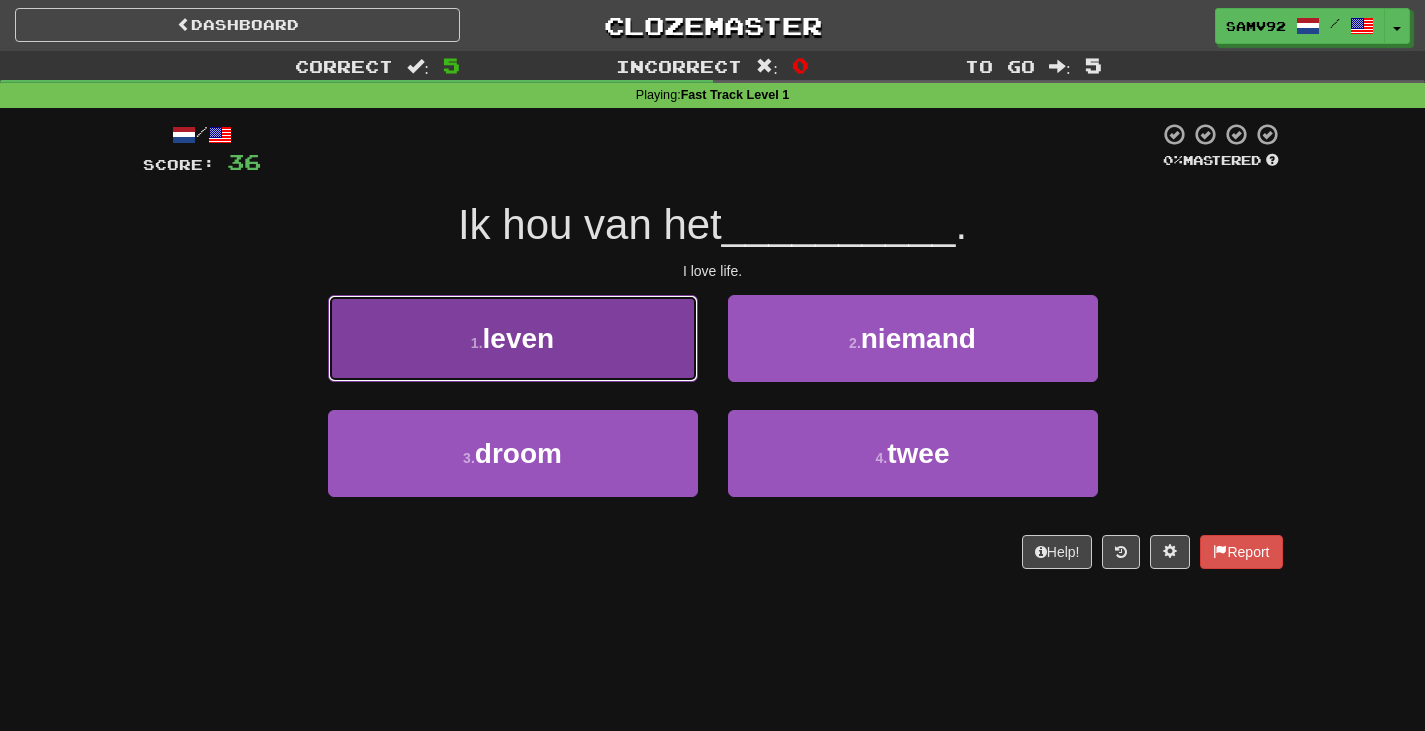 click on "1 .  leven" at bounding box center (513, 338) 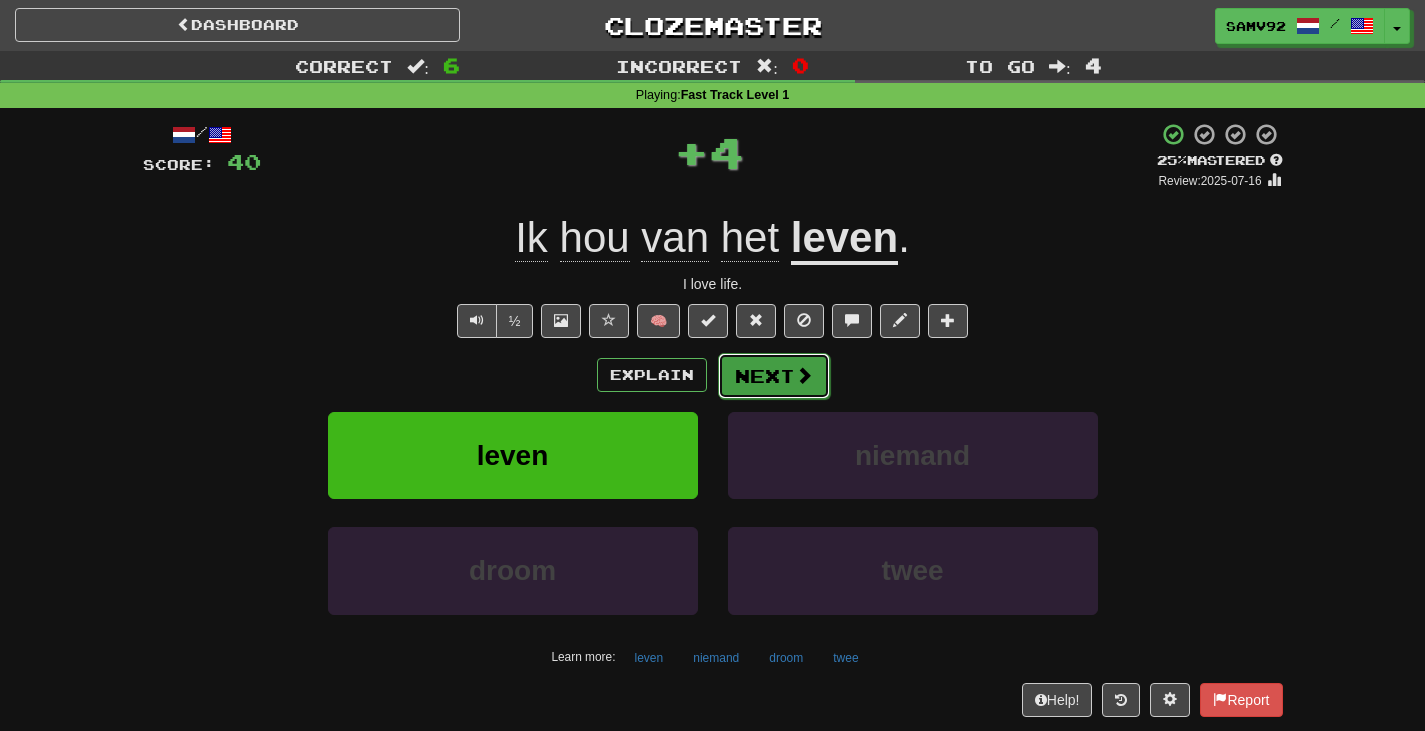 click on "Next" at bounding box center (774, 376) 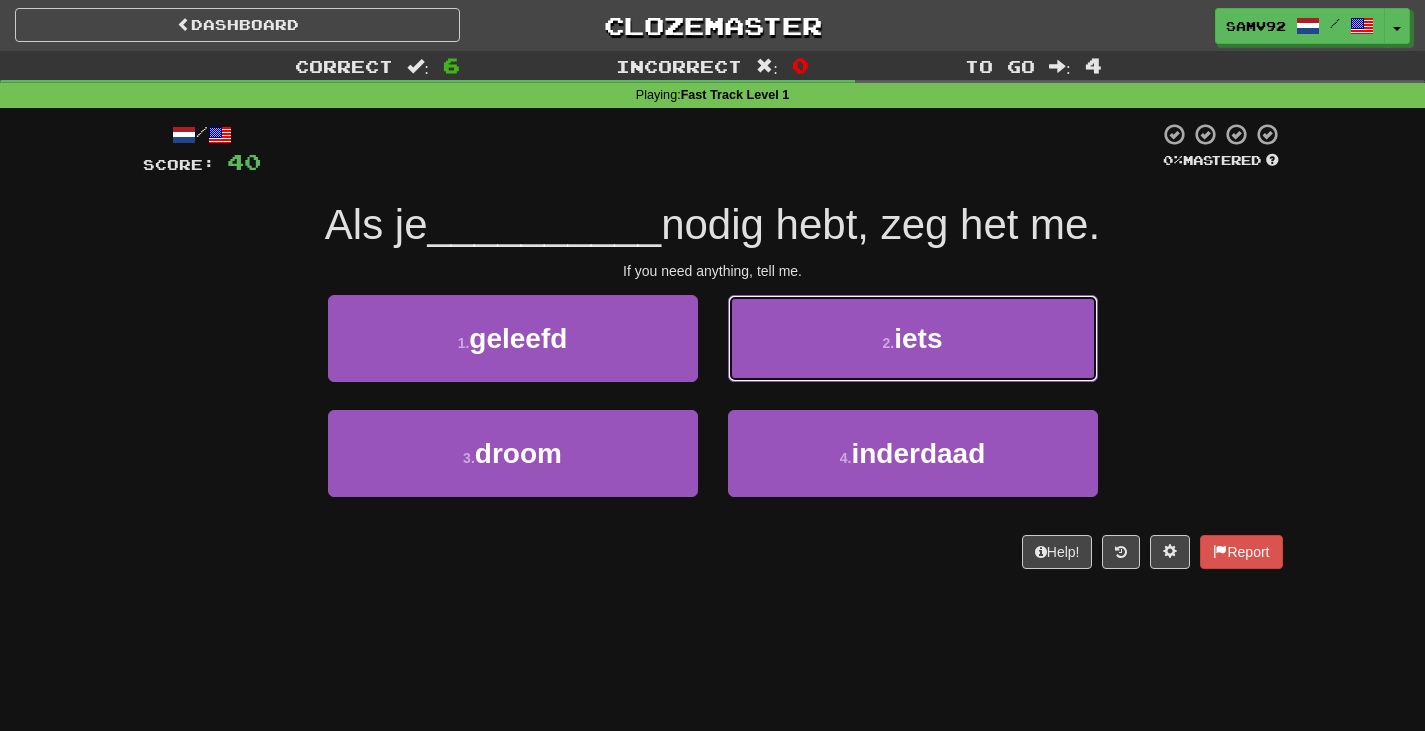 click on "2 .  iets" at bounding box center [913, 338] 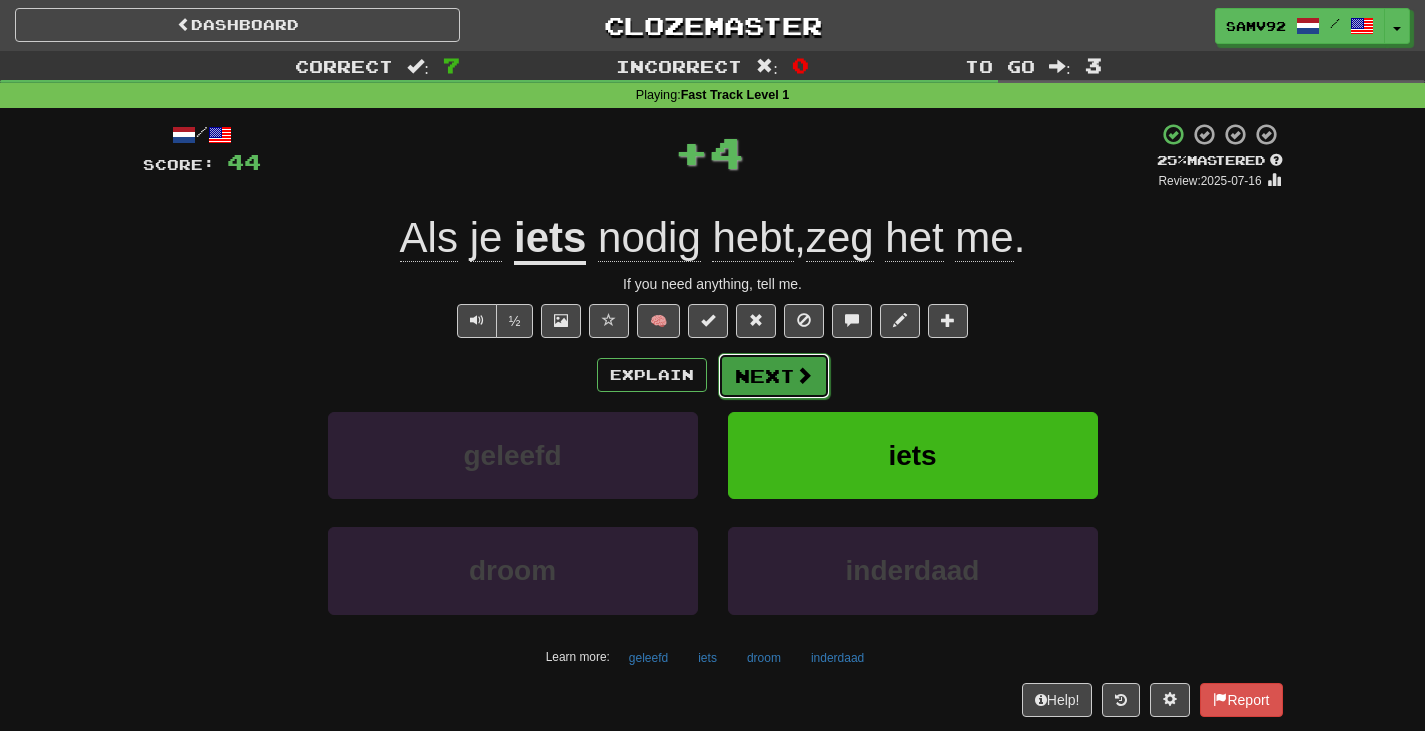 click on "Next" at bounding box center (774, 376) 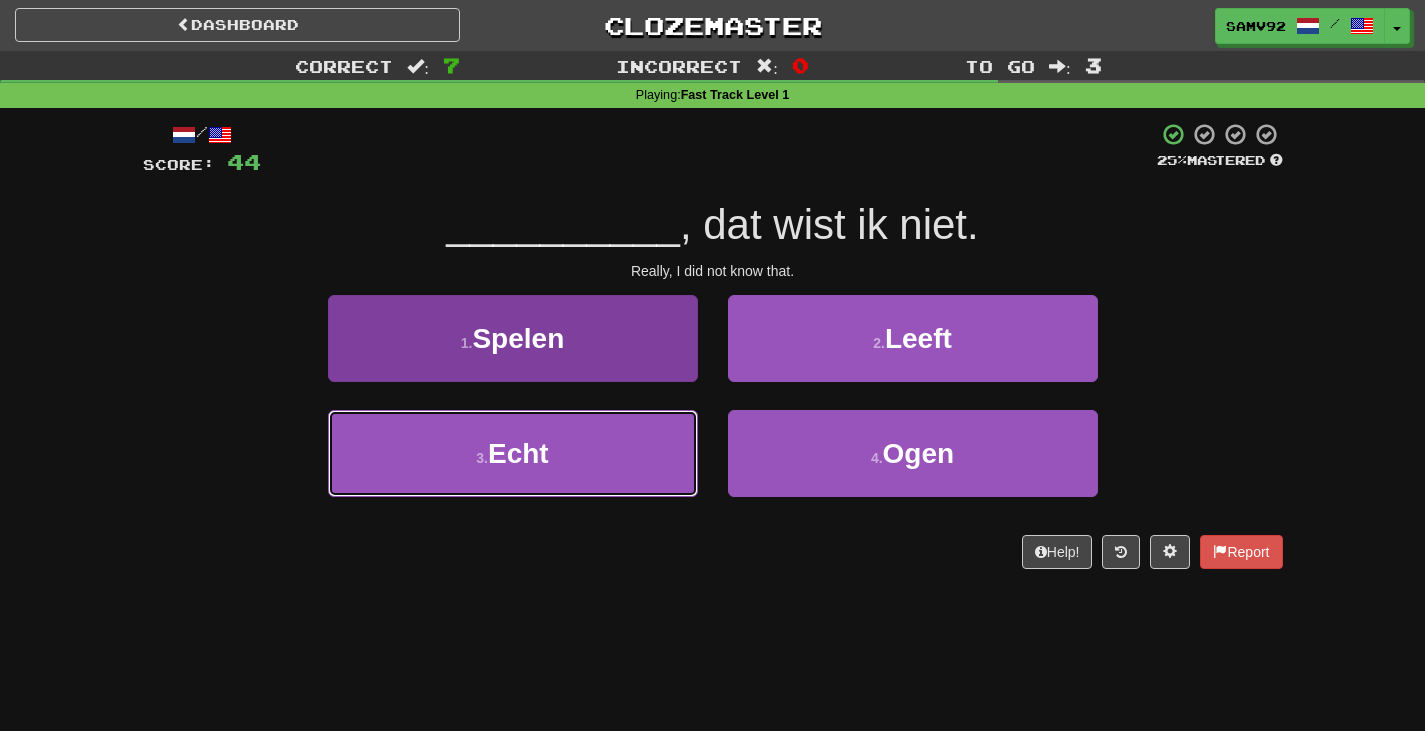click on "3 .  Echt" at bounding box center (513, 453) 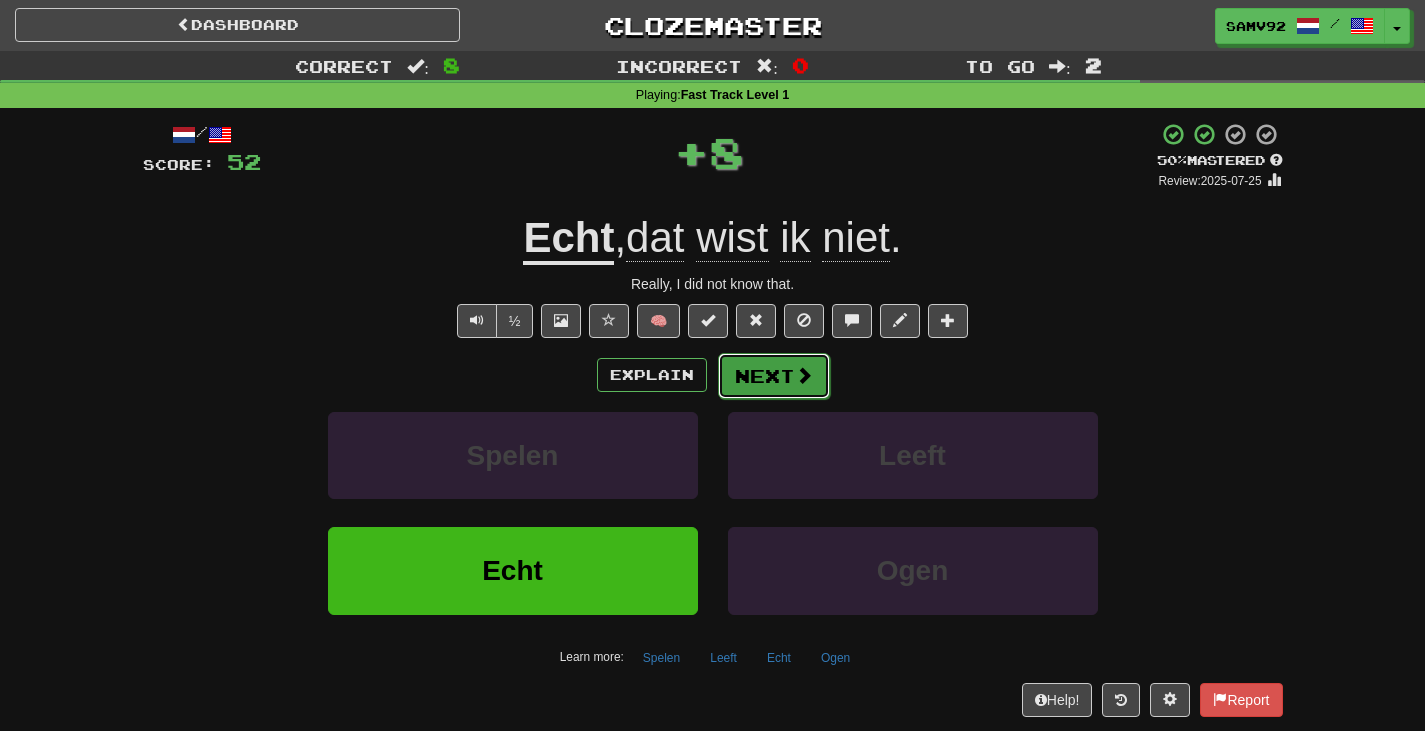 click on "Next" at bounding box center (774, 376) 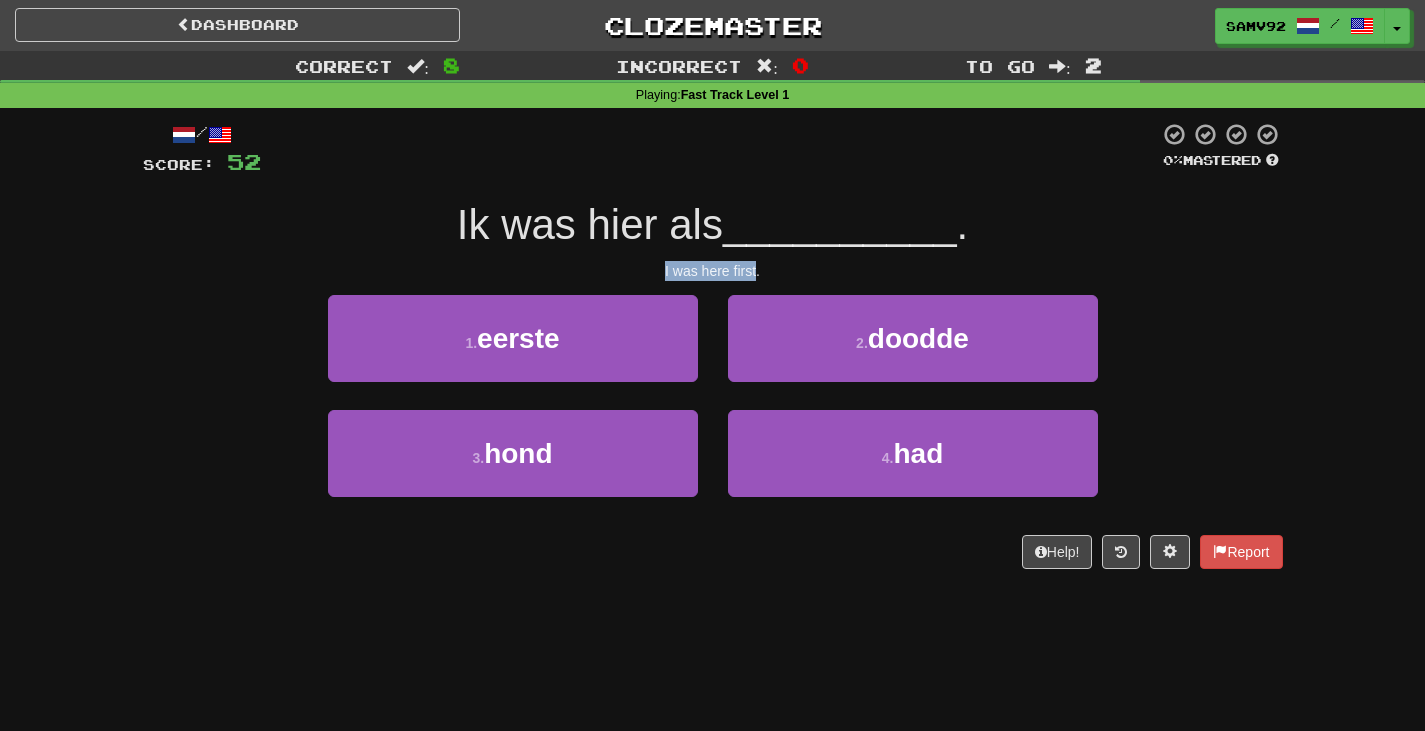 drag, startPoint x: 630, startPoint y: 256, endPoint x: 816, endPoint y: 279, distance: 187.41664 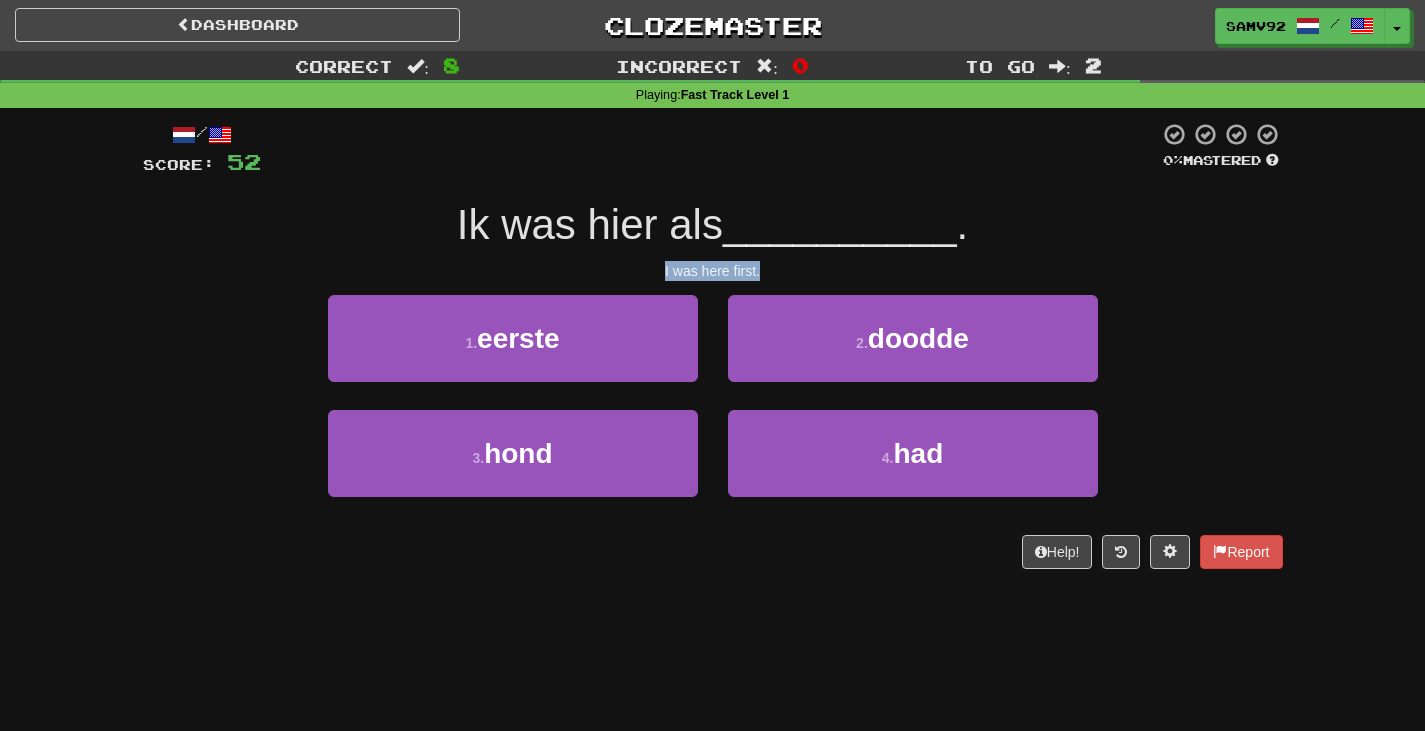 click on "I was here first." at bounding box center [713, 271] 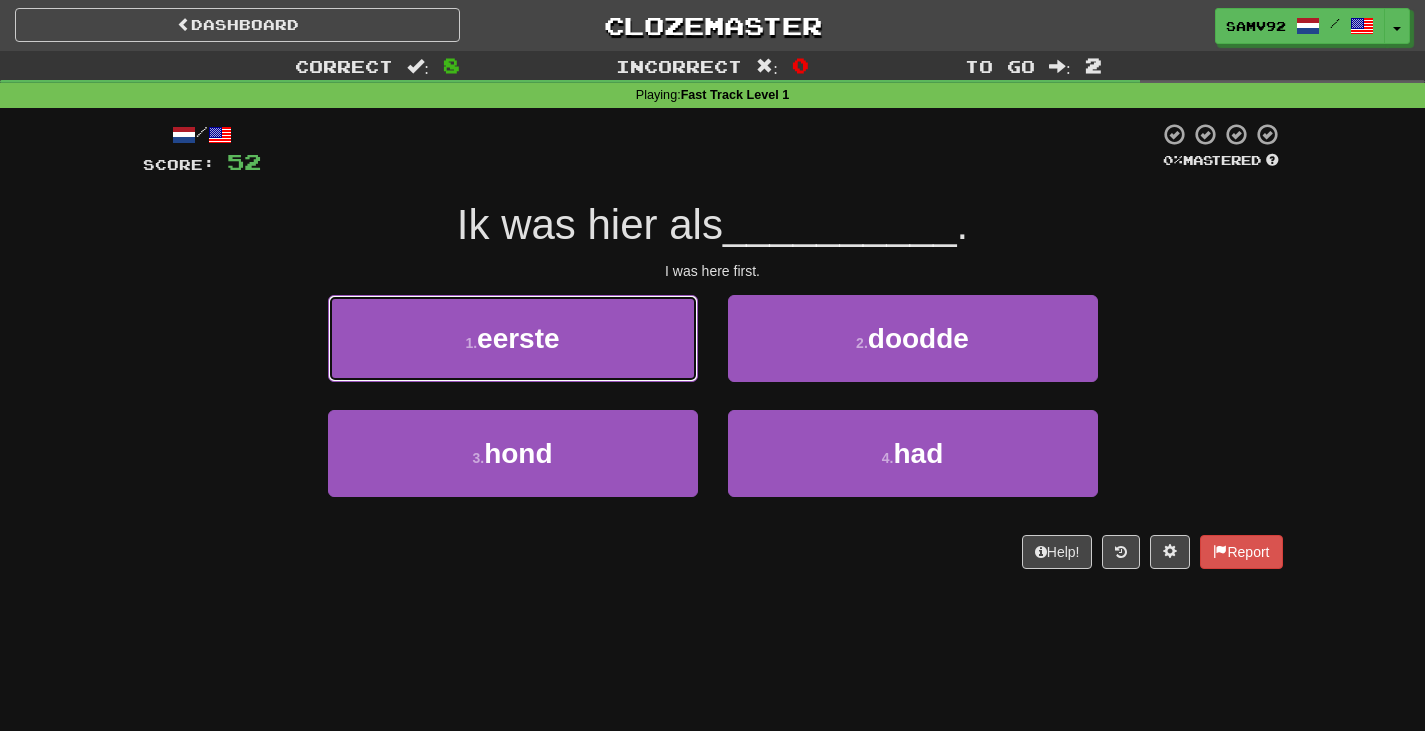 drag, startPoint x: 623, startPoint y: 349, endPoint x: 632, endPoint y: 341, distance: 12.0415945 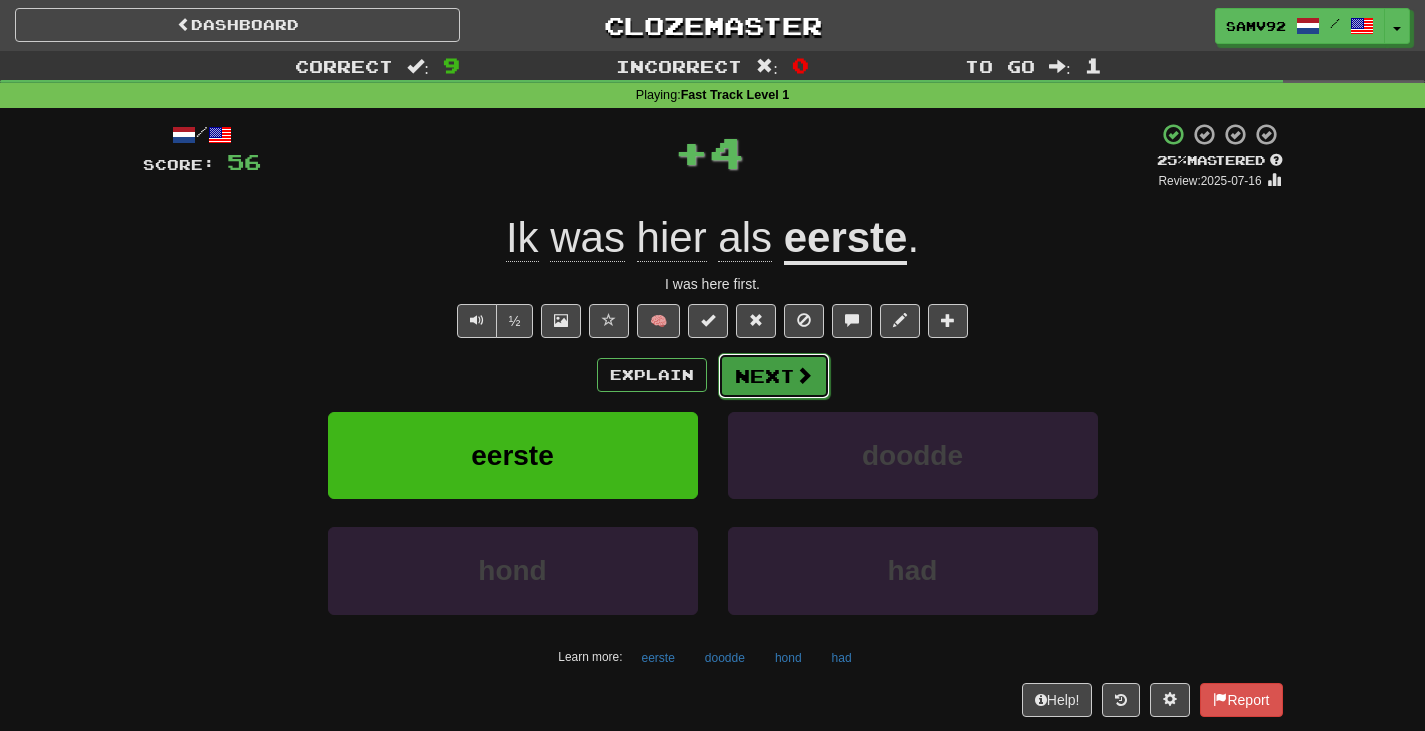 click on "Next" at bounding box center (774, 376) 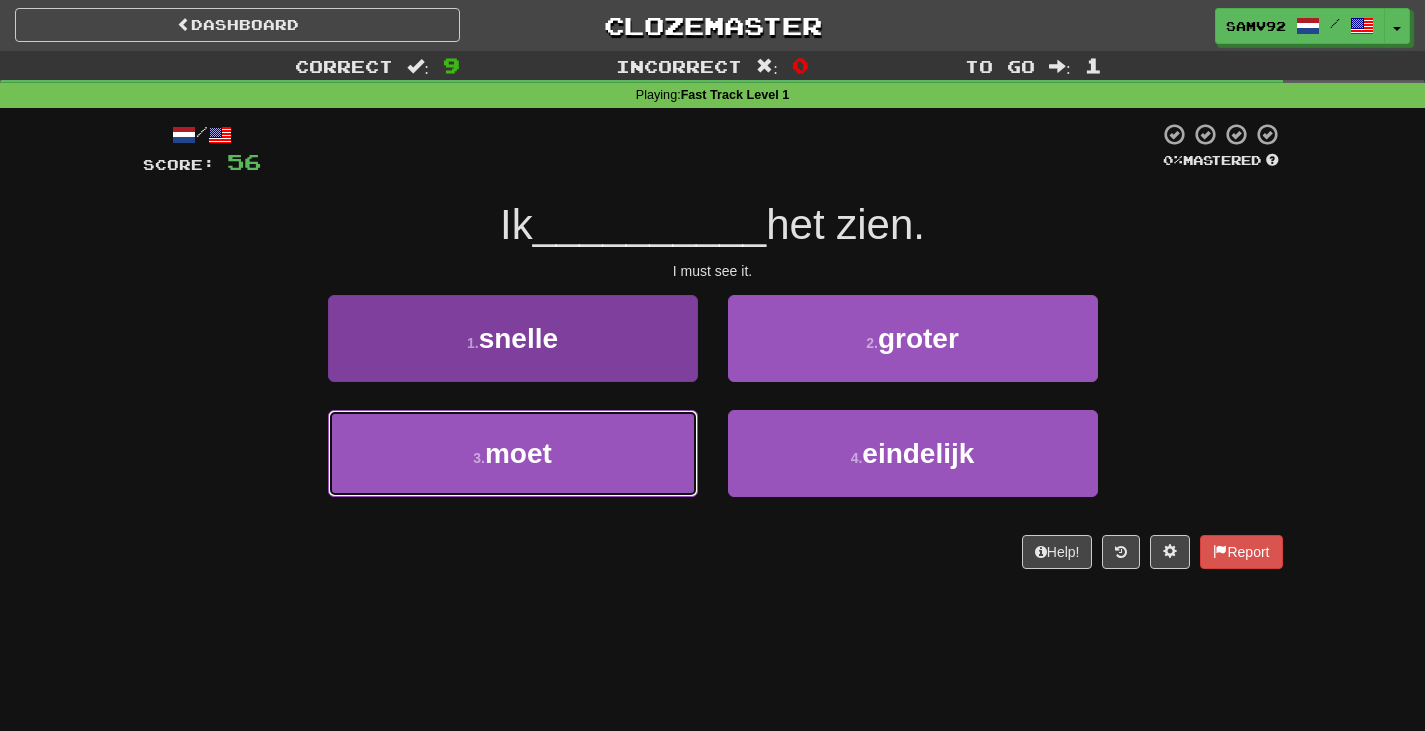 click on "3 .  moet" at bounding box center [513, 453] 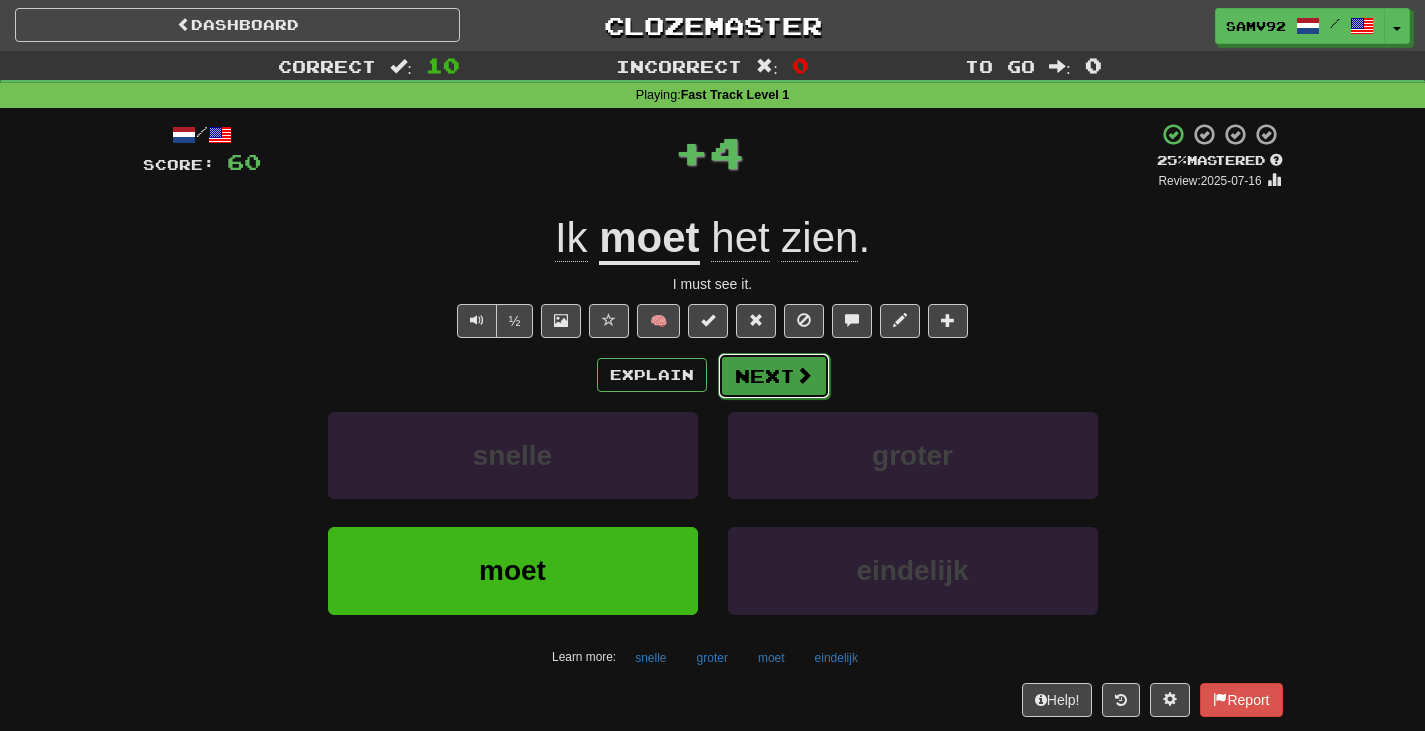 click on "Next" at bounding box center (774, 376) 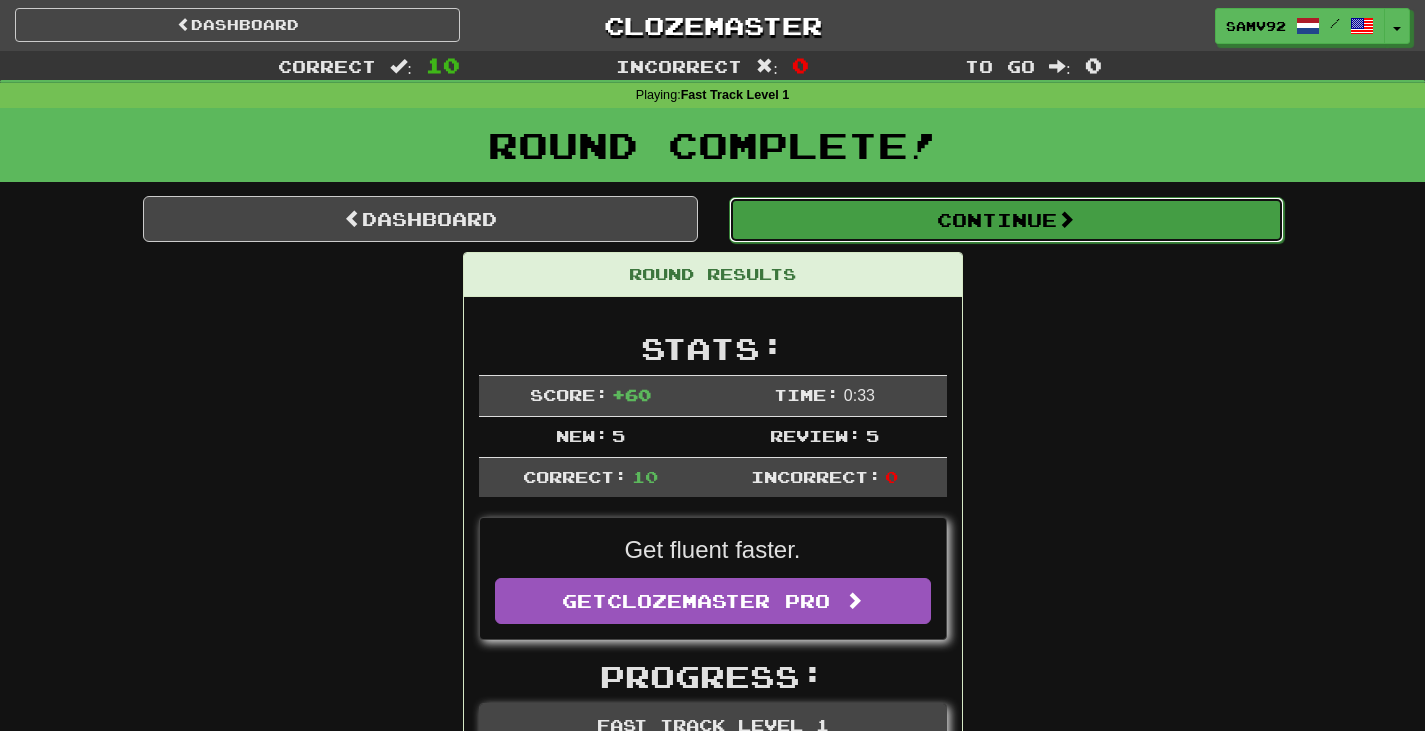 click on "Continue" at bounding box center (1006, 220) 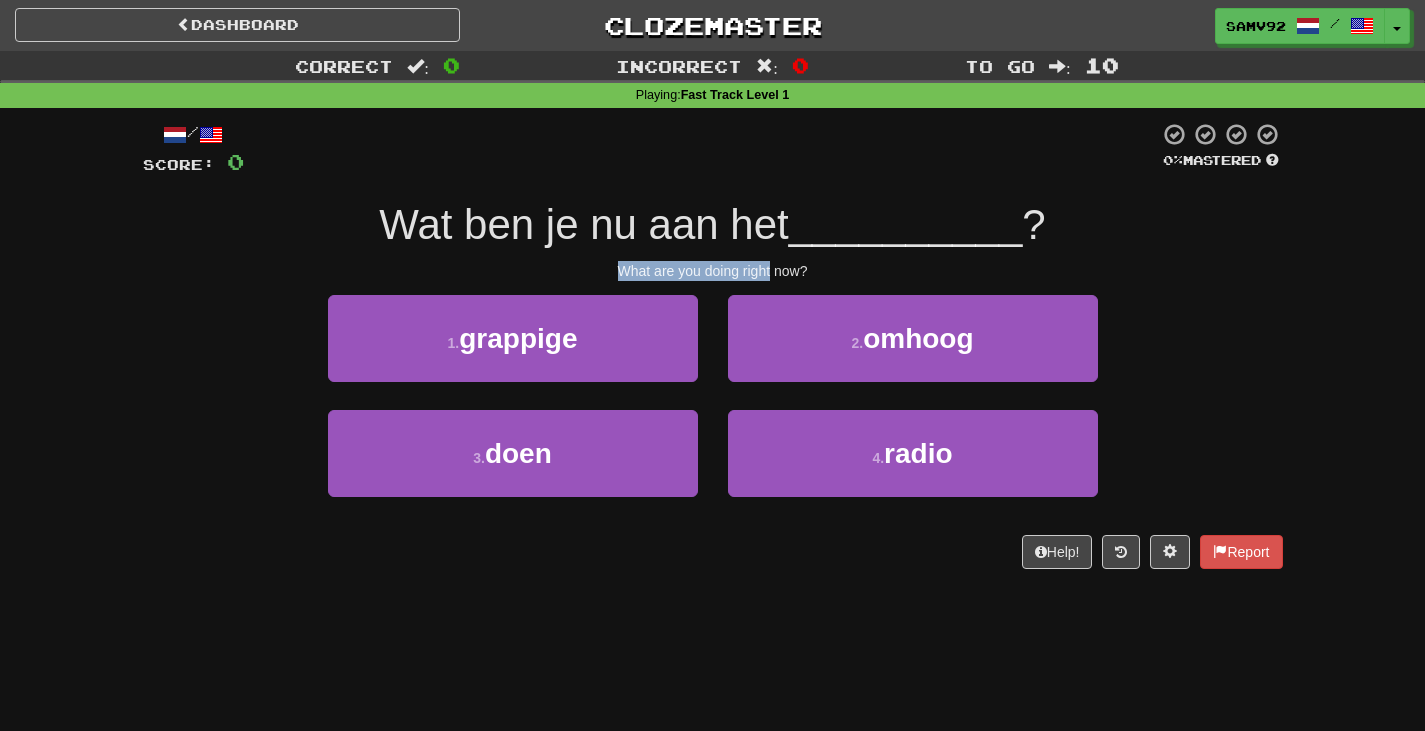 drag, startPoint x: 609, startPoint y: 271, endPoint x: 939, endPoint y: 281, distance: 330.1515 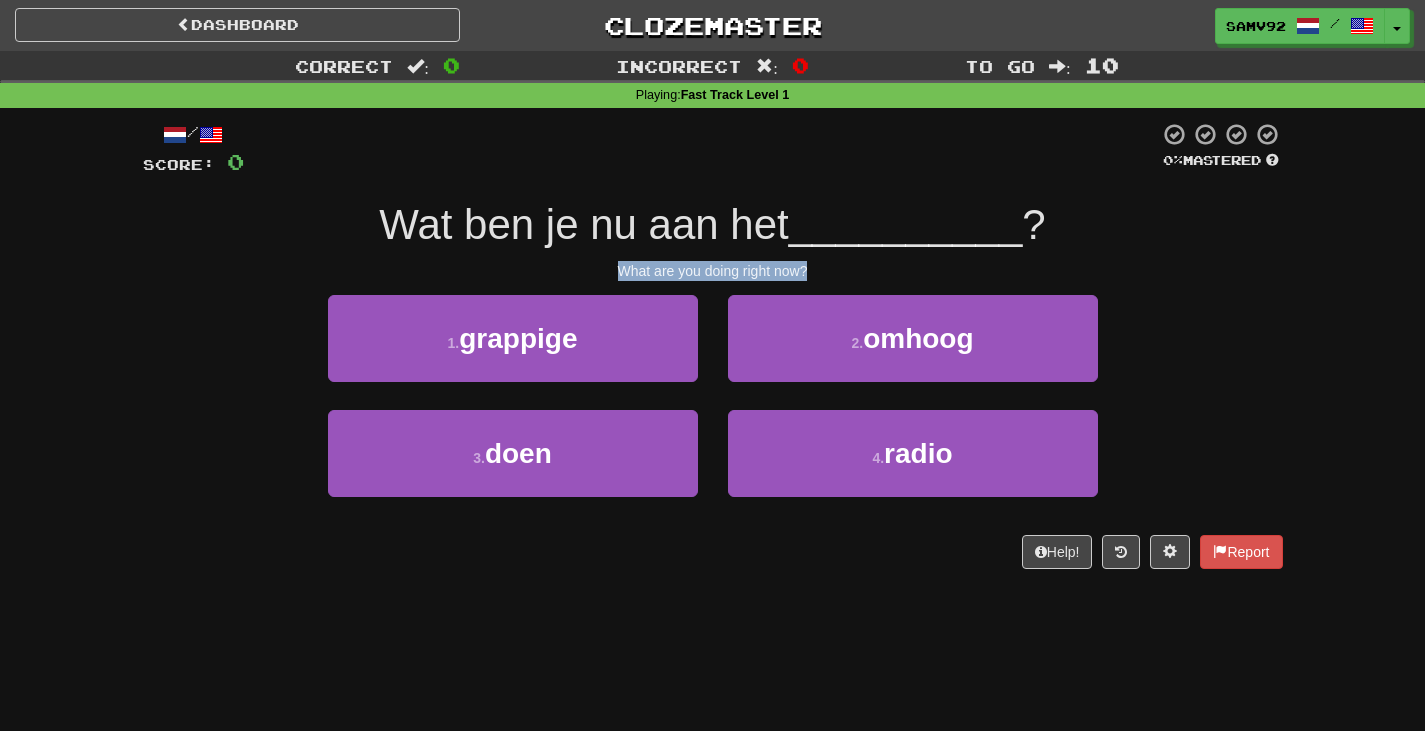 click on "What are you doing right now?" at bounding box center [713, 271] 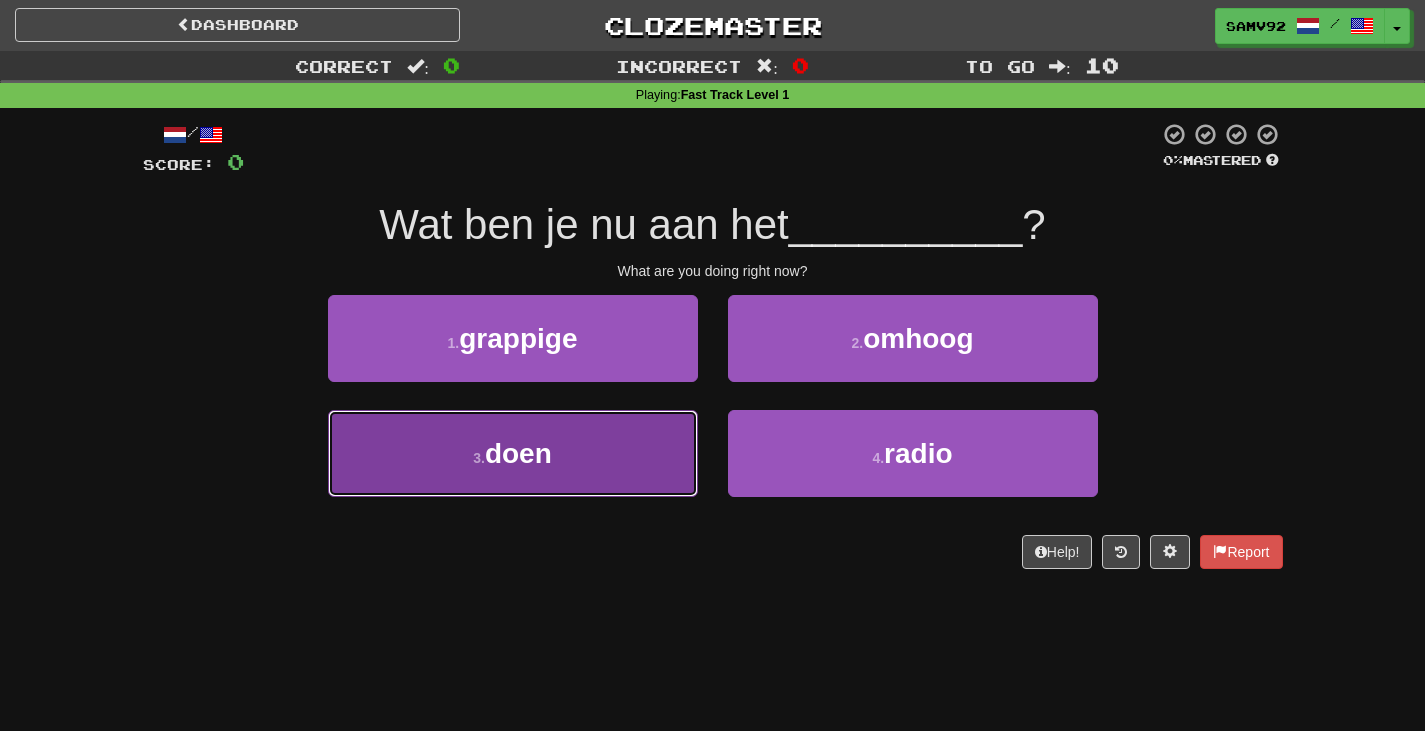 drag, startPoint x: 626, startPoint y: 433, endPoint x: 636, endPoint y: 424, distance: 13.453624 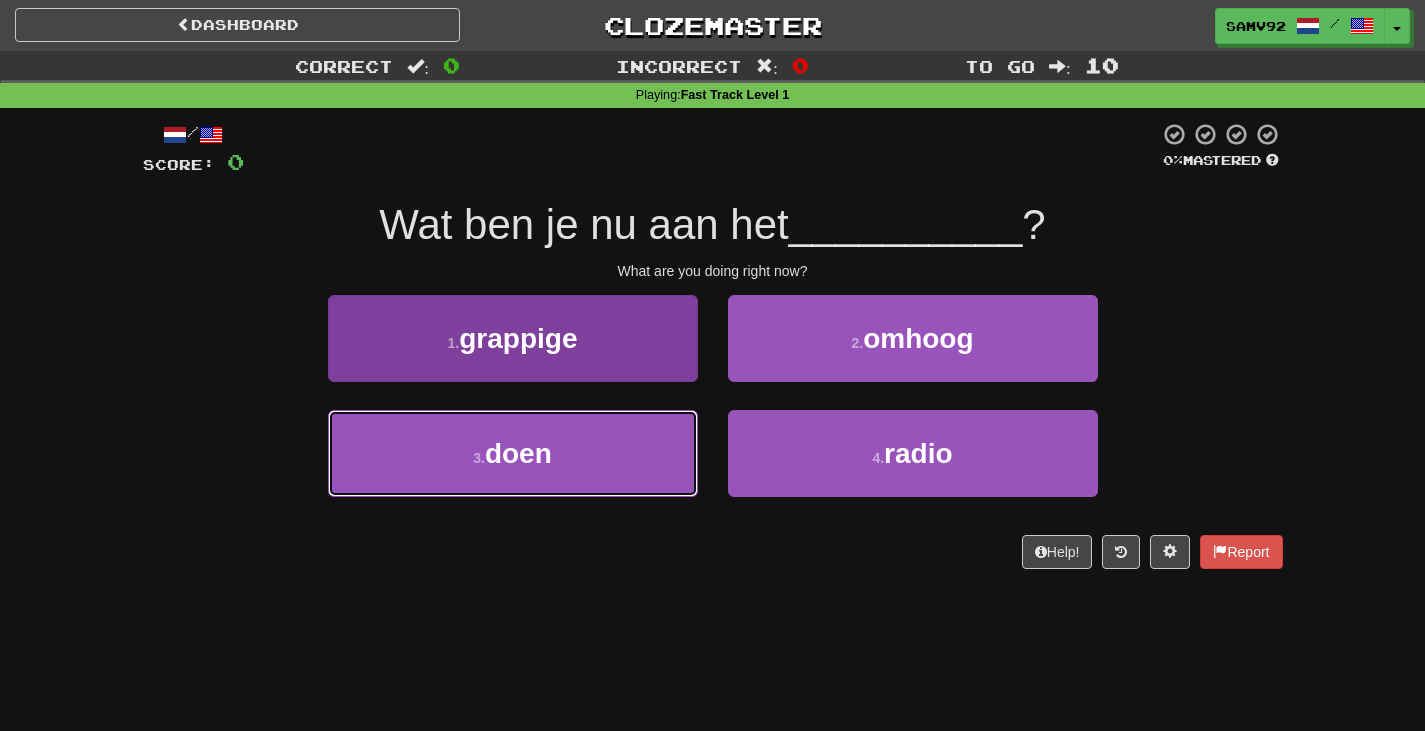 click on "3 .  doen" at bounding box center (513, 453) 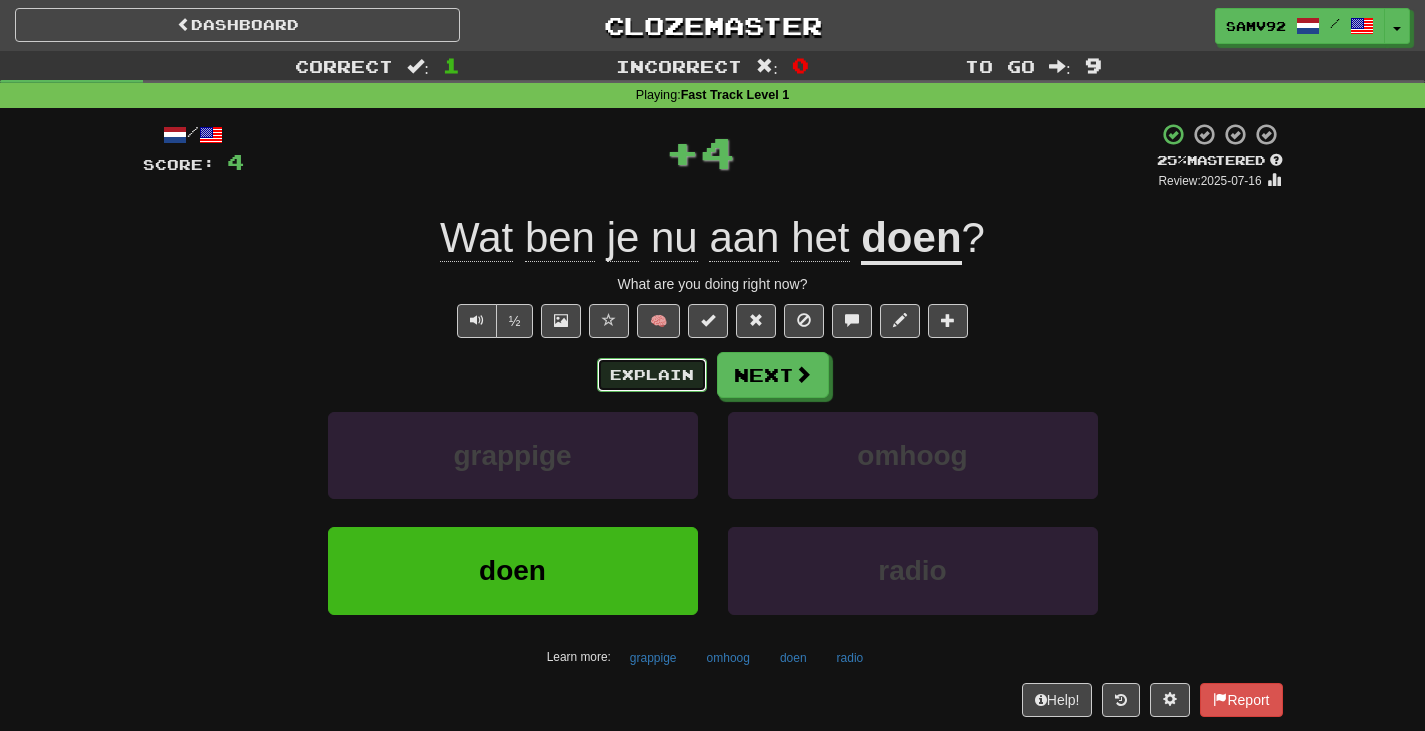 click on "Explain" at bounding box center (652, 375) 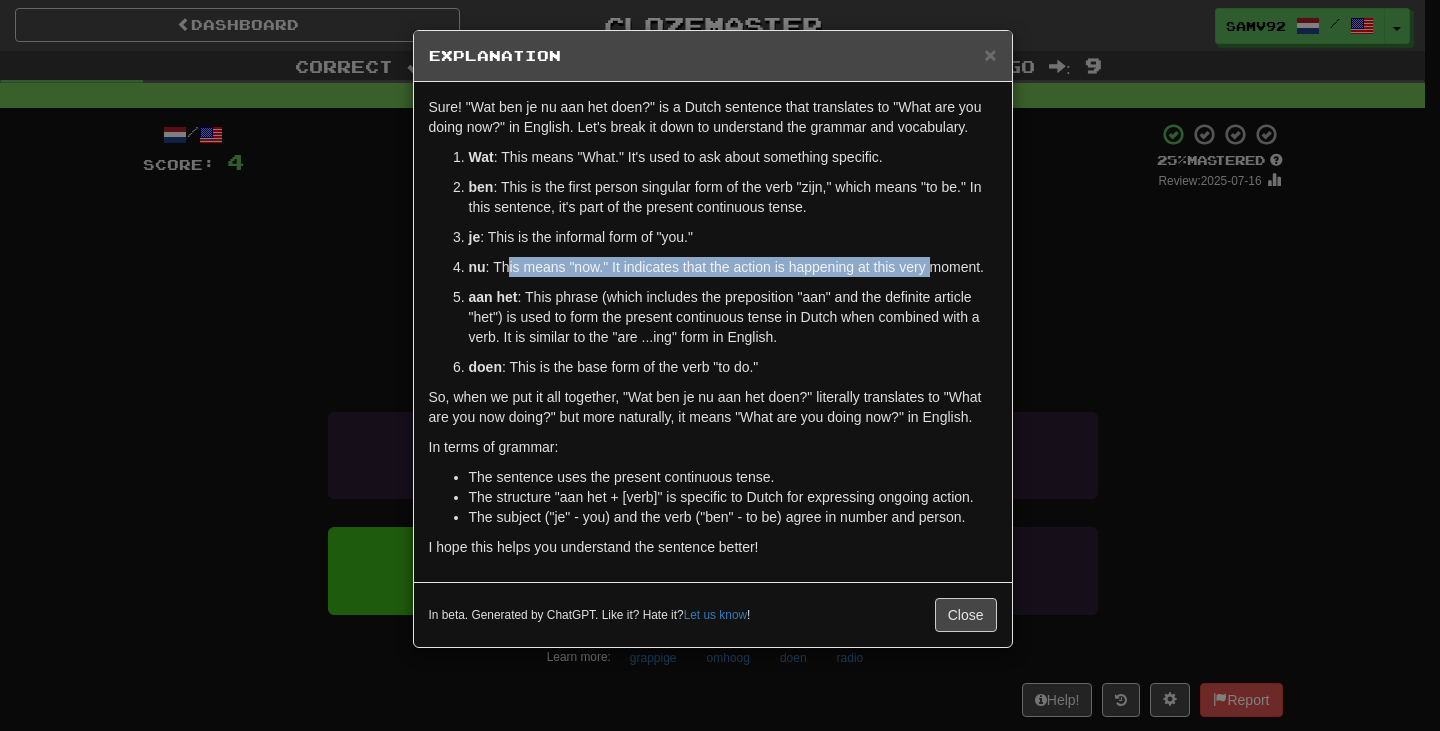 drag, startPoint x: 506, startPoint y: 262, endPoint x: 937, endPoint y: 259, distance: 431.01044 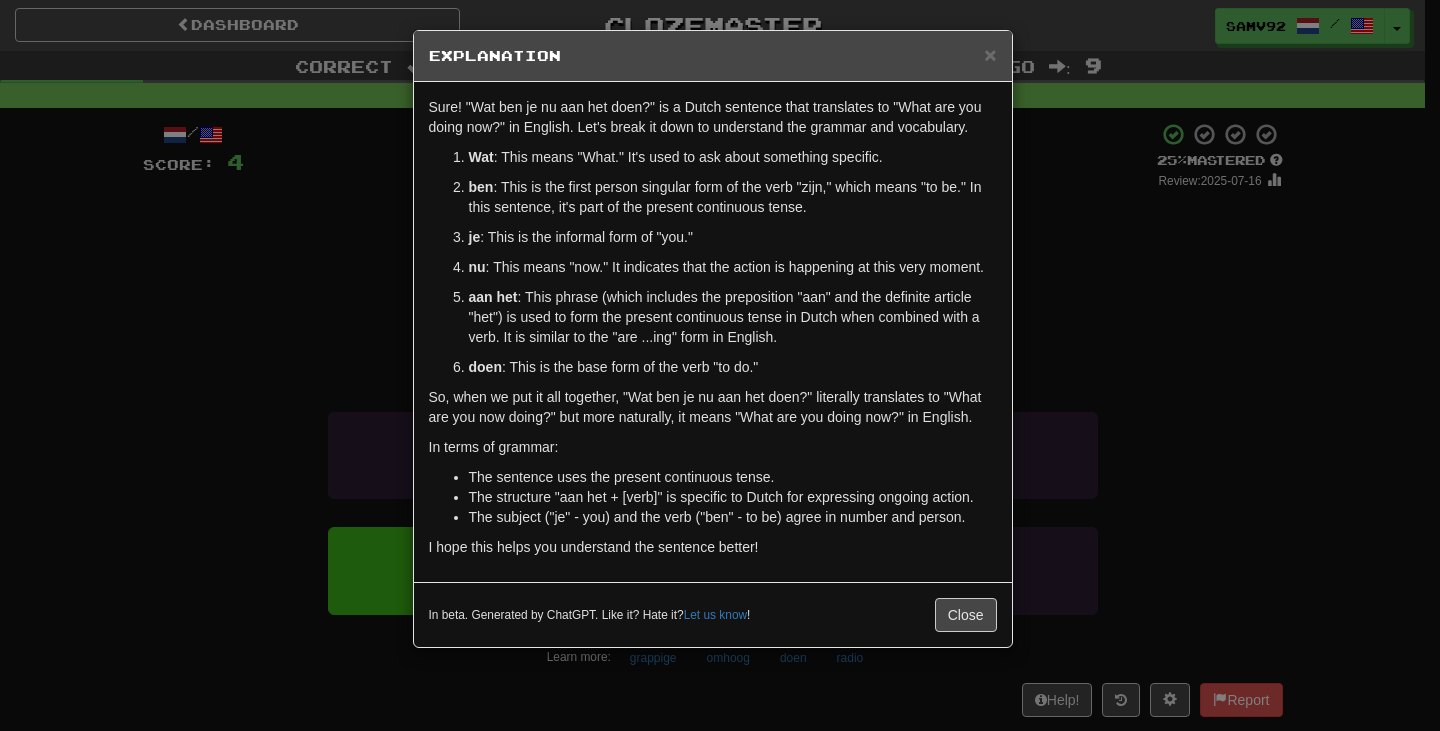 drag, startPoint x: 922, startPoint y: 230, endPoint x: 1031, endPoint y: 224, distance: 109.165016 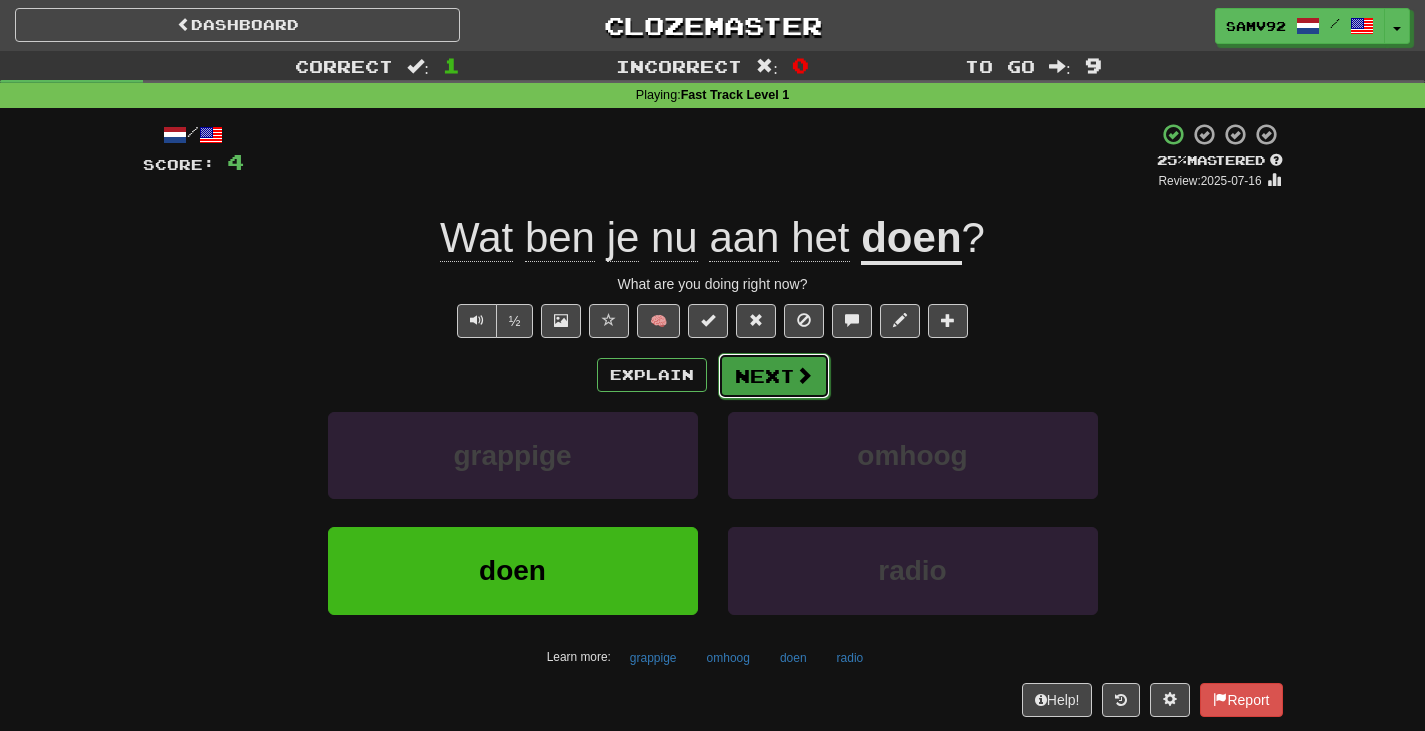 click at bounding box center [804, 375] 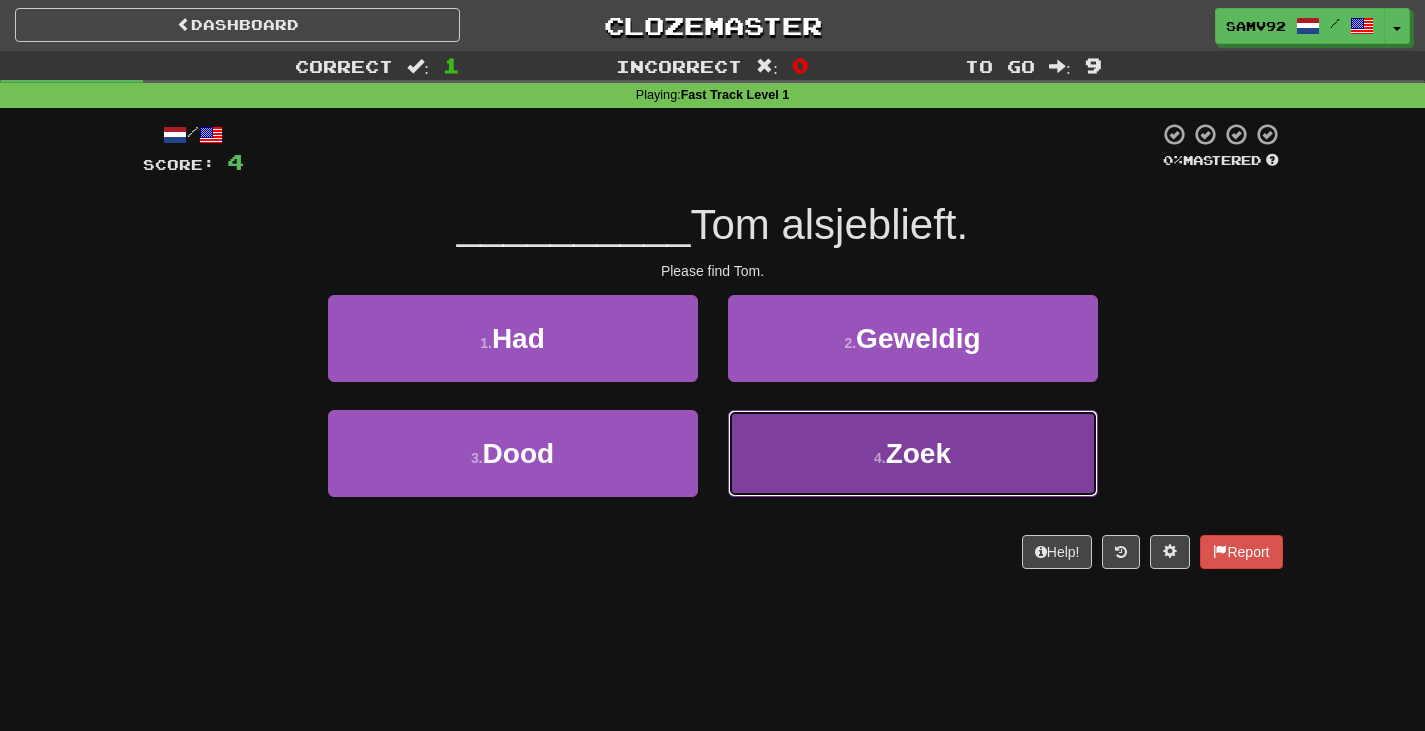 click on "4 .  Zoek" at bounding box center [913, 453] 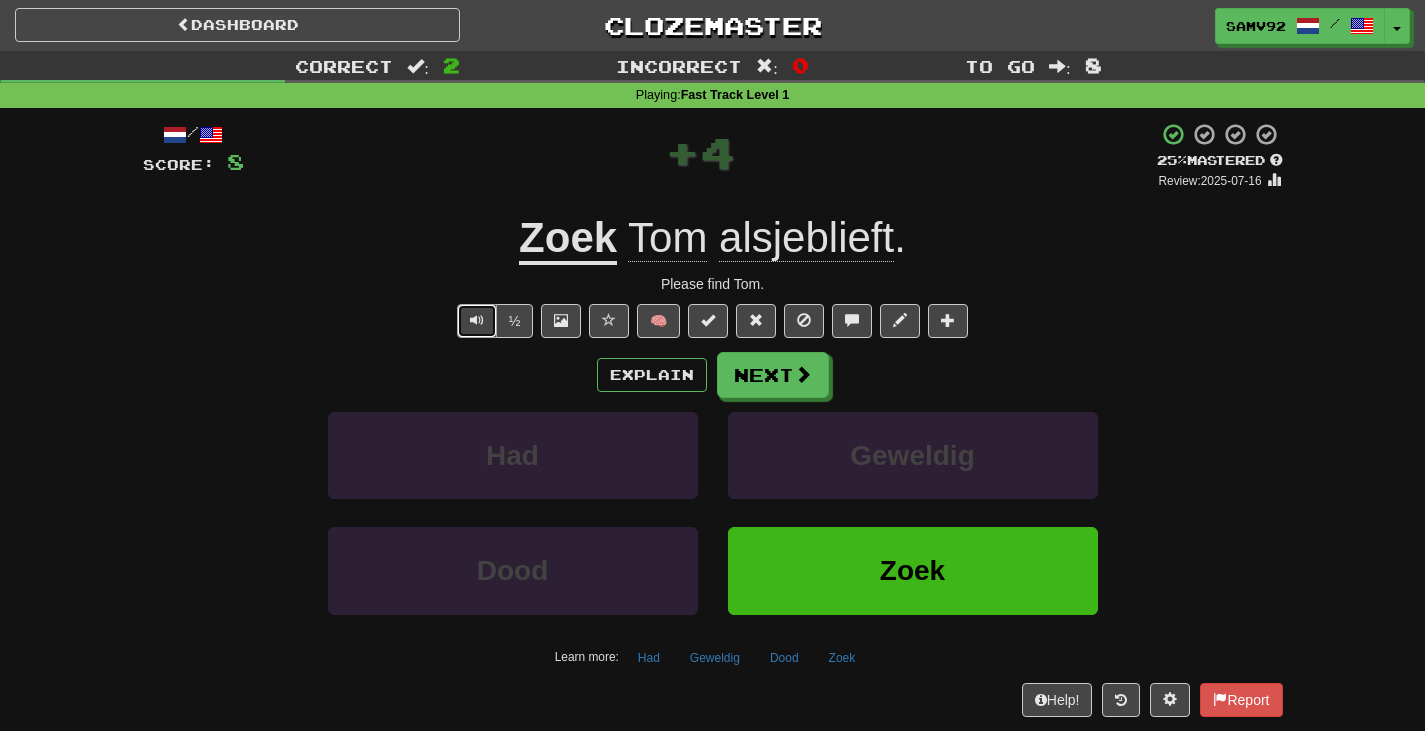 click at bounding box center (477, 320) 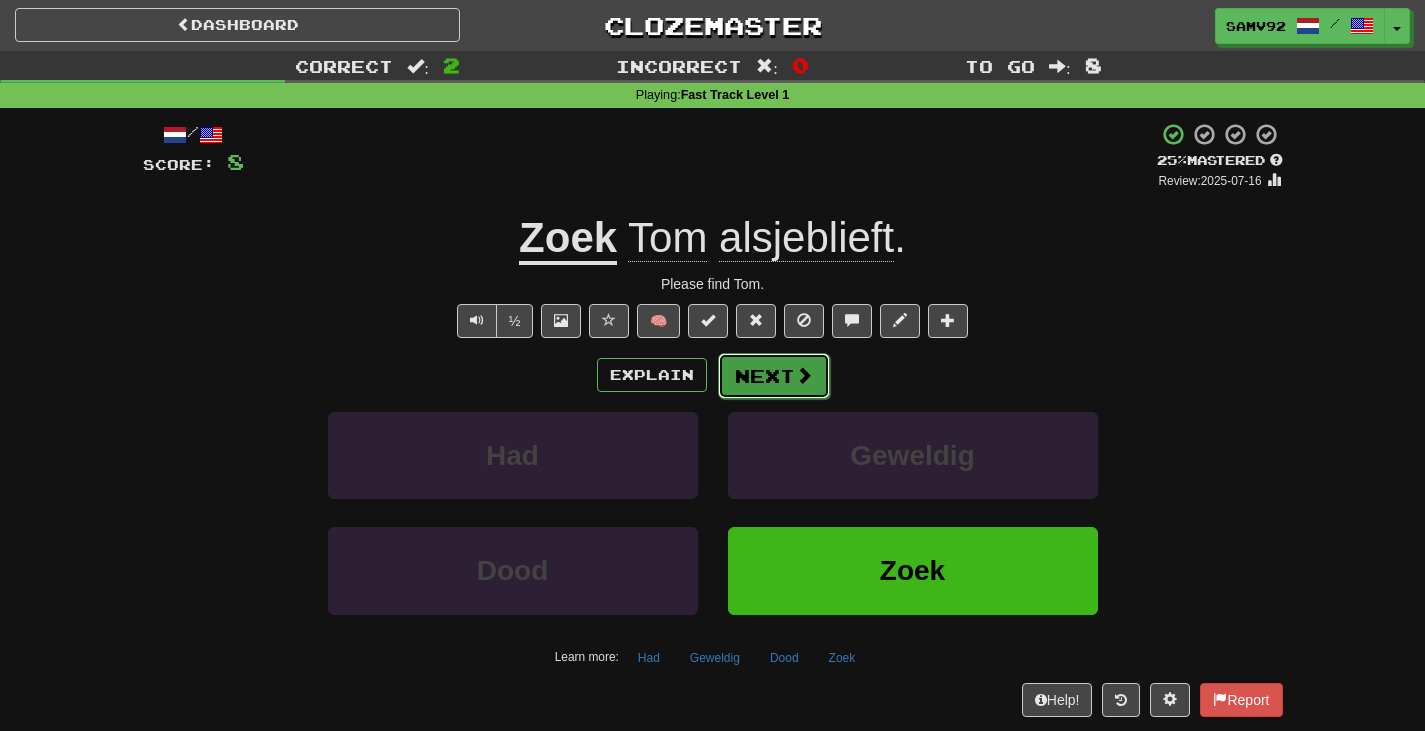 click on "Next" at bounding box center (774, 376) 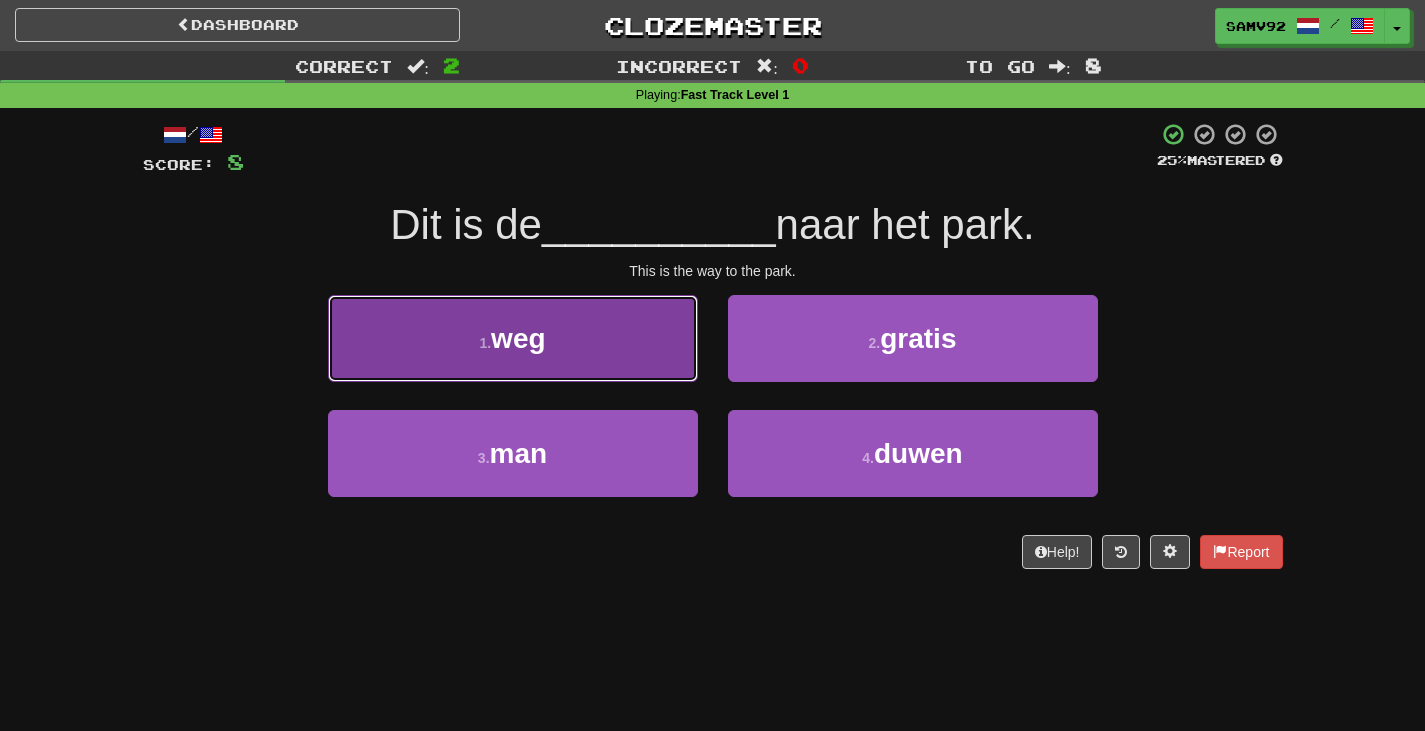 click on "1 .  weg" at bounding box center (513, 338) 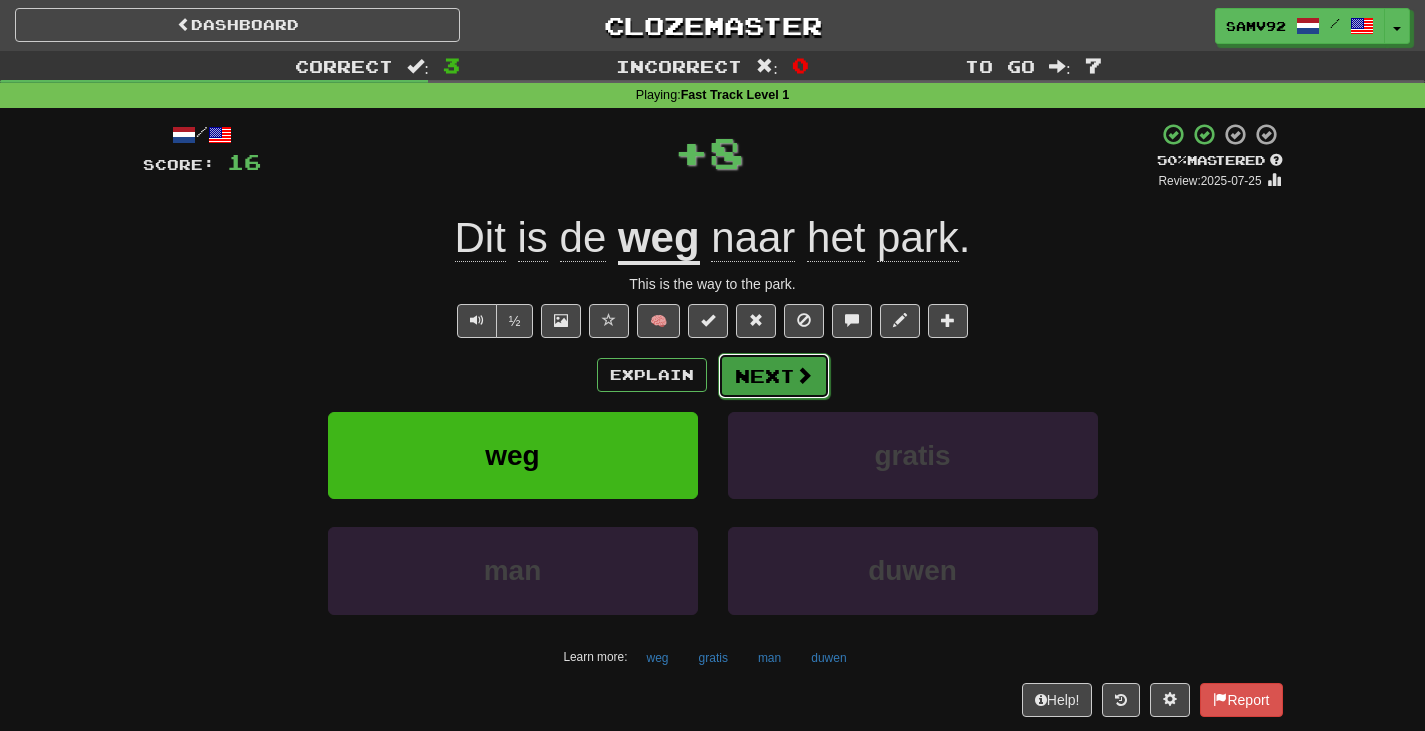 click on "Next" at bounding box center [774, 376] 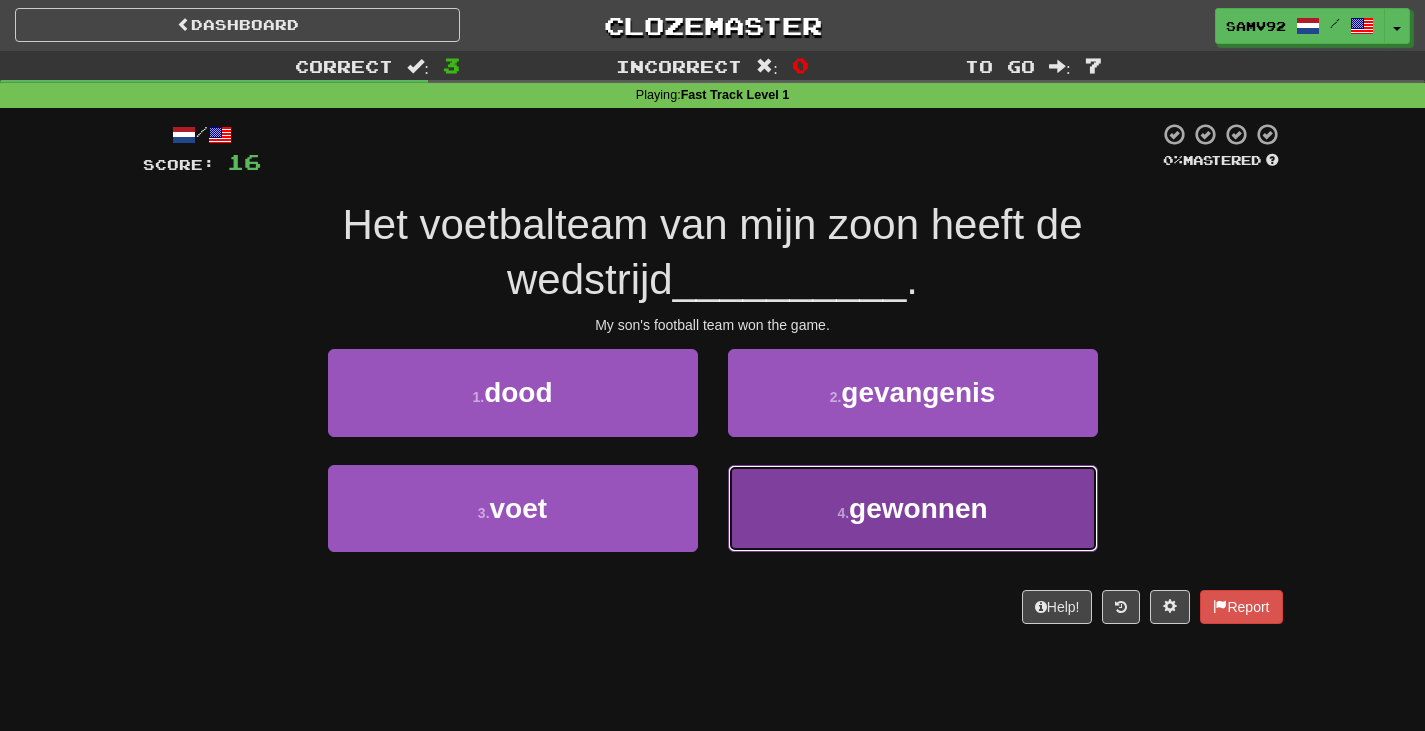 click on "4 .  gewonnen" at bounding box center (913, 508) 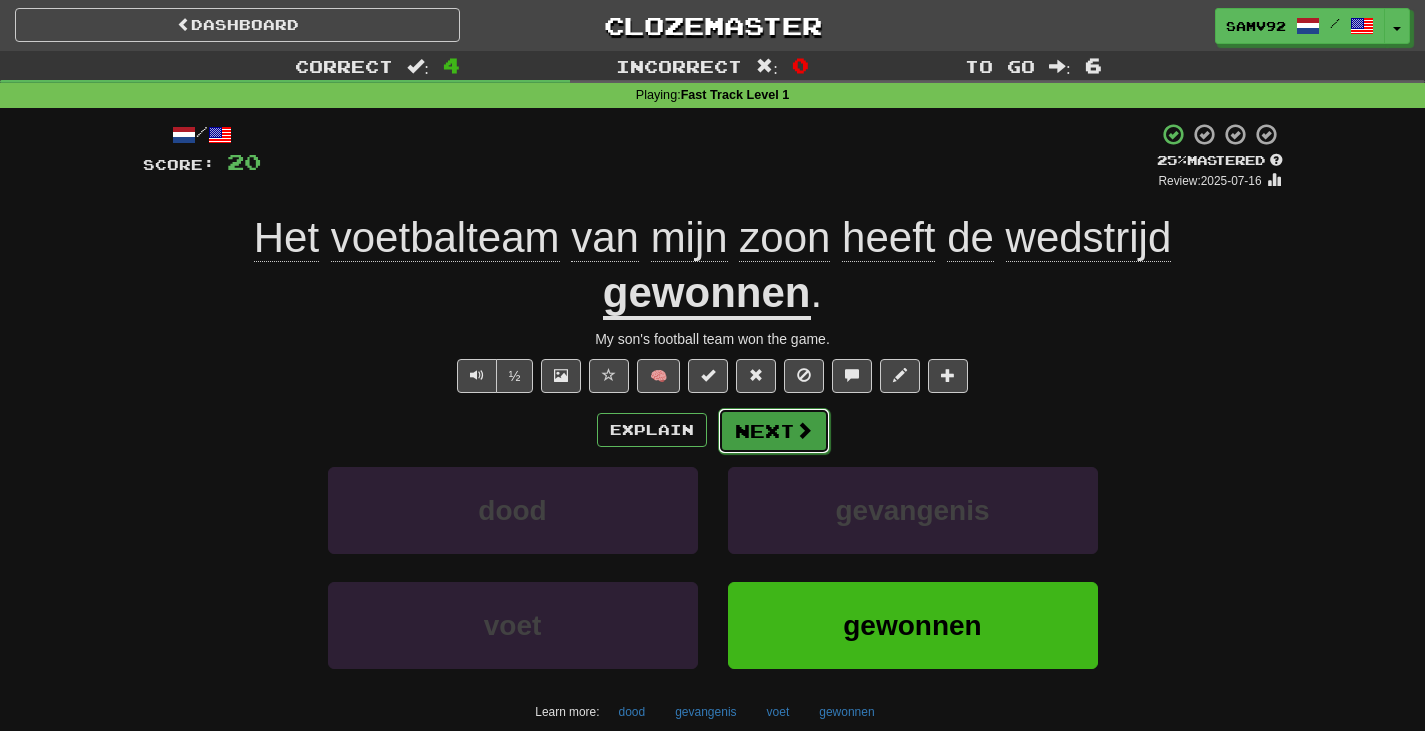click at bounding box center (804, 430) 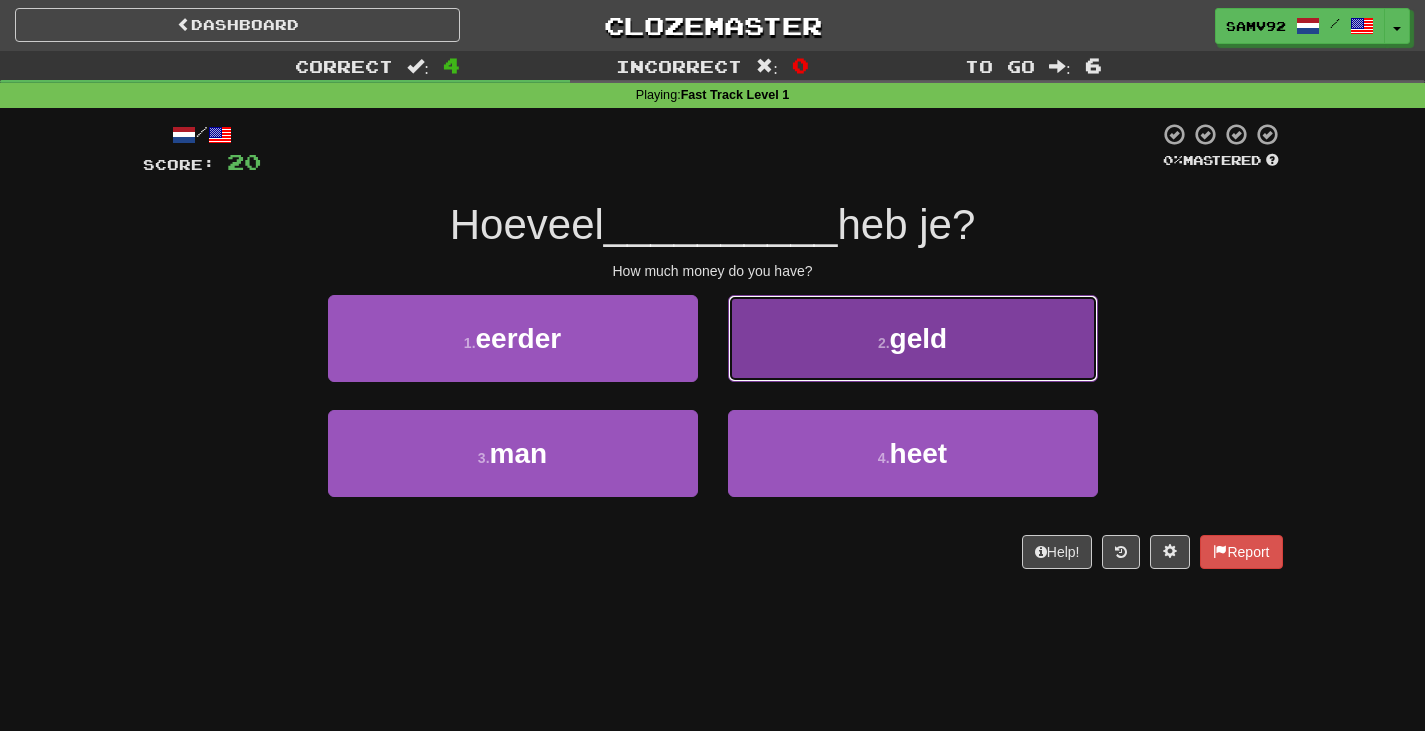 click on "2 .  geld" at bounding box center (913, 338) 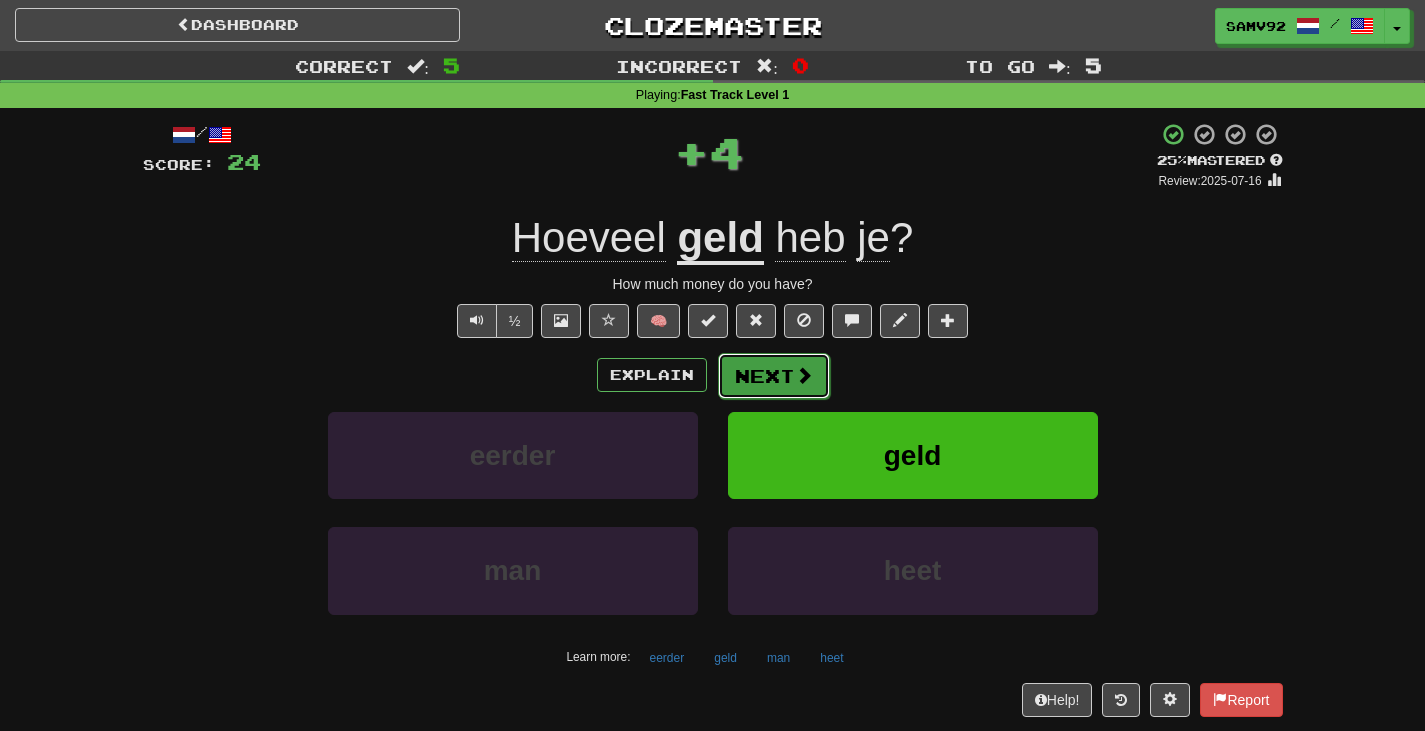 click at bounding box center (804, 375) 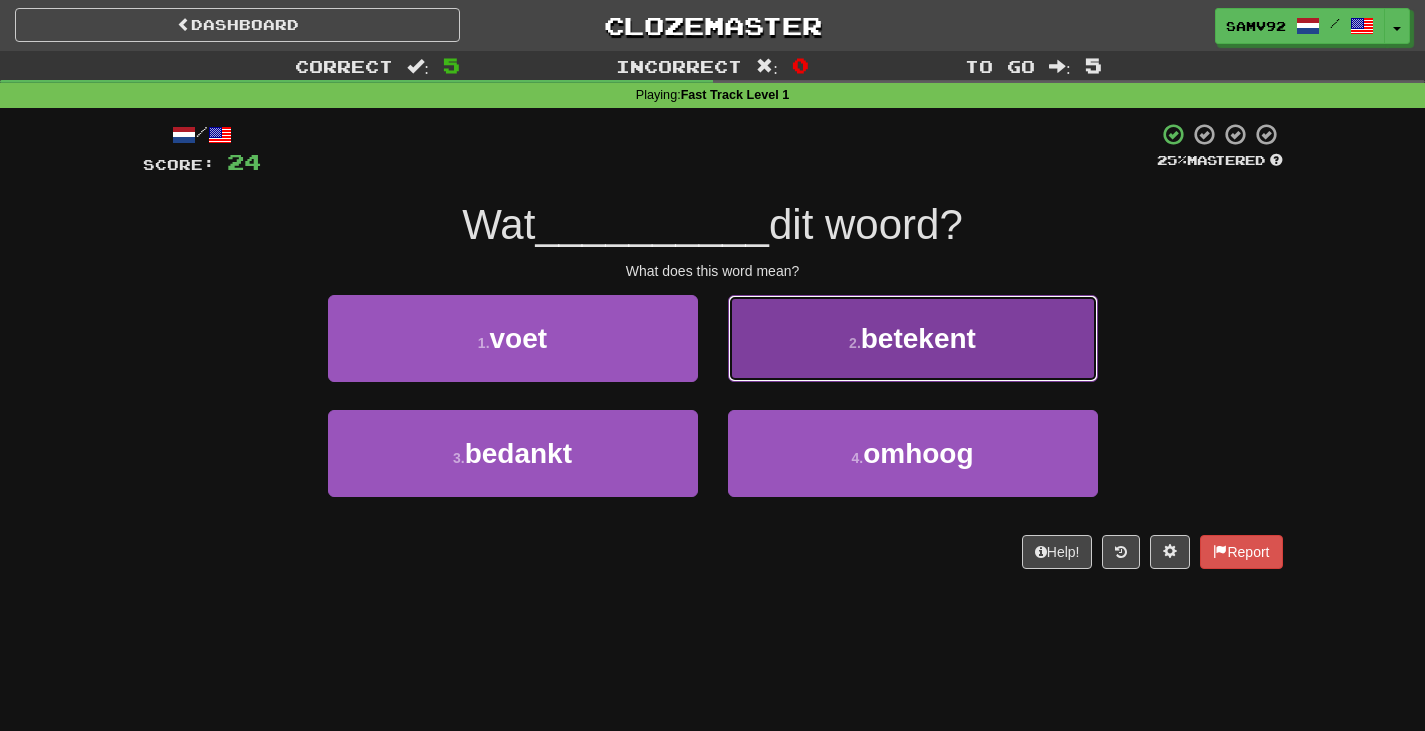 click on "2 .  betekent" at bounding box center [913, 338] 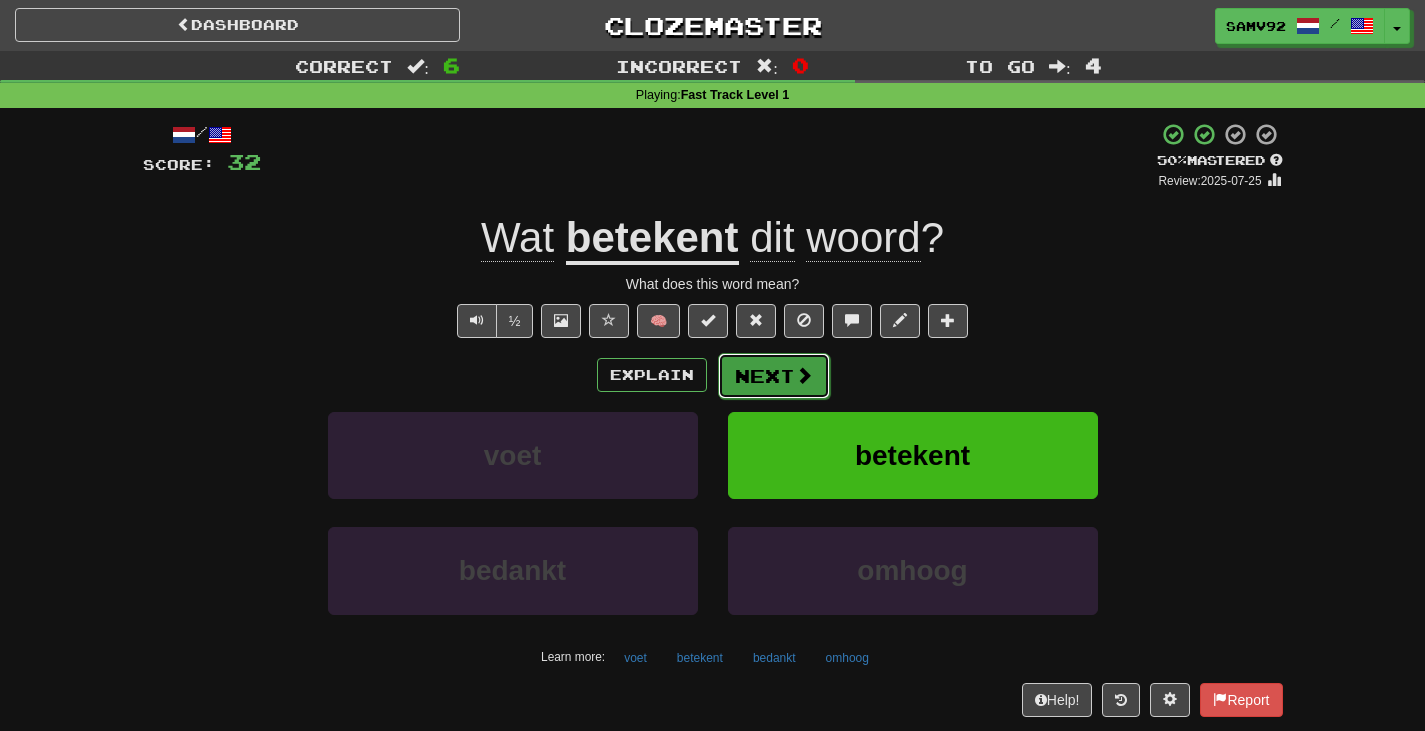 click on "Next" at bounding box center [774, 376] 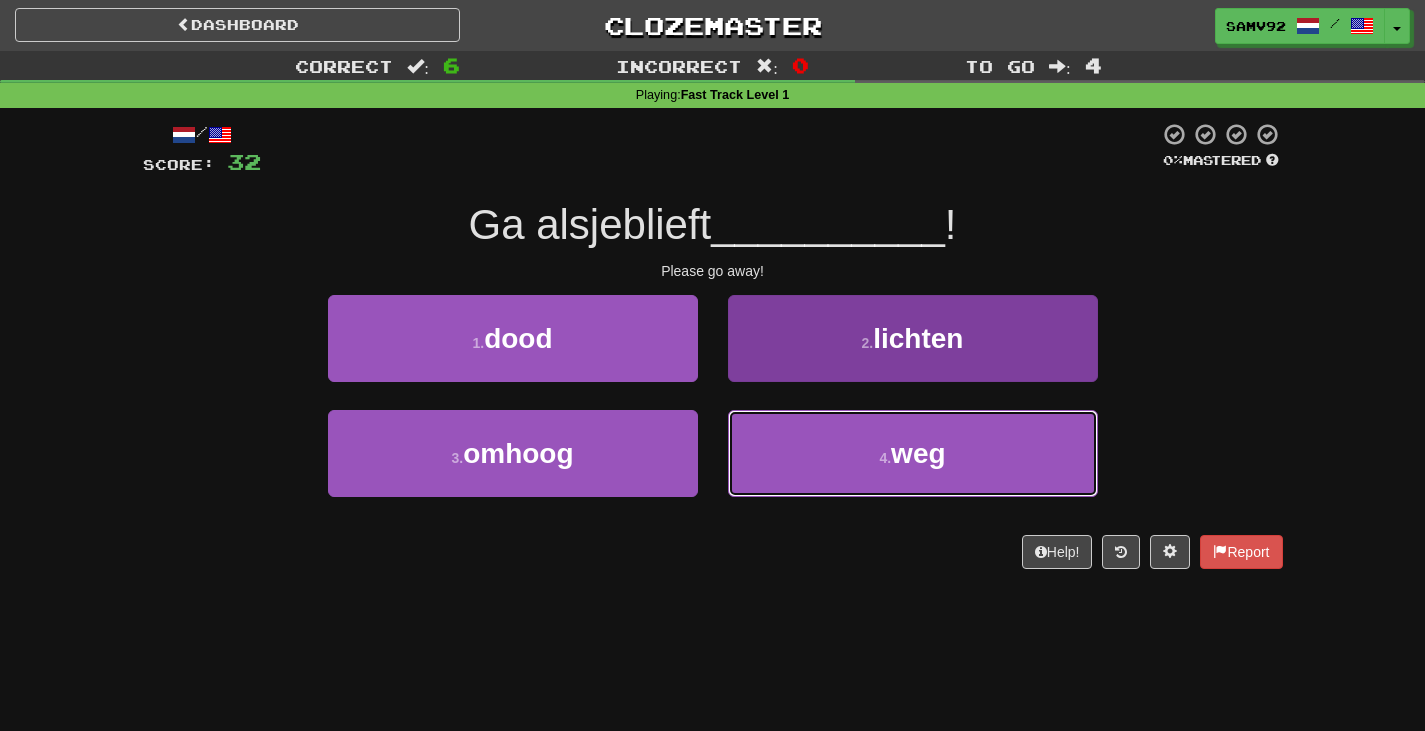 click on "4 .  weg" at bounding box center (913, 453) 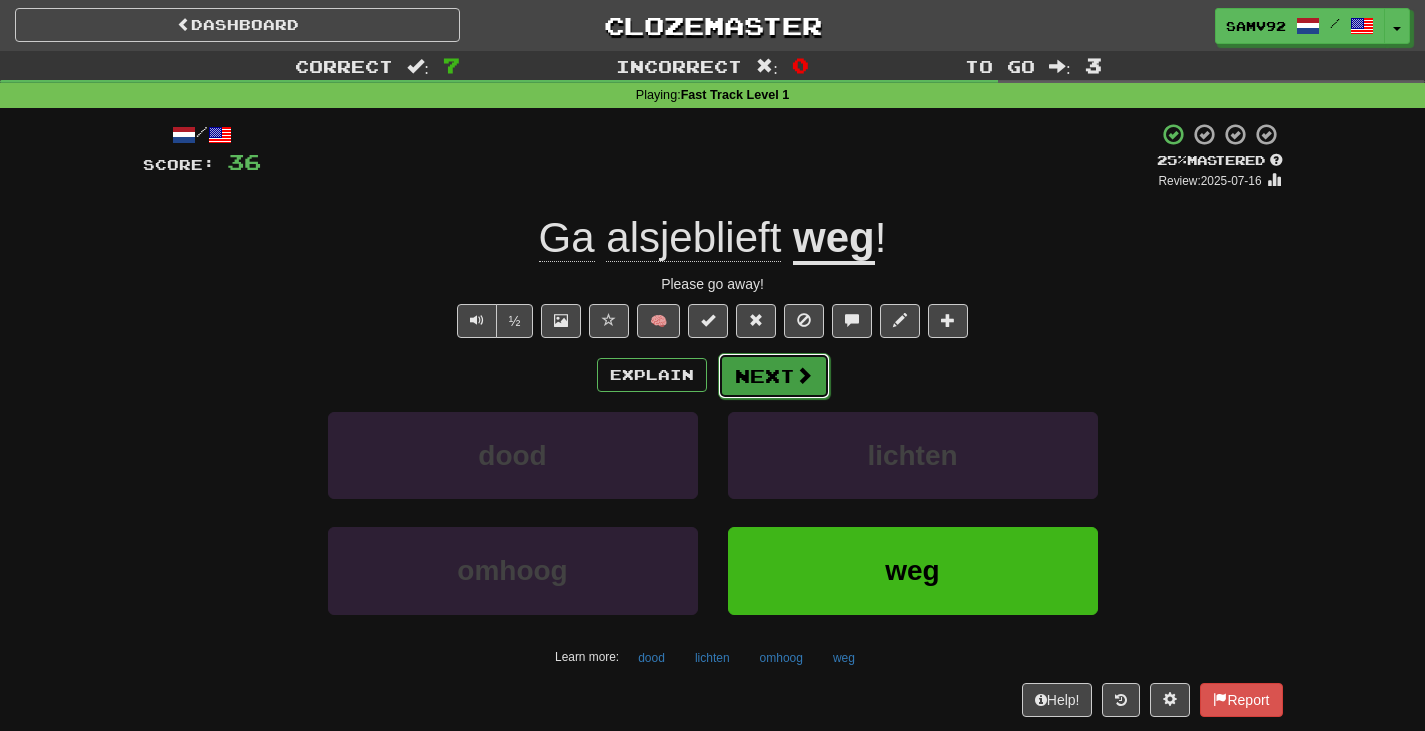 click on "Next" at bounding box center (774, 376) 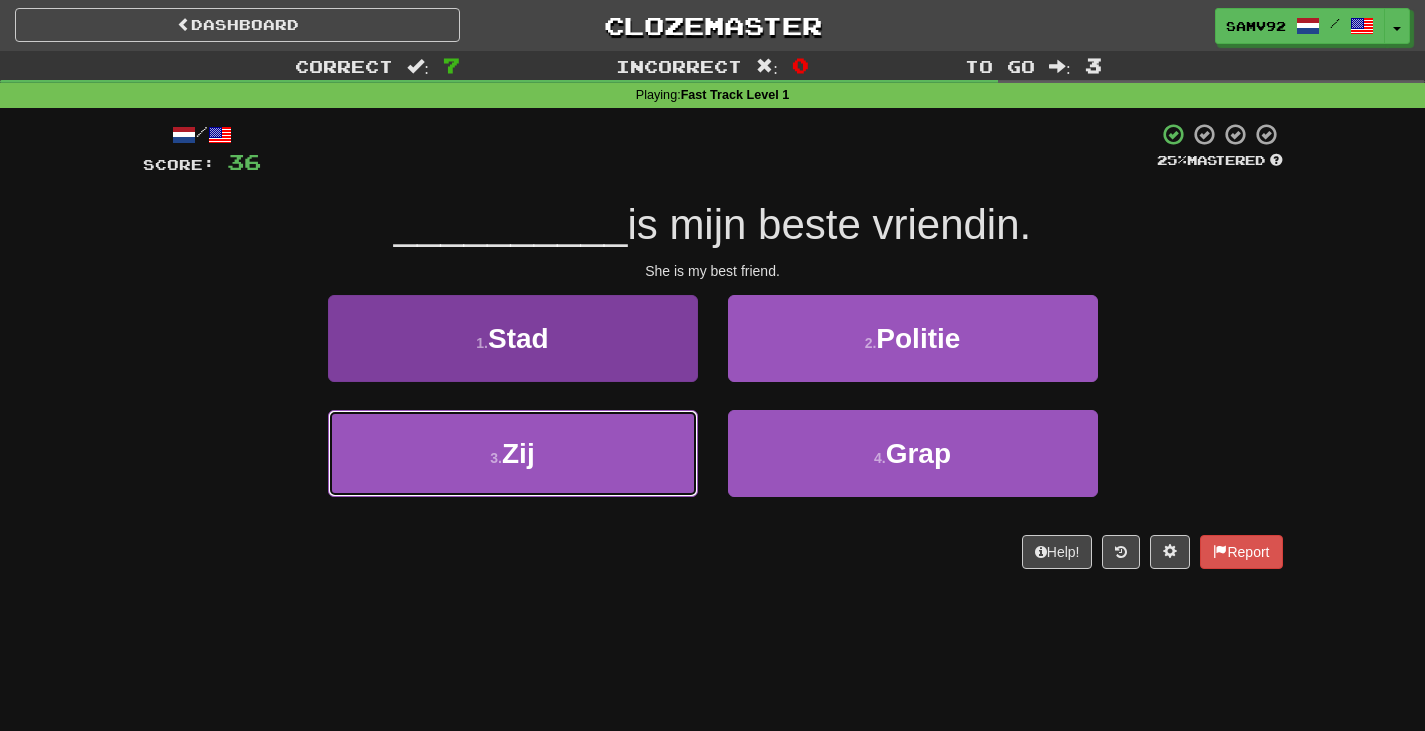 click on "3 .  Zij" at bounding box center [513, 453] 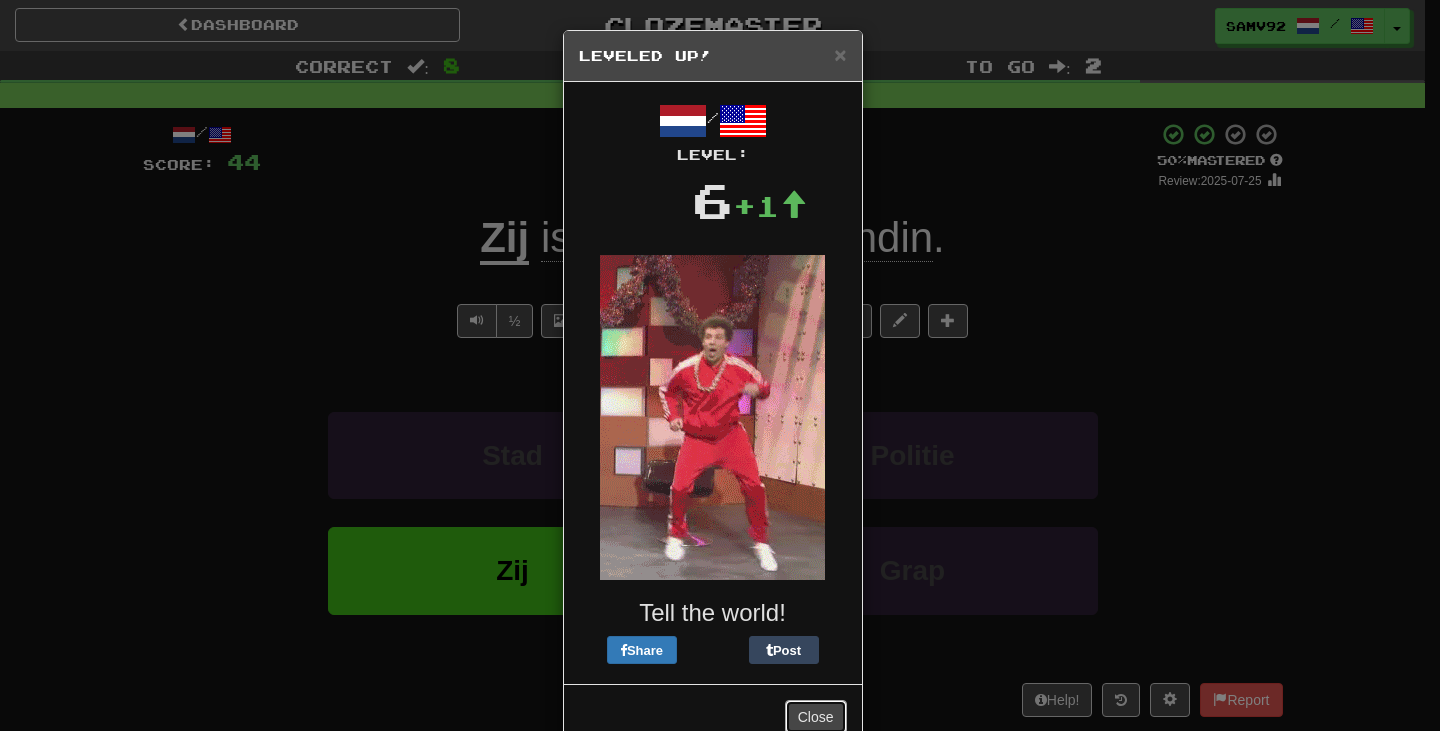 drag, startPoint x: 814, startPoint y: 709, endPoint x: 819, endPoint y: 696, distance: 13.928389 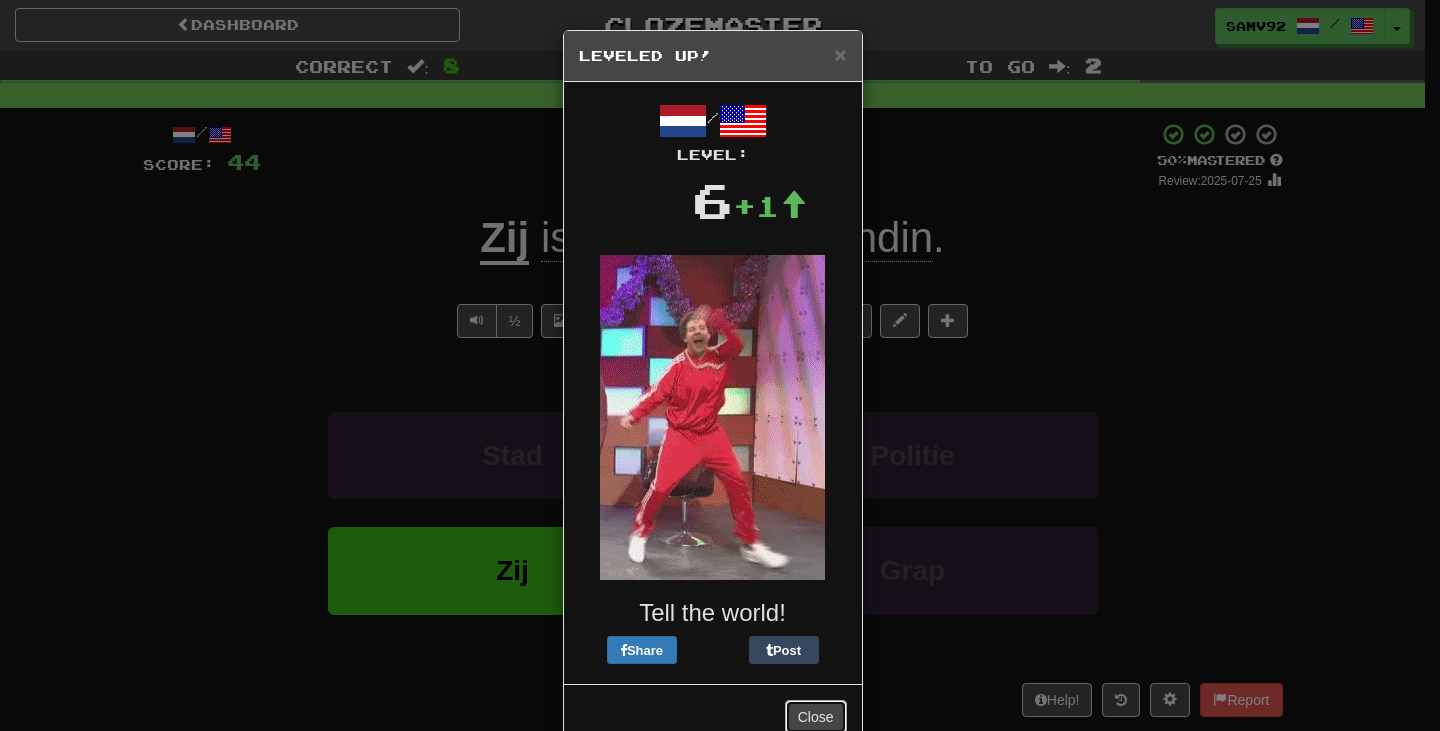 click on "Close" at bounding box center [816, 717] 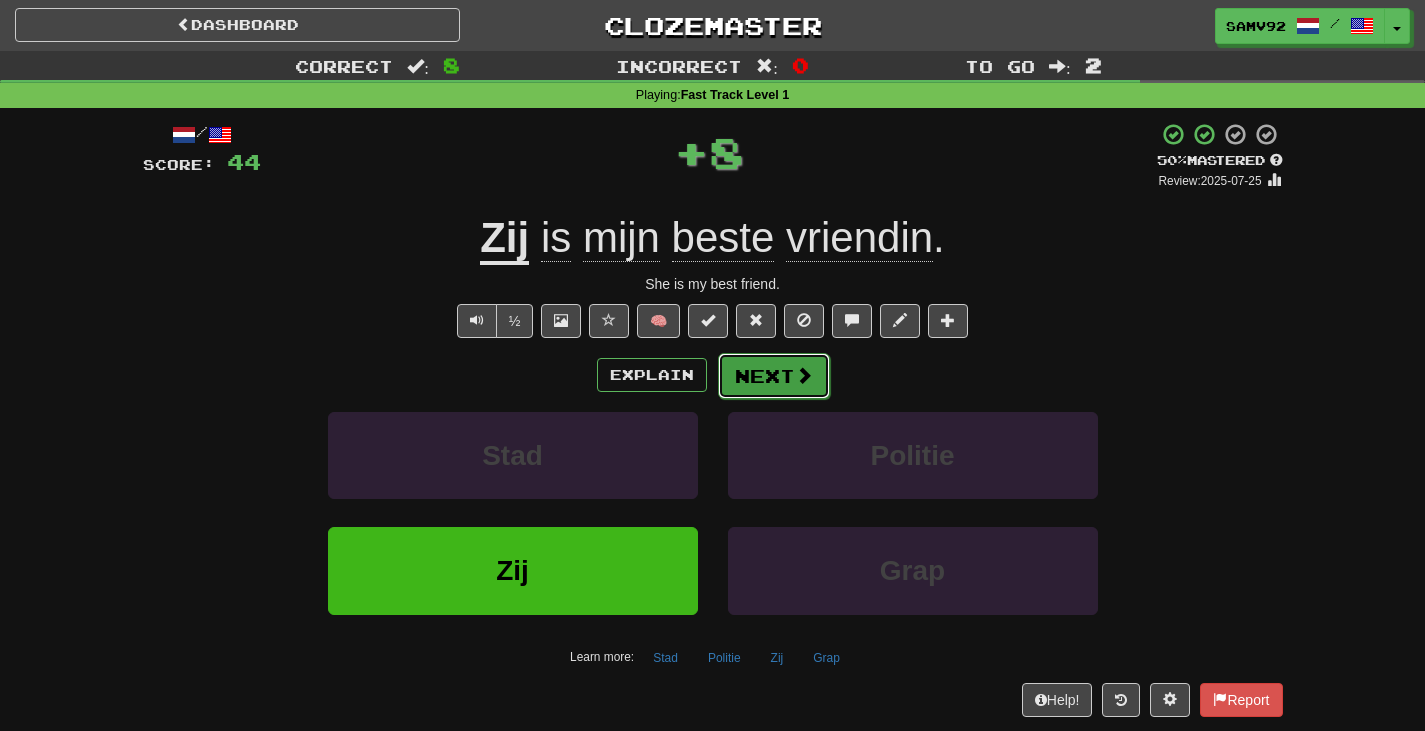 click on "Next" at bounding box center (774, 376) 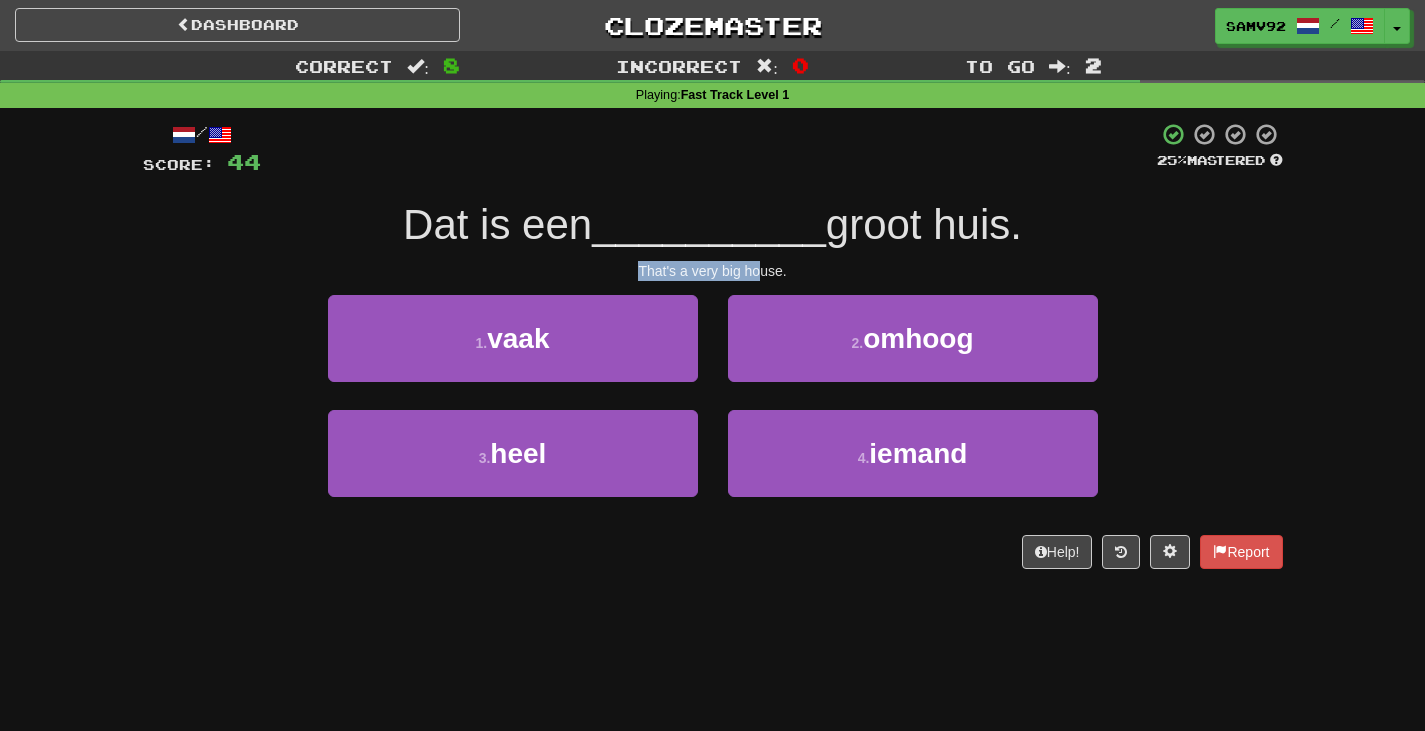 drag, startPoint x: 654, startPoint y: 271, endPoint x: 918, endPoint y: 270, distance: 264.0019 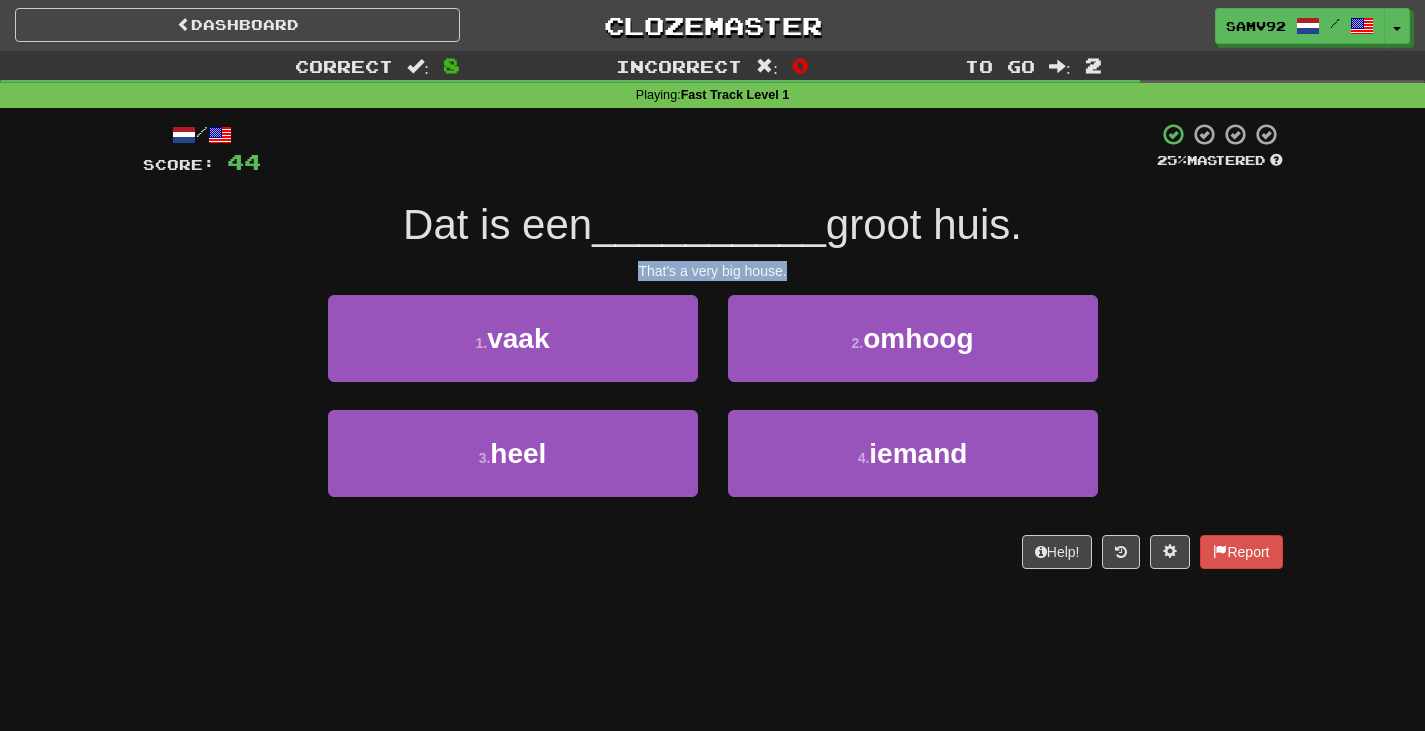 click on "That's a very big house." at bounding box center (713, 271) 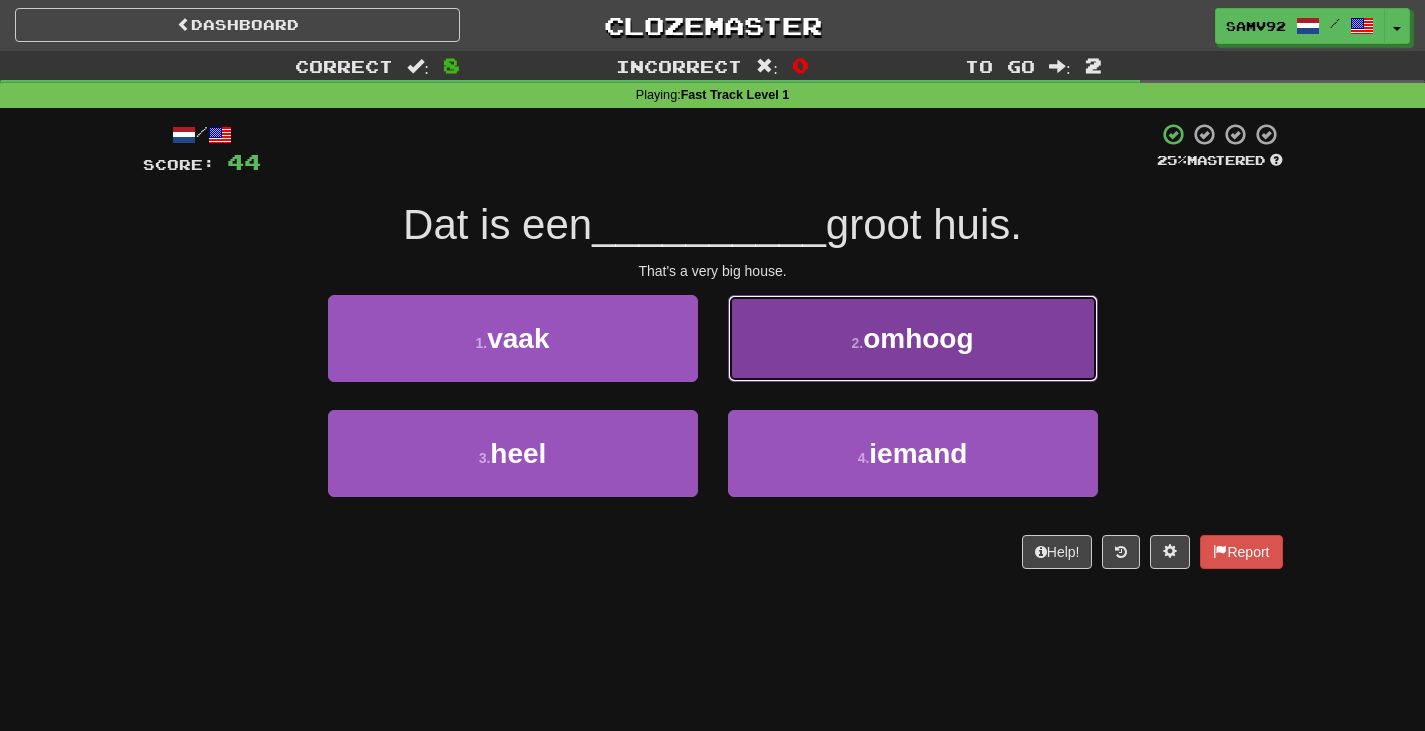 click on "2 .  omhoog" at bounding box center [913, 338] 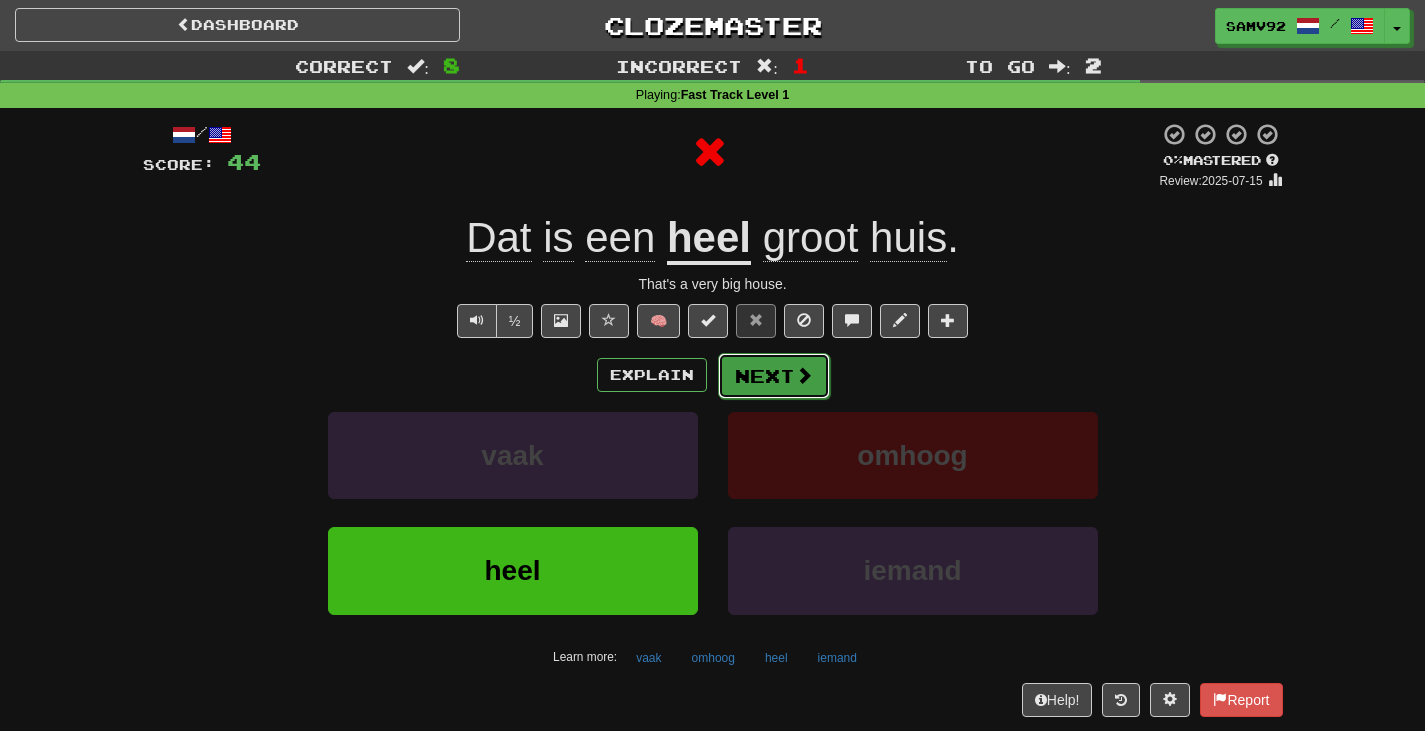 click on "Next" at bounding box center [774, 376] 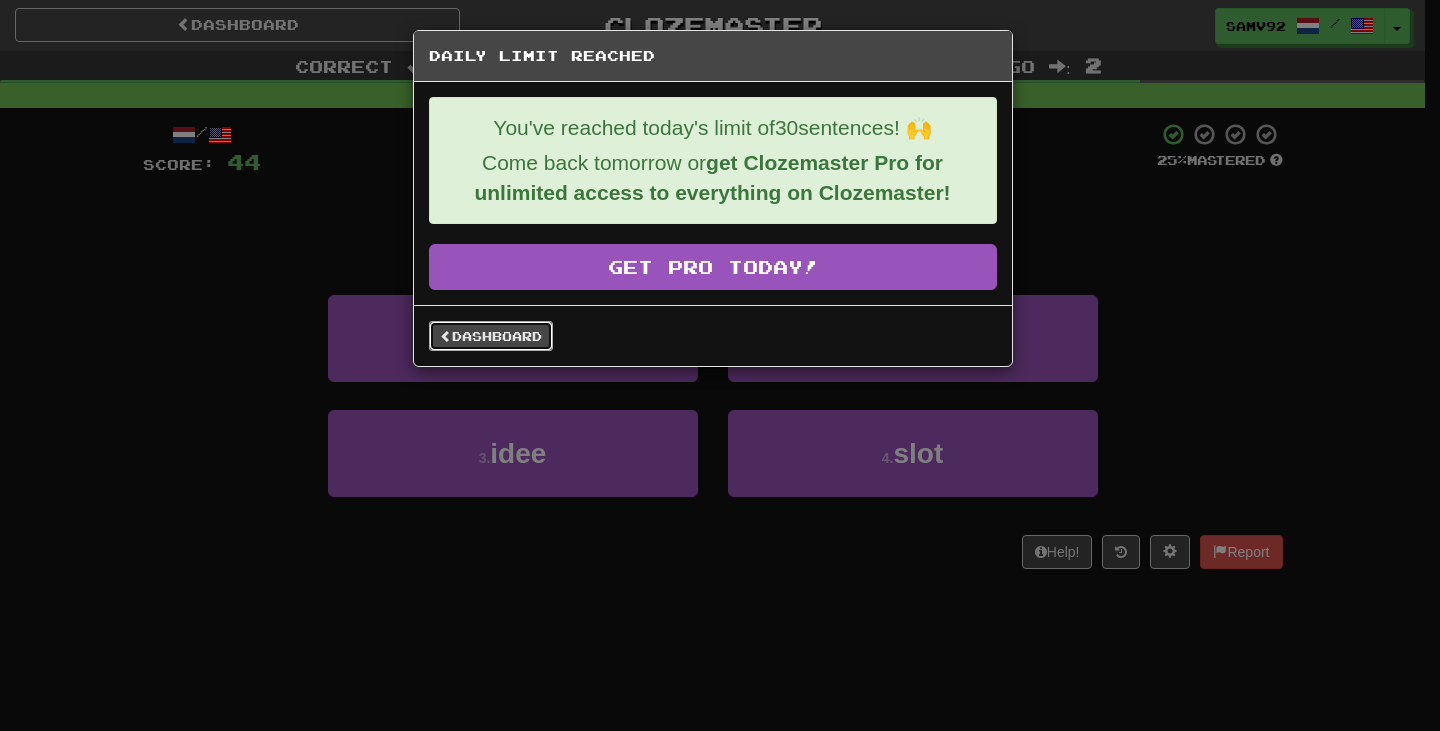 click on "Dashboard" at bounding box center (491, 336) 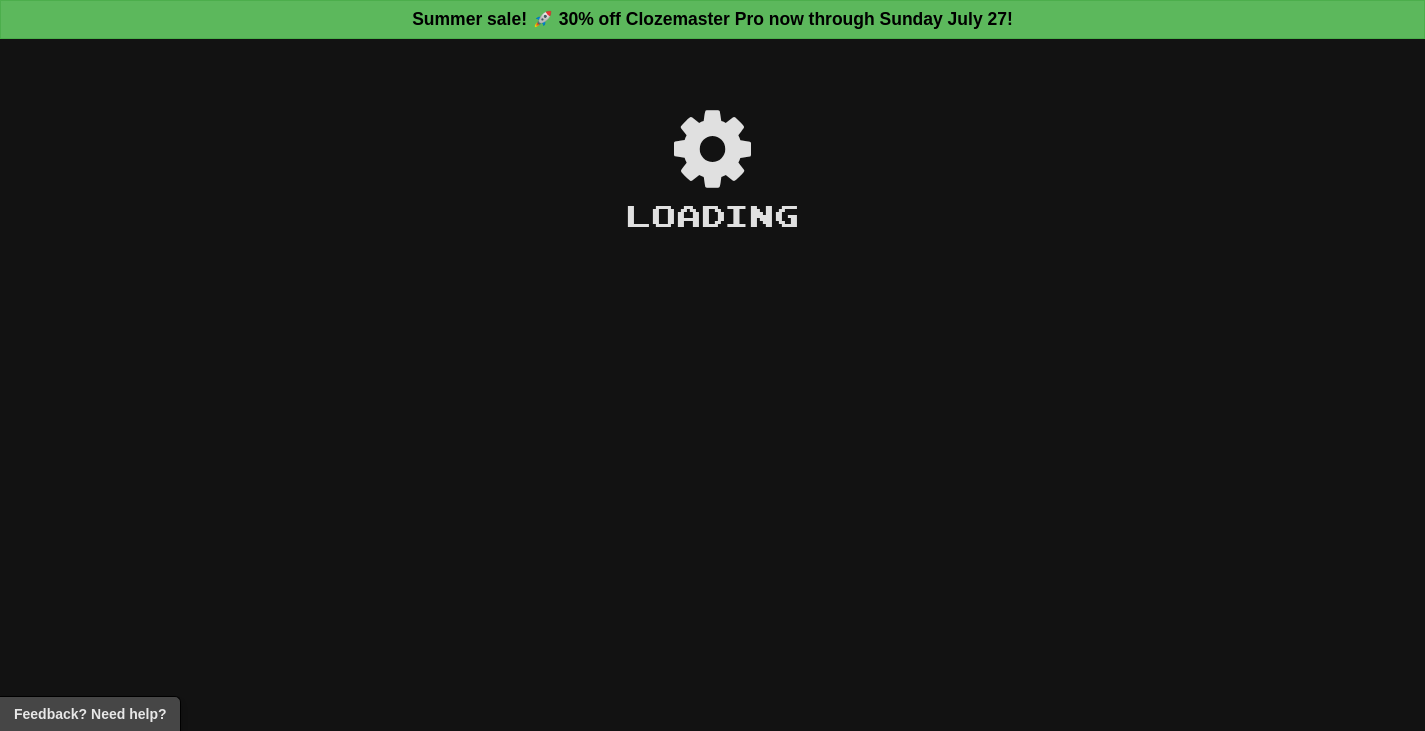 scroll, scrollTop: 0, scrollLeft: 0, axis: both 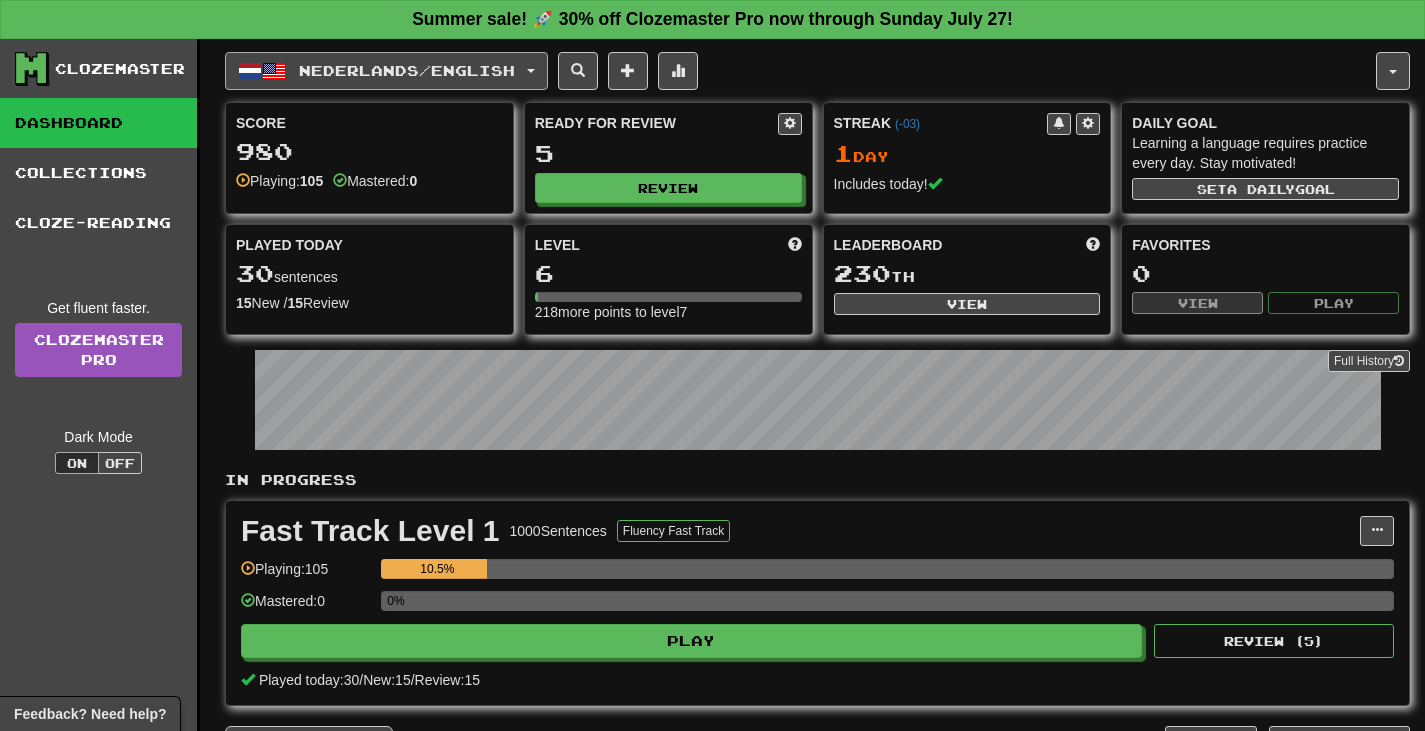 click on "Nederlands  /  English" at bounding box center [386, 71] 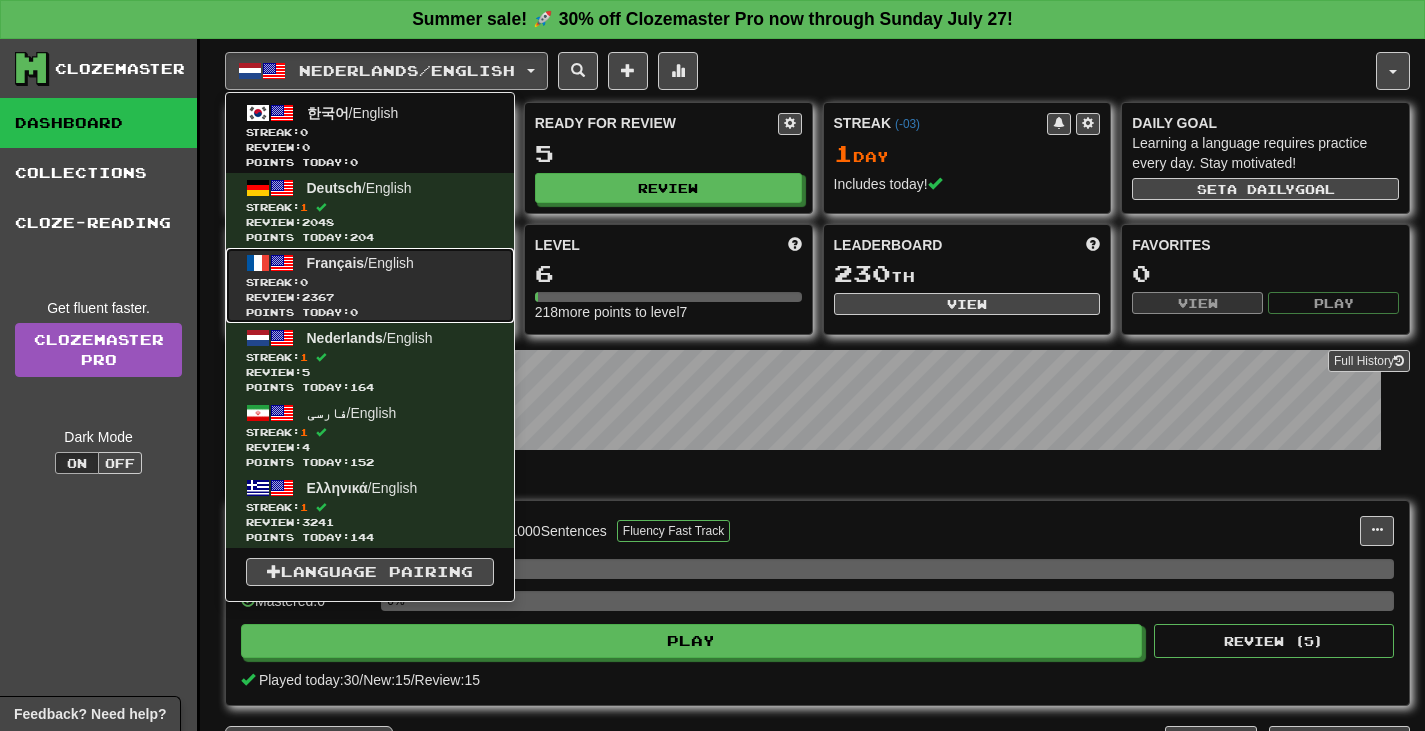 click on "Streak:  0" at bounding box center (370, 282) 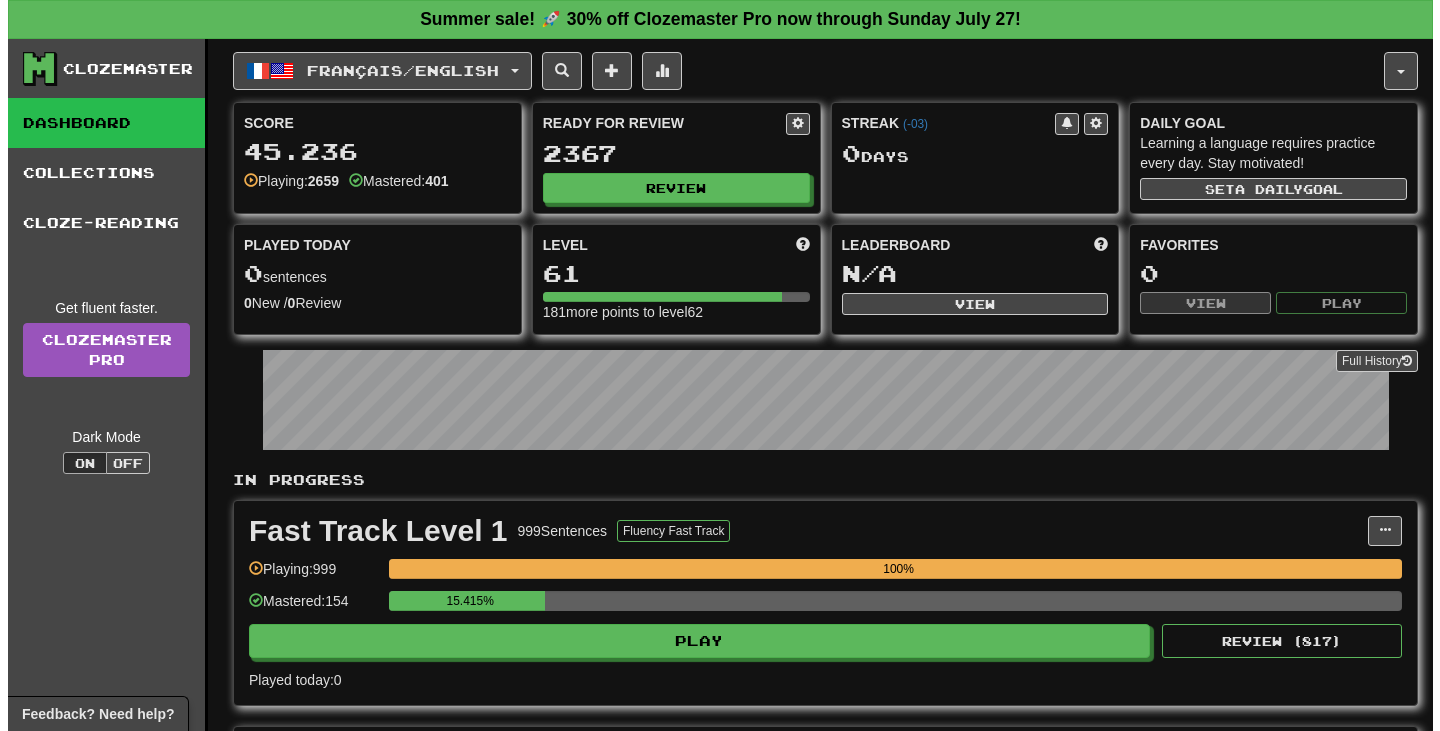 scroll, scrollTop: 0, scrollLeft: 0, axis: both 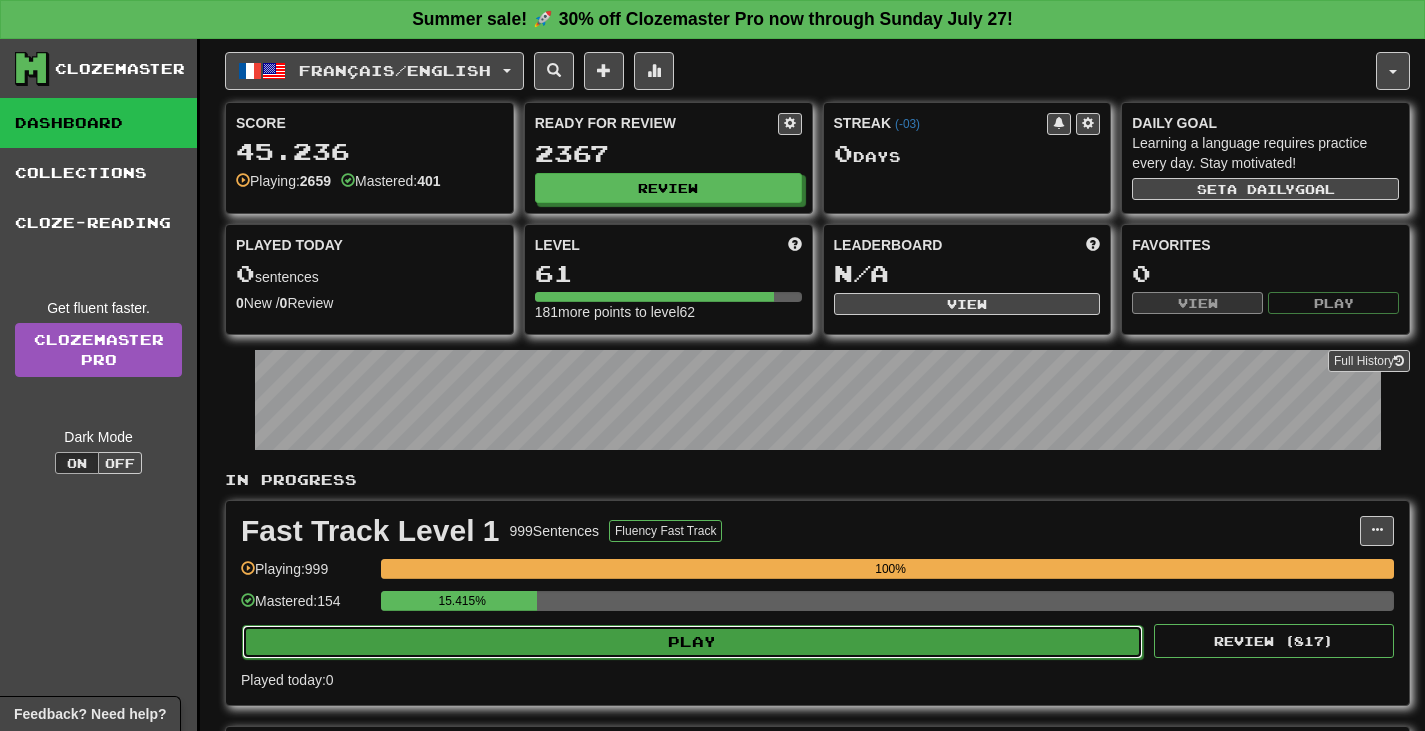click on "Play" at bounding box center (692, 642) 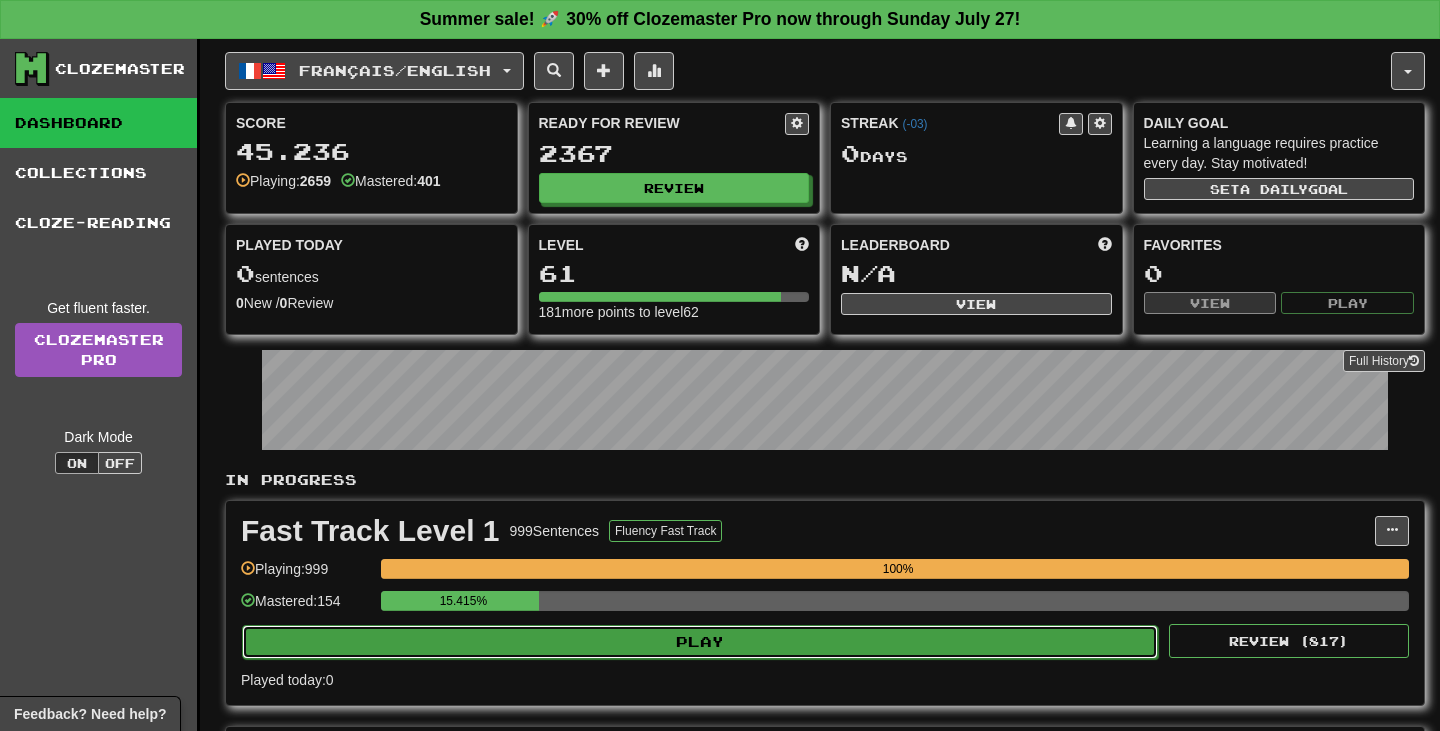 select on "**" 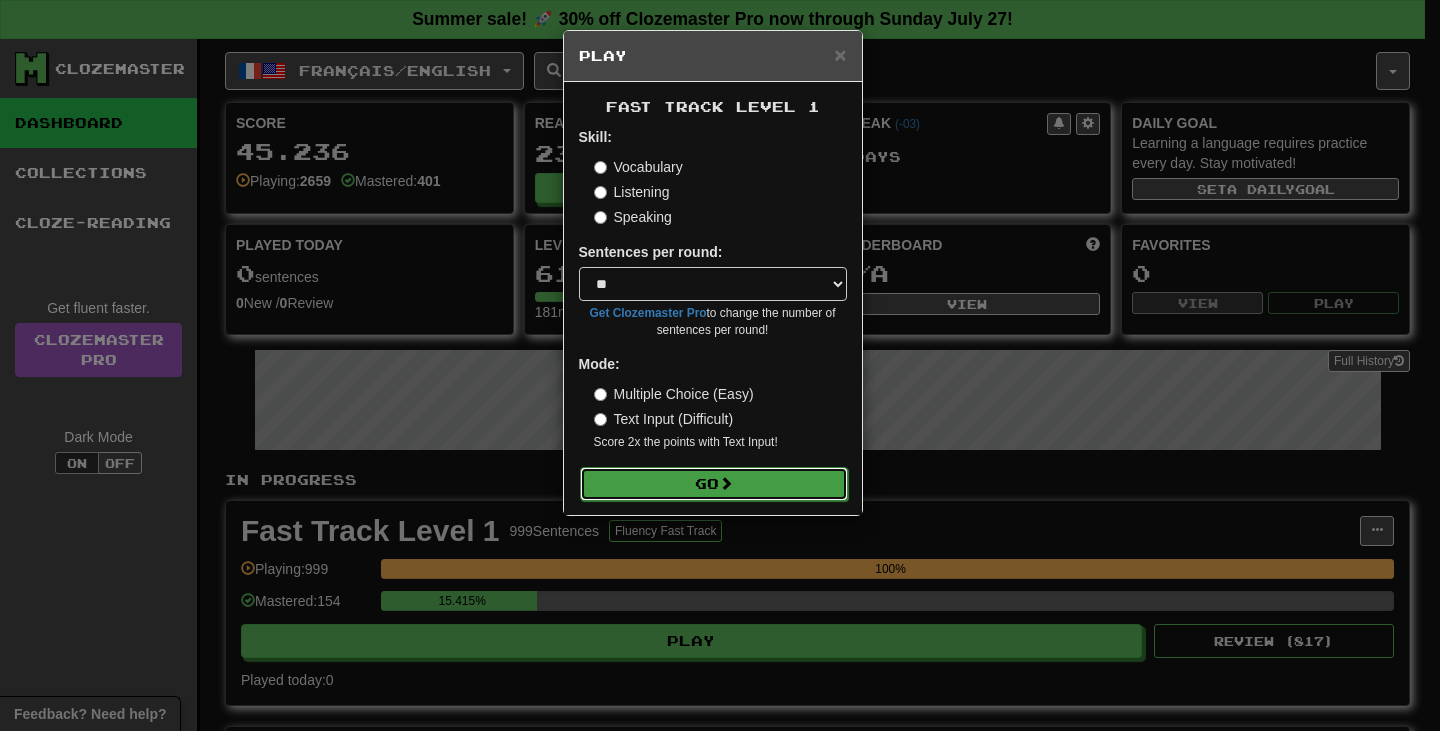 click on "Go" at bounding box center [714, 484] 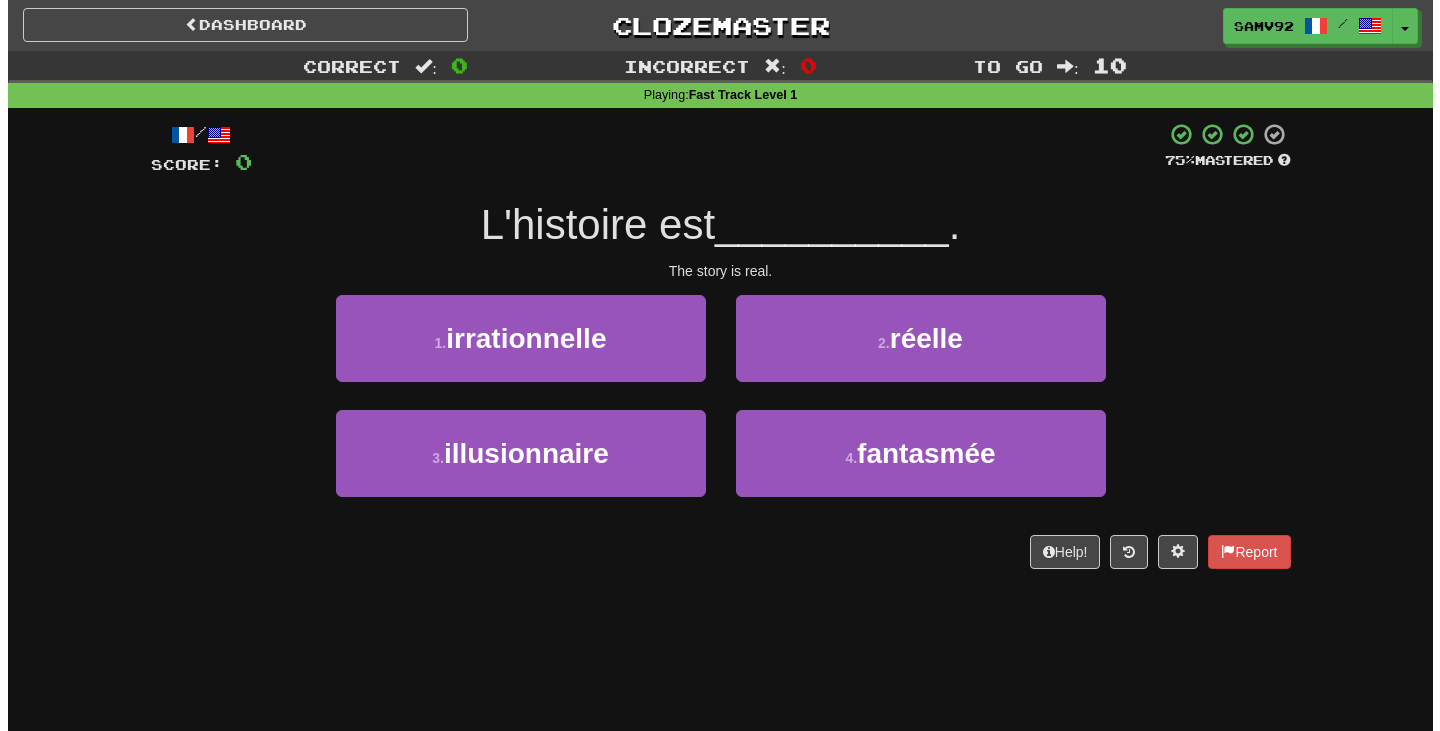 scroll, scrollTop: 0, scrollLeft: 0, axis: both 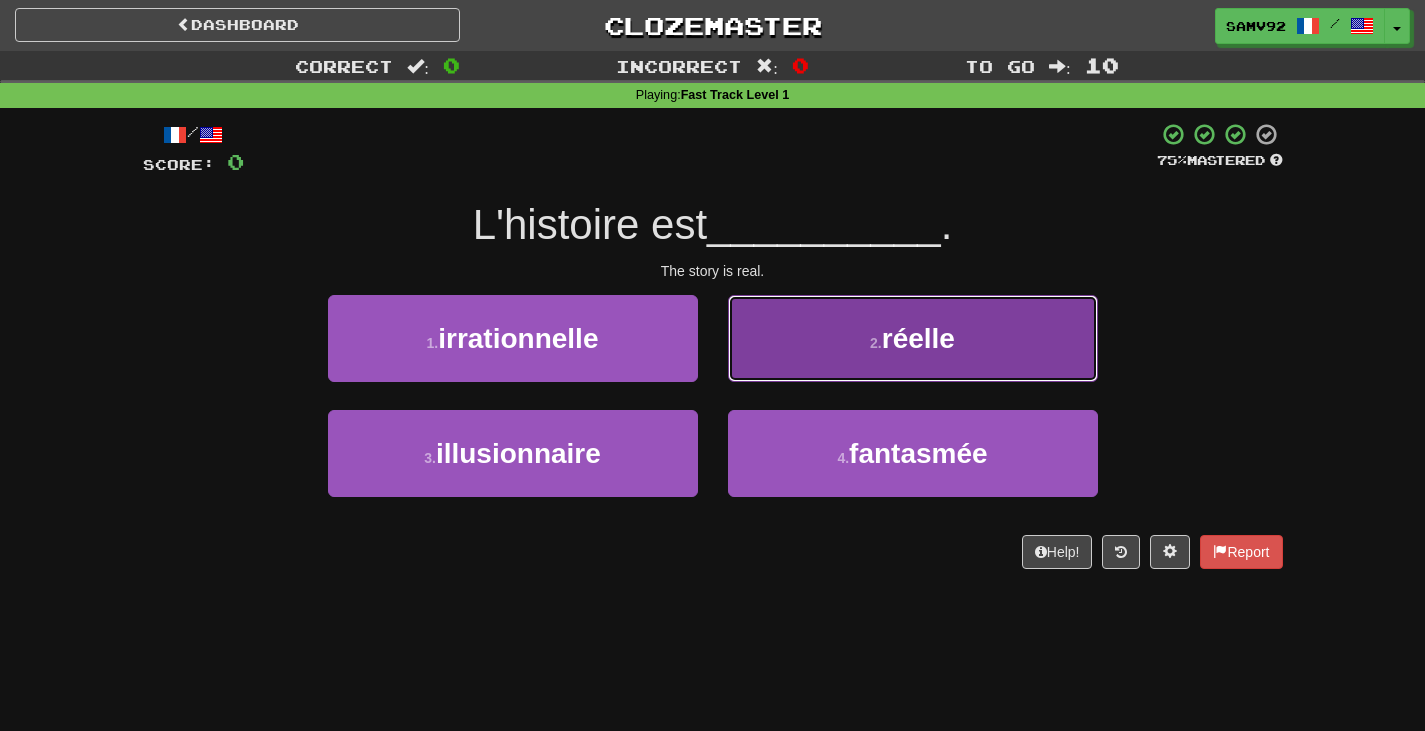 click on "2 .  réelle" at bounding box center [913, 338] 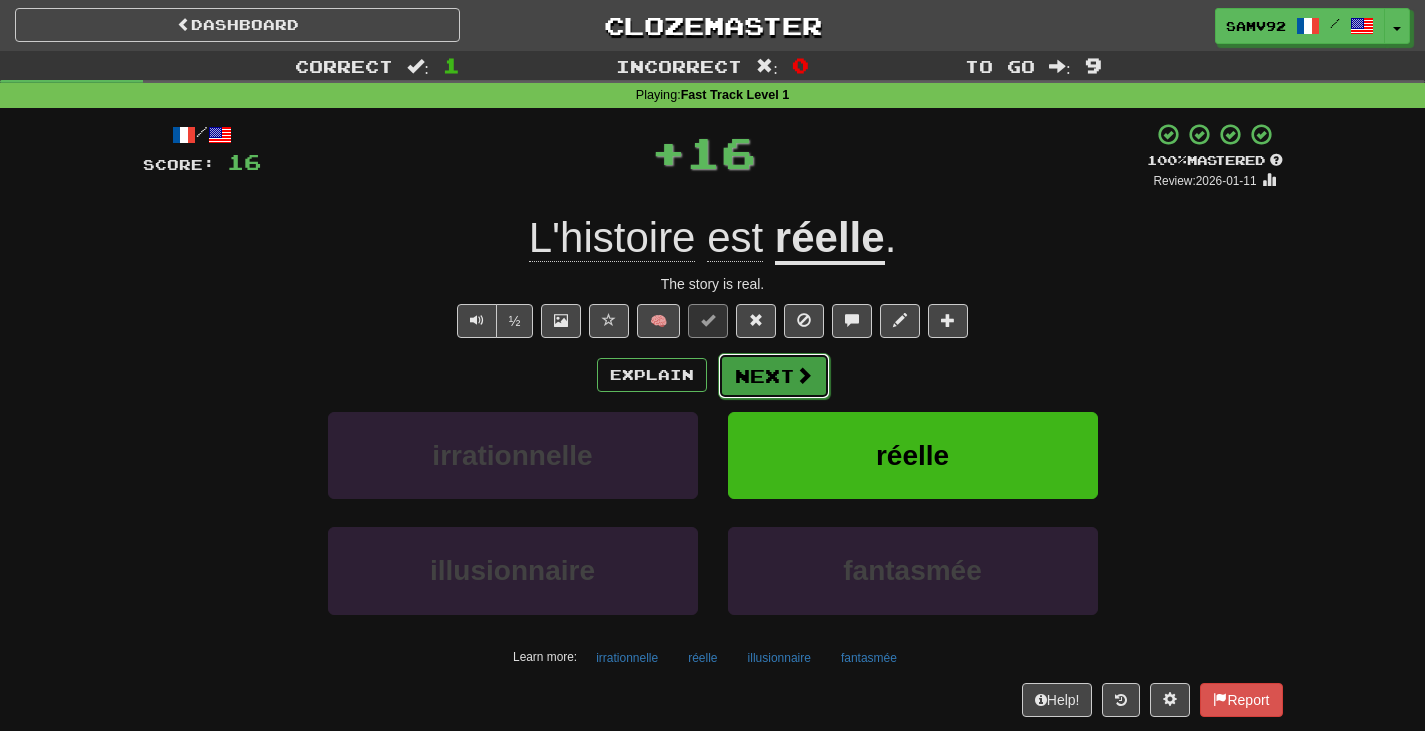 click on "Next" at bounding box center [774, 376] 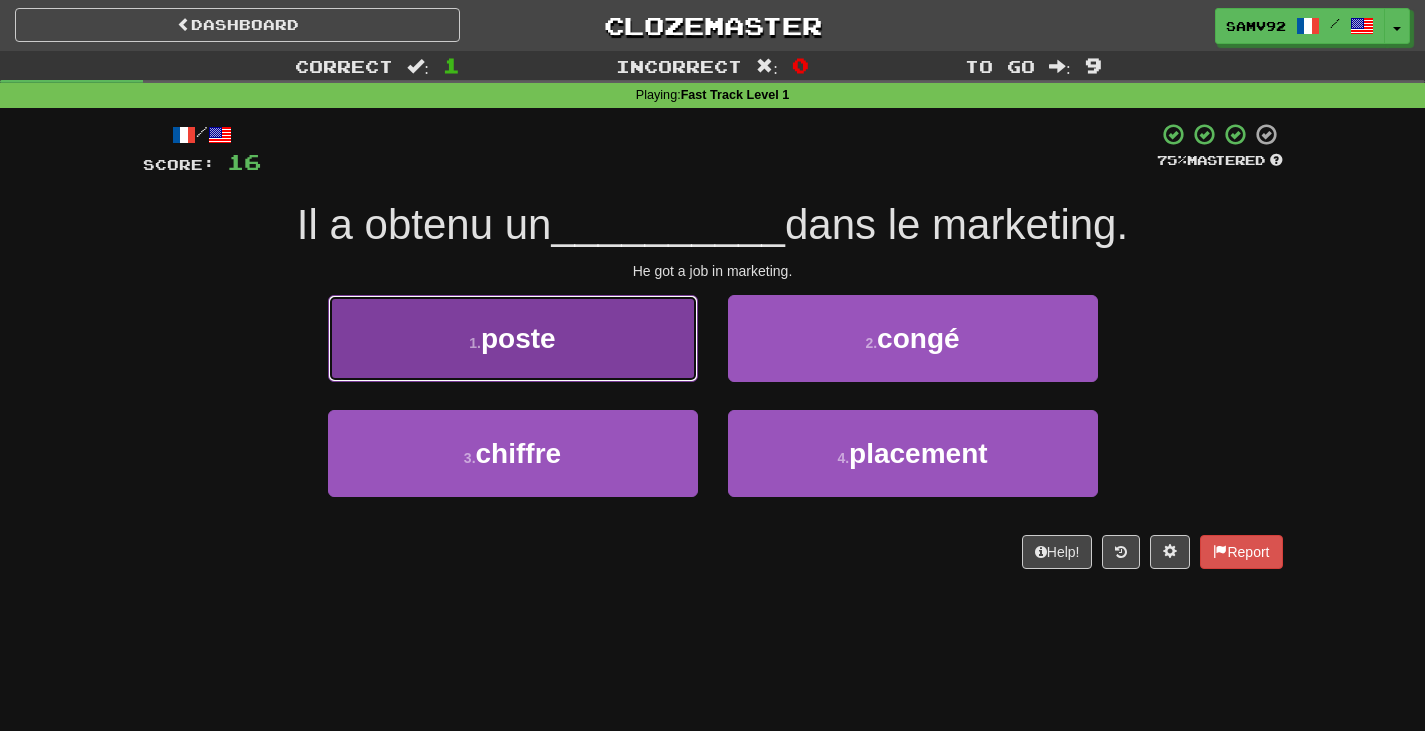 click on "1 .  poste" at bounding box center (513, 338) 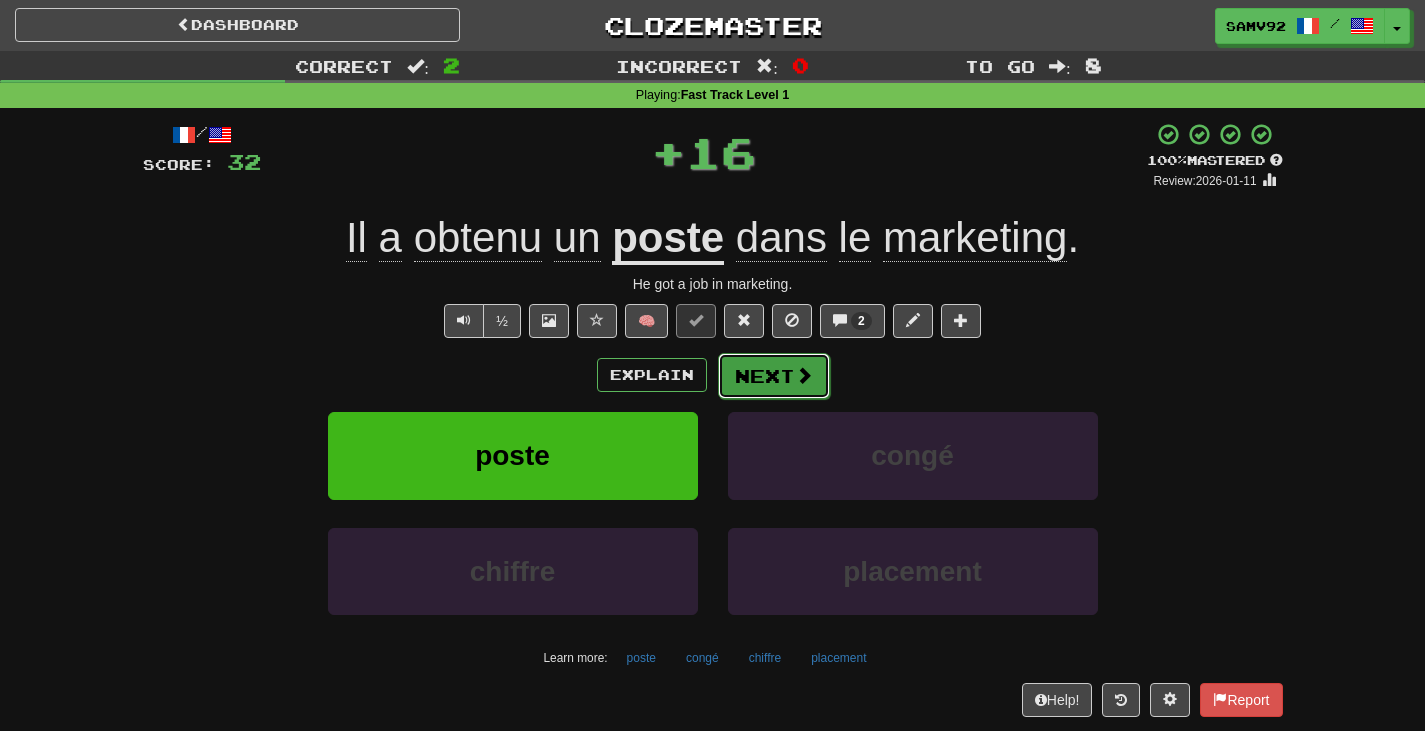 click on "Next" at bounding box center [774, 376] 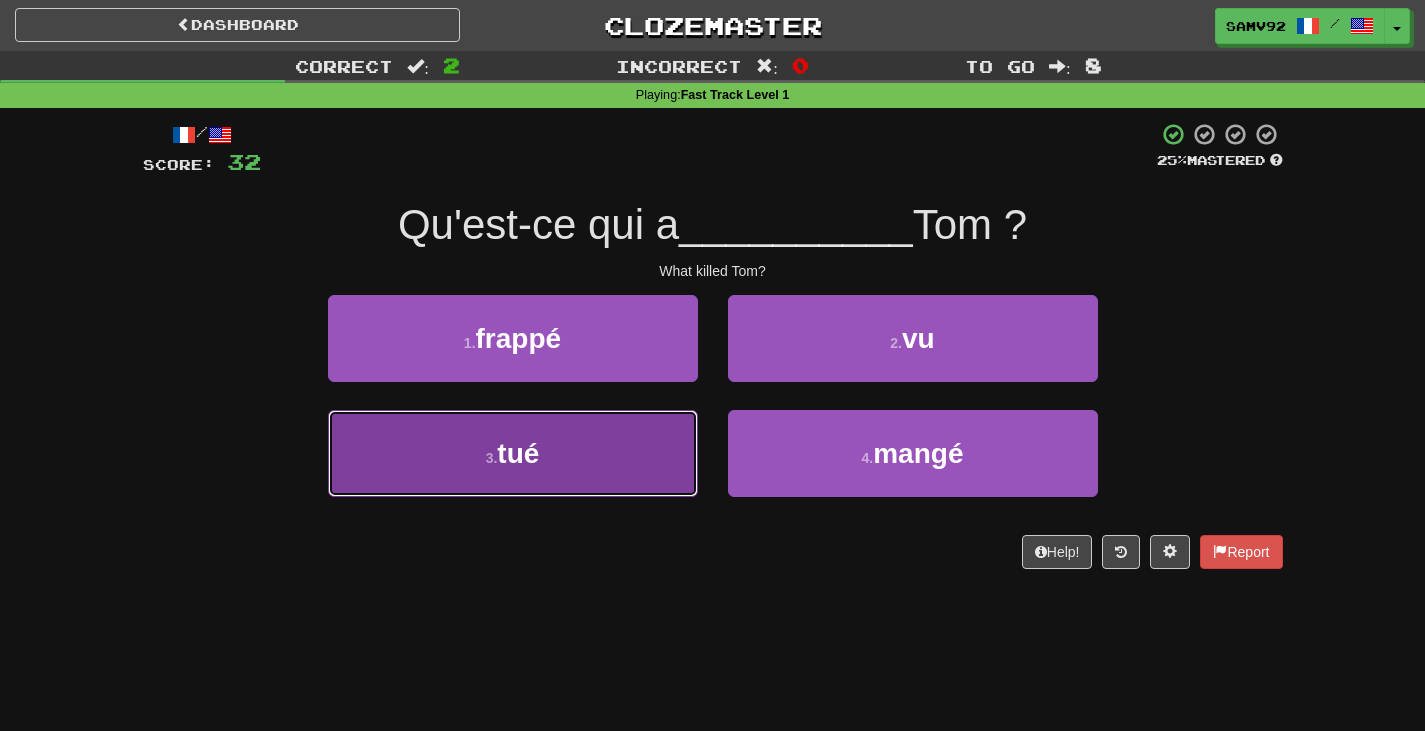 click on "3 .  tué" at bounding box center [513, 453] 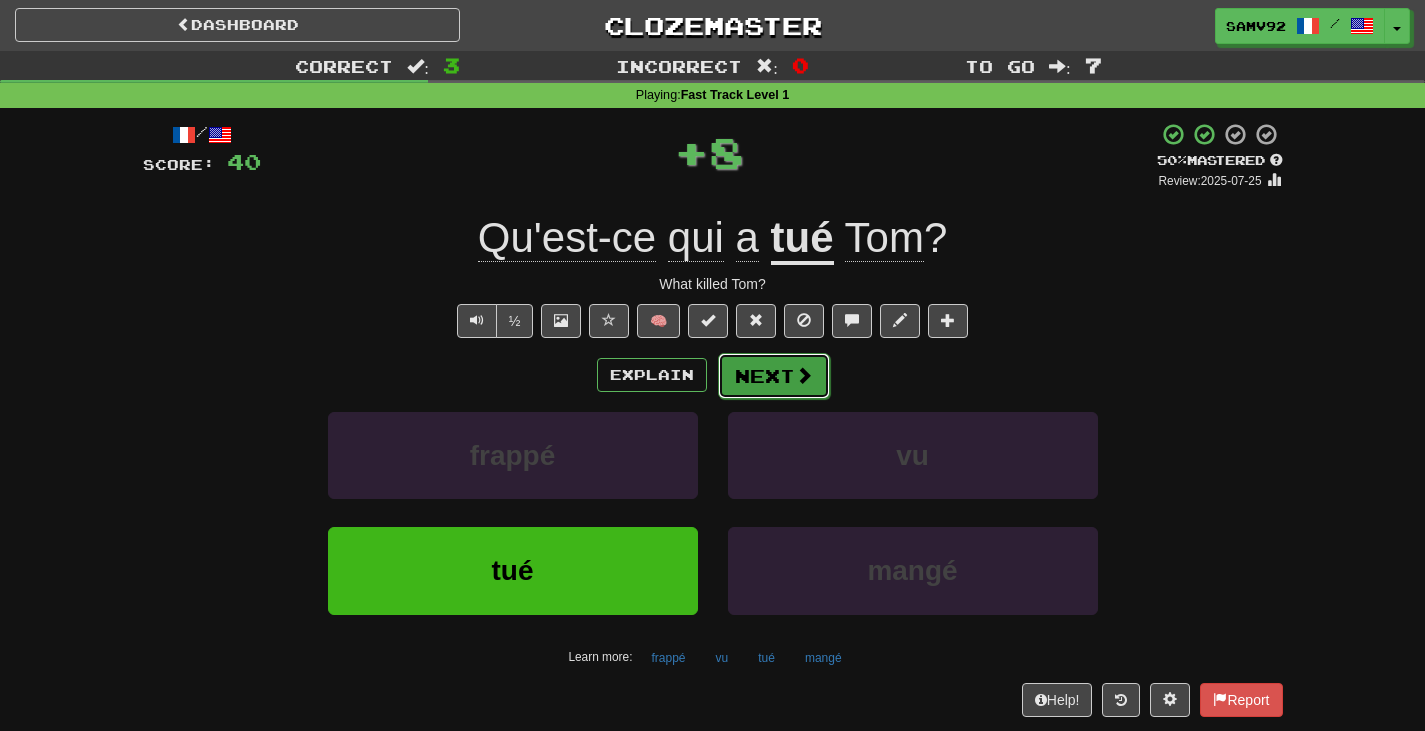 click on "Next" at bounding box center [774, 376] 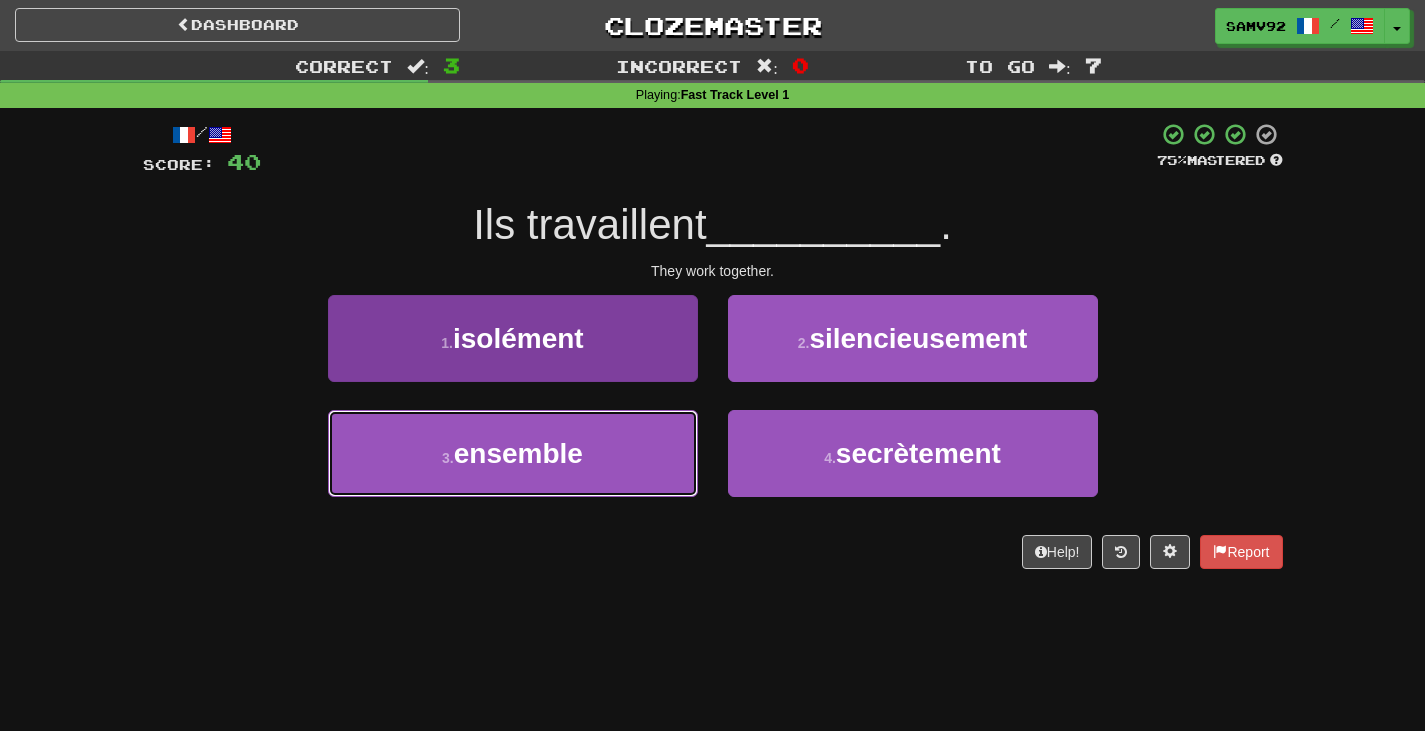 click on "3 .  ensemble" at bounding box center [513, 453] 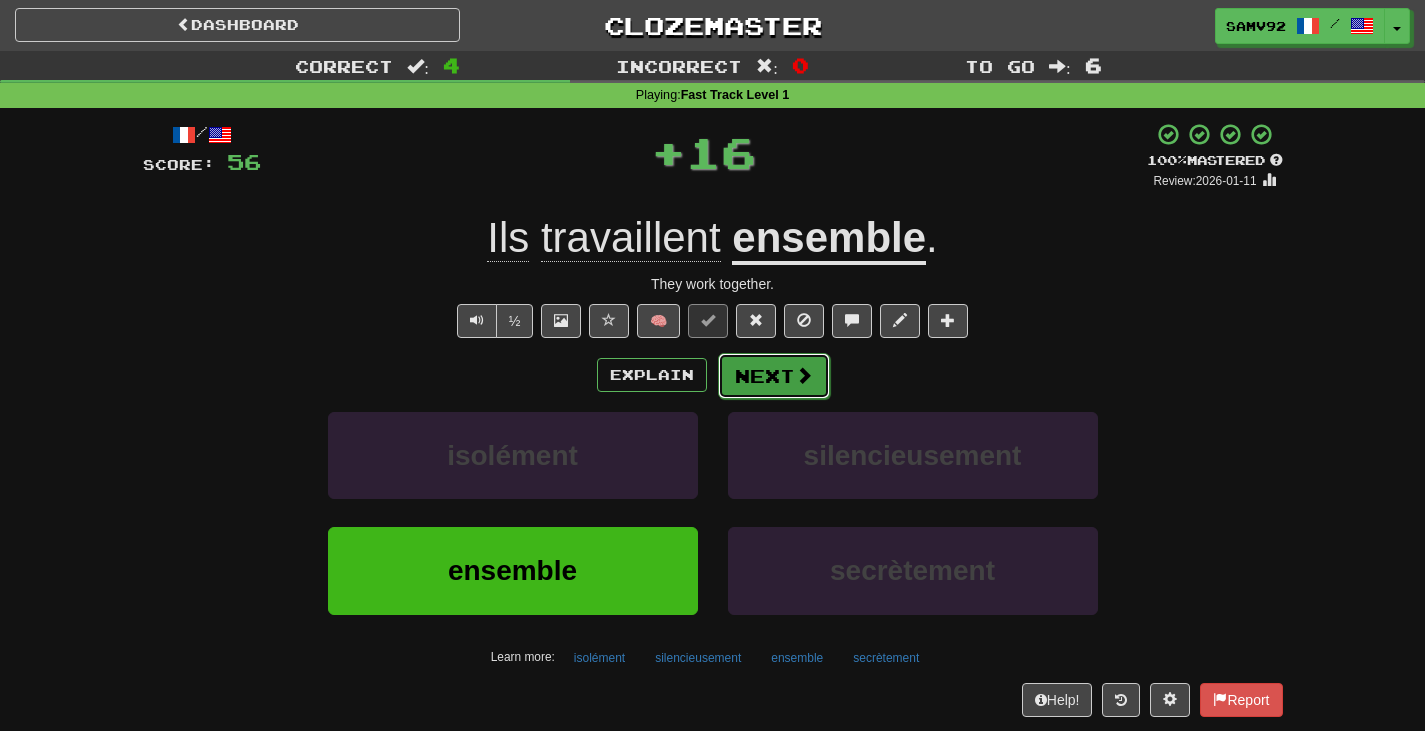 click on "Next" at bounding box center (774, 376) 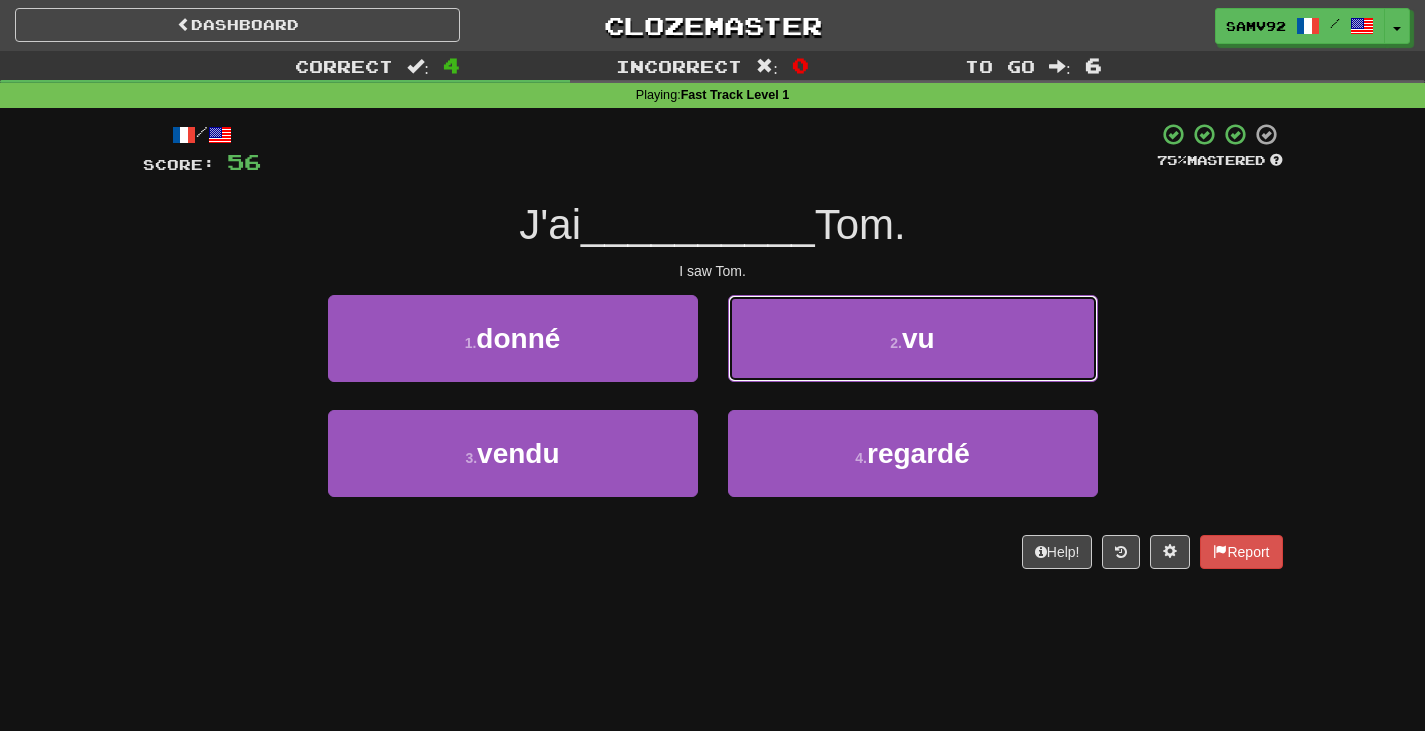 click on "2 .  vu" at bounding box center [913, 338] 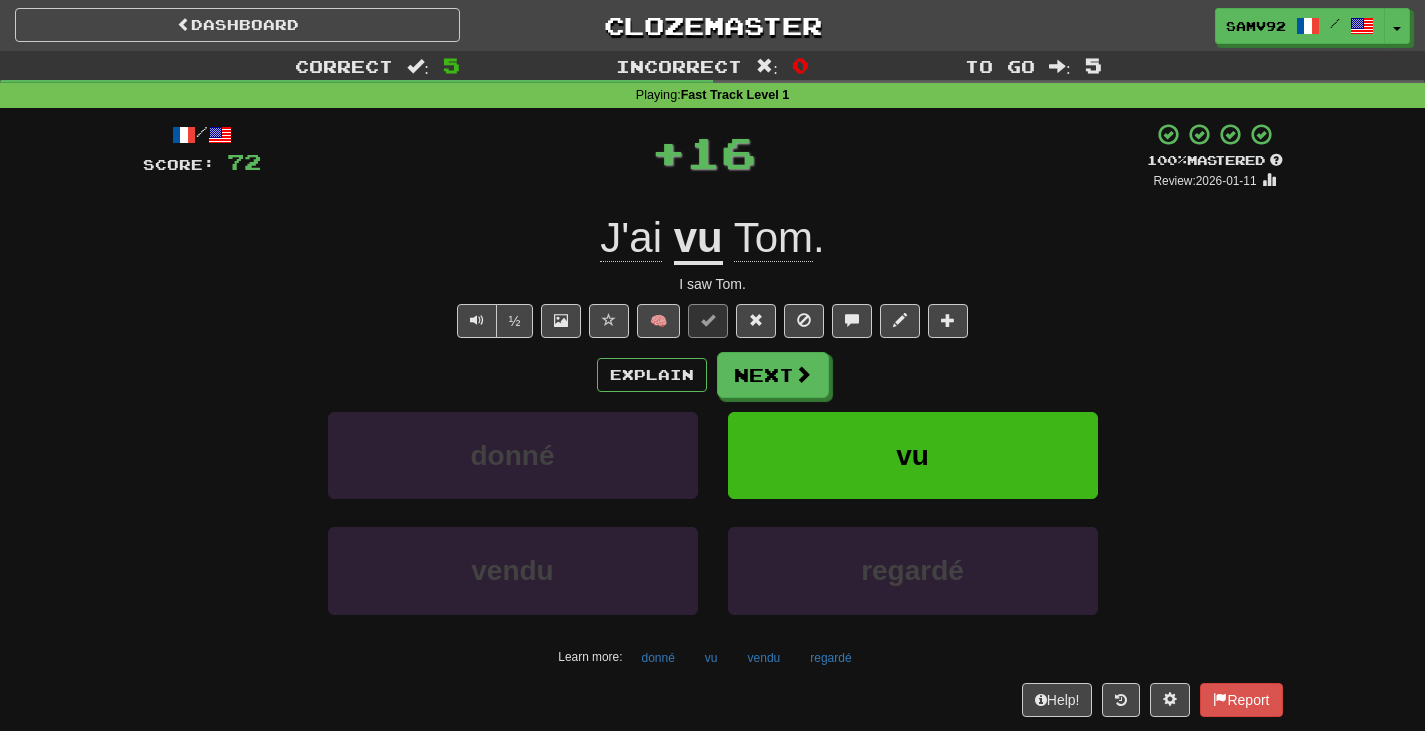 click on "/  Score:   72 + 16 100 %  Mastered Review:  [DATE] J'ai   vu   [FIRST] . I saw [FIRST]. ½ 🧠 Explain Next donné vu vendu regardé Learn more: donné vu vendu regardé  Help!  Report" at bounding box center [713, 419] 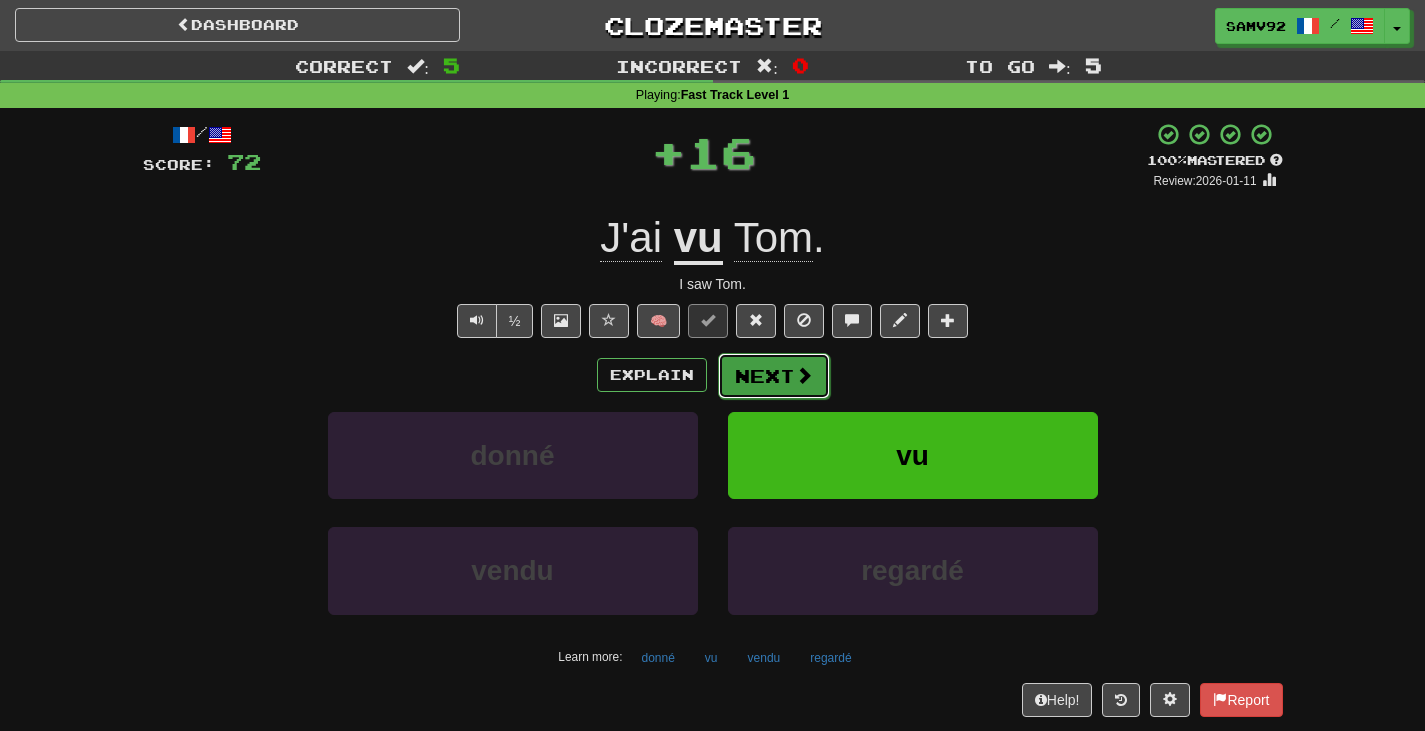 click on "Next" at bounding box center [774, 376] 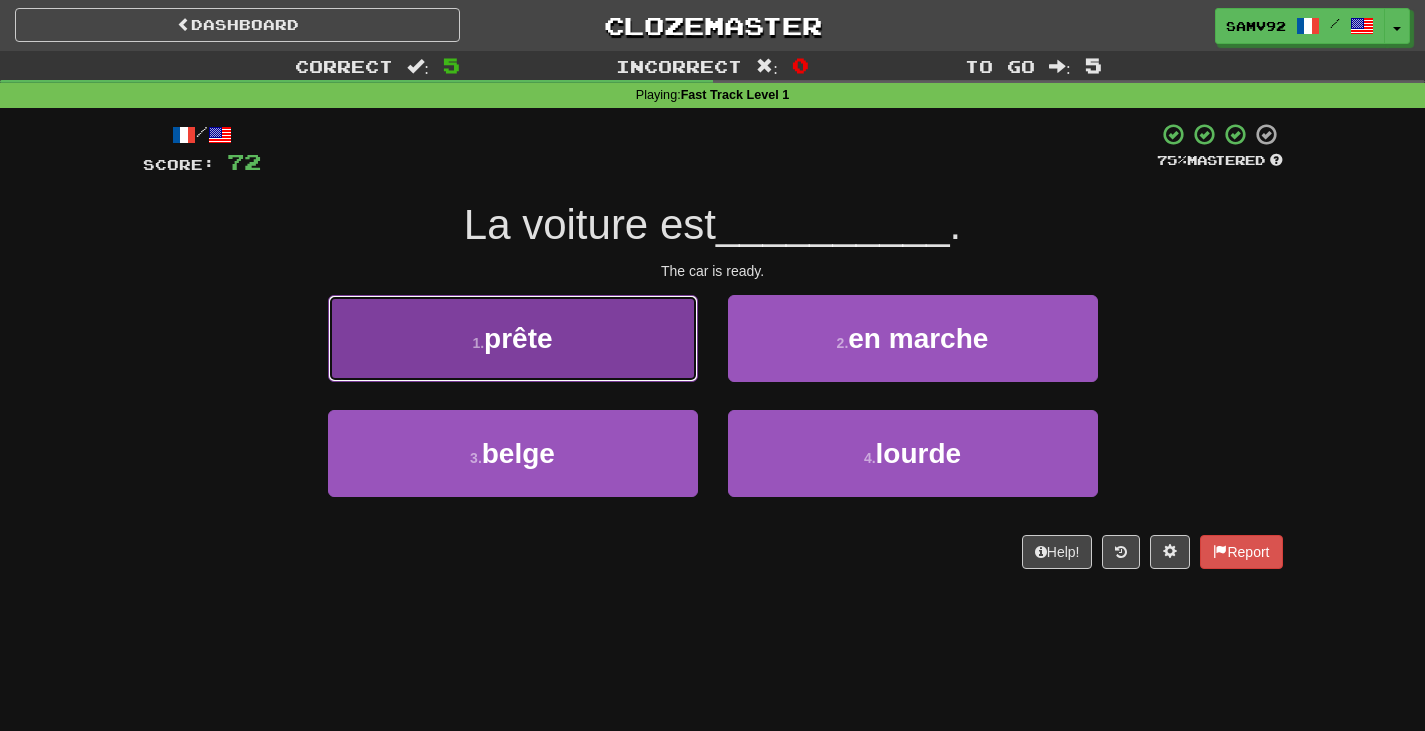 click on "1 .  prête" at bounding box center [513, 338] 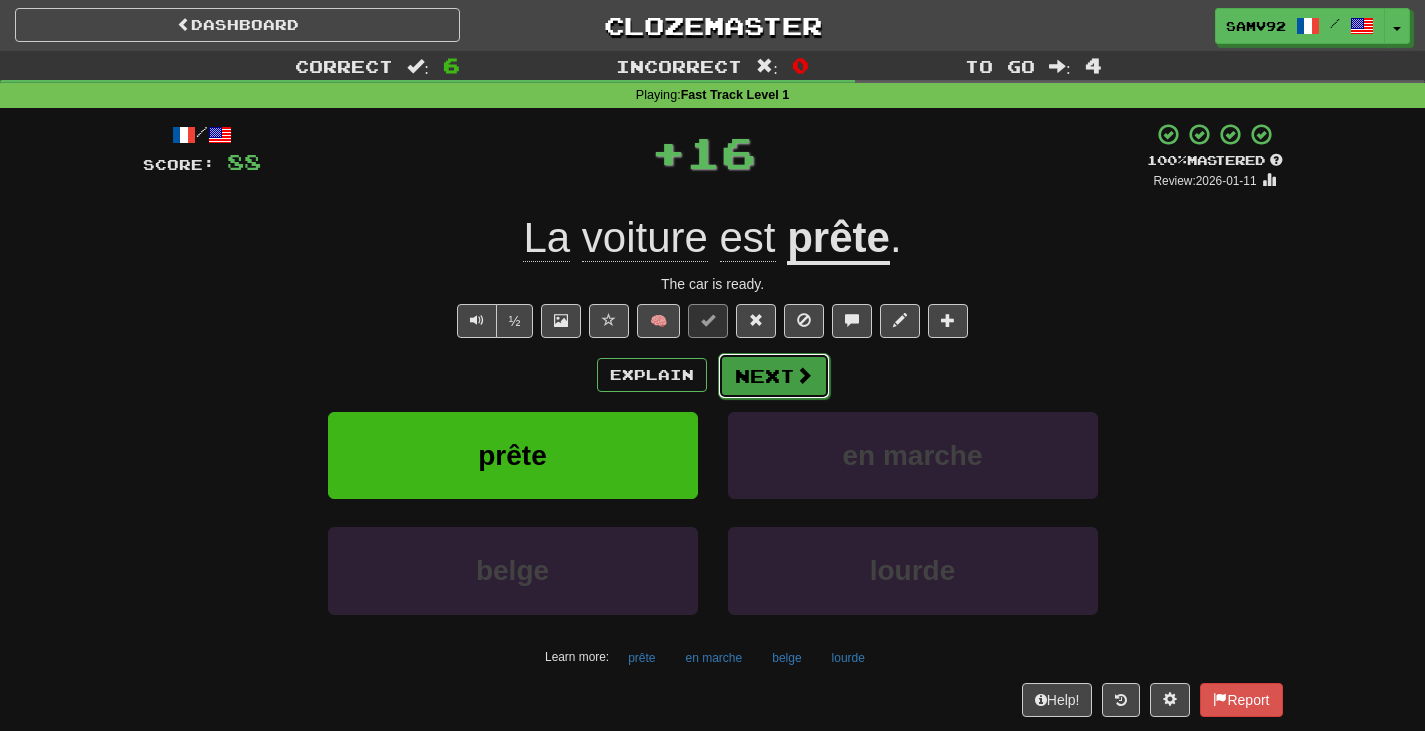 click on "Next" at bounding box center [774, 376] 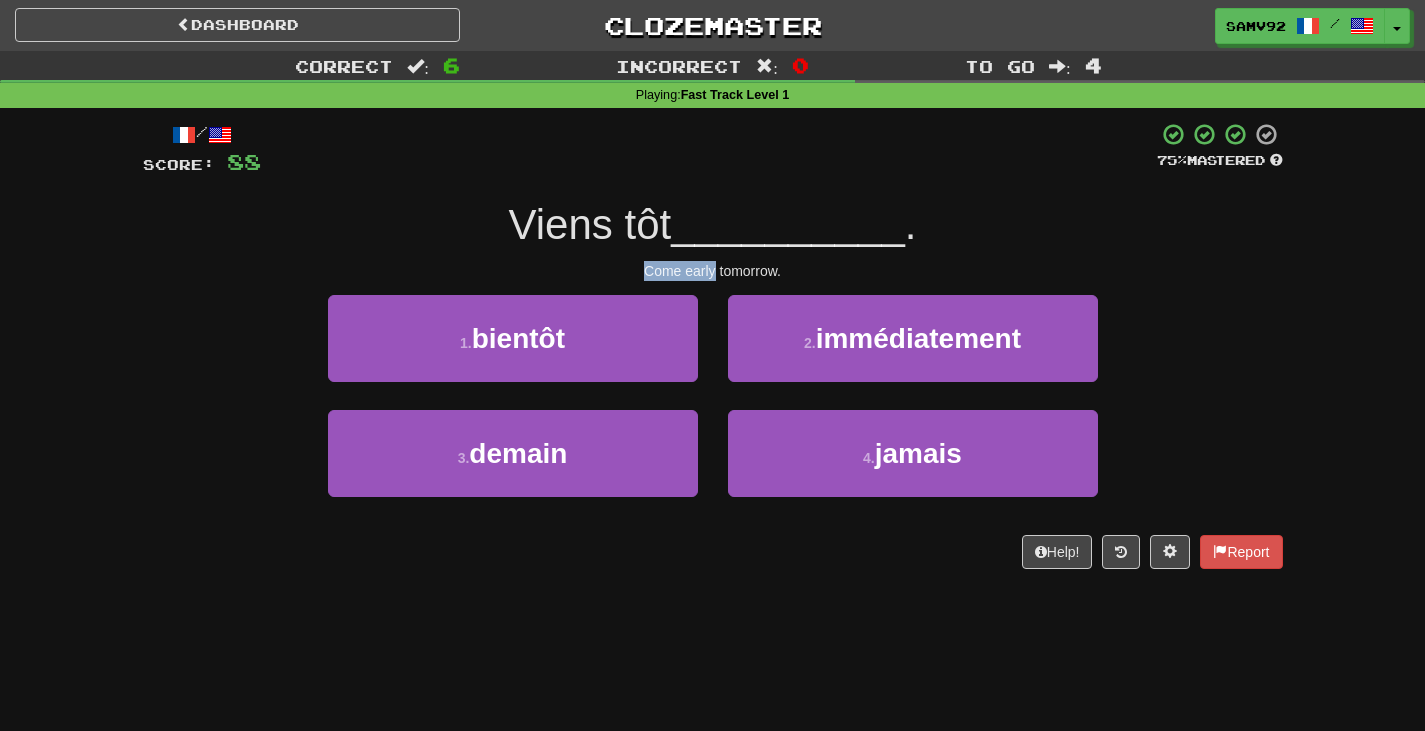 drag, startPoint x: 653, startPoint y: 268, endPoint x: 815, endPoint y: 281, distance: 162.52077 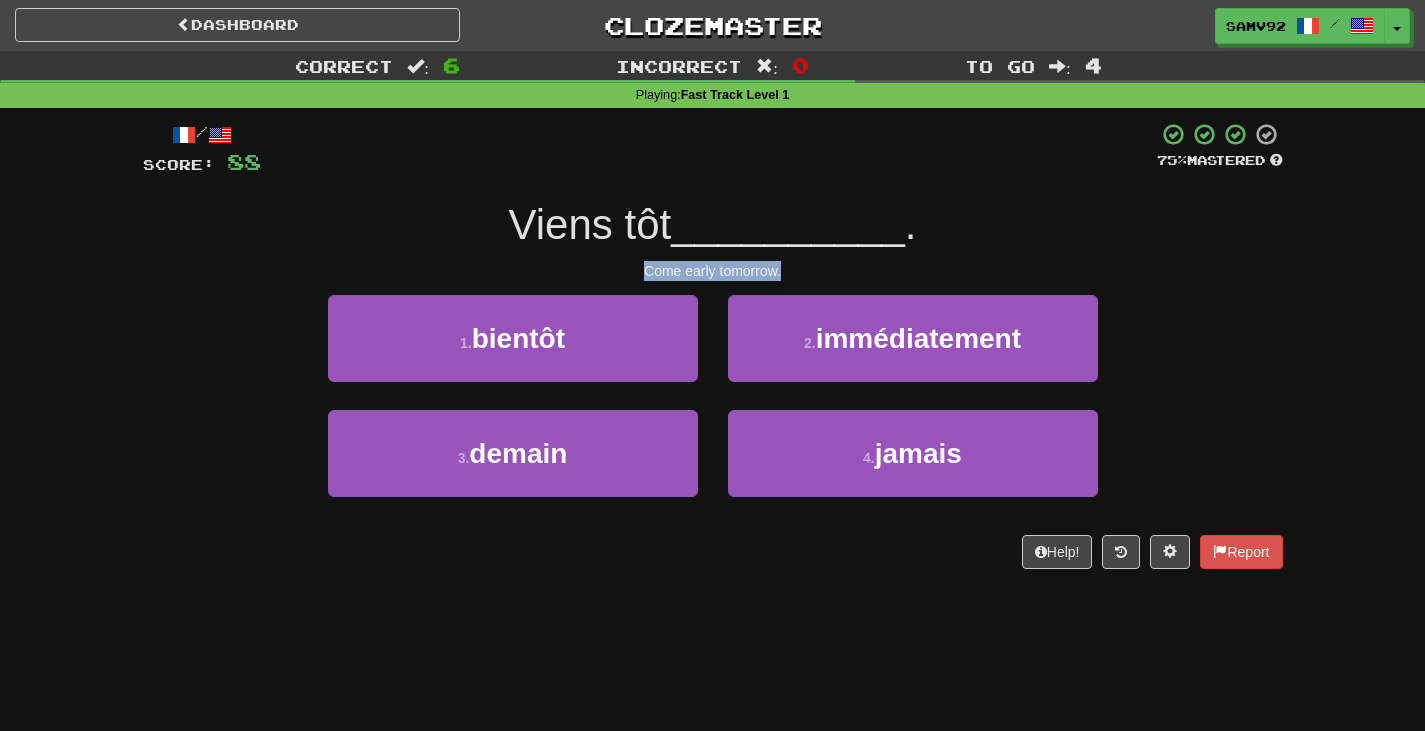 click on "/  Score:   88 75 %  Mastered Viens tôt  [TIME_OF_DAY] . Come early tomorrow. 1 .  bientôt 2 .  immédiatement 3 .  demain 4 .  jamais  Help!  Report" at bounding box center [713, 345] 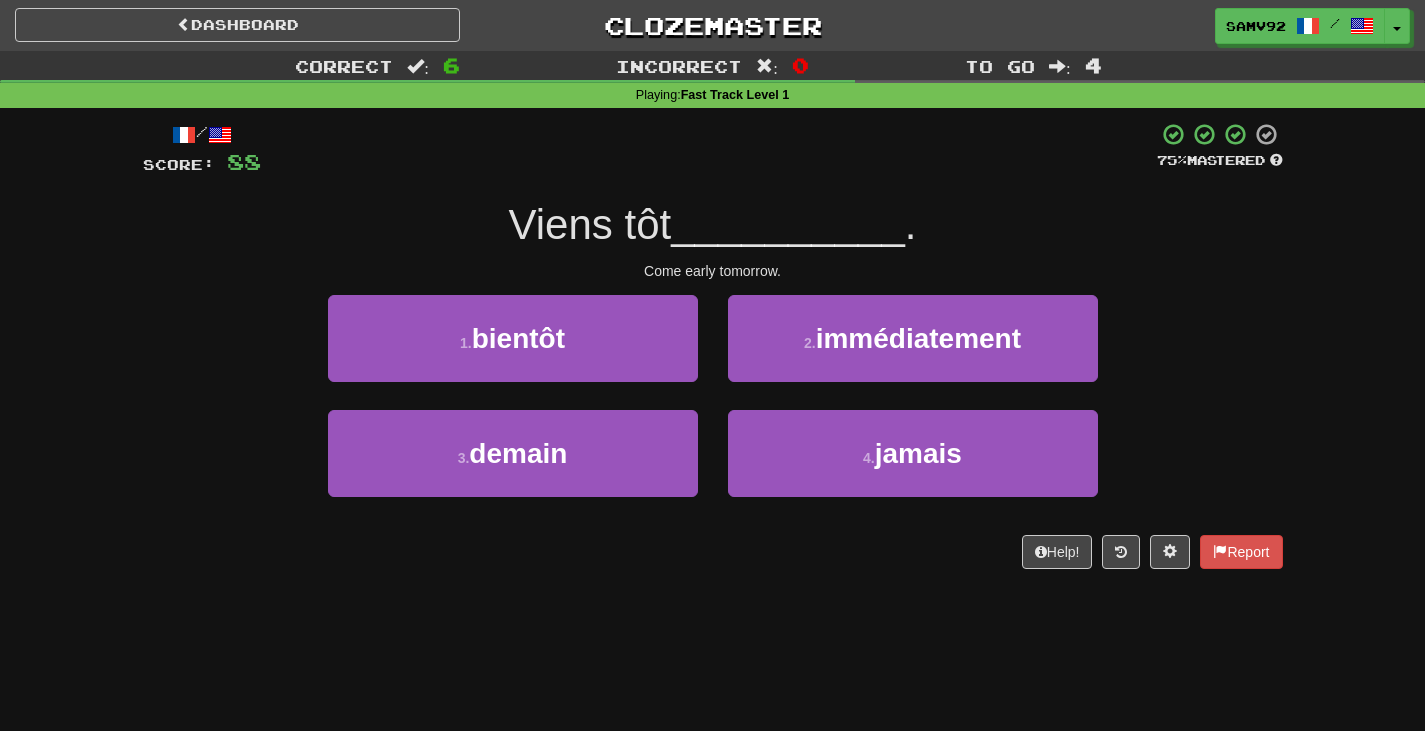 click on "/  Score:   88 75 %  Mastered Viens tôt  [TIME_OF_DAY] . Come early tomorrow. 1 .  bientôt 2 .  immédiatement 3 .  demain 4 .  jamais  Help!  Report" at bounding box center (713, 345) 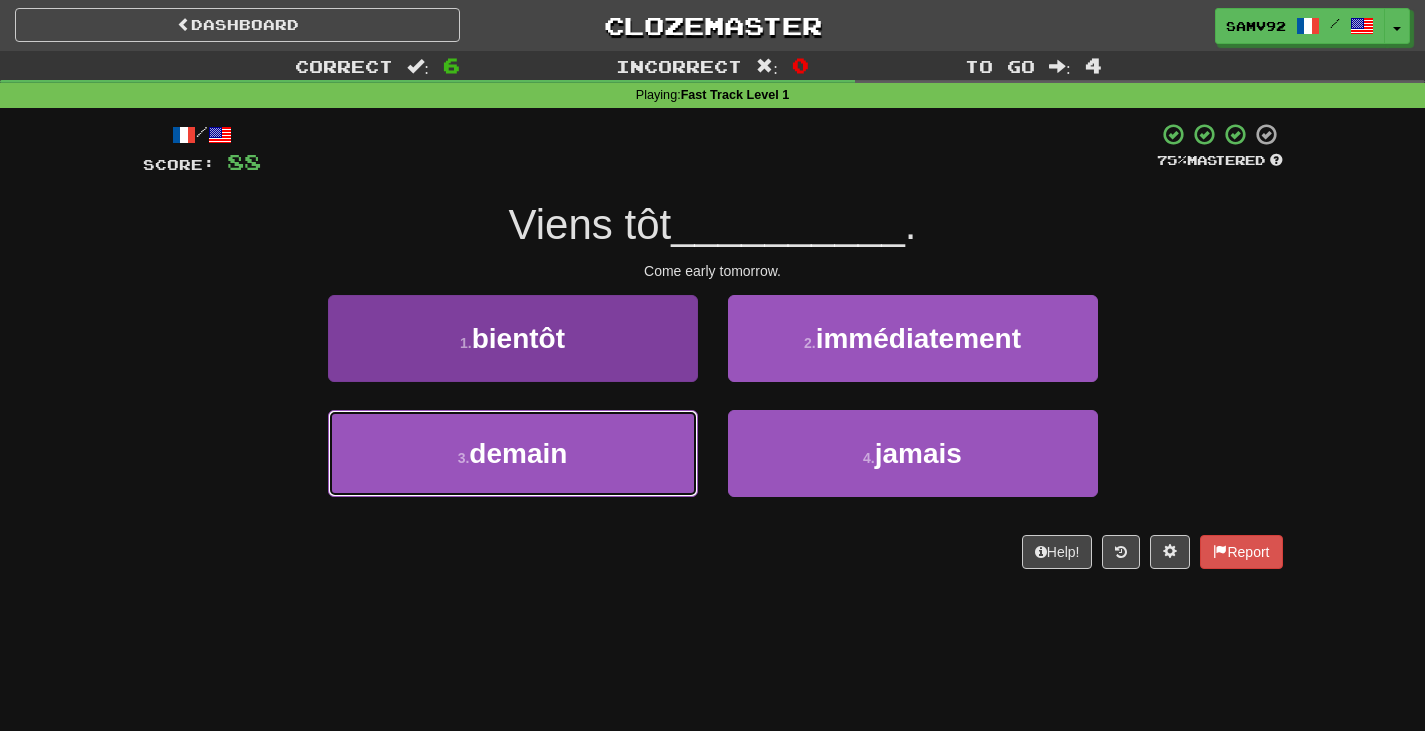 click on "3 .  demain" at bounding box center (513, 453) 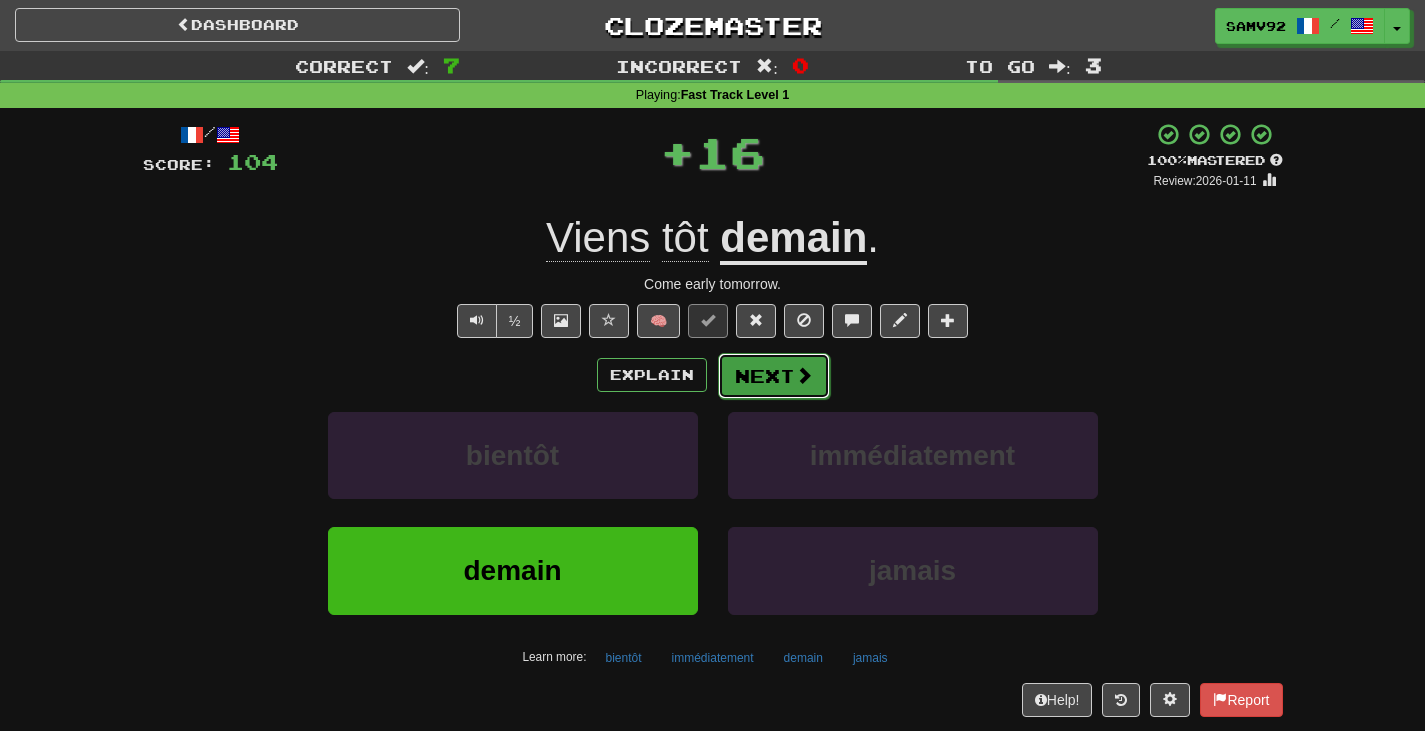 click on "Next" at bounding box center (774, 376) 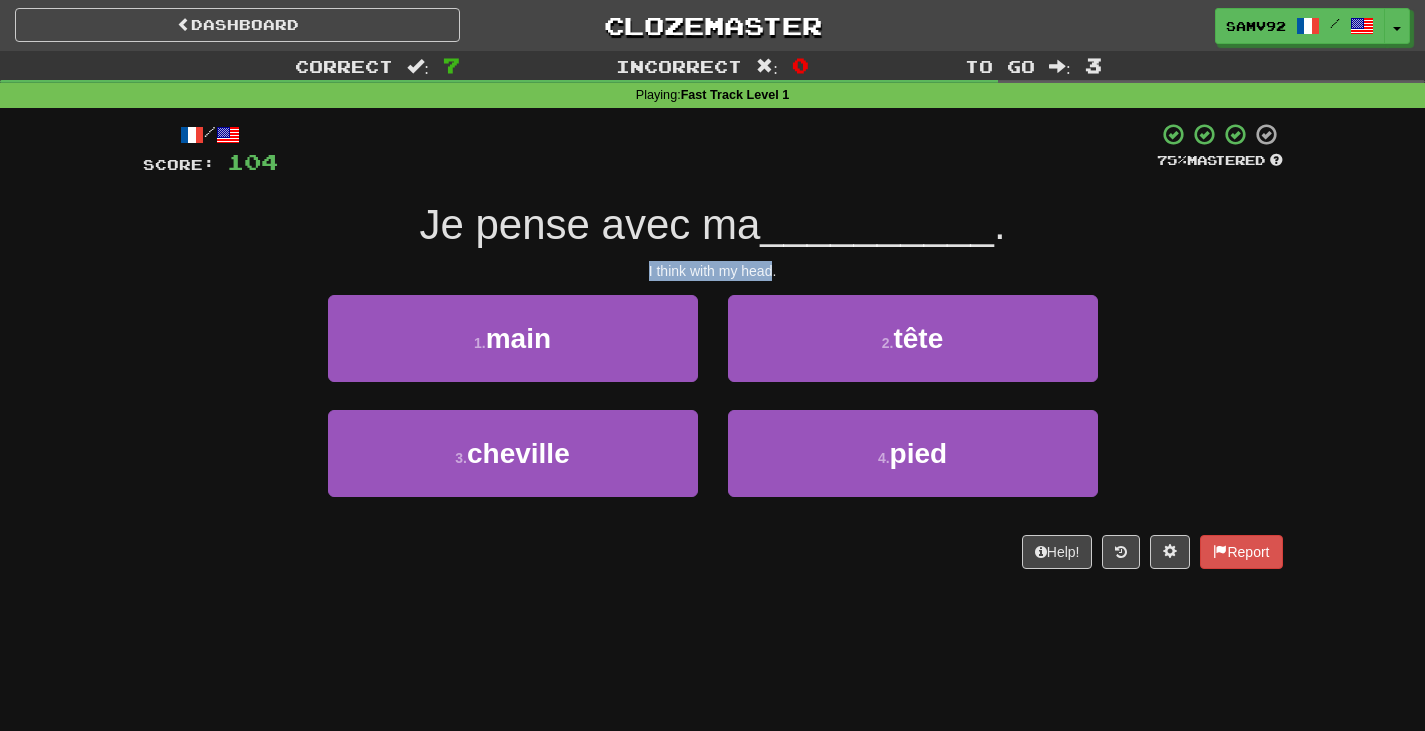 drag, startPoint x: 595, startPoint y: 264, endPoint x: 871, endPoint y: 265, distance: 276.0018 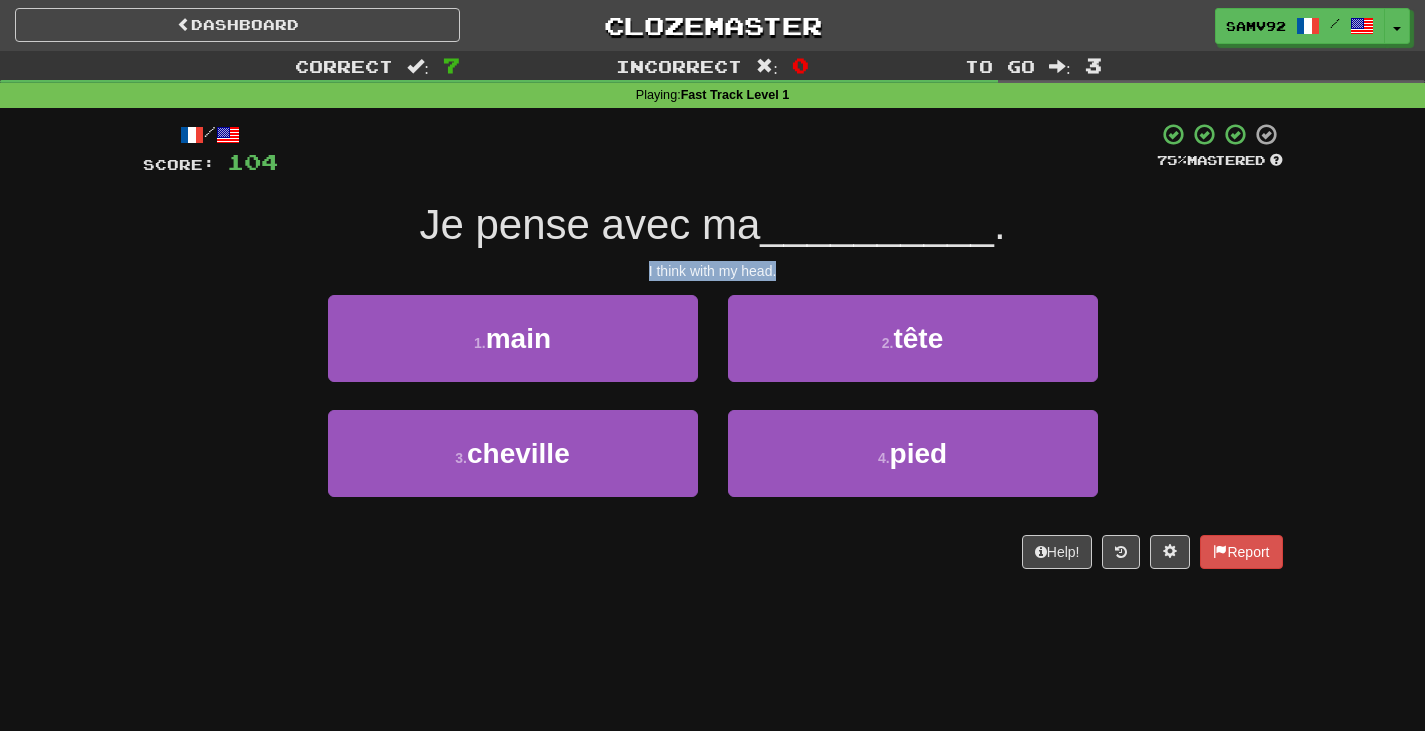click on "I think with my head." at bounding box center [713, 271] 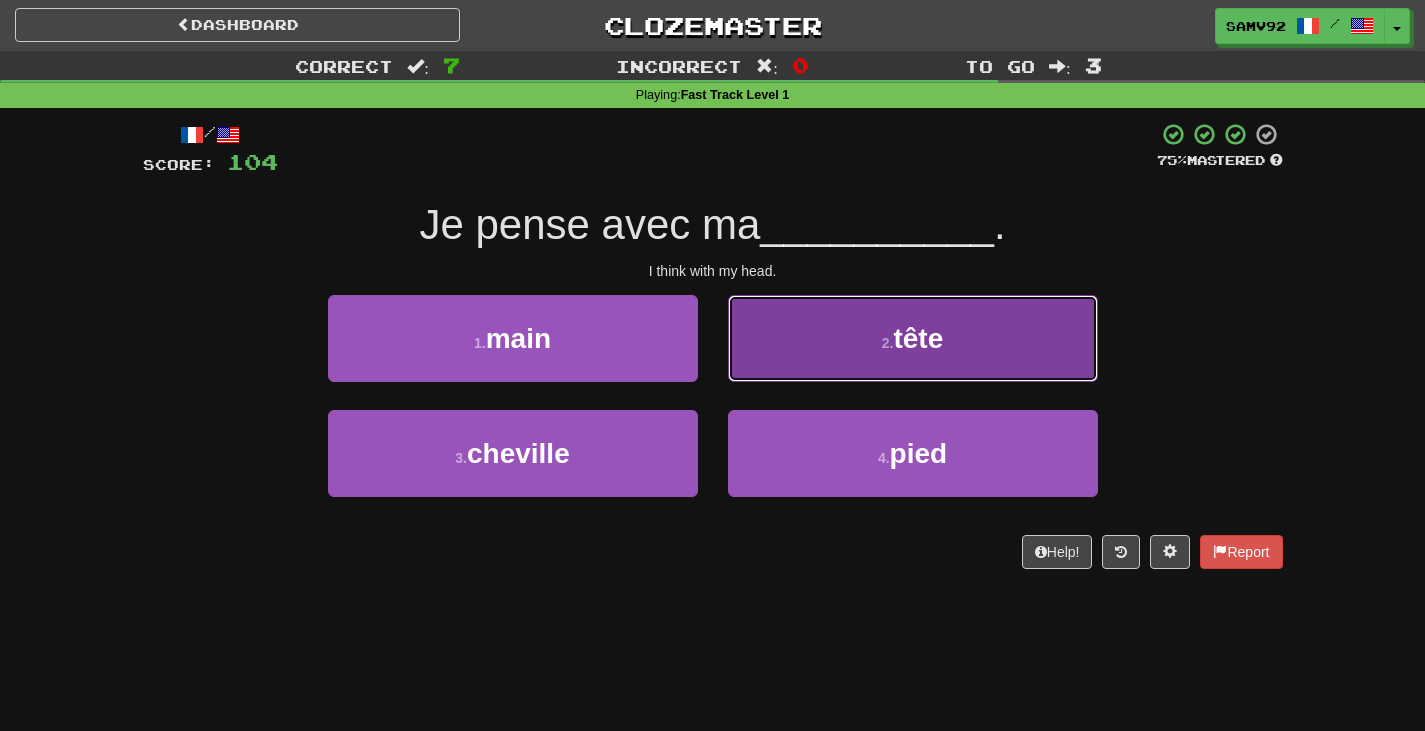 click on "2 .  tête" at bounding box center (913, 338) 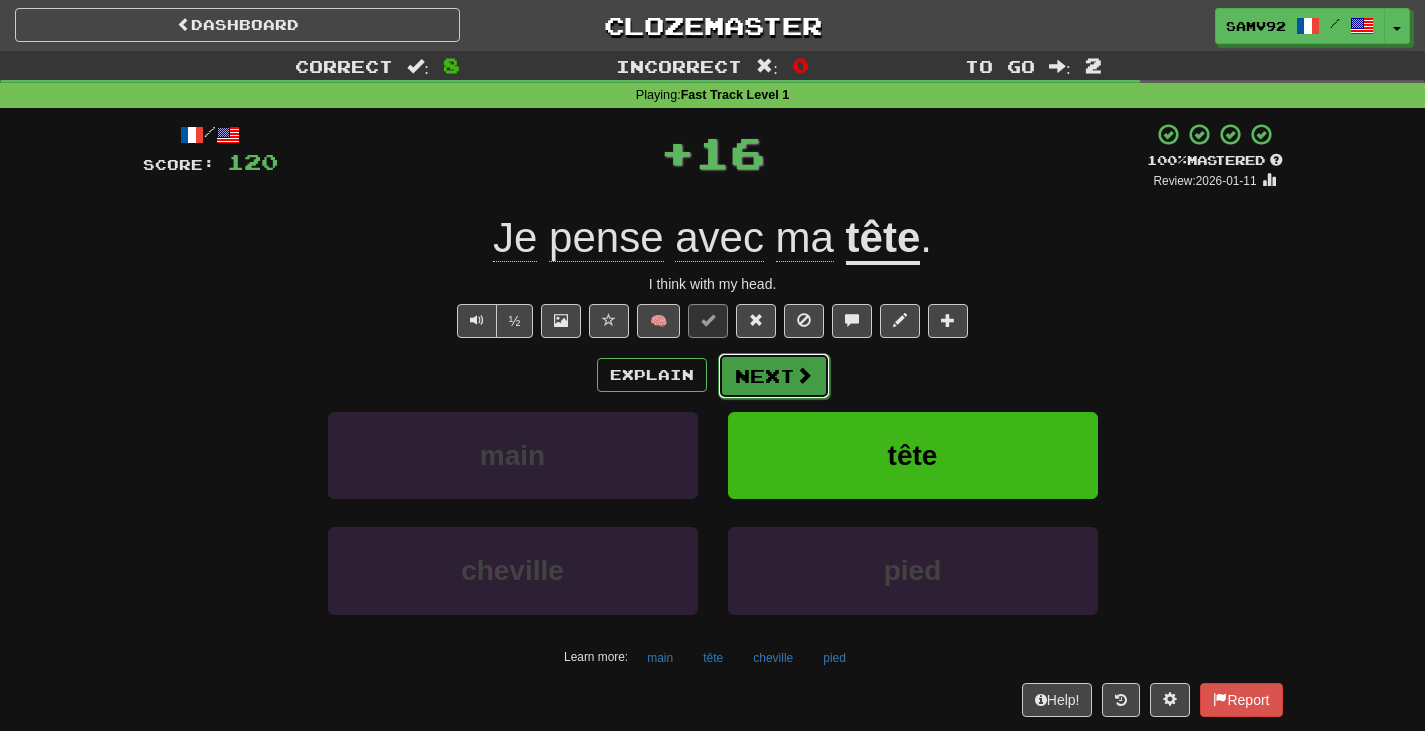 click on "Next" at bounding box center [774, 376] 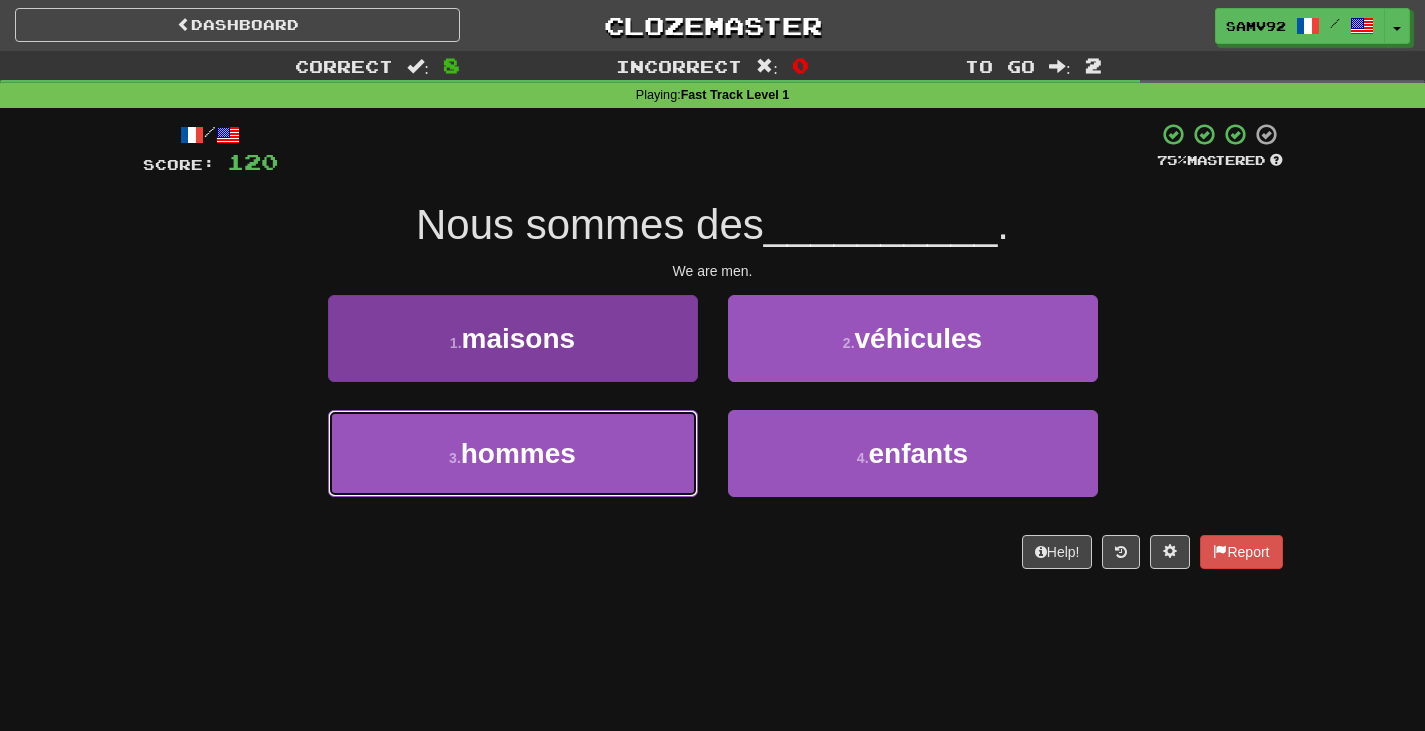drag, startPoint x: 599, startPoint y: 440, endPoint x: 627, endPoint y: 426, distance: 31.304953 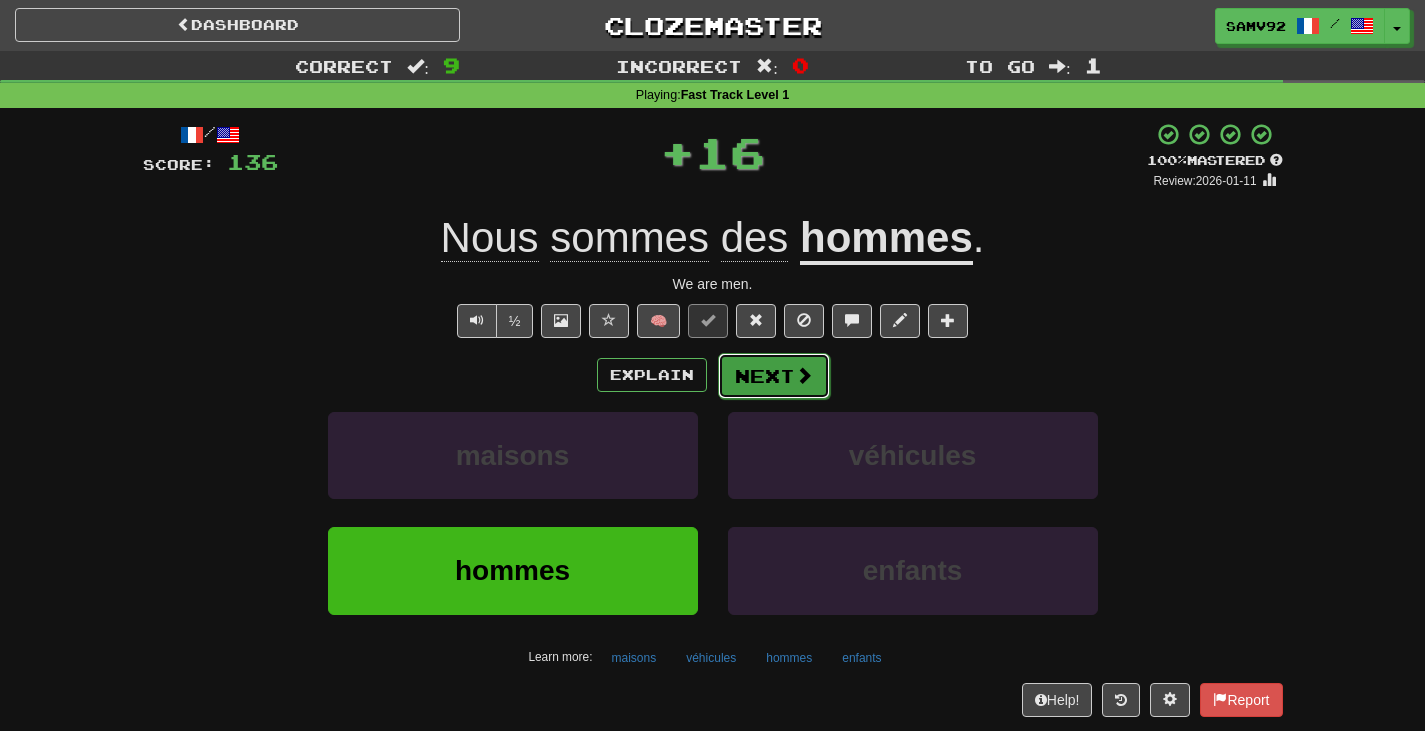 click on "Next" at bounding box center [774, 376] 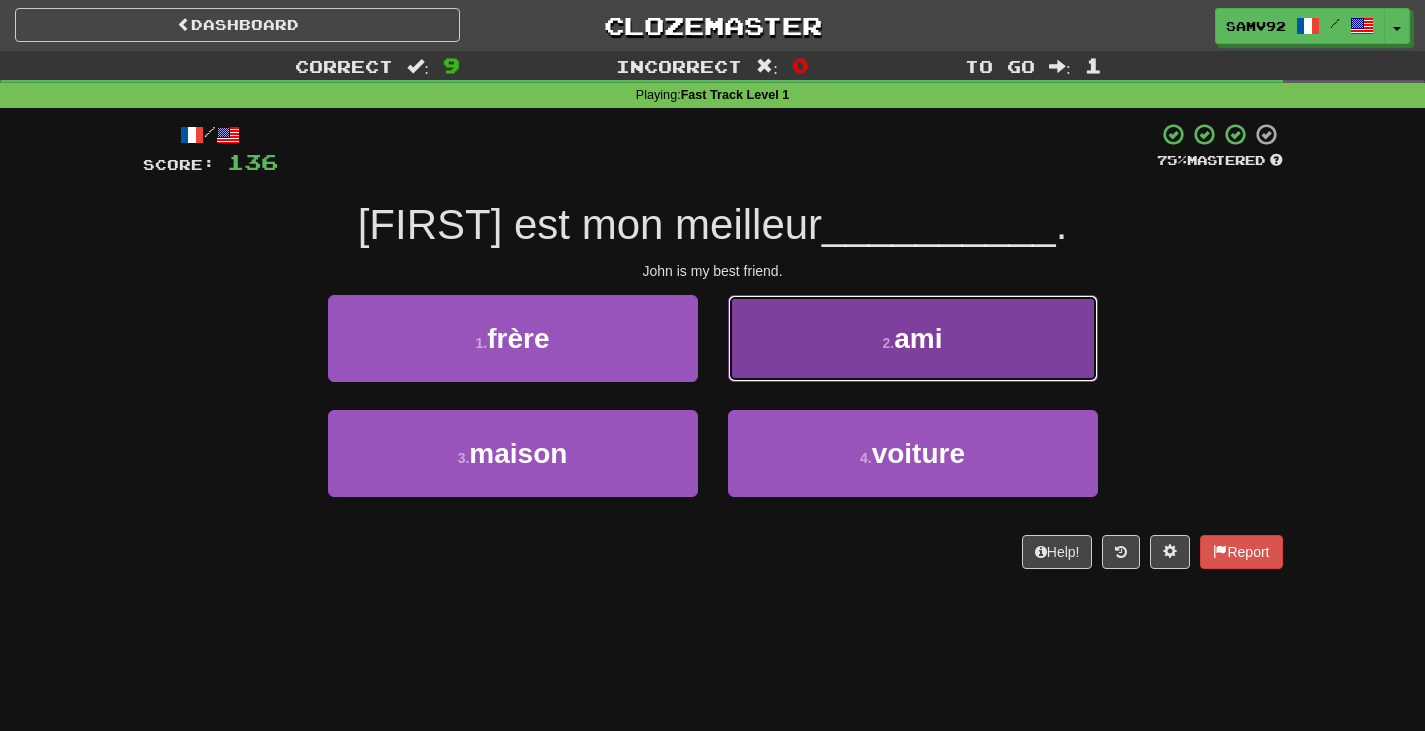 click on "2 .  ami" at bounding box center (913, 338) 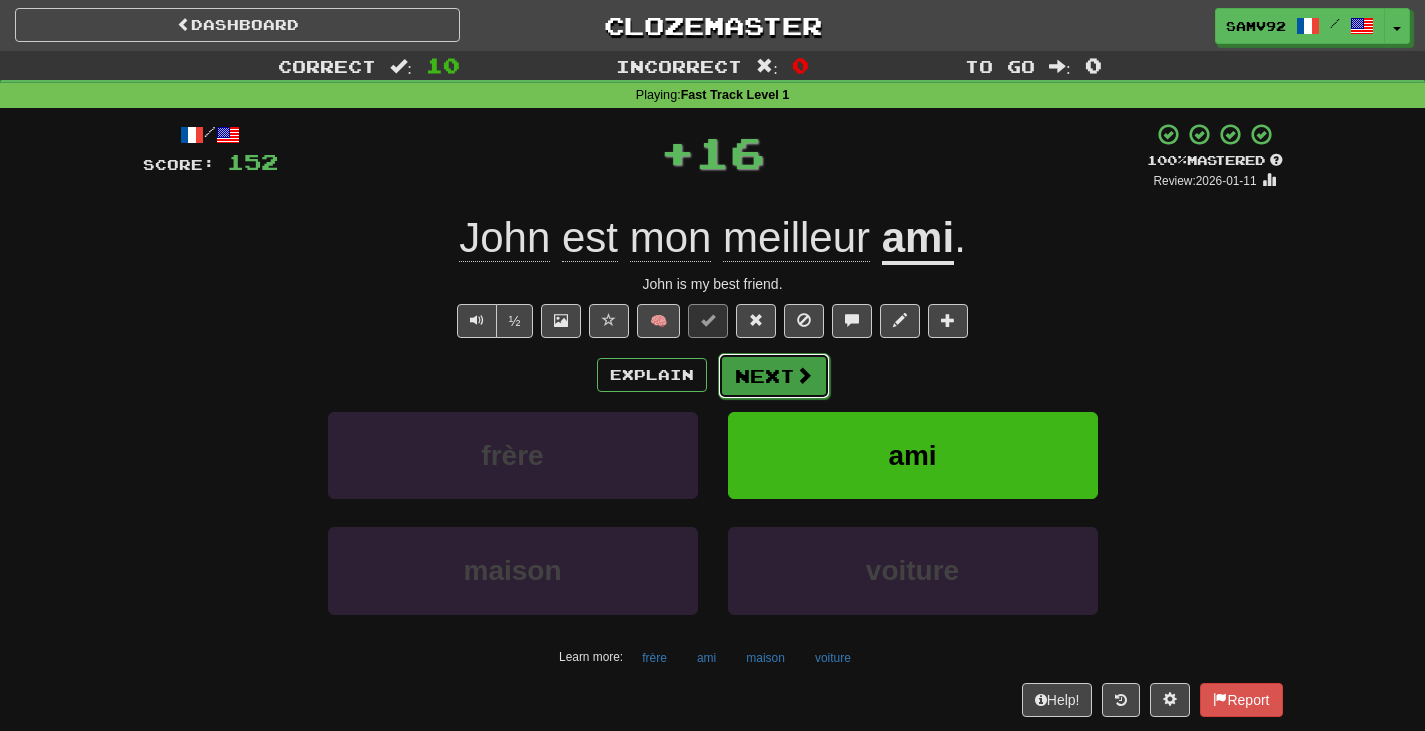 click on "Next" at bounding box center (774, 376) 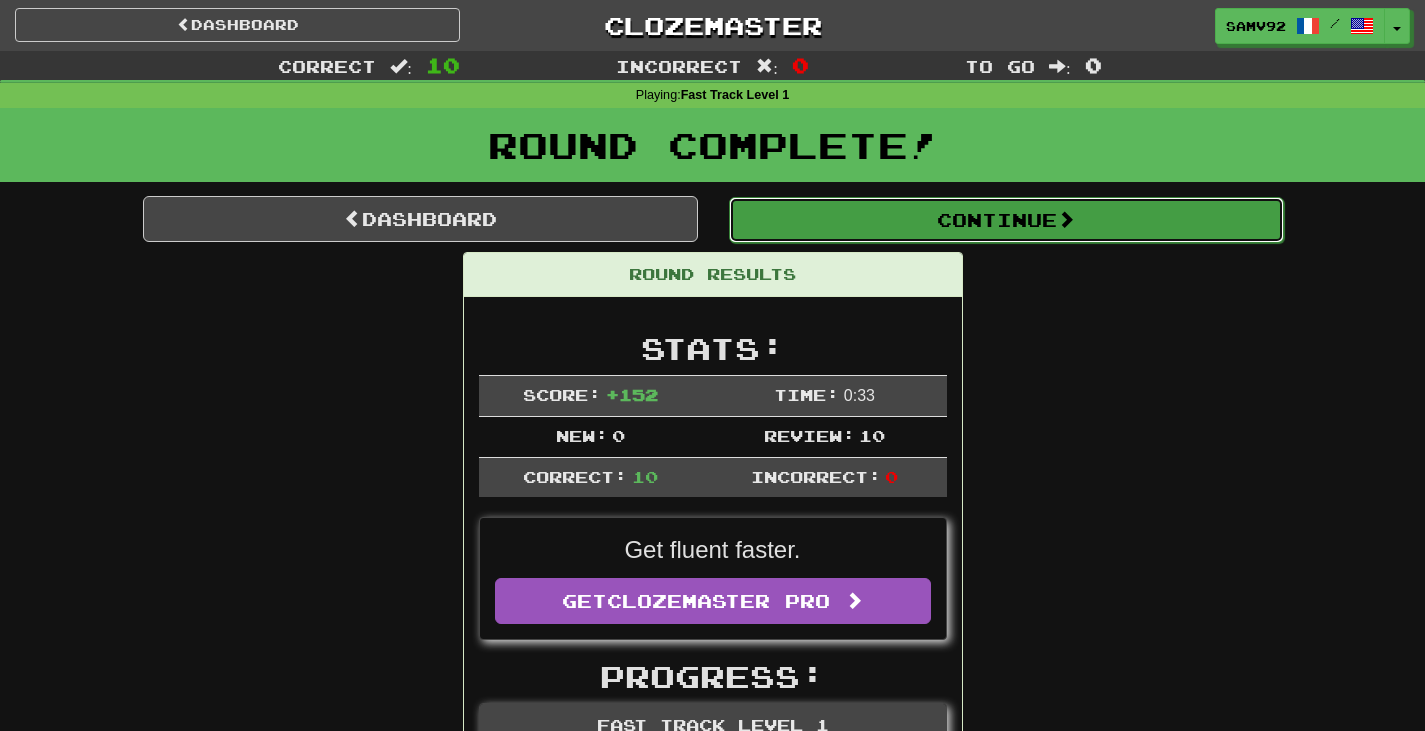 click on "Continue" at bounding box center [1006, 220] 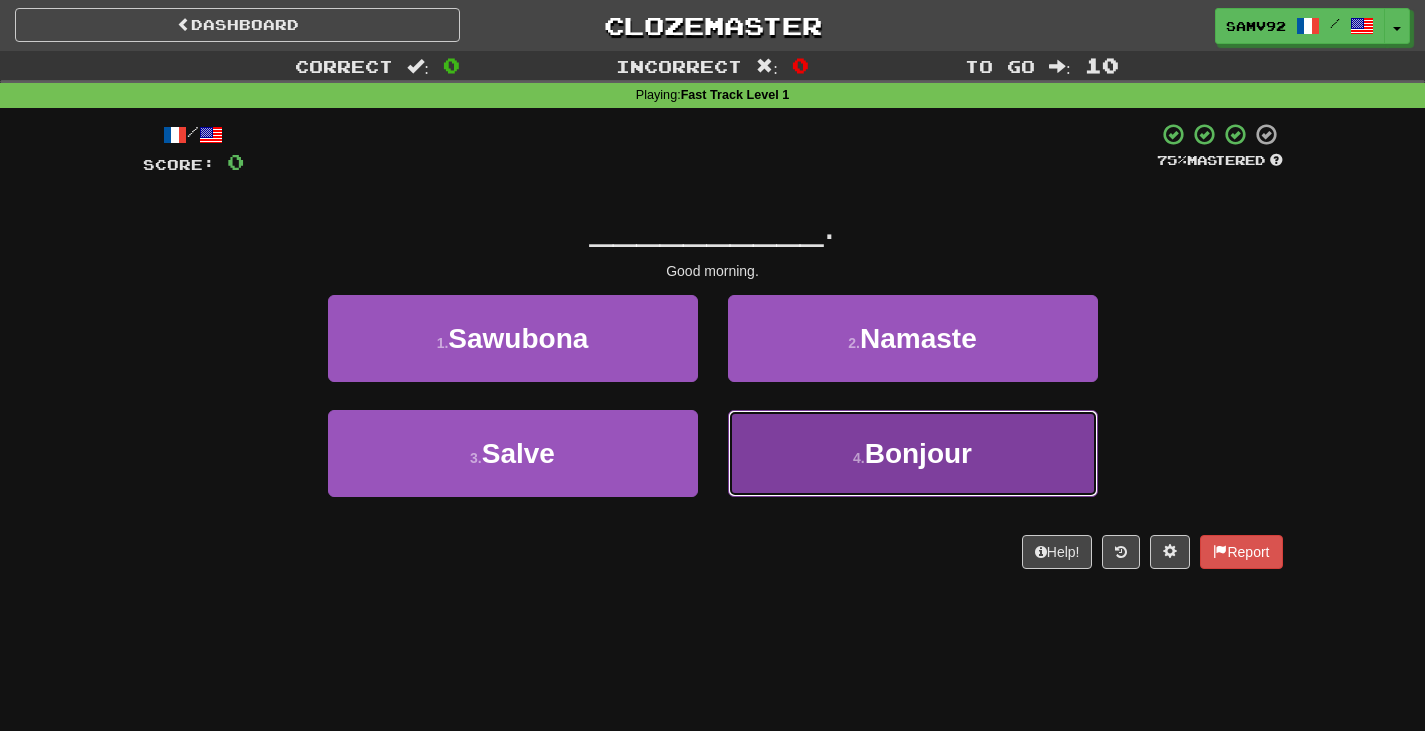 click on "4 .  Bonjour" at bounding box center [913, 453] 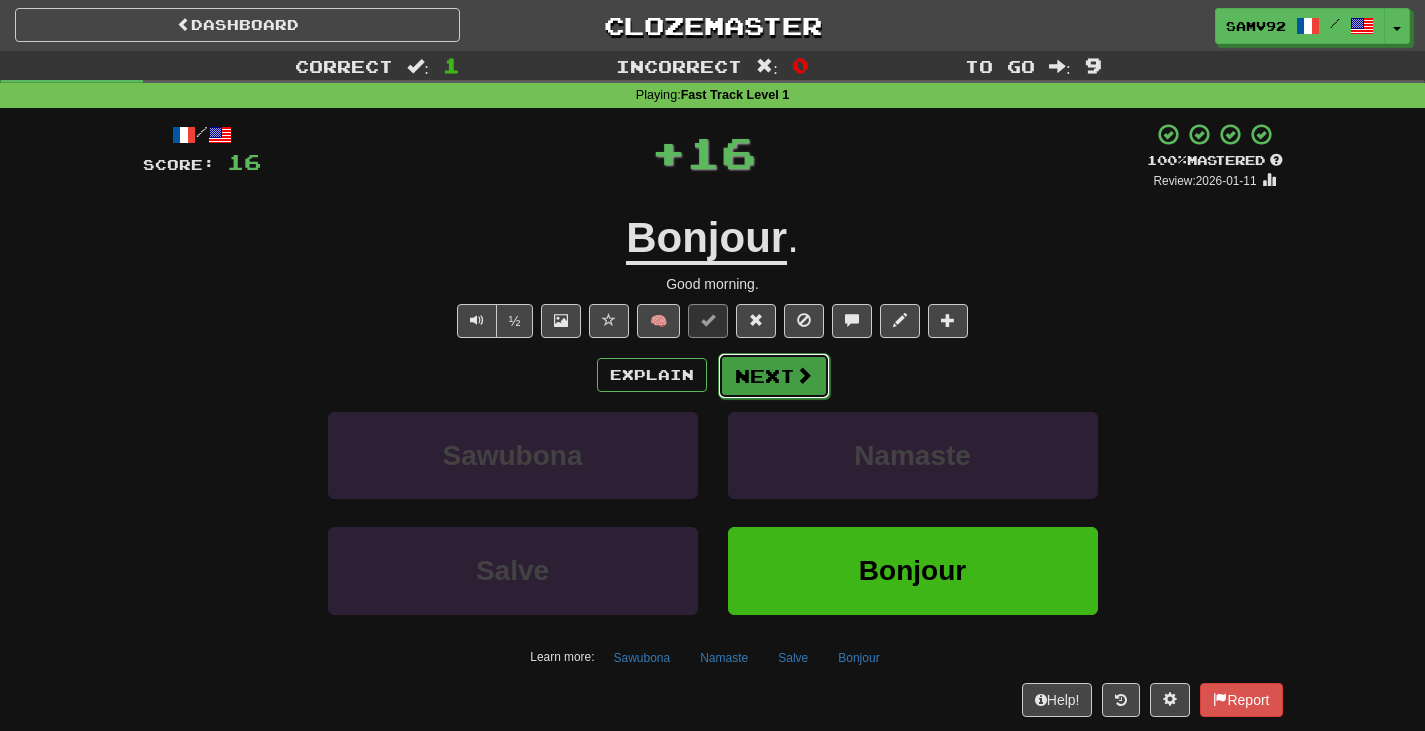 click on "Next" at bounding box center [774, 376] 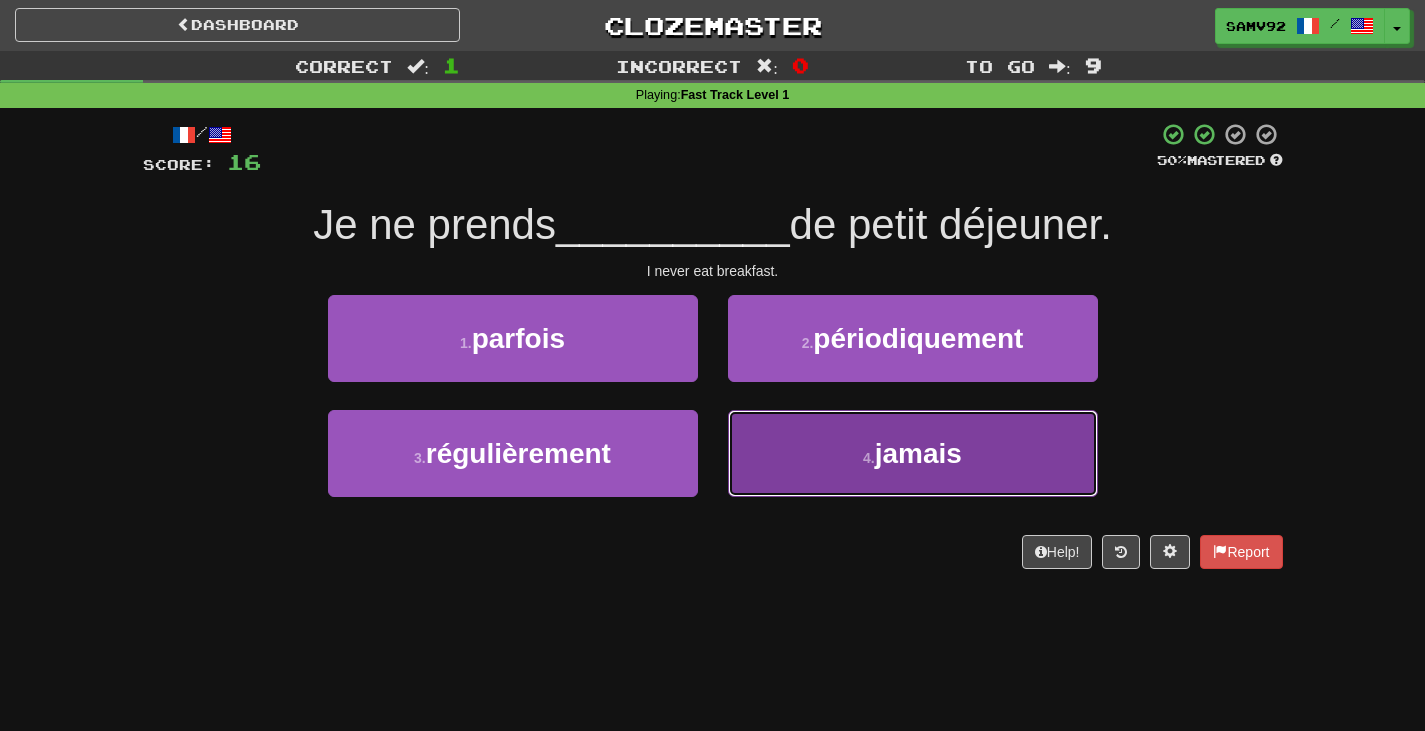 click on "4 .  jamais" at bounding box center [913, 453] 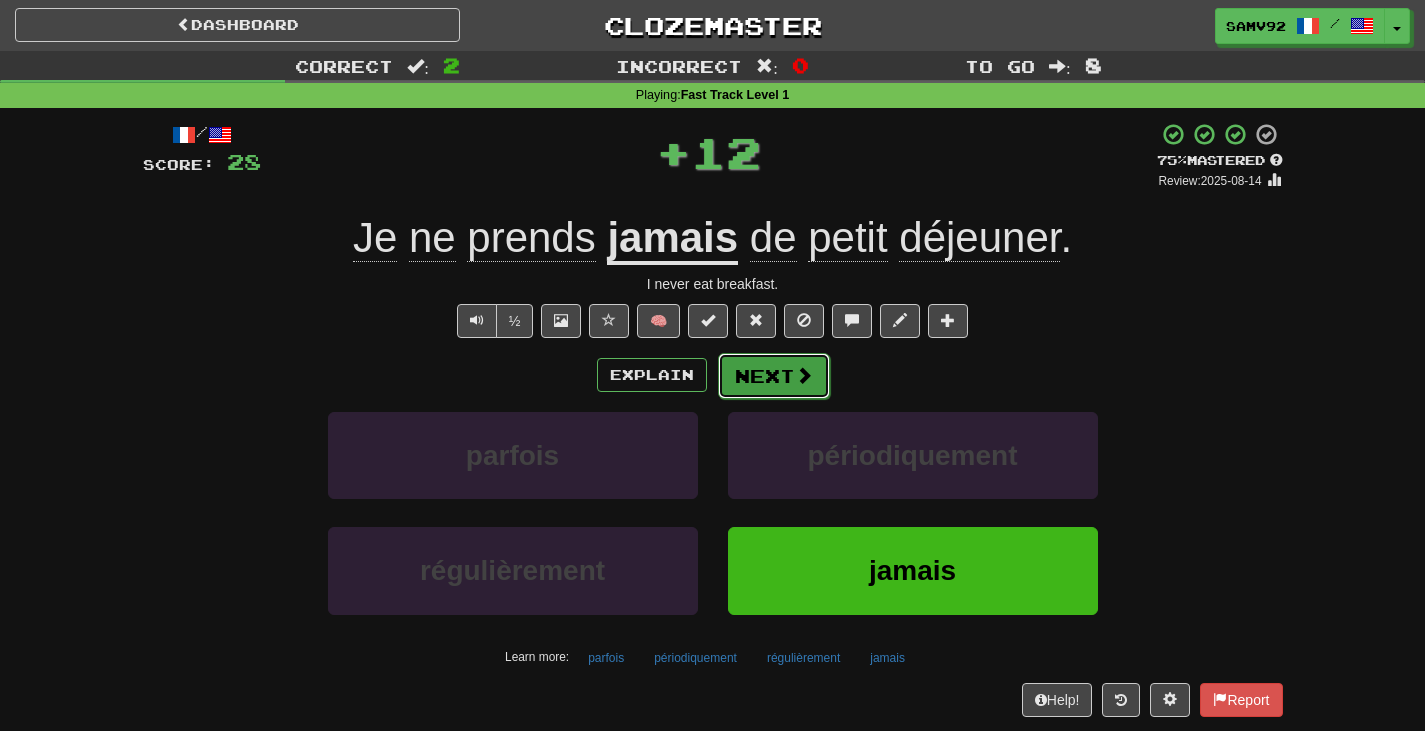 click on "Next" at bounding box center (774, 376) 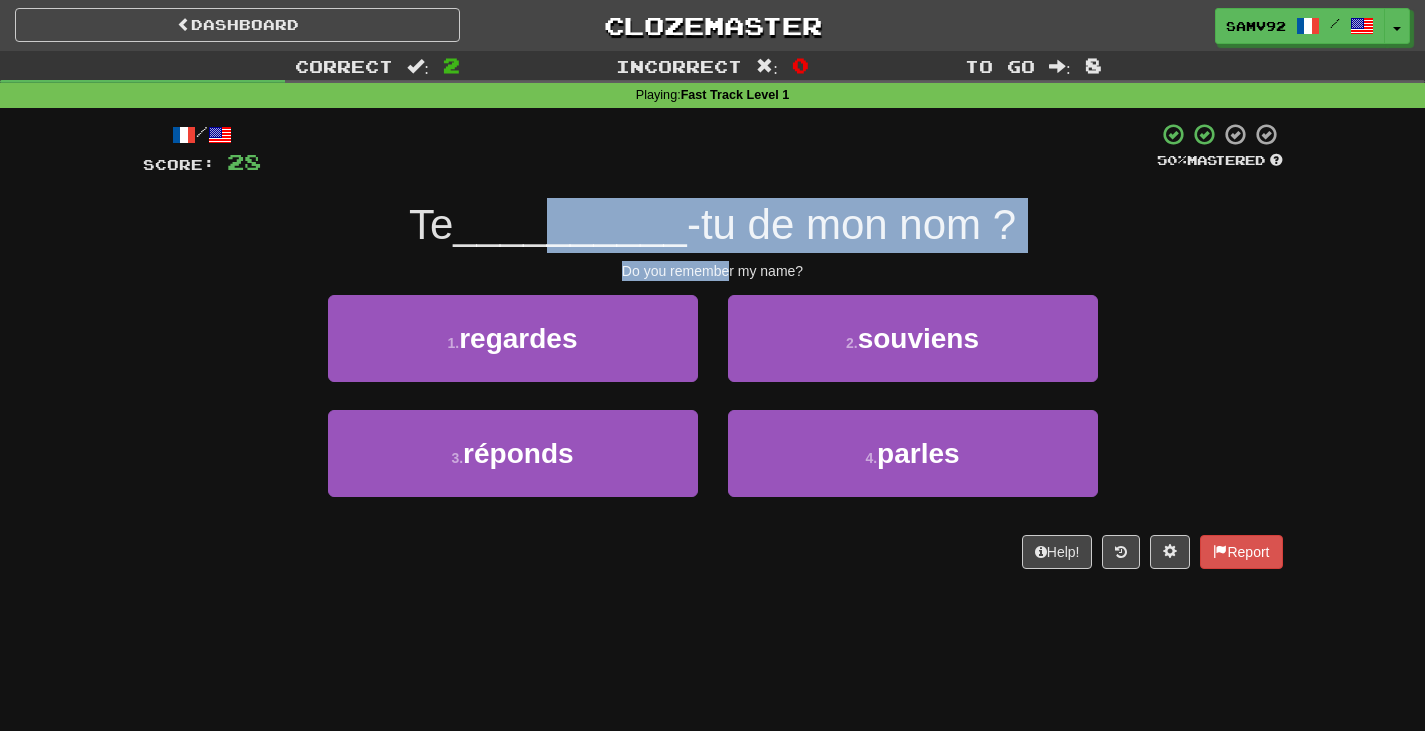 drag, startPoint x: 557, startPoint y: 253, endPoint x: 829, endPoint y: 256, distance: 272.01654 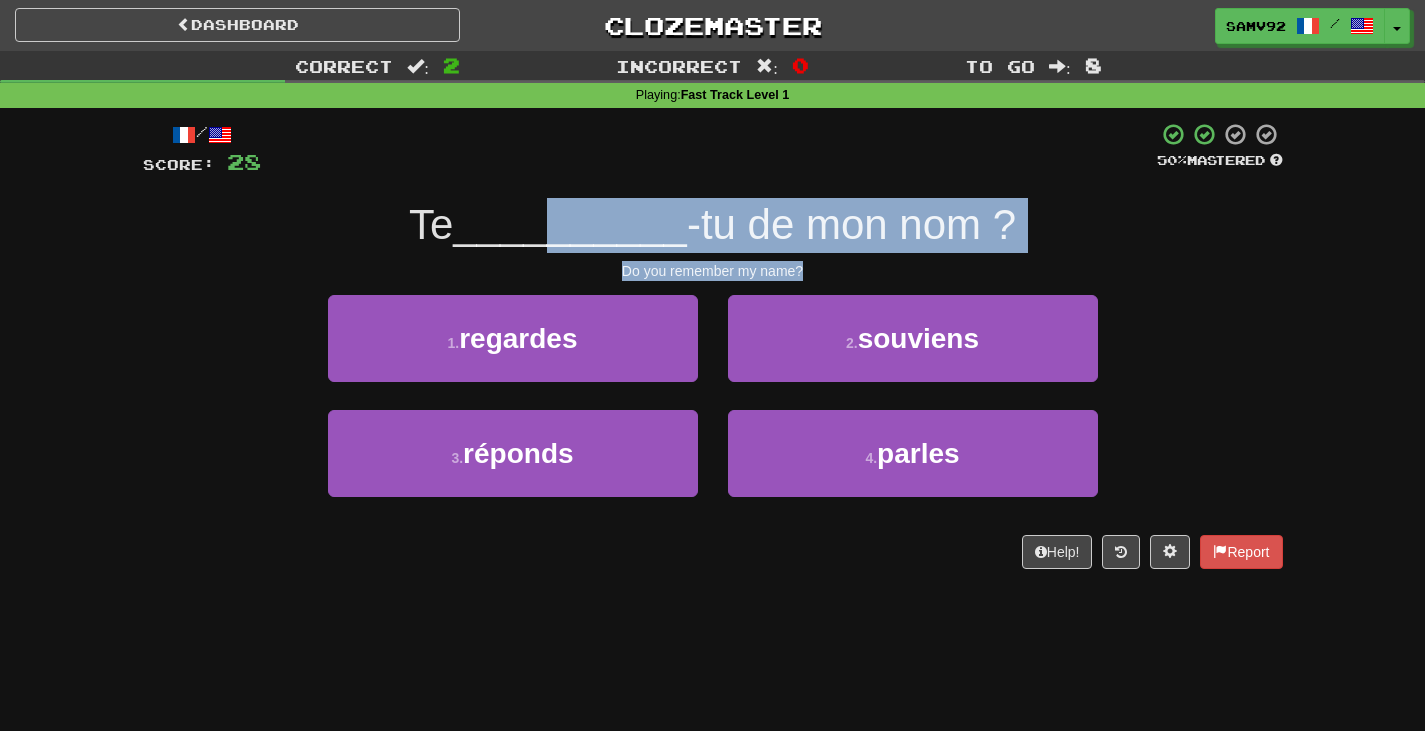 click on "/  Score:   28 50 %  Mastered Te  [VERB] -tu de mon nom ? Do you remember my name? 1 .  regardes 2 .  souviens 3 .  réponds 4 .  parles  Help!  Report" at bounding box center (713, 345) 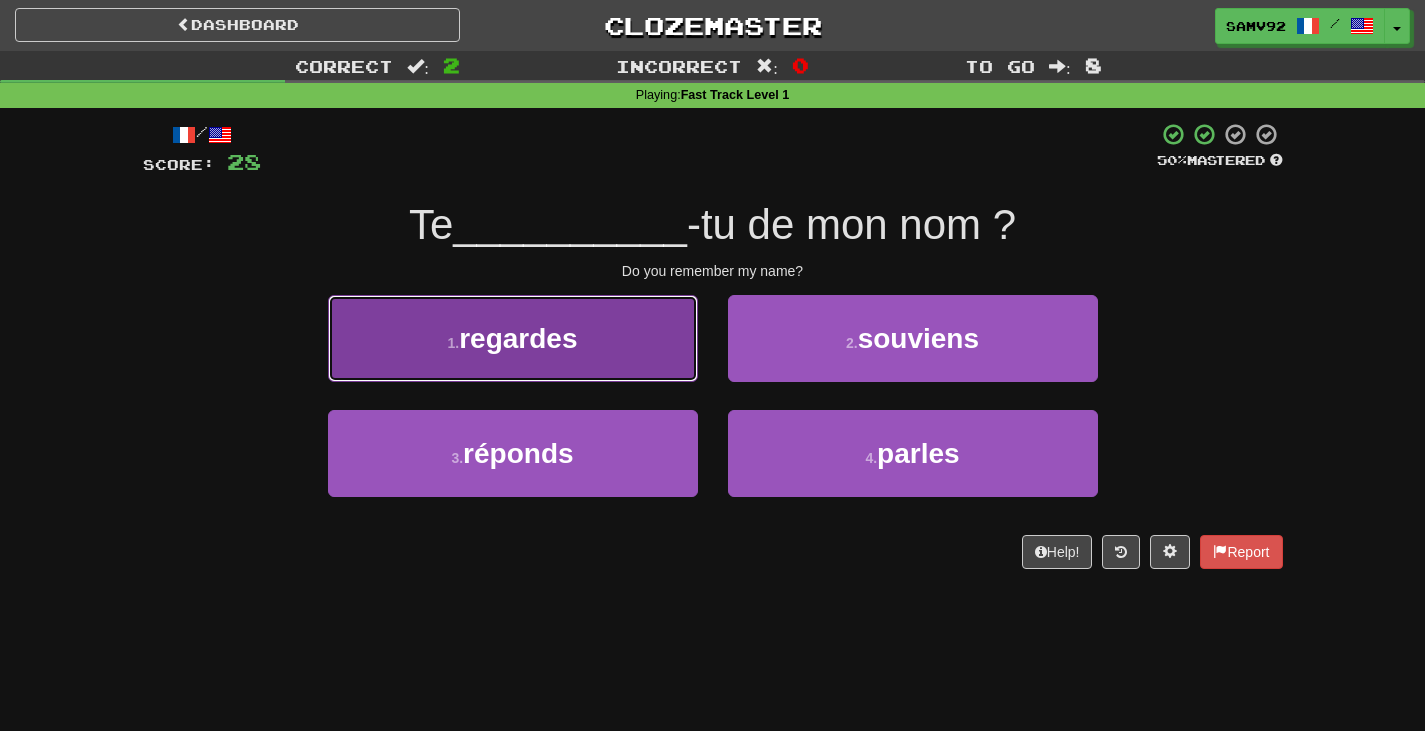 click on "1 .  regardes" at bounding box center [513, 338] 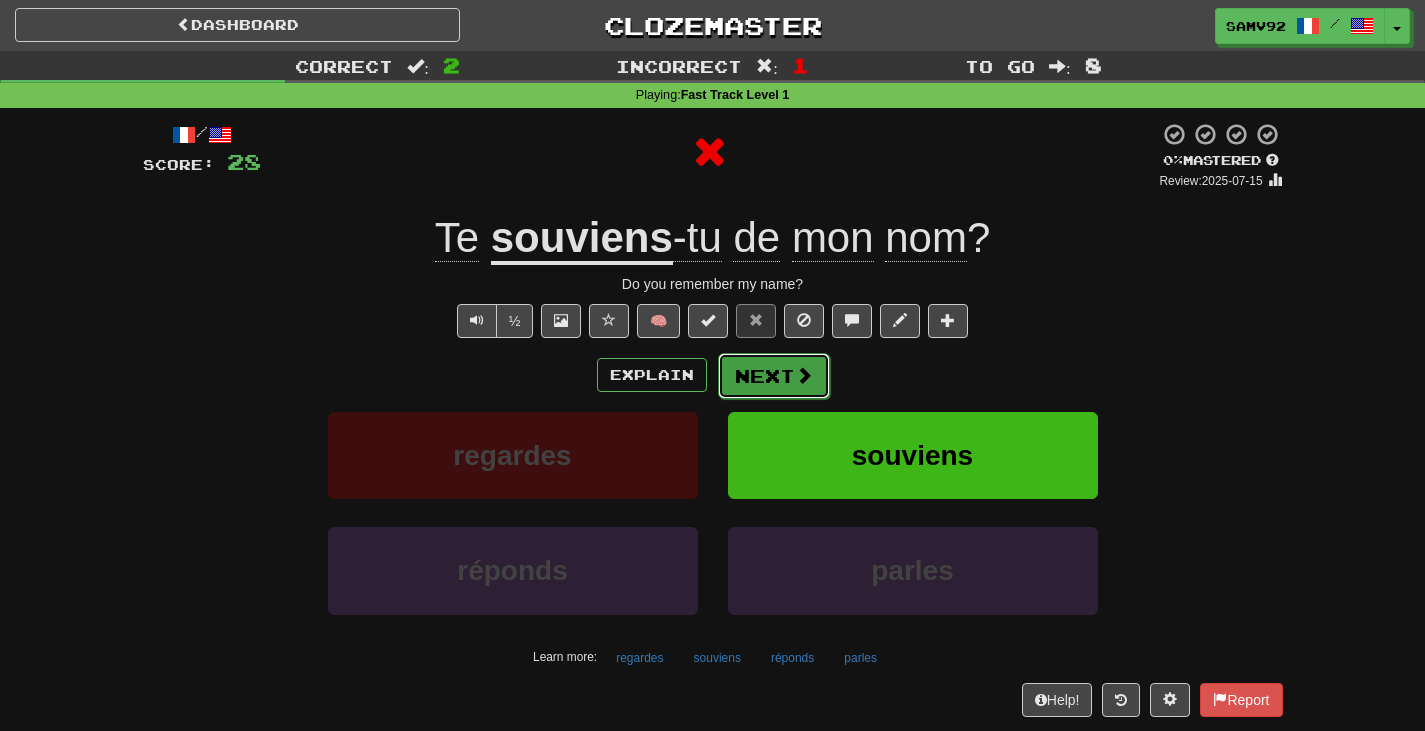 click at bounding box center (804, 375) 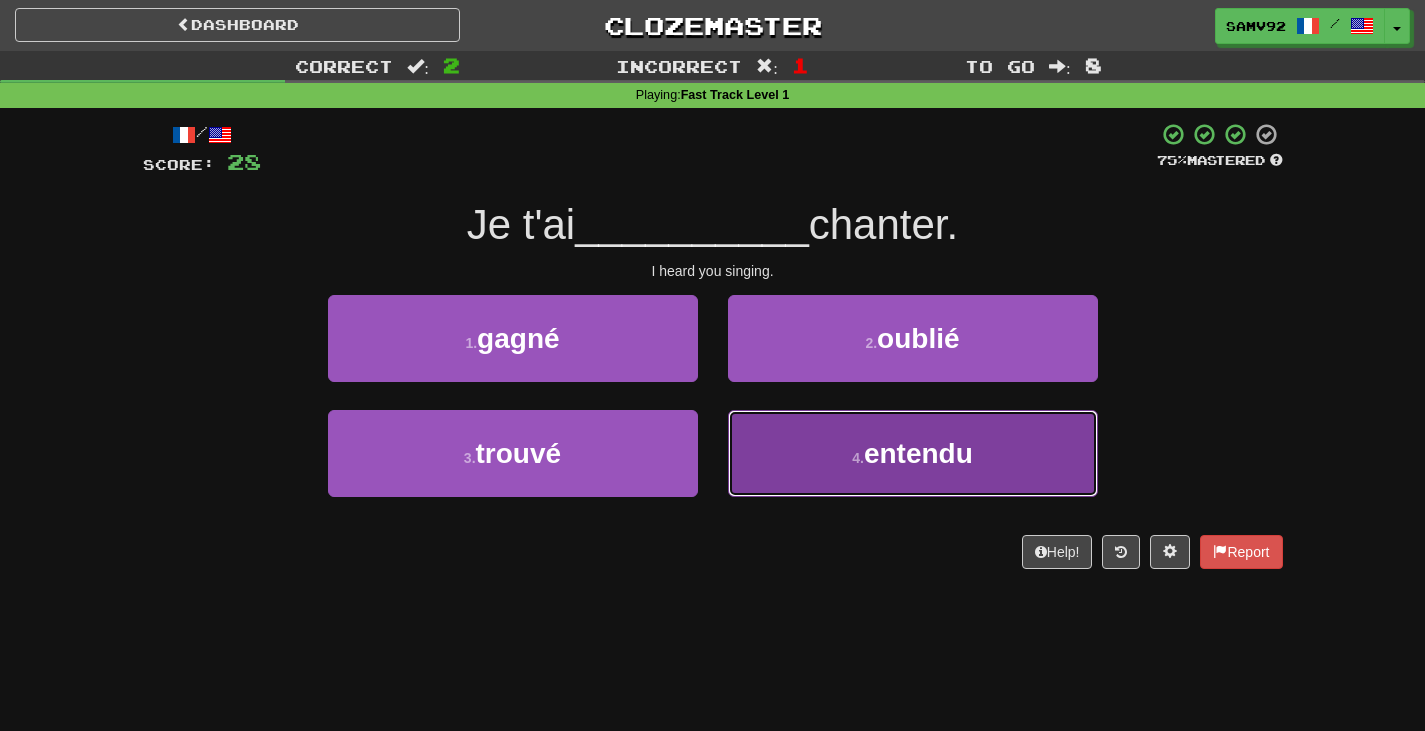 click on "4 .  entendu" at bounding box center (913, 453) 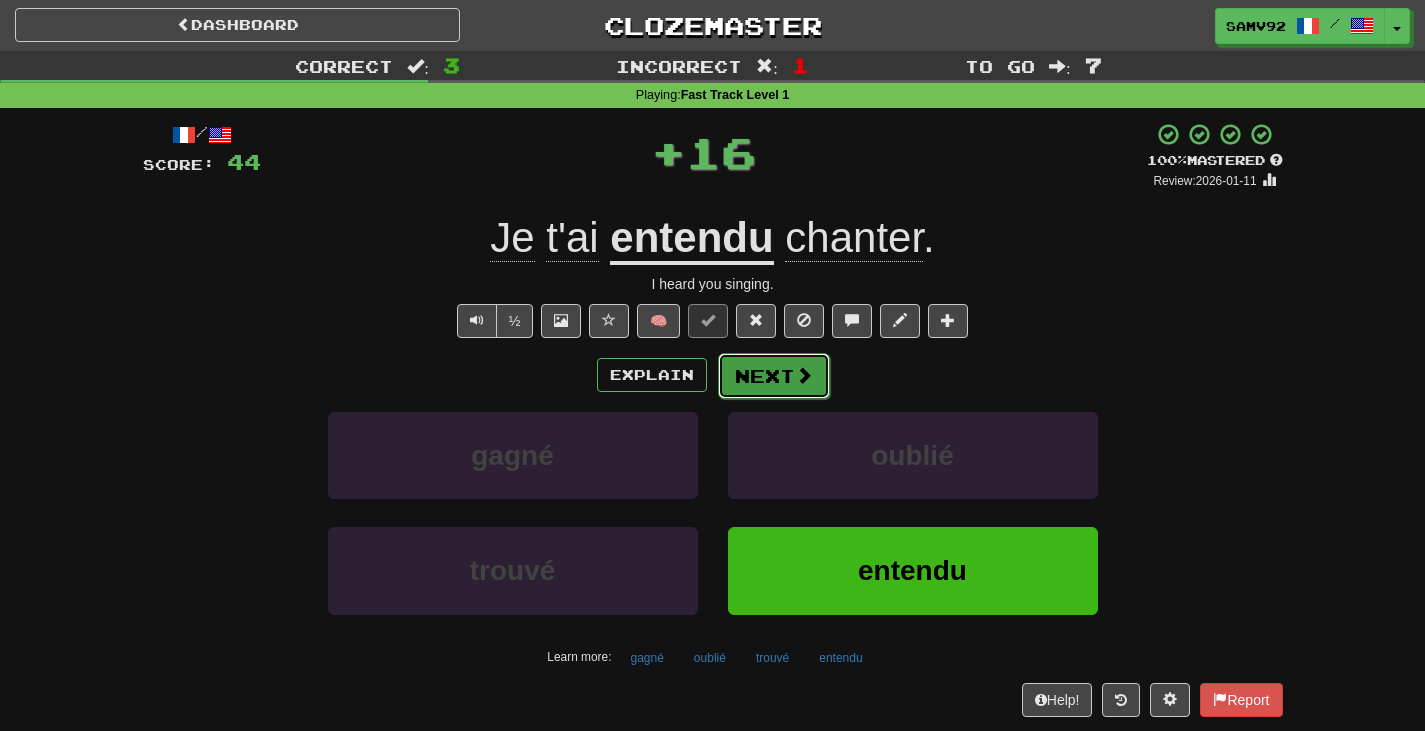 click on "Dashboard
Clozemaster
[USERNAME]
/
Toggle Dropdown
Dashboard
Leaderboard
Activity Feed
Notifications
Profile
Discussions
한국어
/
English
Streak:
0
Review:
0
Points Today: 0
Deutsch
/
English
Streak:
1
Review:
2,048
Points Today: 204
Français
/
English
Streak:
0
Review:
2,367
Points Today: 0
Nederlands
/
English
Streak:
1
Review:
5
Points Today: 164
فارسی
/
English
Streak:
1
Review:
4
Points Today: 152
Ελληνικά
/
English
Streak:
1
Review:
3,241
Points Today: 144
Languages
Account
Logout
[USERNAME]
/
Toggle Dropdown" at bounding box center (712, 727) 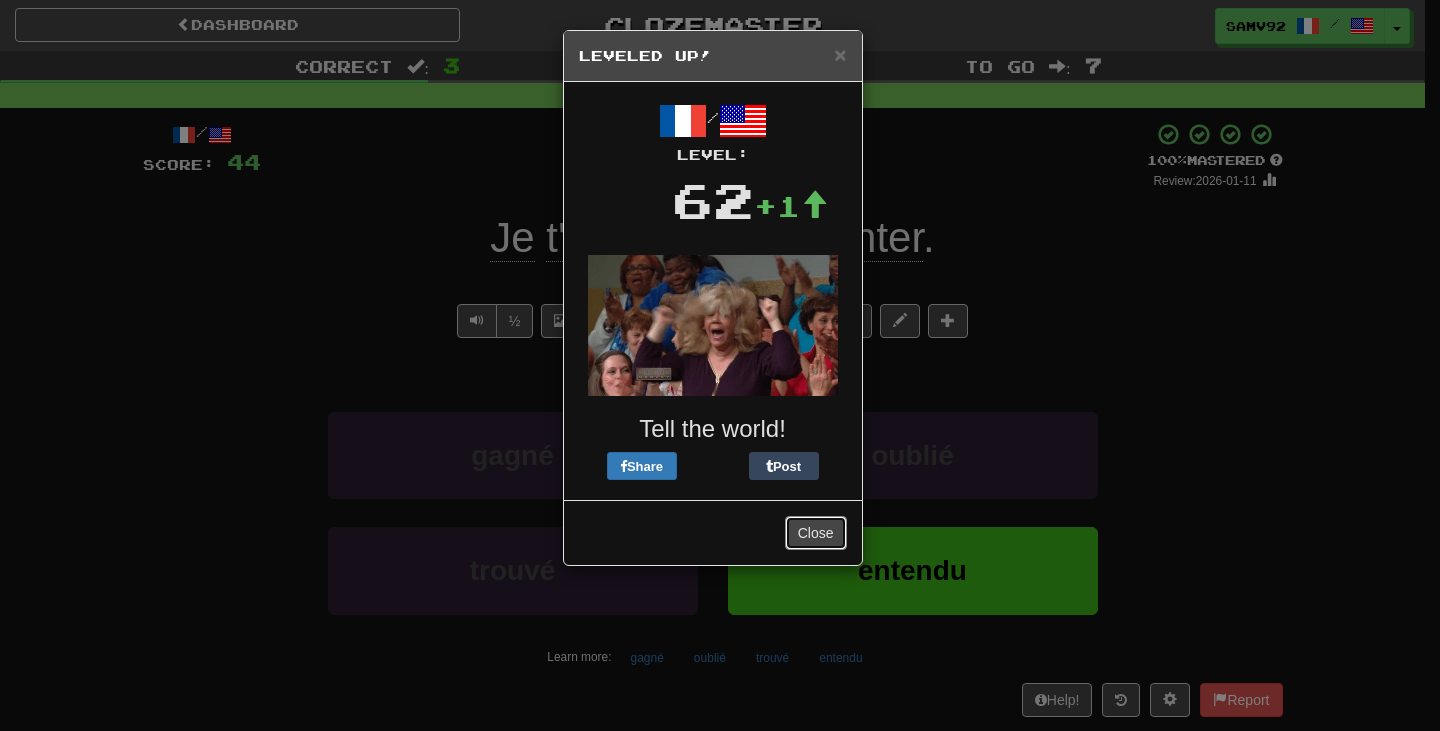 click on "Close" at bounding box center (816, 533) 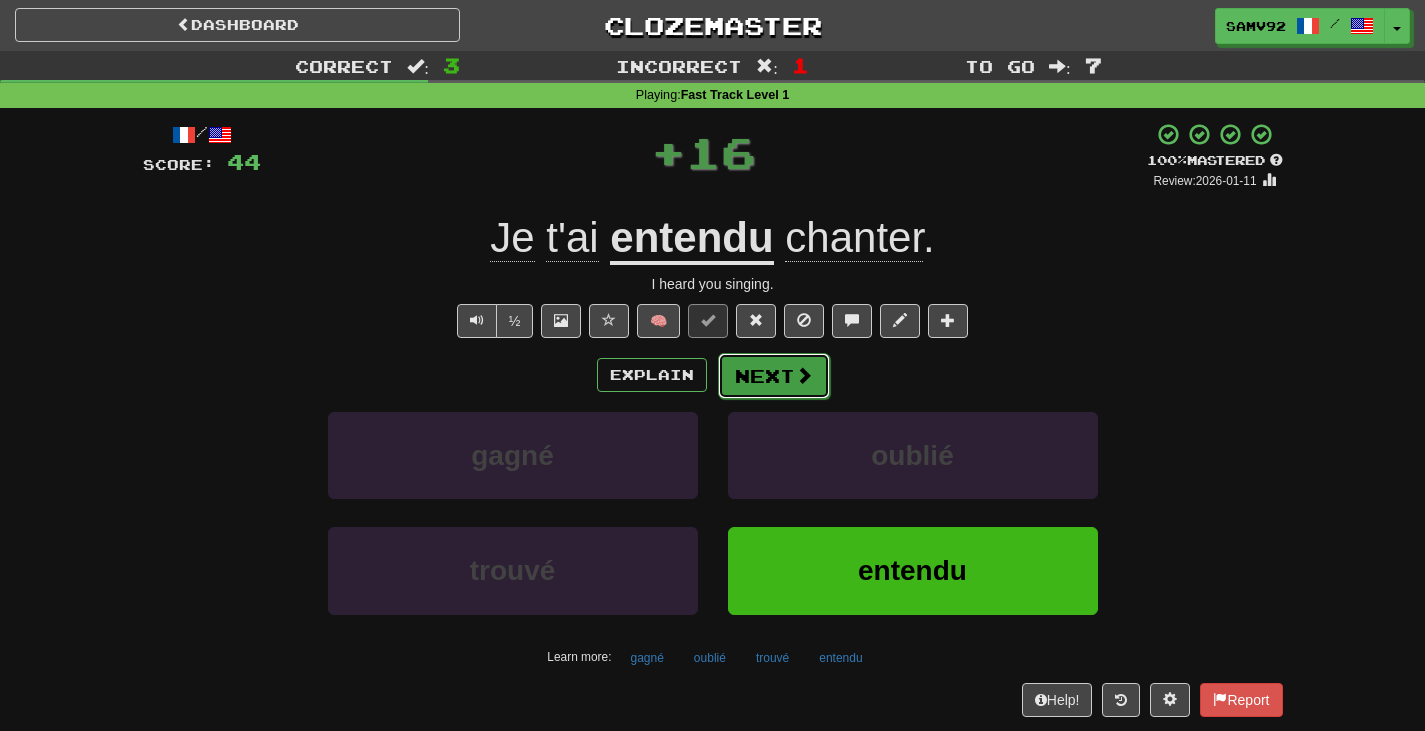 click on "Next" at bounding box center (774, 376) 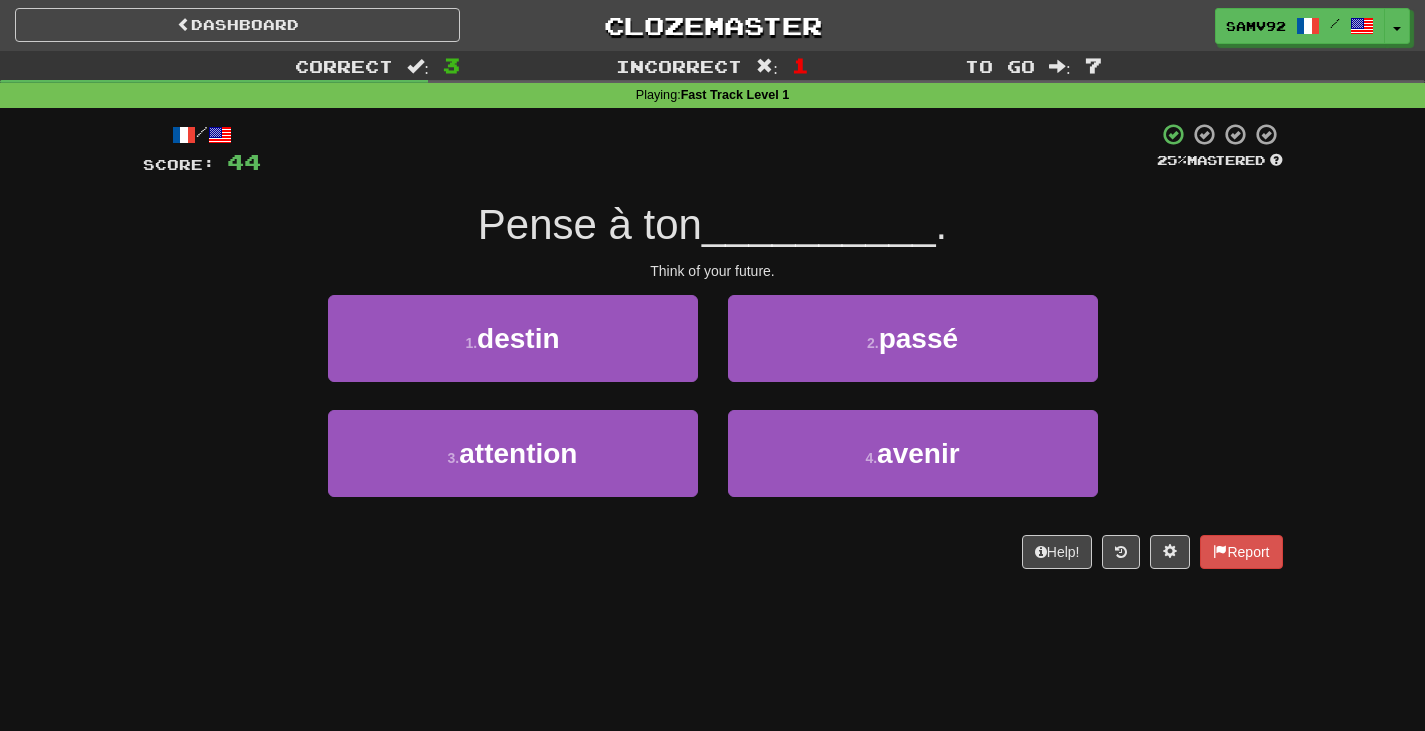 drag, startPoint x: 750, startPoint y: 292, endPoint x: 824, endPoint y: 279, distance: 75.13322 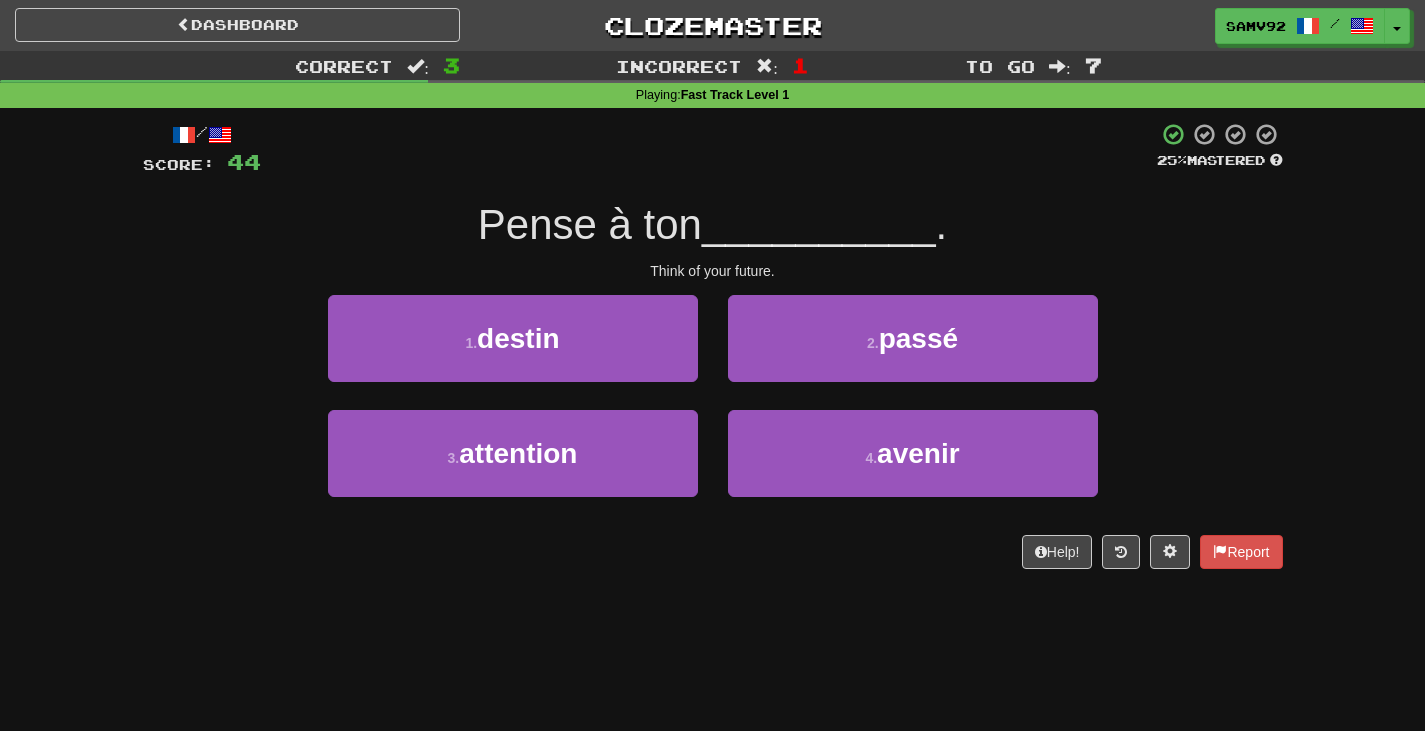 drag, startPoint x: 804, startPoint y: 270, endPoint x: 598, endPoint y: 293, distance: 207.28 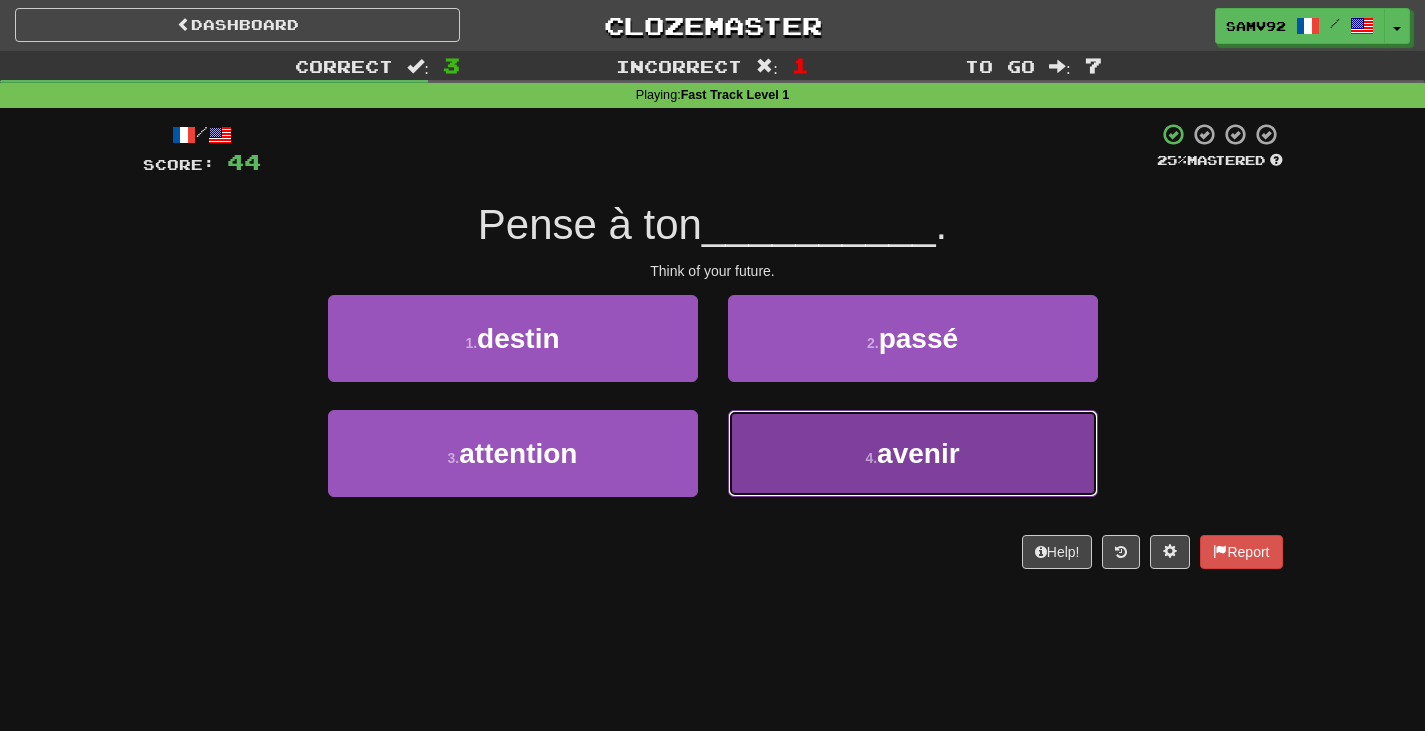 click on "4 .  avenir" at bounding box center [913, 453] 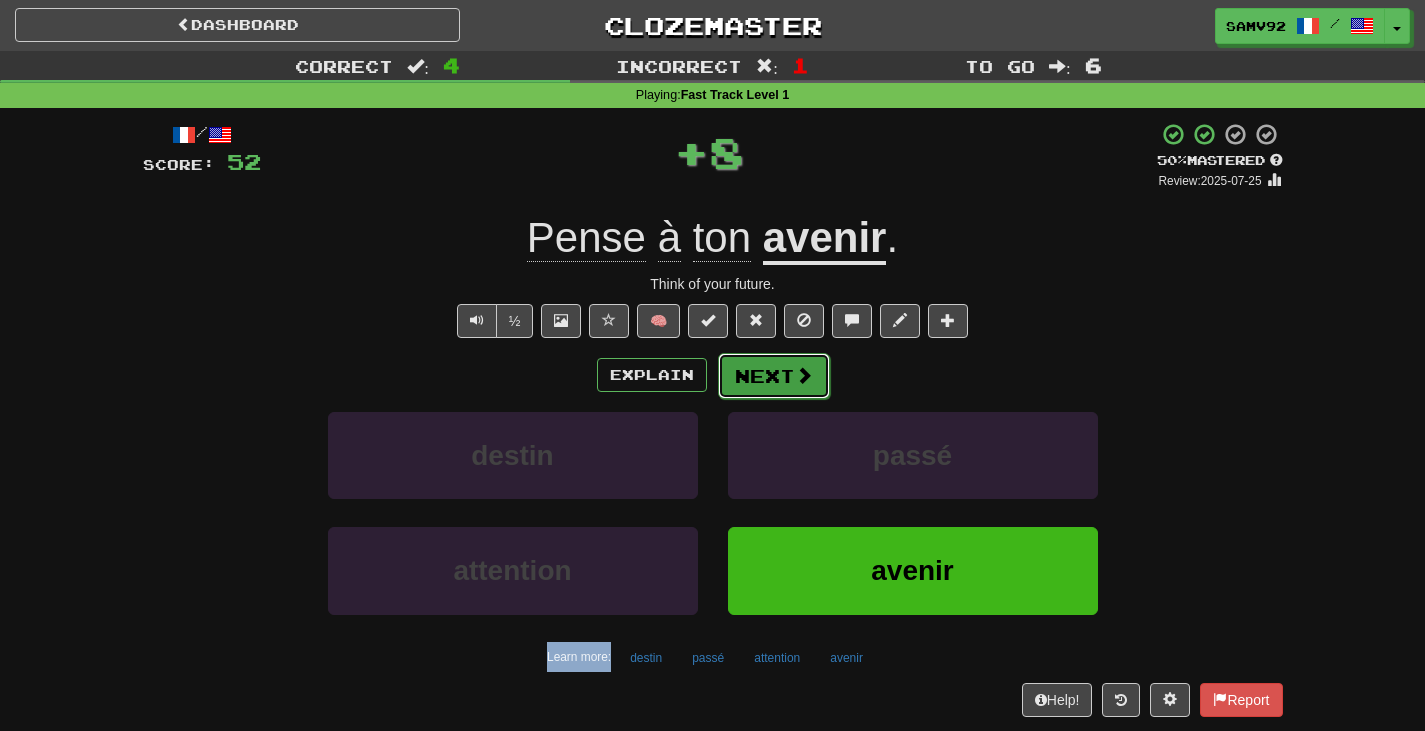 click on "Next" at bounding box center (774, 376) 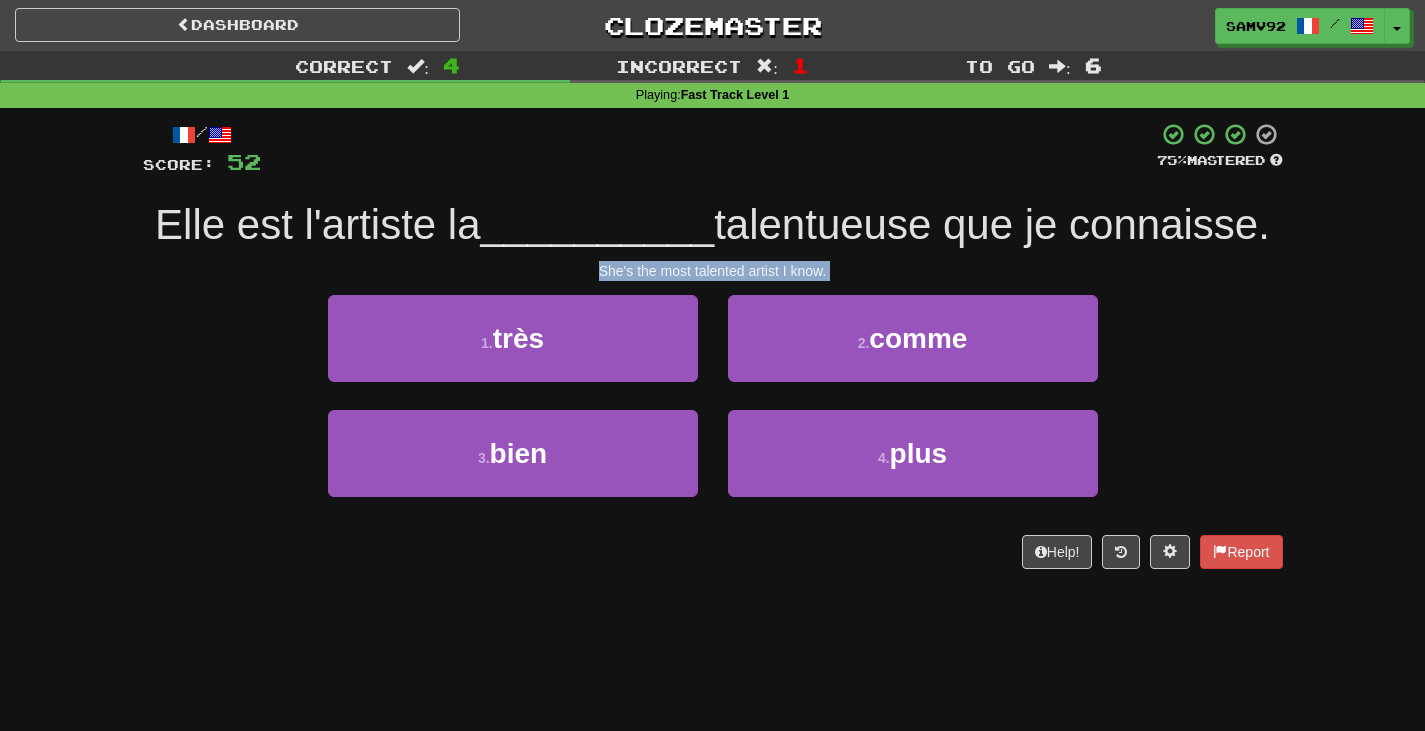 click on "1 .  très" at bounding box center [513, 352] 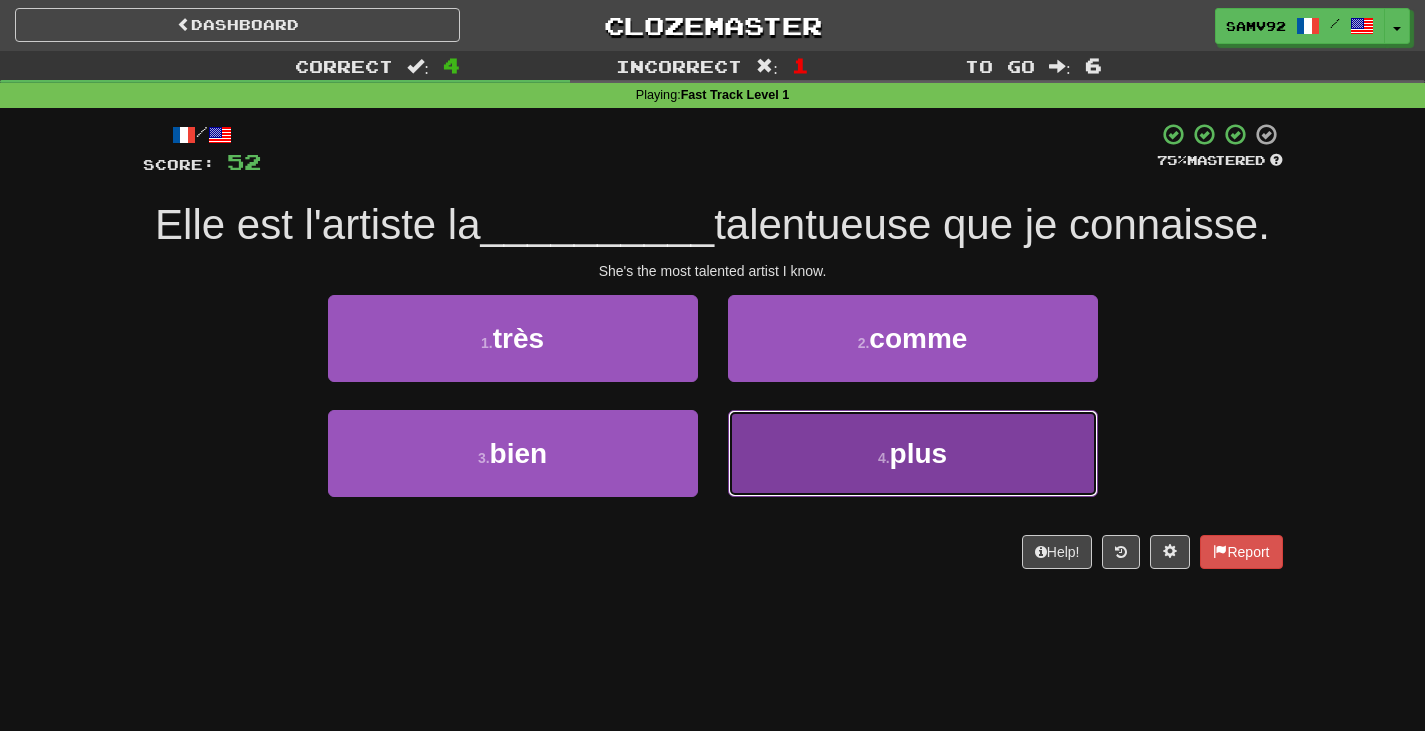 click on "4 .  plus" at bounding box center (913, 453) 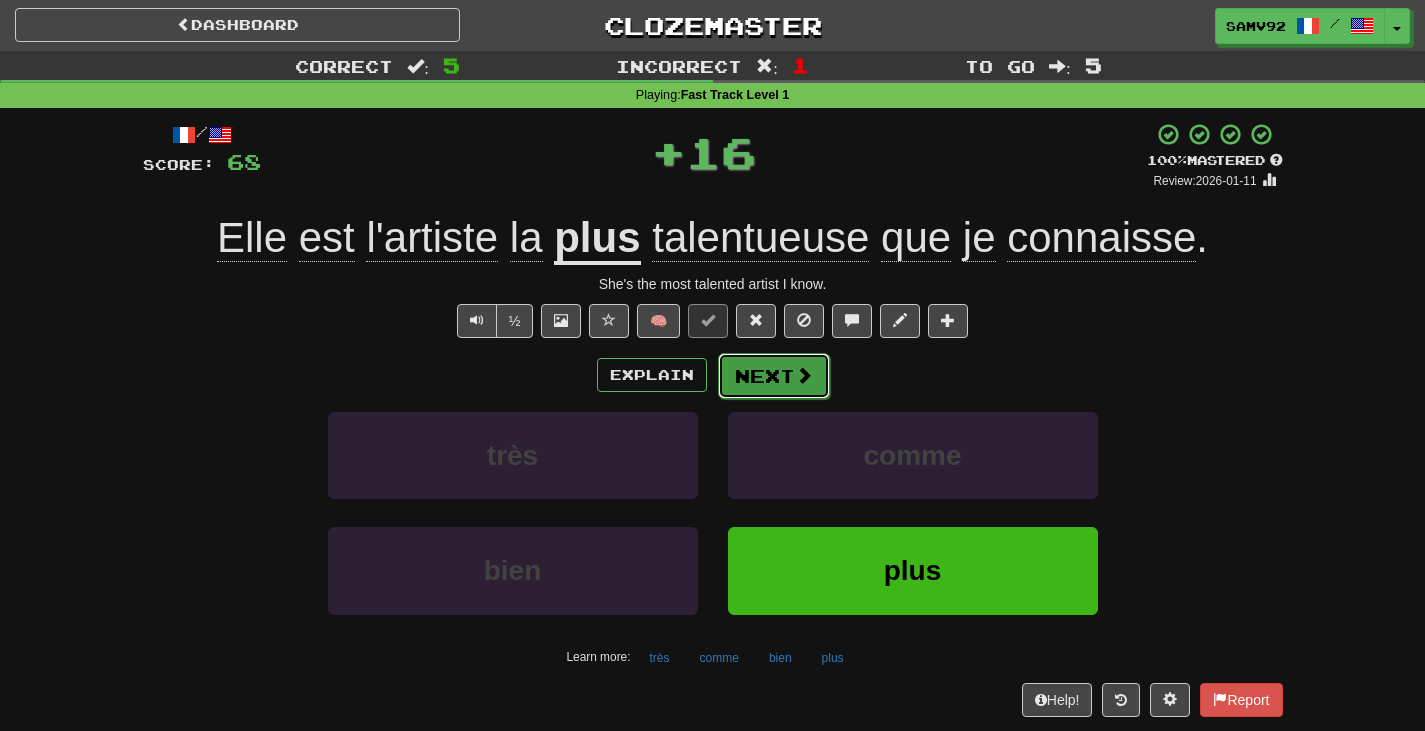 click on "Next" at bounding box center [774, 376] 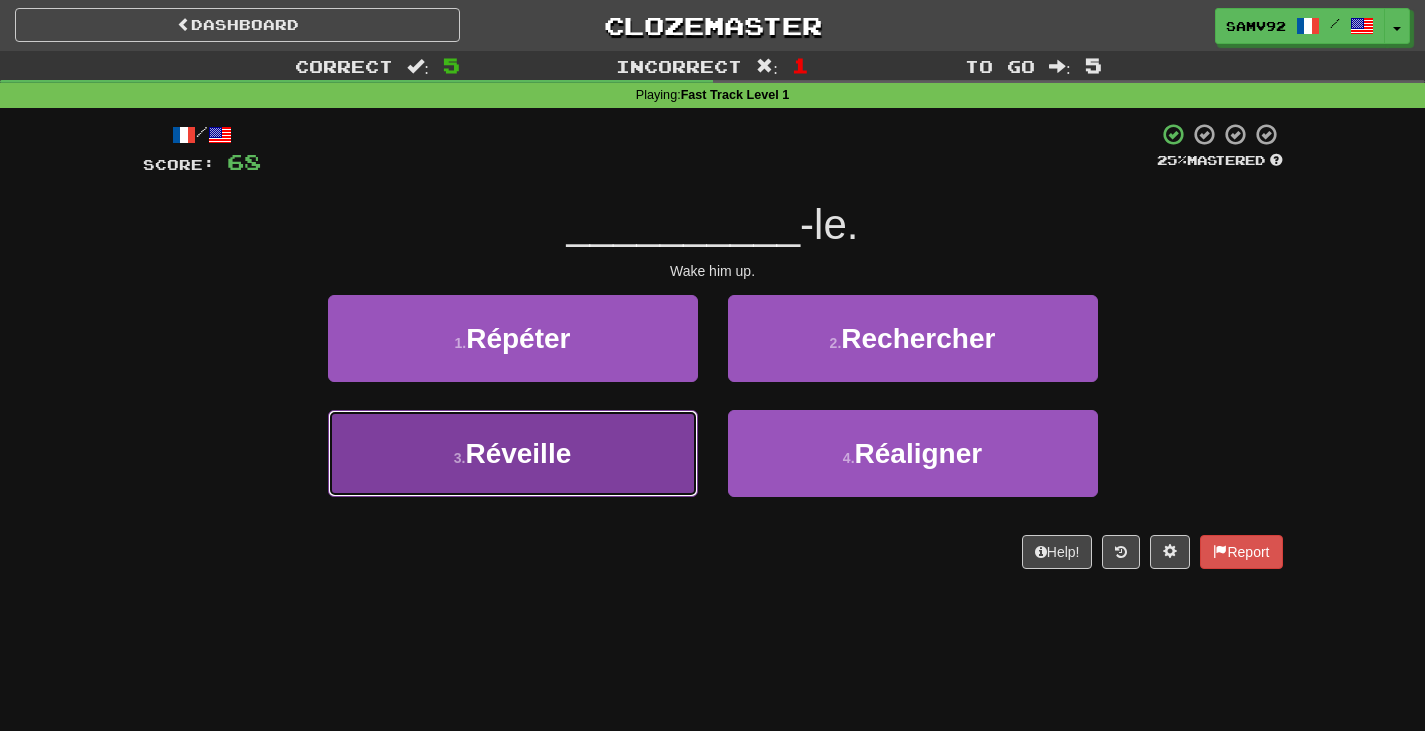 click on "3 .  Réveille" at bounding box center [513, 453] 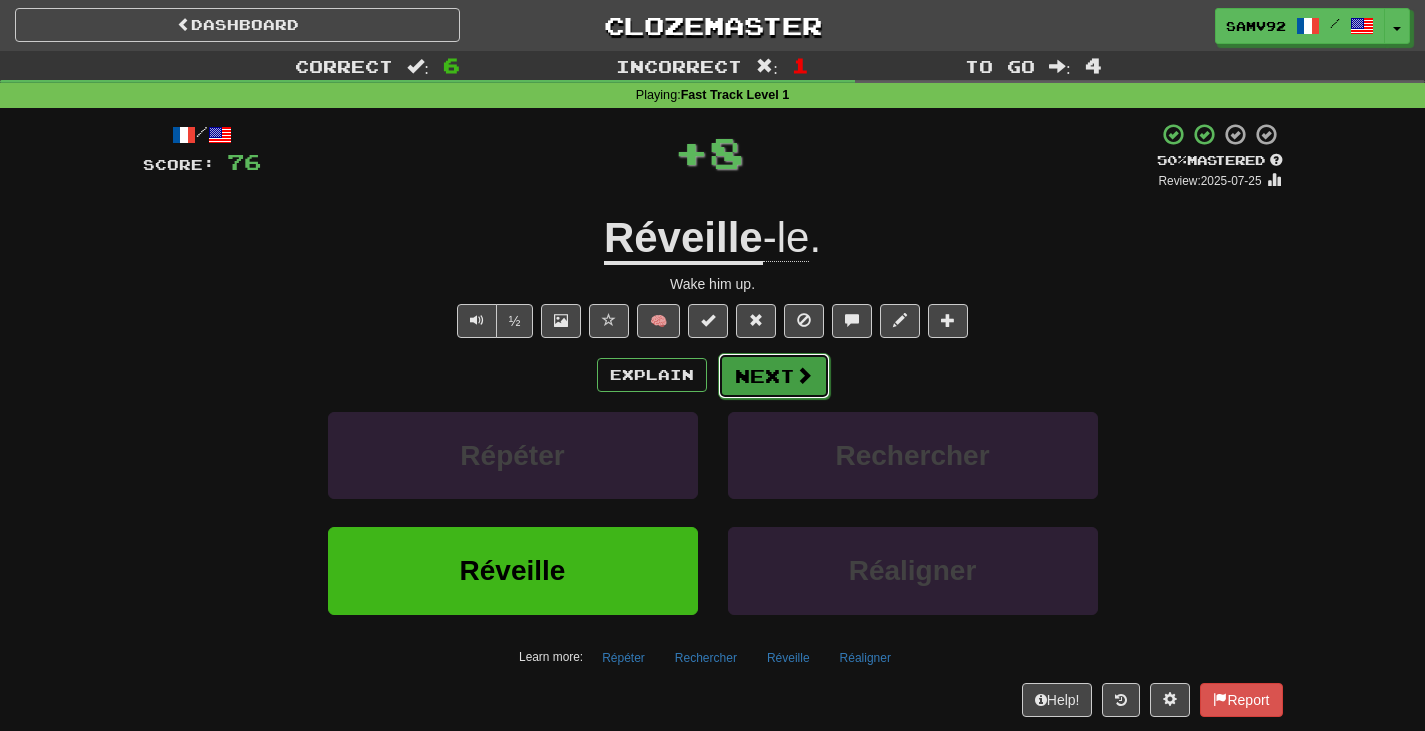 drag, startPoint x: 762, startPoint y: 392, endPoint x: 749, endPoint y: 381, distance: 17.029387 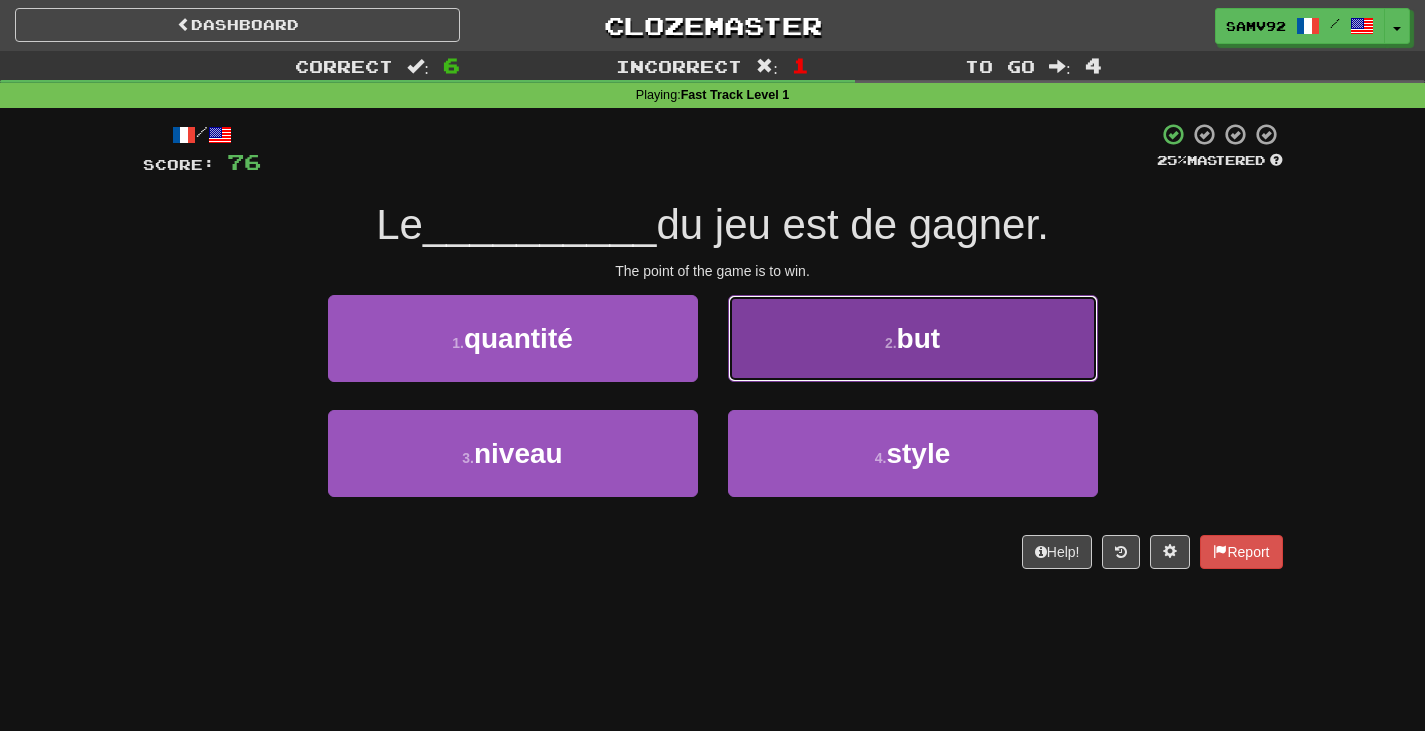 click on "2 .  but" at bounding box center [913, 338] 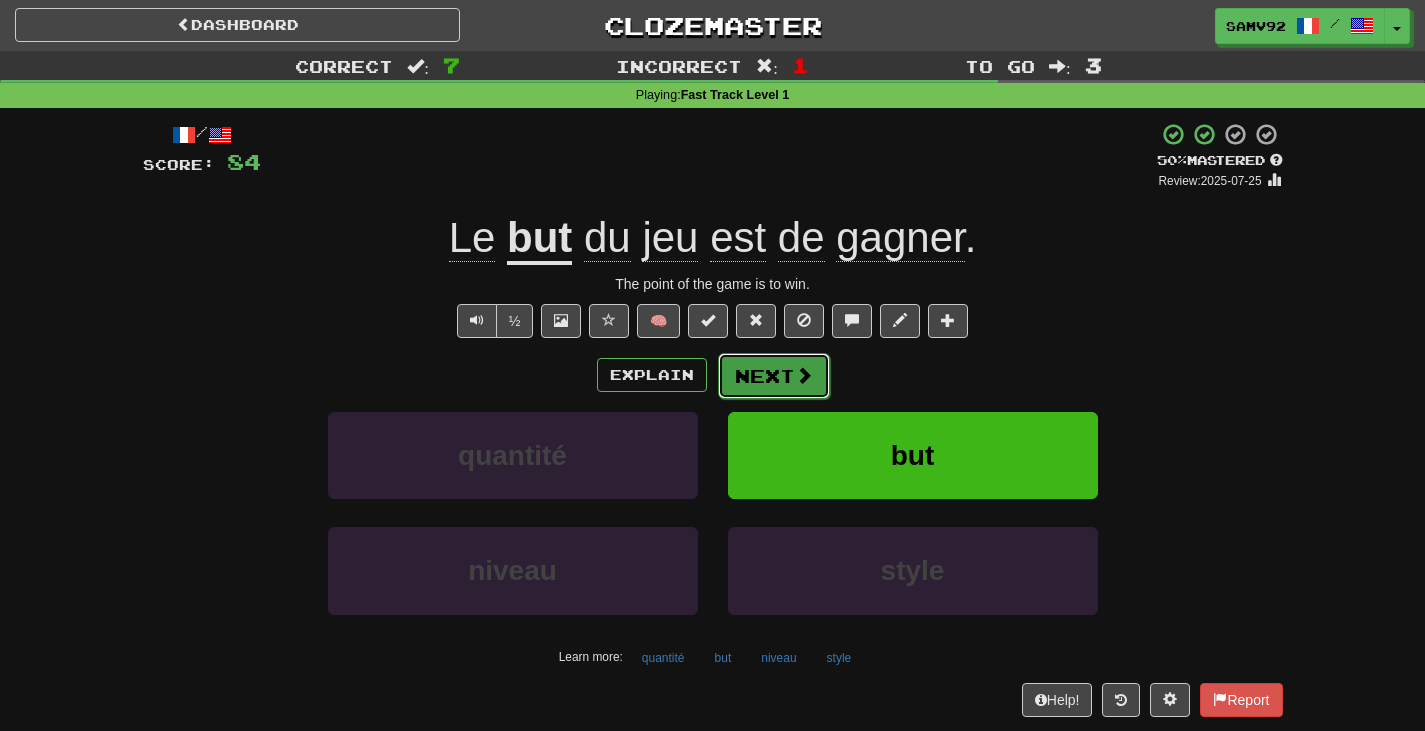 click on "Next" at bounding box center [774, 376] 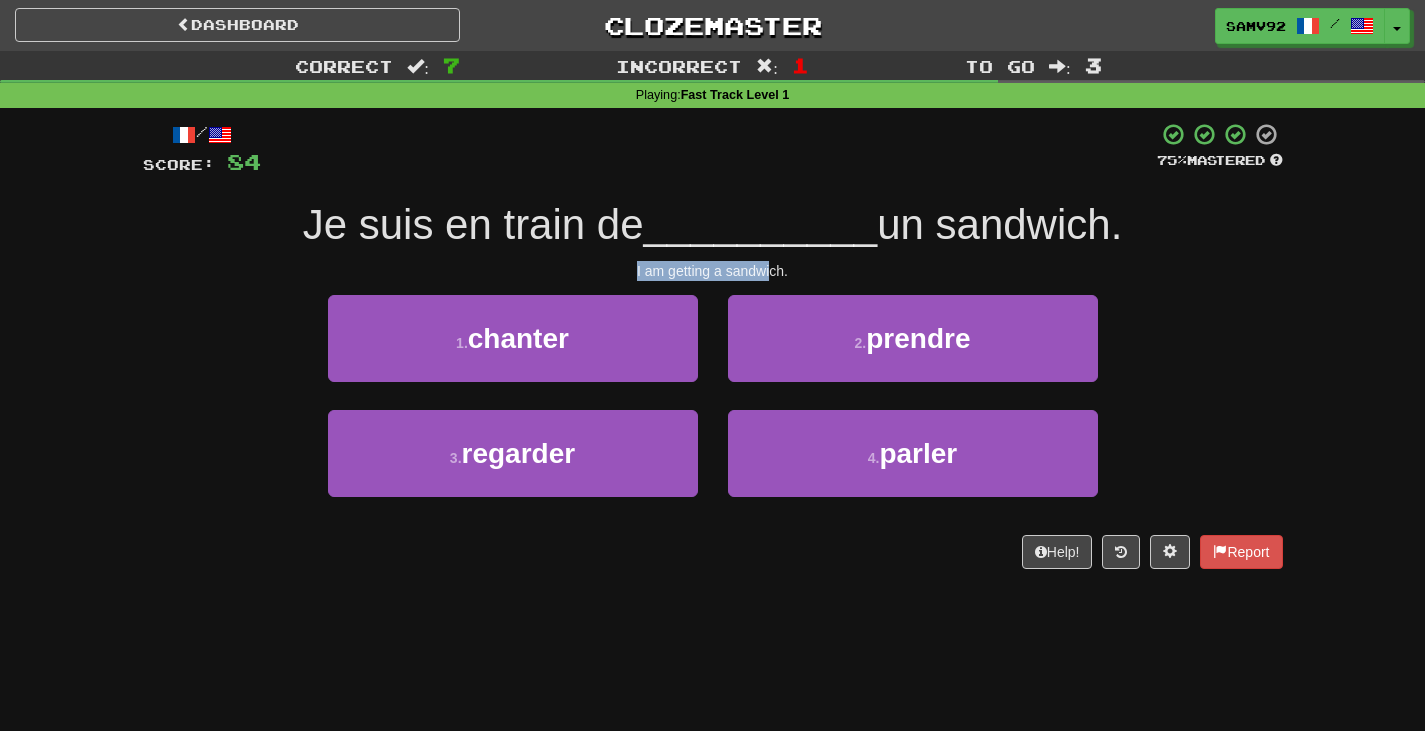 drag, startPoint x: 625, startPoint y: 277, endPoint x: 779, endPoint y: 266, distance: 154.39236 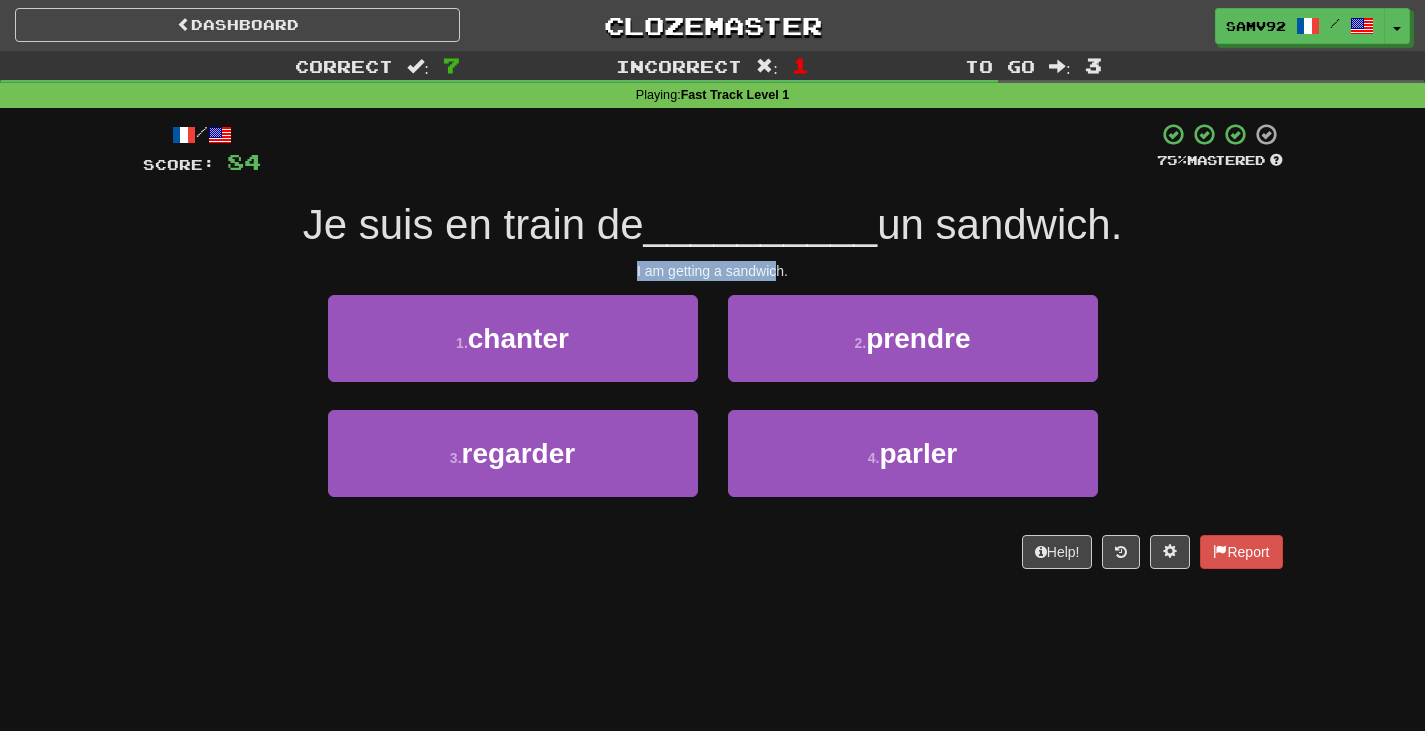 click on "I am getting a sandwich." at bounding box center [713, 271] 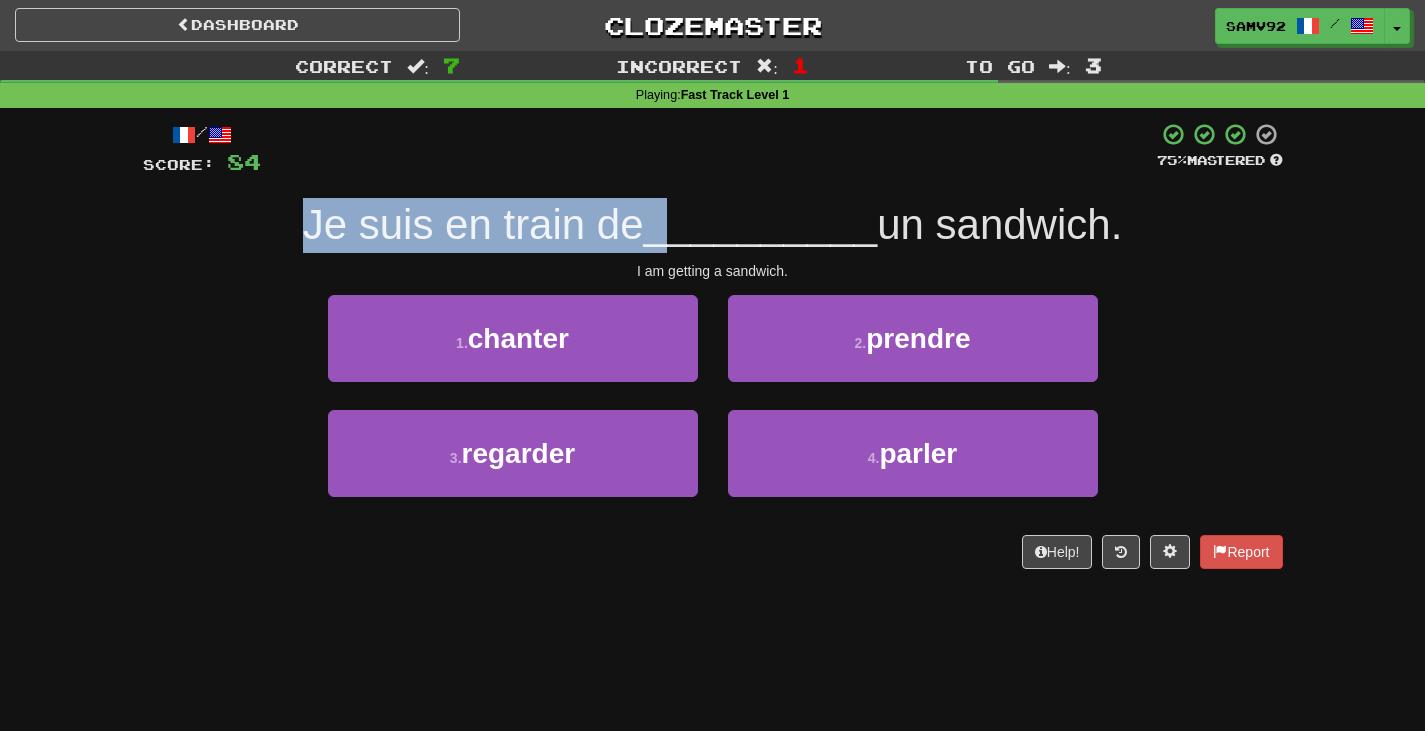 drag, startPoint x: 654, startPoint y: 217, endPoint x: 217, endPoint y: 221, distance: 437.0183 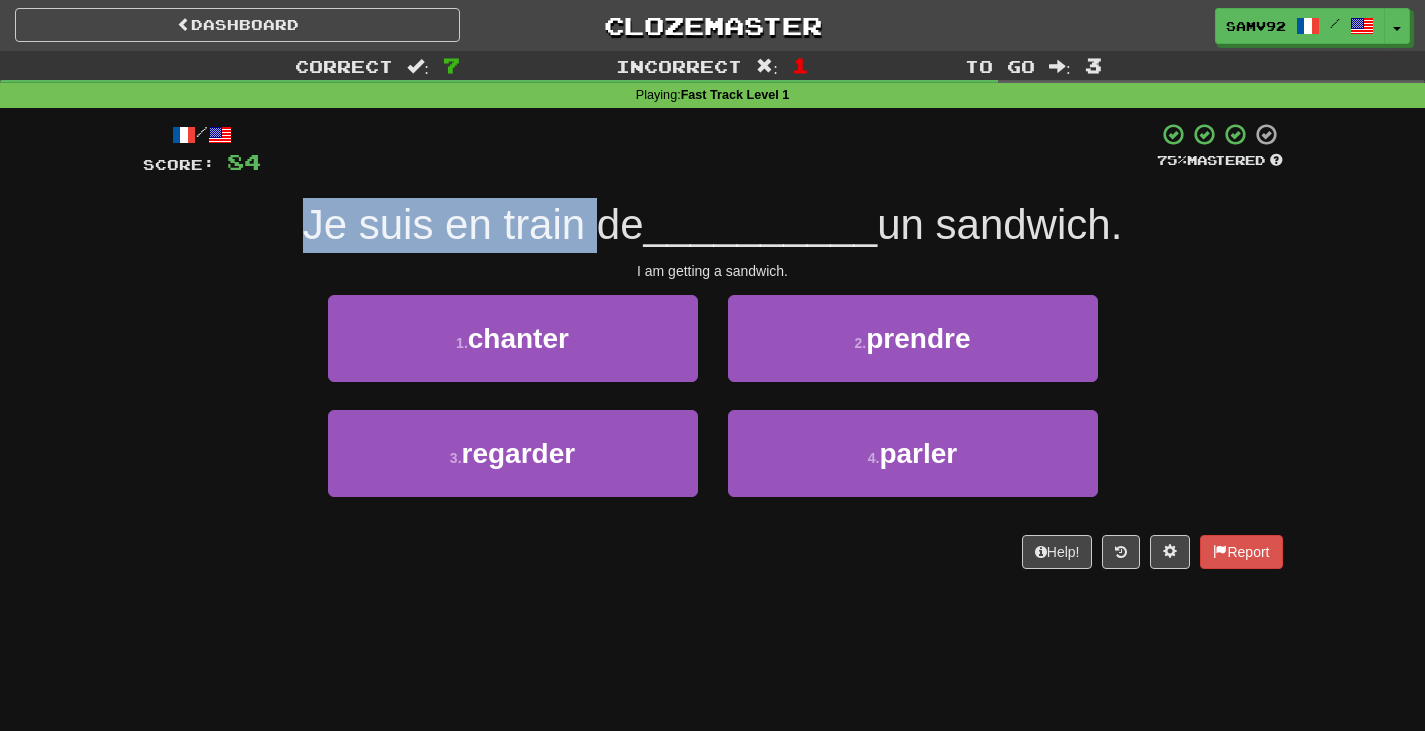 drag, startPoint x: 242, startPoint y: 225, endPoint x: 709, endPoint y: 201, distance: 467.6163 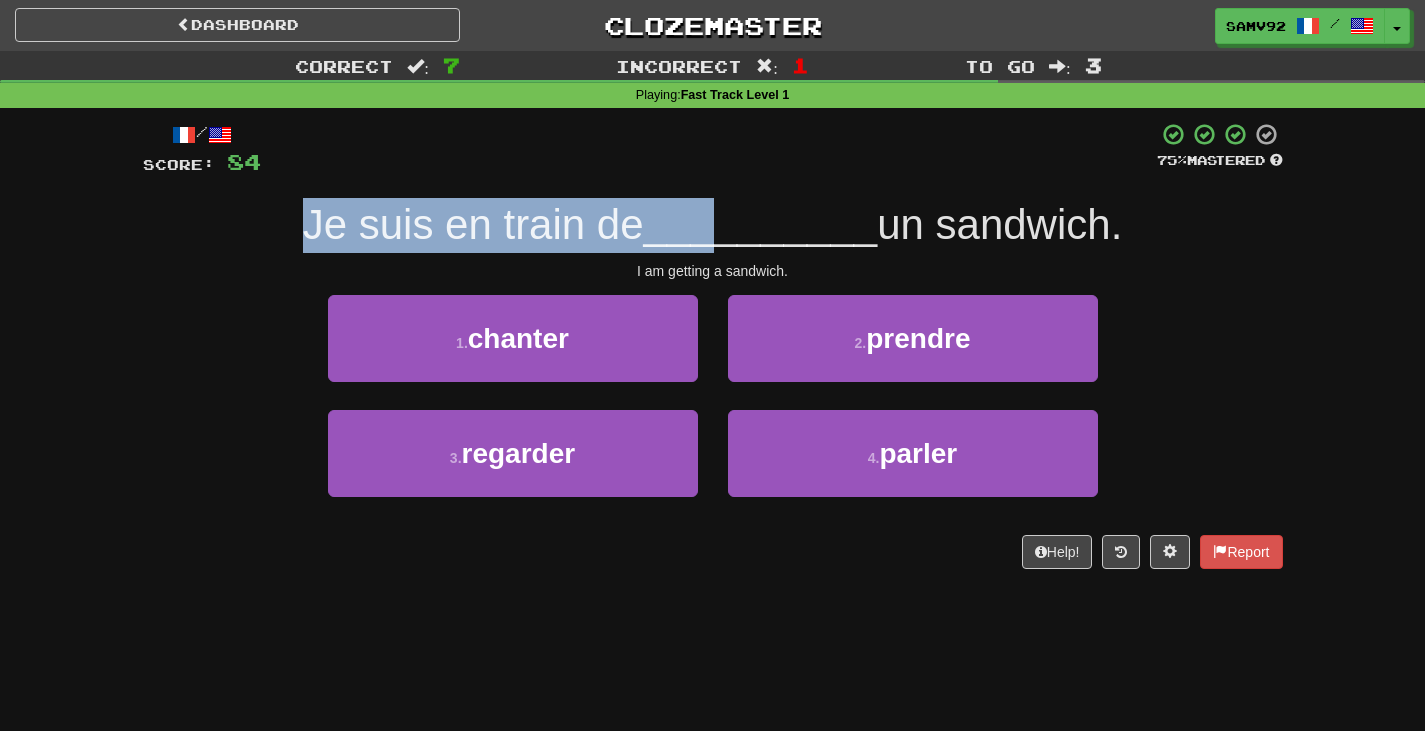click on "Je suis en train de  __________  un sandwich." at bounding box center (713, 225) 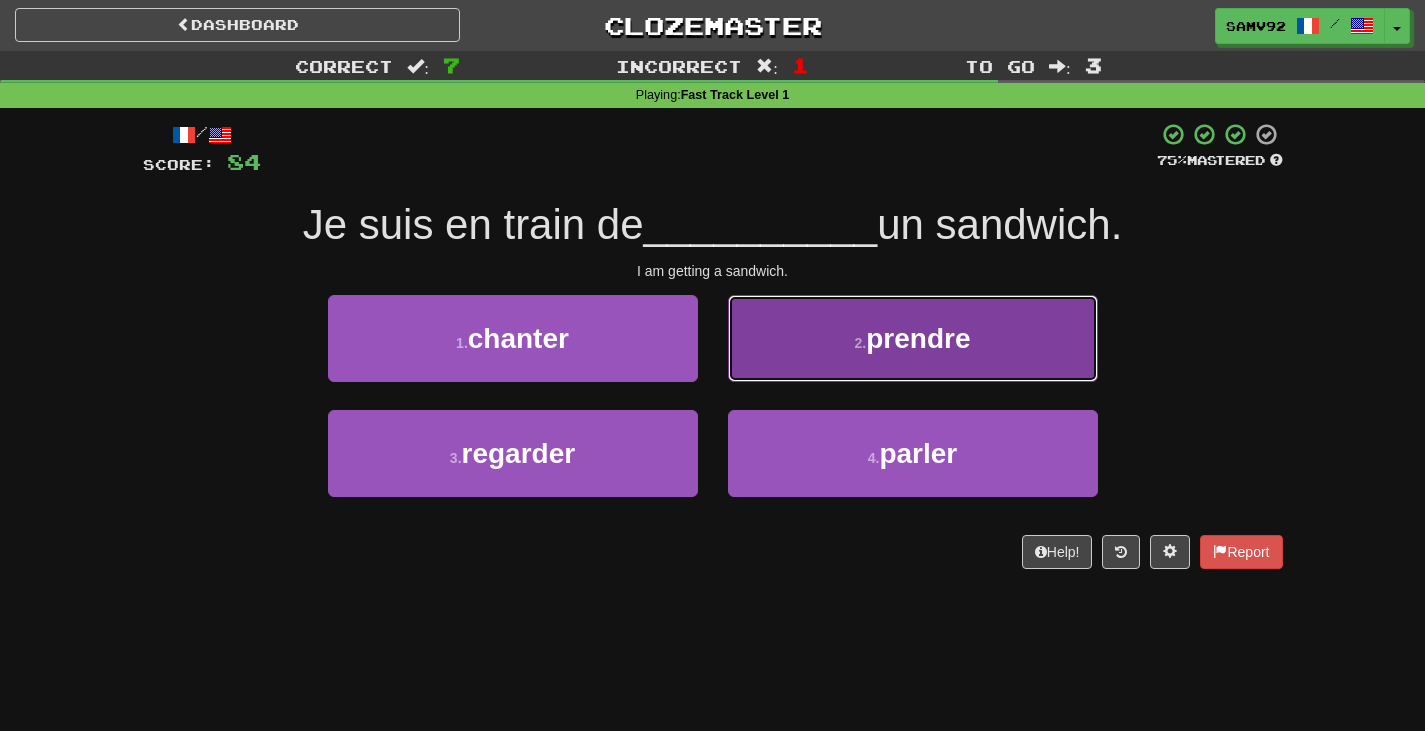 click on "2 .  prendre" at bounding box center (913, 338) 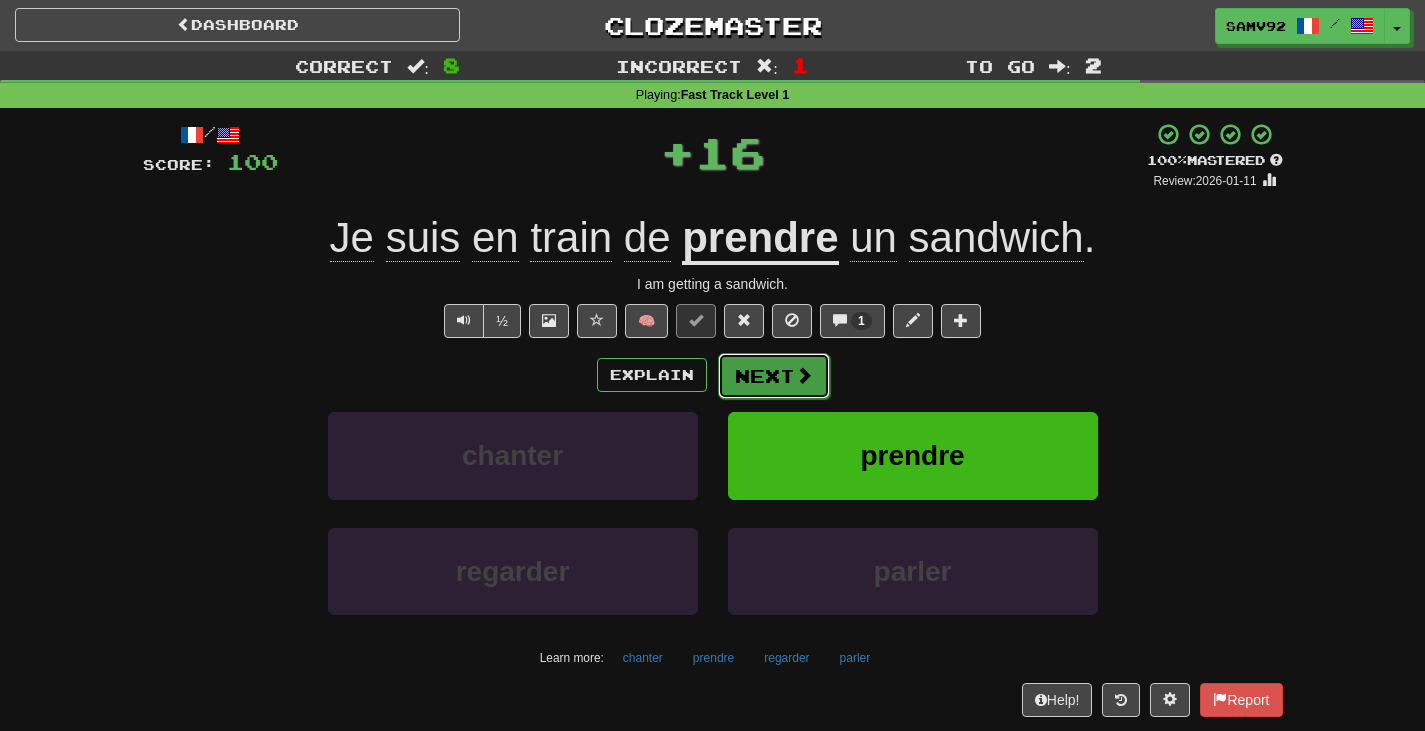 click at bounding box center (804, 375) 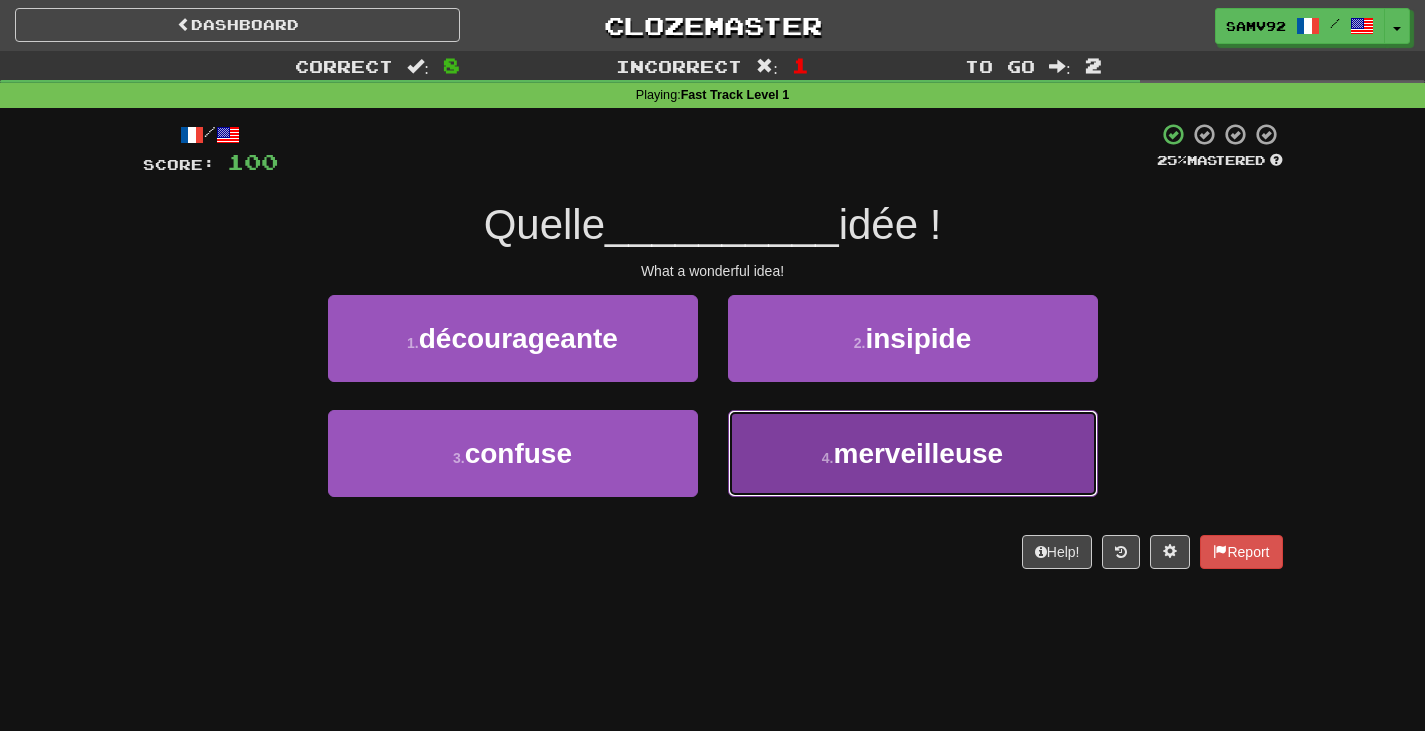 click on "4 ." at bounding box center [828, 458] 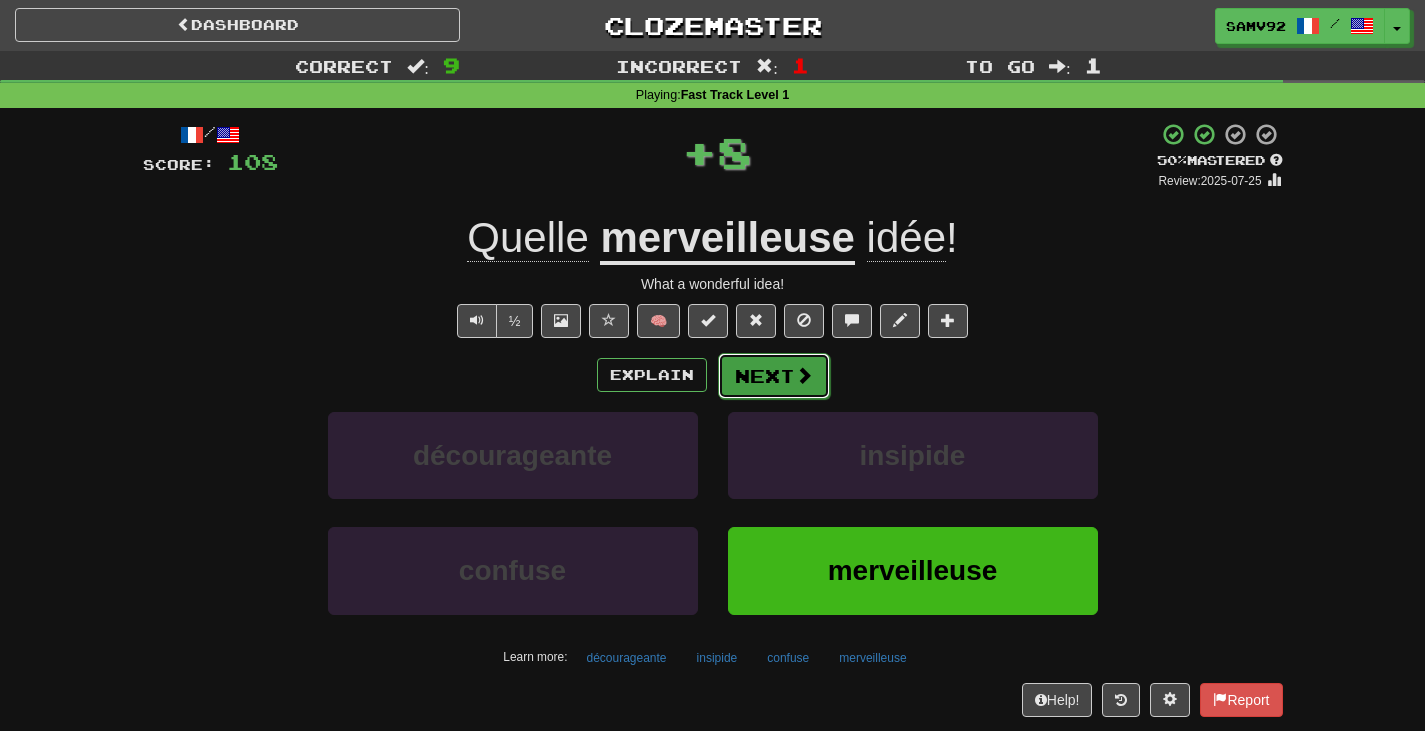 click on "Next" at bounding box center [774, 376] 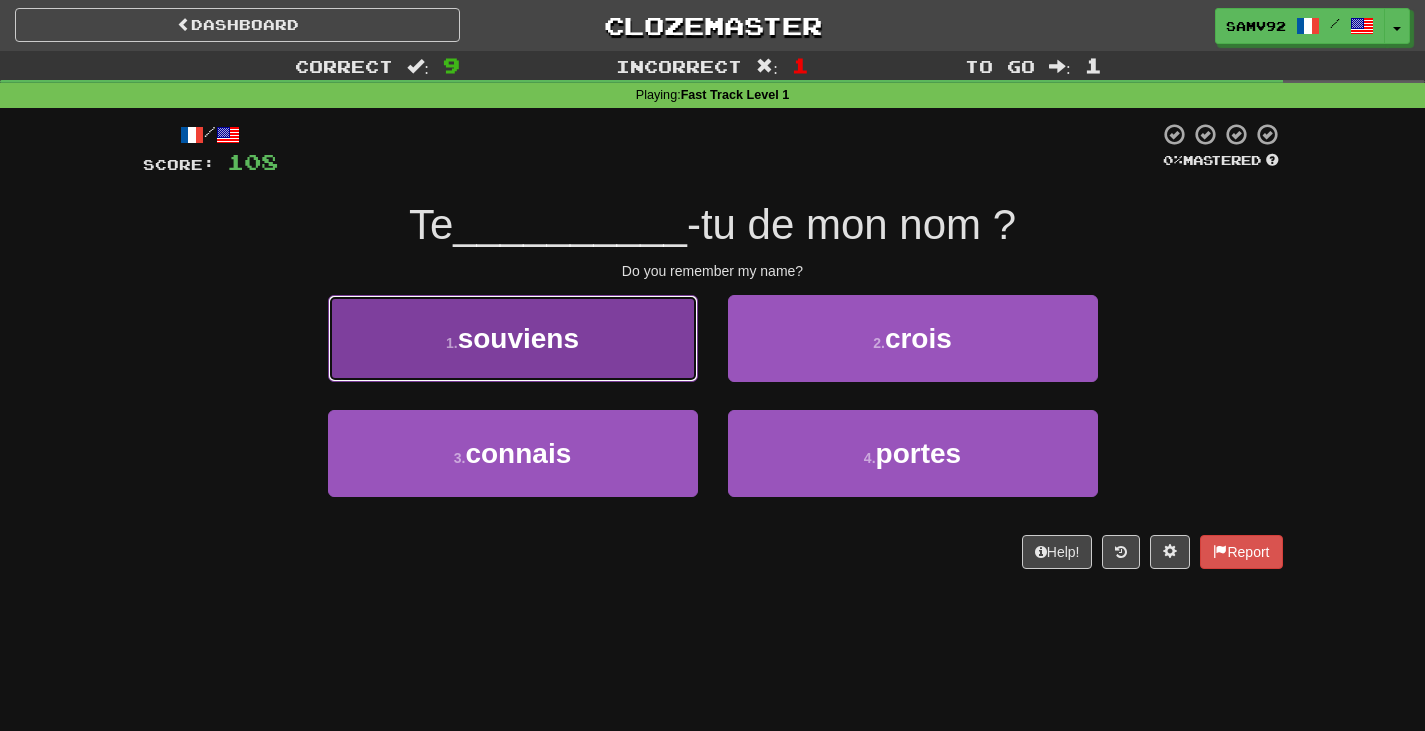 click on "1 .  souviens" at bounding box center [513, 338] 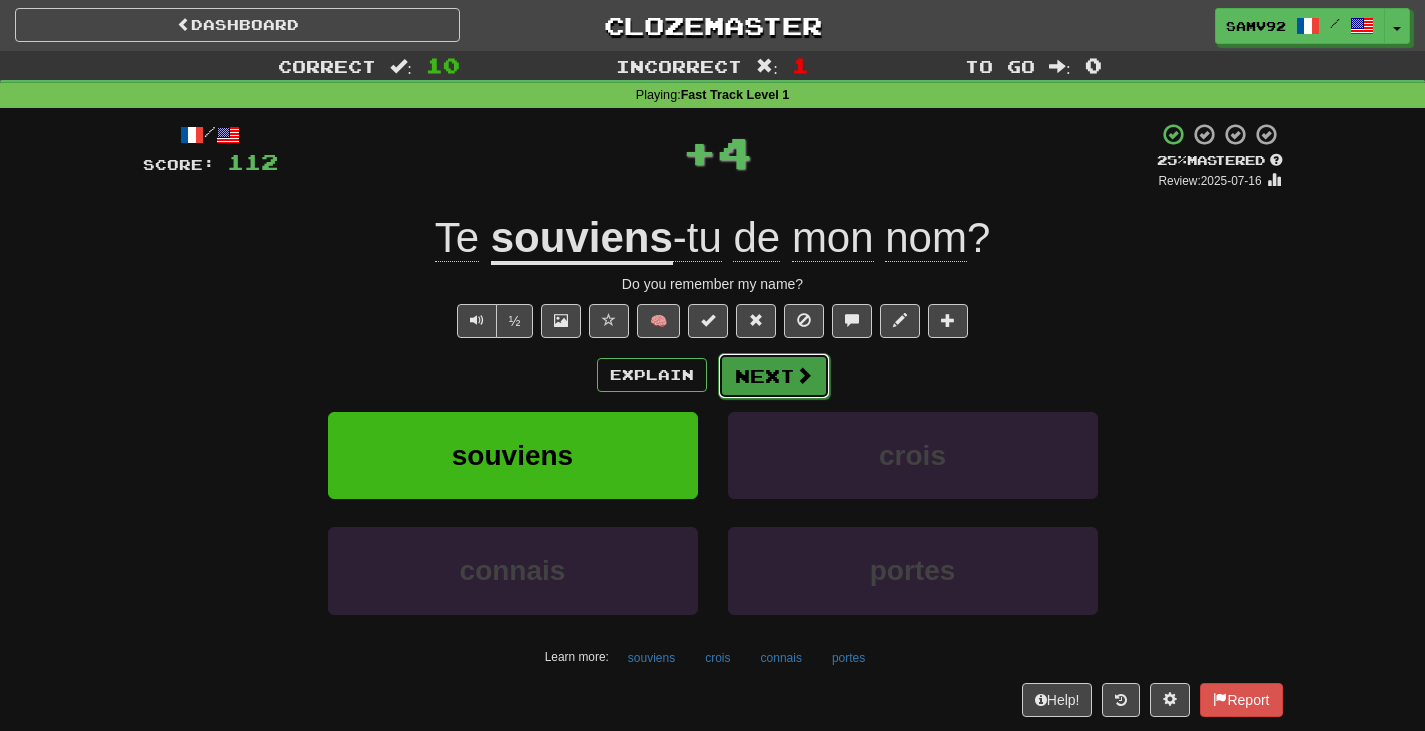 click on "Next" at bounding box center [774, 376] 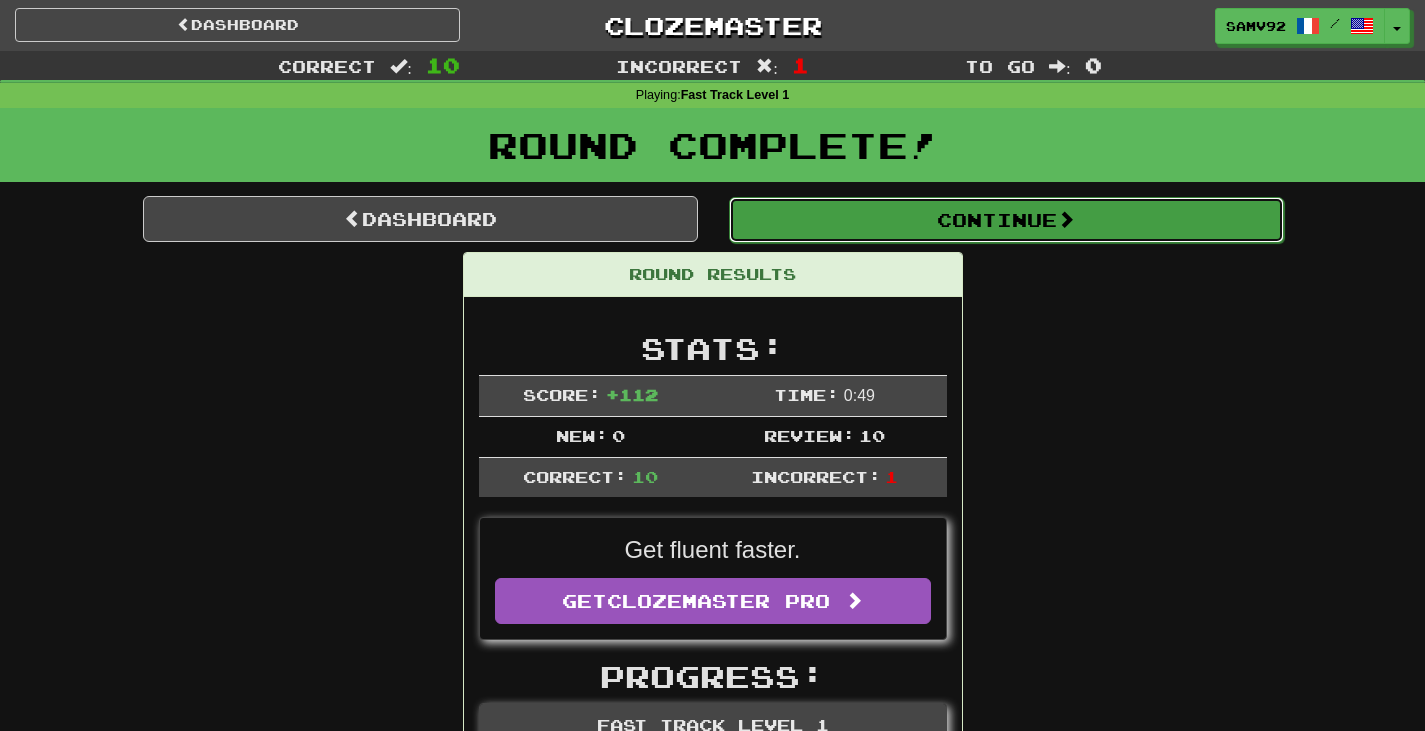 click on "Continue" at bounding box center [1006, 220] 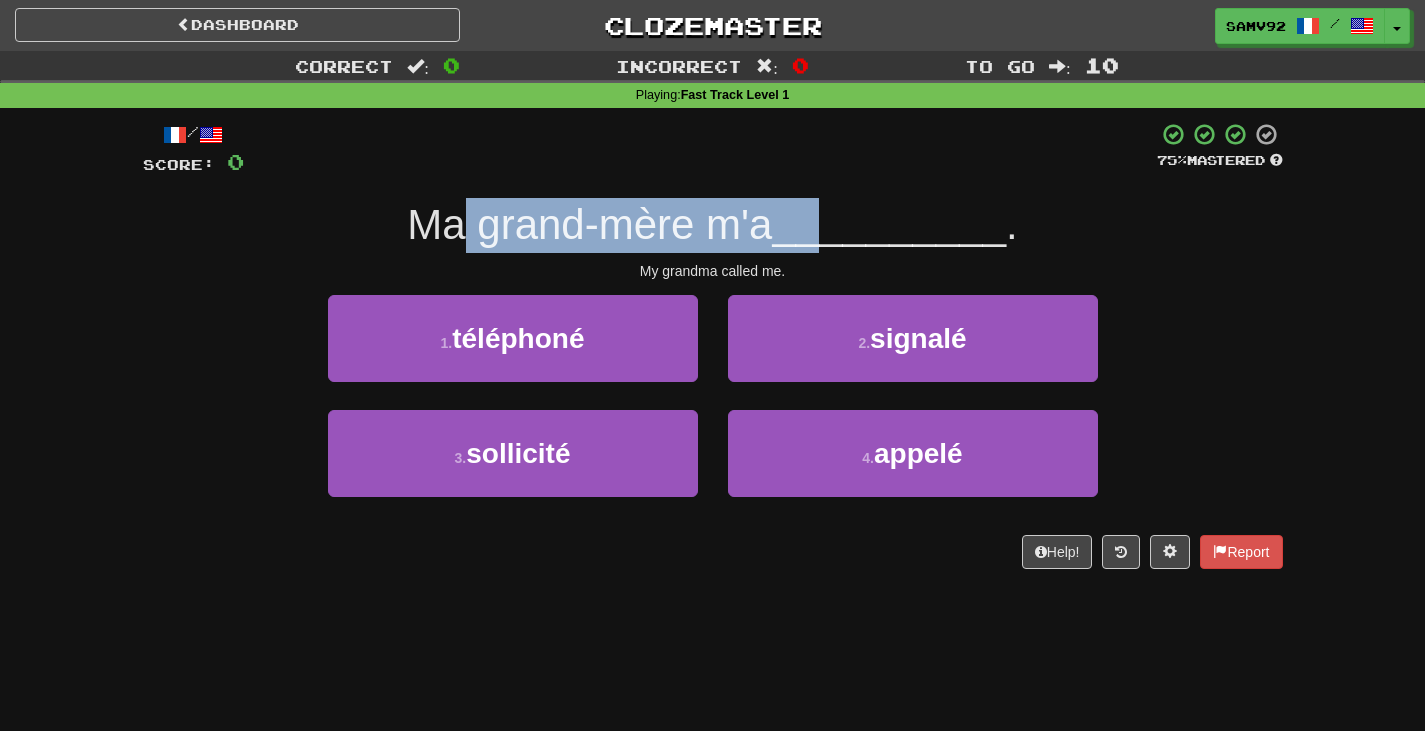 drag, startPoint x: 641, startPoint y: 207, endPoint x: 833, endPoint y: 207, distance: 192 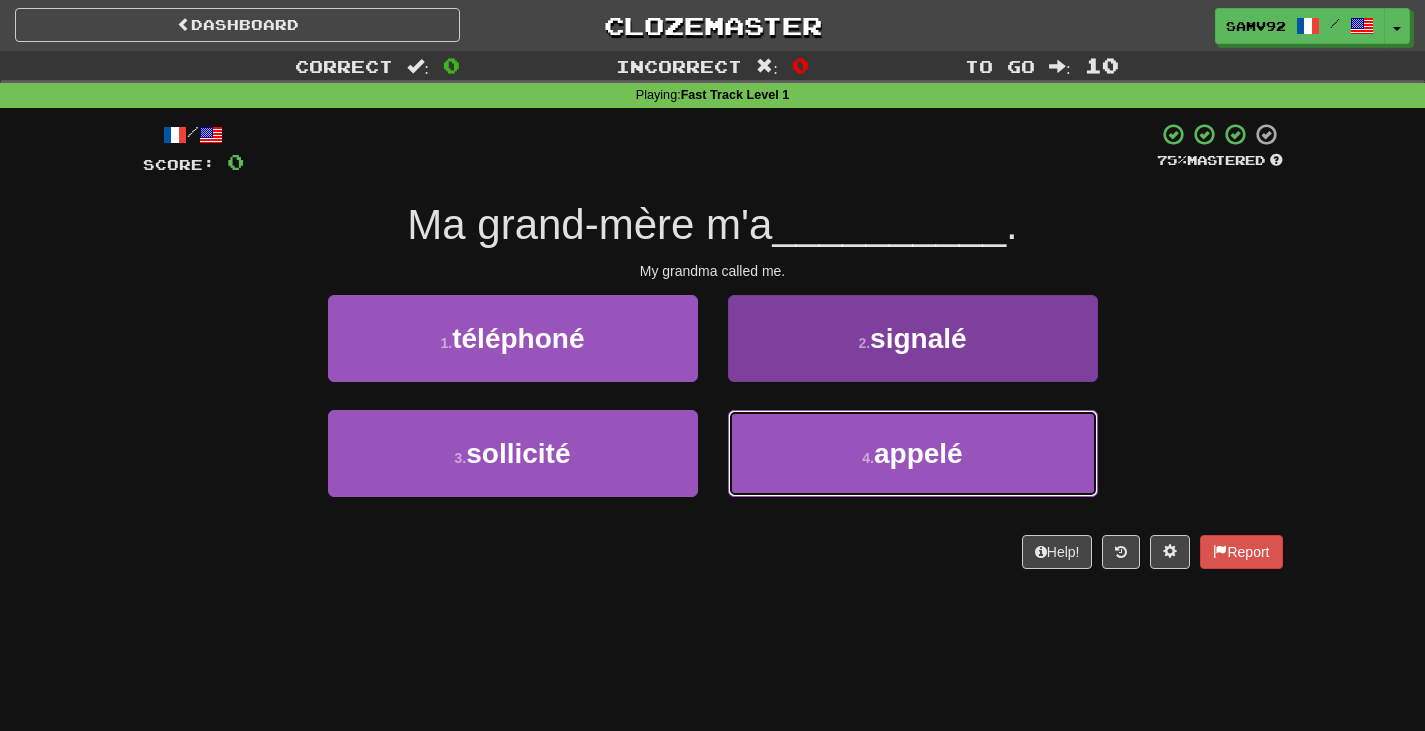click on "4 .  appelé" at bounding box center (913, 453) 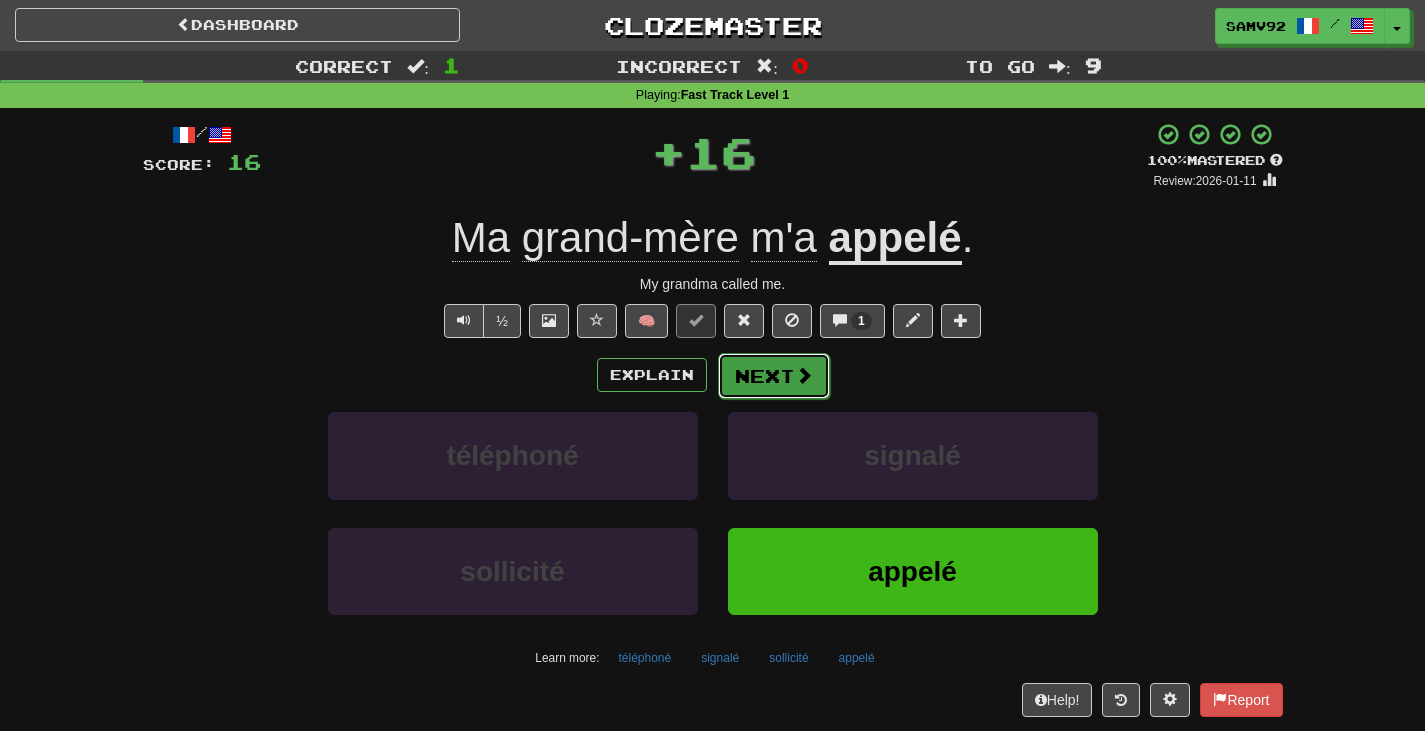 click on "Next" at bounding box center (774, 376) 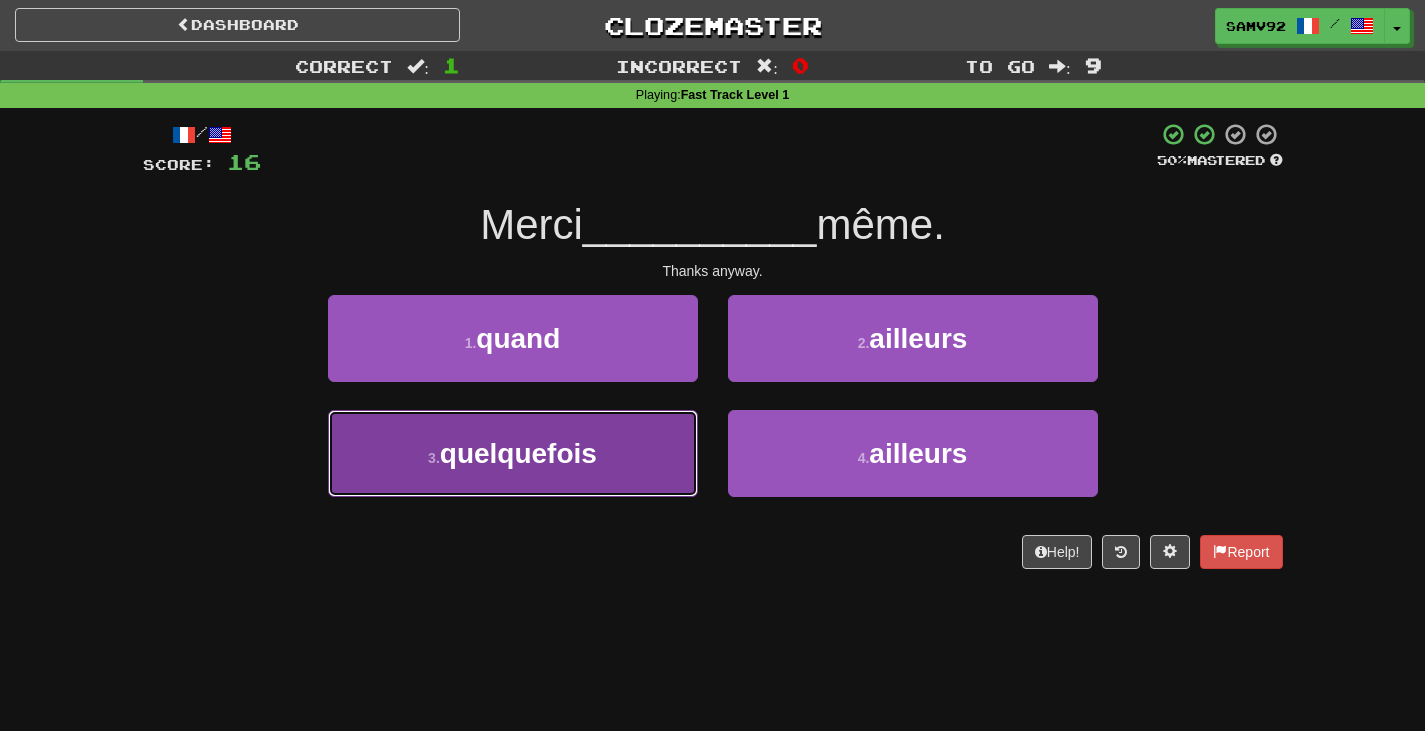 click on "3 .  quelquefois" at bounding box center (513, 453) 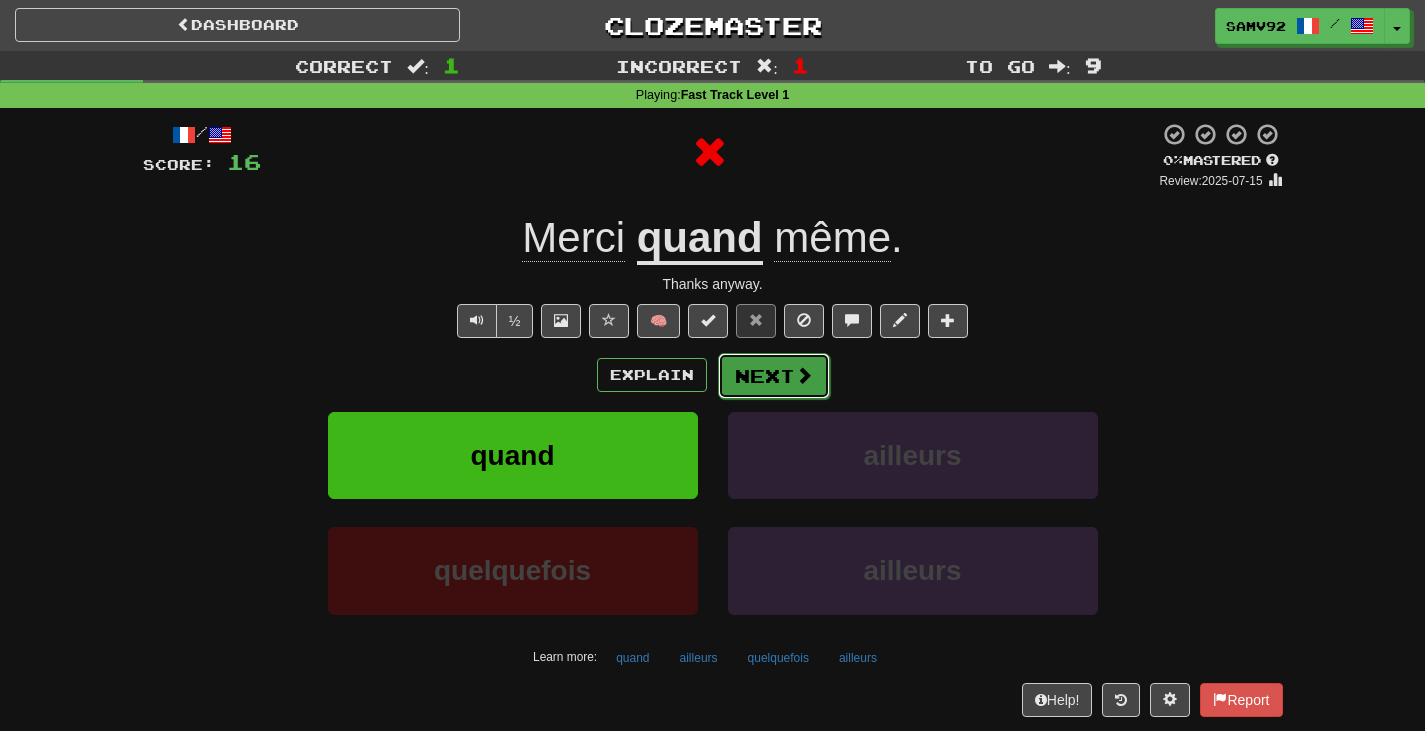 click on "Next" at bounding box center [774, 376] 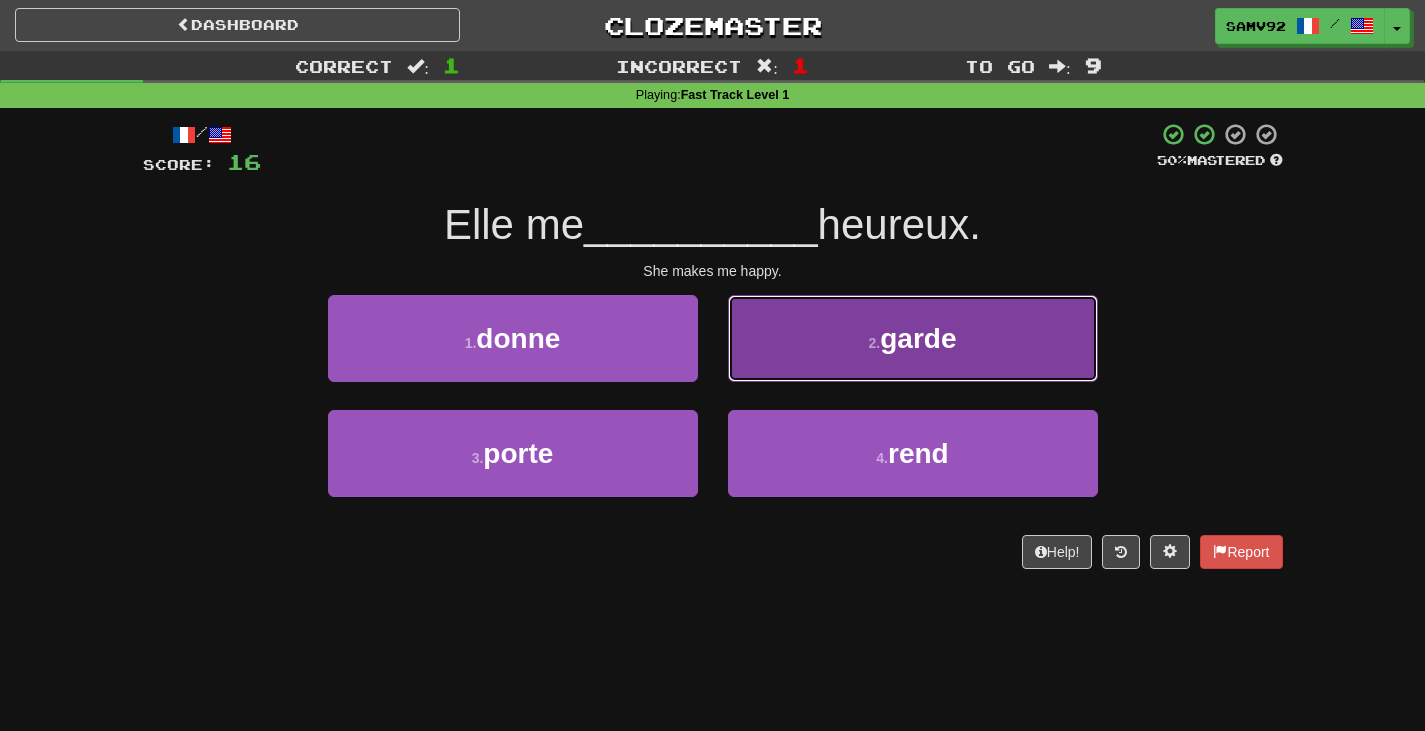 click on "2 .  garde" at bounding box center (913, 338) 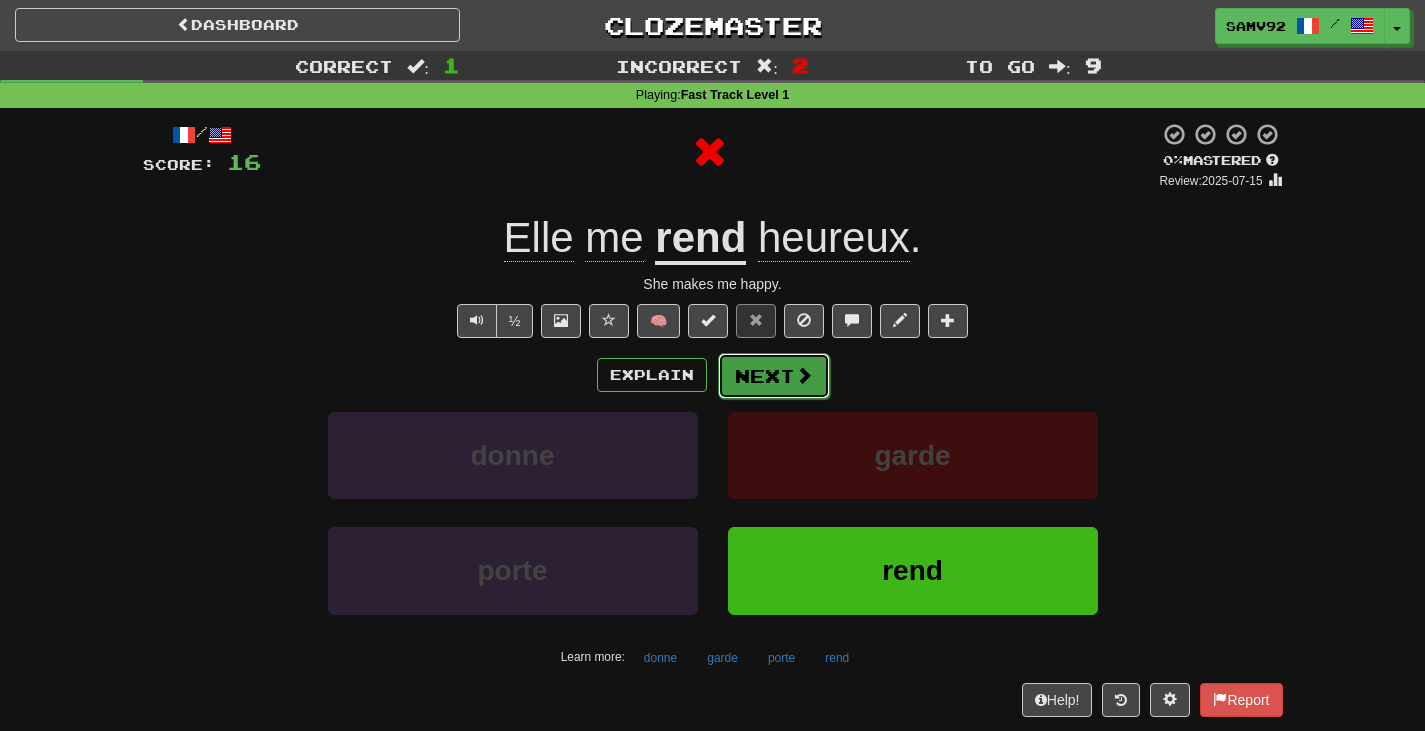 click on "Next" at bounding box center (774, 376) 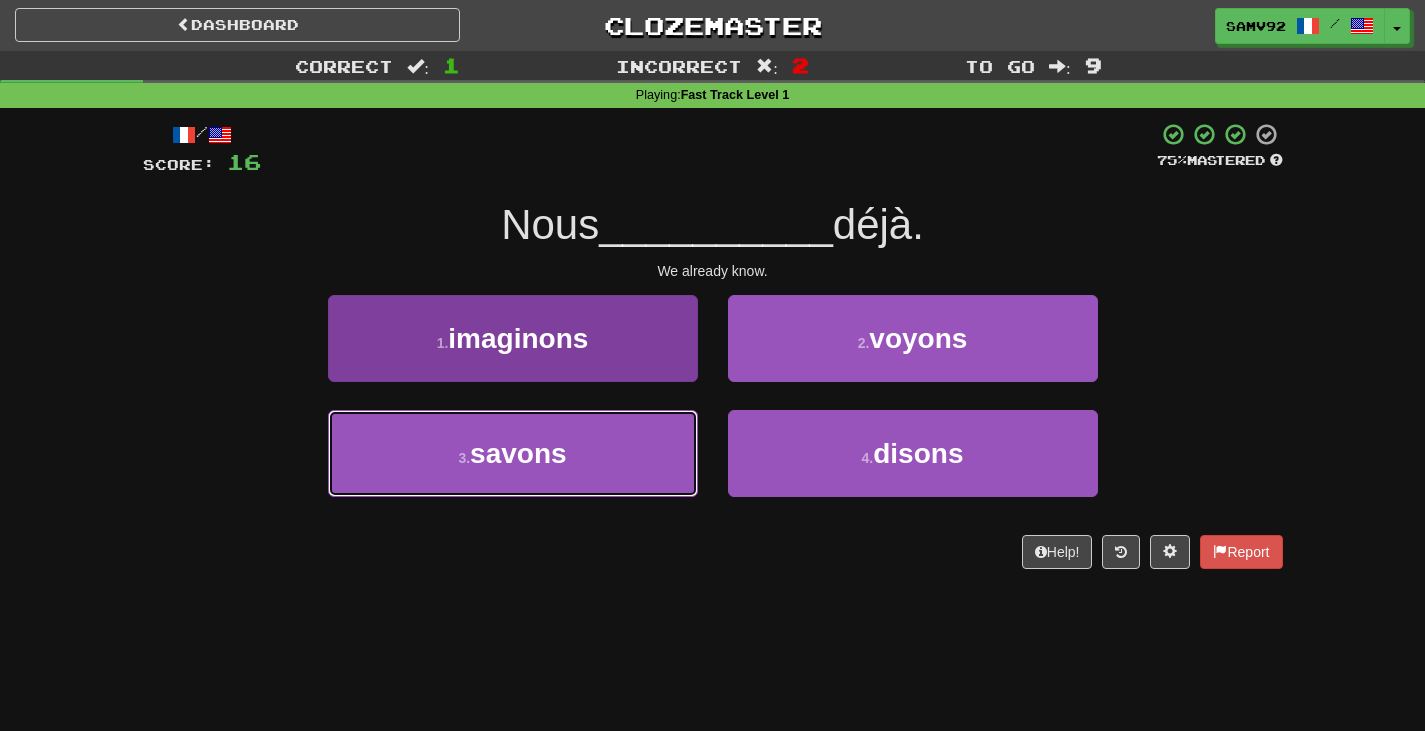 click on "3 .  savons" at bounding box center (513, 453) 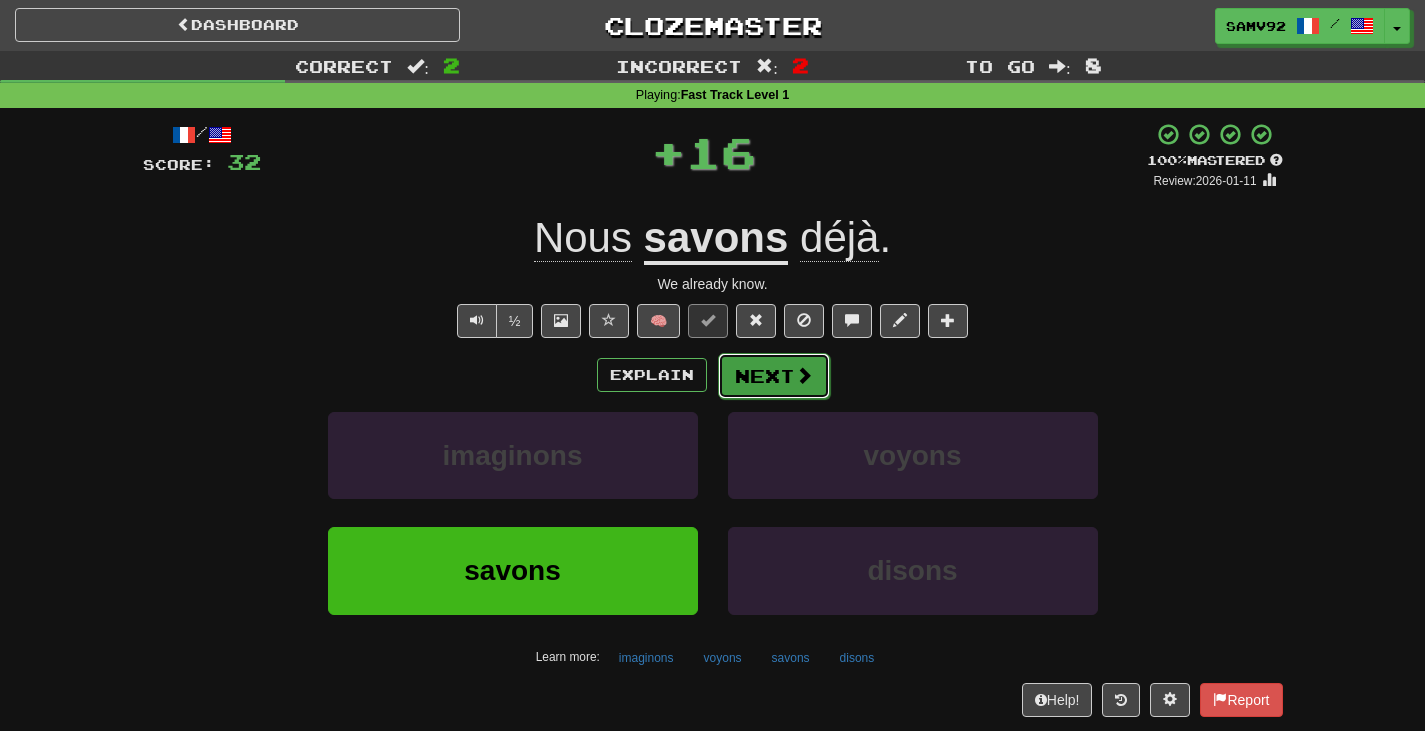 click on "Next" at bounding box center (774, 376) 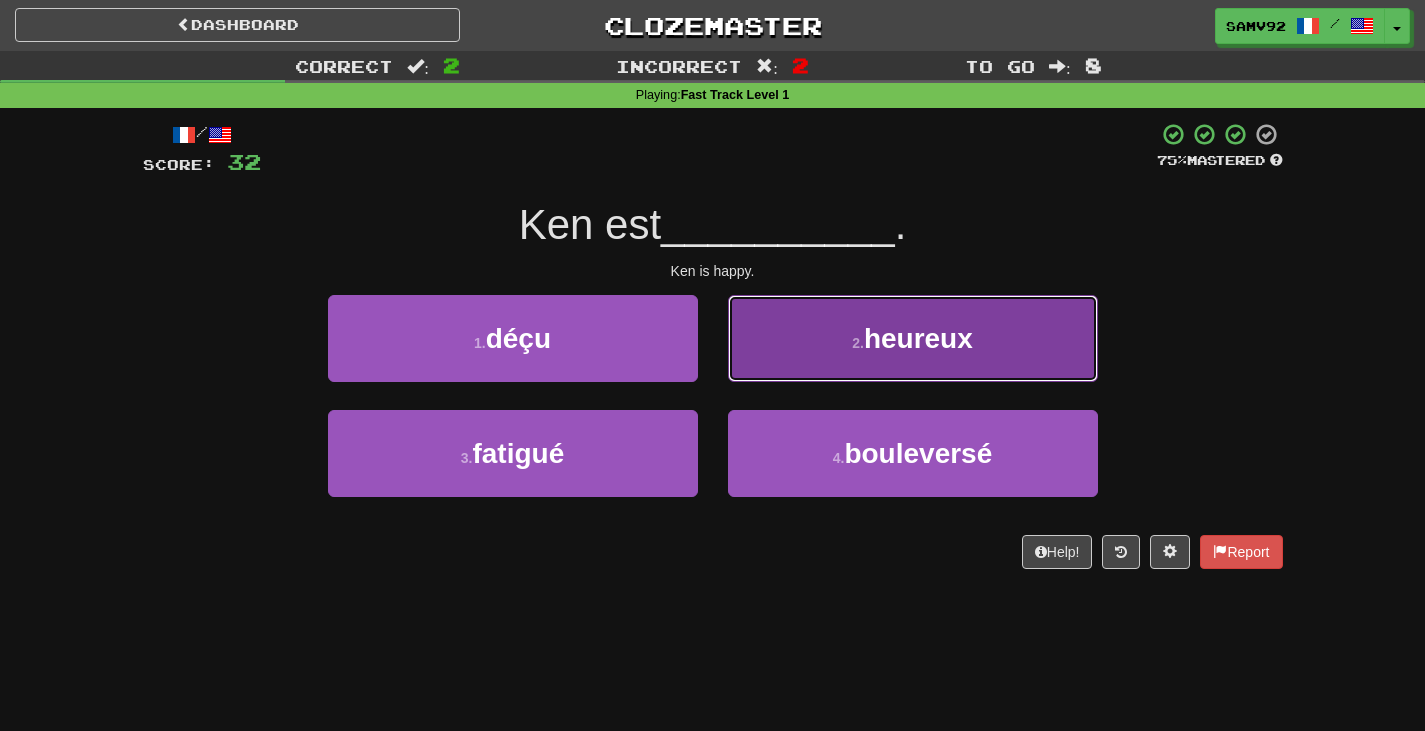 click on "2 .  heureux" at bounding box center (913, 338) 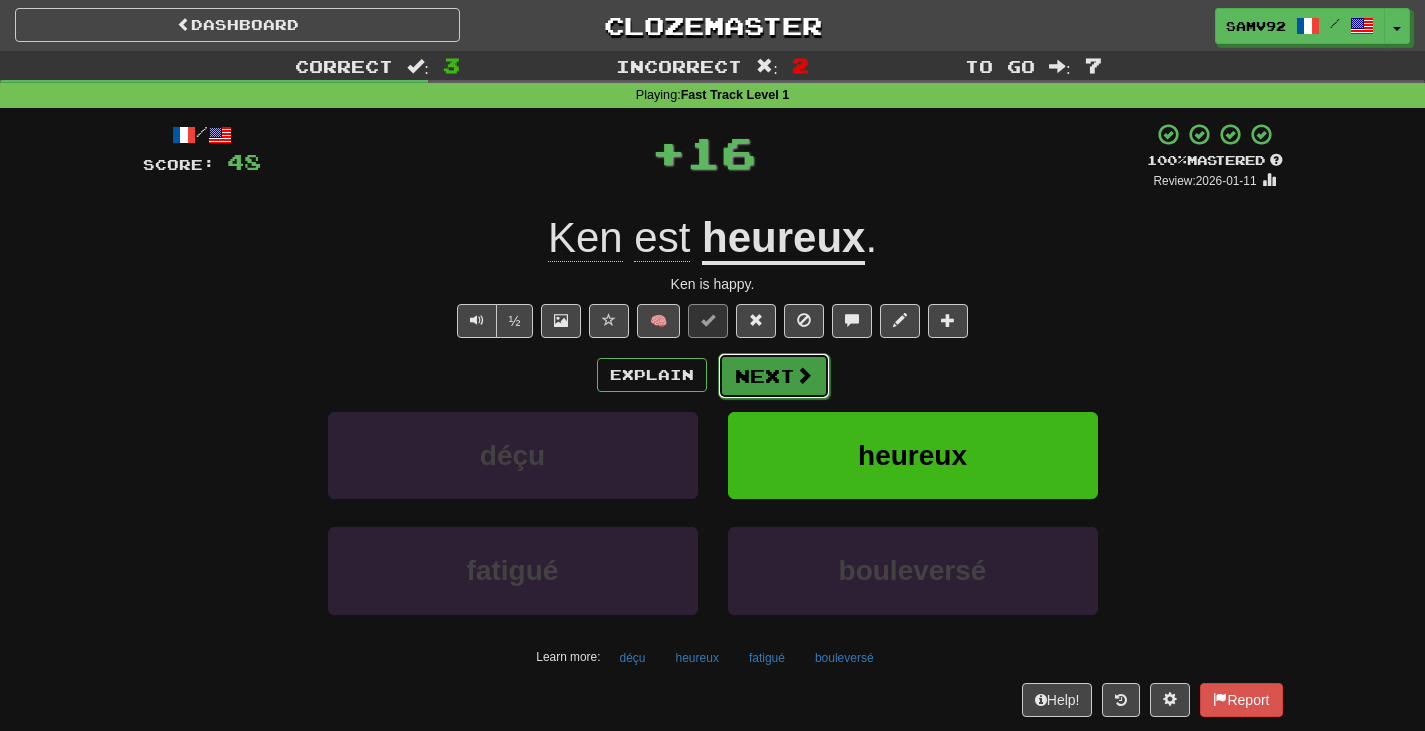 click at bounding box center [804, 375] 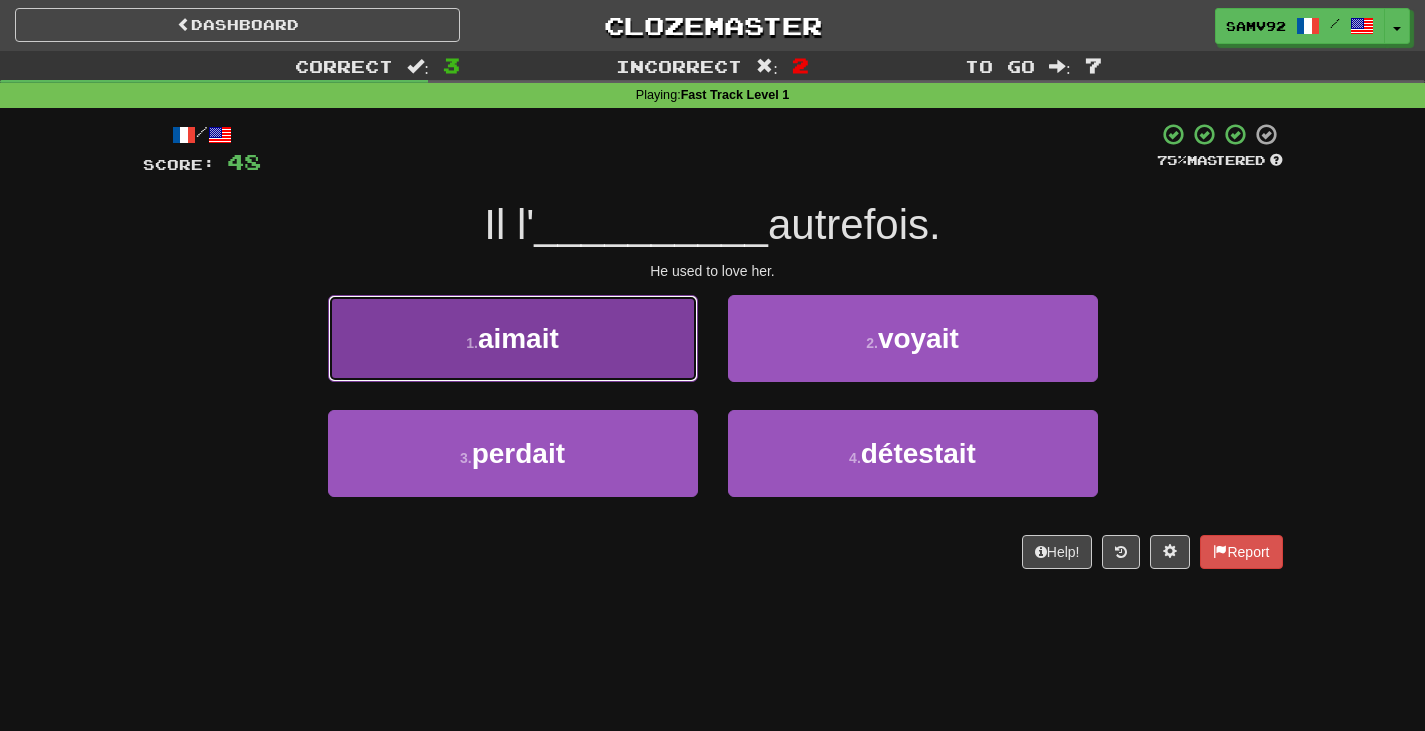 click on "1 .  aimait" at bounding box center (513, 338) 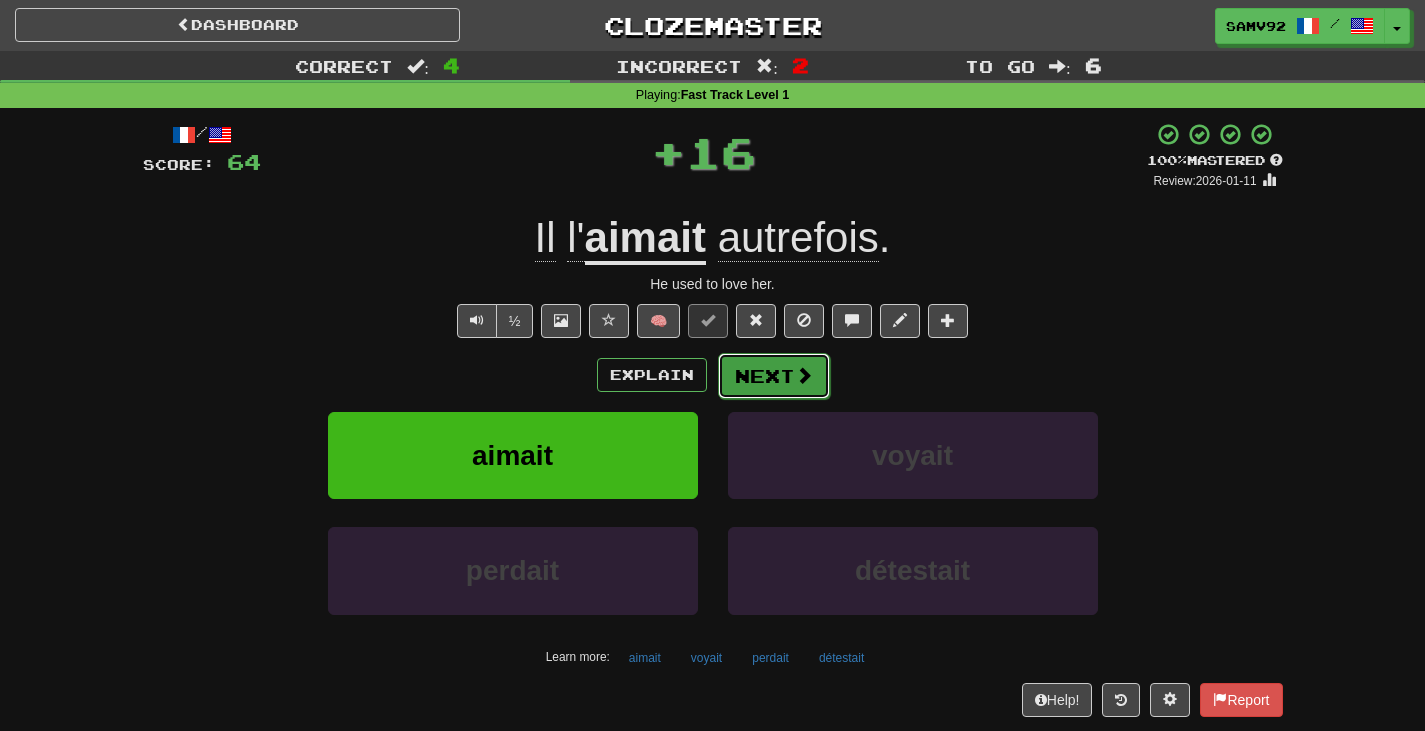 click on "Next" at bounding box center (774, 376) 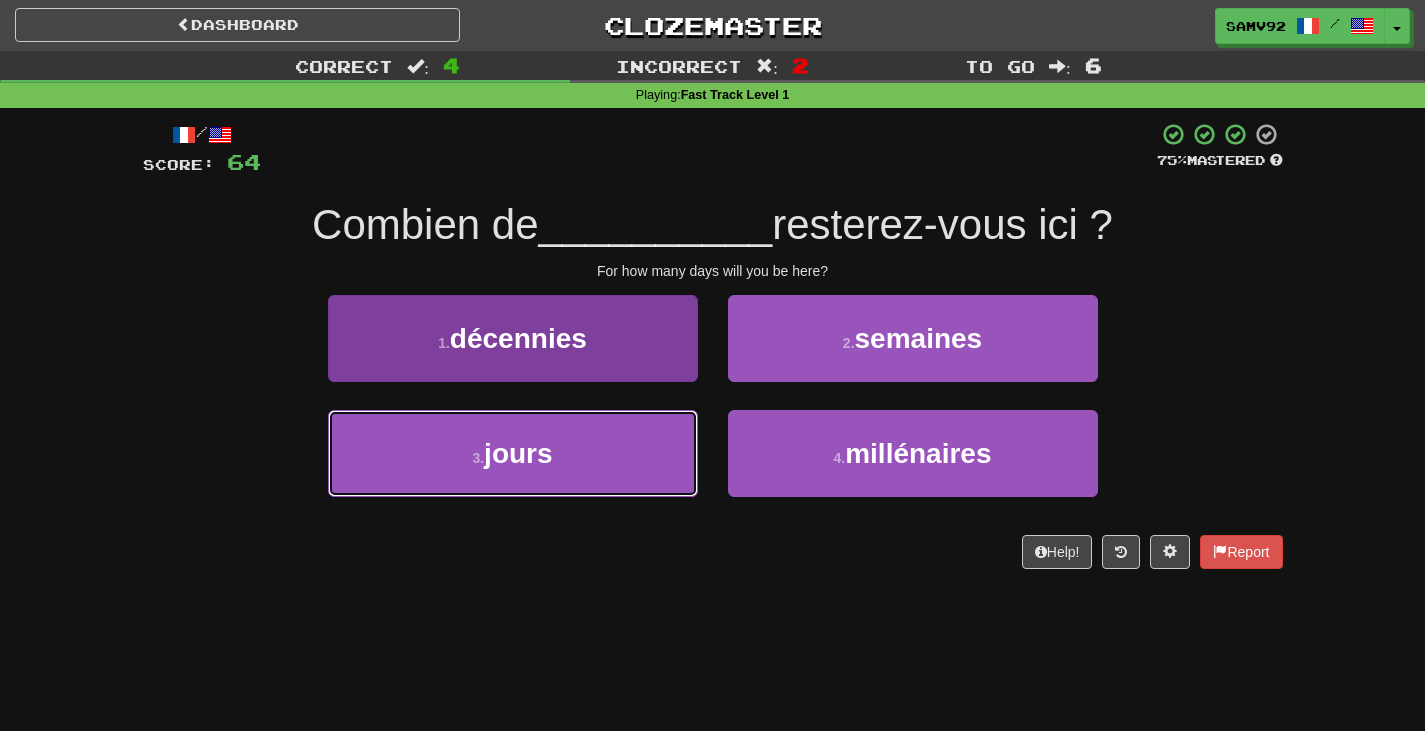 click on "3 .  jours" at bounding box center [513, 453] 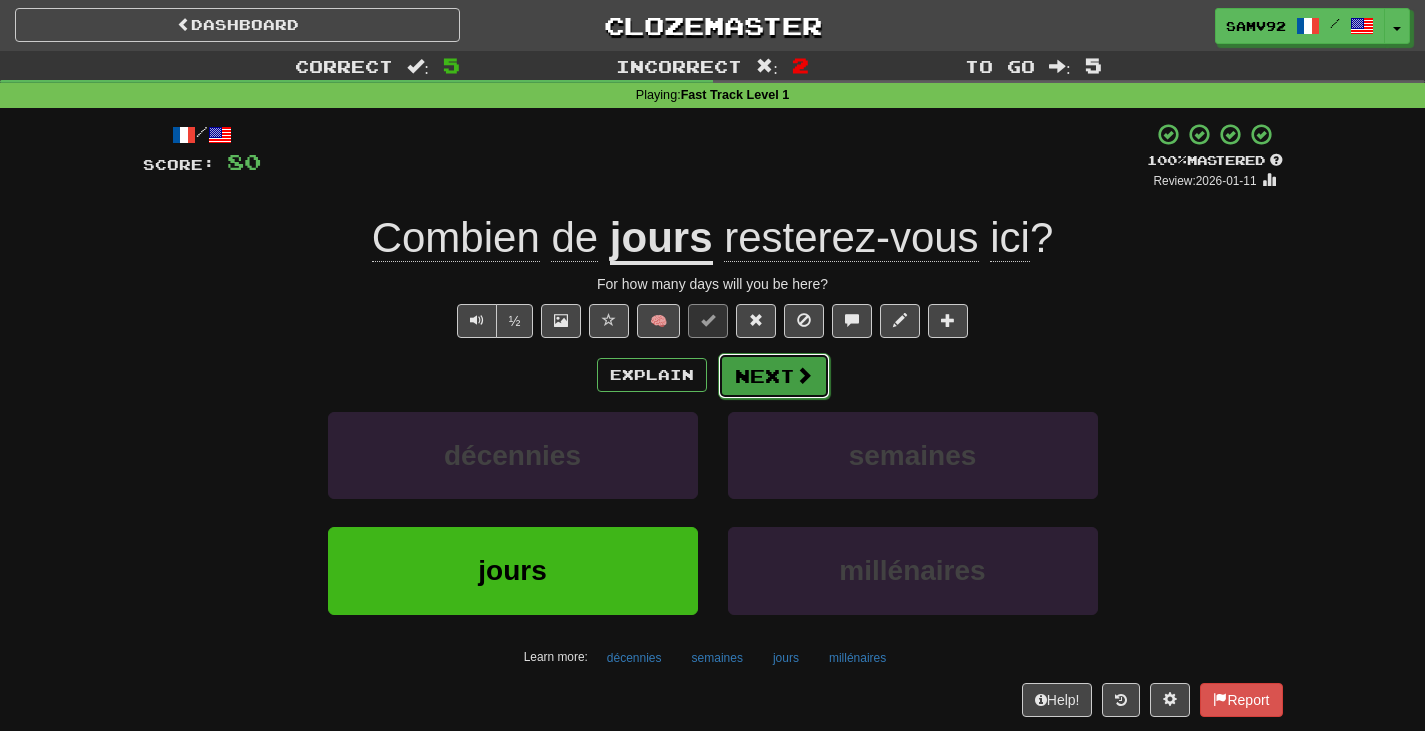 click on "Next" at bounding box center (774, 376) 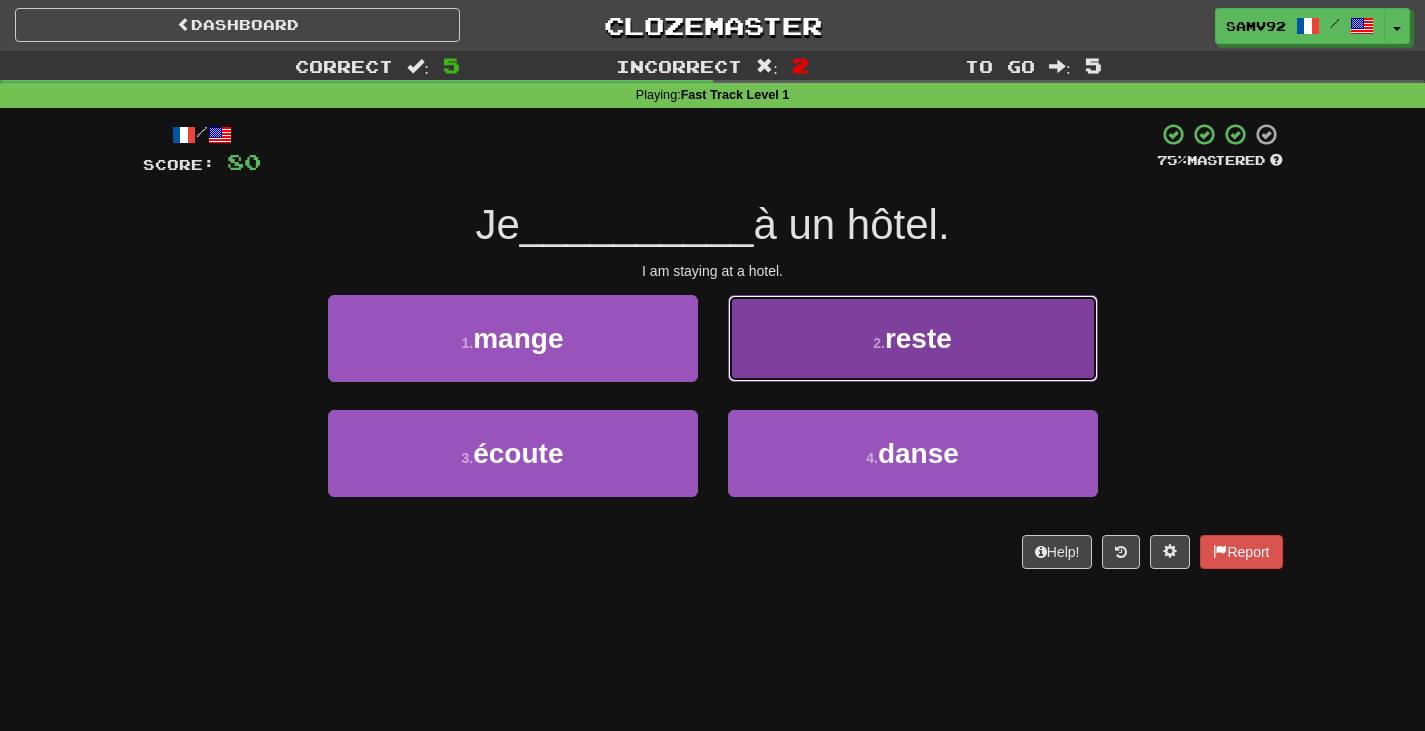 click on "2 .  reste" at bounding box center (913, 338) 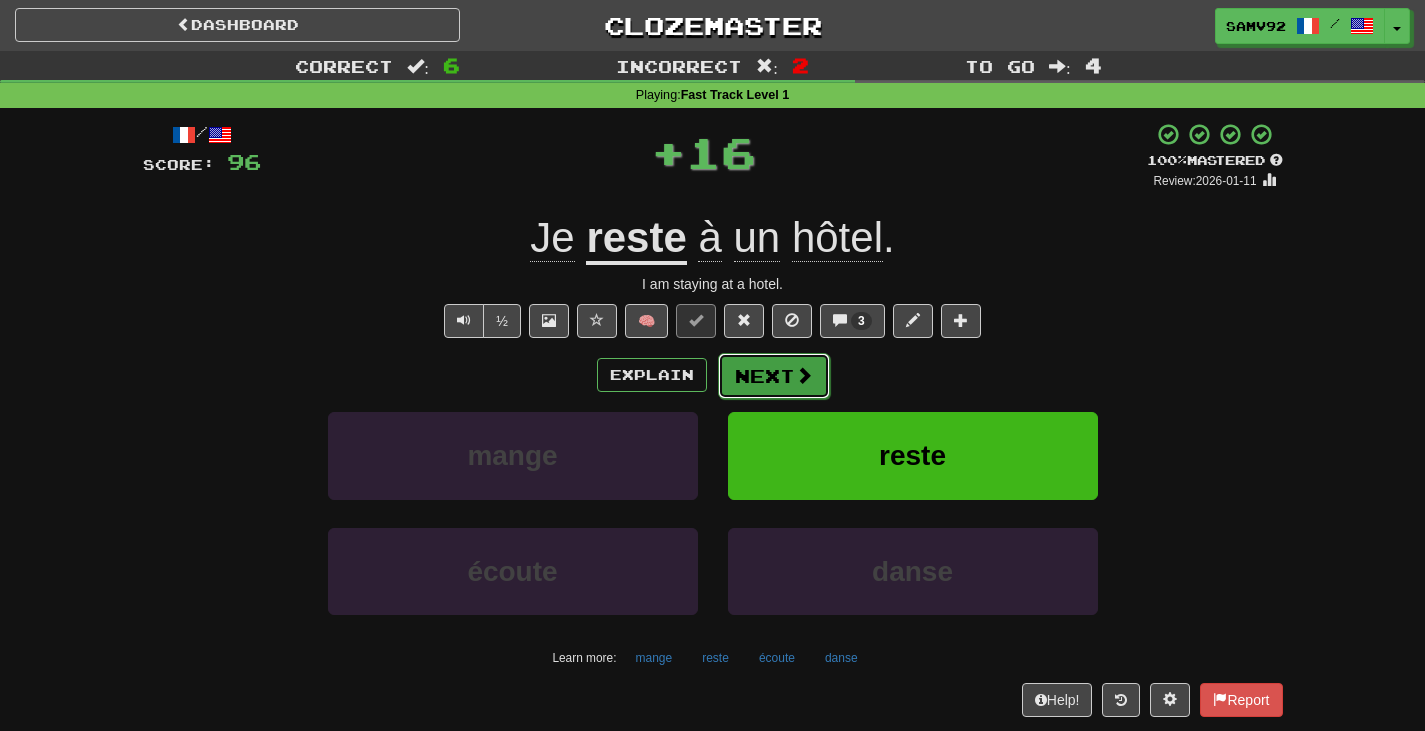 click on "Next" at bounding box center [774, 376] 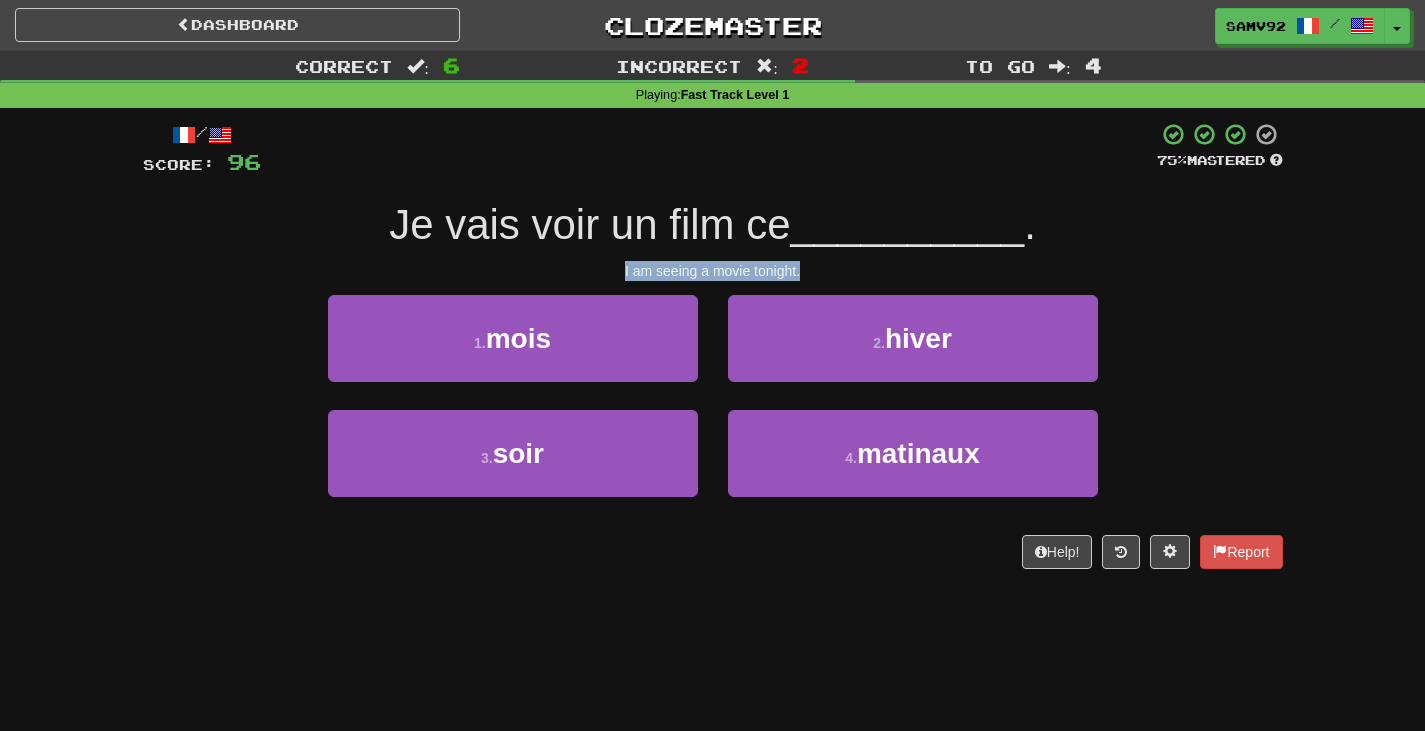 drag, startPoint x: 656, startPoint y: 265, endPoint x: 908, endPoint y: 267, distance: 252.00793 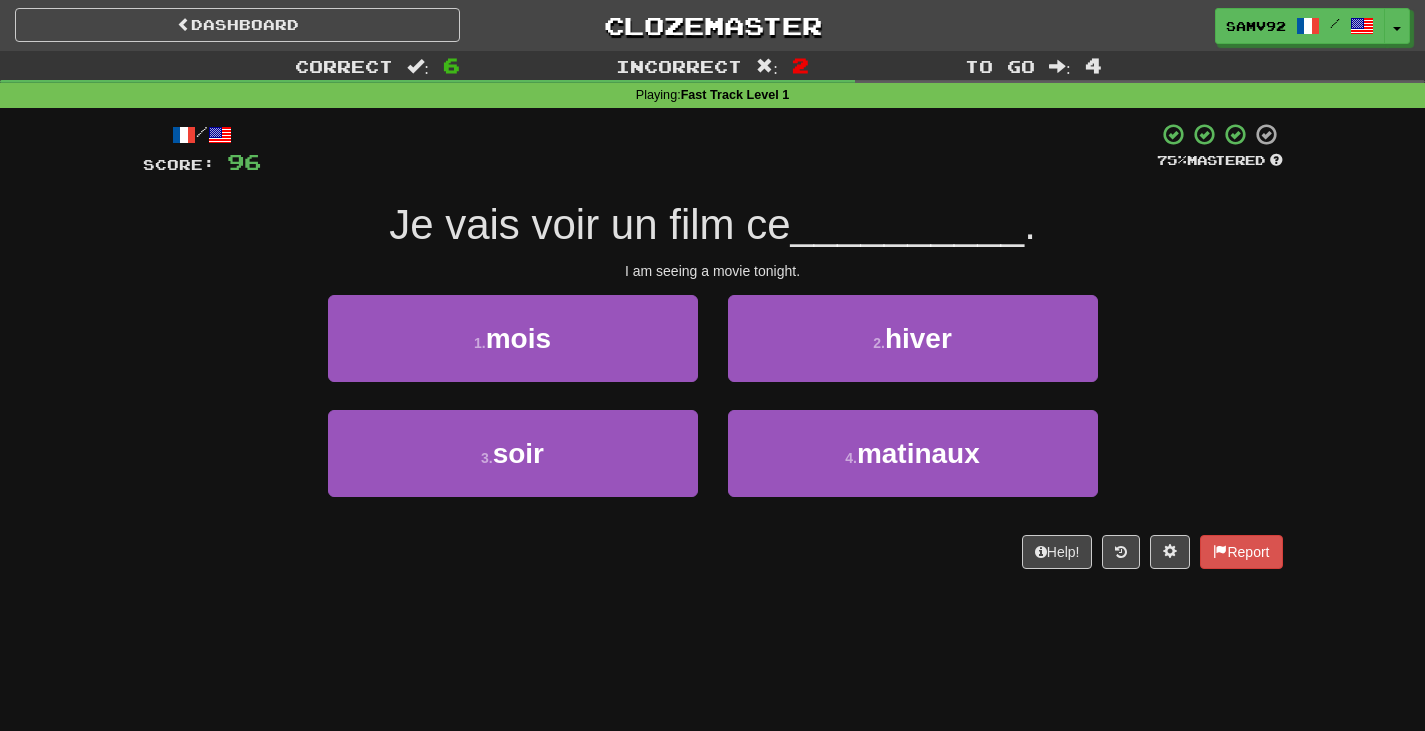click on "/  Score:   96 75 %  Mastered Je vais voir un film ce  __________ . I am seeing a movie tonight. 1 .  mois 2 .  hiver 3 .  soir 4 .  matinaux  Help!  Report" at bounding box center (713, 345) 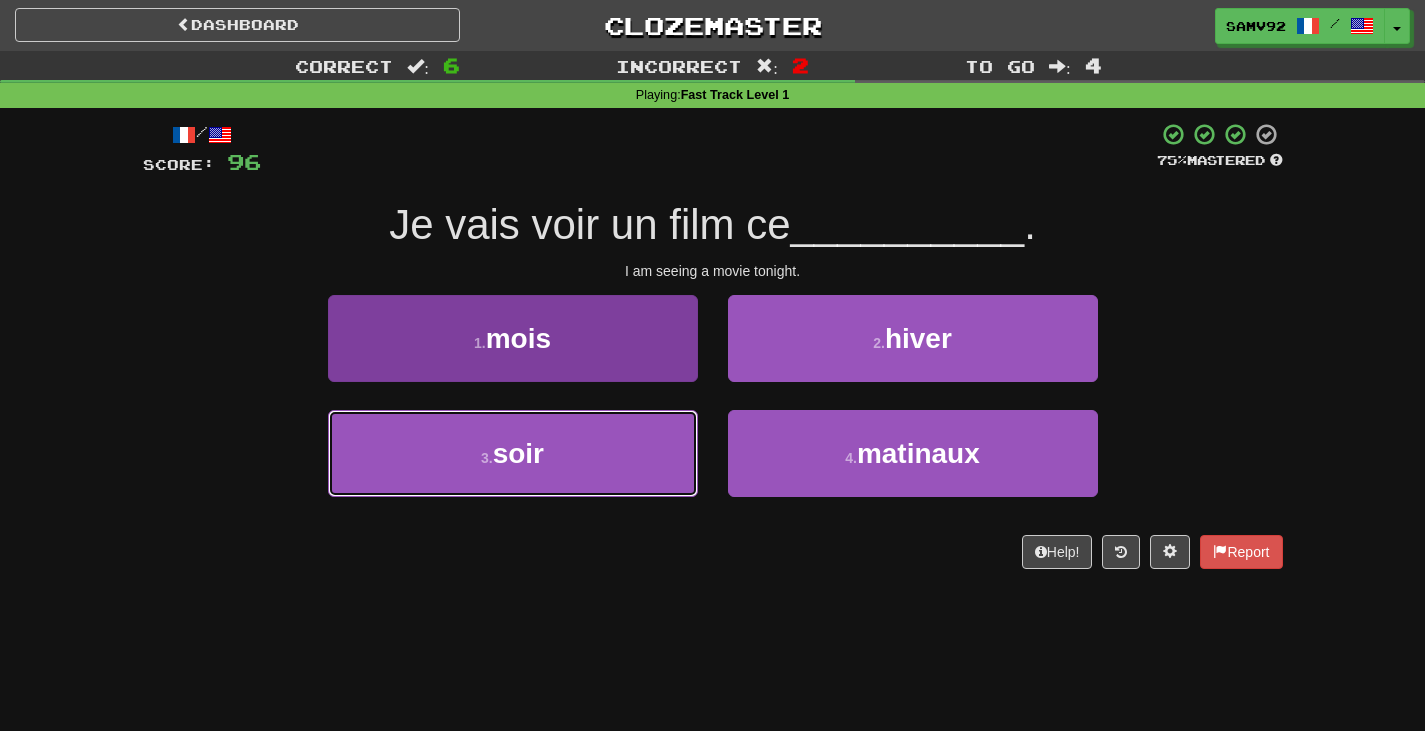 drag, startPoint x: 639, startPoint y: 435, endPoint x: 679, endPoint y: 419, distance: 43.081318 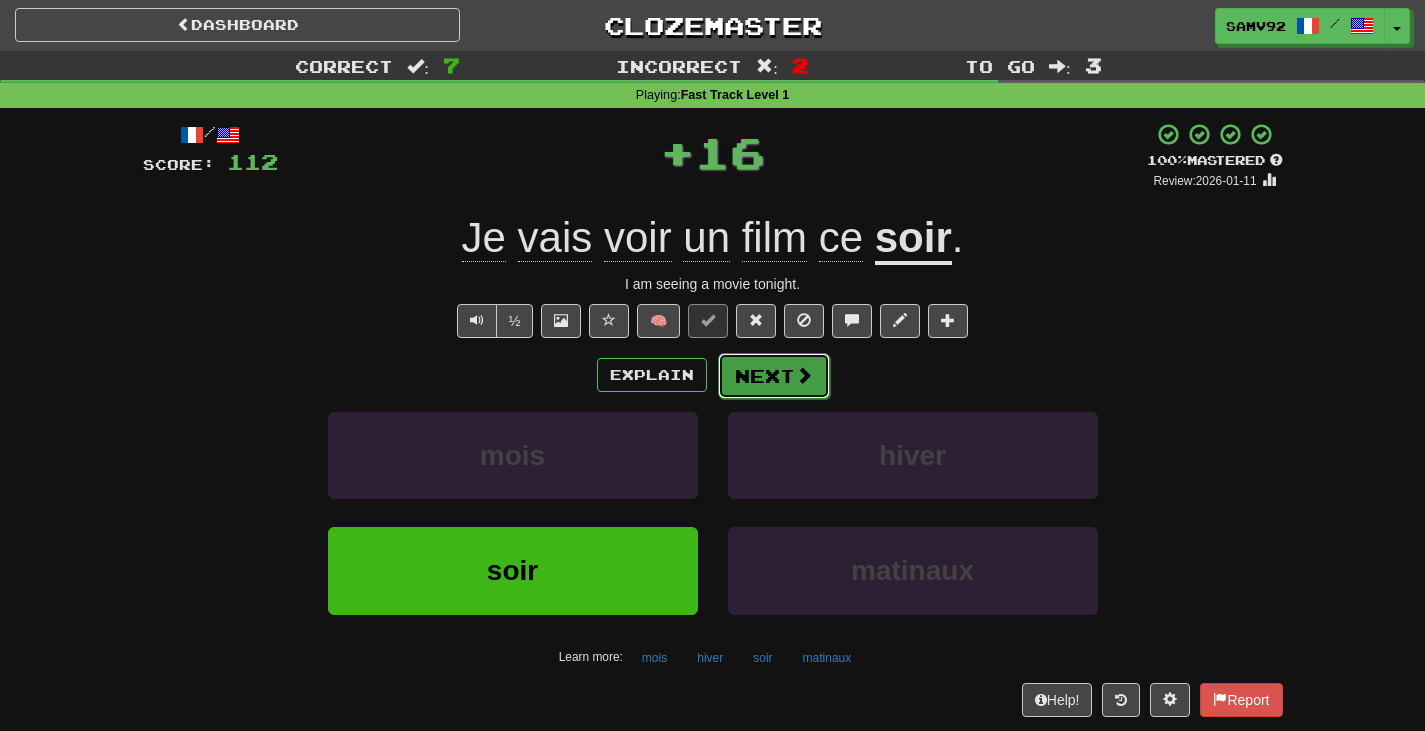 click on "Next" at bounding box center [774, 376] 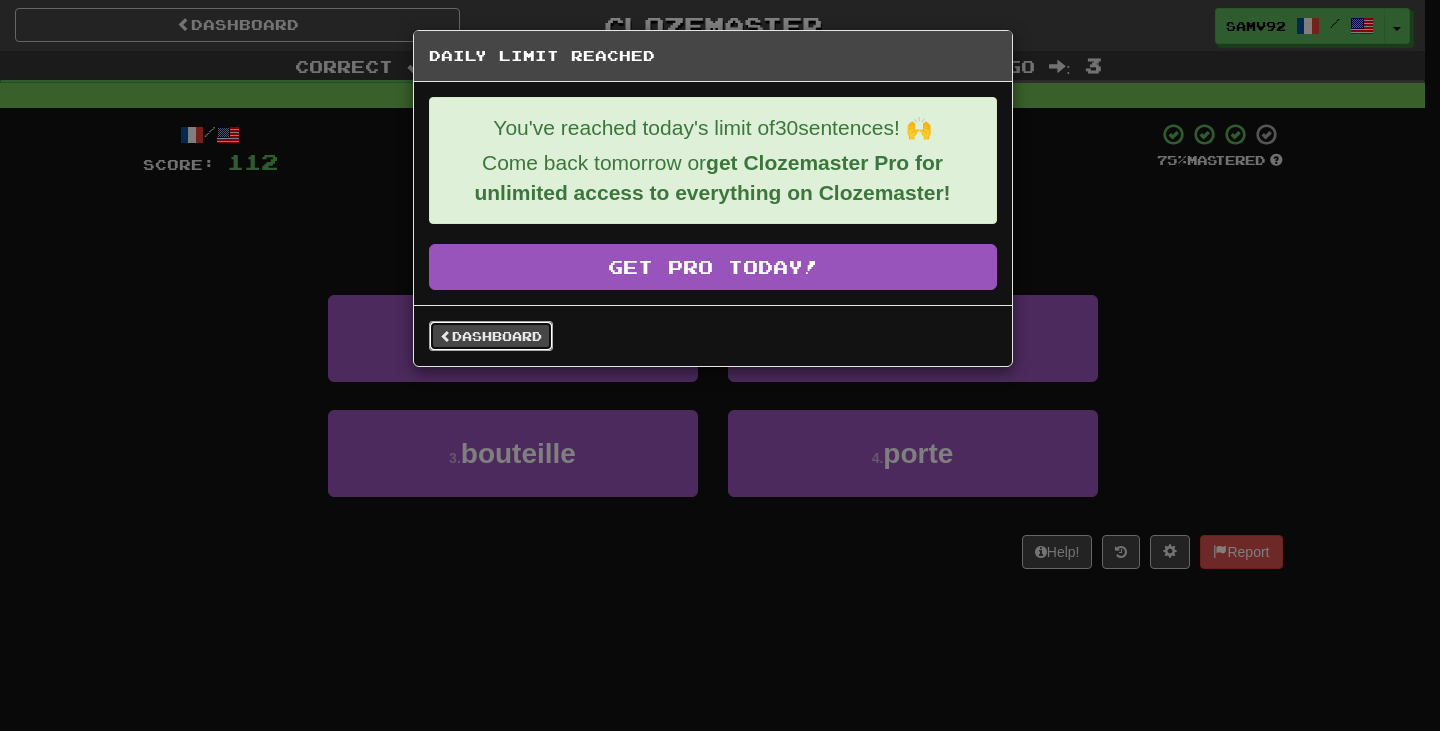 click on "Dashboard" at bounding box center (491, 336) 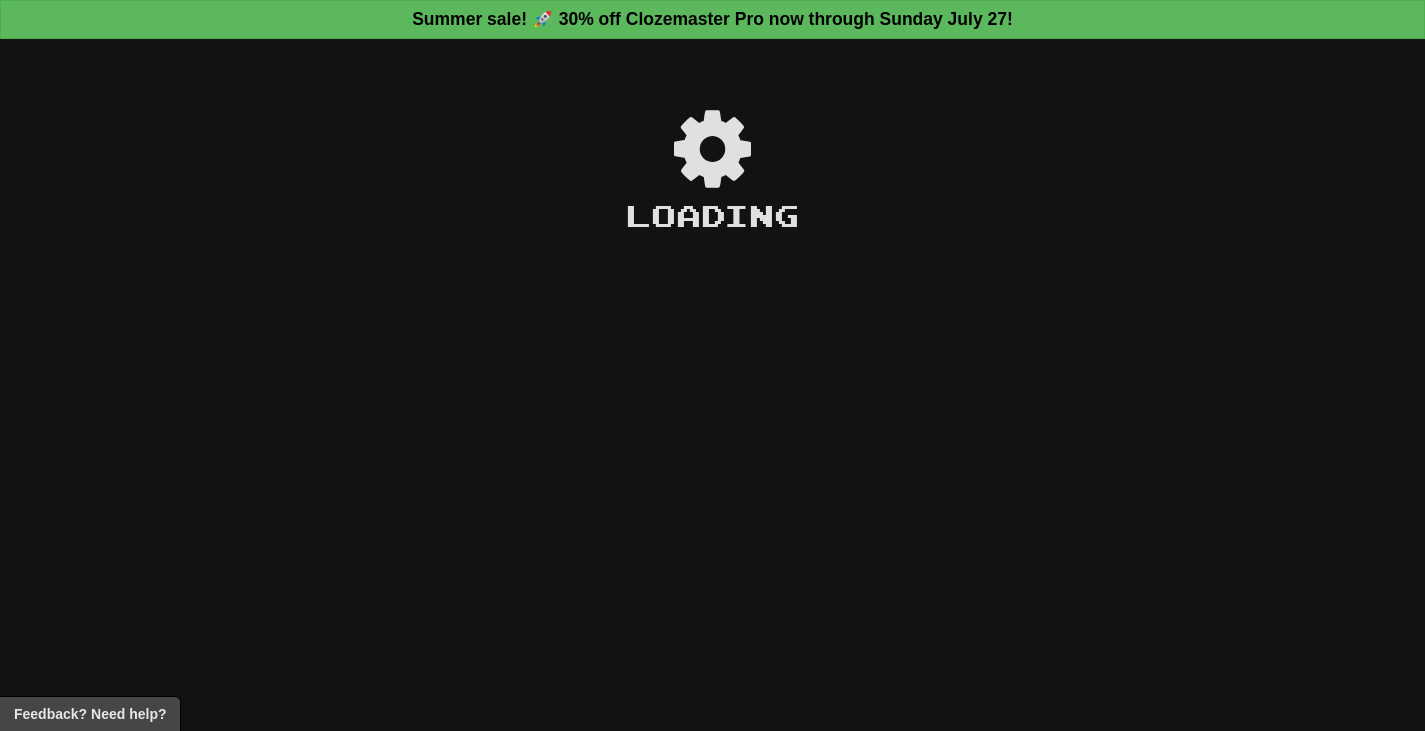 scroll, scrollTop: 0, scrollLeft: 0, axis: both 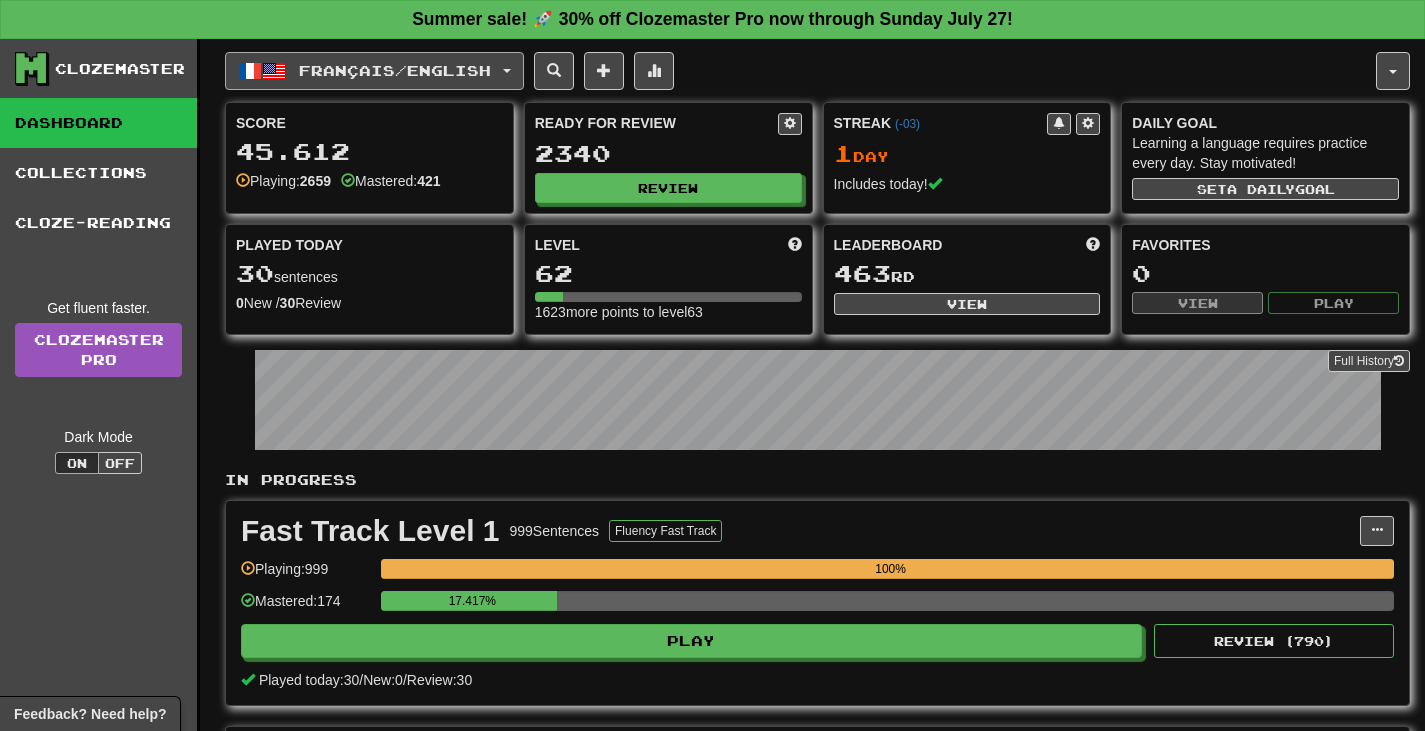 click on "Français  /  English" at bounding box center [395, 70] 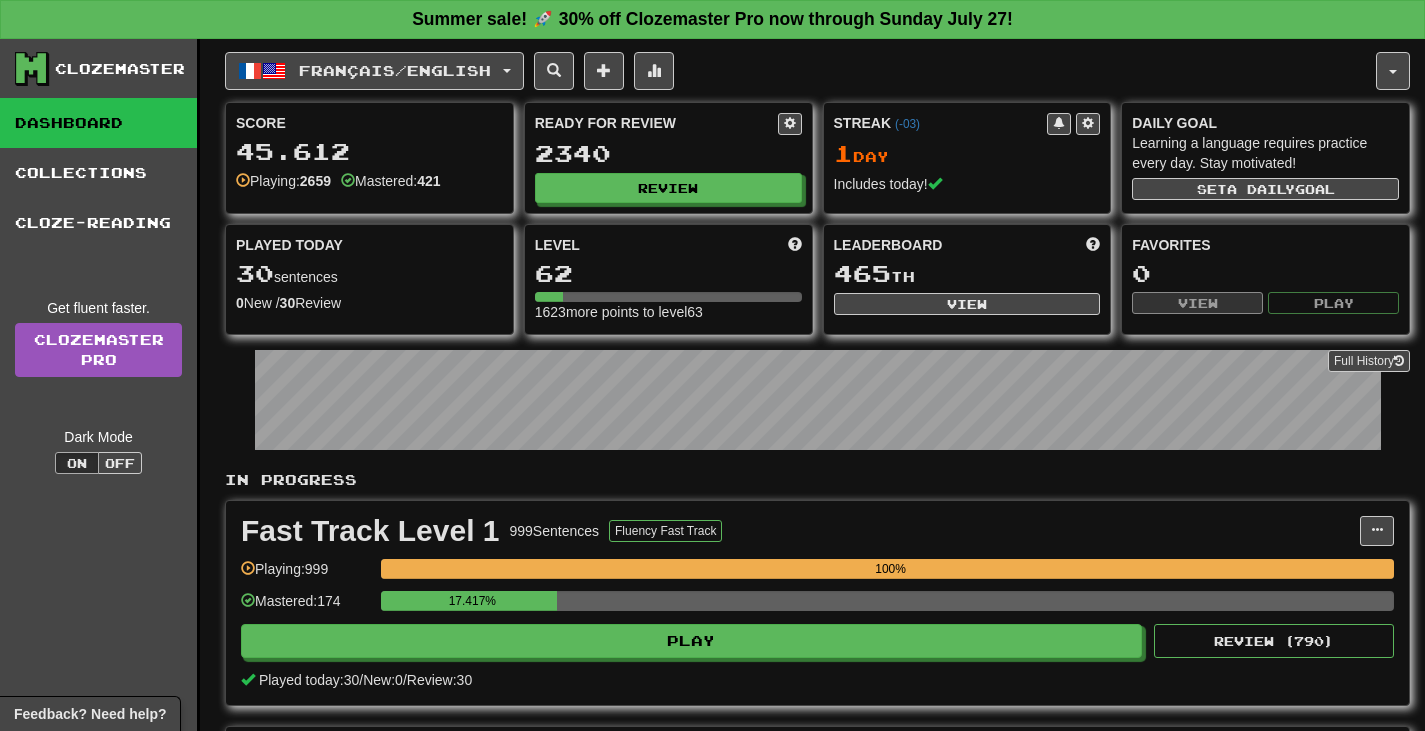 scroll, scrollTop: 0, scrollLeft: 0, axis: both 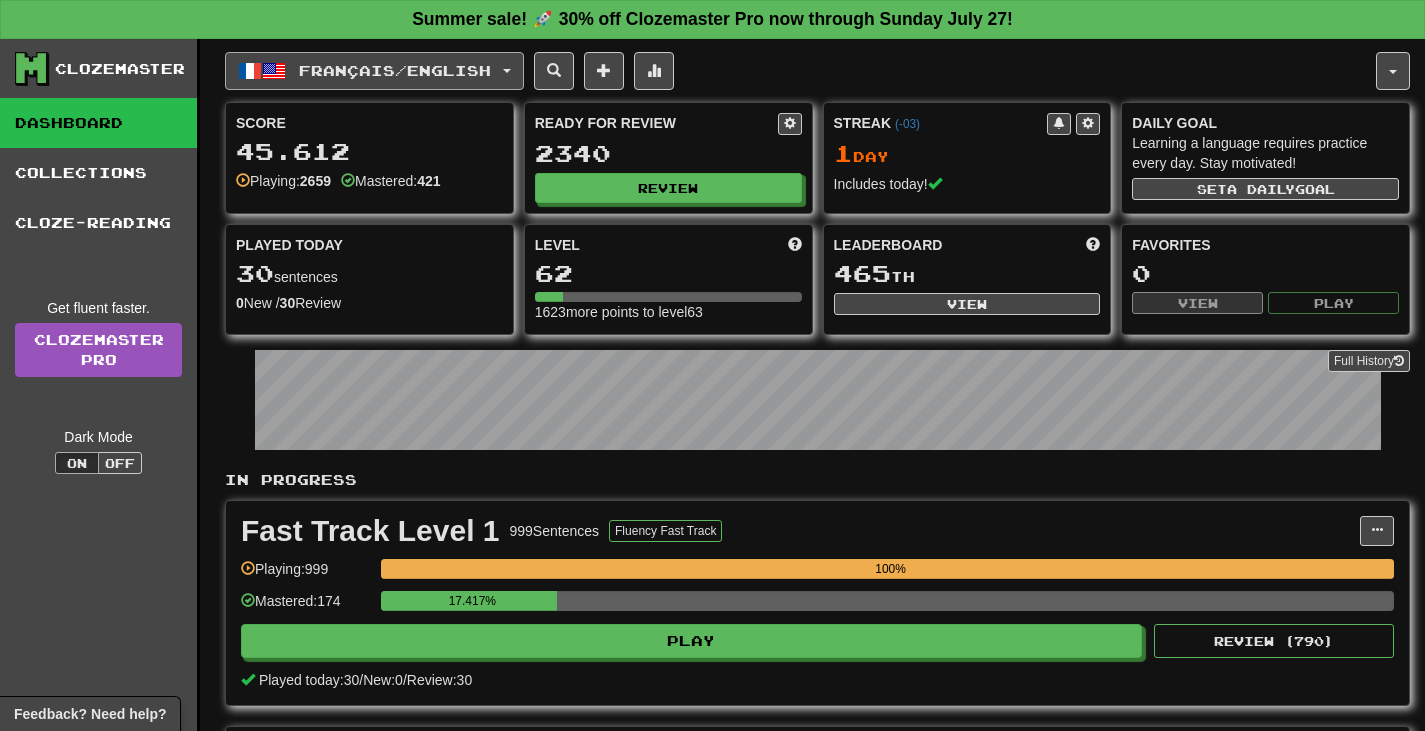 click on "Français  /  English" at bounding box center (374, 71) 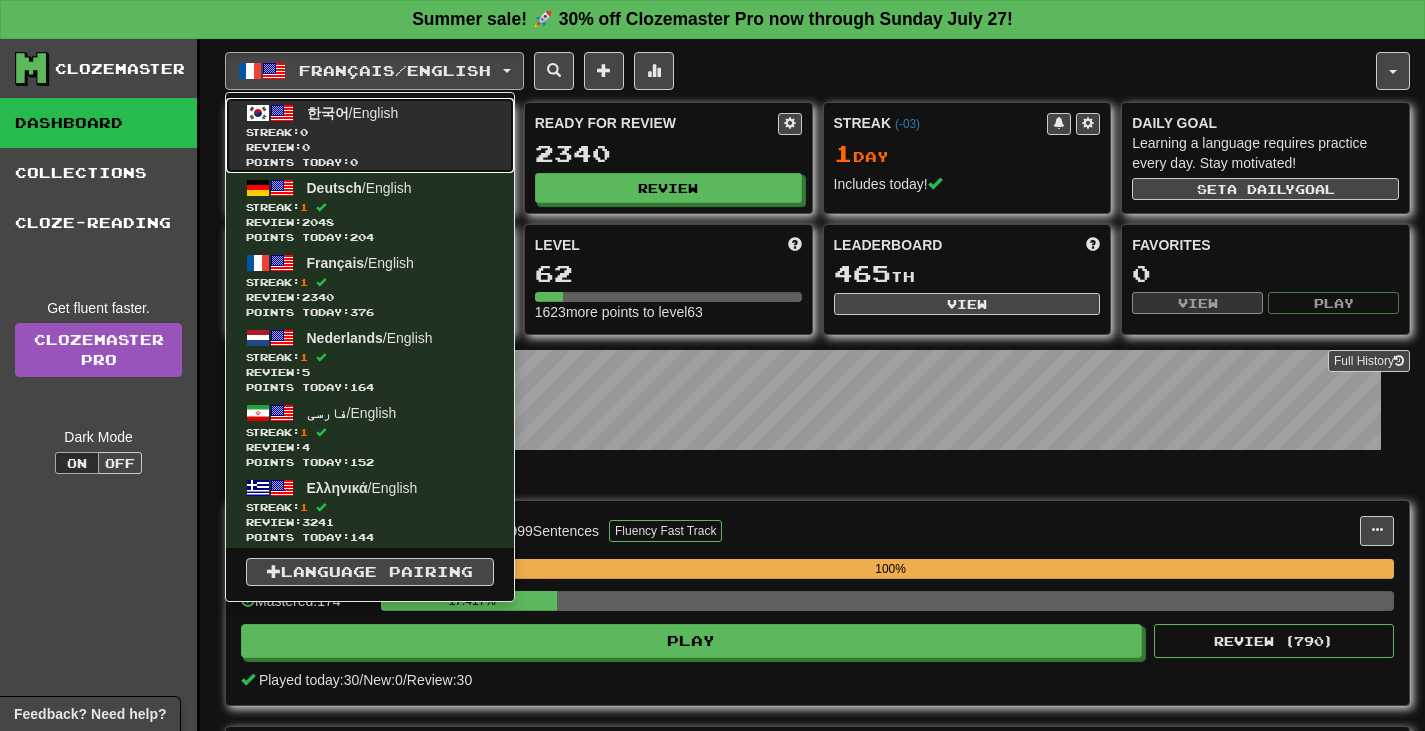 click on "한국어  /  English Streak:  0   Review:  0 Points today:  0" at bounding box center (370, 135) 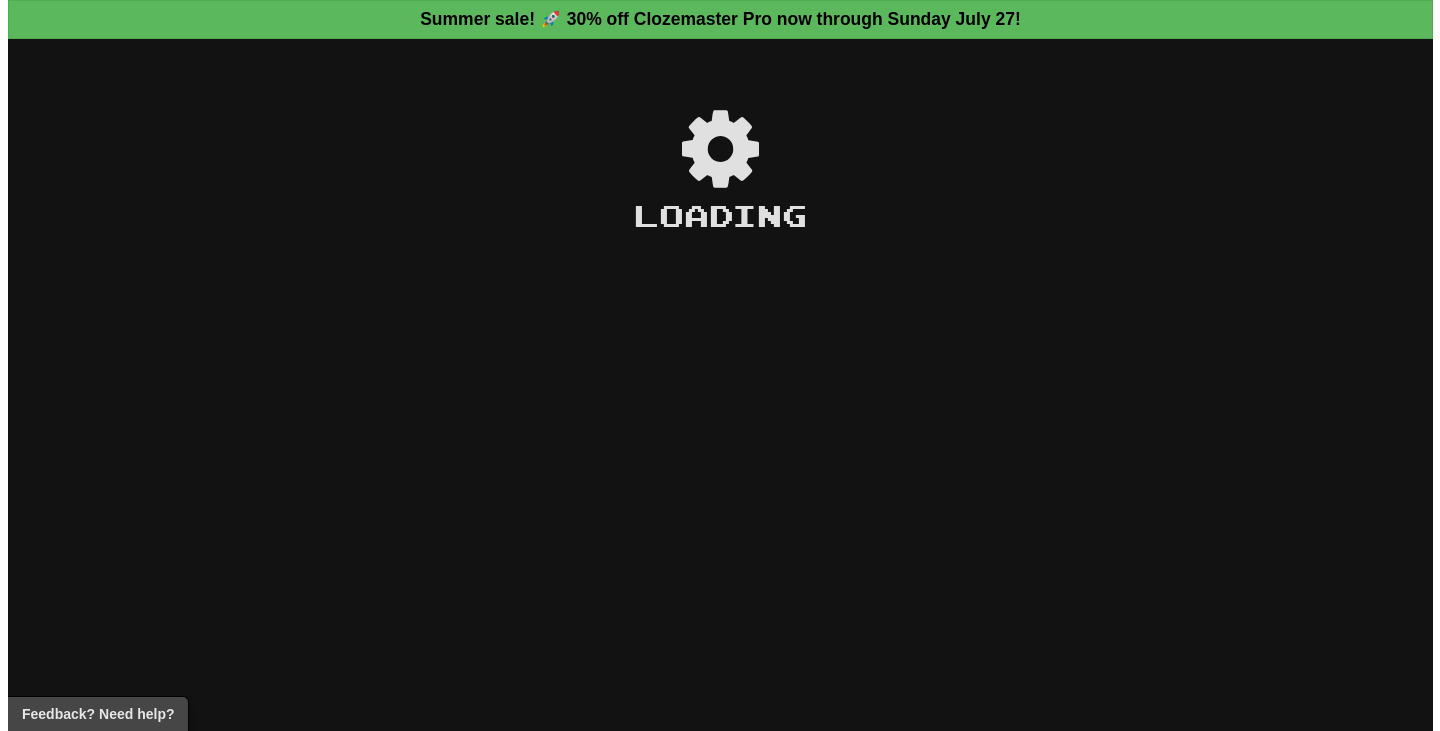 scroll, scrollTop: 0, scrollLeft: 0, axis: both 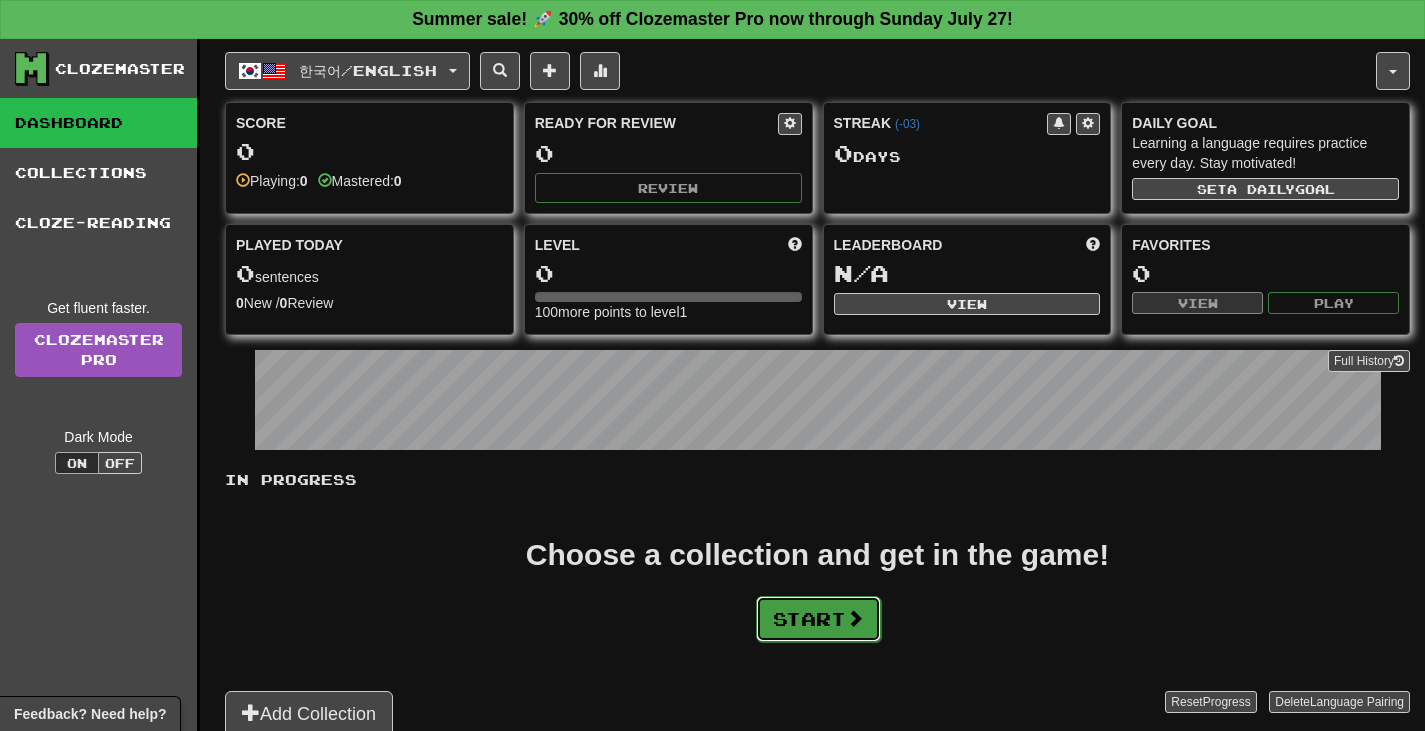 click on "Start" at bounding box center (818, 619) 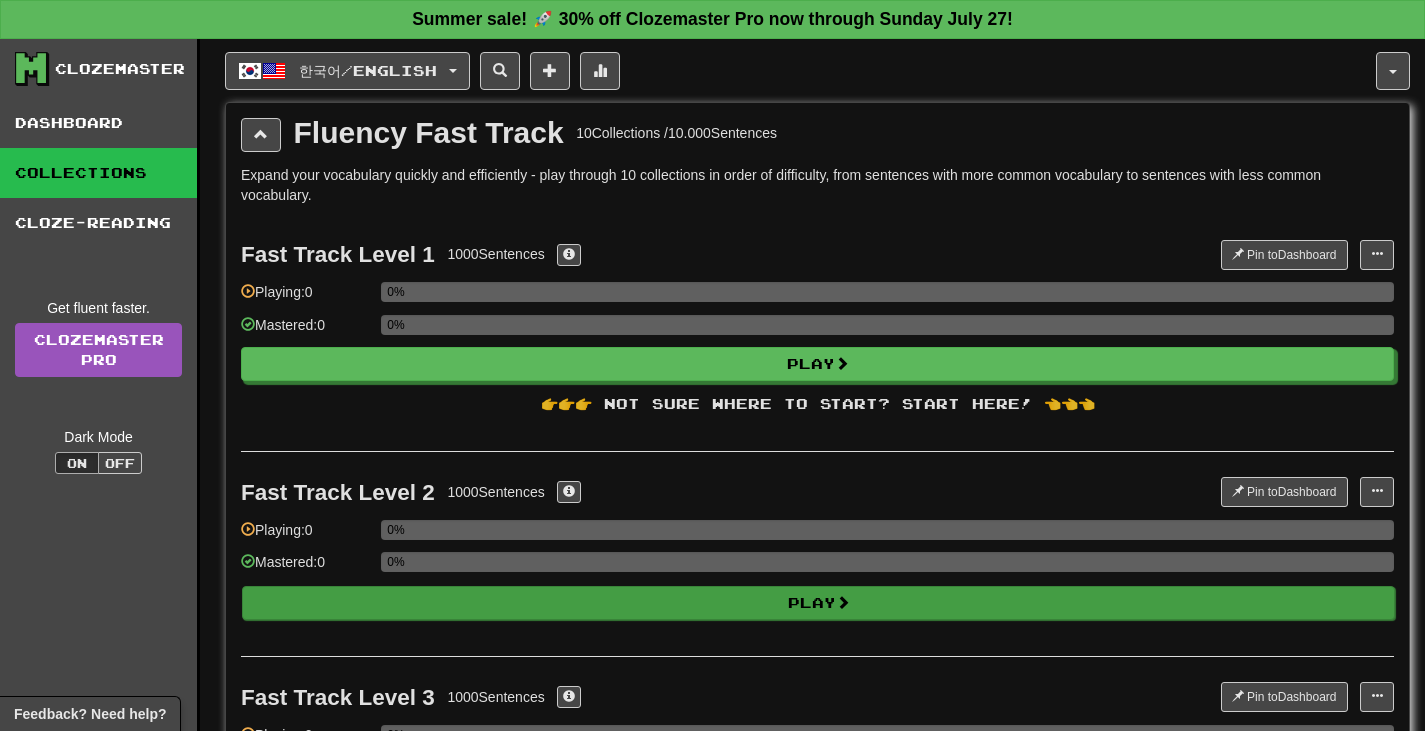click on "Fast Track Level 2 1000  Sentences   Pin to  Dashboard   Pin to  Dashboard Manage Sentences  Playing:  0 0%  Mastered:  0 0% Play" at bounding box center (817, 553) 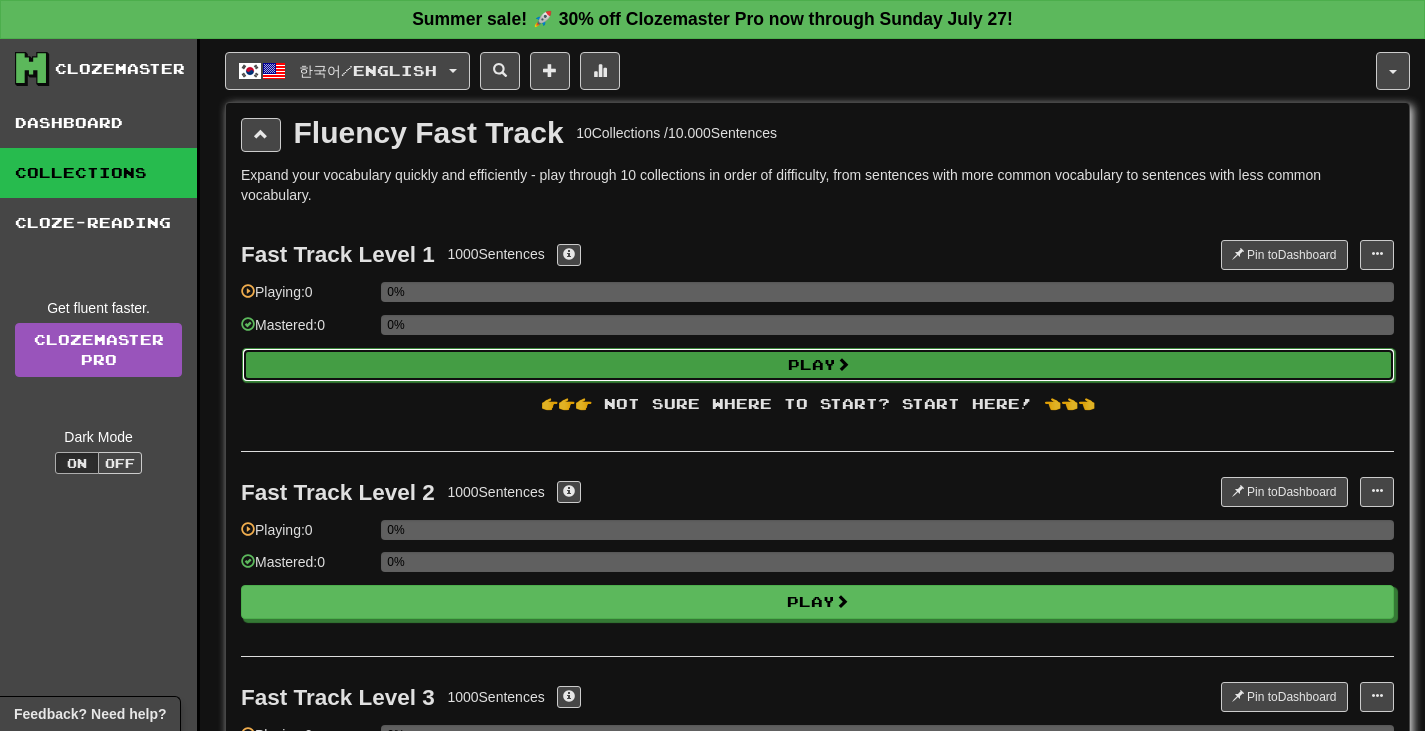 click on "Play" at bounding box center [818, 365] 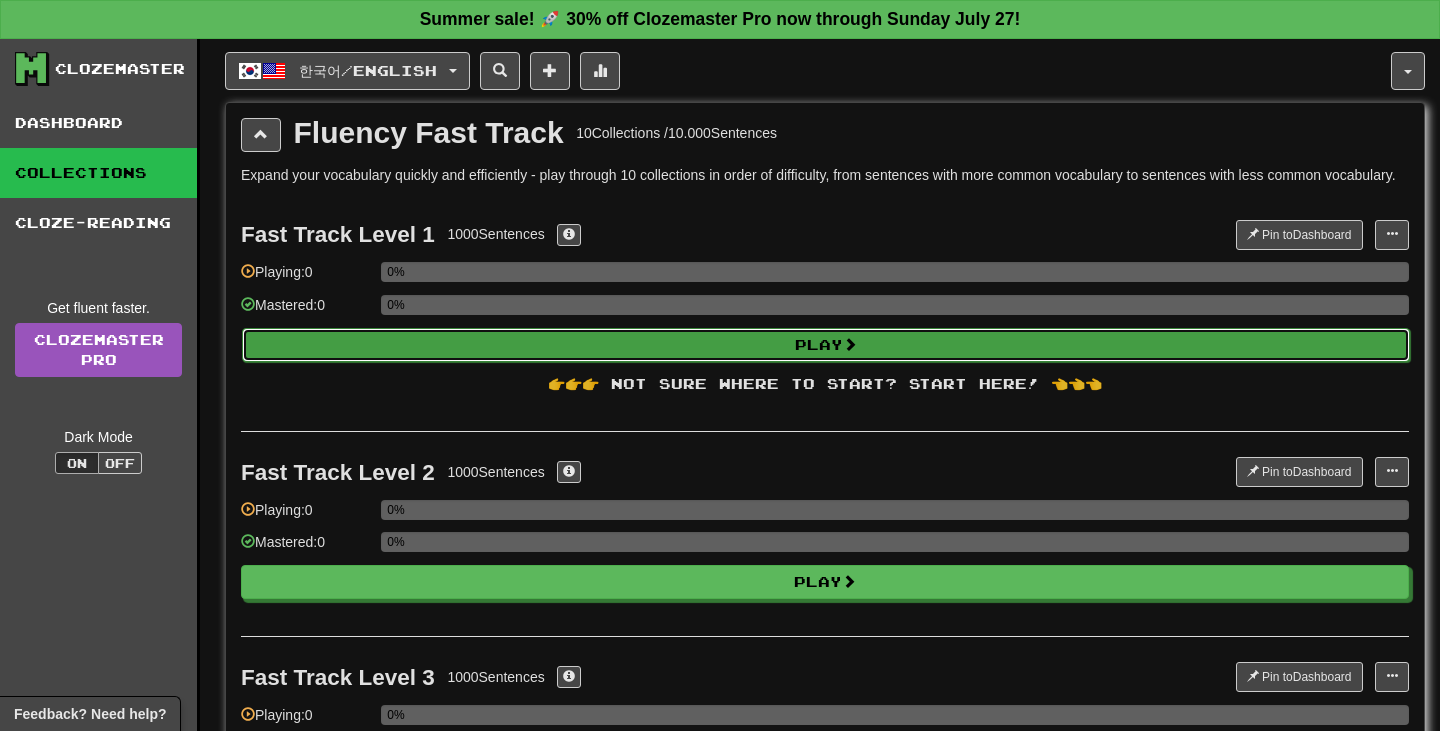 select on "**" 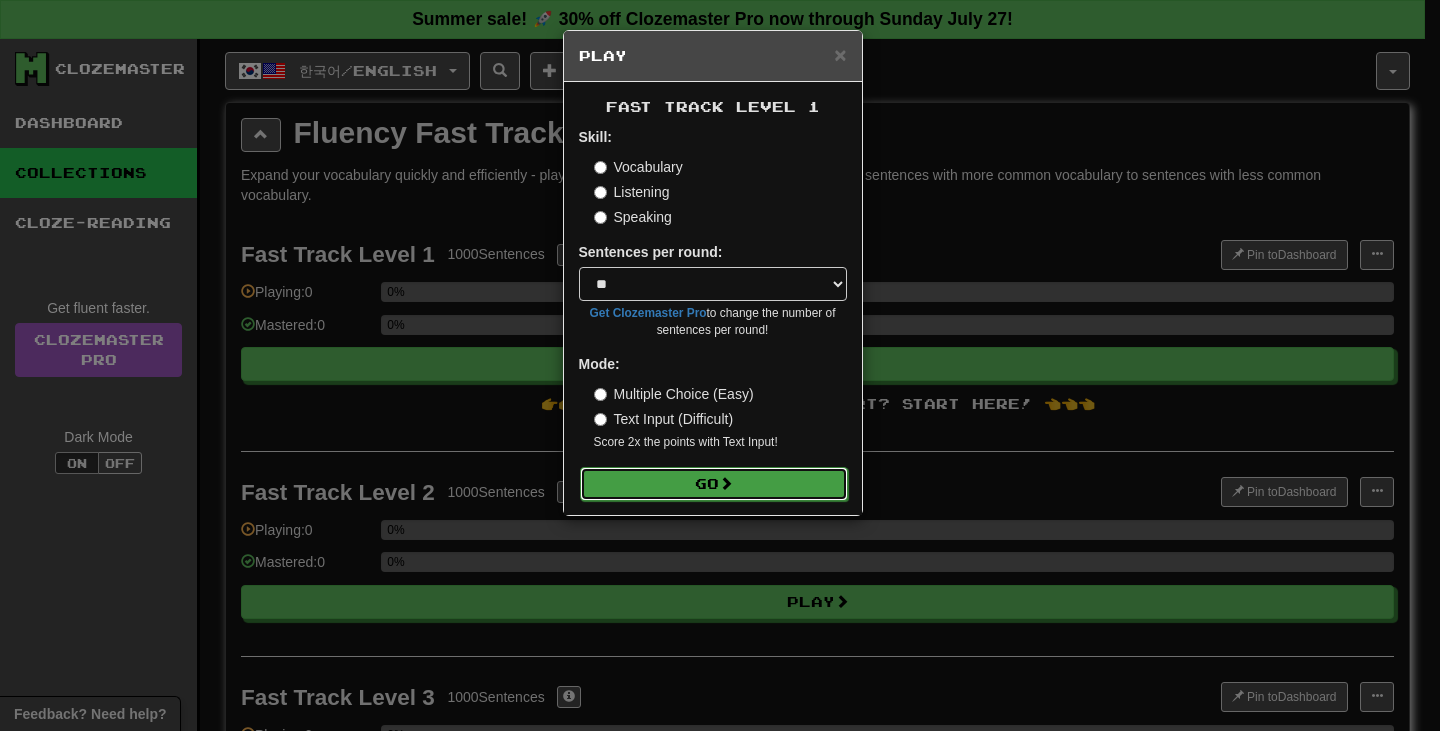 click on "Go" at bounding box center (714, 484) 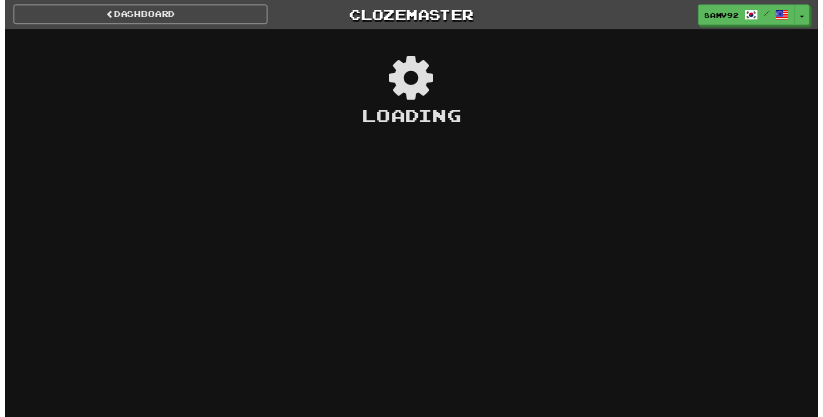 scroll, scrollTop: 0, scrollLeft: 0, axis: both 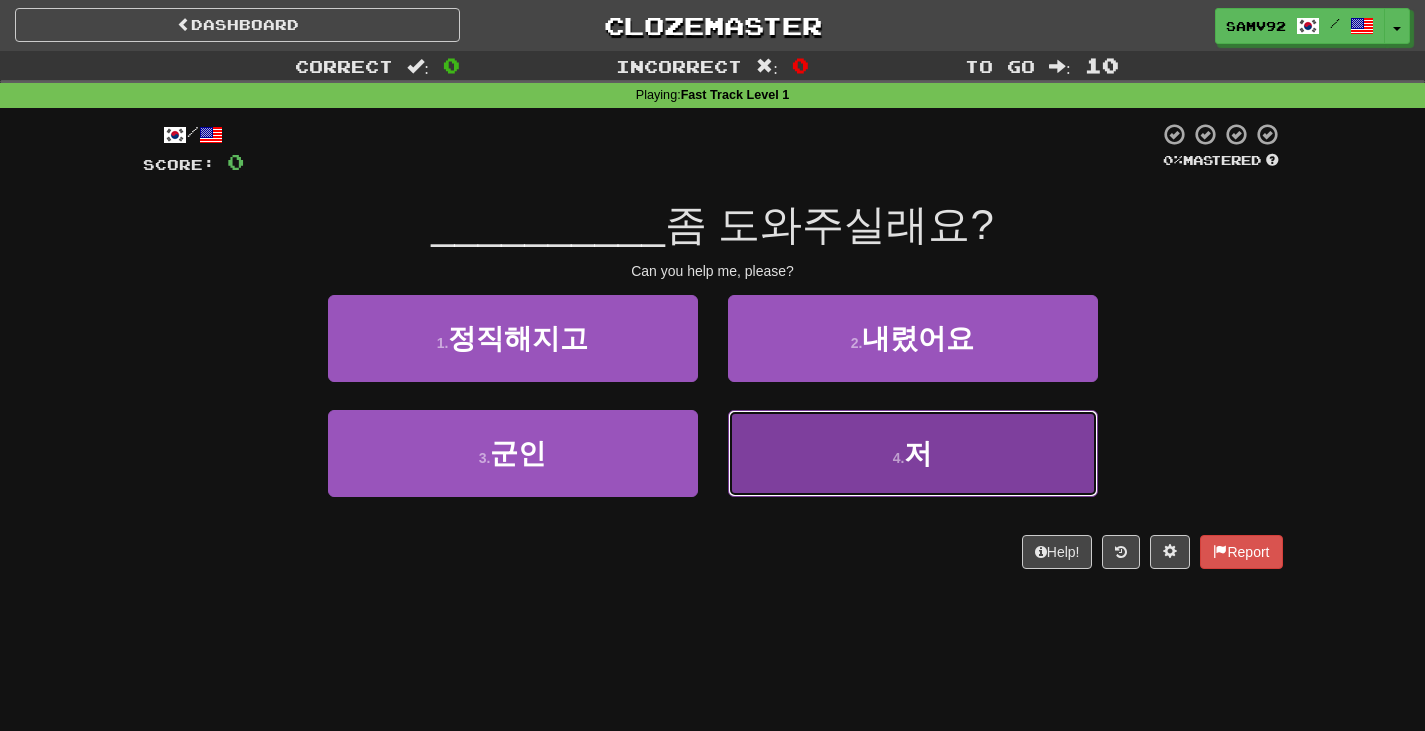 click on "4 .  저" at bounding box center [913, 453] 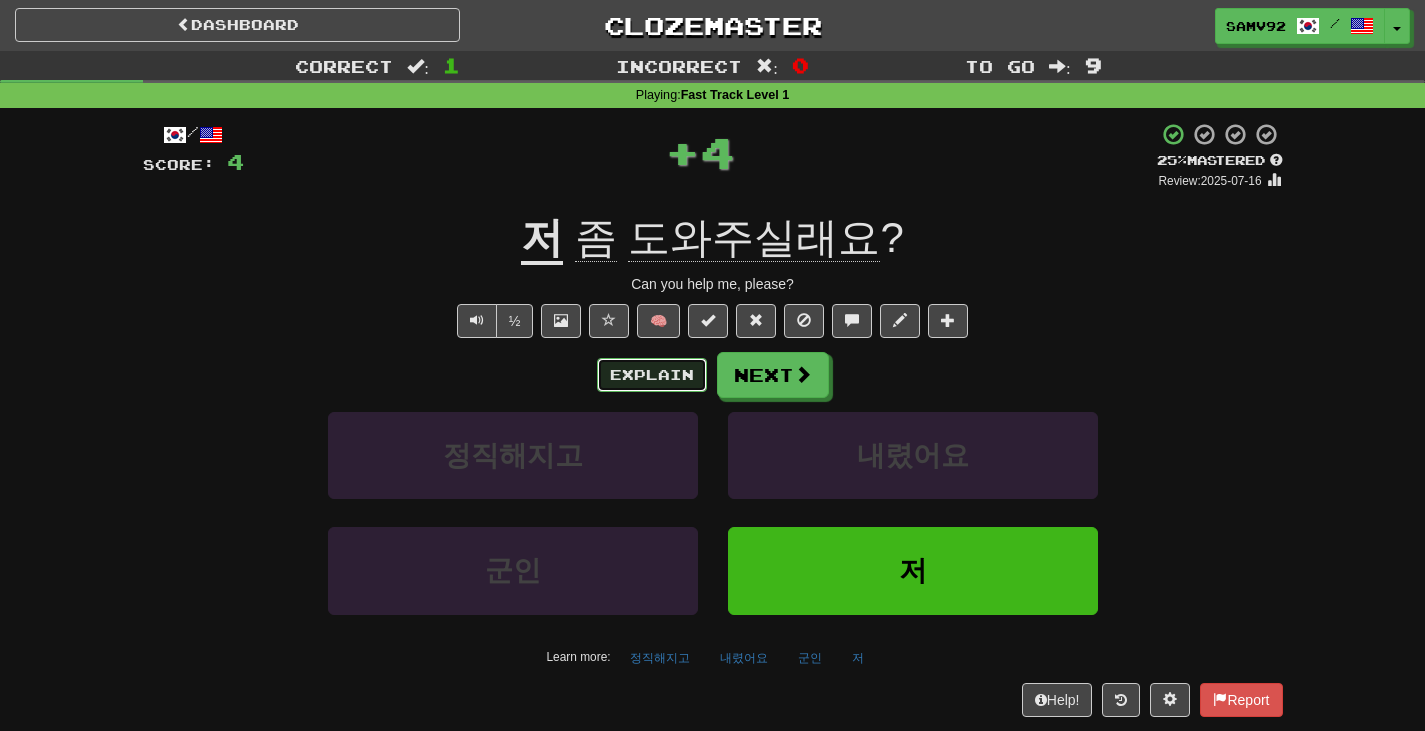 click on "Explain" at bounding box center [652, 375] 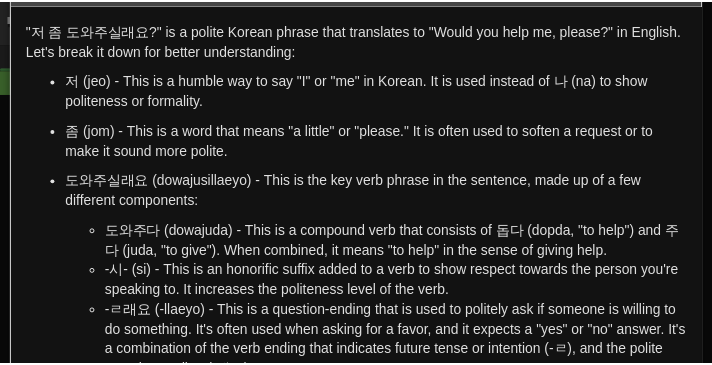 scroll, scrollTop: 107, scrollLeft: 0, axis: vertical 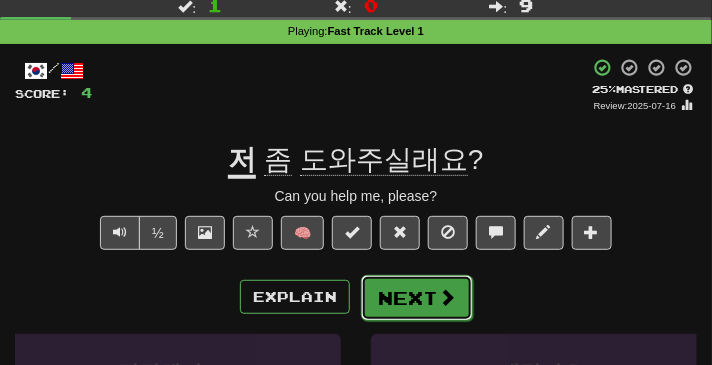 click at bounding box center (447, 297) 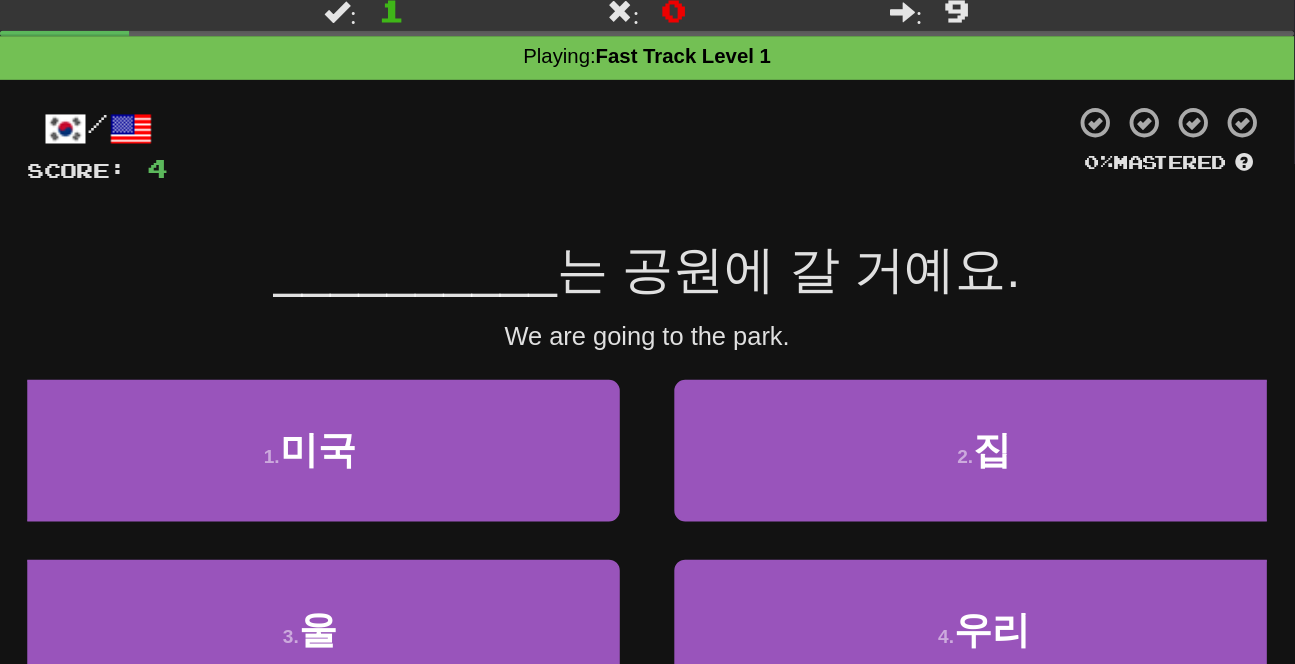 scroll, scrollTop: 100, scrollLeft: 0, axis: vertical 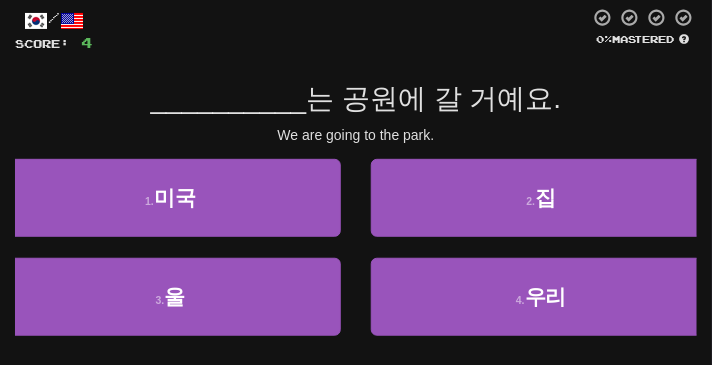 drag, startPoint x: 390, startPoint y: 102, endPoint x: 400, endPoint y: 101, distance: 10.049875 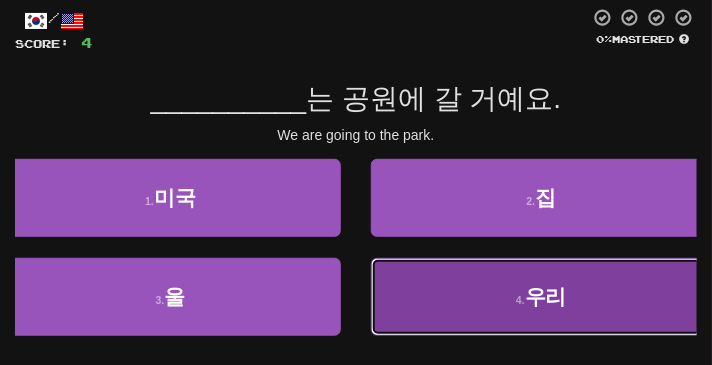 click on "4 .  우리" at bounding box center (541, 297) 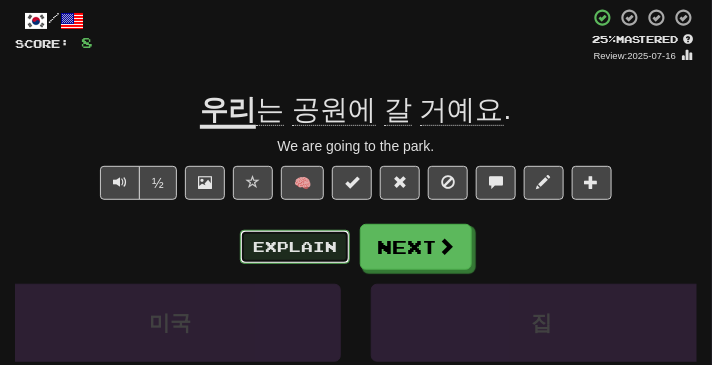 click on "Explain" at bounding box center (295, 247) 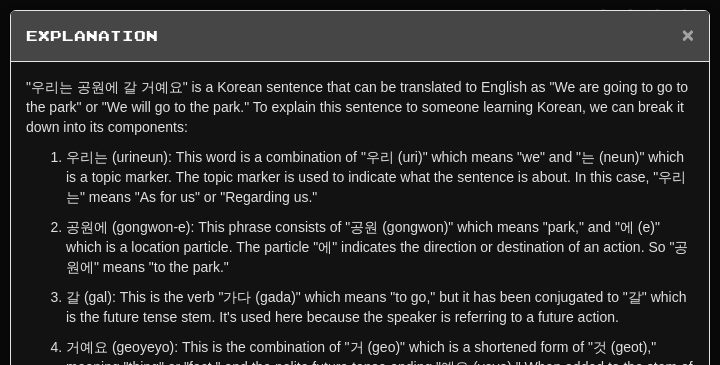 click on "×" at bounding box center [688, 34] 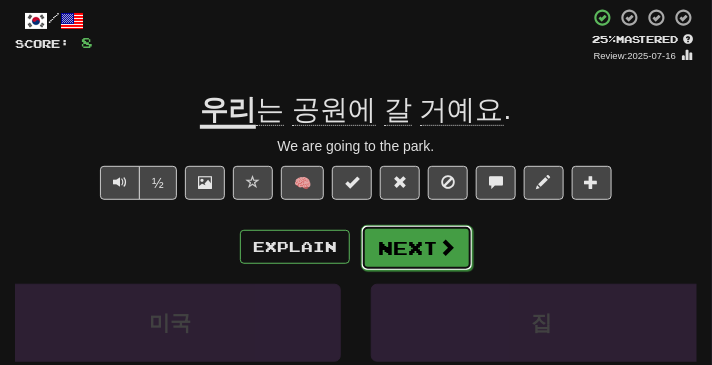 click on "Next" at bounding box center [417, 248] 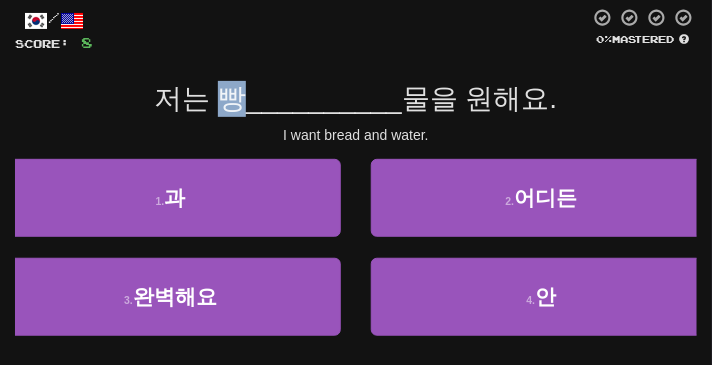 drag, startPoint x: 216, startPoint y: 90, endPoint x: 234, endPoint y: 94, distance: 18.439089 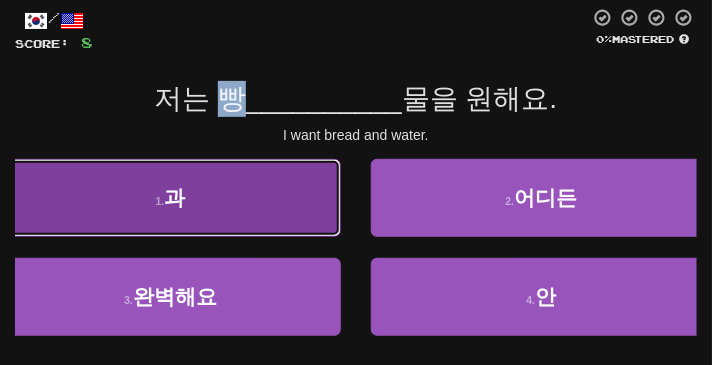 click on "1 .  과" at bounding box center [170, 198] 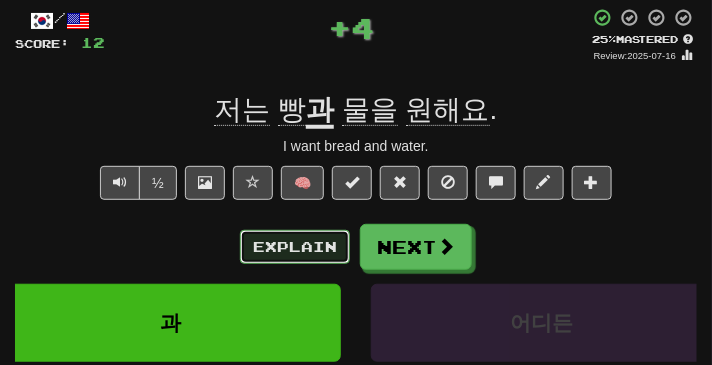 click on "Explain" at bounding box center (295, 247) 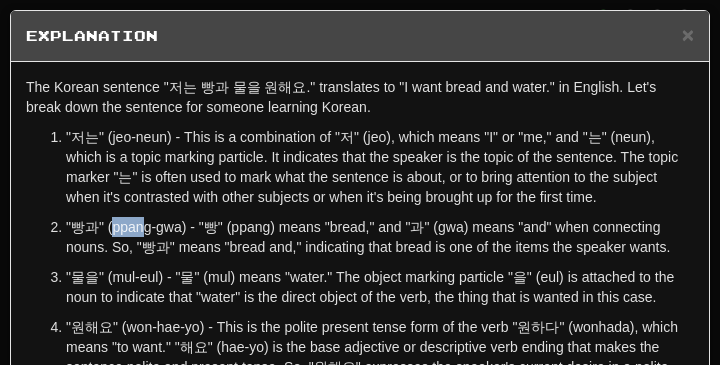 drag, startPoint x: 112, startPoint y: 226, endPoint x: 143, endPoint y: 228, distance: 31.06445 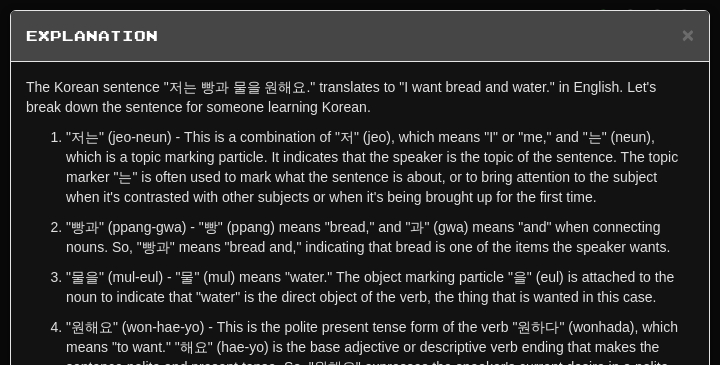 click on ""물을" (mul-eul) - "물" (mul) means "water." The object marking particle "을" (eul) is attached to the noun to indicate that "water" is the direct object of the verb, the thing that is wanted in this case." at bounding box center [380, 287] 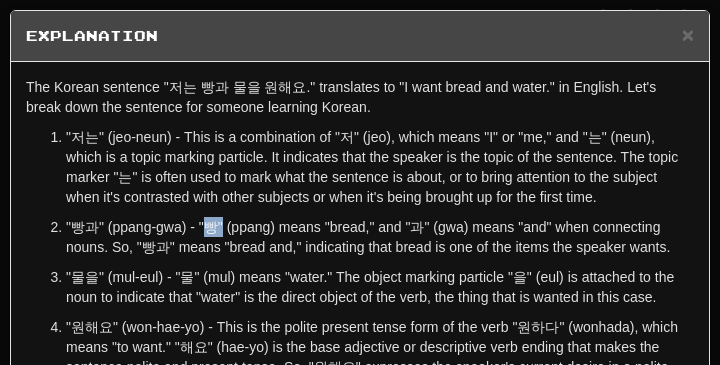 drag, startPoint x: 205, startPoint y: 224, endPoint x: 223, endPoint y: 226, distance: 18.110771 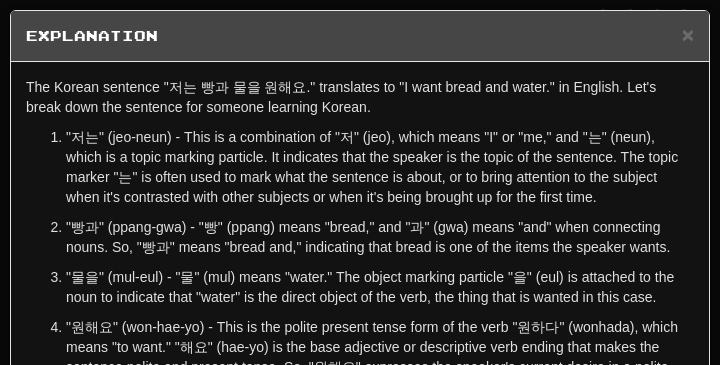 click on ""물을" (mul-eul) - "물" (mul) means "water." The object marking particle "을" (eul) is attached to the noun to indicate that "water" is the direct object of the verb, the thing that is wanted in this case." at bounding box center (380, 287) 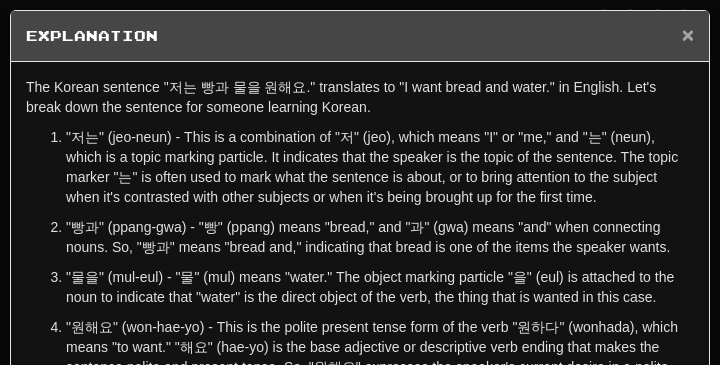 click on "×" at bounding box center [688, 34] 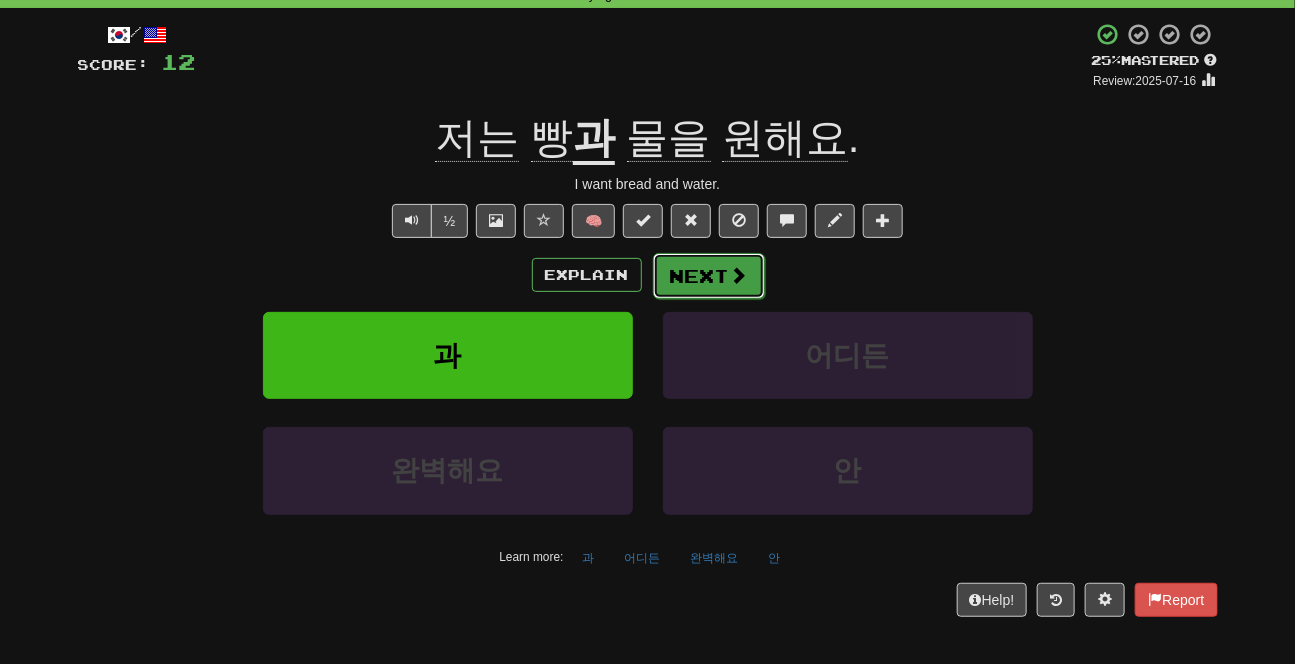 click on "Next" at bounding box center [709, 276] 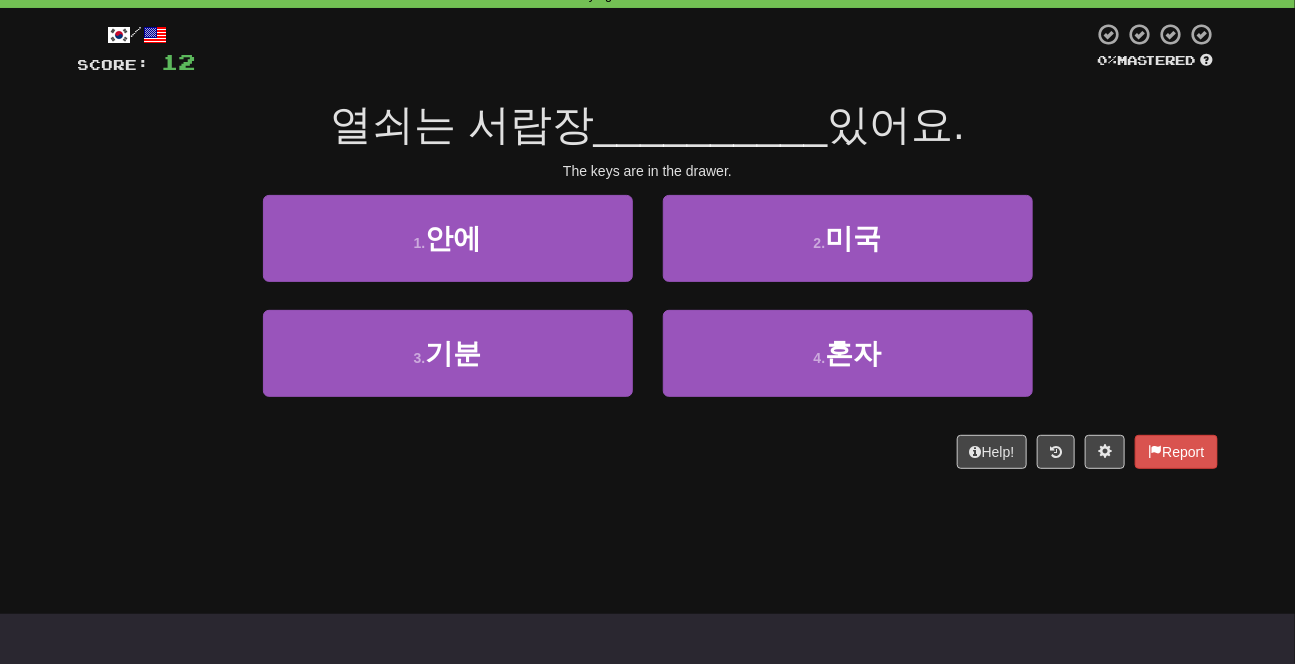 scroll, scrollTop: 0, scrollLeft: 0, axis: both 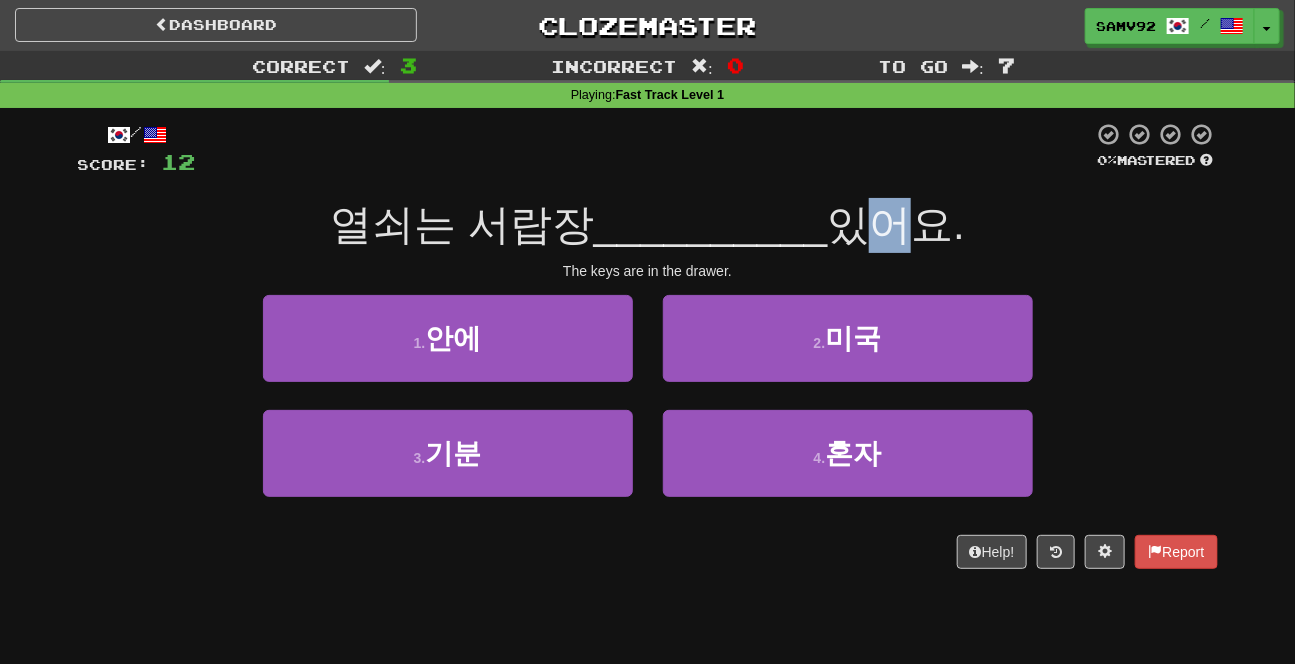 drag, startPoint x: 879, startPoint y: 212, endPoint x: 851, endPoint y: 210, distance: 28.071337 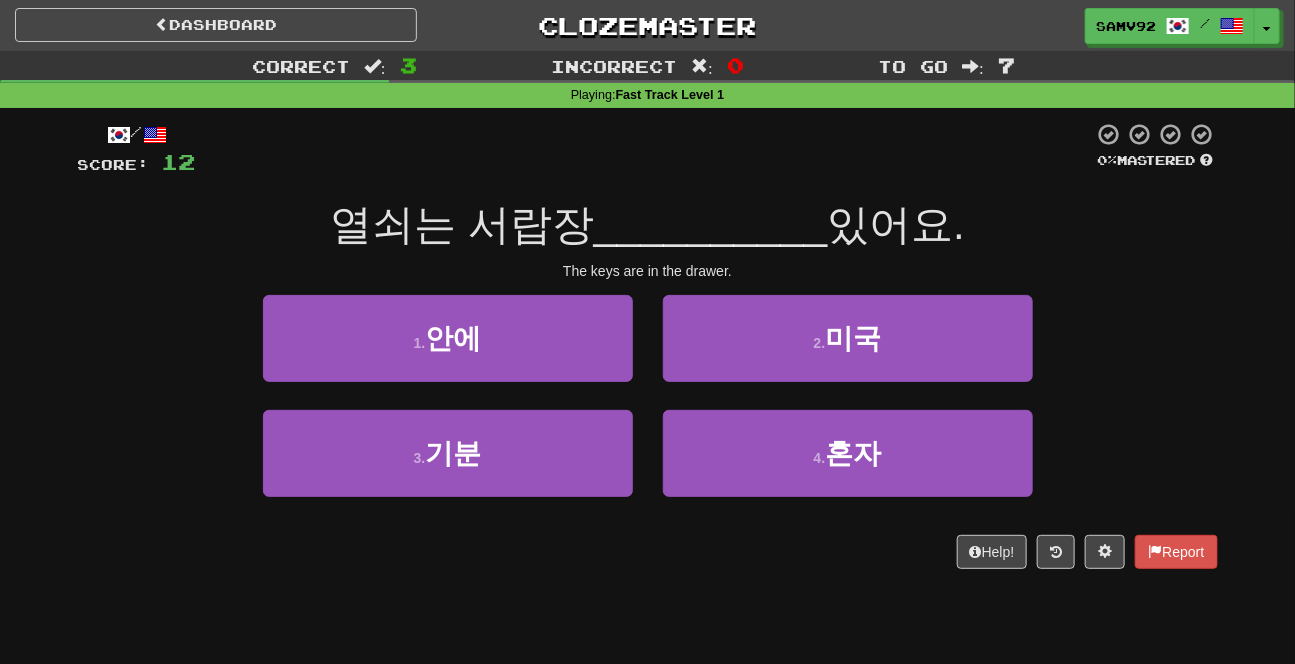 click on "__________" at bounding box center (711, 224) 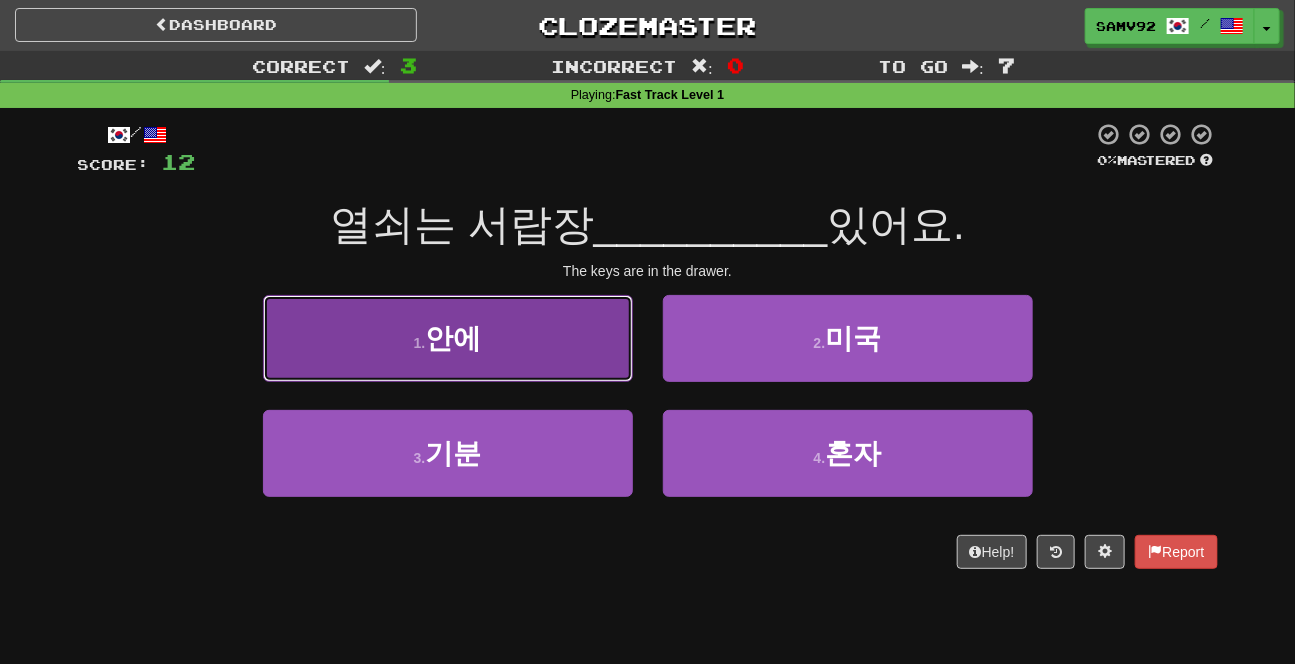 click on "1 .  안에" at bounding box center (448, 338) 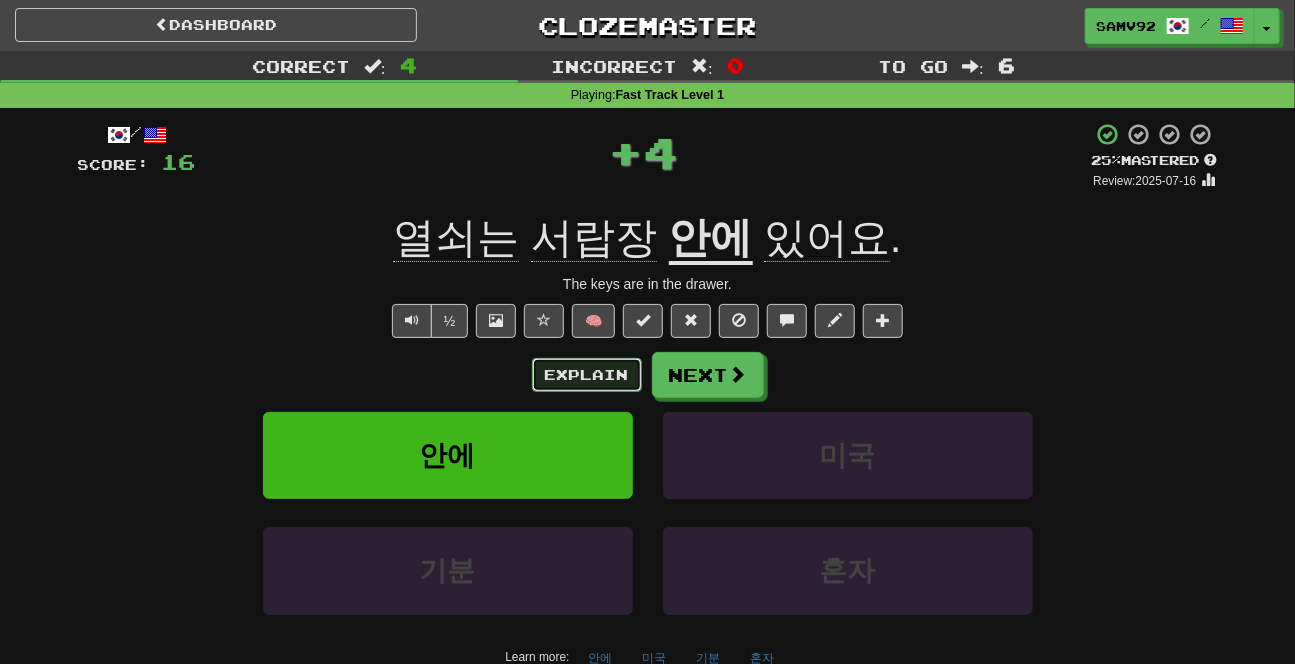 click on "Explain" at bounding box center (587, 375) 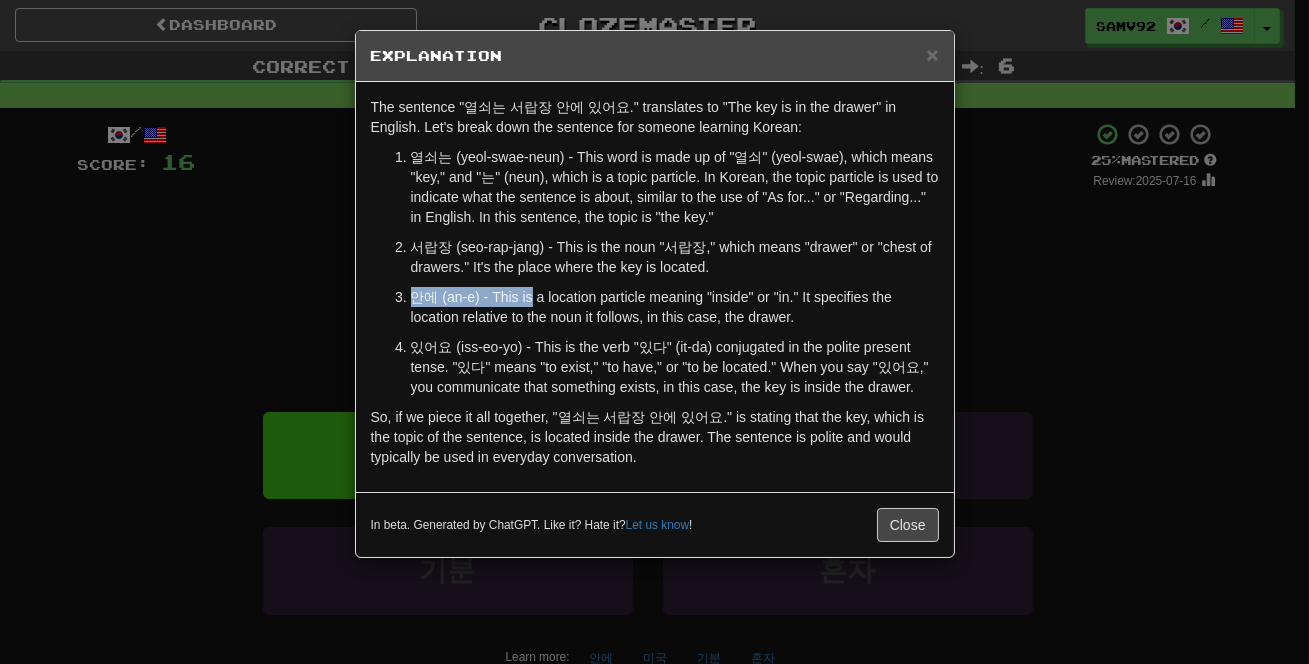 drag, startPoint x: 418, startPoint y: 297, endPoint x: 539, endPoint y: 297, distance: 121 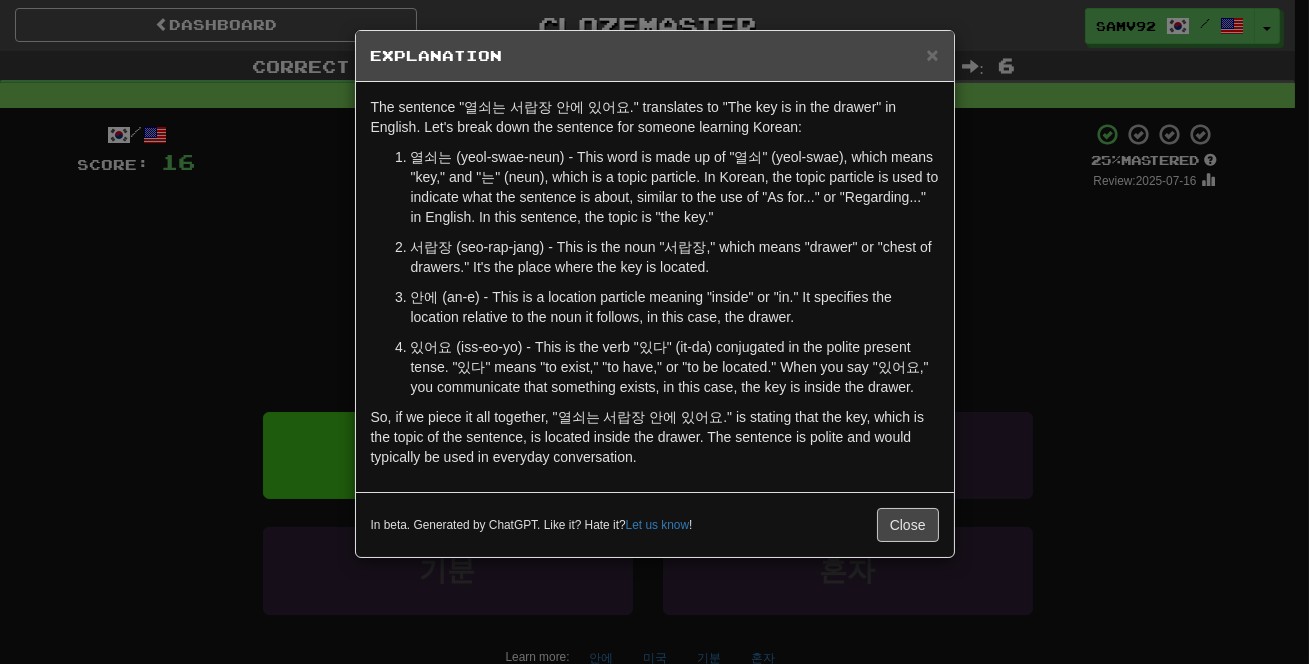 click on "안에 (an-e) - This is a location particle meaning "inside" or "in." It specifies the location relative to the noun it follows, in this case, the drawer." at bounding box center [675, 307] 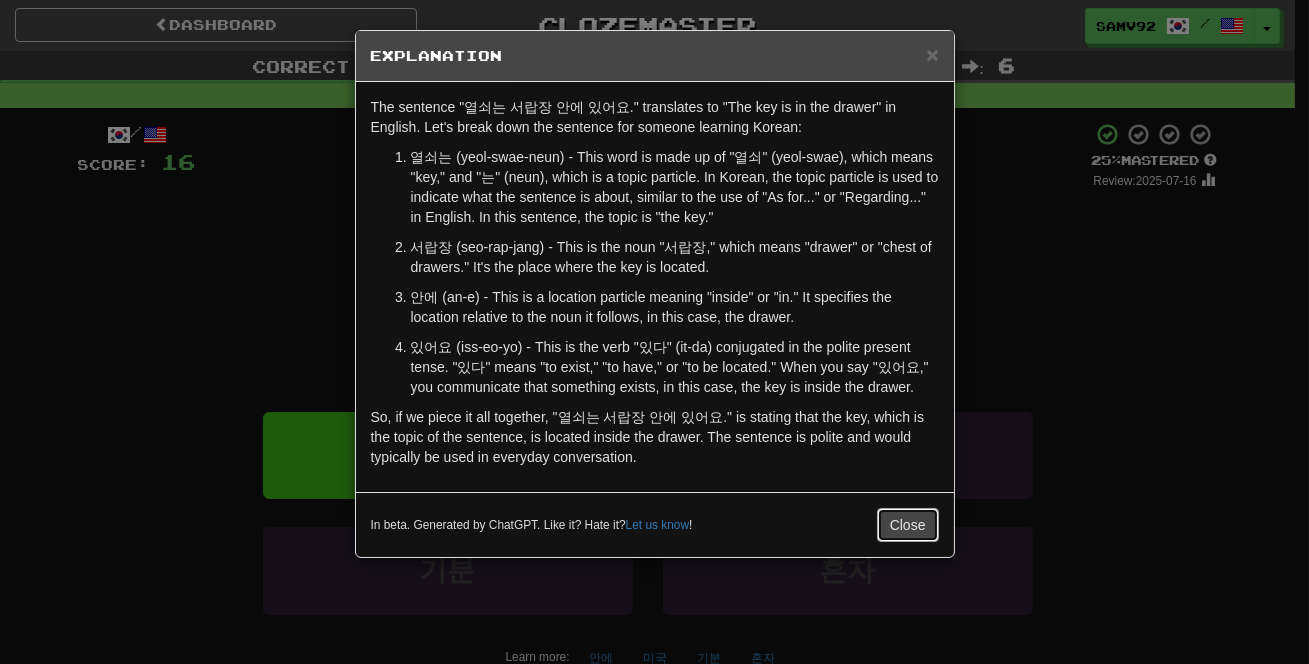 click on "Close" at bounding box center (908, 525) 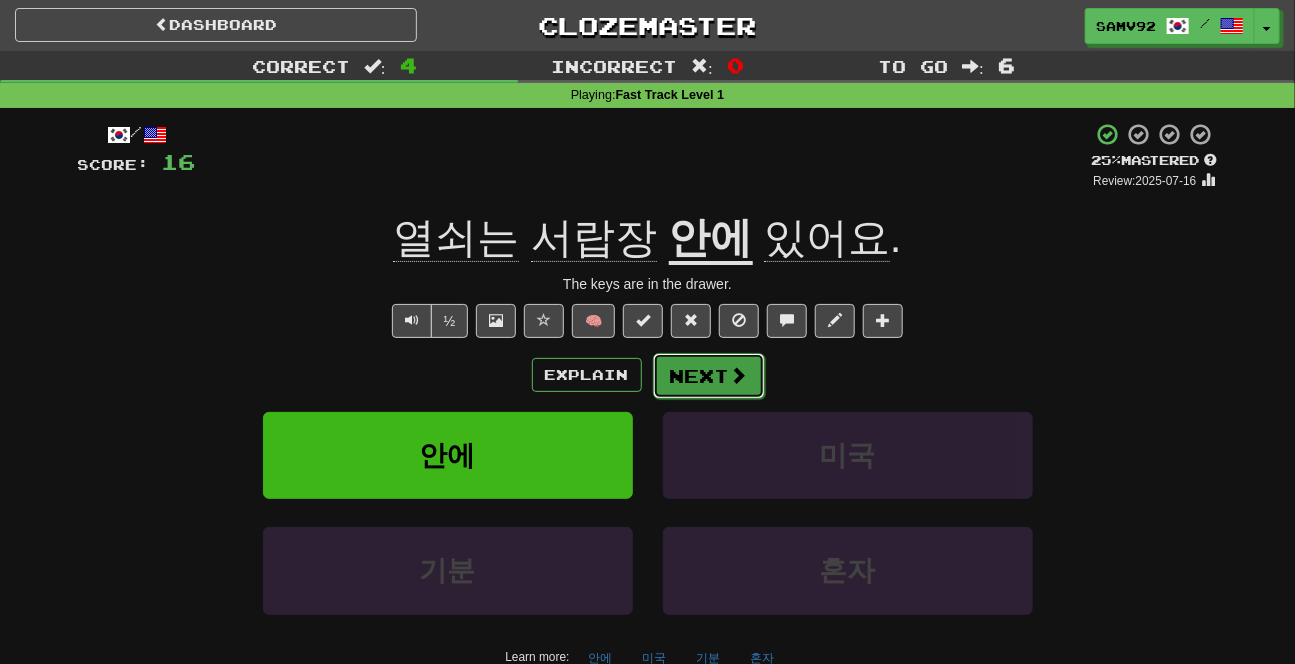 click on "Next" at bounding box center [709, 376] 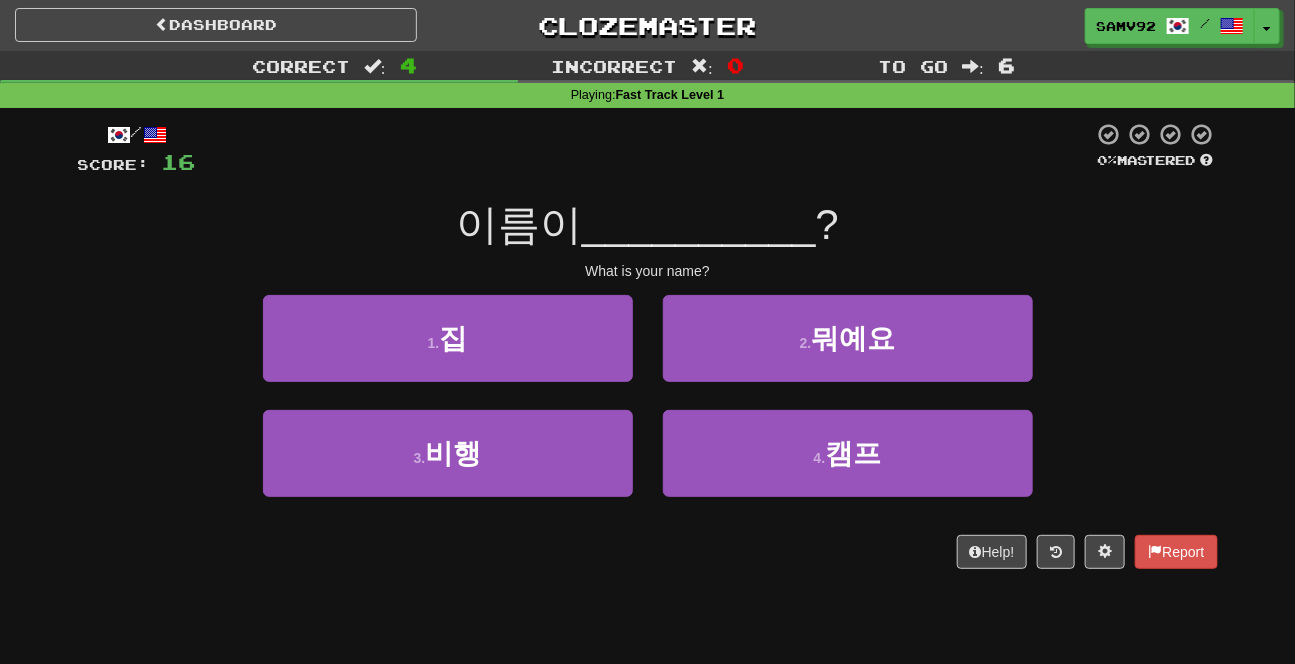 drag, startPoint x: 1127, startPoint y: 235, endPoint x: 867, endPoint y: 155, distance: 272.02942 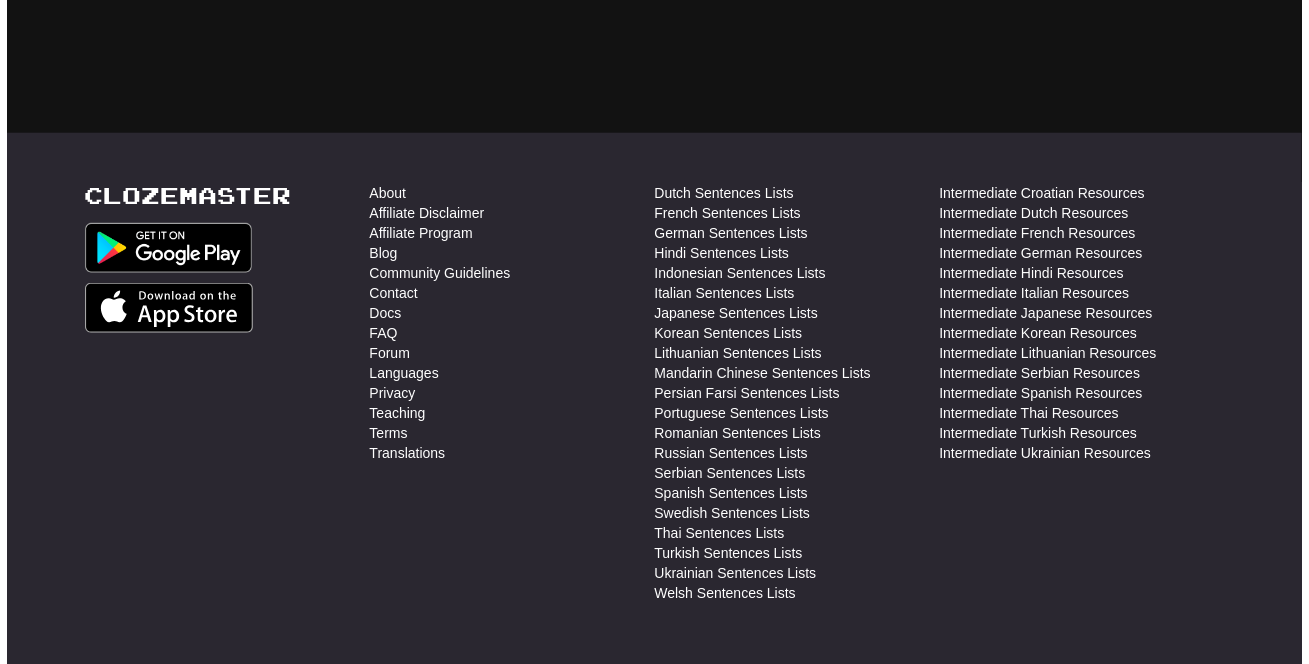 scroll, scrollTop: 0, scrollLeft: 0, axis: both 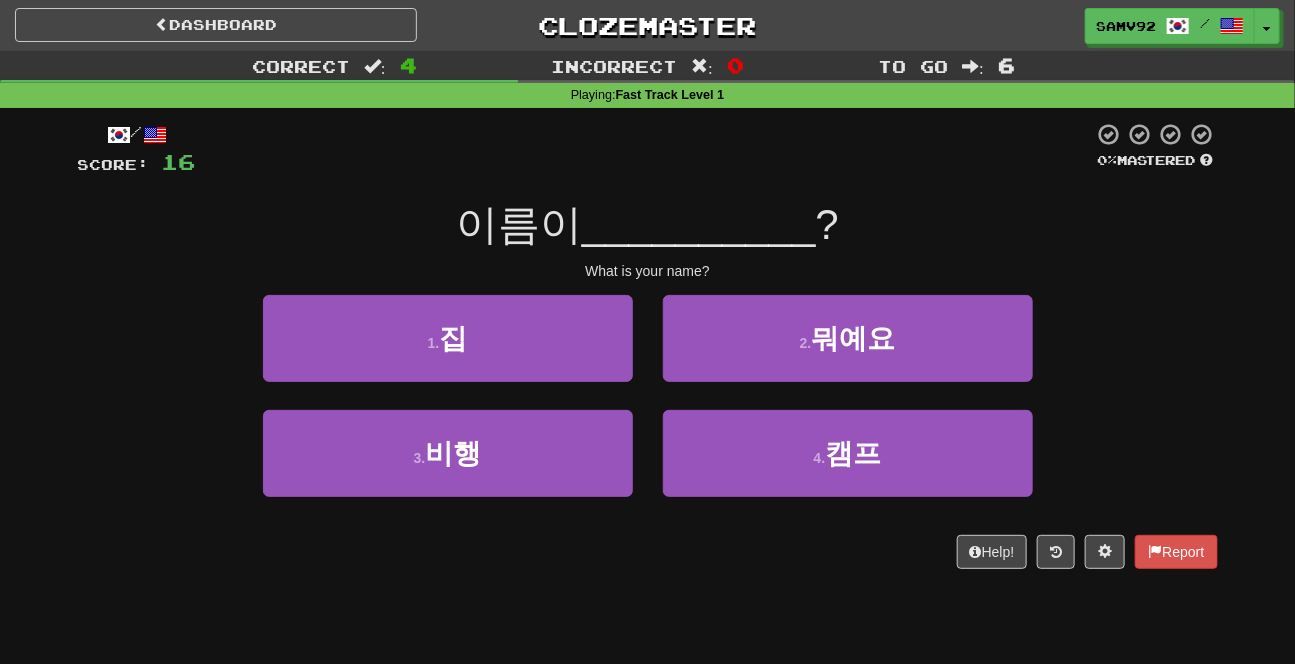 click on "1 .  집 2 .  뭐예요" at bounding box center [648, 352] 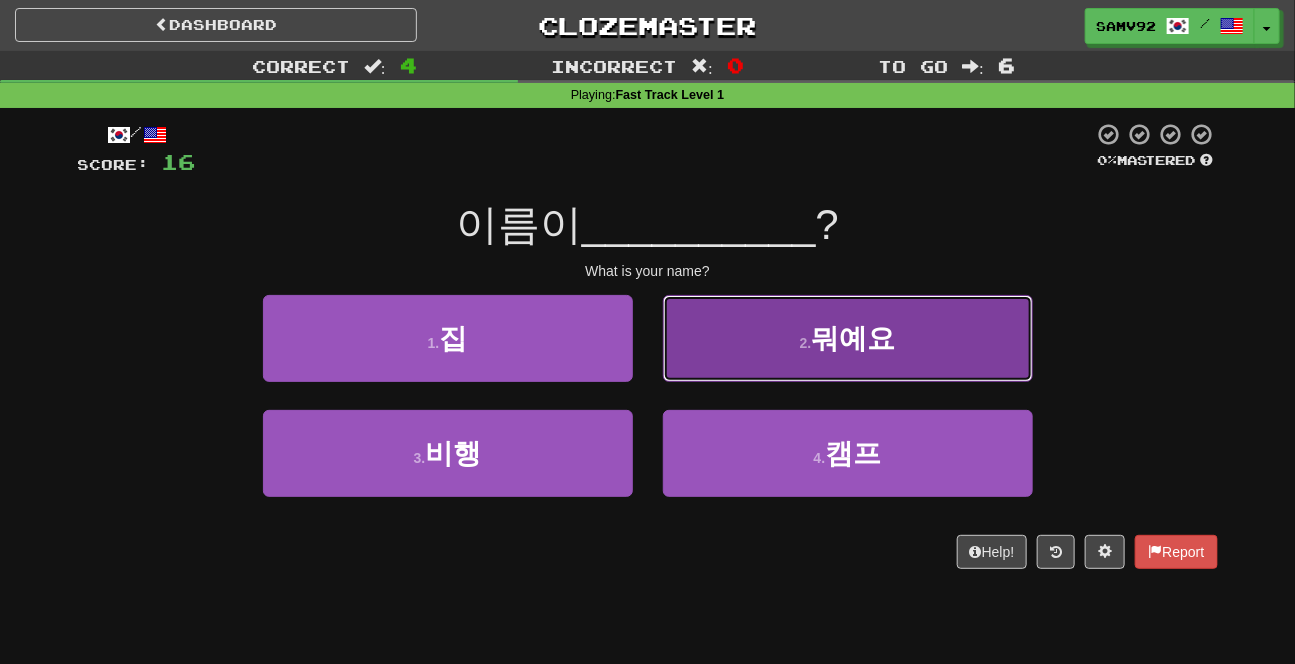click on "뭐예요" at bounding box center [853, 338] 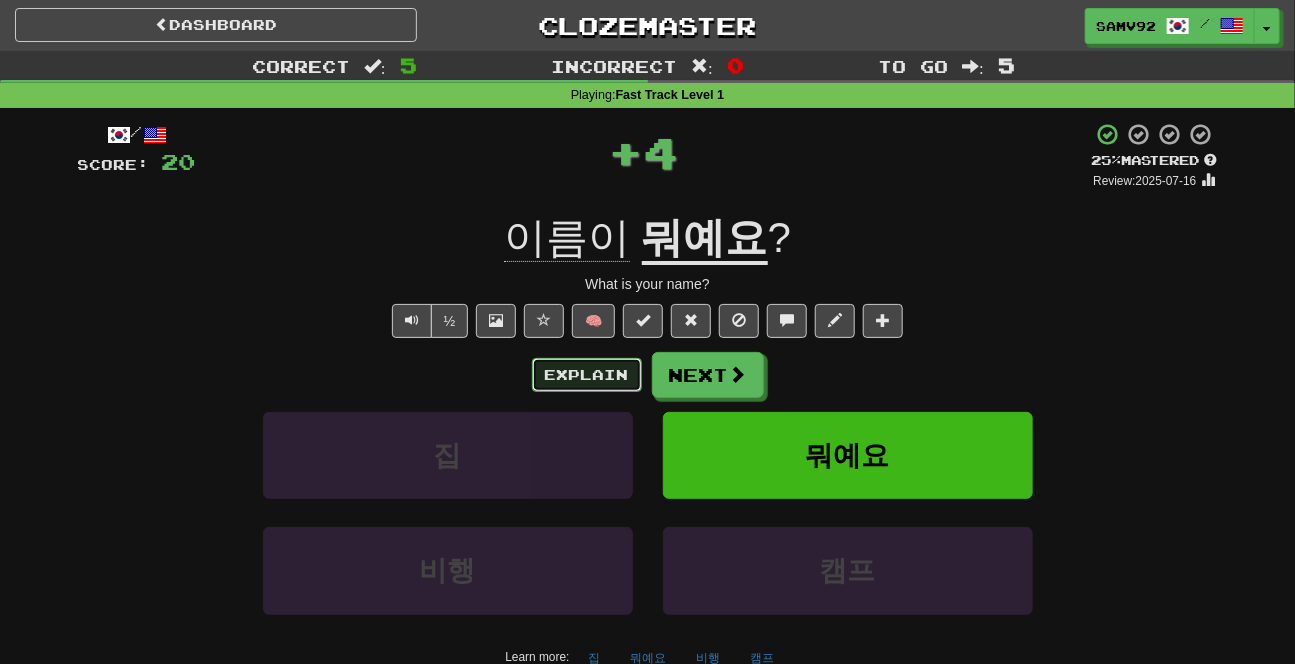 click on "Explain" at bounding box center [587, 375] 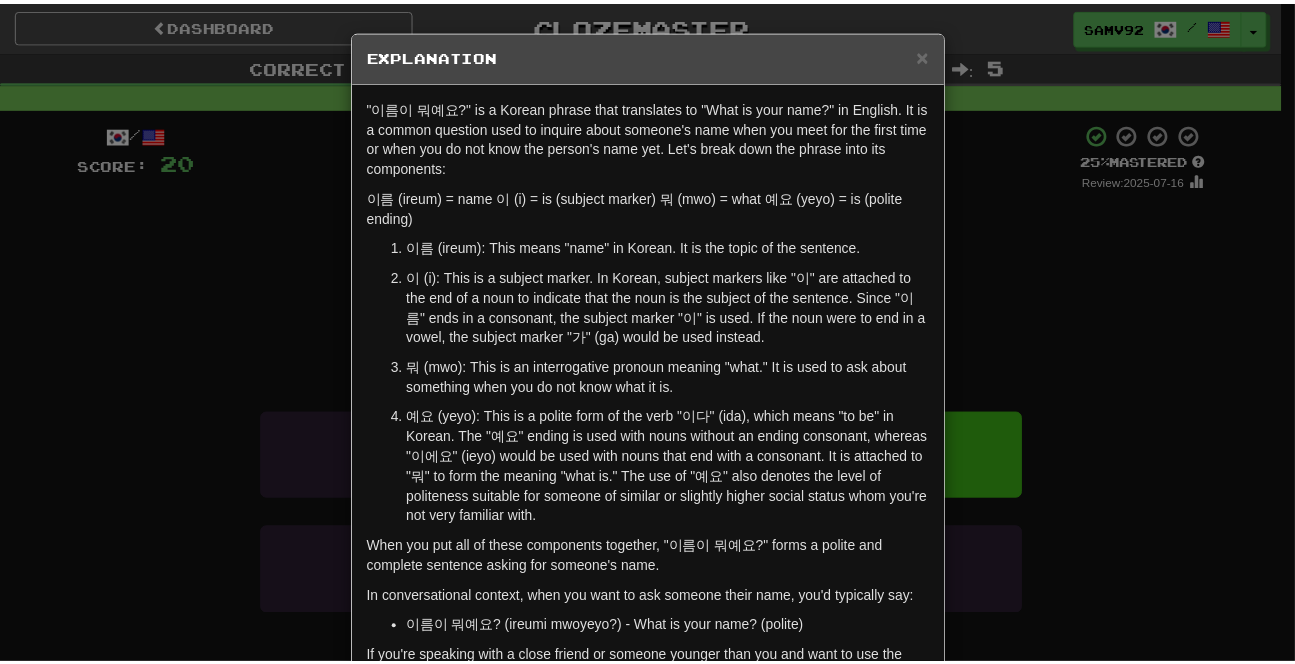 scroll, scrollTop: 90, scrollLeft: 0, axis: vertical 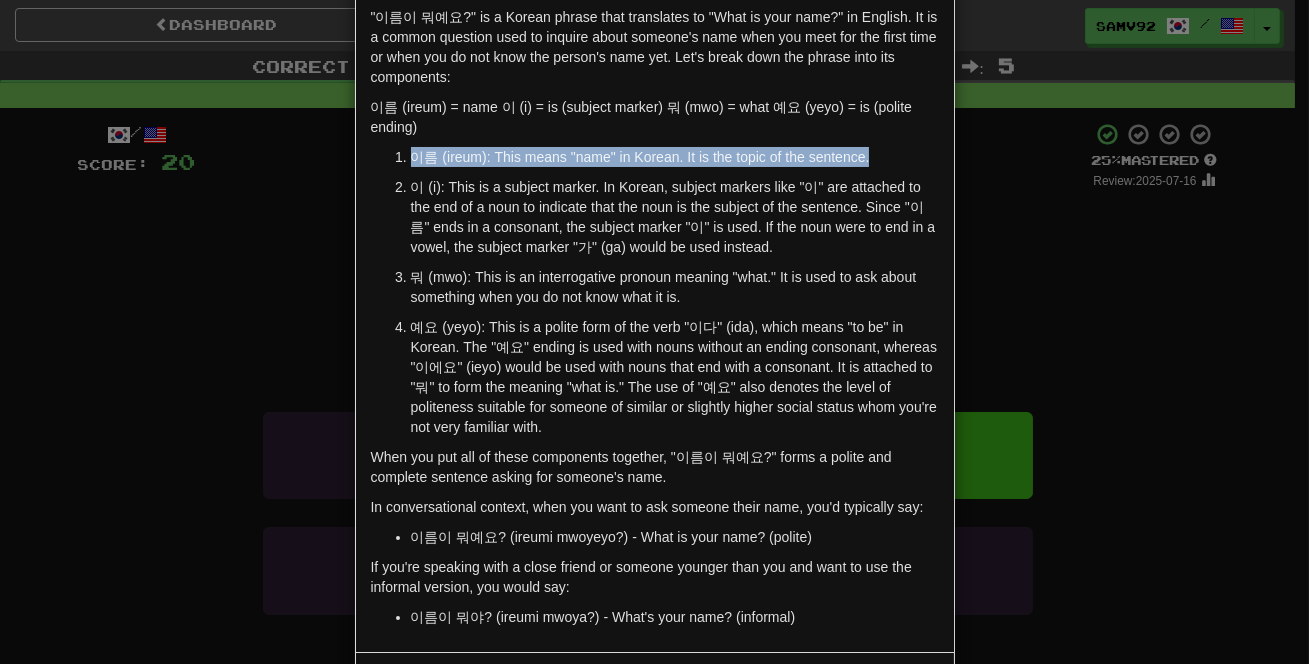 drag, startPoint x: 866, startPoint y: 154, endPoint x: 530, endPoint y: 140, distance: 336.29153 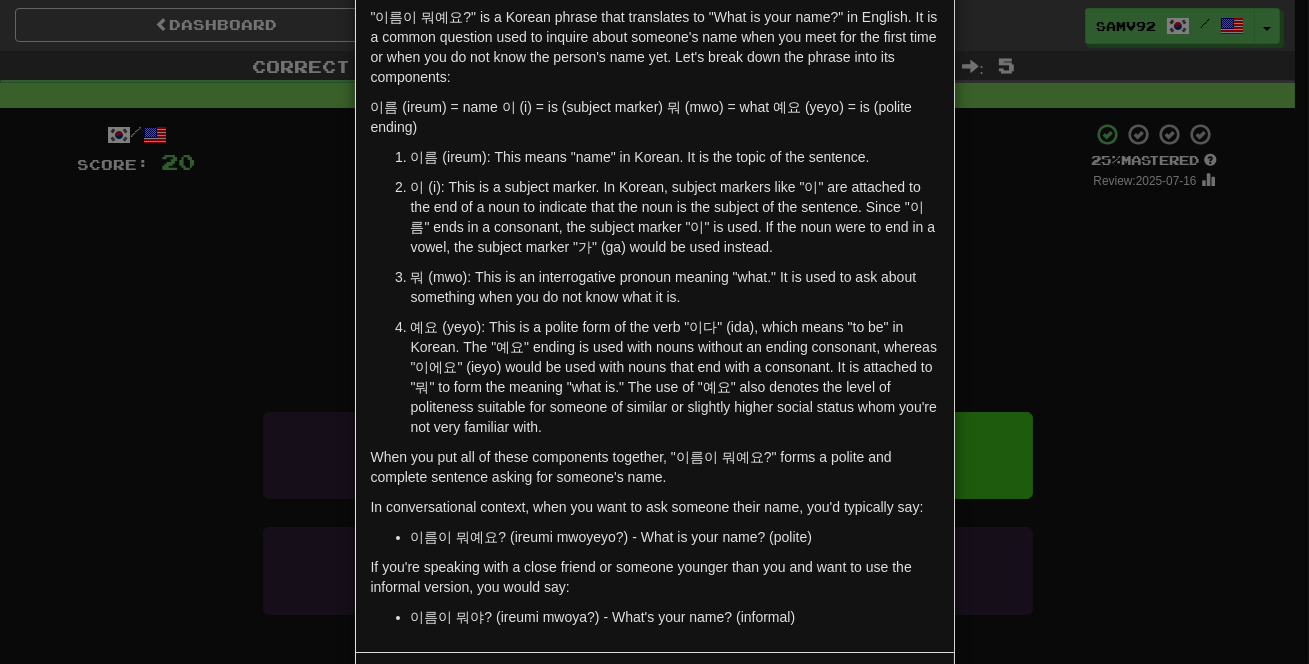 click on ""이름이 뭐예요?" is a Korean phrase that translates to "What is your name?" in English. It is a common question used to inquire about someone's name when you meet for the first time or when you do not know the person's name yet. Let's break down the phrase into its components:
이름 (ireum) = name
이 (i) = is (subject marker)
뭐 (mwo) = what
예요 (yeyo) = is (polite ending)
이름 (ireum): This means "name" in Korean. It is the topic of the sentence.
이 (i): This is a subject marker. In Korean, subject markers like "이" are attached to the end of a noun to indicate that the noun is the subject of the sentence. Since "이름" ends in a consonant, the subject marker "이" is used. If the noun were to end in a vowel, the subject marker "가" (ga) would be used instead.
뭐 (mwo): This is an interrogative pronoun meaning "what." It is used to ask about something when you do not know what it is.
이름이 뭐예요? (ireumi mwoyeyo?) - What is your name? (polite)" at bounding box center (655, 322) 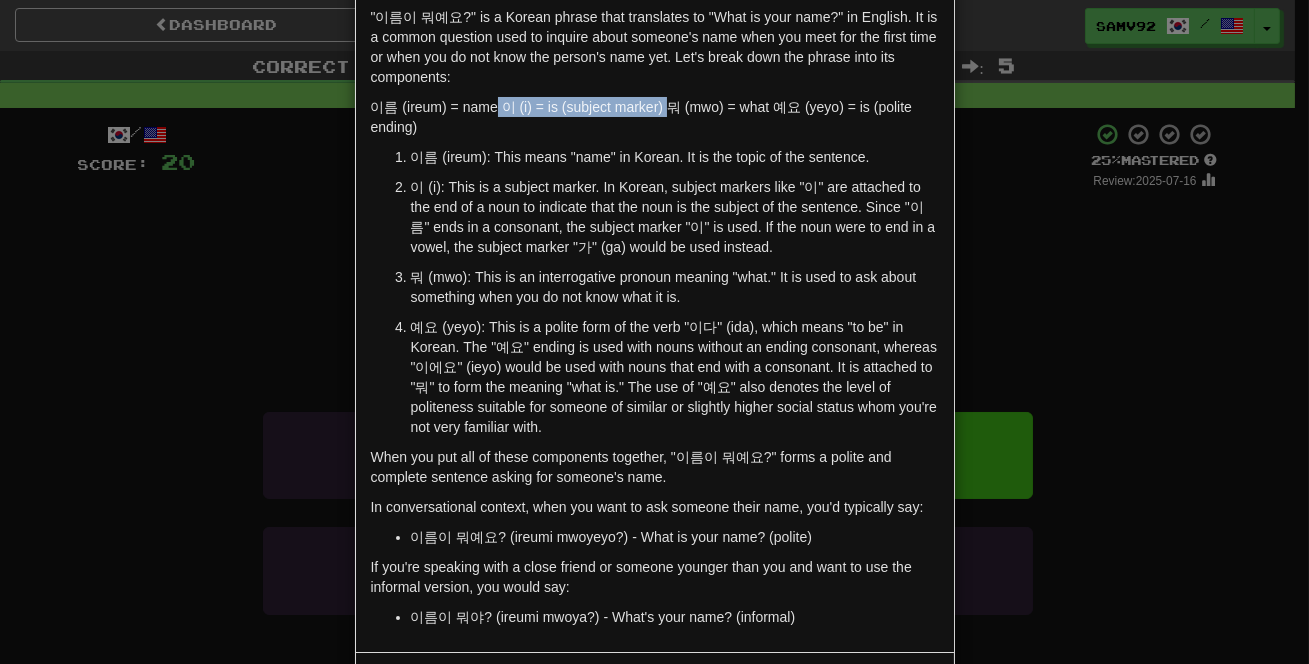 drag, startPoint x: 492, startPoint y: 108, endPoint x: 661, endPoint y: 107, distance: 169.00296 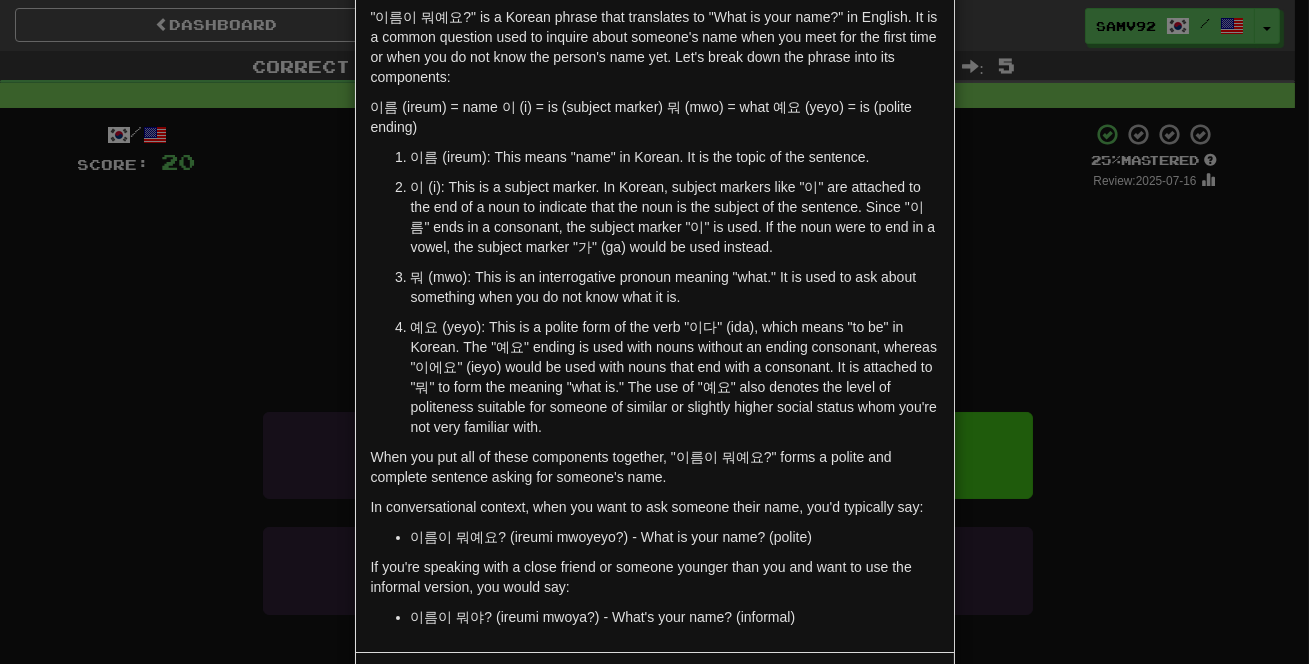 drag, startPoint x: 1087, startPoint y: 287, endPoint x: 1072, endPoint y: 283, distance: 15.524175 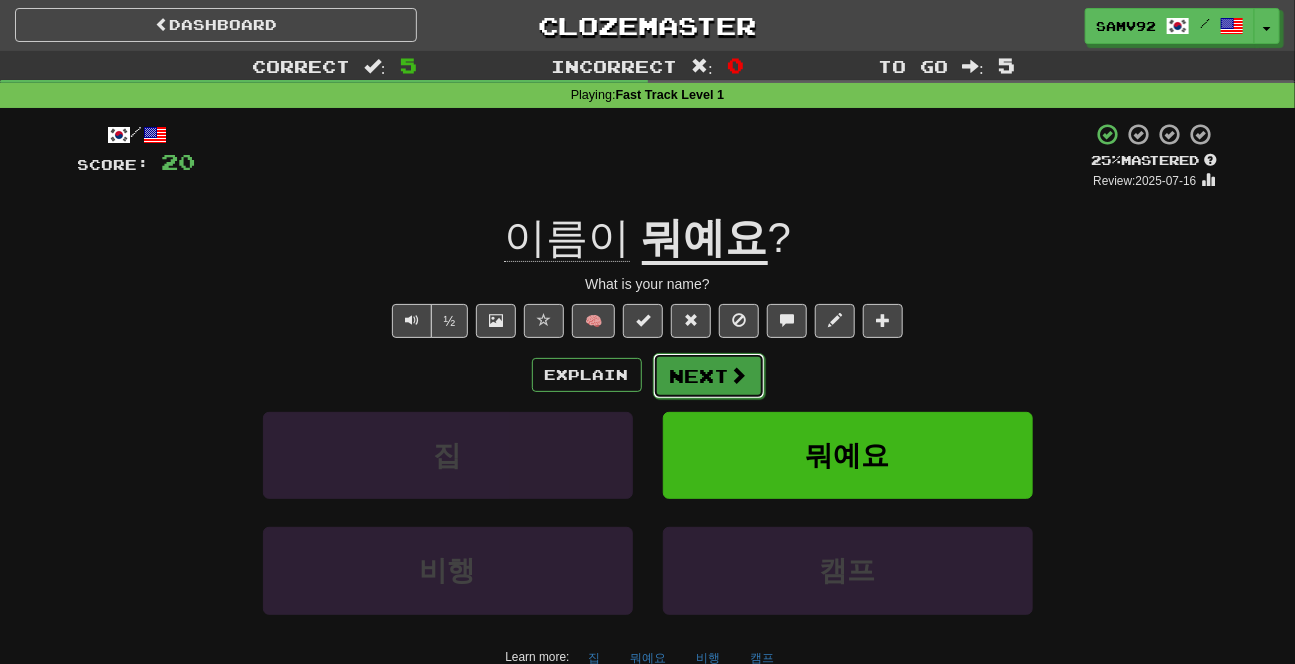 click on "Next" at bounding box center [709, 376] 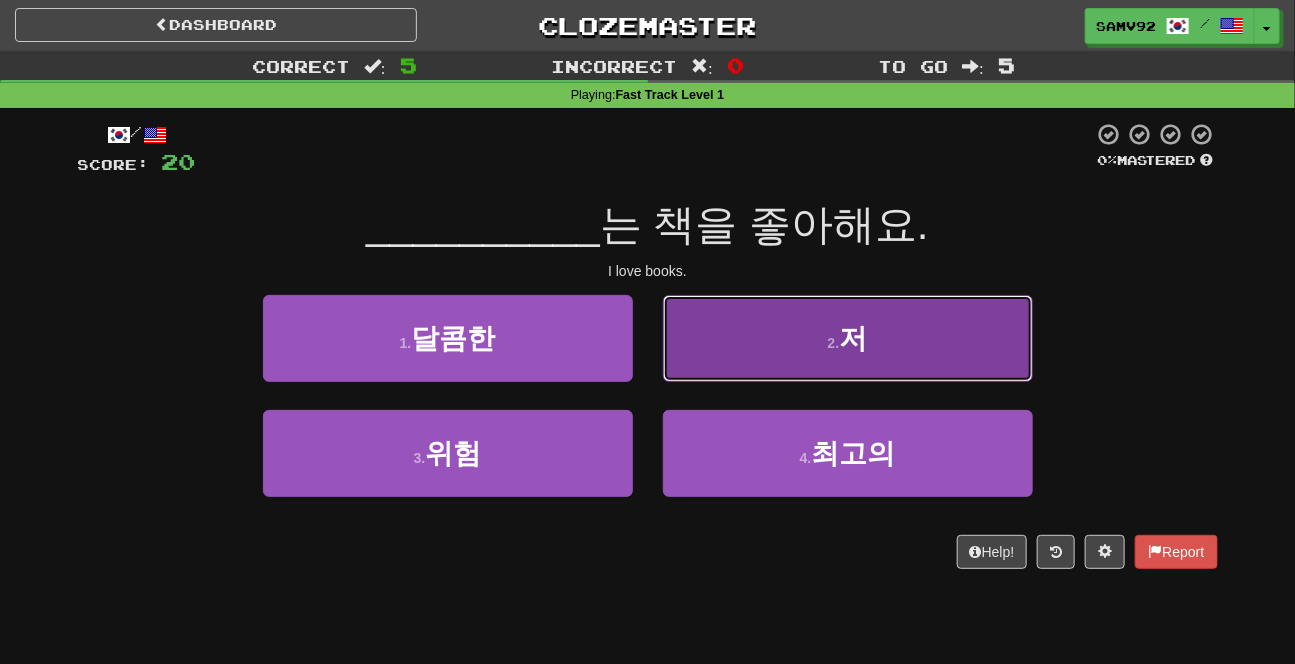 click on "2 .  저" at bounding box center [848, 338] 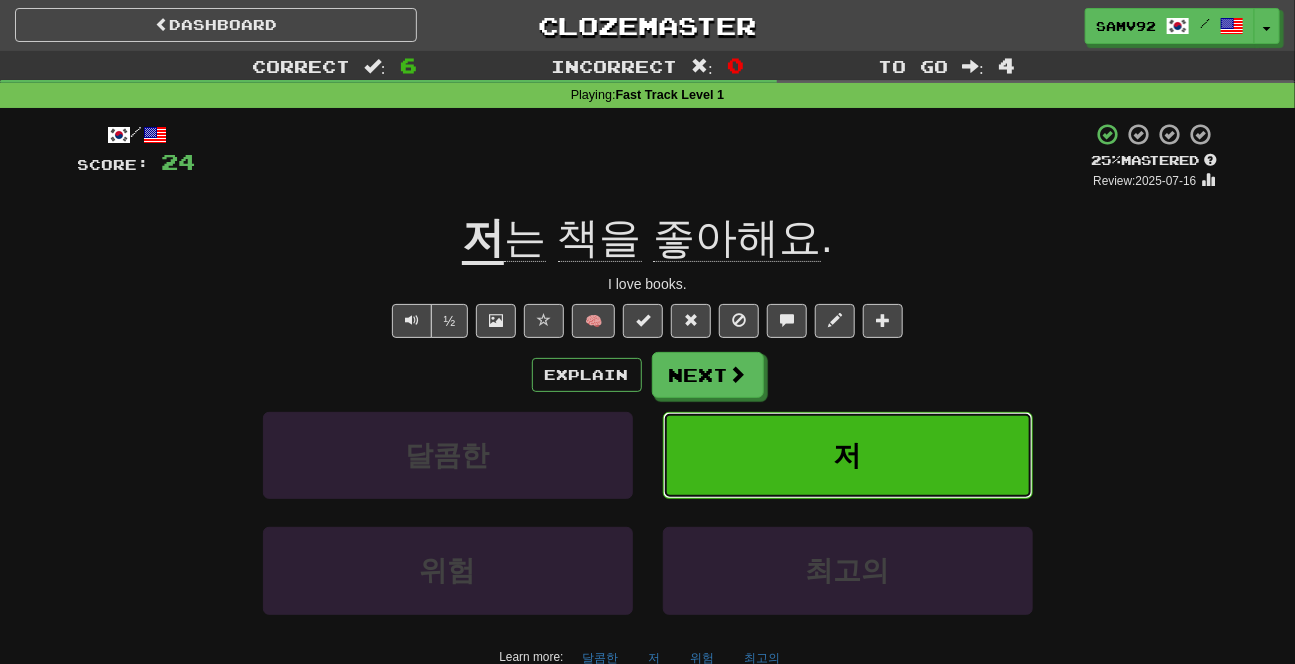 type 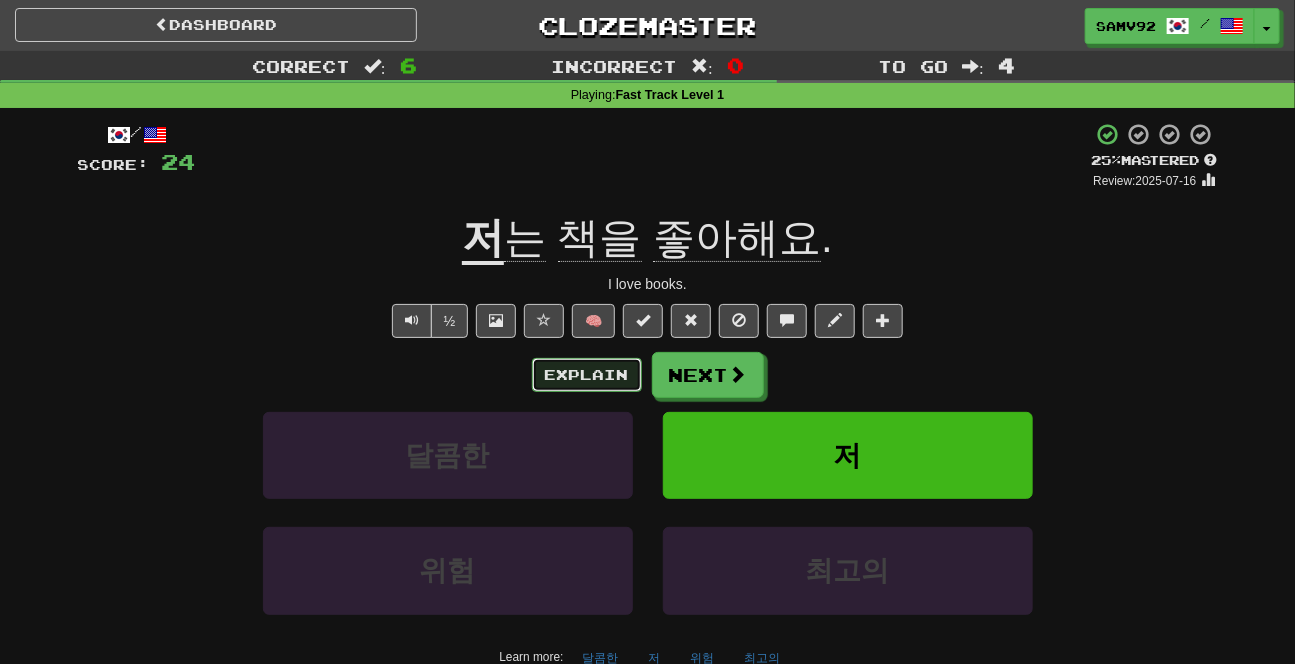 click on "Explain" at bounding box center (587, 375) 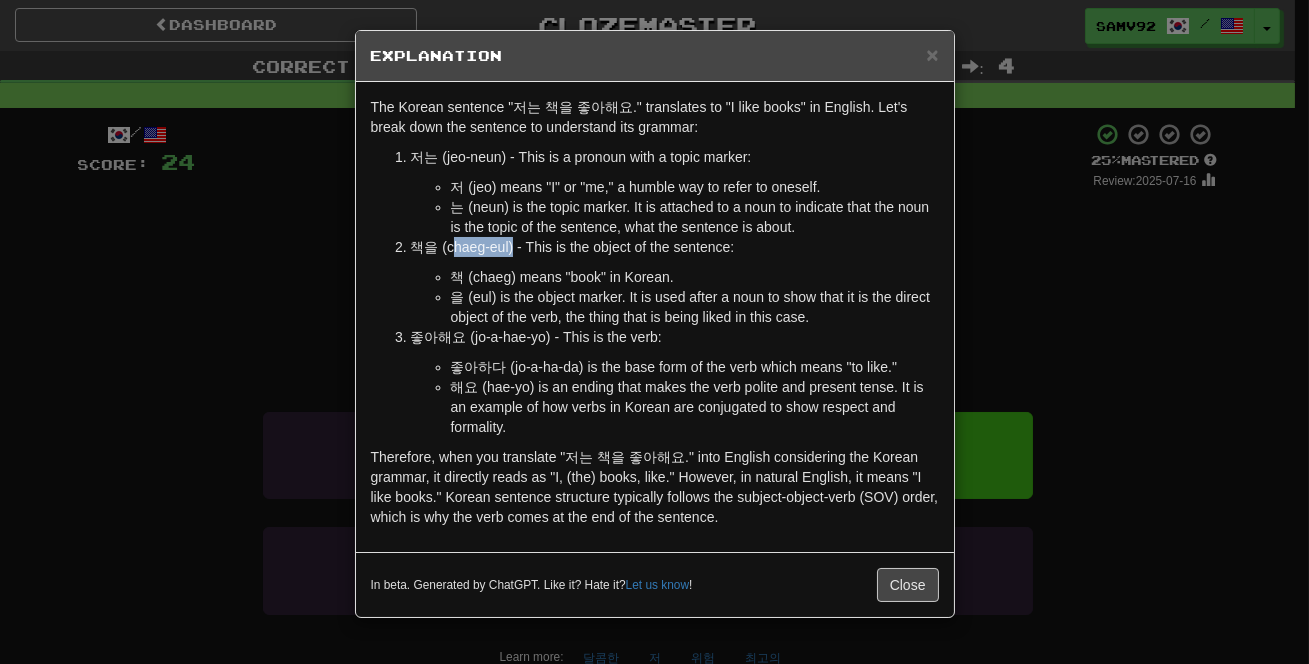 click on "책을 (chaeg-eul) - This is the object of the sentence:" at bounding box center (675, 247) 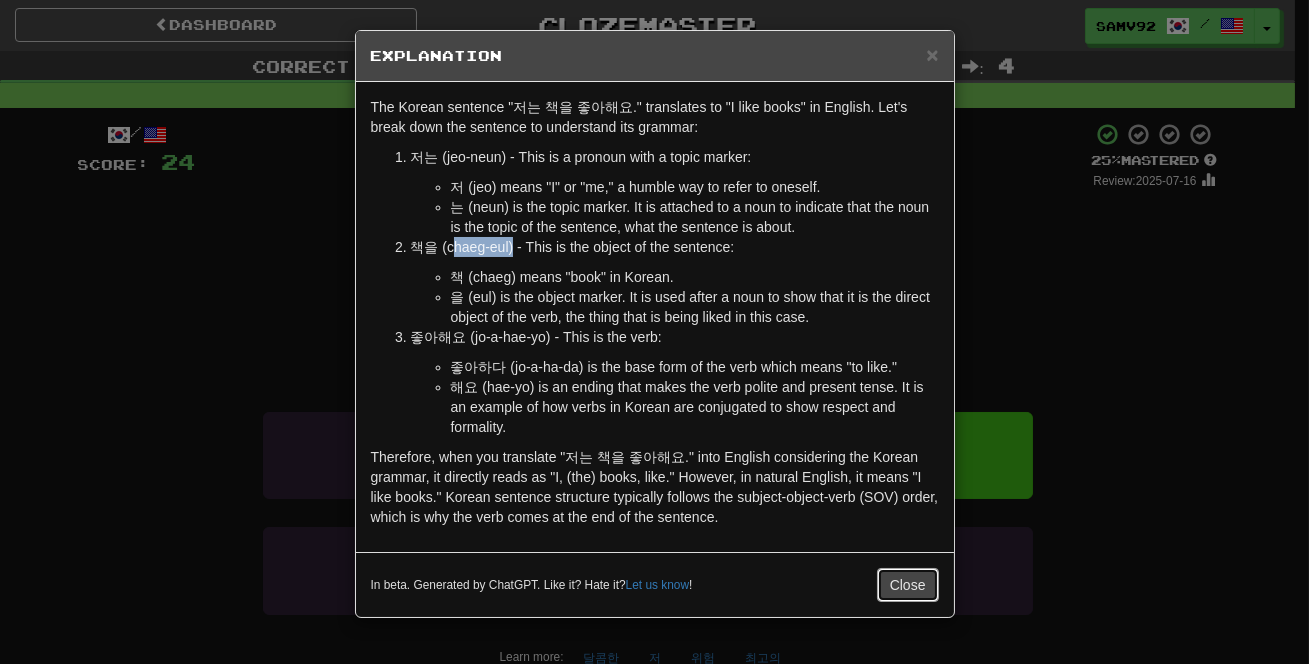 click on "Close" at bounding box center [908, 585] 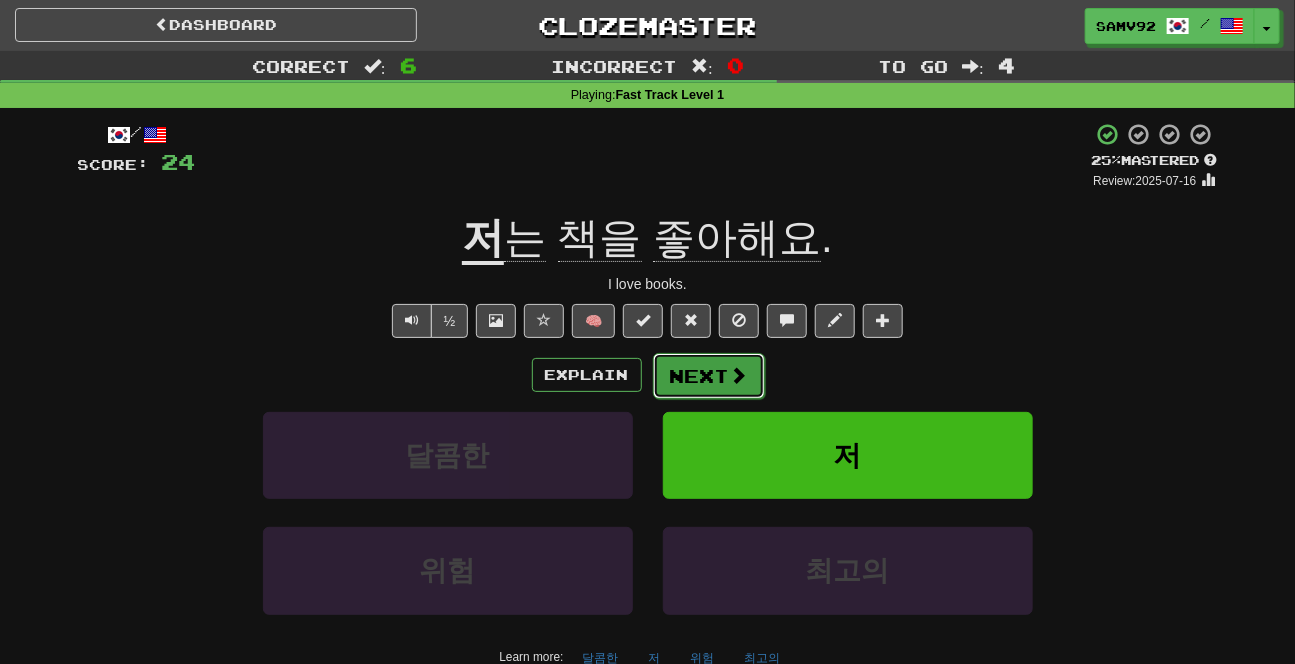 click on "Next" at bounding box center (709, 376) 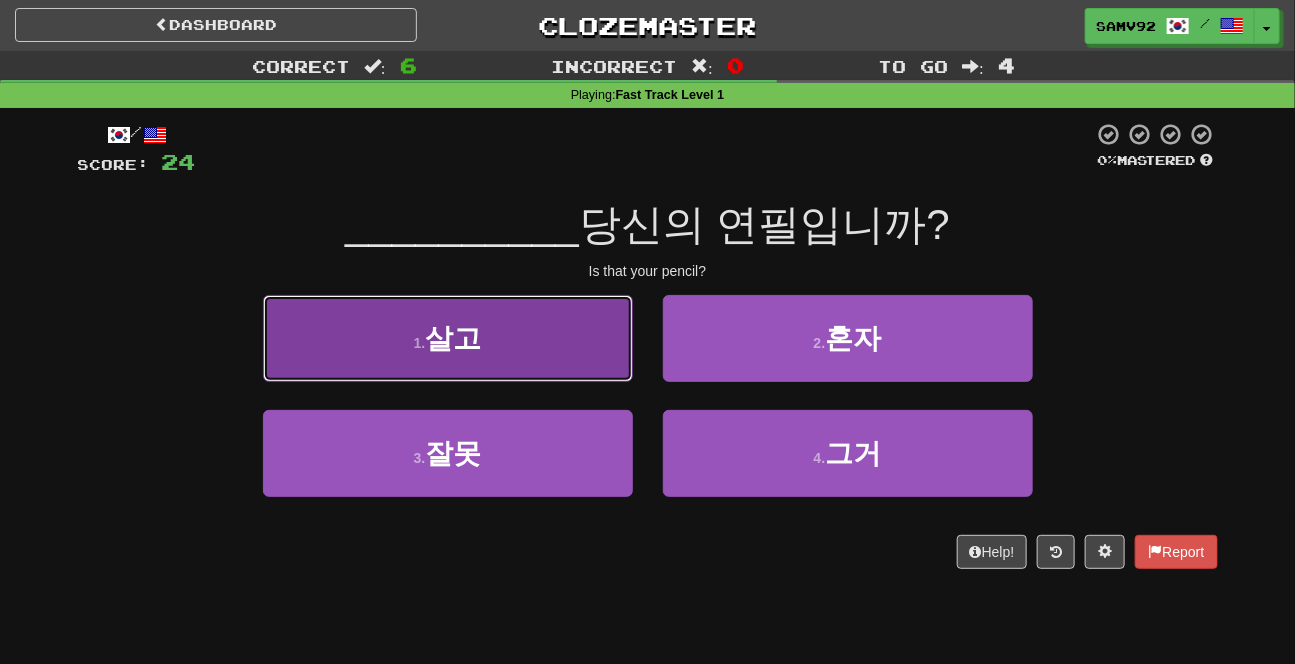 click on "1 .  살고" at bounding box center [448, 338] 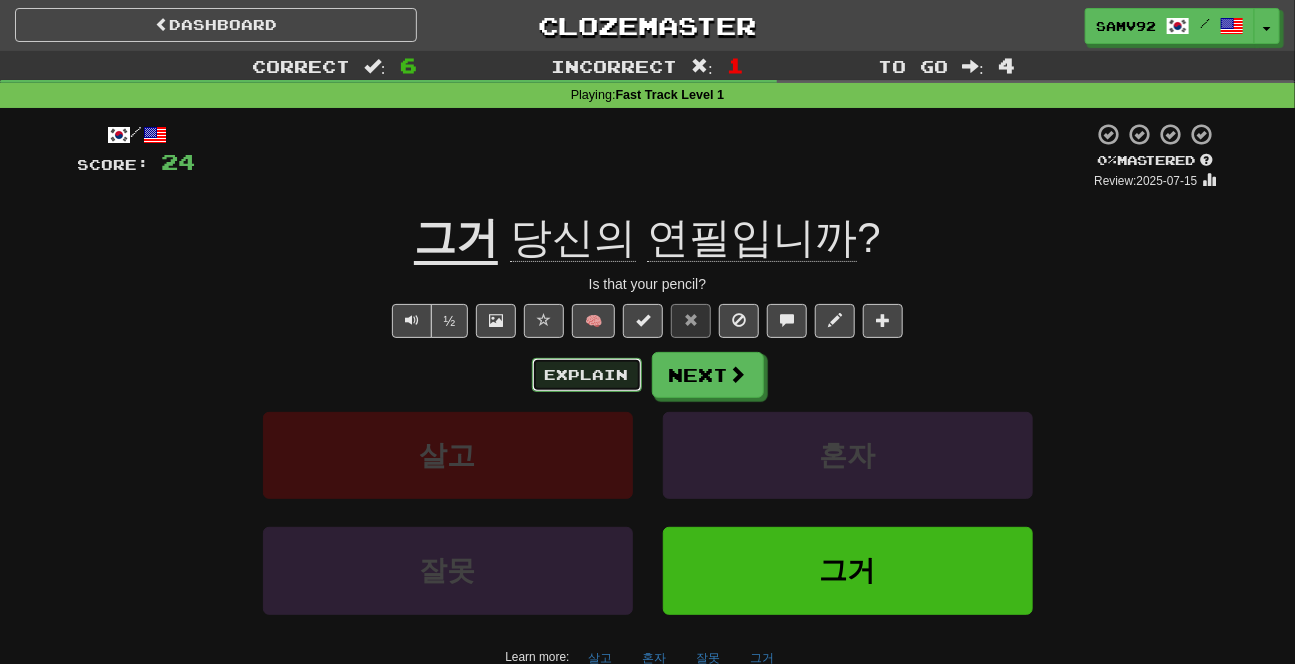 click on "Explain" at bounding box center (587, 375) 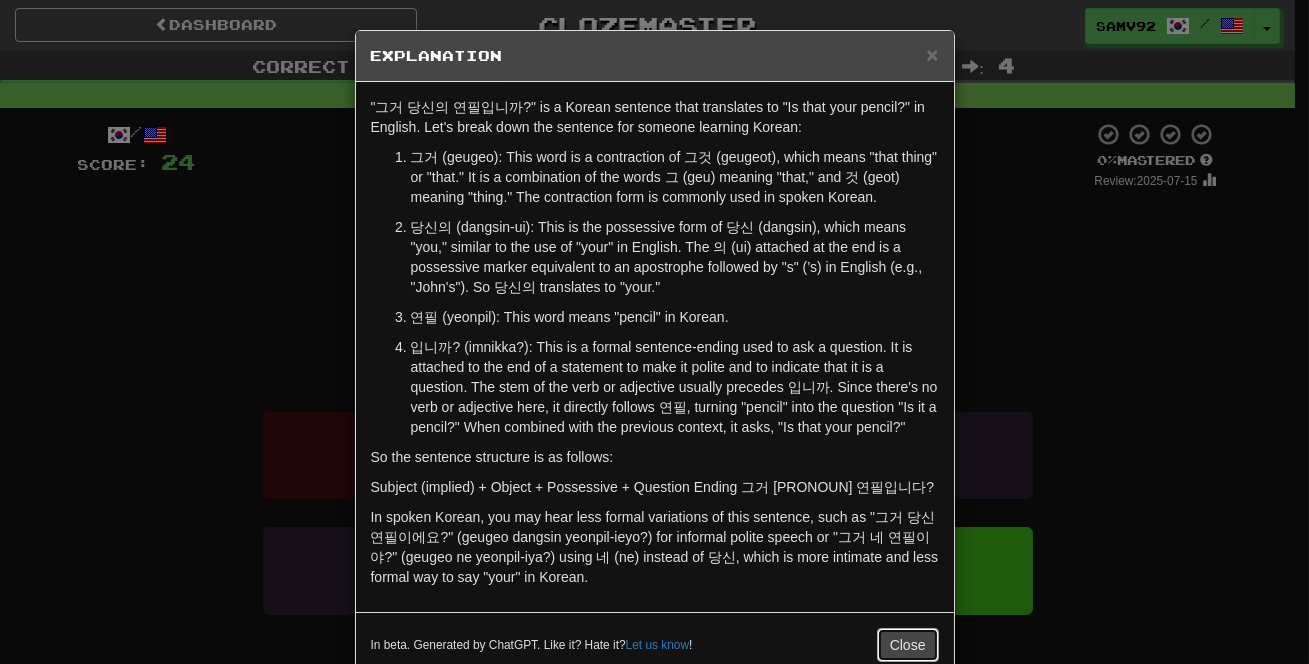 click on "Close" at bounding box center [908, 645] 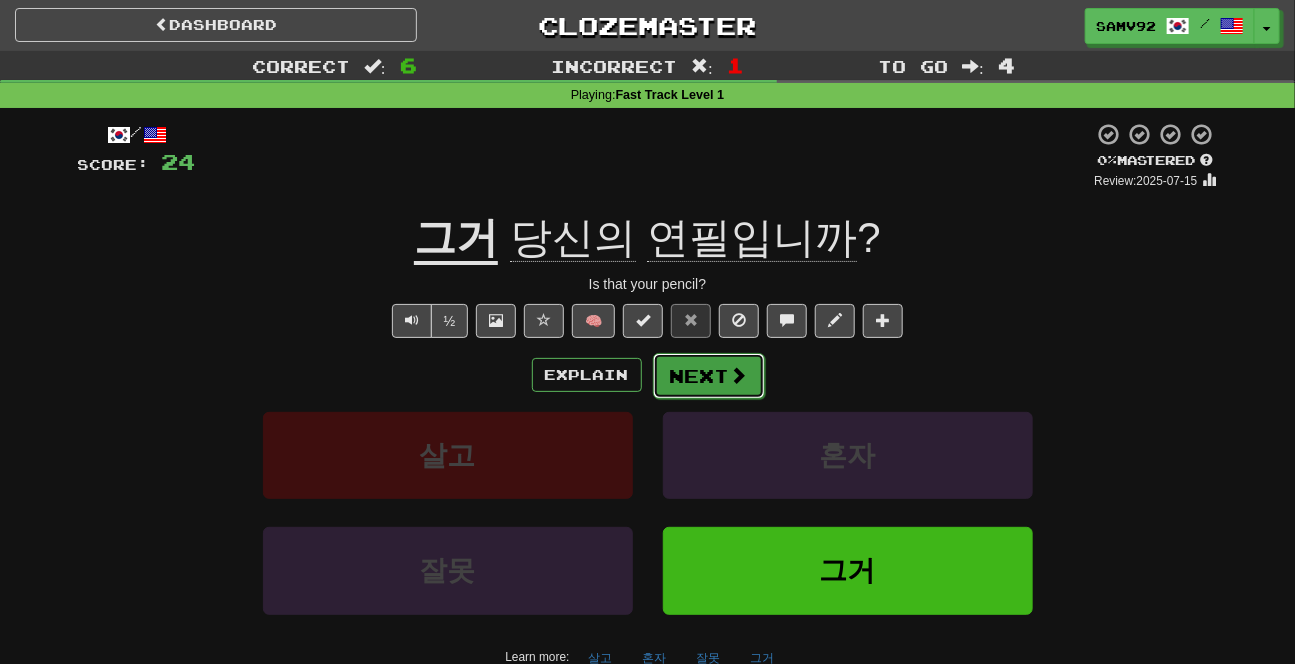 click at bounding box center (739, 375) 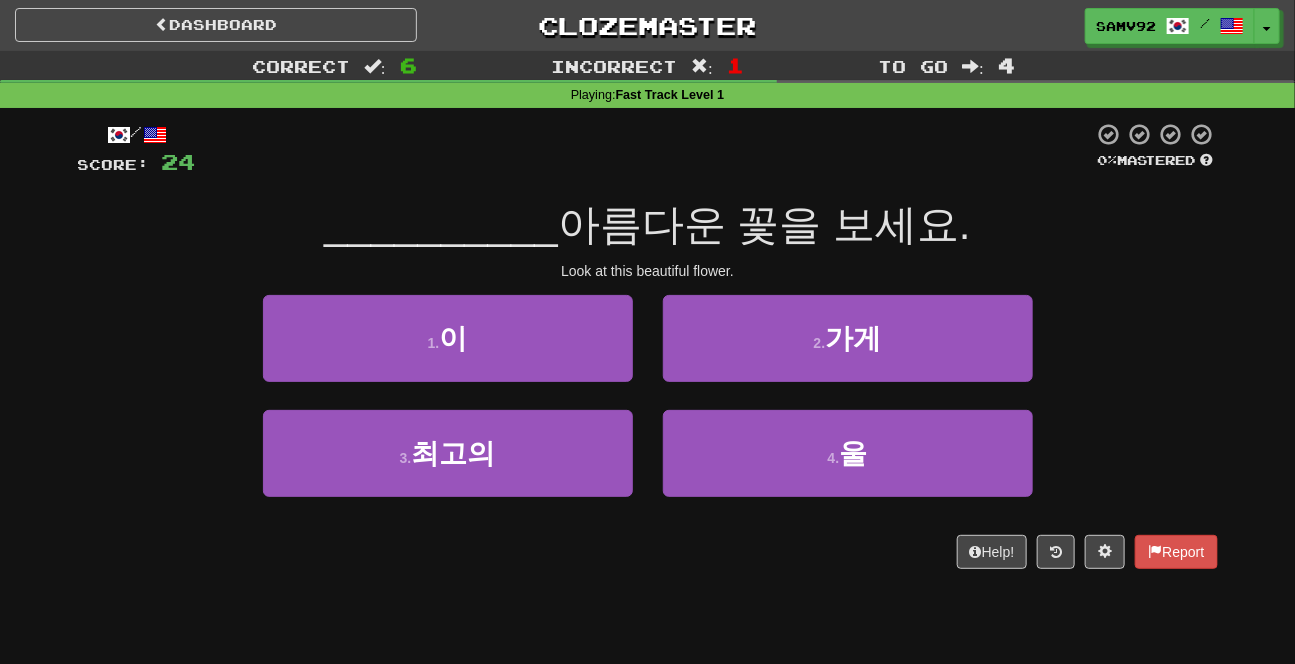 drag, startPoint x: 655, startPoint y: 322, endPoint x: 639, endPoint y: 315, distance: 17.464249 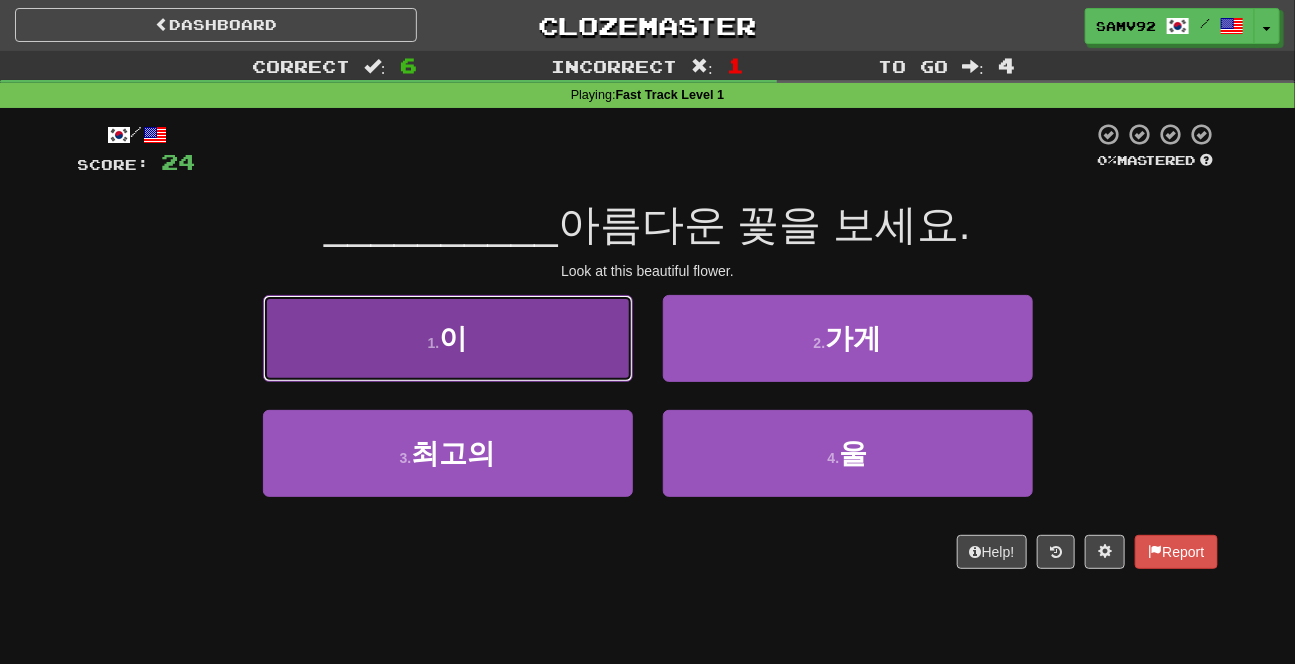 click on "1 .  이" at bounding box center [448, 338] 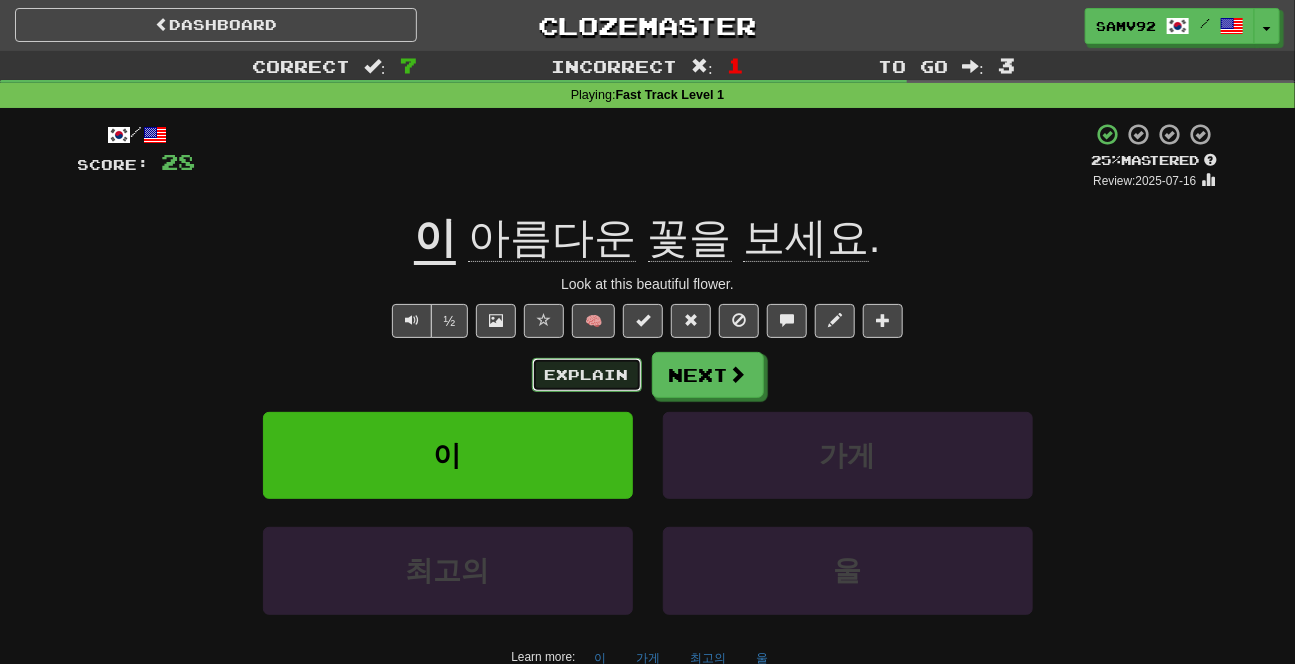 click on "Explain" at bounding box center (587, 375) 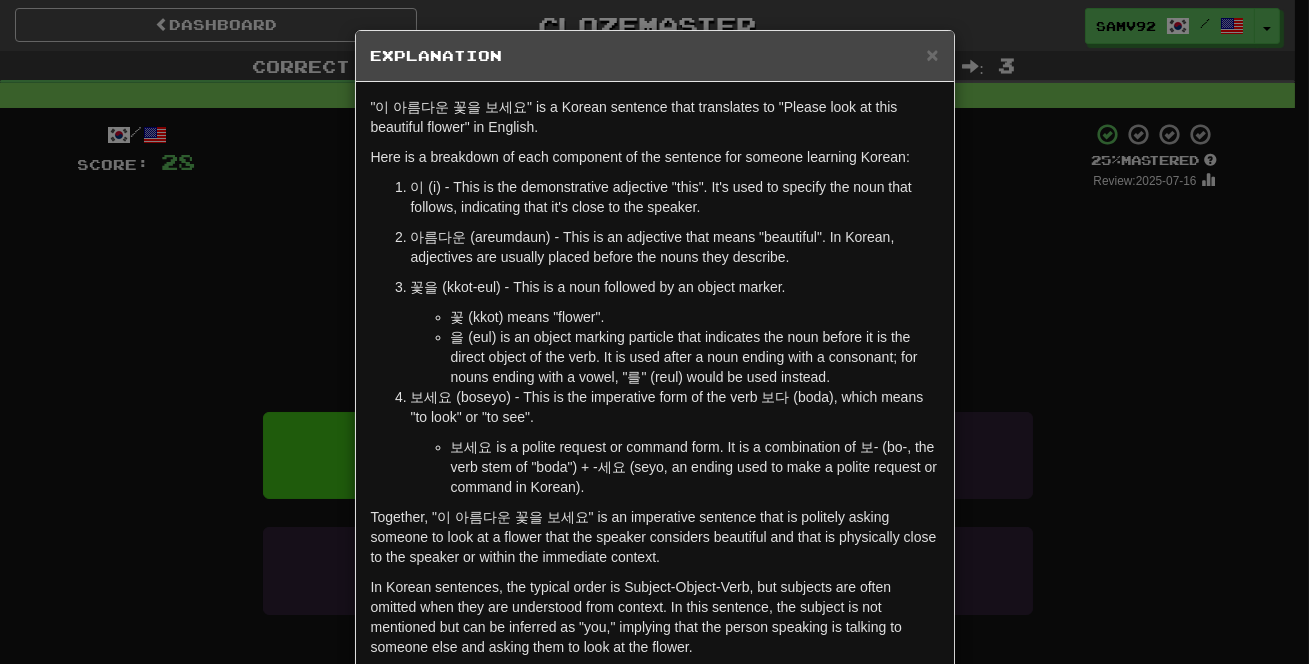 click on "× Explanation "이 아름다운 꽃을 보세요" is a Korean sentence that translates to "Please look at this beautiful flower" in English.
Here is a breakdown of each component of the sentence for someone learning Korean:
이 (i) - This is the demonstrative adjective "this". It's used to specify the noun that follows, indicating that it's close to the speaker.
아름다운 (areumdaun) - This is an adjective that means "beautiful". In Korean, adjectives are usually placed before the nouns they describe.
꽃을 (kkot-eul) - This is a noun followed by an object marker.
꽃 (kkot) means "flower".
을 (eul) is an object marking particle that indicates the noun before it is the direct object of the verb. It is used after a noun ending with a consonant; for nouns ending with a vowel, "를" (reul) would be used instead.
보세요 (boseyo) - This is the imperative form of the verb 보다 (boda), which means "to look" or "to see".
Let us know ! Close" at bounding box center [654, 332] 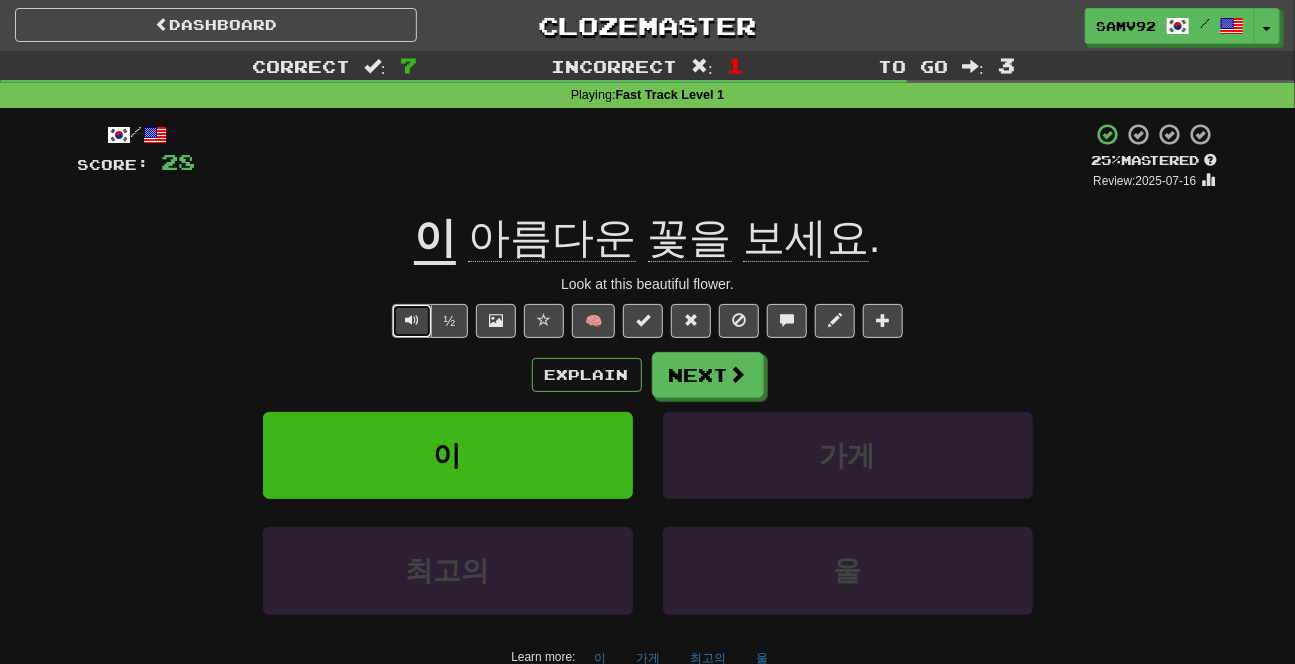 click at bounding box center (412, 320) 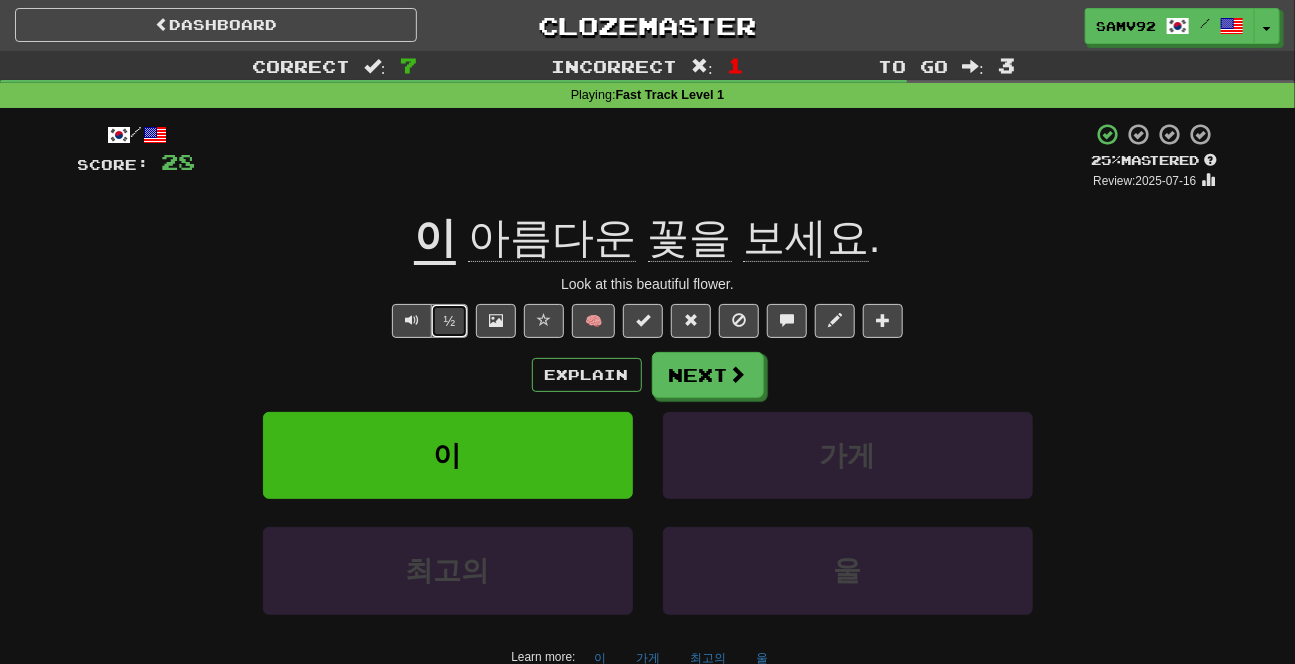 click on "½" at bounding box center (450, 321) 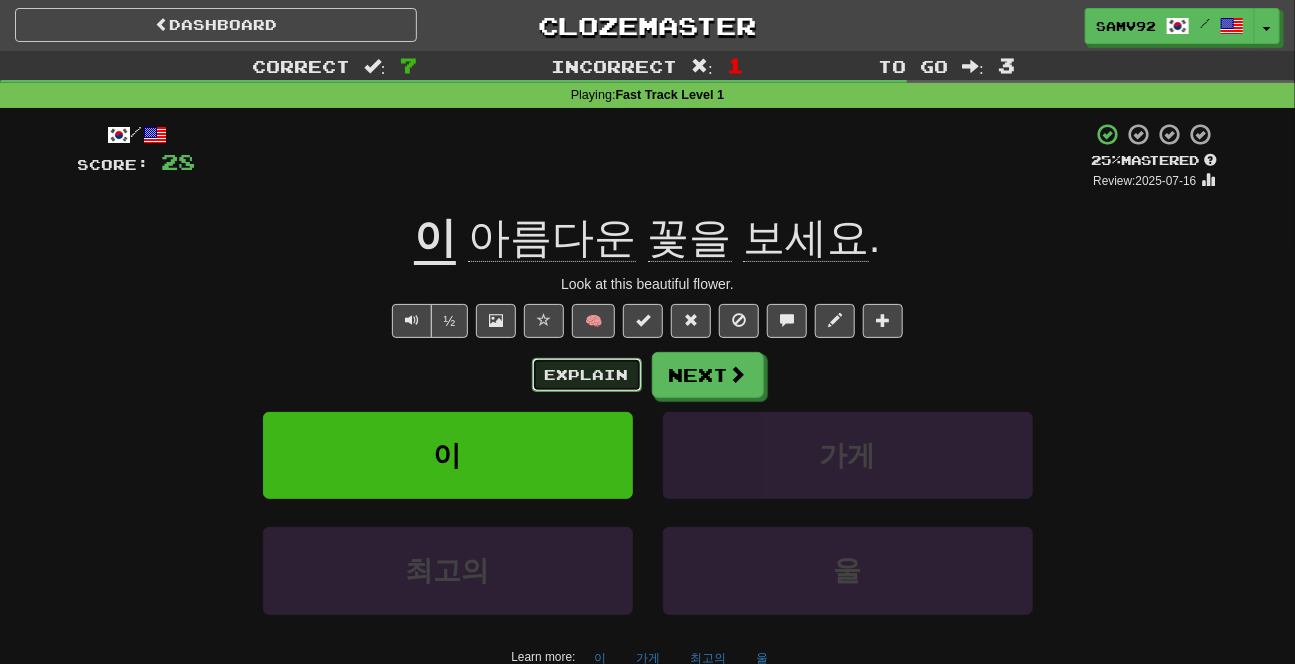 click on "Explain" at bounding box center (587, 375) 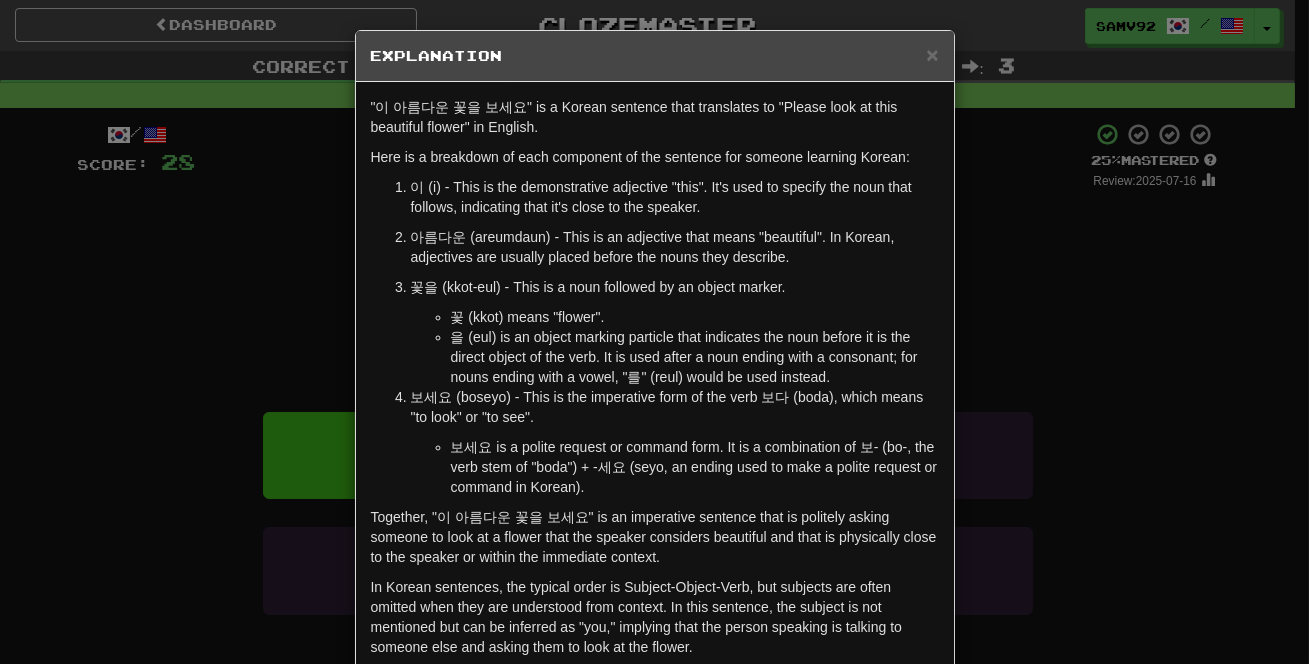click on "× Explanation "이 아름다운 꽃을 보세요" is a Korean sentence that translates to "Please look at this beautiful flower" in English.
Here is a breakdown of each component of the sentence for someone learning Korean:
이 (i) - This is the demonstrative adjective "this". It's used to specify the noun that follows, indicating that it's close to the speaker.
아름다운 (areumdaun) - This is an adjective that means "beautiful". In Korean, adjectives are usually placed before the nouns they describe.
꽃을 (kkot-eul) - This is a noun followed by an object marker.
꽃 (kkot) means "flower".
을 (eul) is an object marking particle that indicates the noun before it is the direct object of the verb. It is used after a noun ending with a consonant; for nouns ending with a vowel, "를" (reul) would be used instead.
보세요 (boseyo) - This is the imperative form of the verb 보다 (boda), which means "to look" or "to see".
Let us know ! Close" at bounding box center [654, 332] 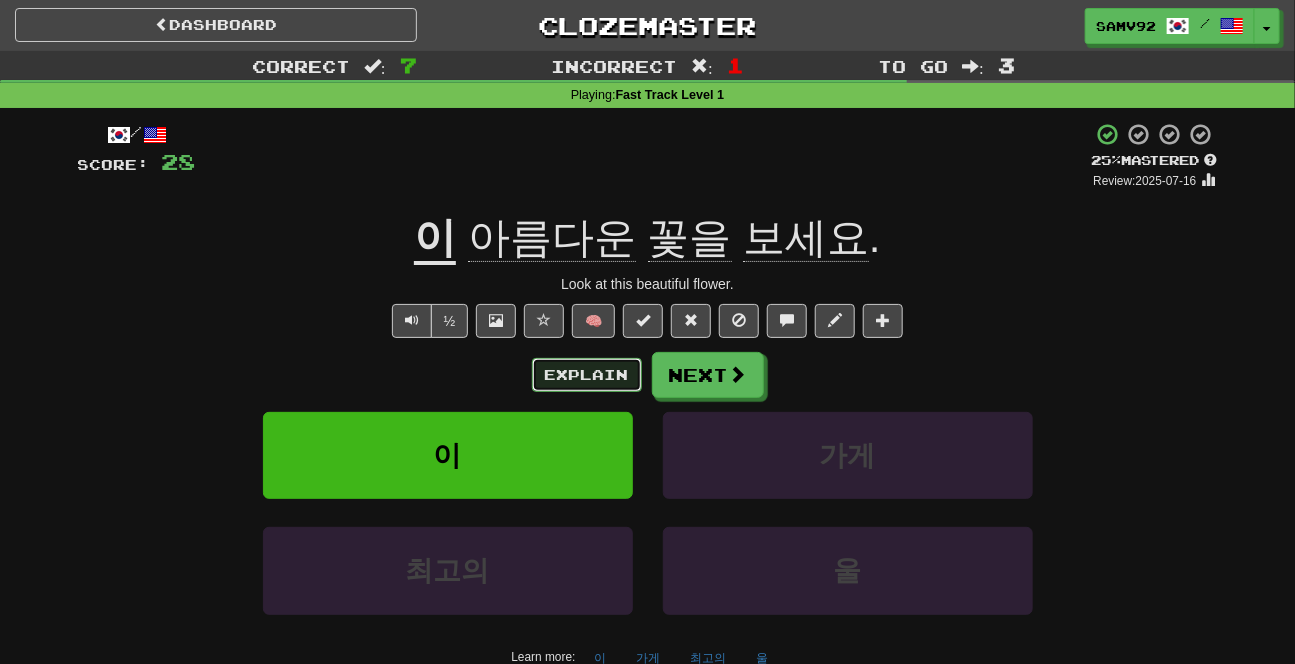 click on "Explain" at bounding box center [587, 375] 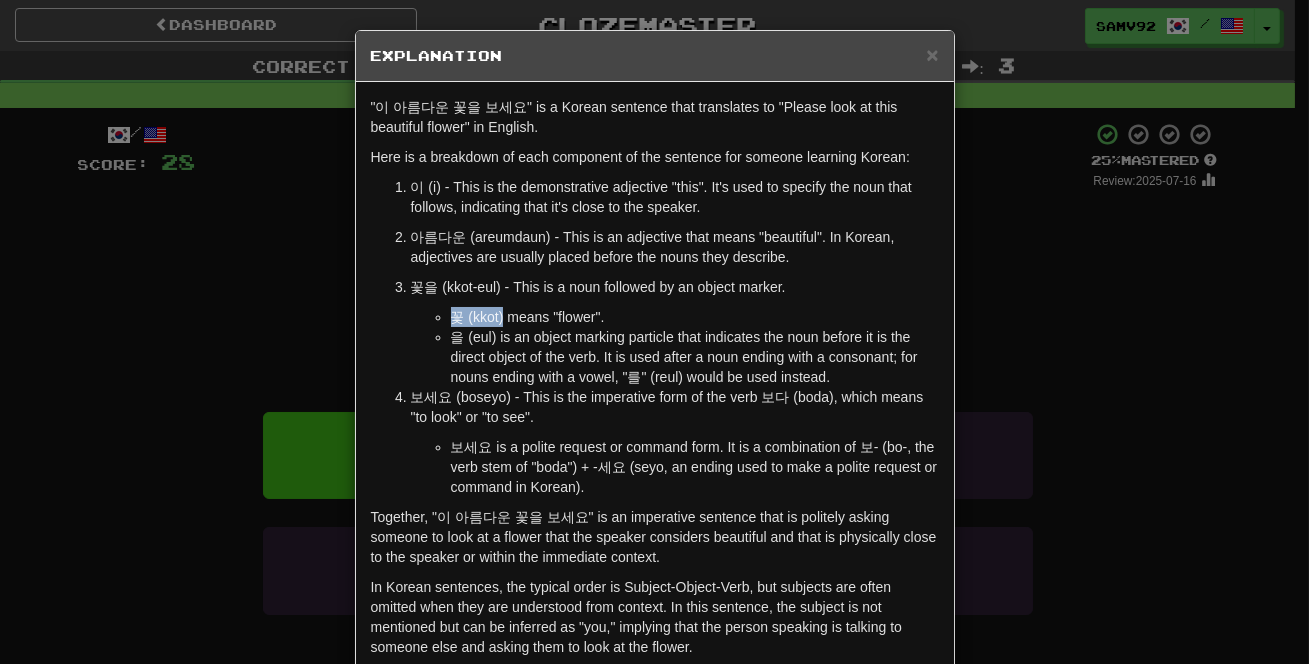 drag, startPoint x: 439, startPoint y: 320, endPoint x: 494, endPoint y: 320, distance: 55 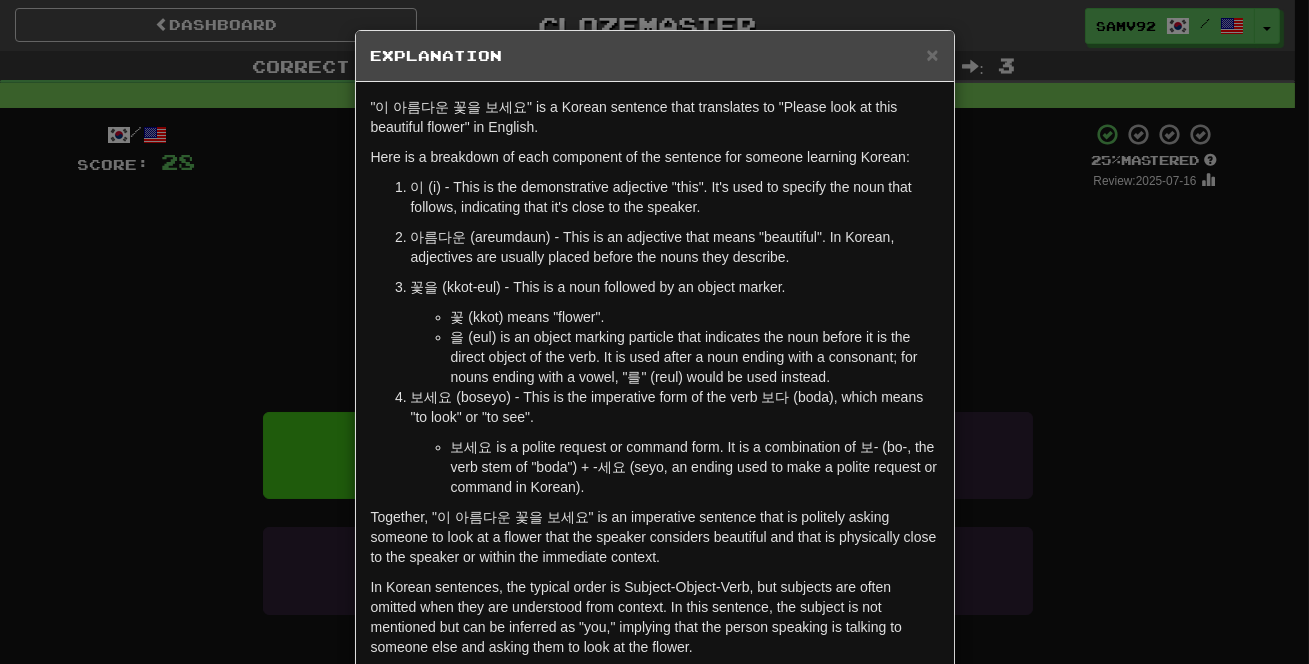 click on "× Explanation "이 아름다운 꽃을 보세요" is a Korean sentence that translates to "Please look at this beautiful flower" in English.
Here is a breakdown of each component of the sentence for someone learning Korean:
이 (i) - This is the demonstrative adjective "this". It's used to specify the noun that follows, indicating that it's close to the speaker.
아름다운 (areumdaun) - This is an adjective that means "beautiful". In Korean, adjectives are usually placed before the nouns they describe.
꽃을 (kkot-eul) - This is a noun followed by an object marker.
꽃 (kkot) means "flower".
을 (eul) is an object marking particle that indicates the noun before it is the direct object of the verb. It is used after a noun ending with a consonant; for nouns ending with a vowel, "를" (reul) would be used instead.
보세요 (boseyo) - This is the imperative form of the verb 보다 (boda), which means "to look" or "to see".
Let us know ! Close" at bounding box center (654, 332) 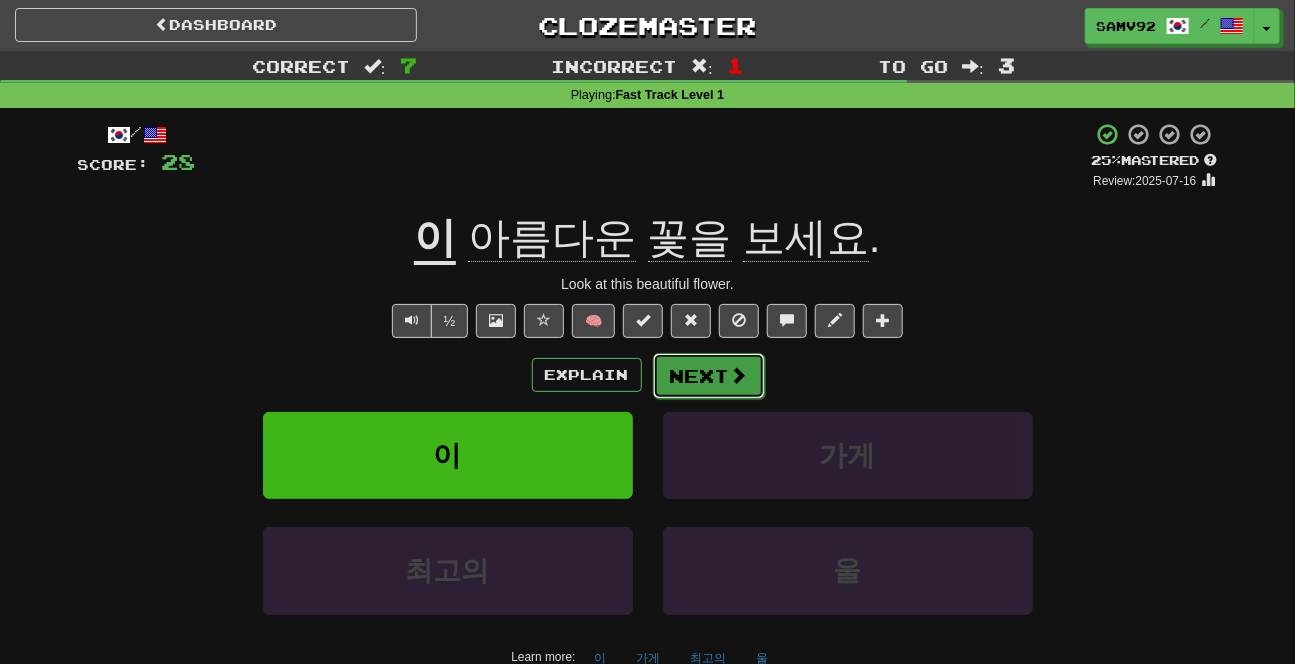 click on "Next" at bounding box center [709, 376] 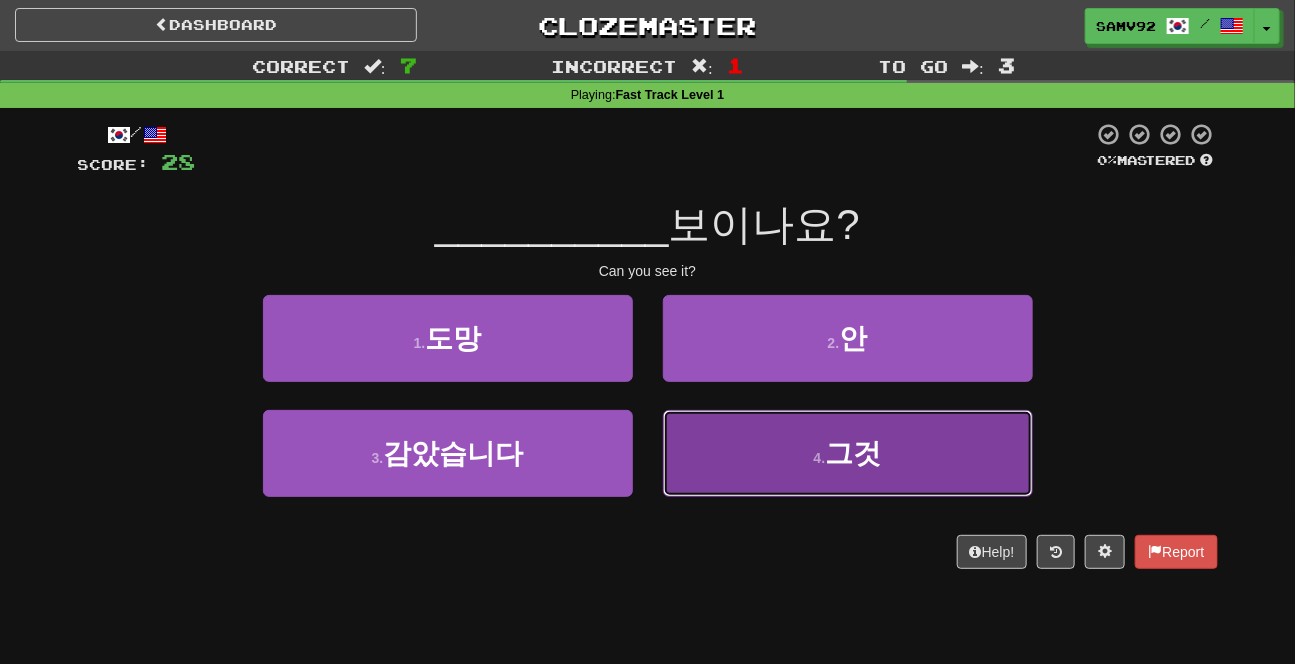 click on "4 .  그것" at bounding box center (848, 453) 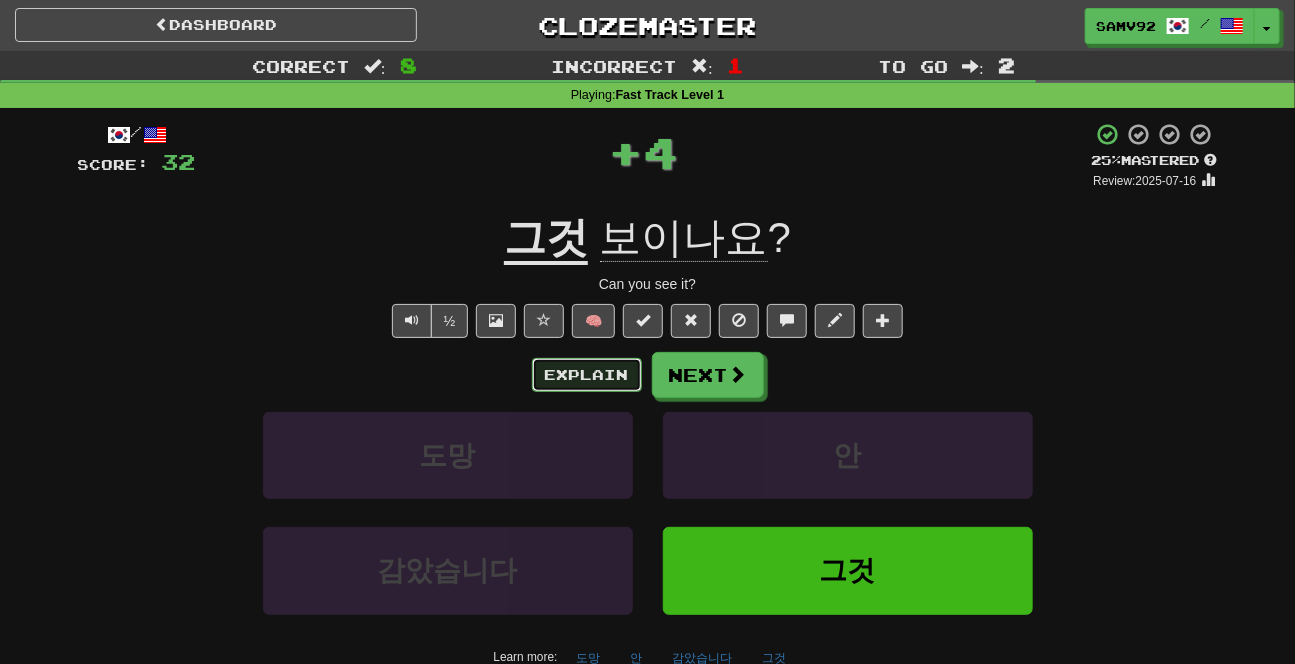 click on "Explain" at bounding box center (587, 375) 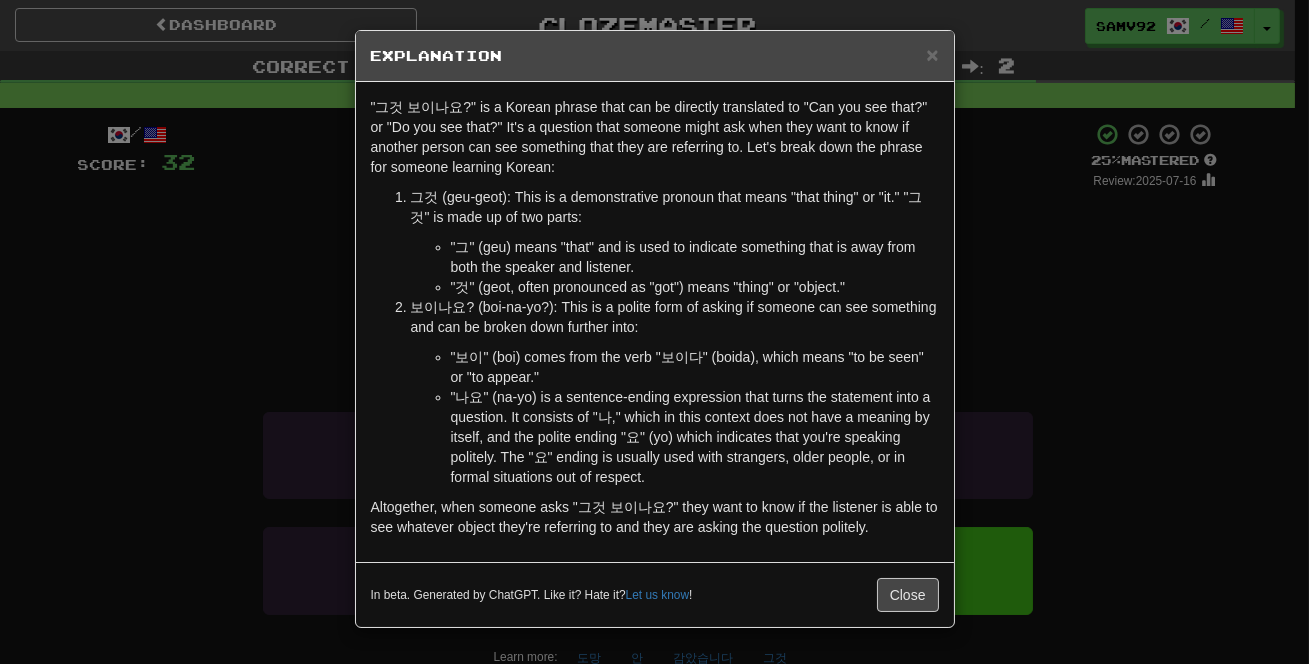 drag, startPoint x: 1098, startPoint y: 331, endPoint x: 1088, endPoint y: 332, distance: 10.049875 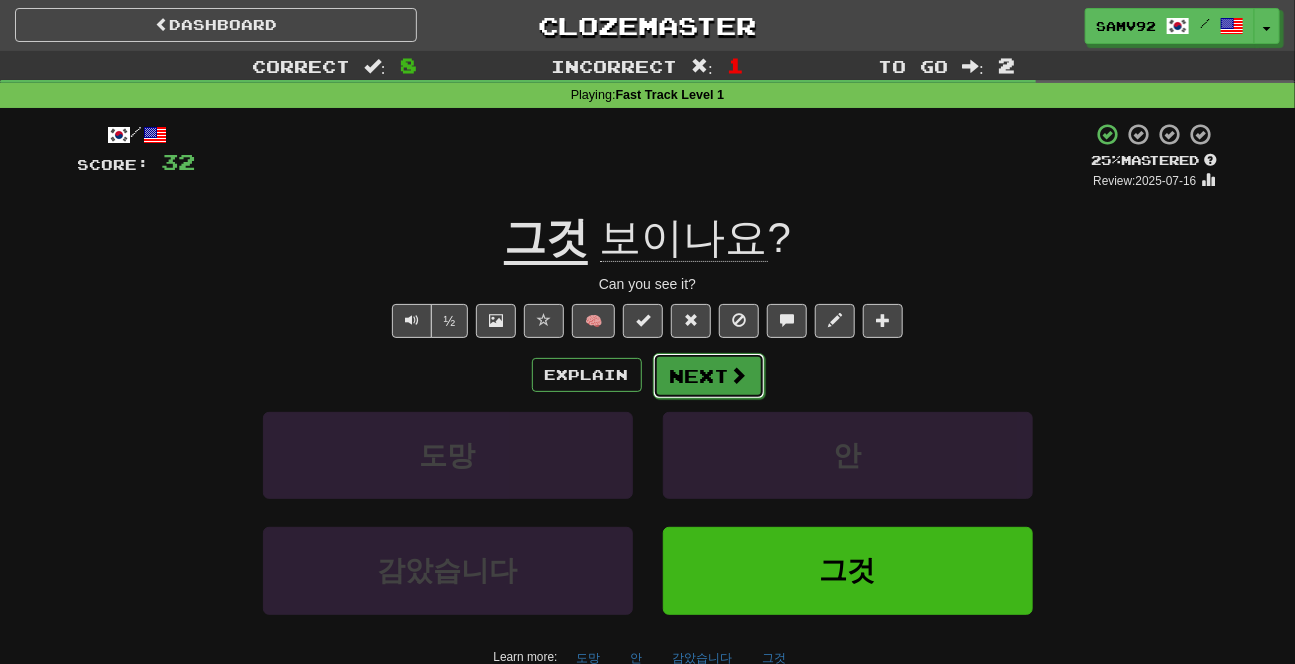 click on "Next" at bounding box center (709, 376) 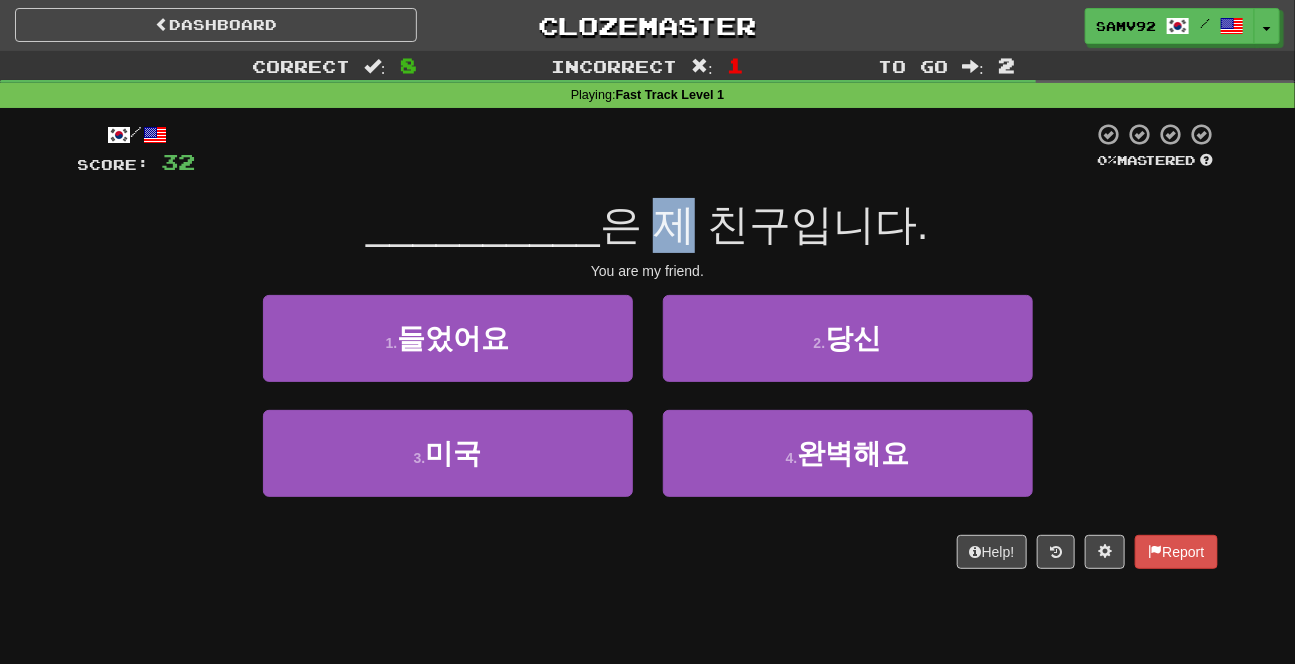 drag, startPoint x: 701, startPoint y: 222, endPoint x: 649, endPoint y: 219, distance: 52.086468 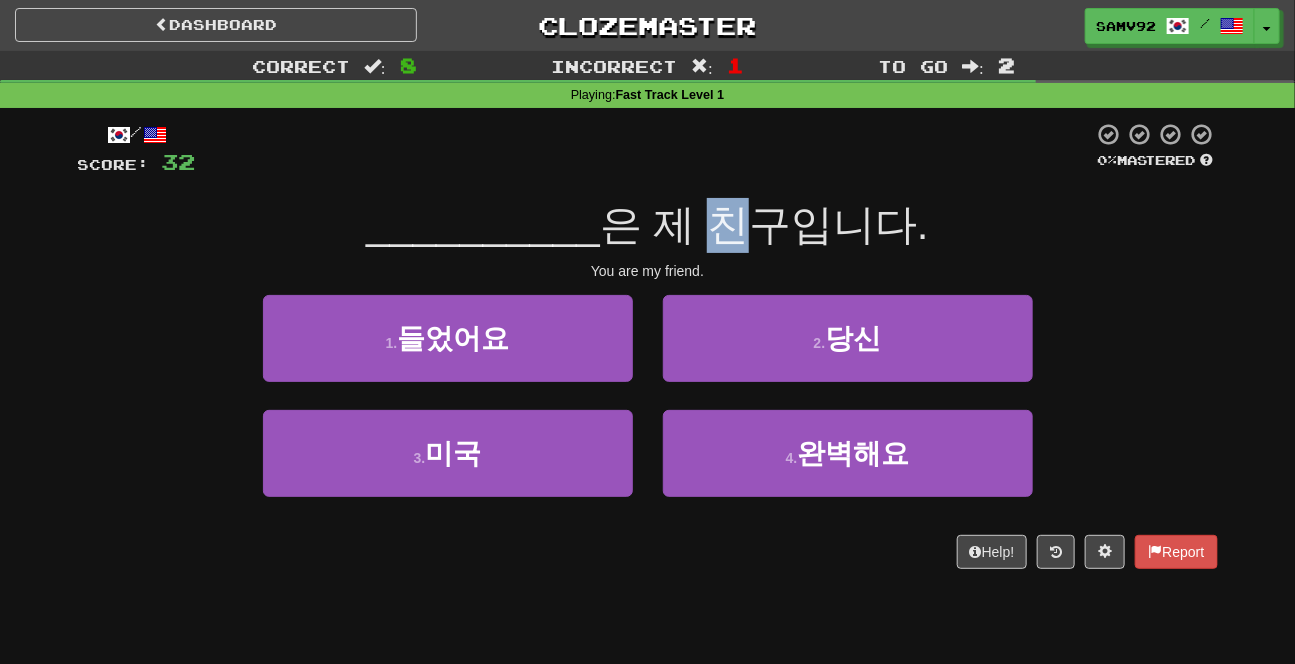 click on "은 제 친구입니다." at bounding box center (764, 224) 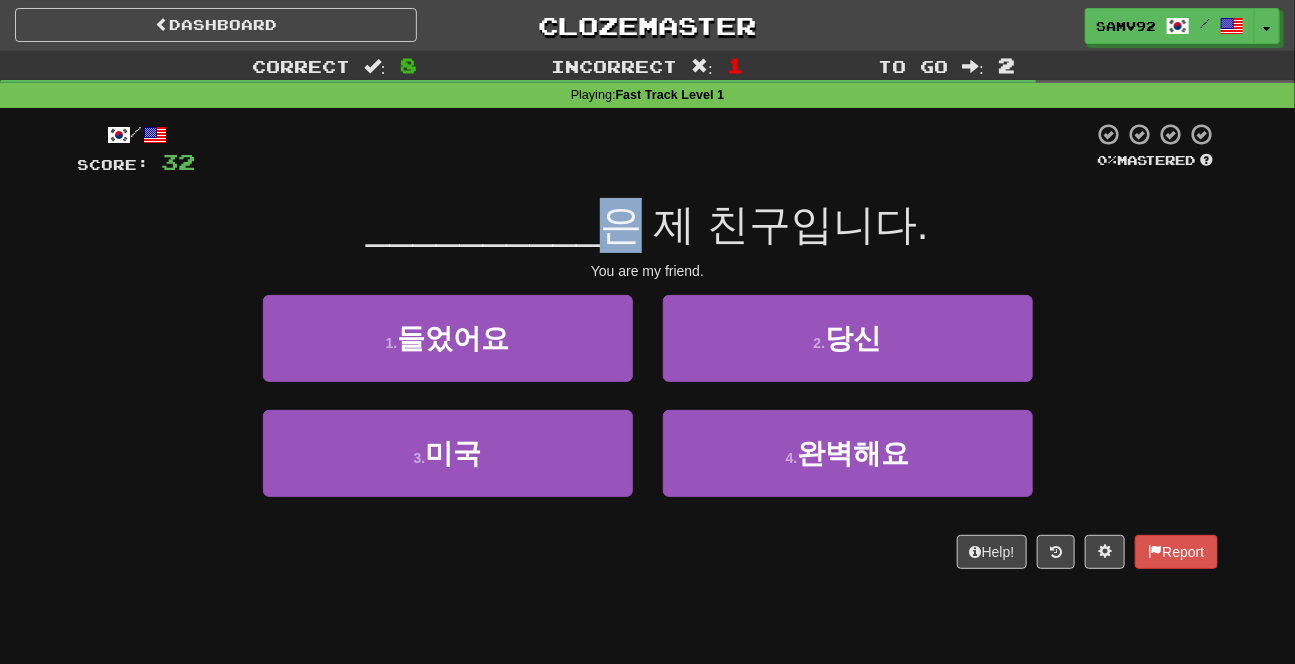 drag, startPoint x: 644, startPoint y: 222, endPoint x: 594, endPoint y: 219, distance: 50.08992 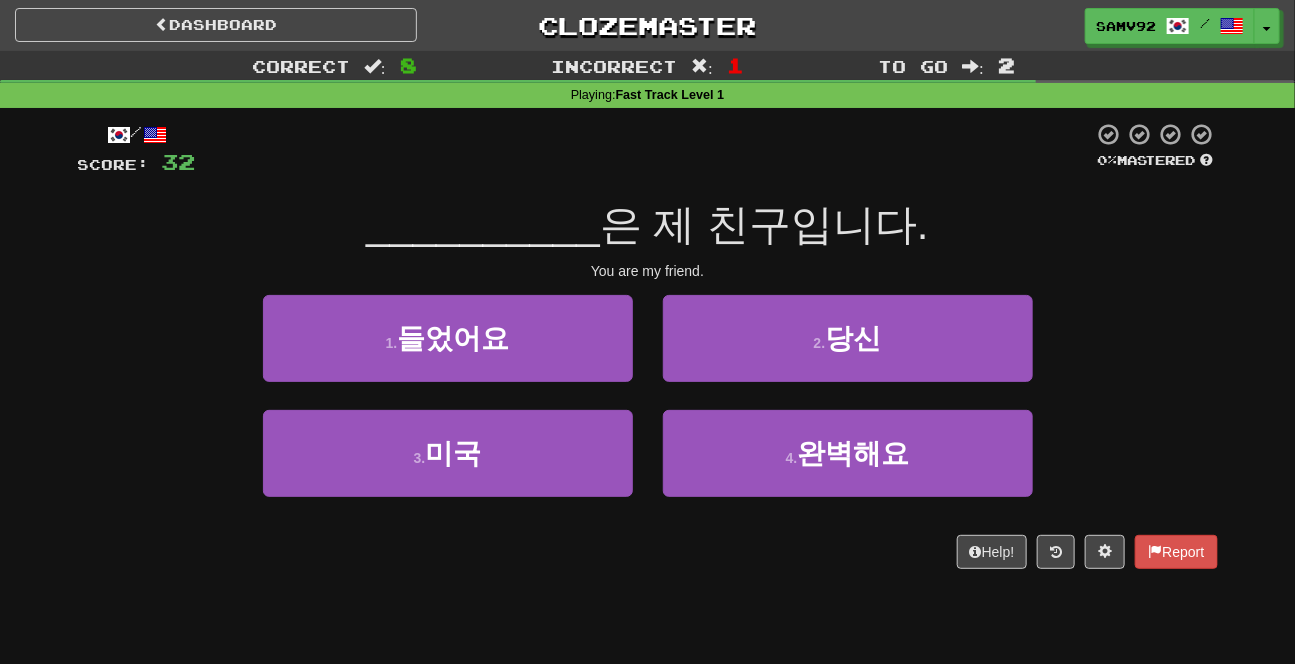 click at bounding box center (645, 149) 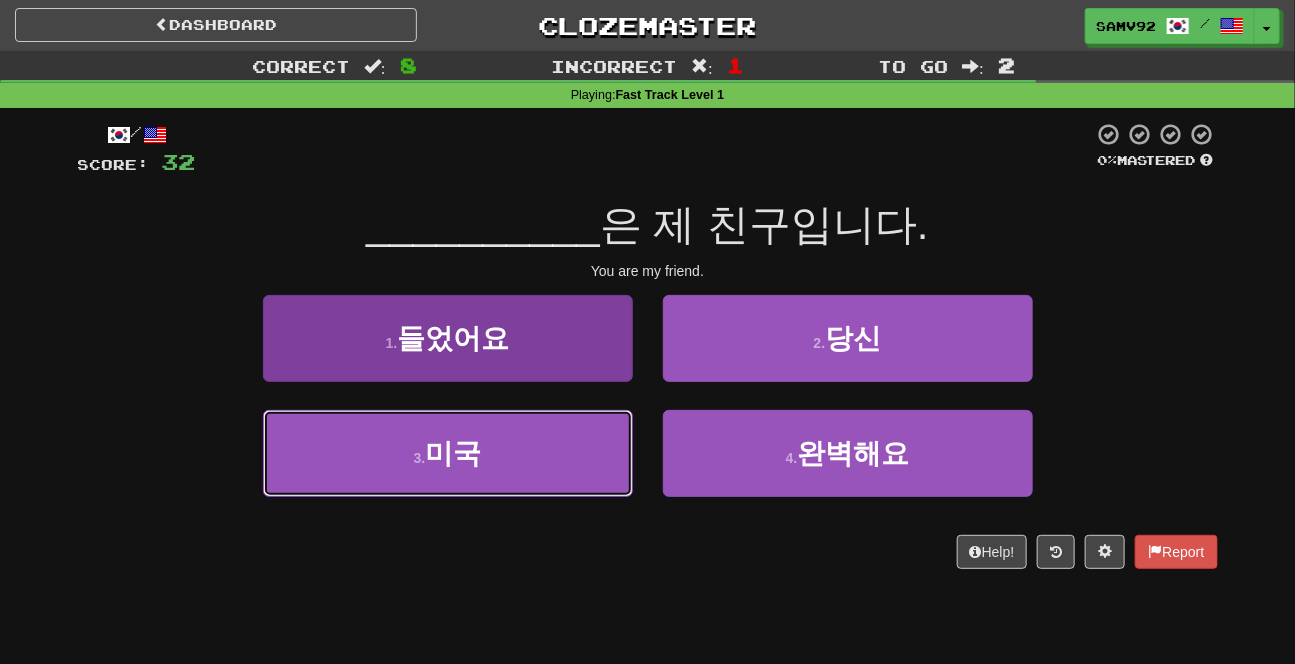 click on "3 .  미국" at bounding box center [448, 453] 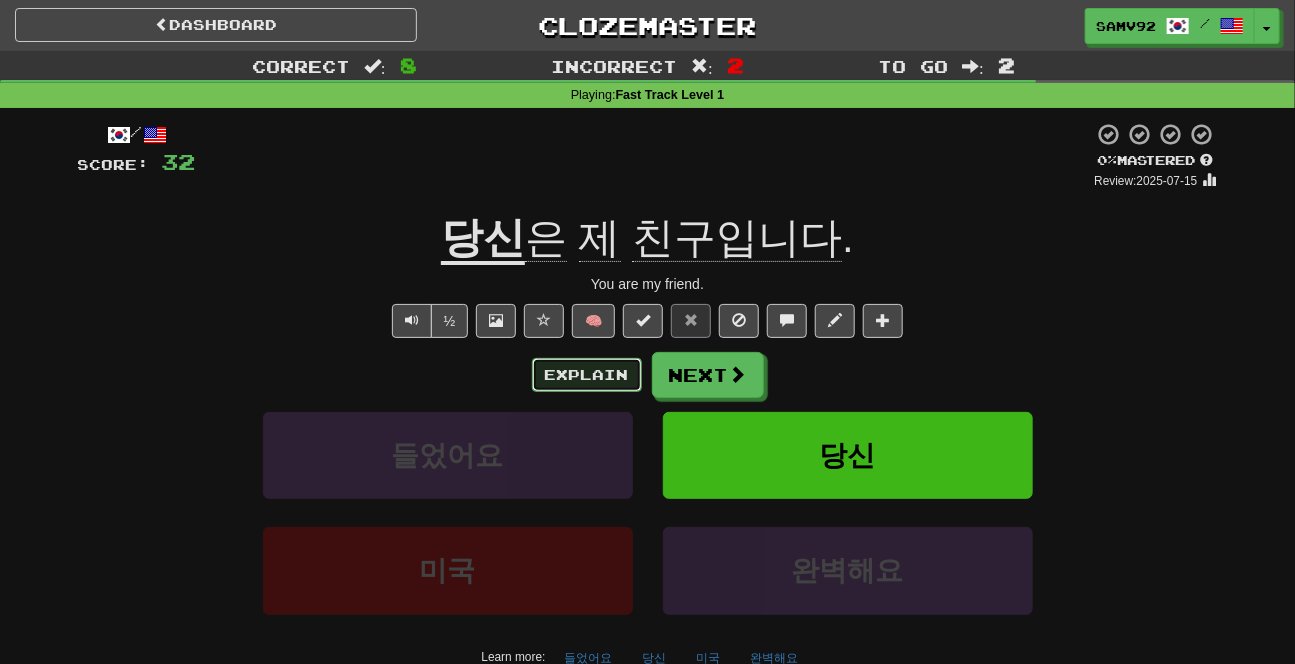 click on "Explain" at bounding box center (587, 375) 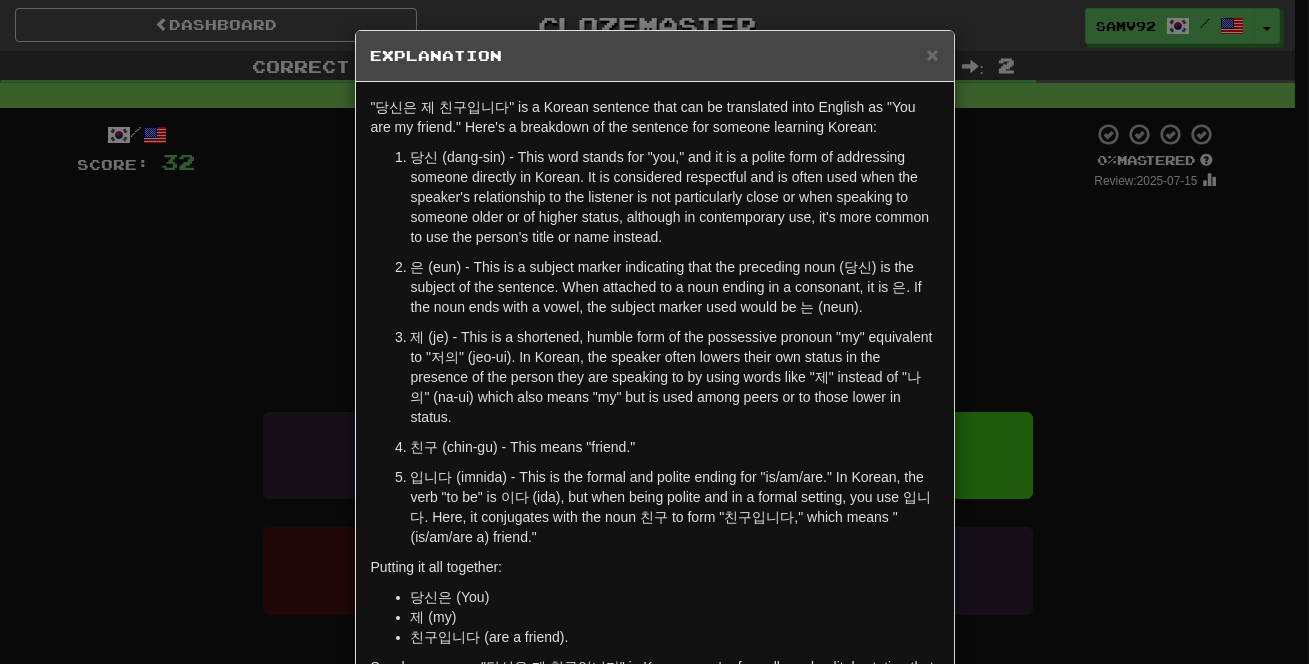 click on "× Explanation "당신은 제 친구입니다" is a Korean sentence that can be translated into English as "You are my friend." Here's a breakdown of the sentence for someone learning Korean:
당신 (dang-sin) - This word stands for "you," and it is a polite form of addressing someone directly in Korean. It is considered respectful and is often used when the speaker's relationship to the listener is not particularly close or when speaking to someone older or of higher status, although in contemporary use, it's more common to use the person's title or name instead.
은 (eun) - This is a subject marker indicating that the preceding noun (당신) is the subject of the sentence. When attached to a noun ending in a consonant, it is 은. If the noun ends with a vowel, the subject marker used would be 는 (neun).
친구 (chin-gu) - This means "friend."
Putting it all together:
당신은 (You)
제 (my)
친구입니다 (are a friend).
Let us know ! Close" at bounding box center [654, 332] 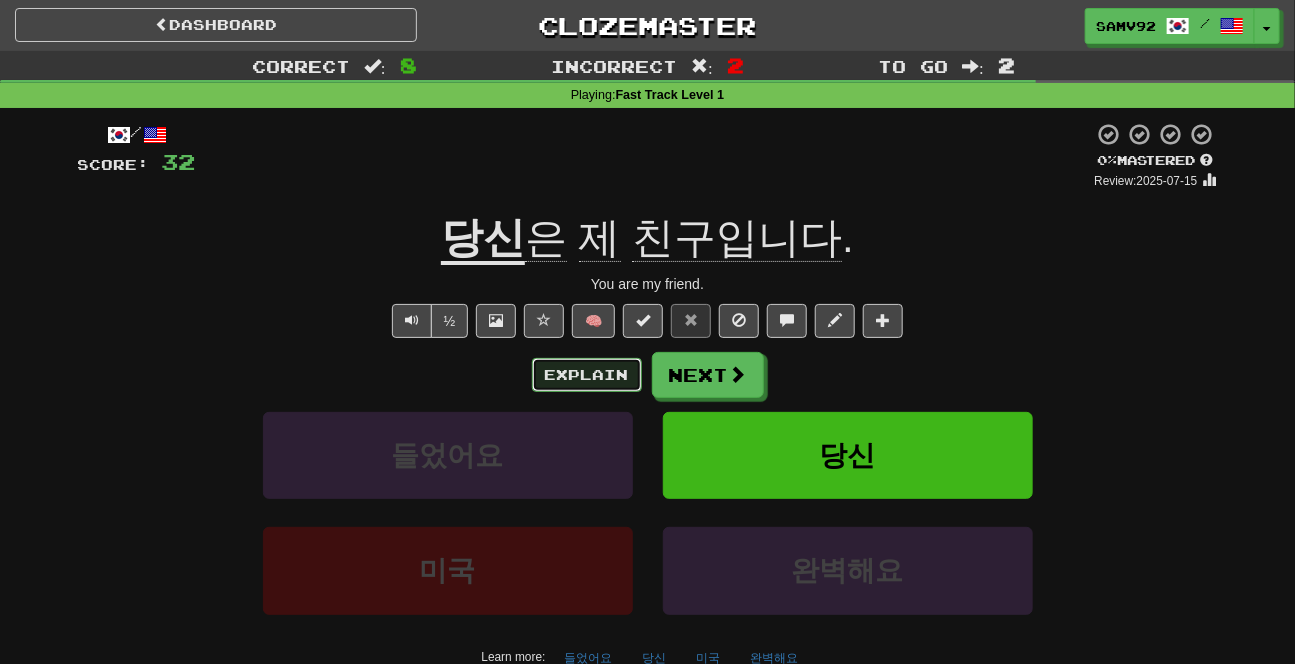 click on "Explain" at bounding box center [587, 375] 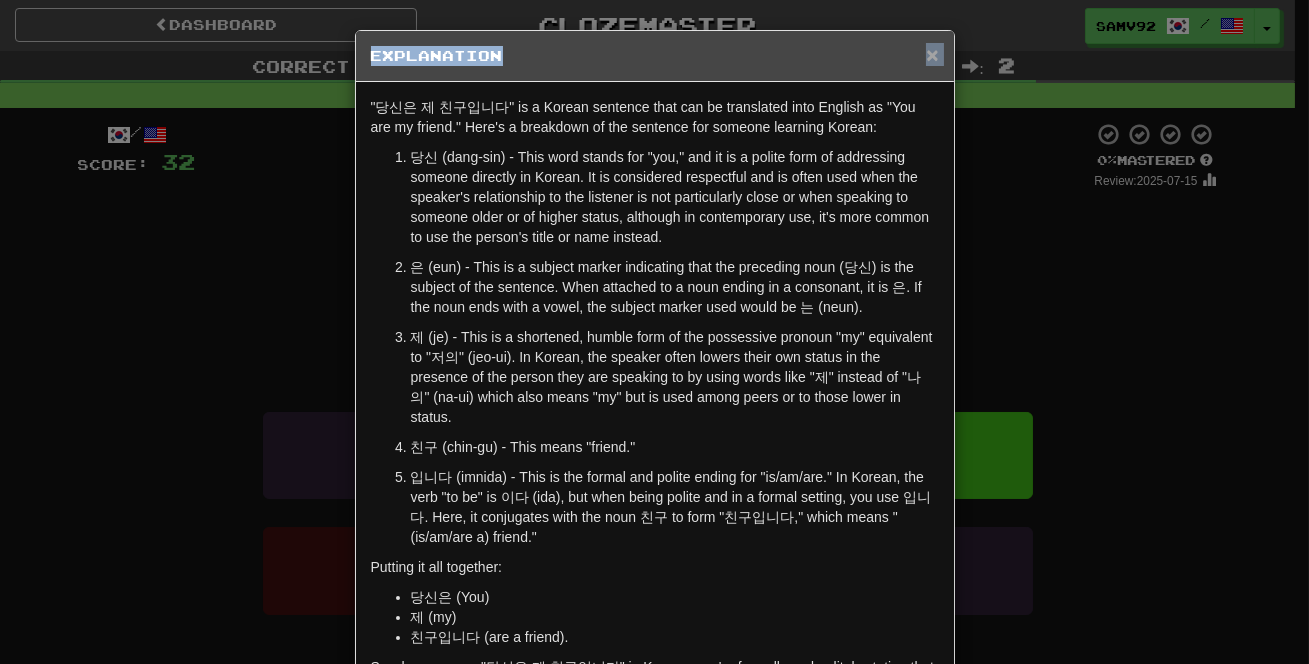 click on "× Explanation" at bounding box center [655, 56] 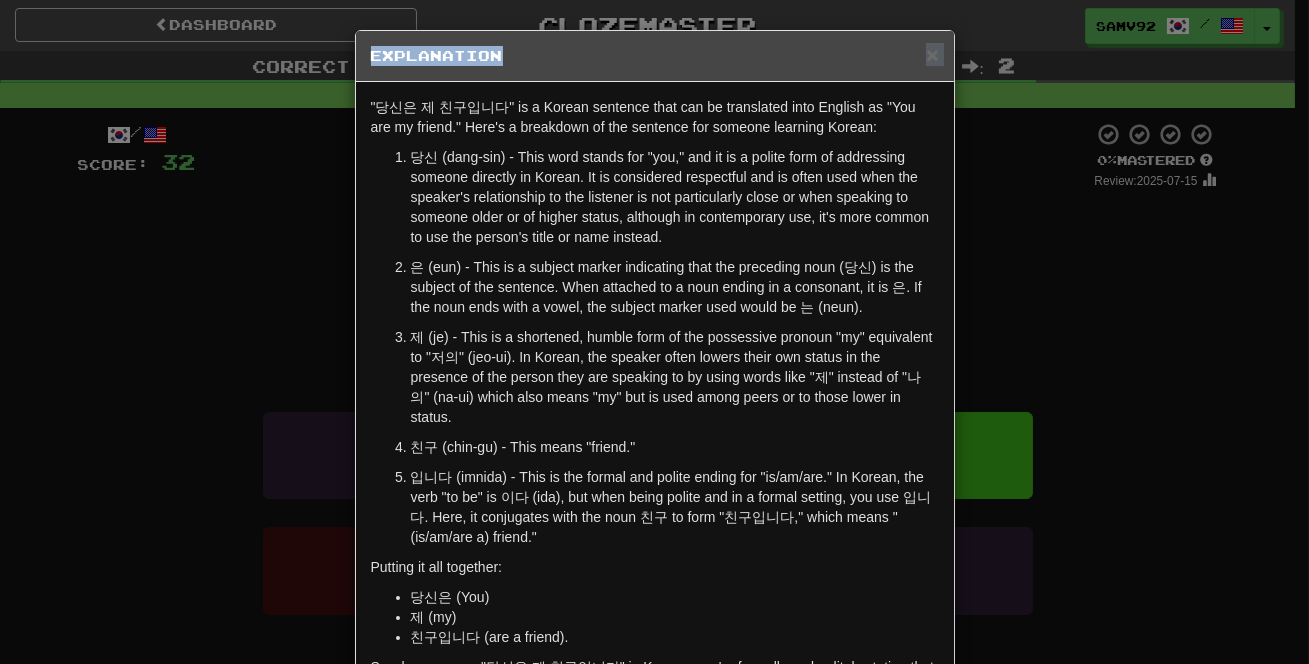 click on "× Explanation" at bounding box center [655, 56] 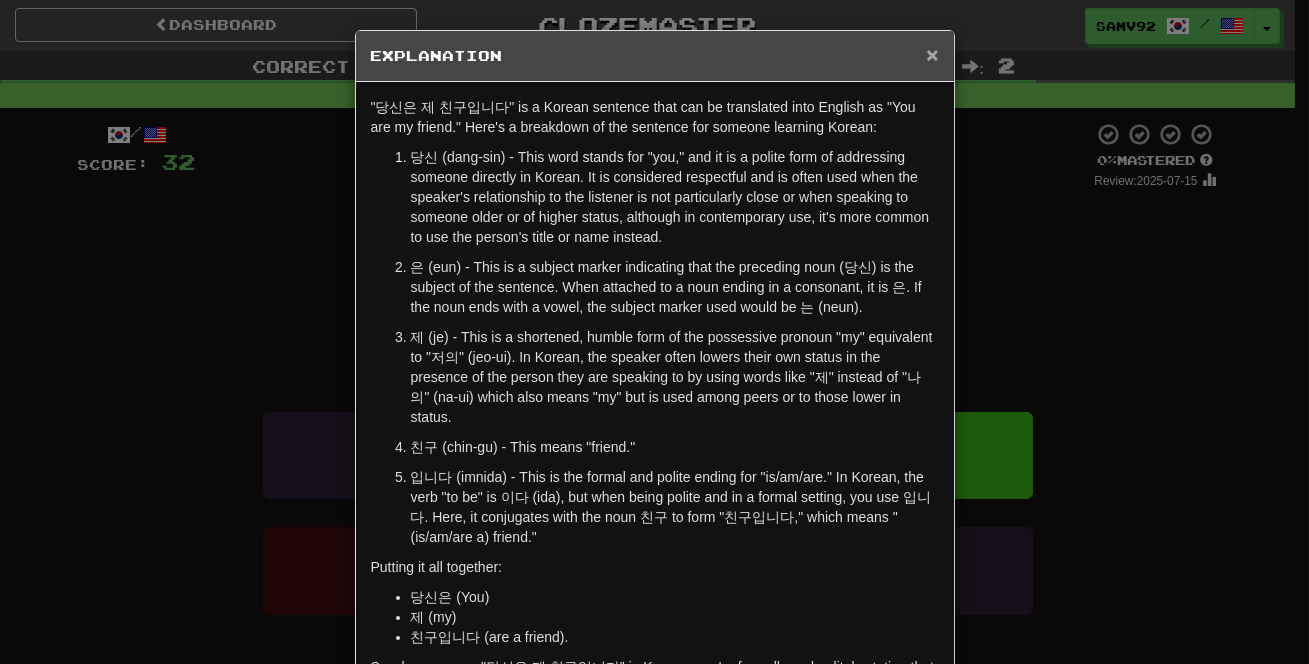 click on "× Explanation" at bounding box center (655, 56) 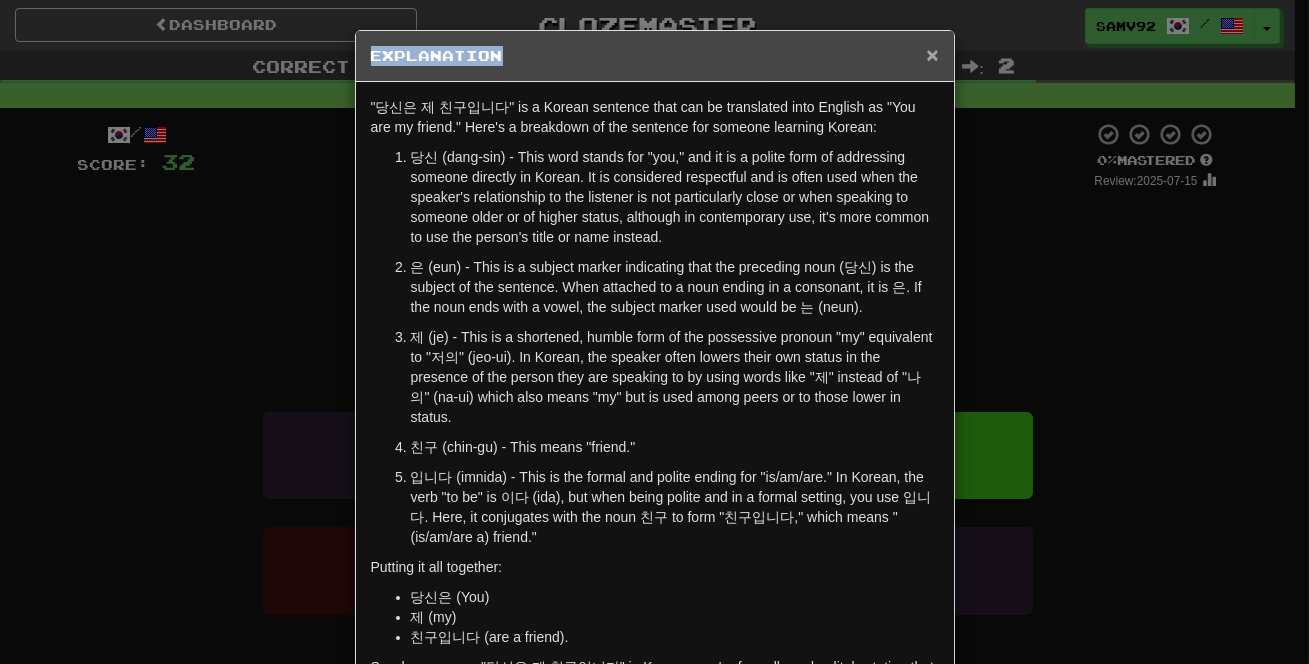 click on "×" at bounding box center [932, 54] 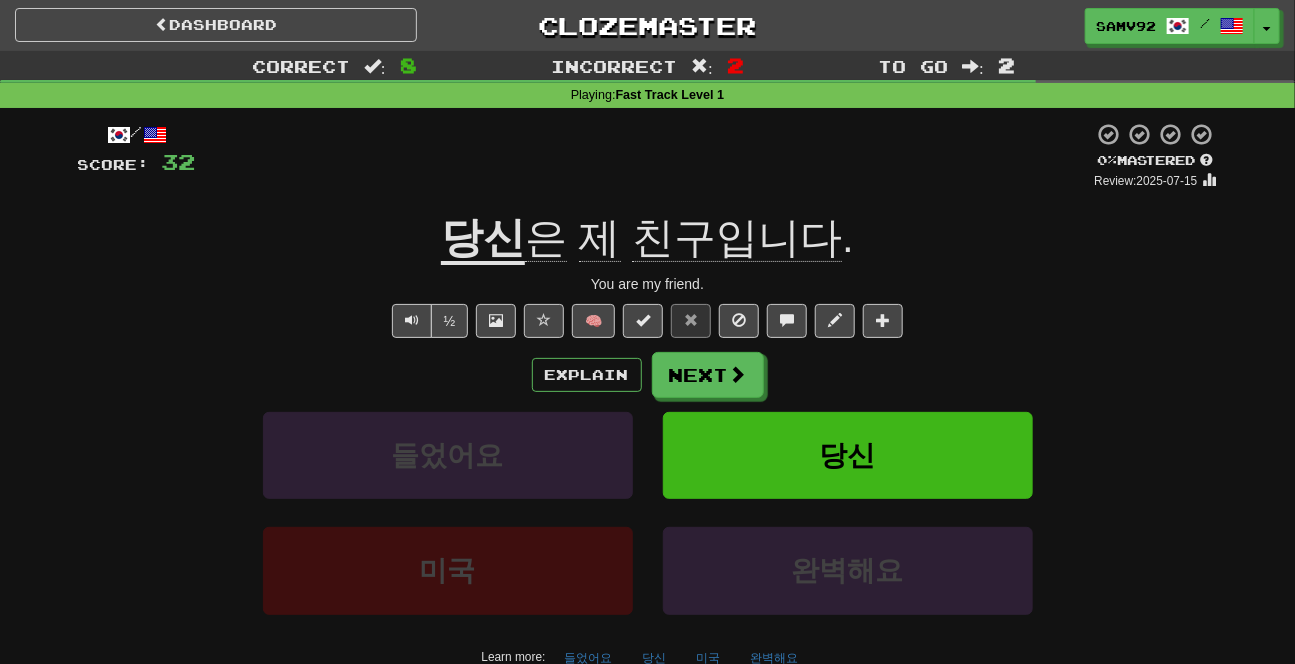 click on "/  Score:   32 0 %  Mastered Review:  2025-07-15 당신 은   제   친구입니다 . You are my friend. ½ 🧠 Explain Next 들었어요 당신 미국 완벽해요 Learn more: 들었어요 당신 미국 완벽해요  Help!  Report" at bounding box center [648, 419] 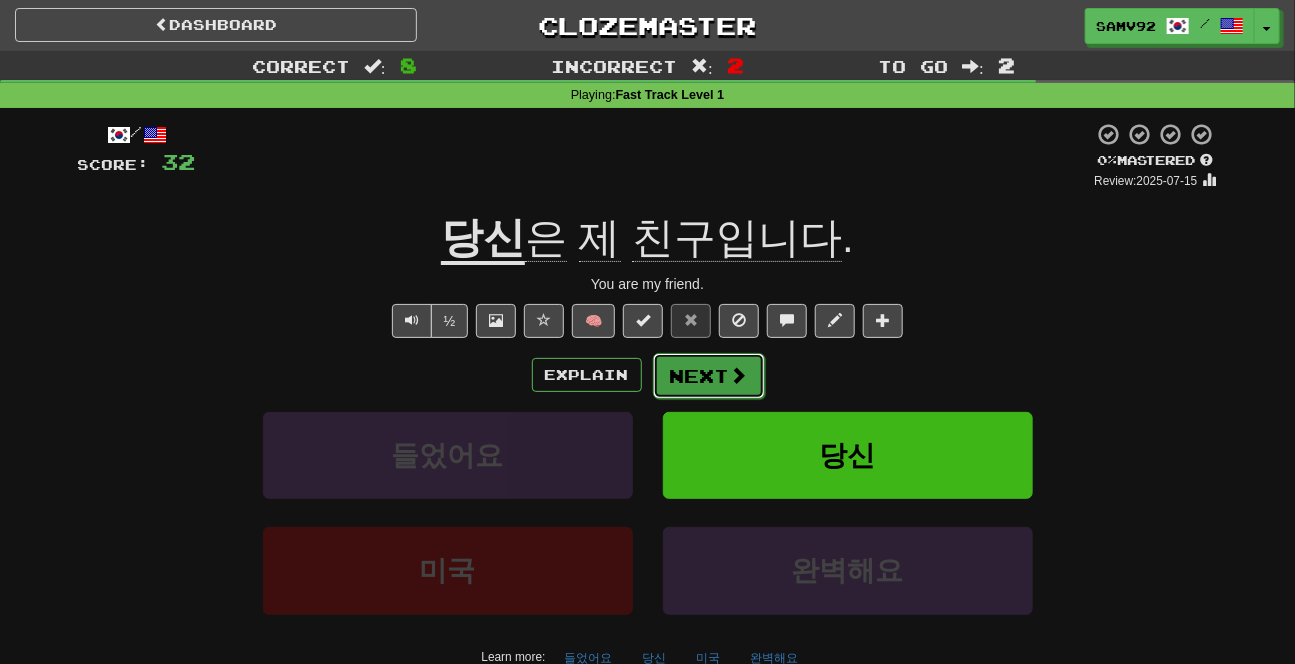 click on "Next" at bounding box center [709, 376] 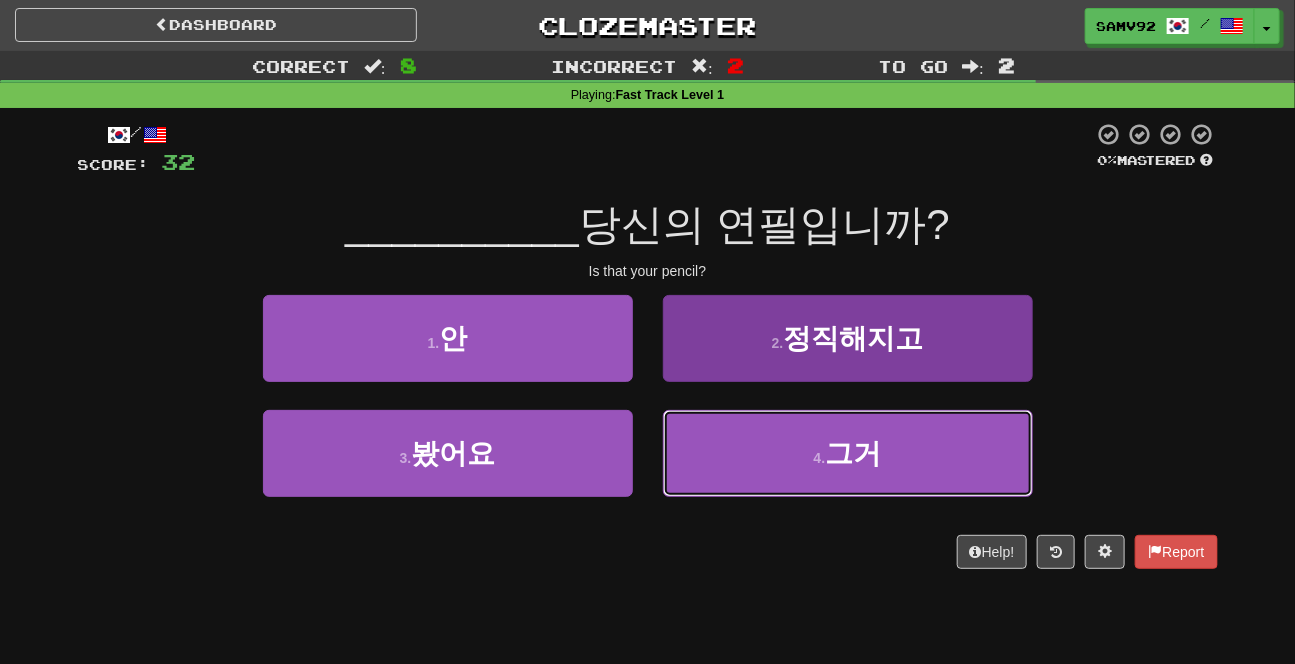 drag, startPoint x: 757, startPoint y: 473, endPoint x: 737, endPoint y: 460, distance: 23.853722 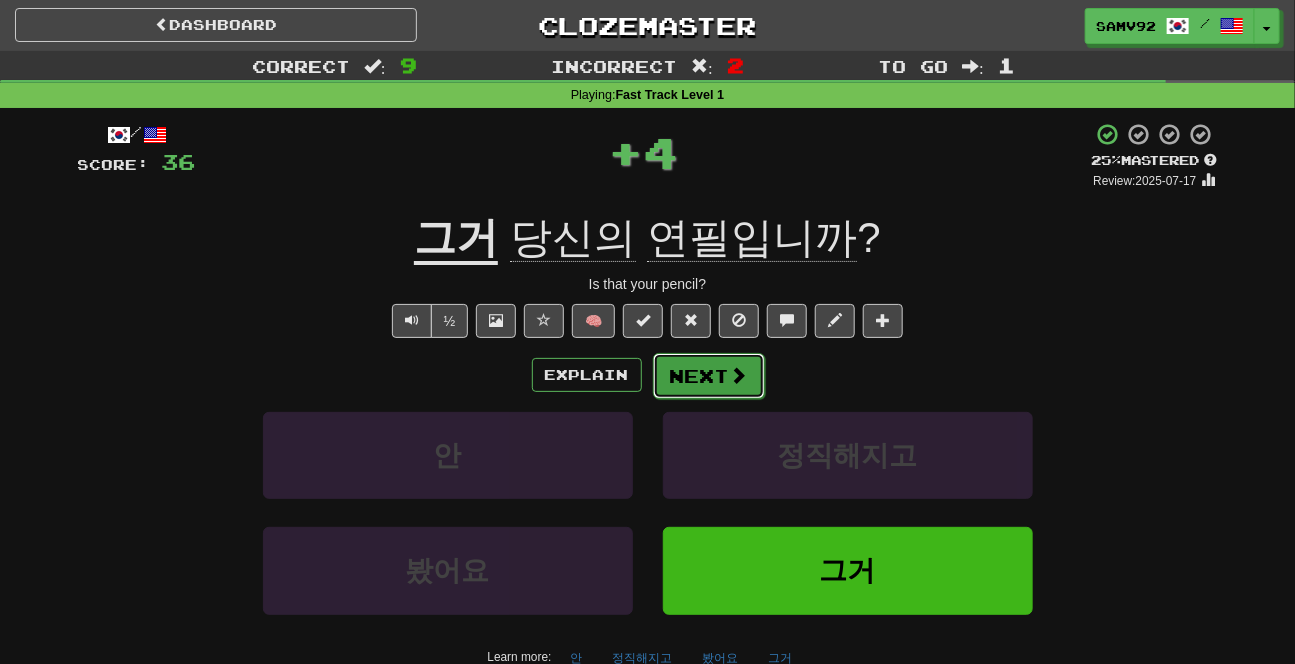 click on "Next" at bounding box center (709, 376) 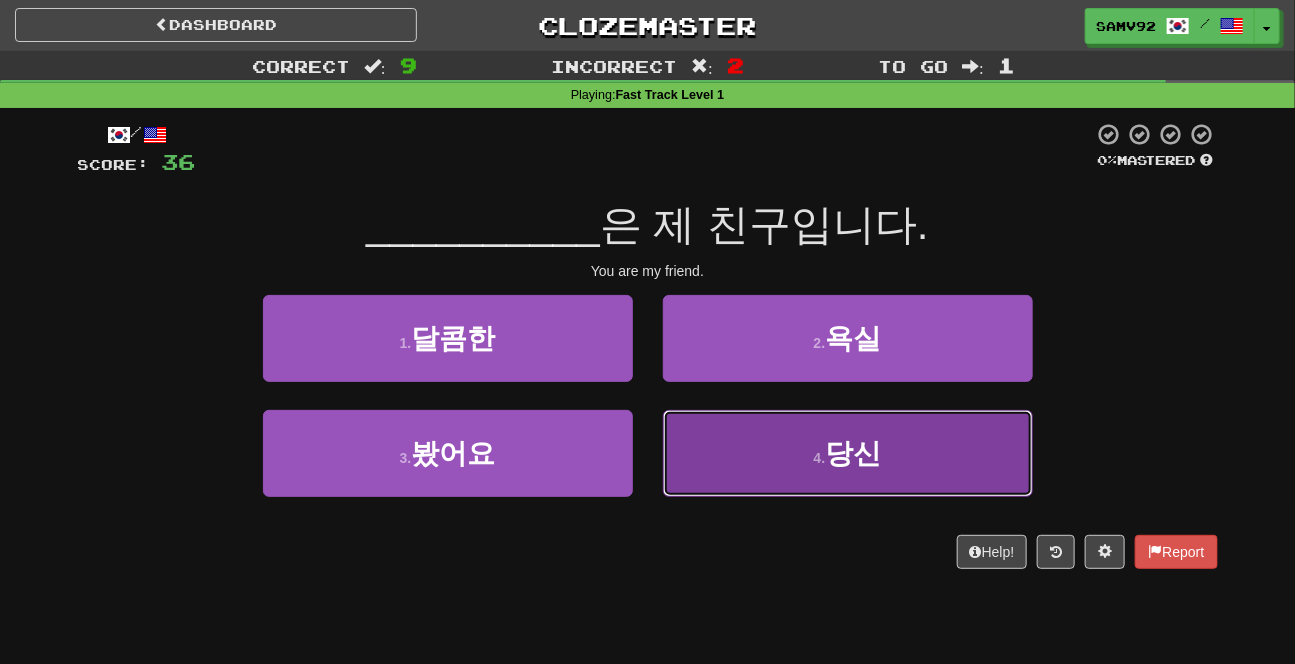 click on "4 .  당신" at bounding box center [848, 453] 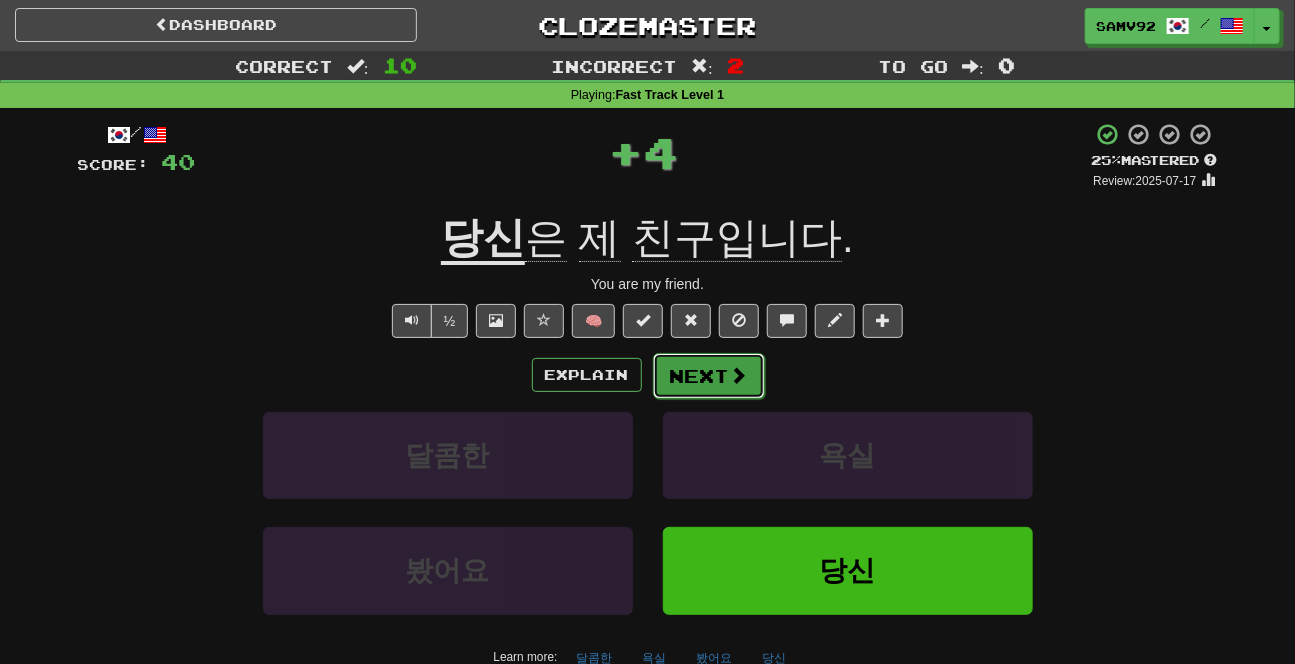 click on "Next" at bounding box center [709, 376] 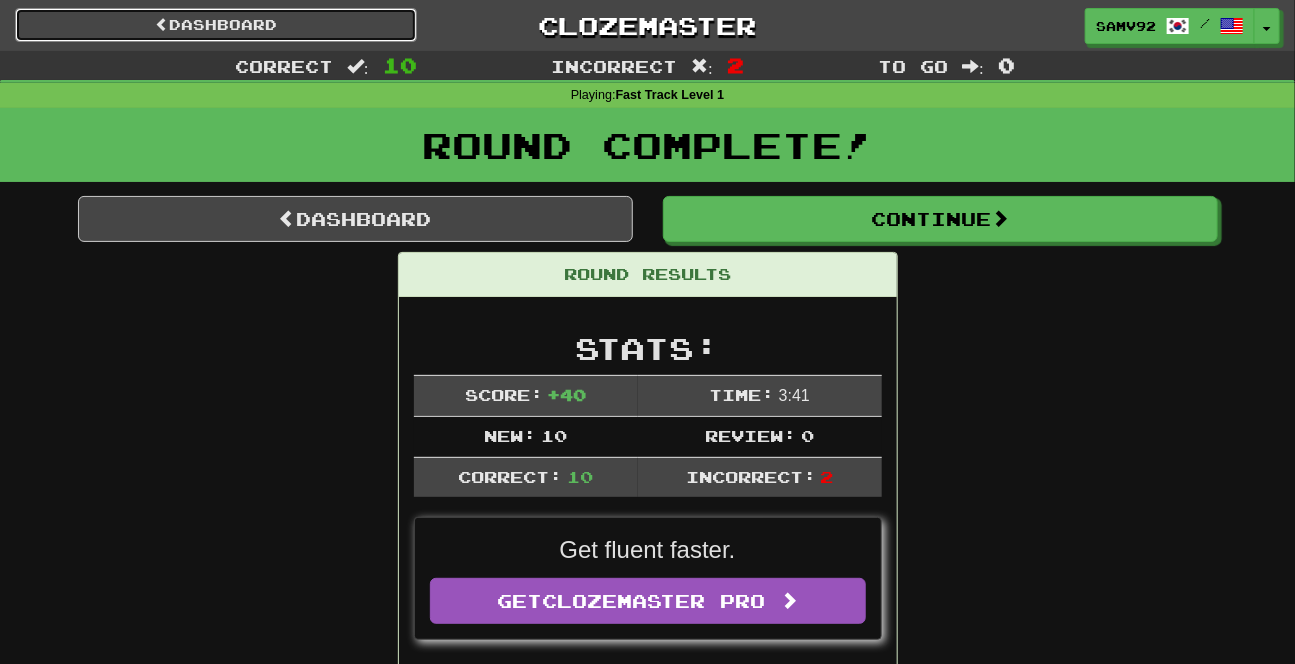drag, startPoint x: 369, startPoint y: 36, endPoint x: 404, endPoint y: 46, distance: 36.40055 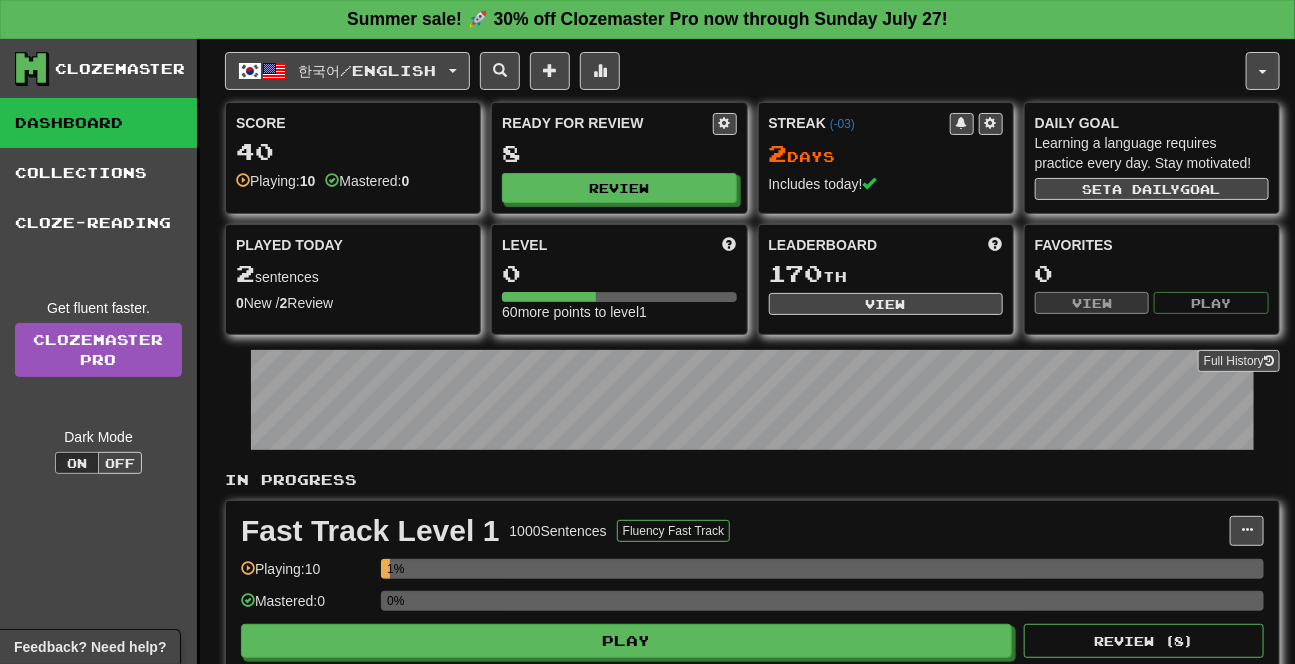 scroll, scrollTop: 90, scrollLeft: 0, axis: vertical 